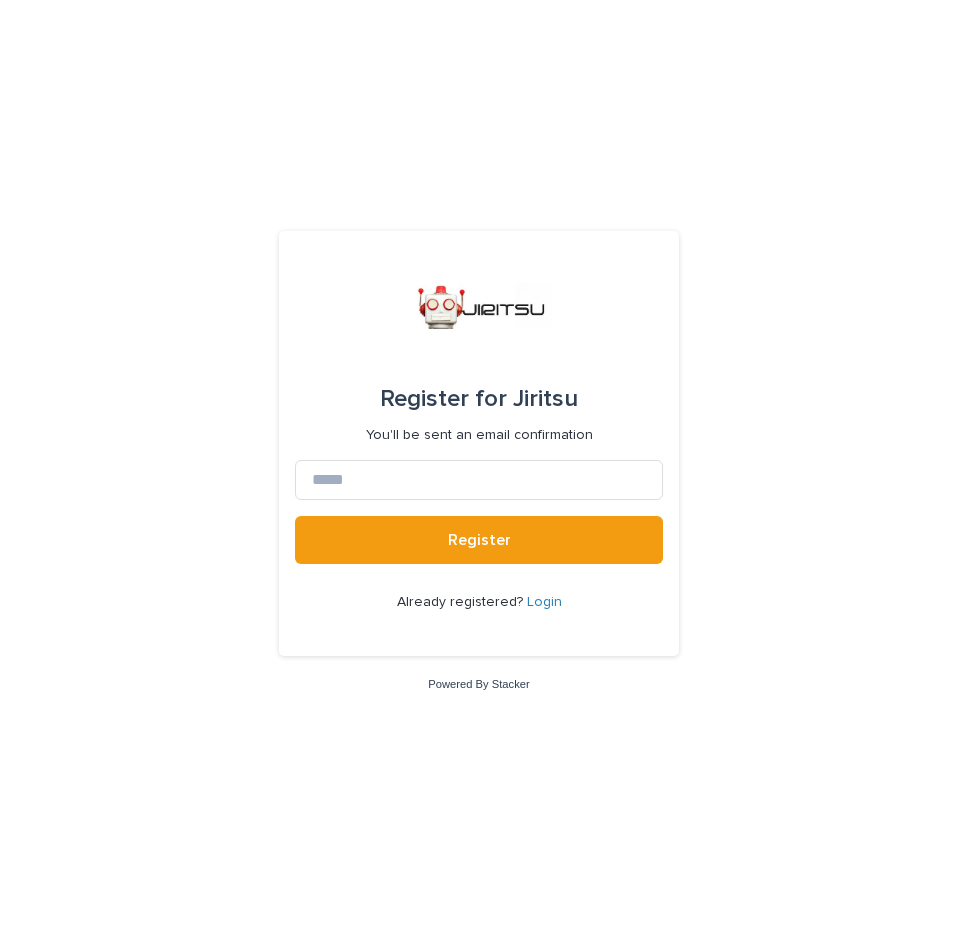 scroll, scrollTop: 0, scrollLeft: 0, axis: both 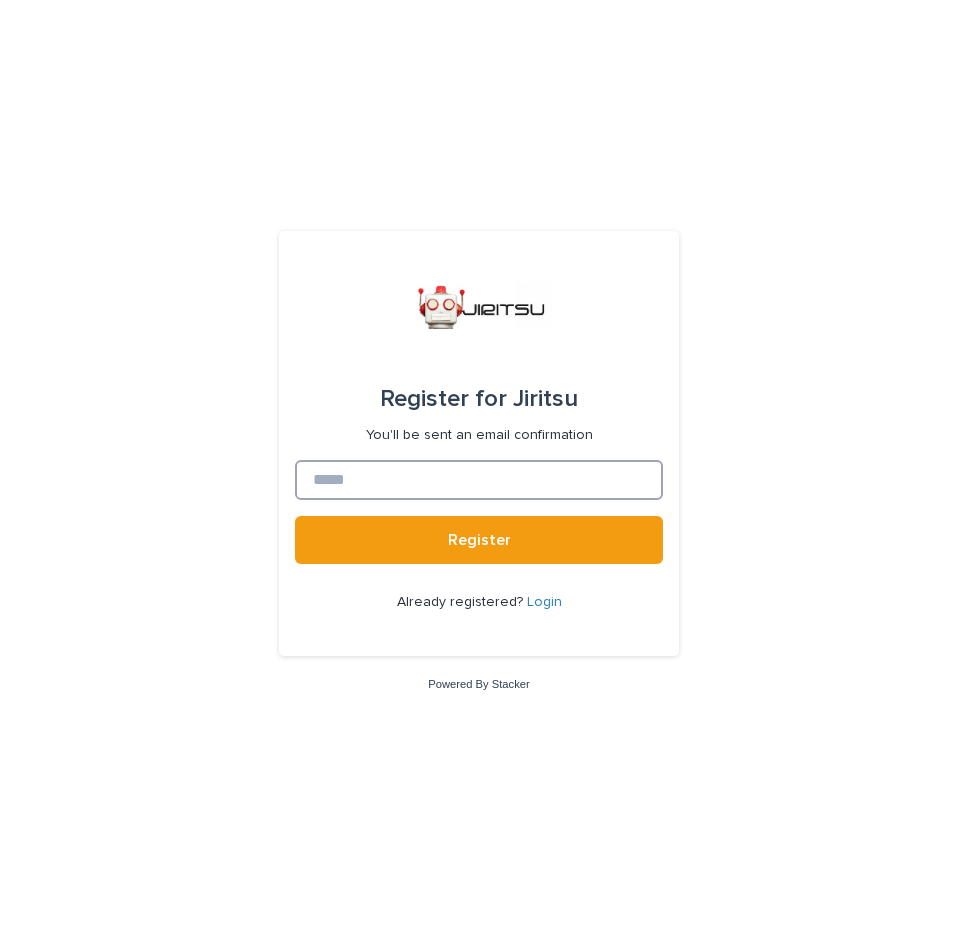 click at bounding box center [479, 480] 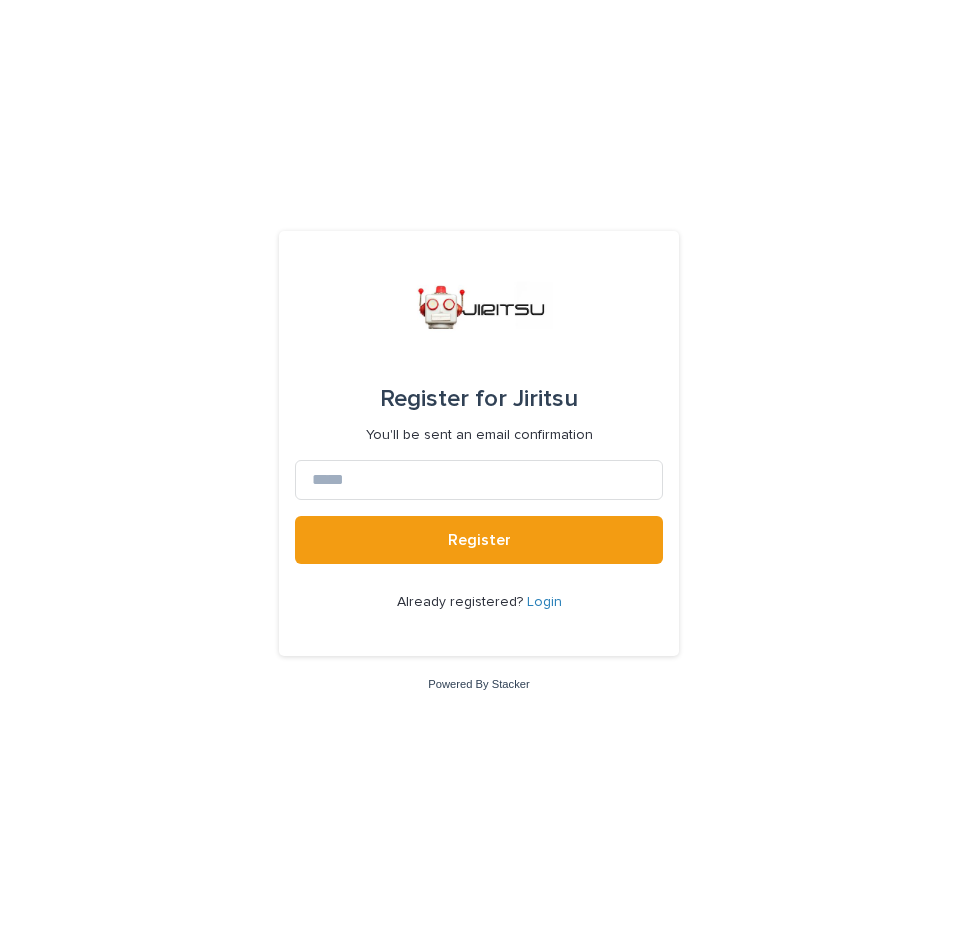 click on "Login" at bounding box center (544, 602) 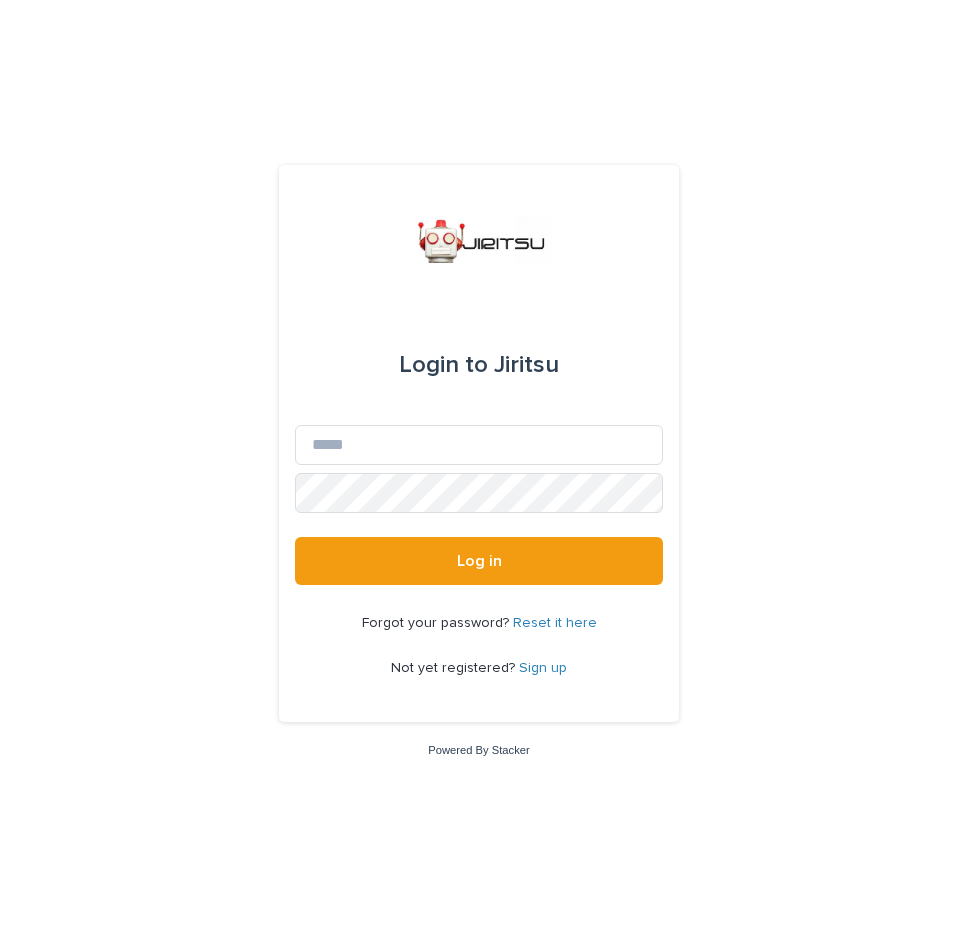click on "Email" at bounding box center (479, 449) 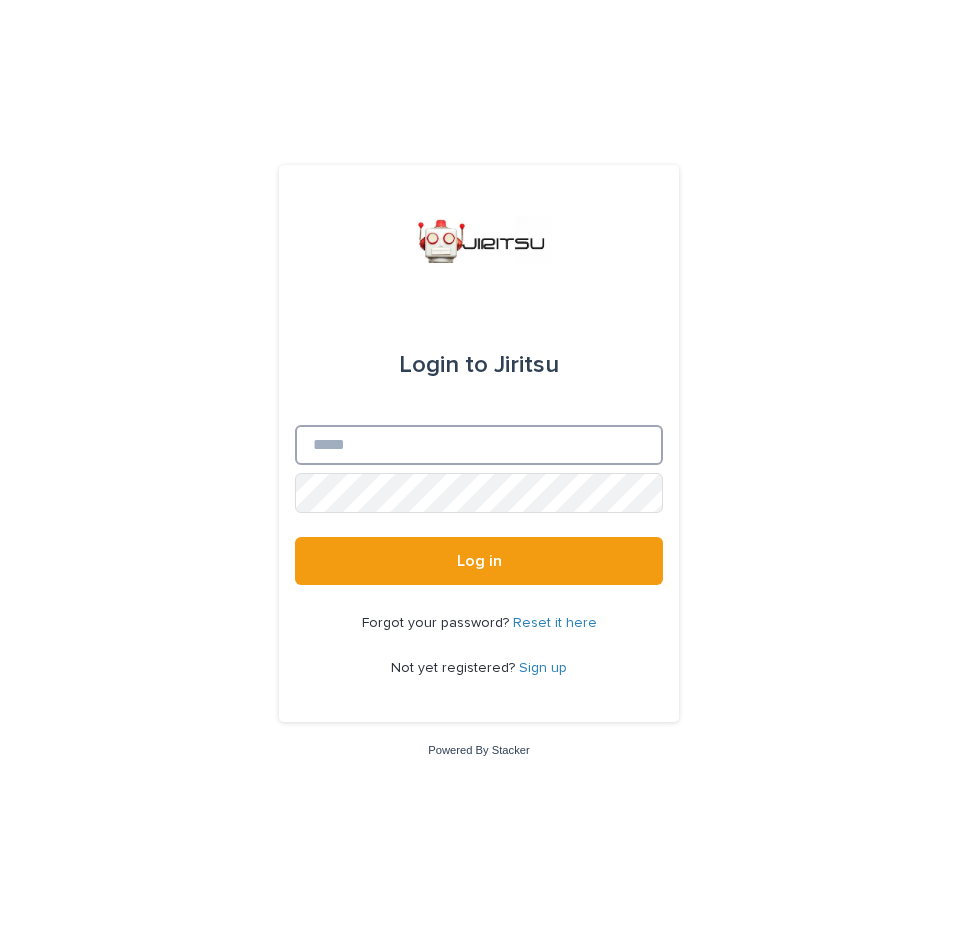 click on "Email" at bounding box center [479, 445] 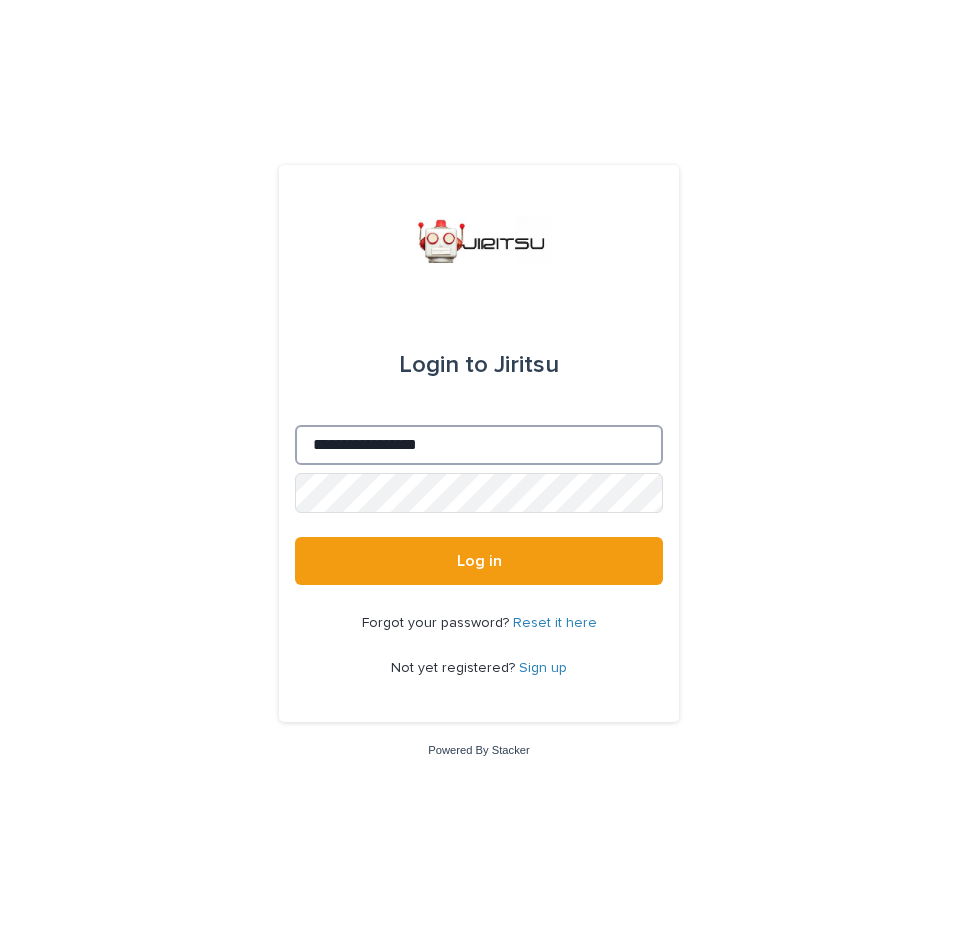 type on "**********" 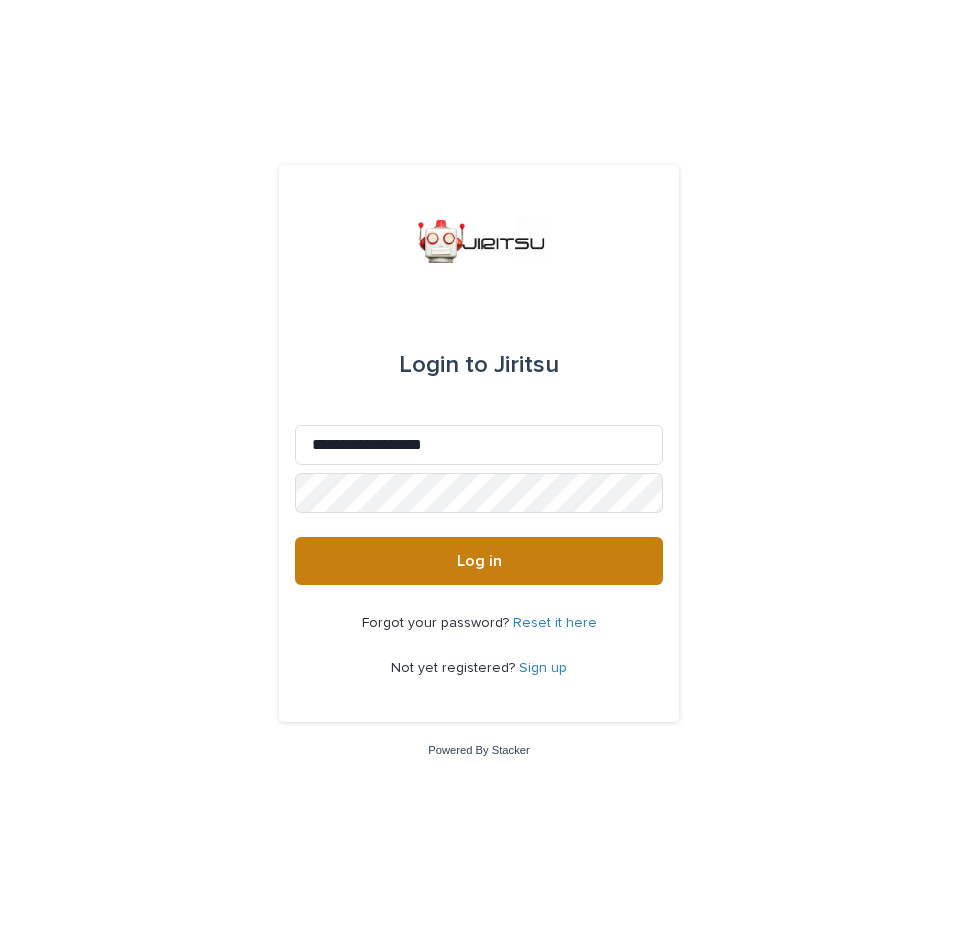 click on "Log in" at bounding box center (479, 561) 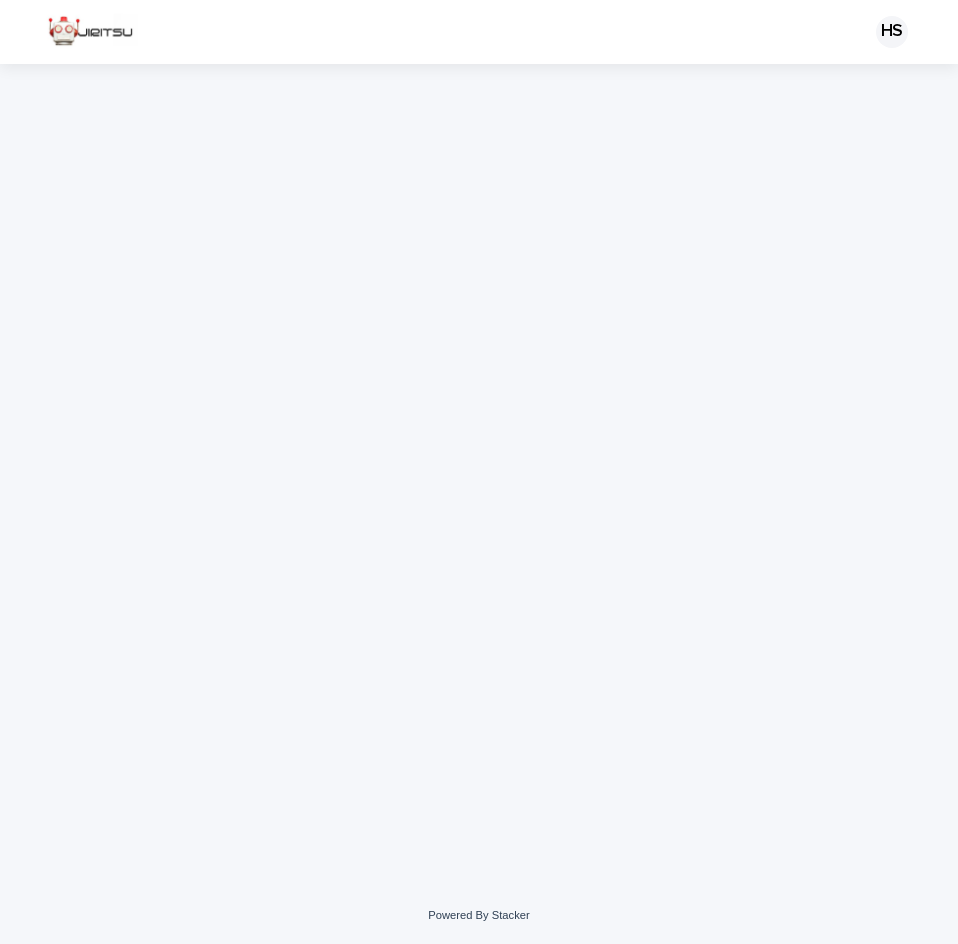 scroll, scrollTop: 0, scrollLeft: 0, axis: both 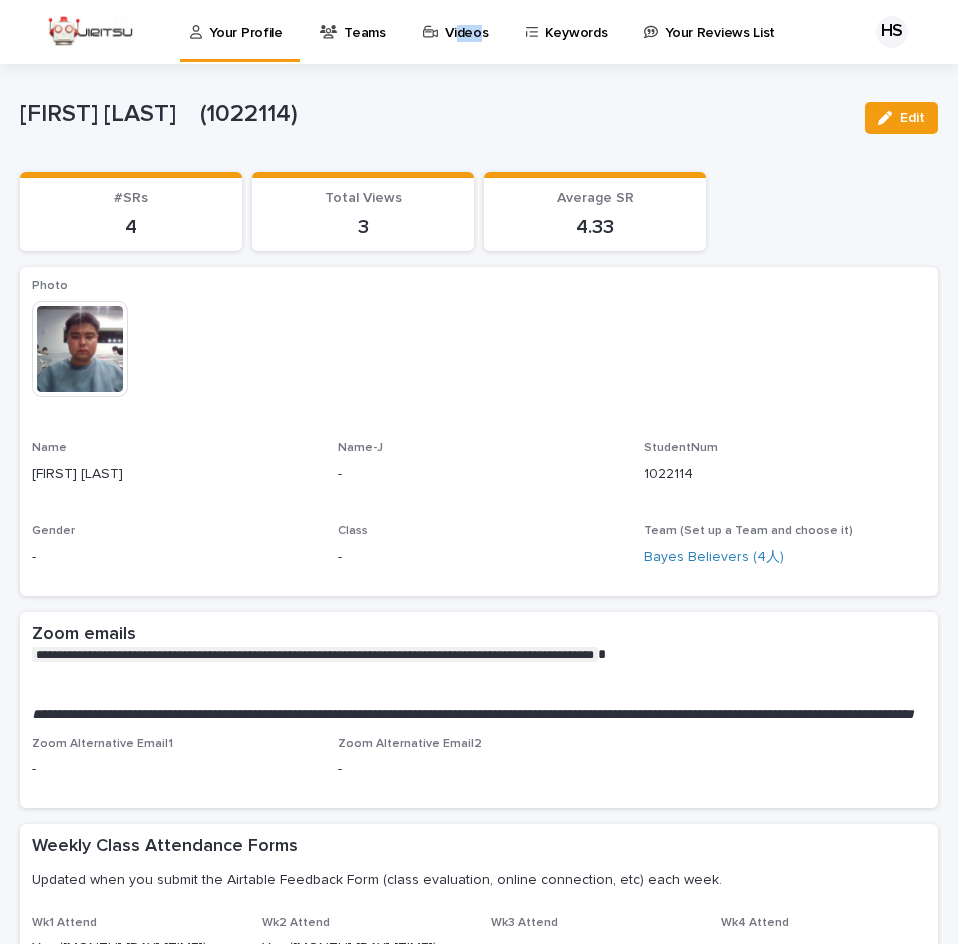 drag, startPoint x: 451, startPoint y: 62, endPoint x: 473, endPoint y: 9, distance: 57.384666 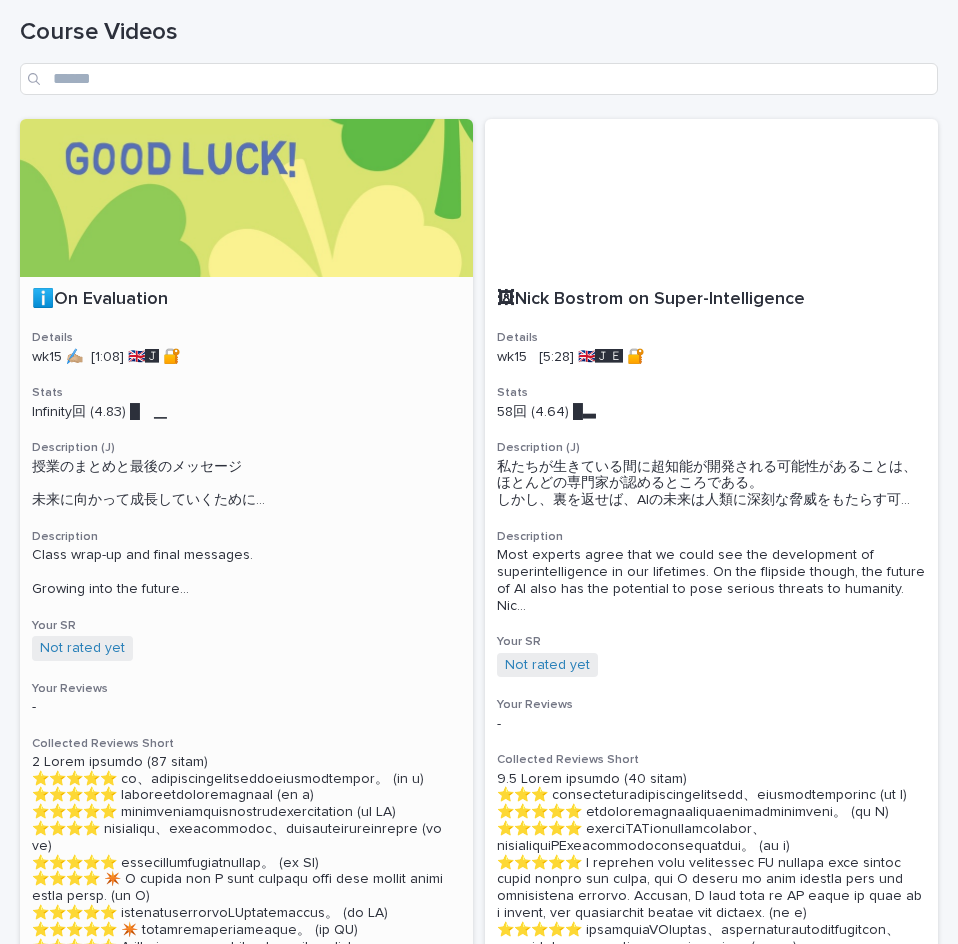 scroll, scrollTop: 0, scrollLeft: 0, axis: both 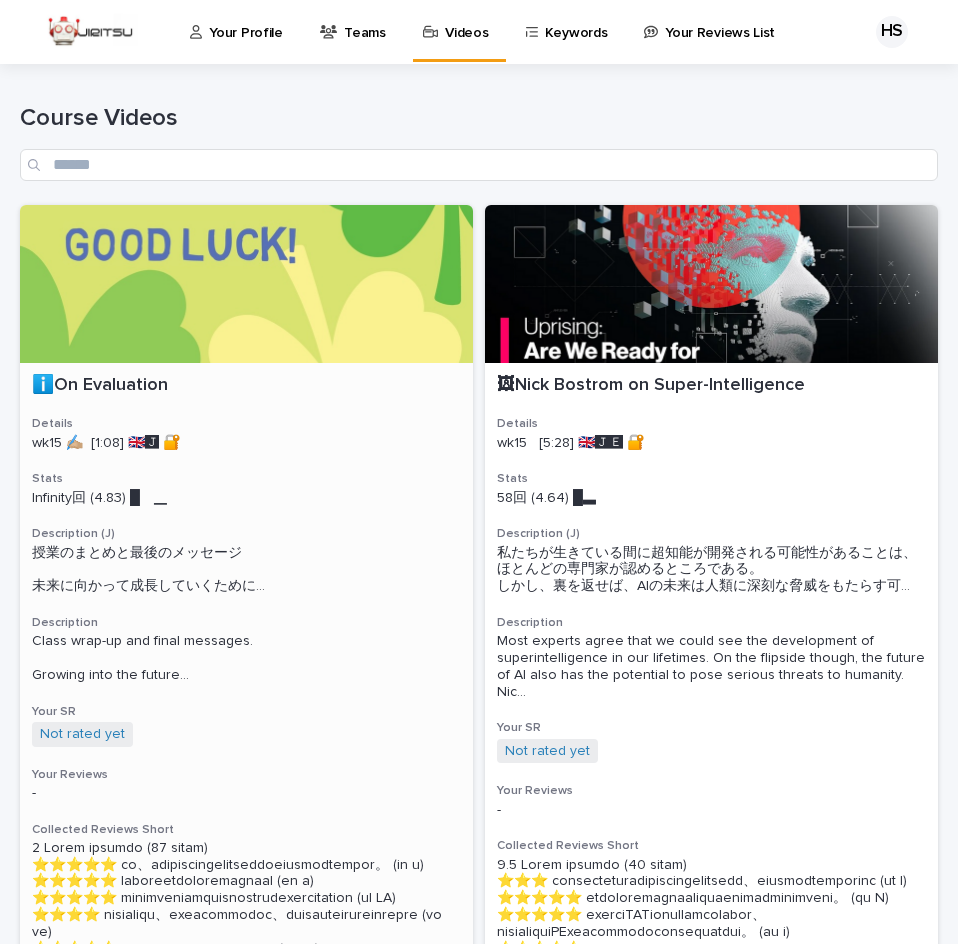 click at bounding box center (246, 284) 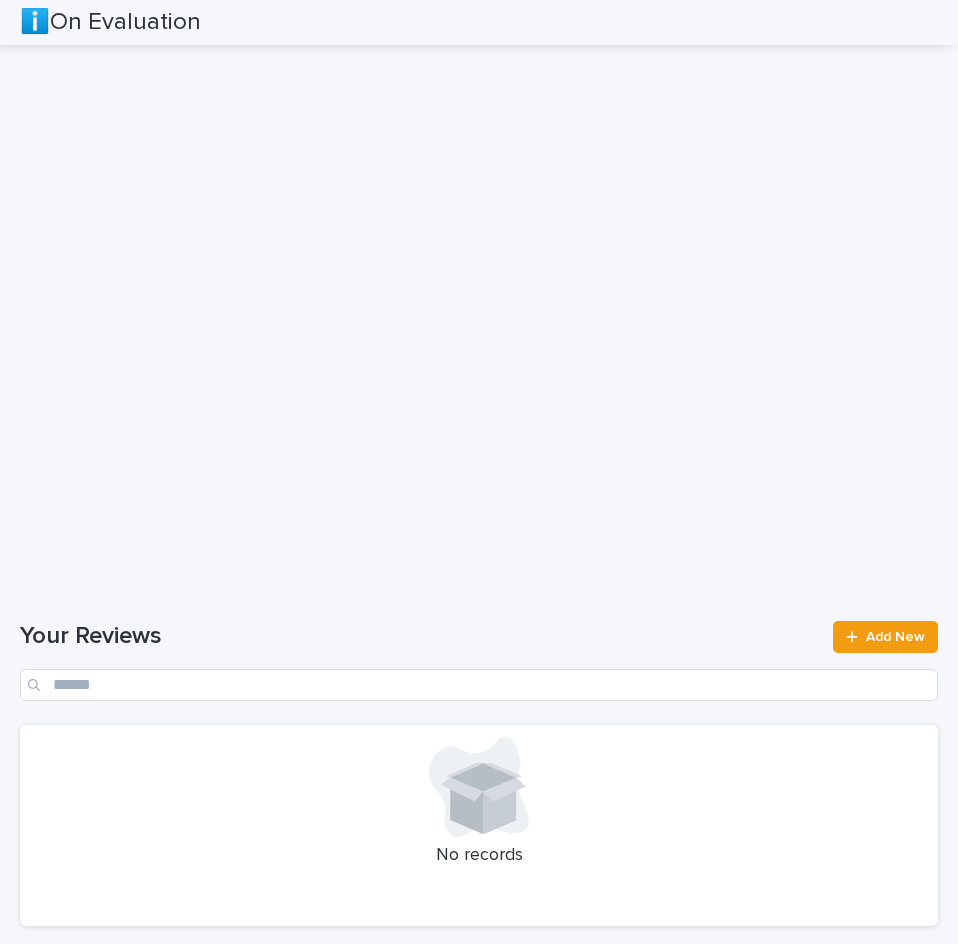 scroll, scrollTop: 1710, scrollLeft: 0, axis: vertical 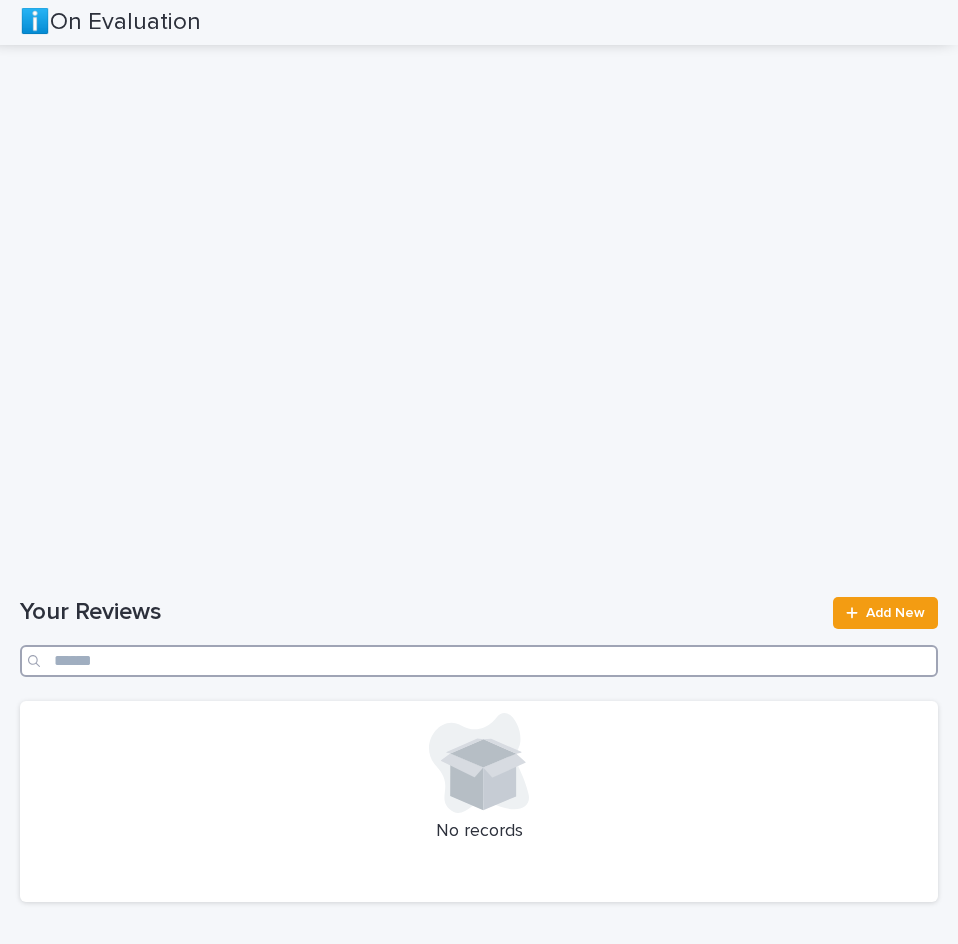 click at bounding box center [479, 661] 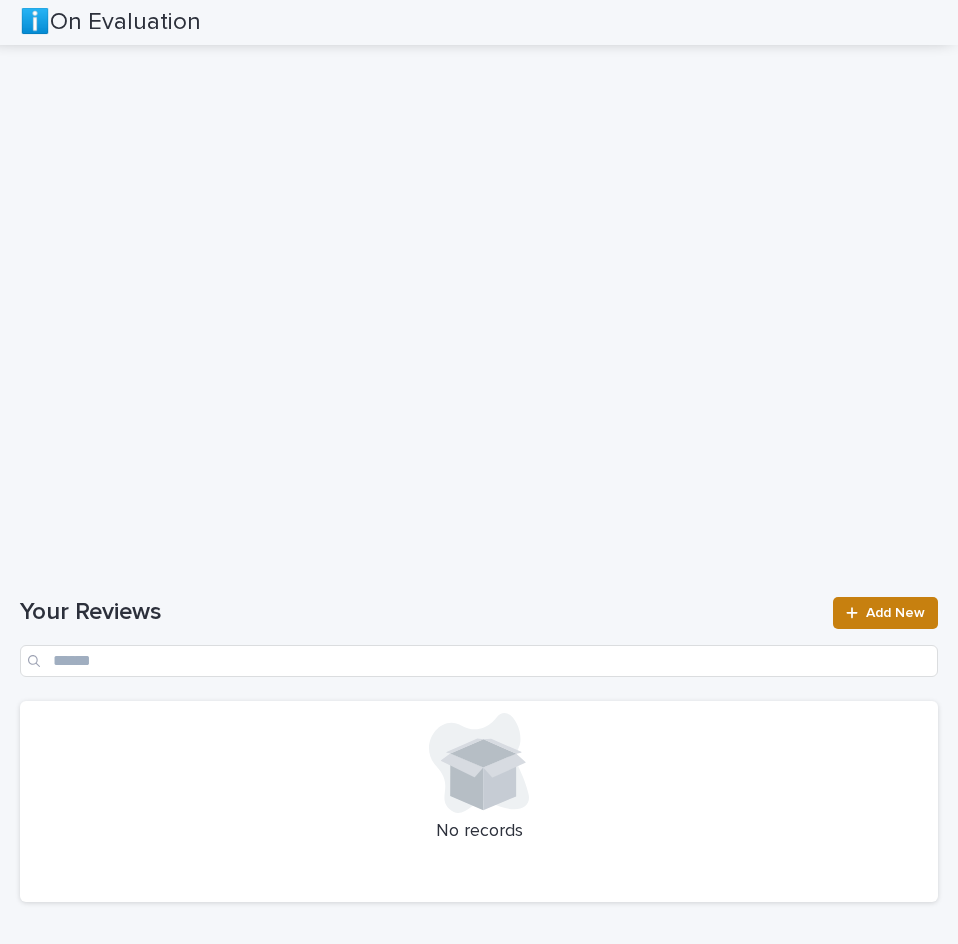 click 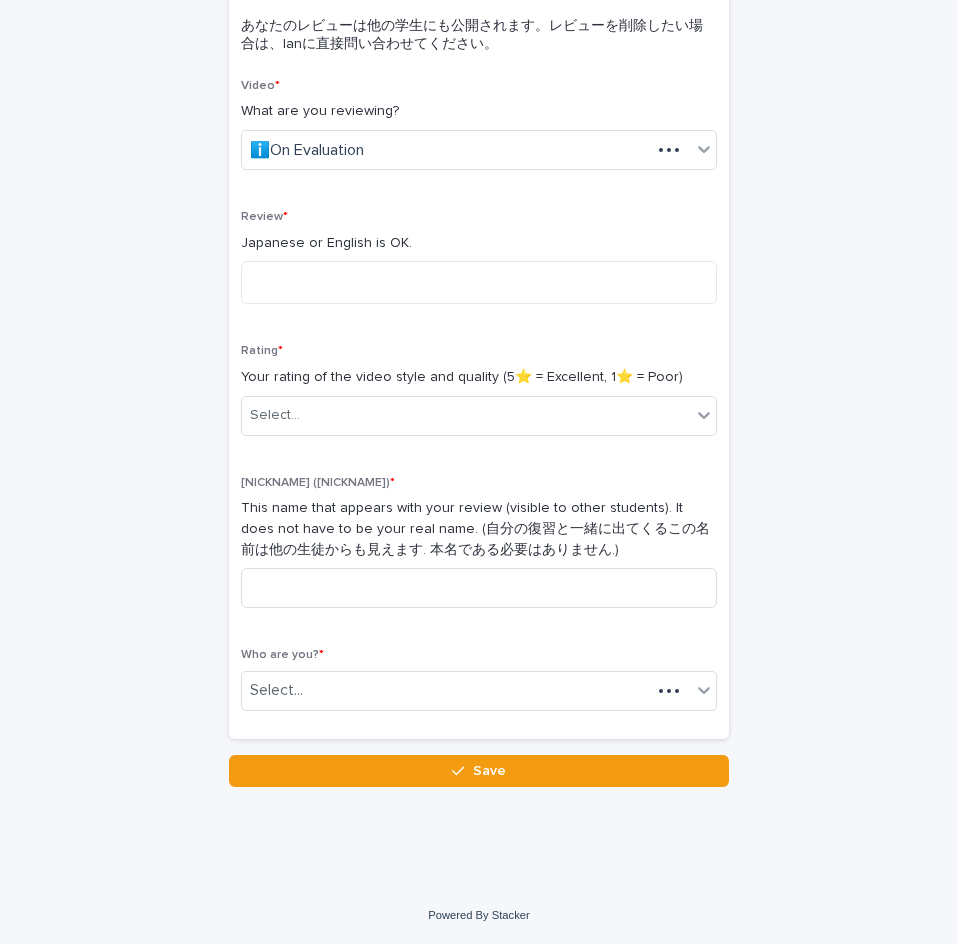 scroll, scrollTop: 270, scrollLeft: 0, axis: vertical 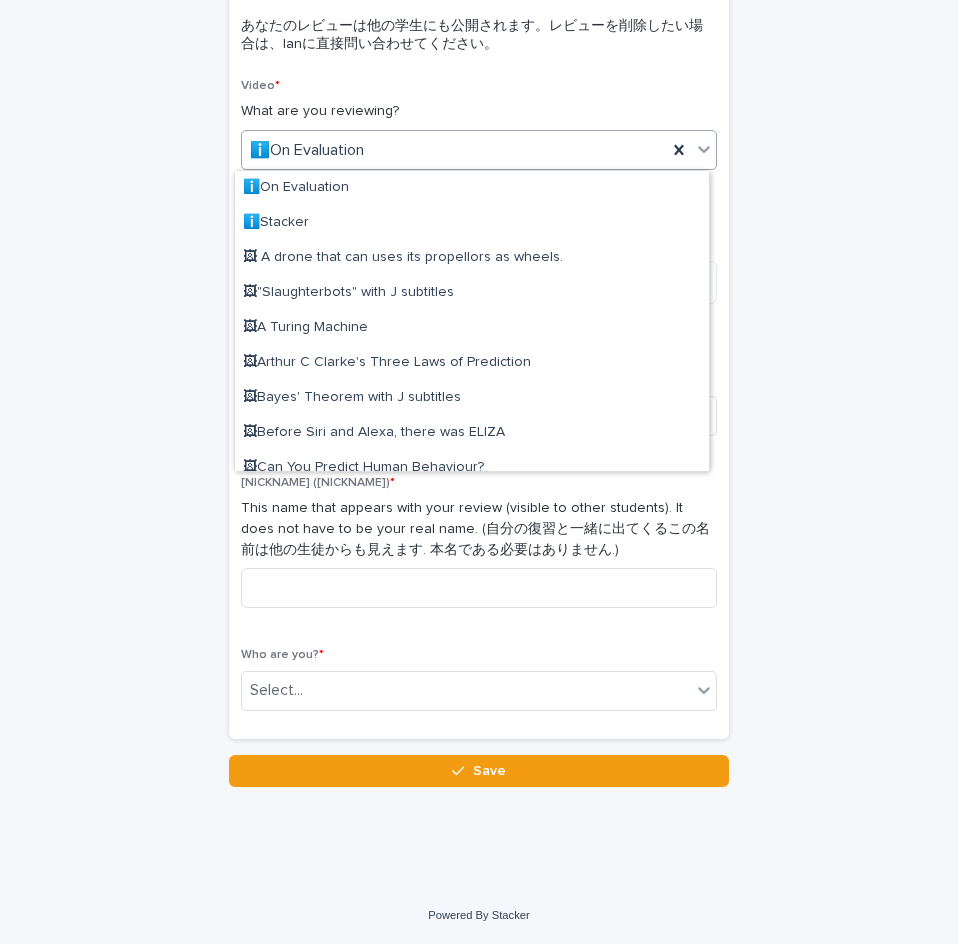 click on "ℹ️On Evaluation" at bounding box center (454, 150) 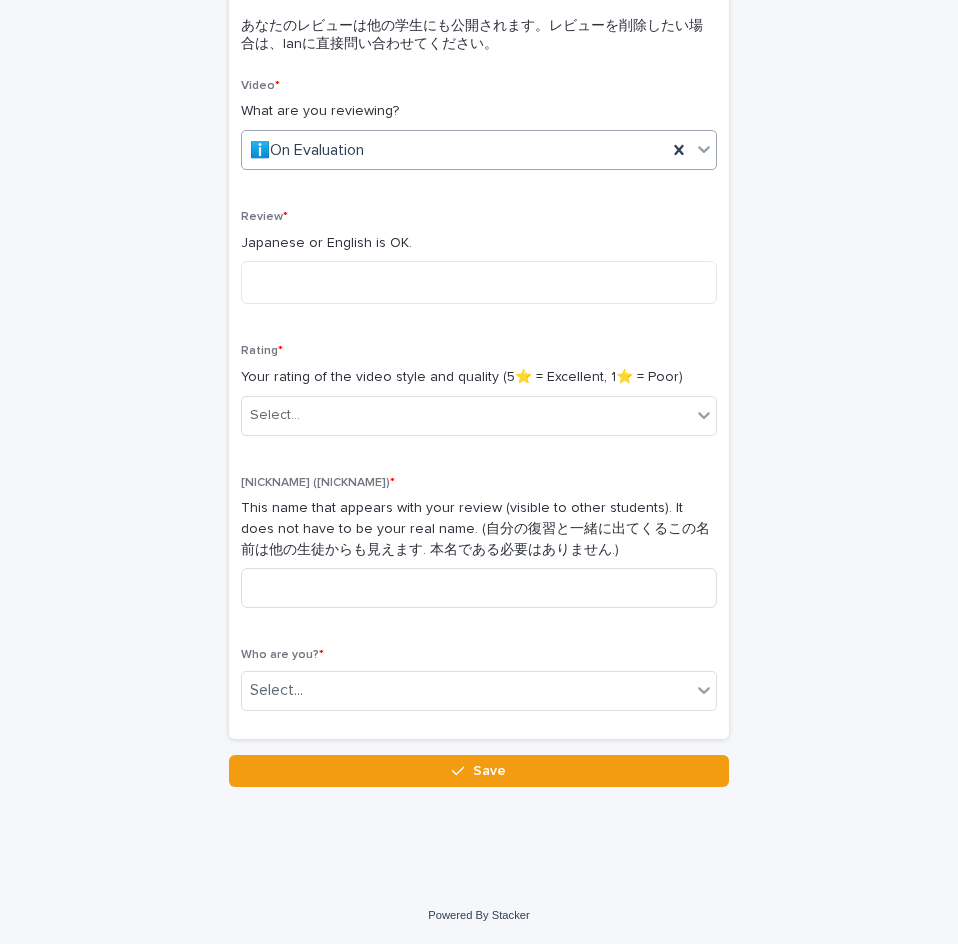 click on "ℹ️On Evaluation" at bounding box center [454, 150] 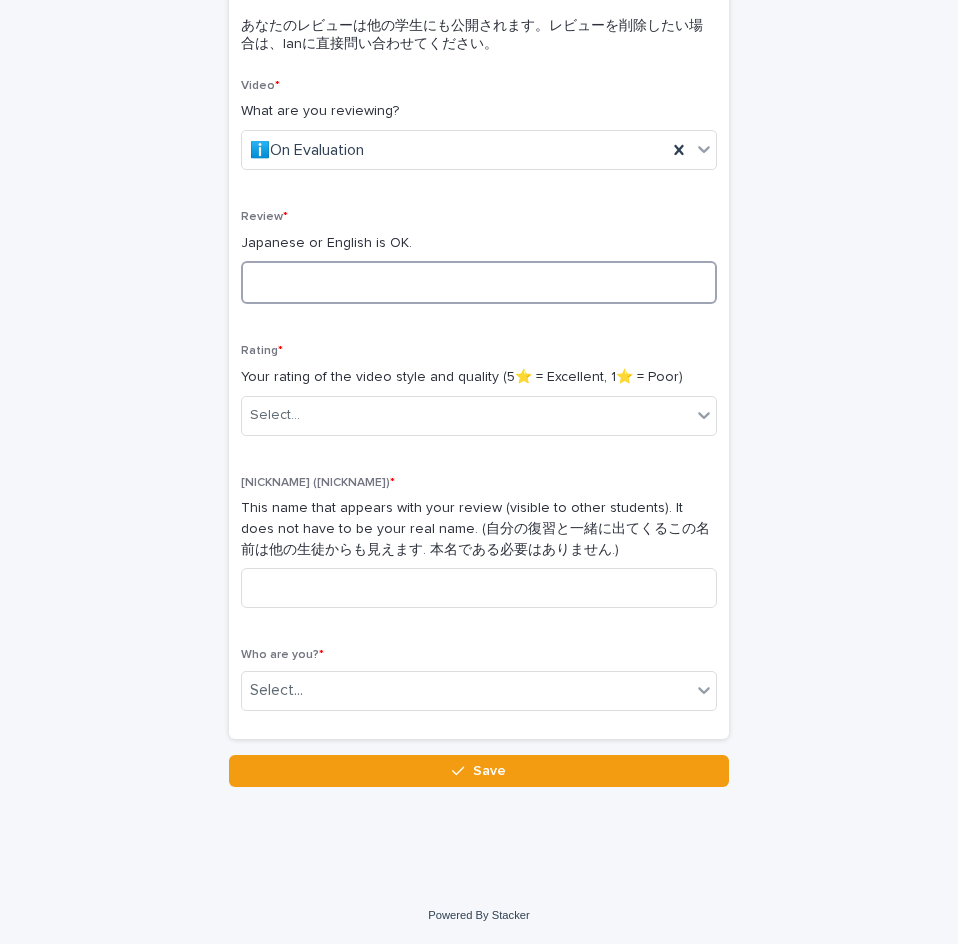 click at bounding box center (479, 282) 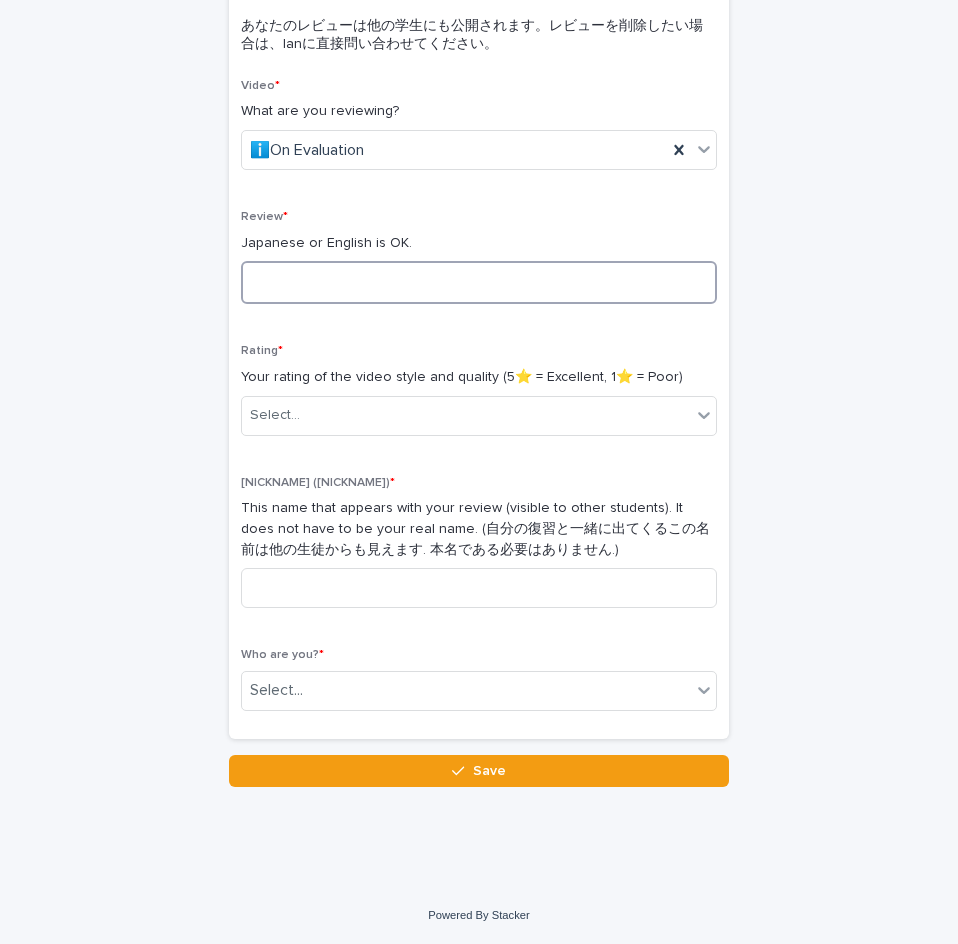 scroll, scrollTop: 0, scrollLeft: 0, axis: both 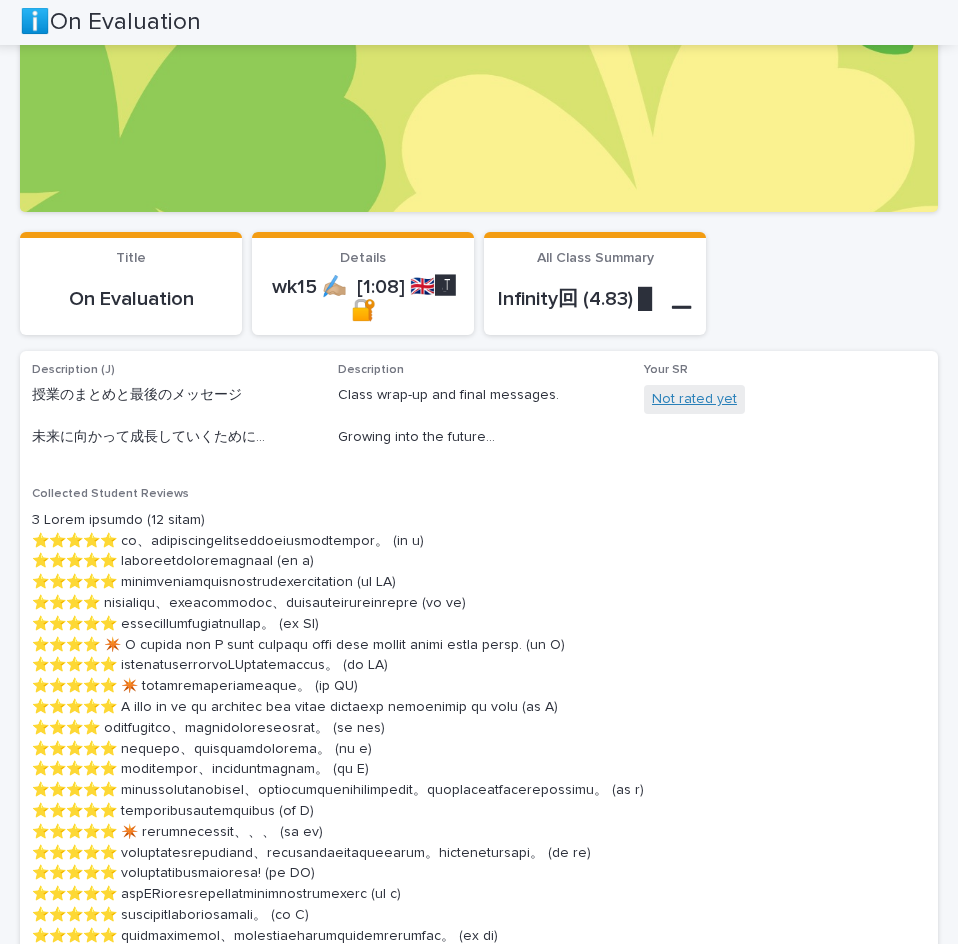 click on "Not rated yet" at bounding box center [694, 399] 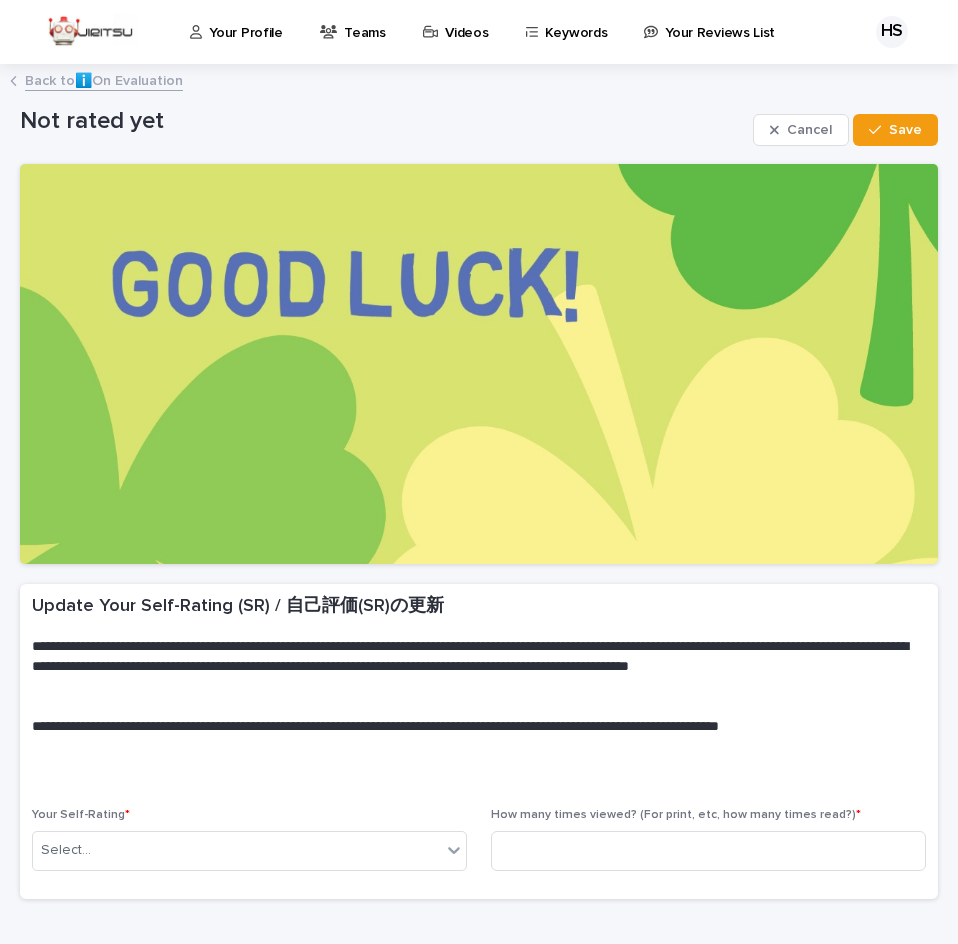 scroll, scrollTop: 127, scrollLeft: 0, axis: vertical 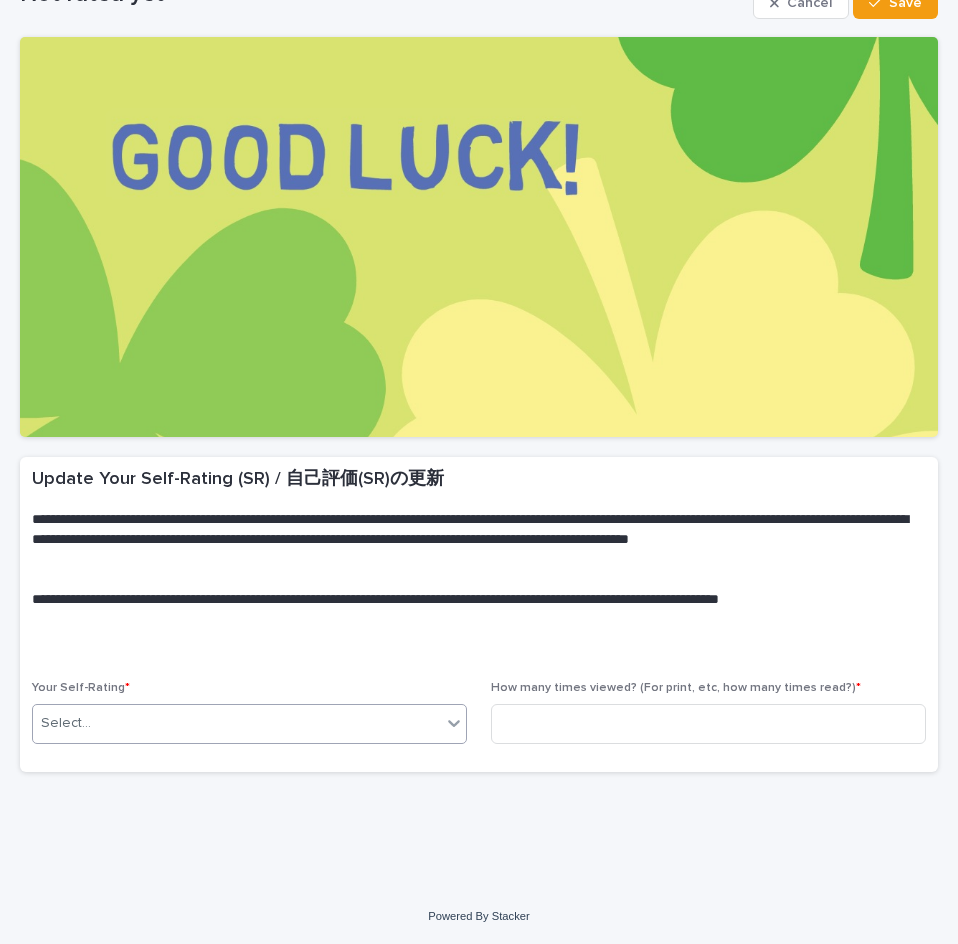 click on "Select..." at bounding box center [237, 723] 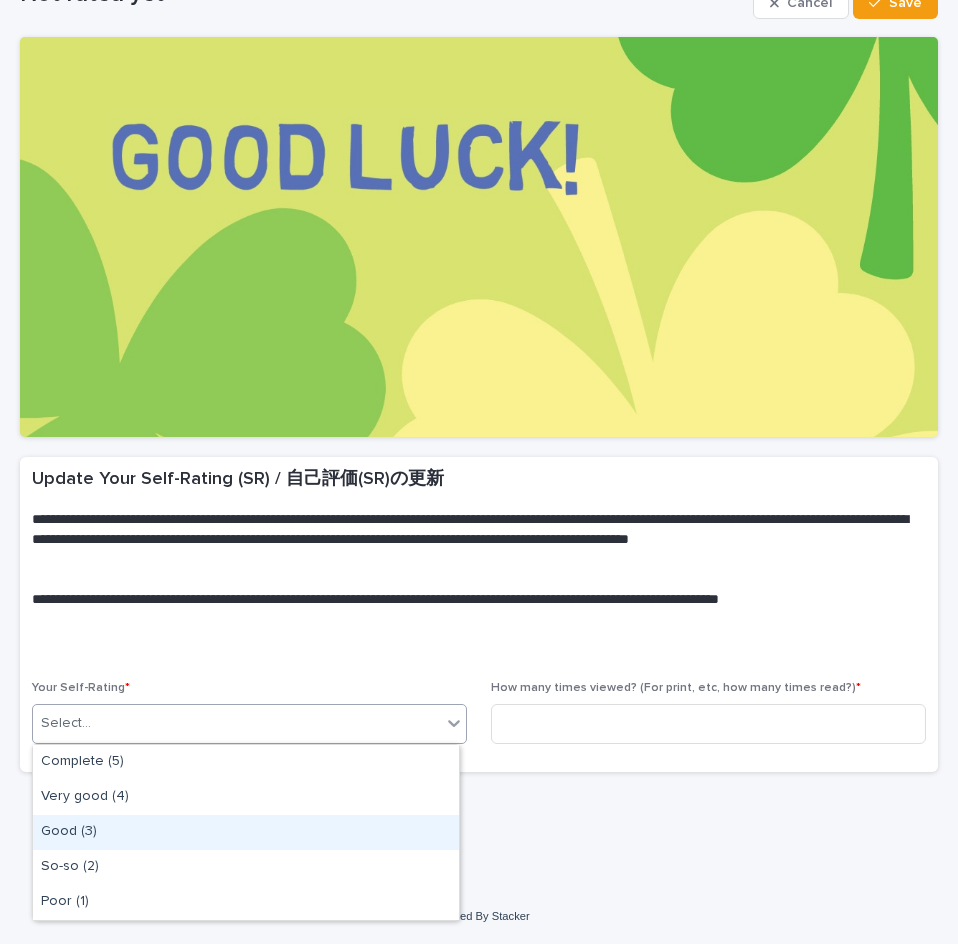 click on "Good (3)" at bounding box center [246, 832] 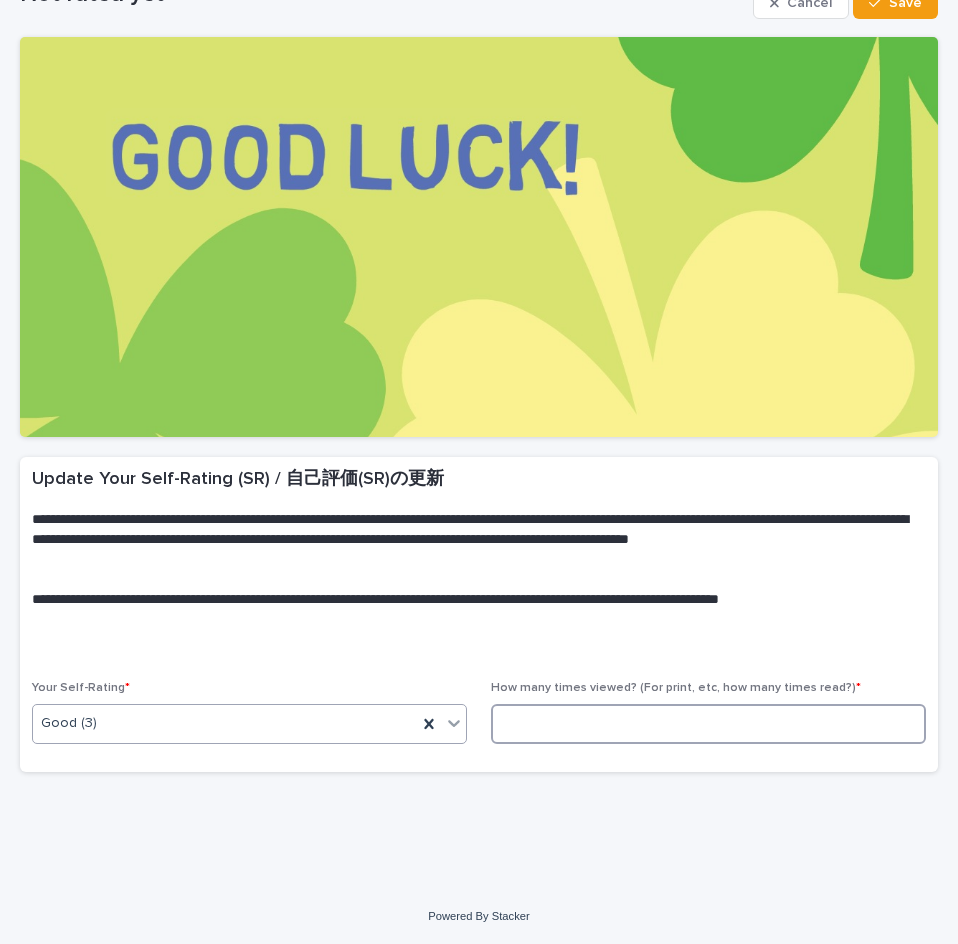 click at bounding box center [708, 724] 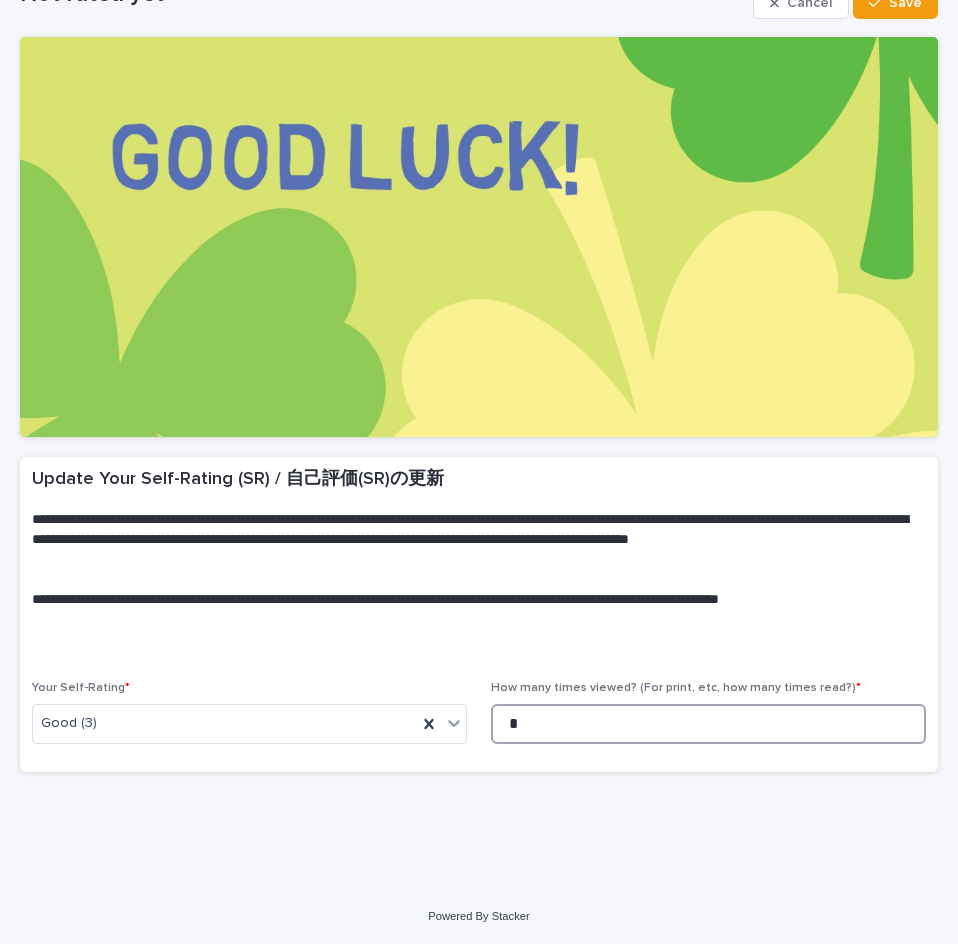 type on "*" 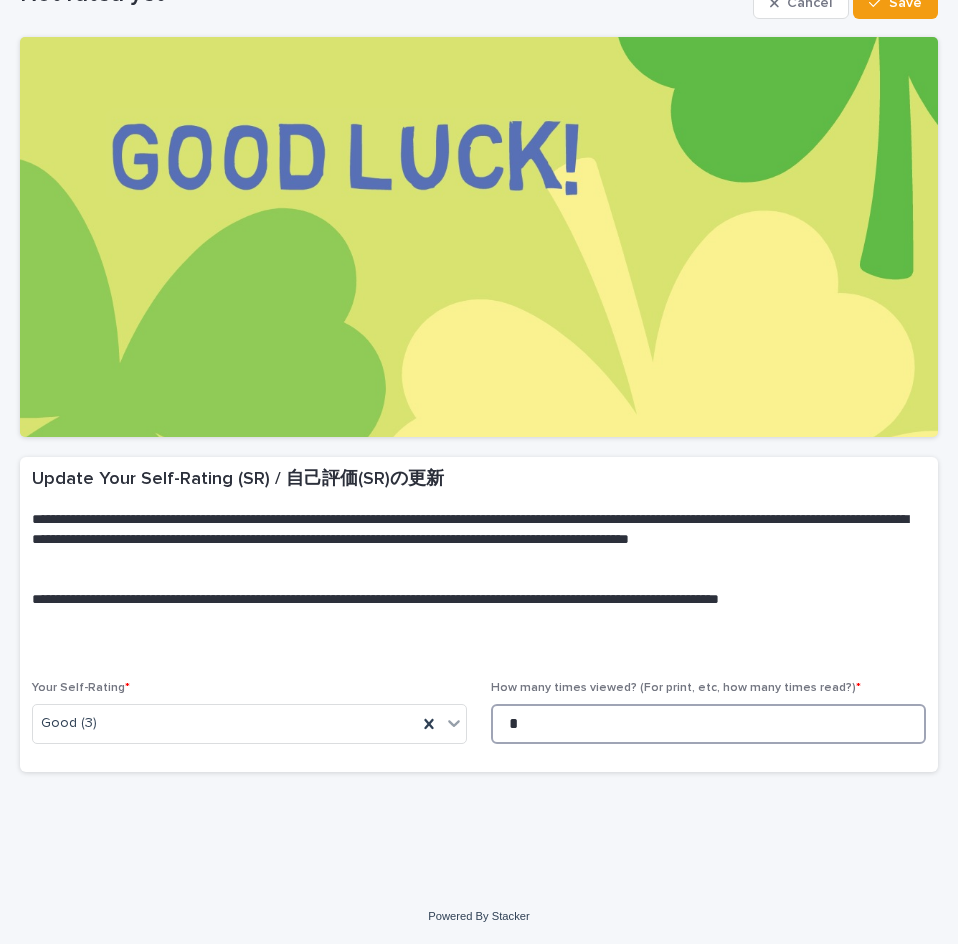scroll, scrollTop: 0, scrollLeft: 0, axis: both 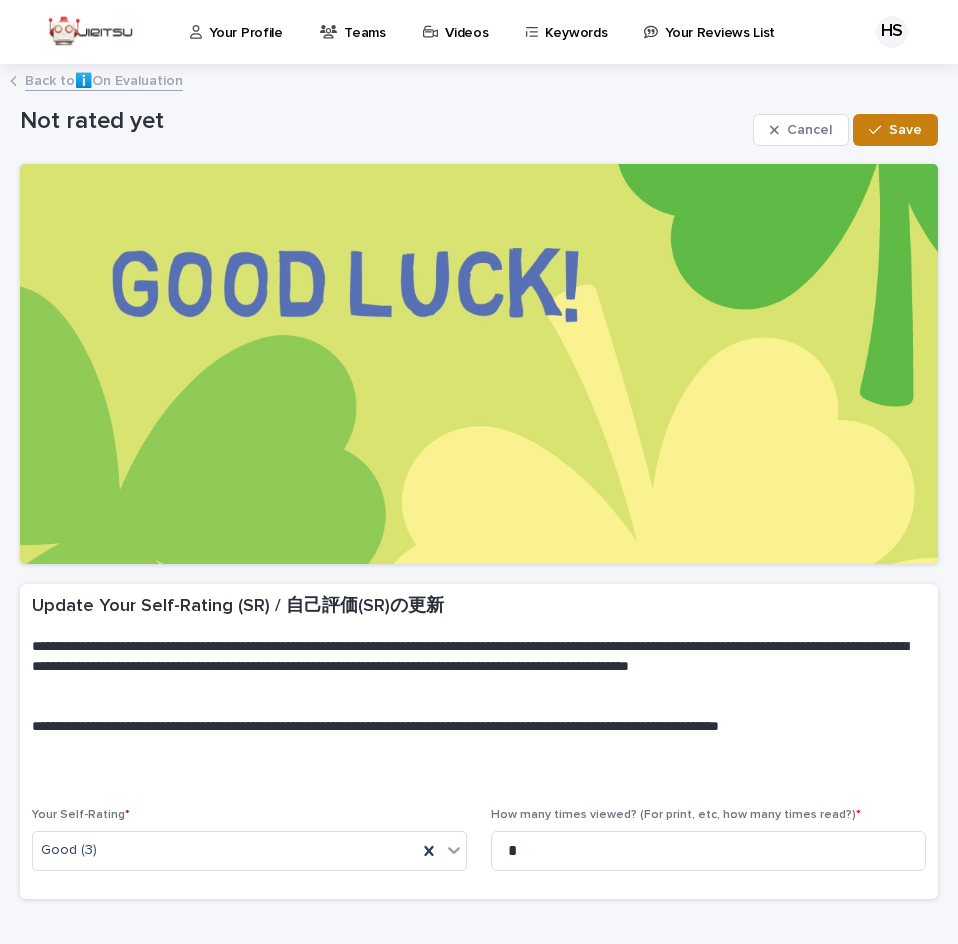 click on "Save" at bounding box center [905, 130] 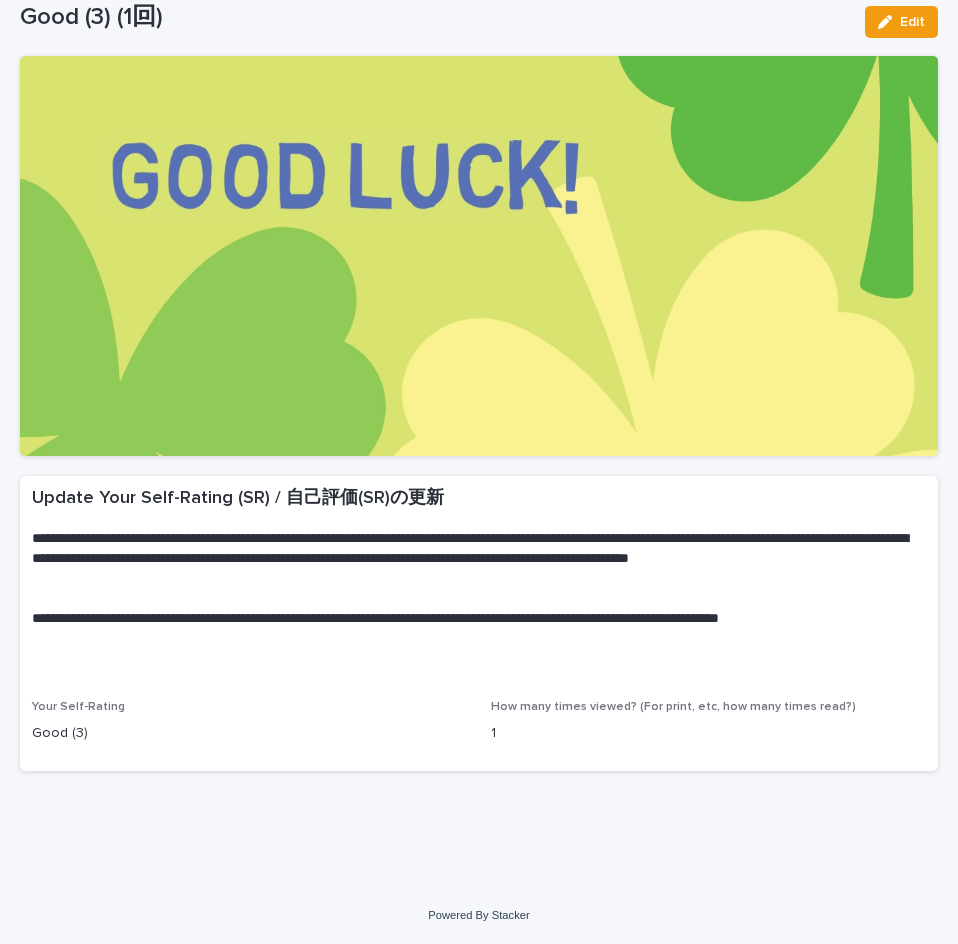 scroll, scrollTop: 0, scrollLeft: 0, axis: both 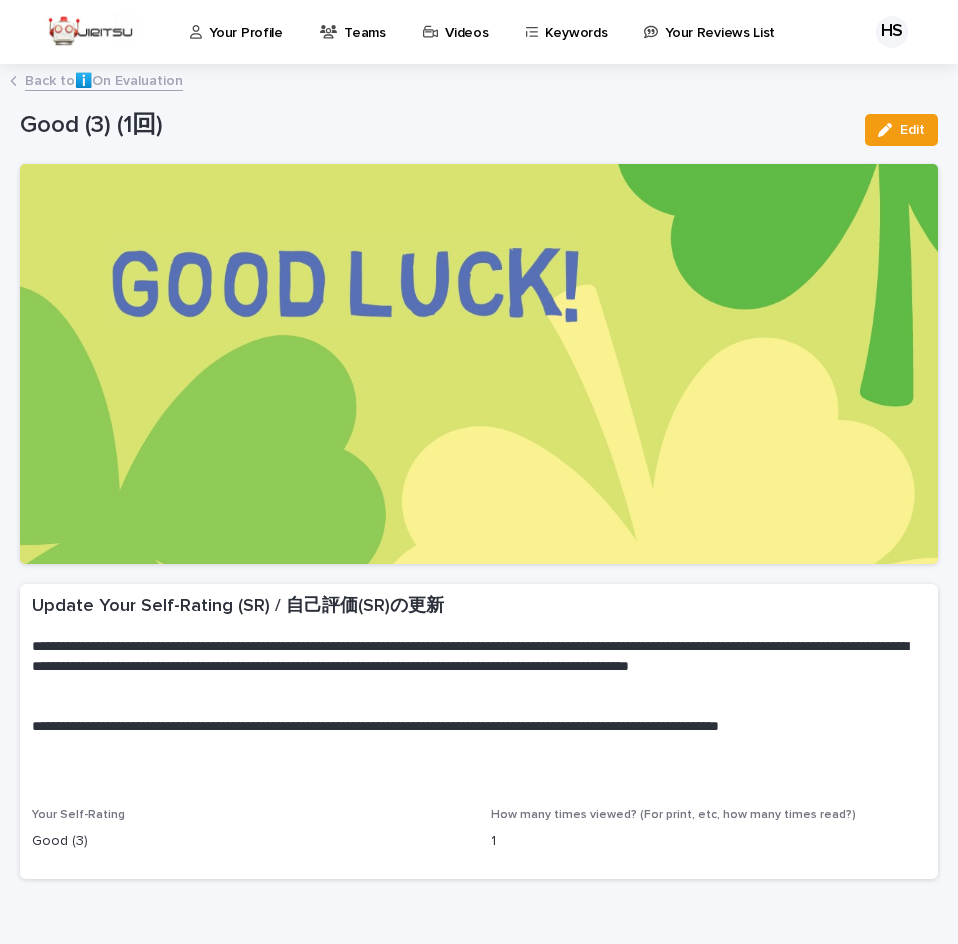 click on "Back to  ℹ️On Evaluation" at bounding box center (104, 79) 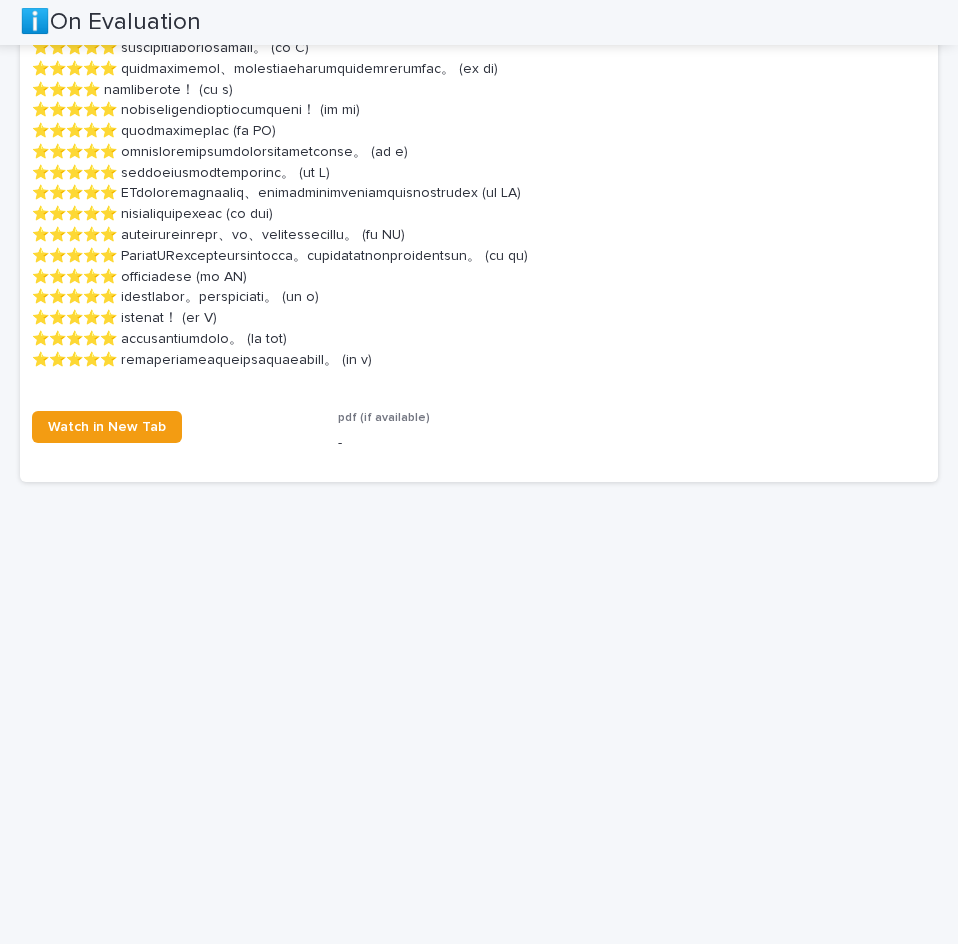 scroll, scrollTop: 1220, scrollLeft: 0, axis: vertical 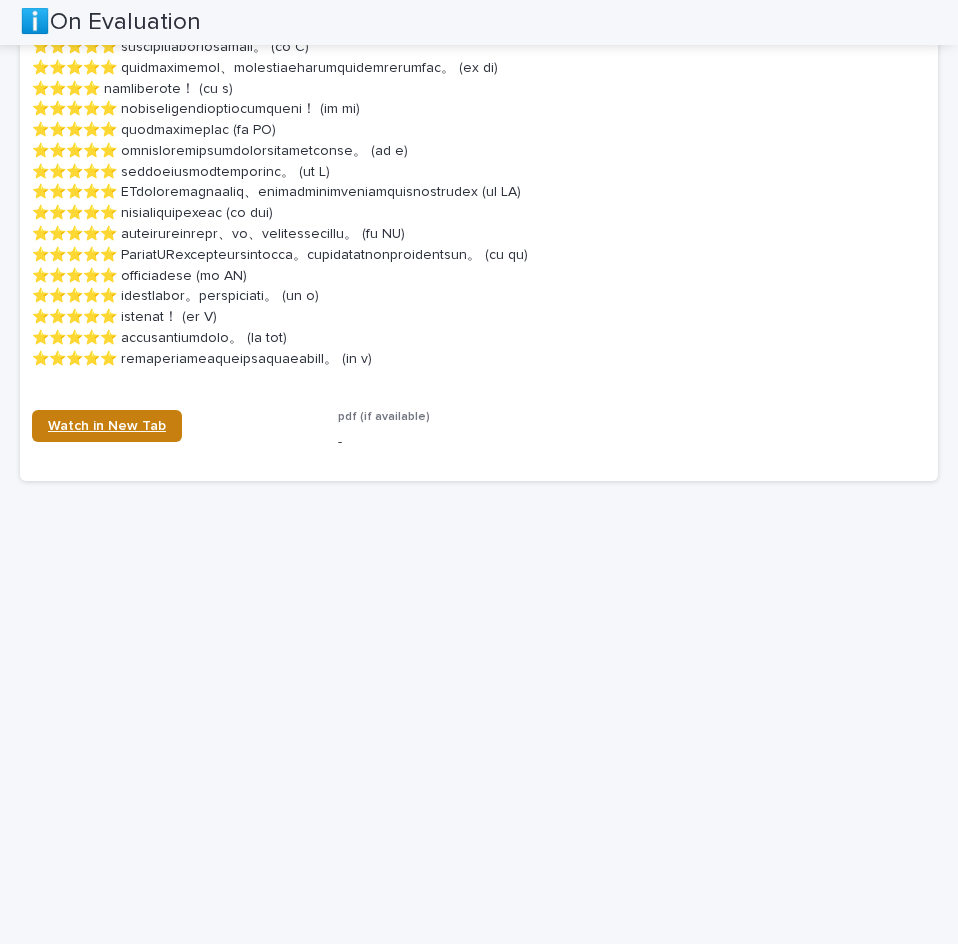 click on "Watch in New Tab" at bounding box center [107, 426] 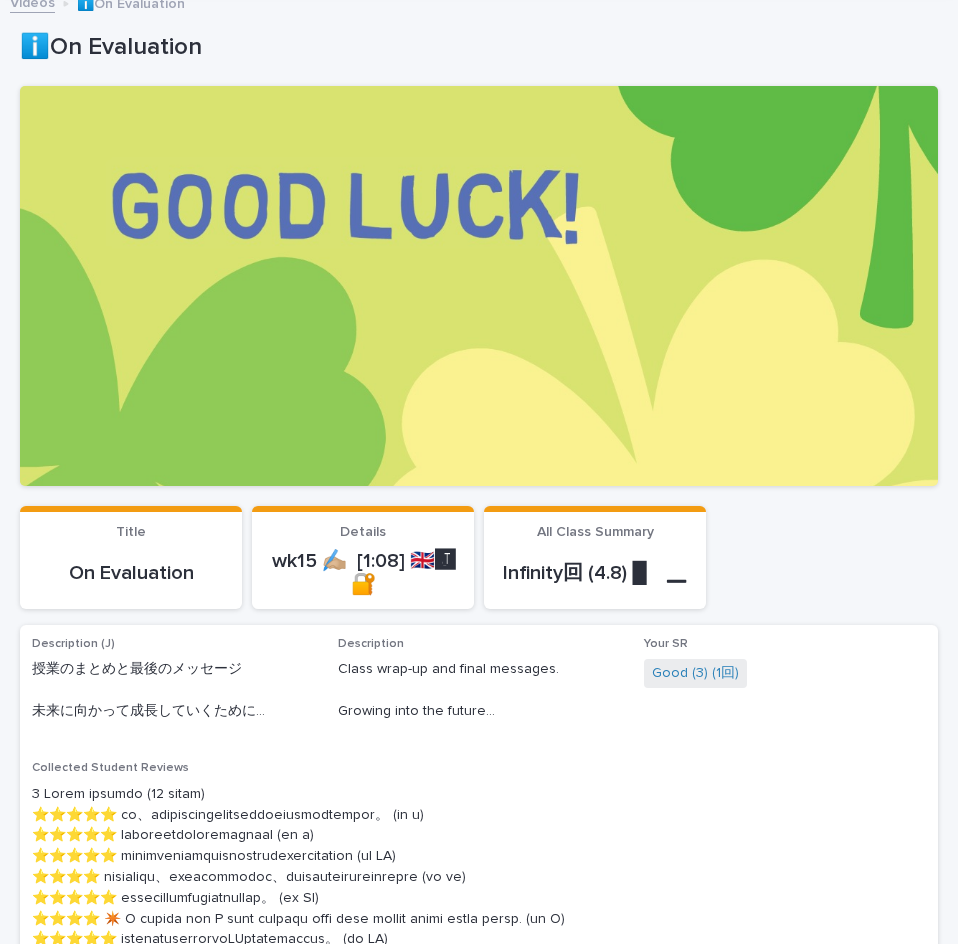 scroll, scrollTop: 0, scrollLeft: 0, axis: both 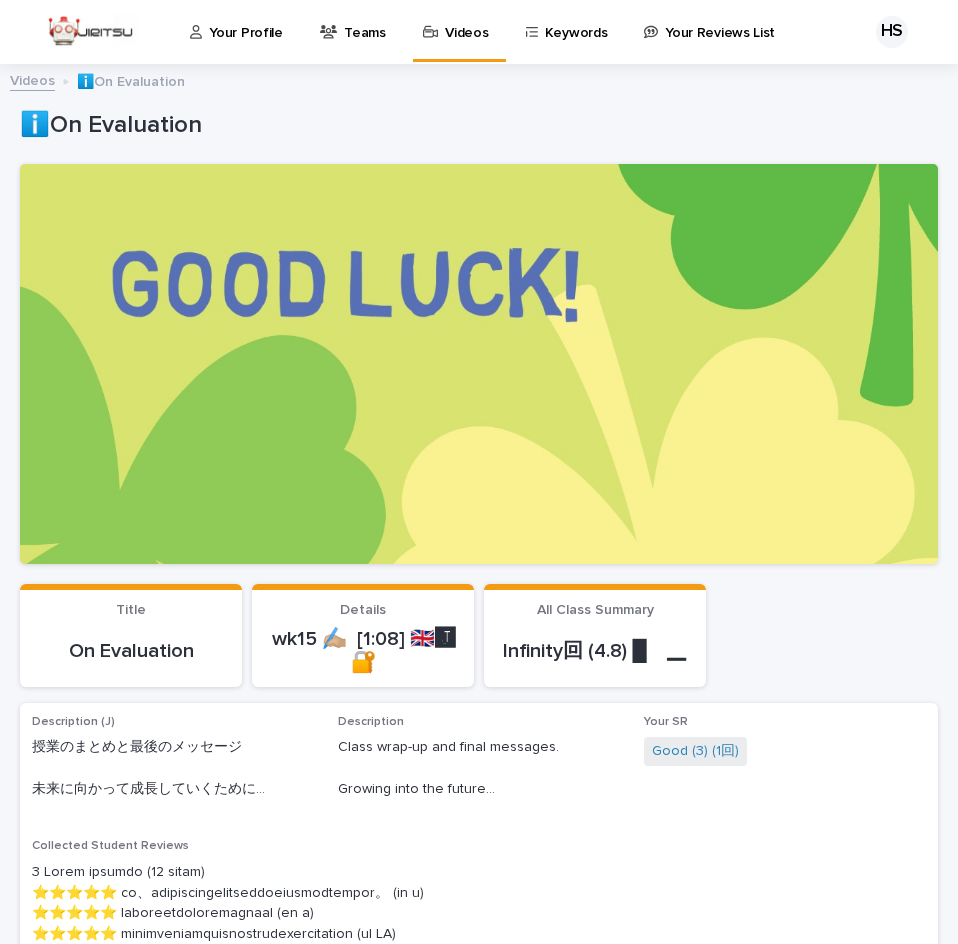 click on "Videos" at bounding box center (466, 21) 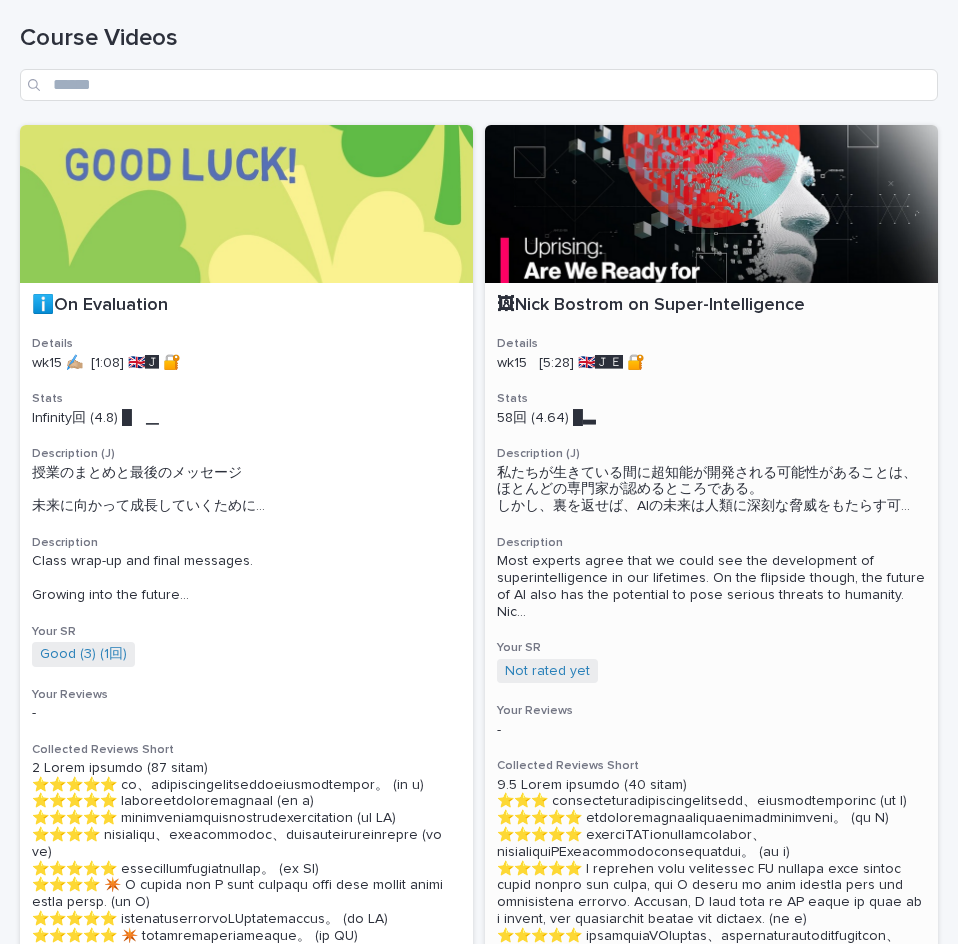 scroll, scrollTop: 81, scrollLeft: 0, axis: vertical 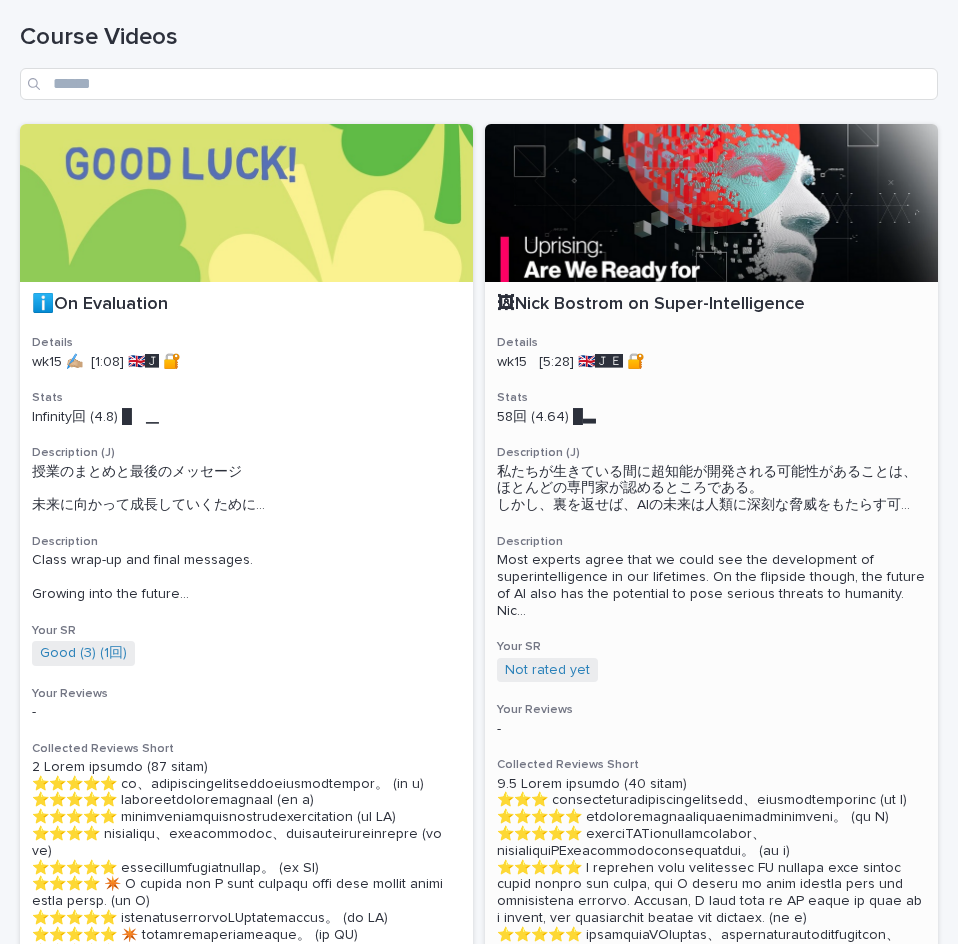 click at bounding box center (711, 203) 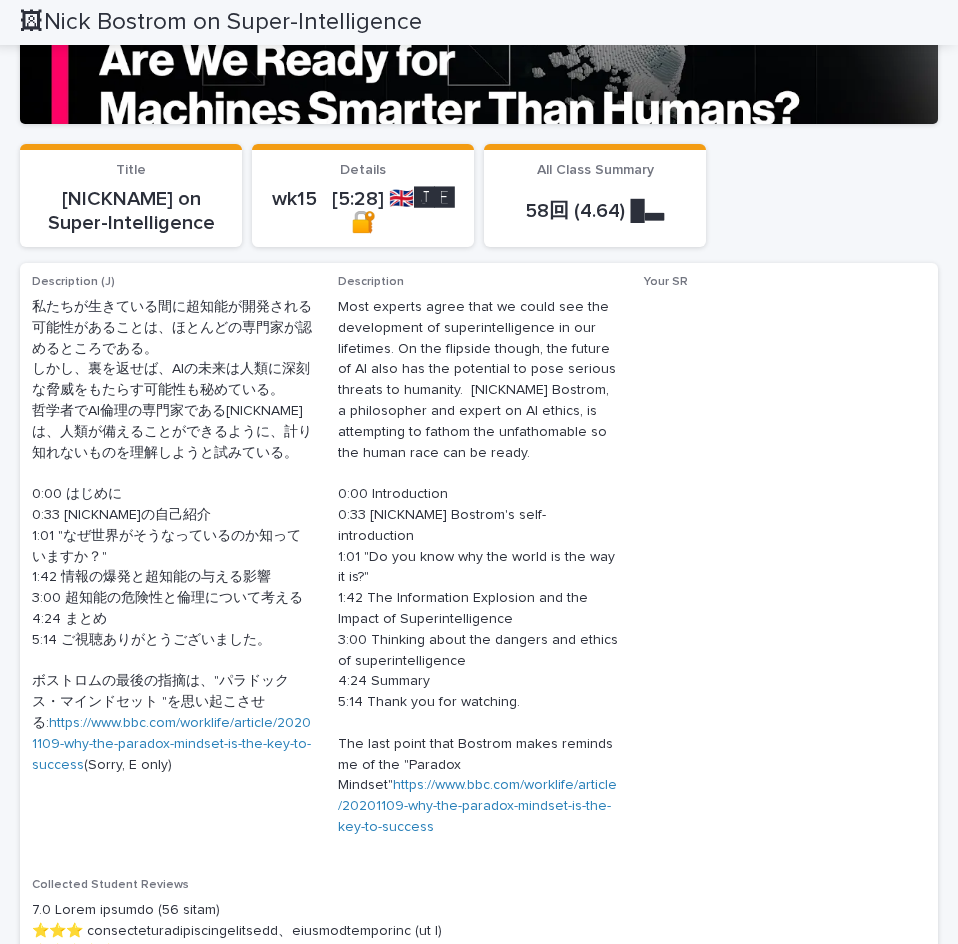 scroll, scrollTop: 441, scrollLeft: 0, axis: vertical 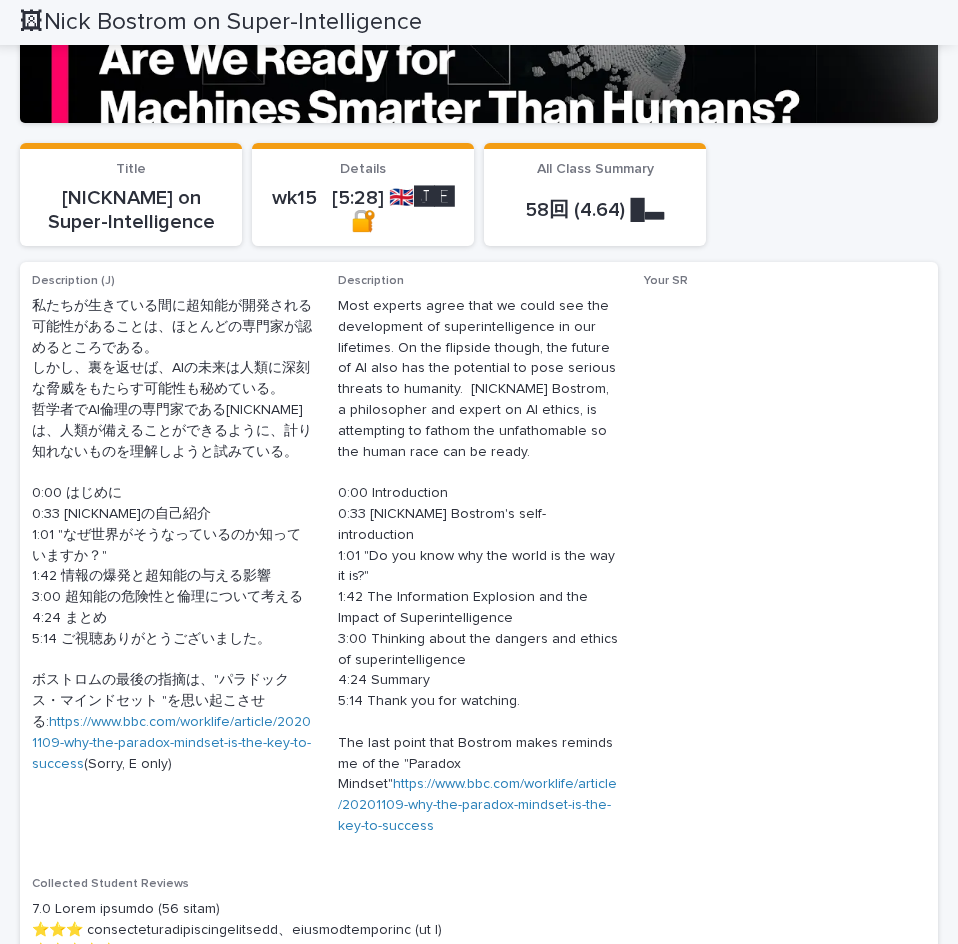 click on "Your SR" at bounding box center [666, 281] 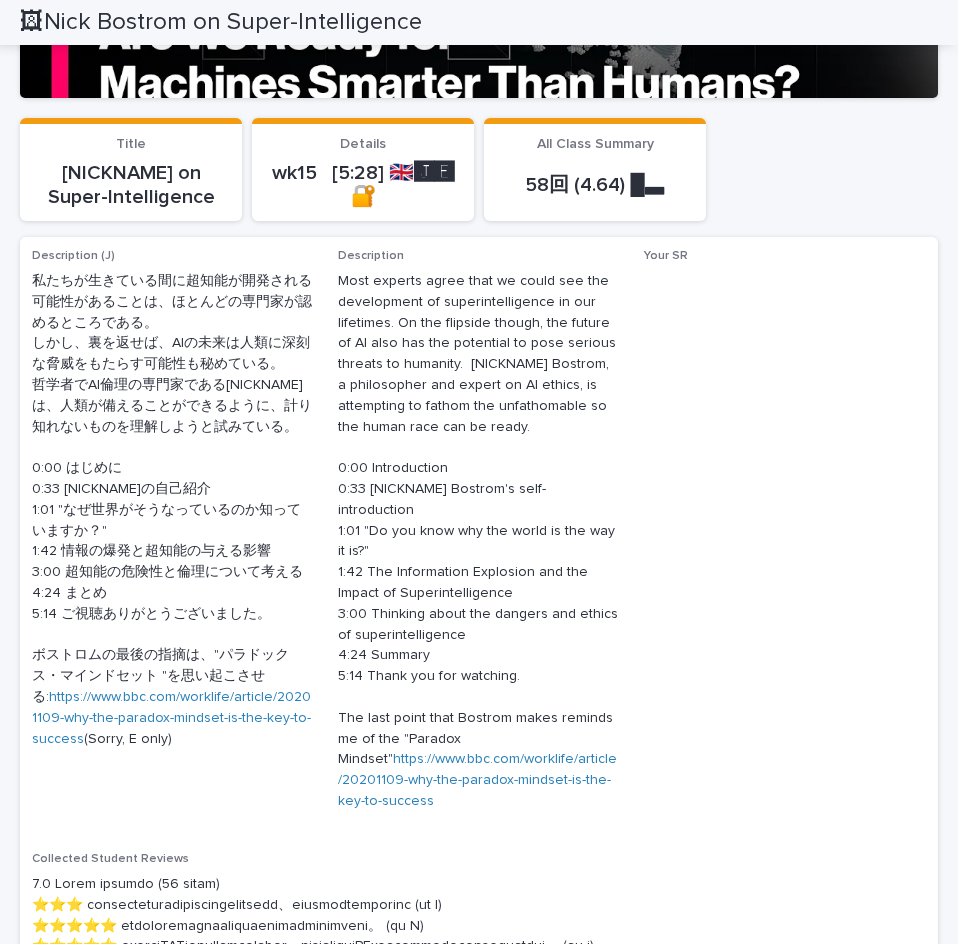 scroll, scrollTop: 450, scrollLeft: 0, axis: vertical 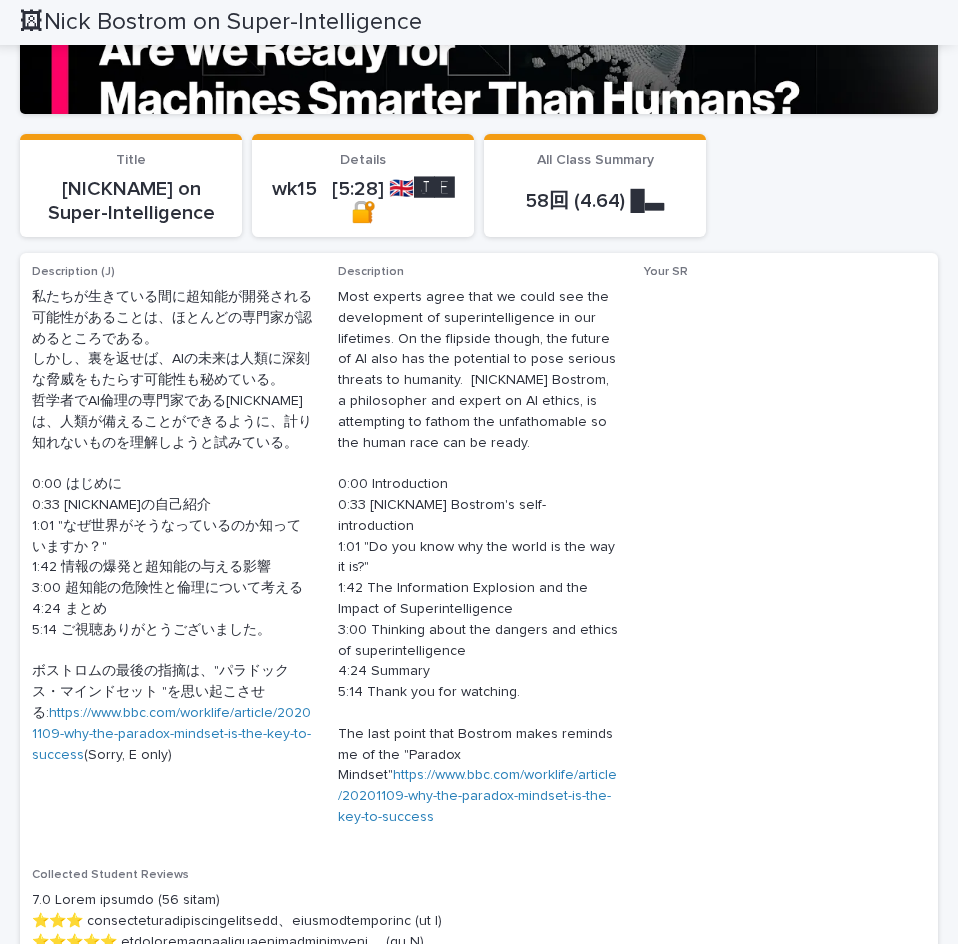 click on "Your SR" at bounding box center (666, 272) 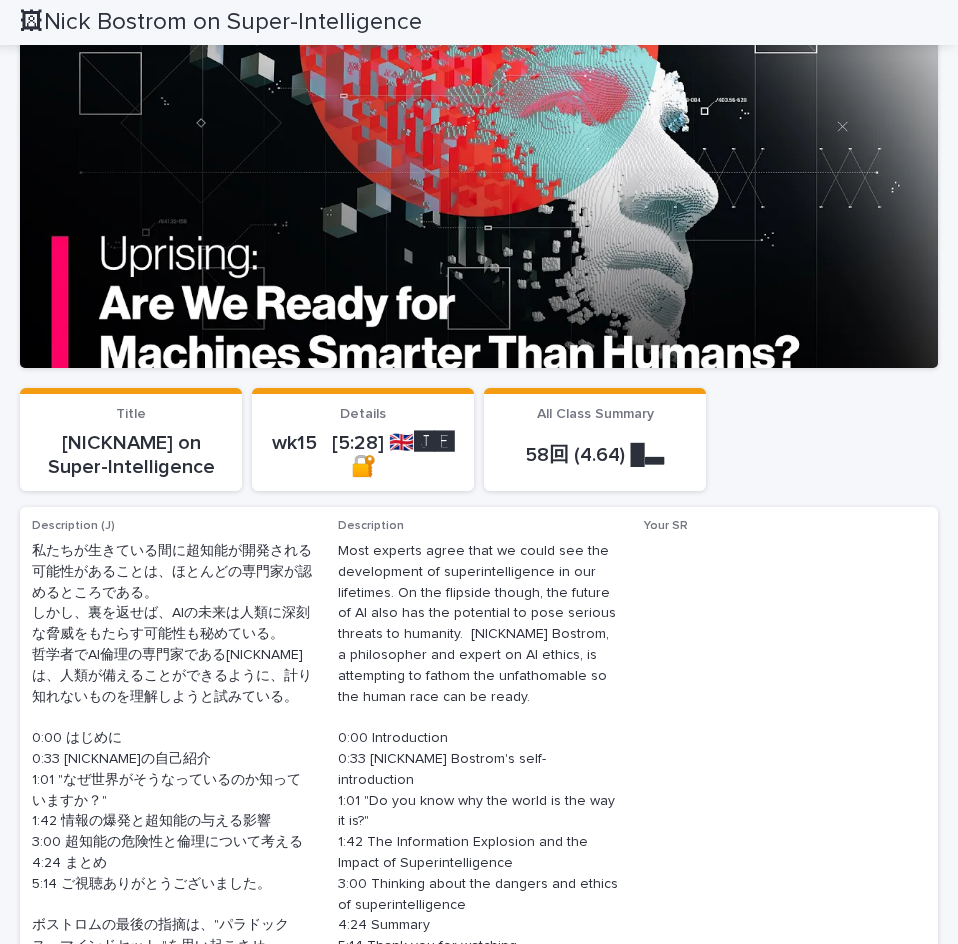 scroll, scrollTop: 174, scrollLeft: 0, axis: vertical 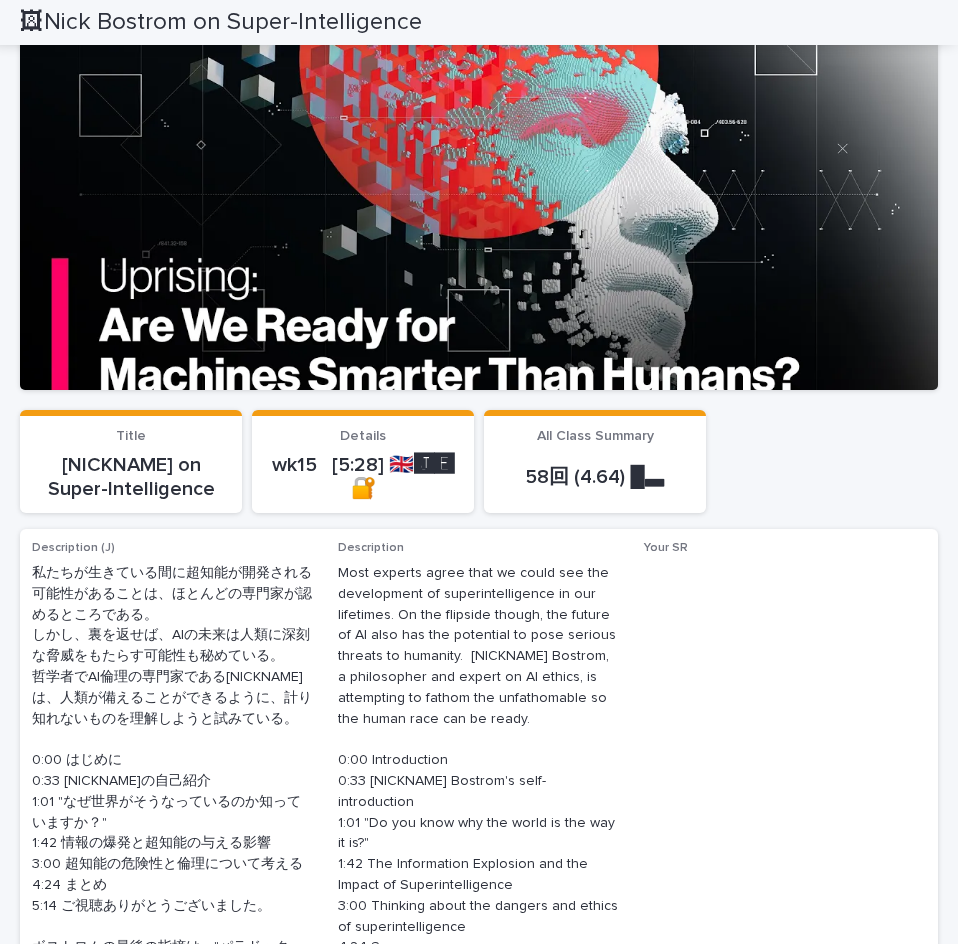 click on "Your SR" at bounding box center (785, 548) 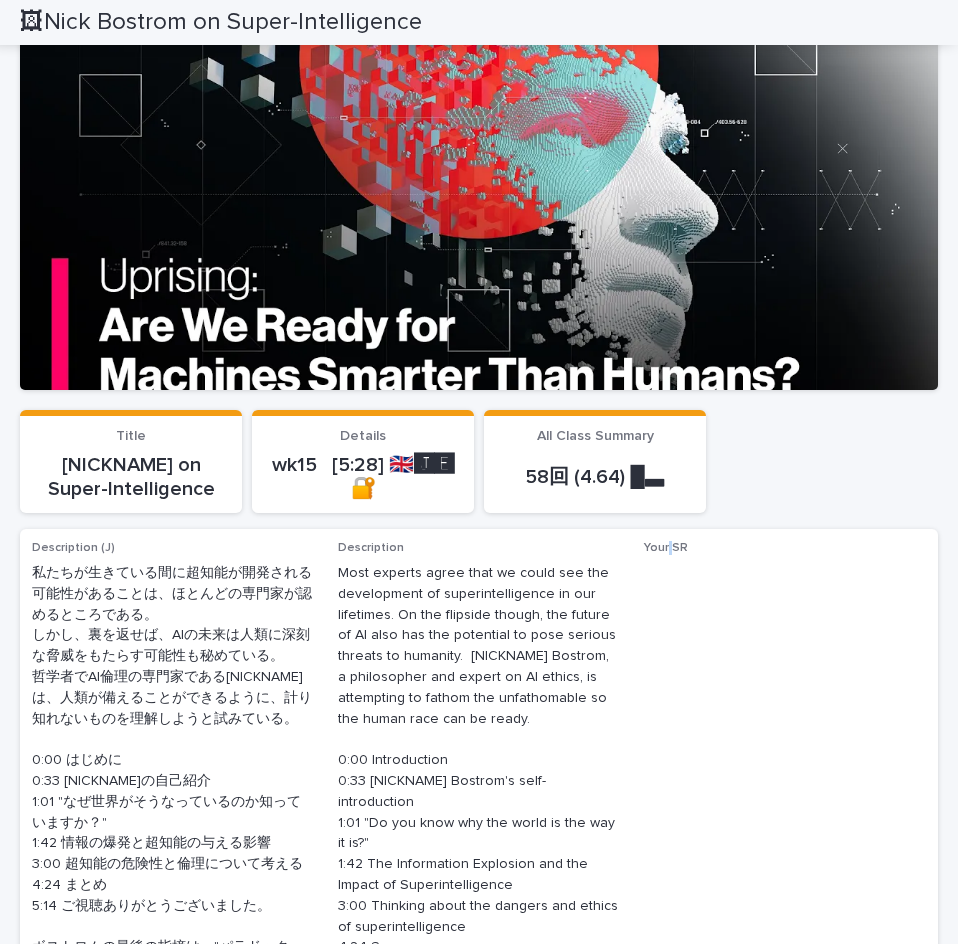 click on "Your SR" at bounding box center (785, 548) 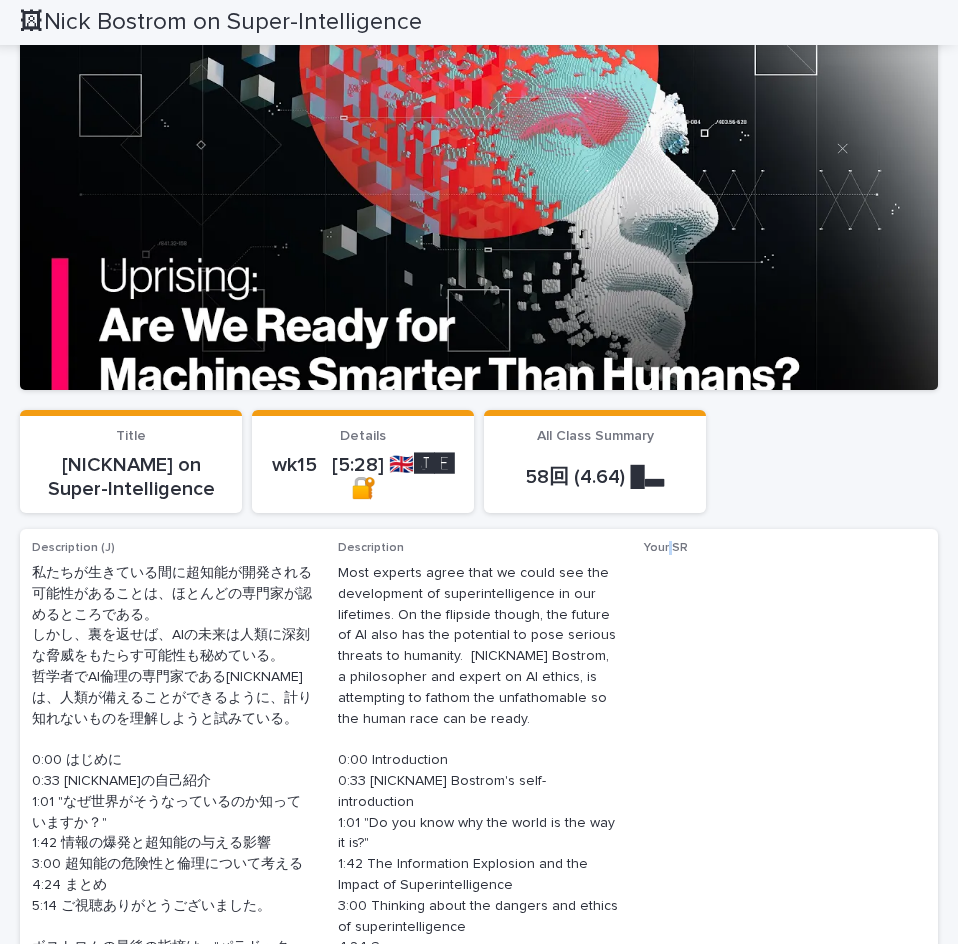 scroll, scrollTop: 0, scrollLeft: 0, axis: both 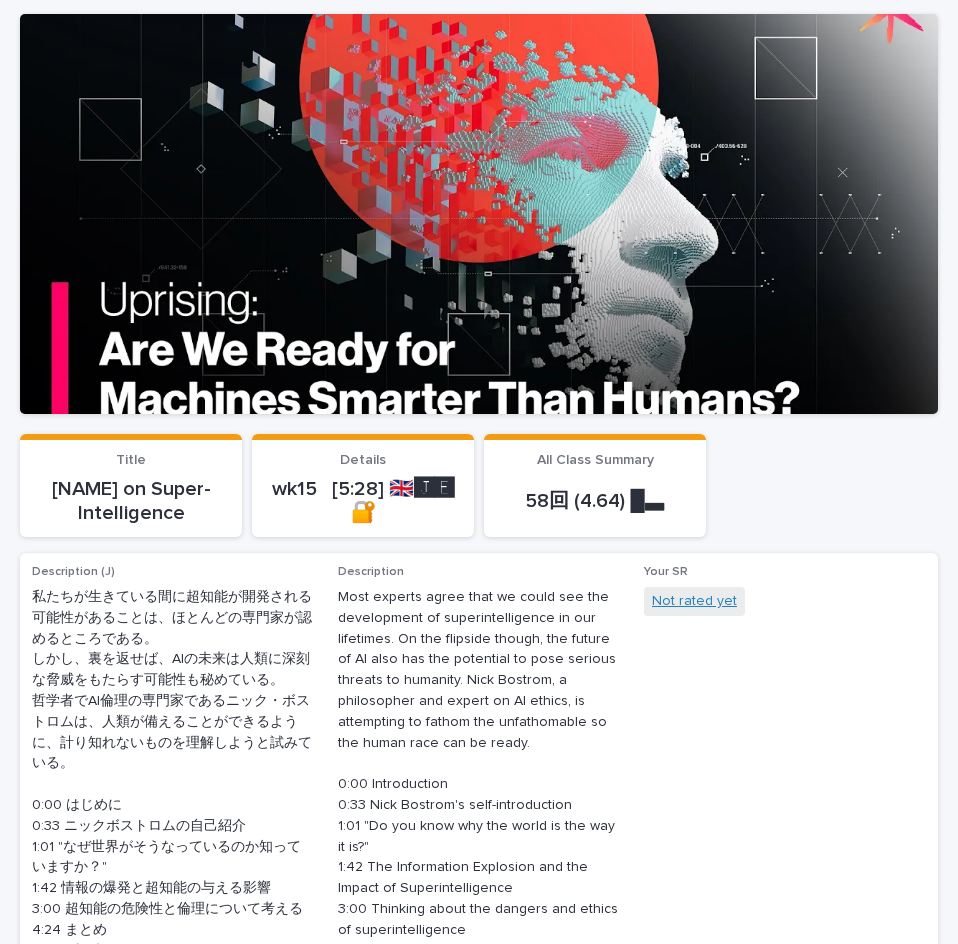 click on "Not rated yet" at bounding box center [694, 601] 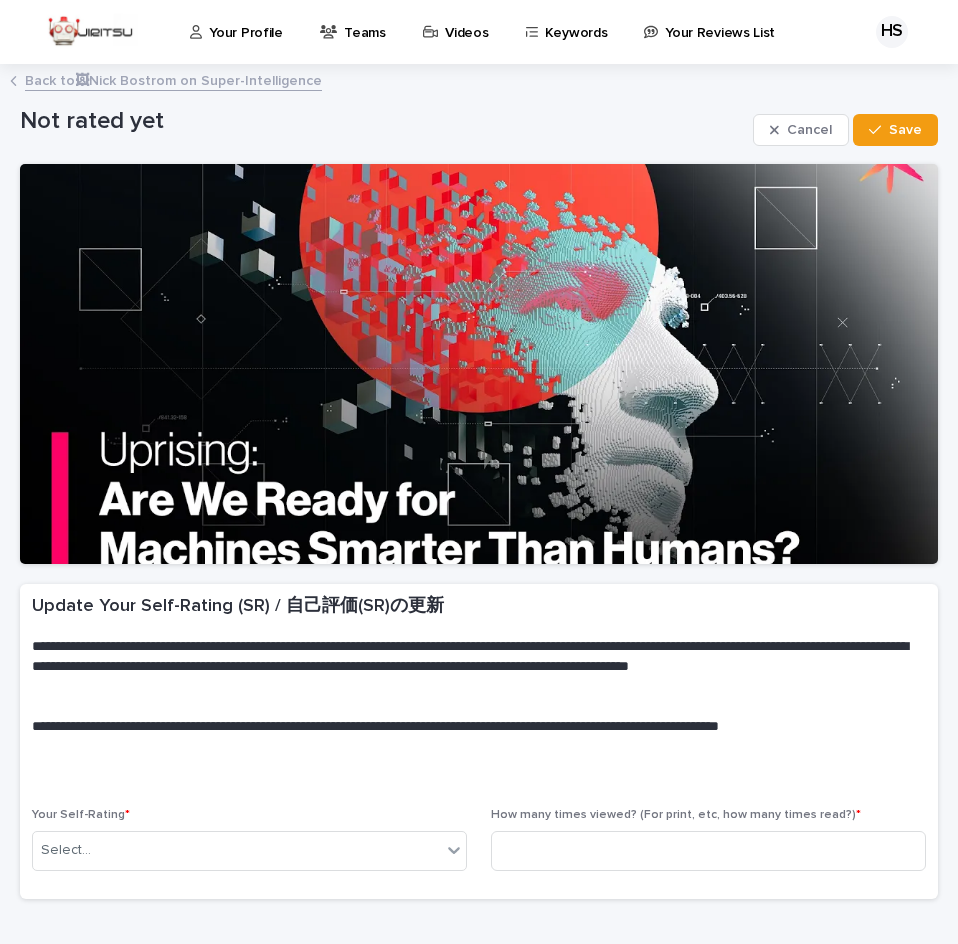 scroll, scrollTop: 127, scrollLeft: 0, axis: vertical 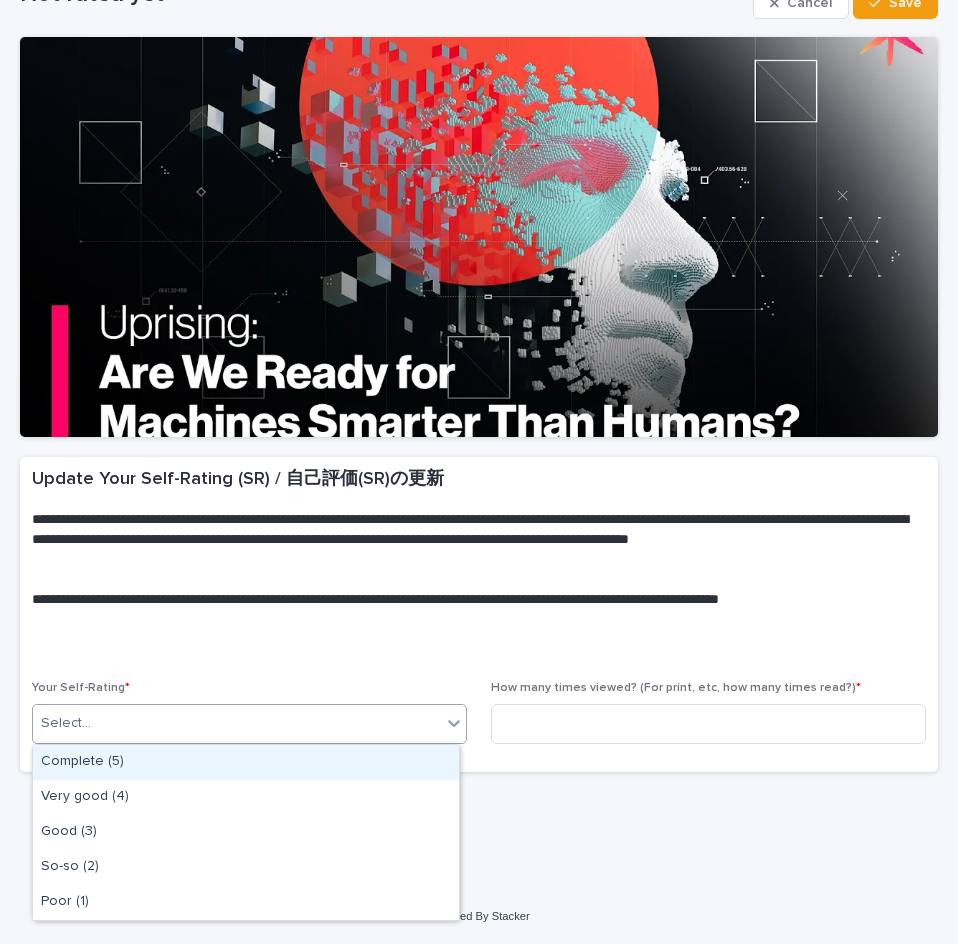 click at bounding box center (454, 723) 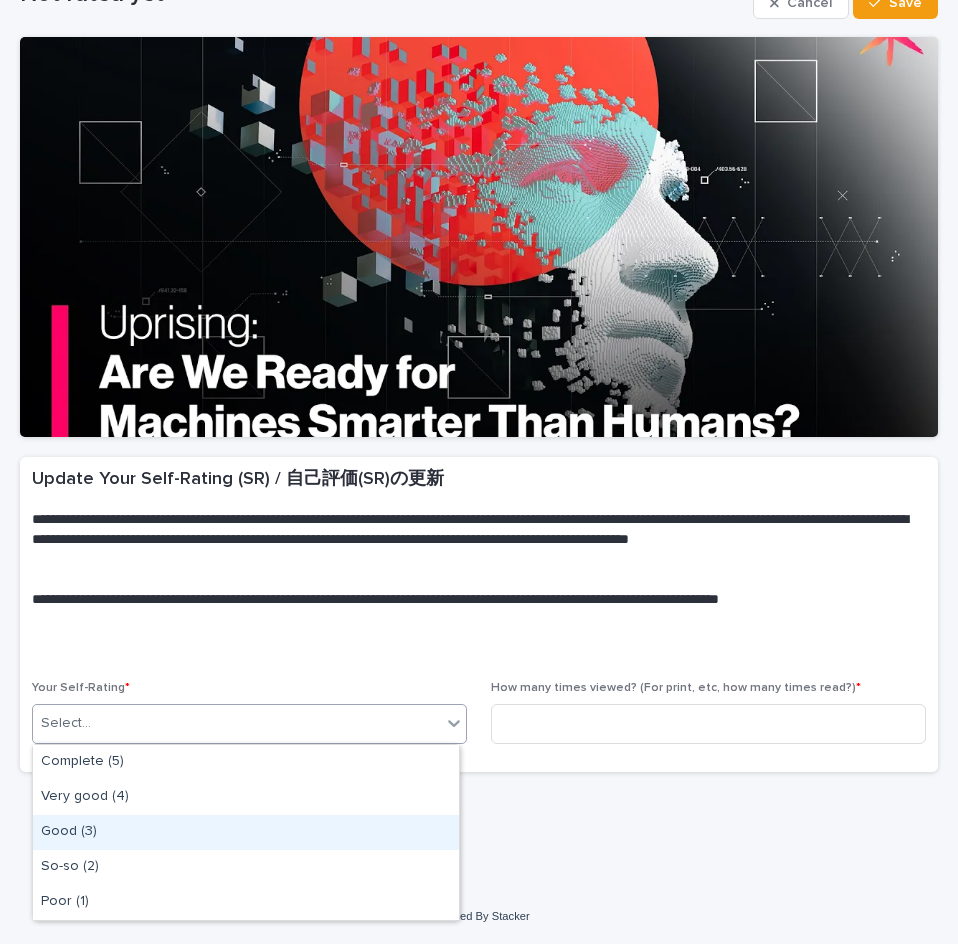 click on "Good (3)" at bounding box center [246, 832] 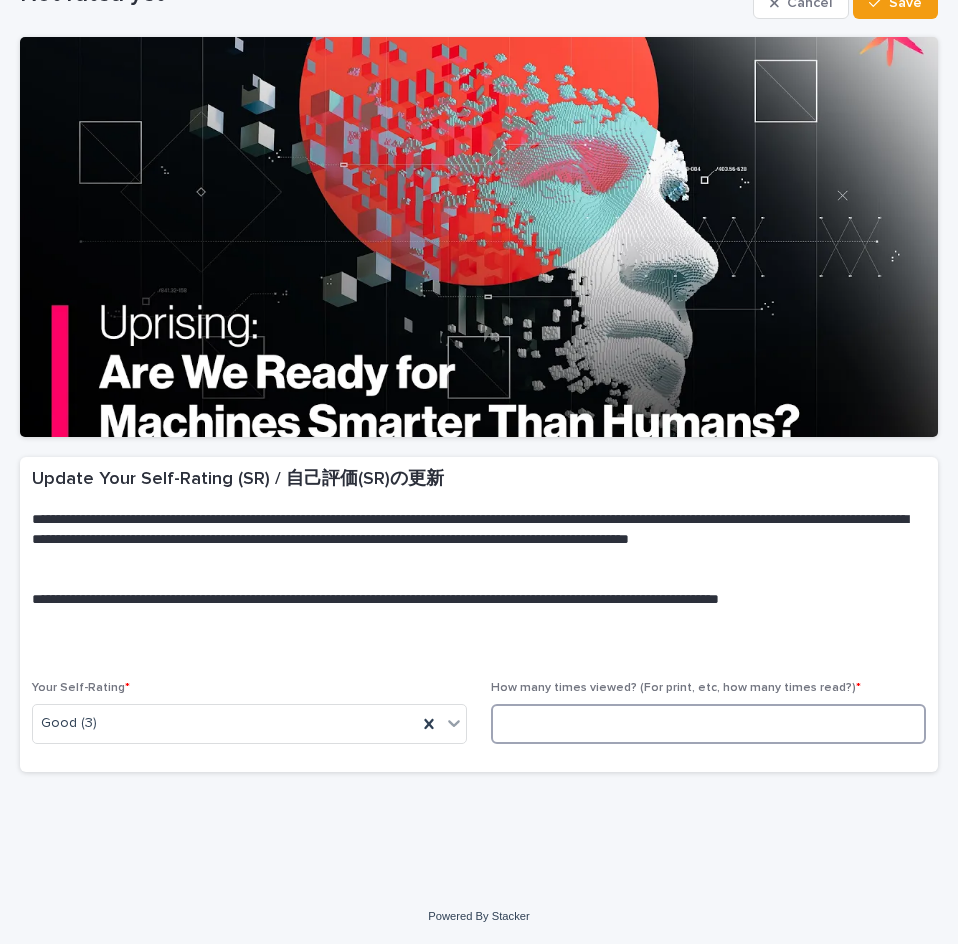 click at bounding box center (708, 724) 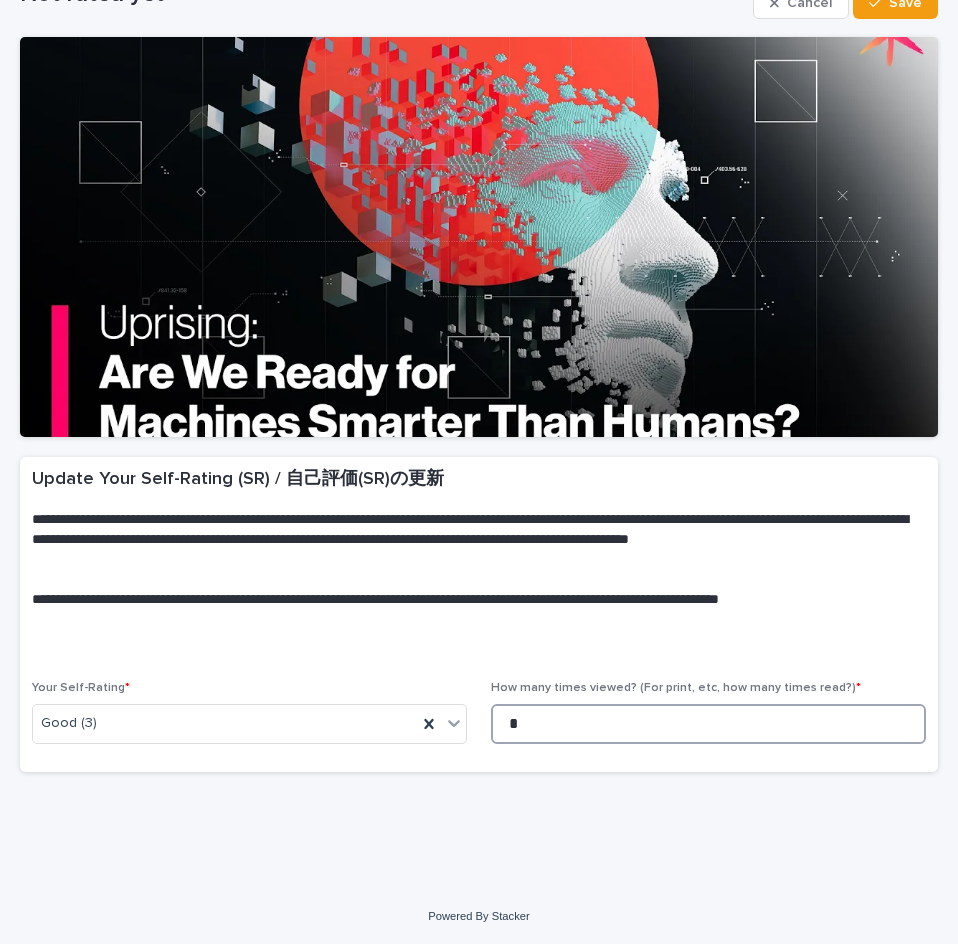 type on "*" 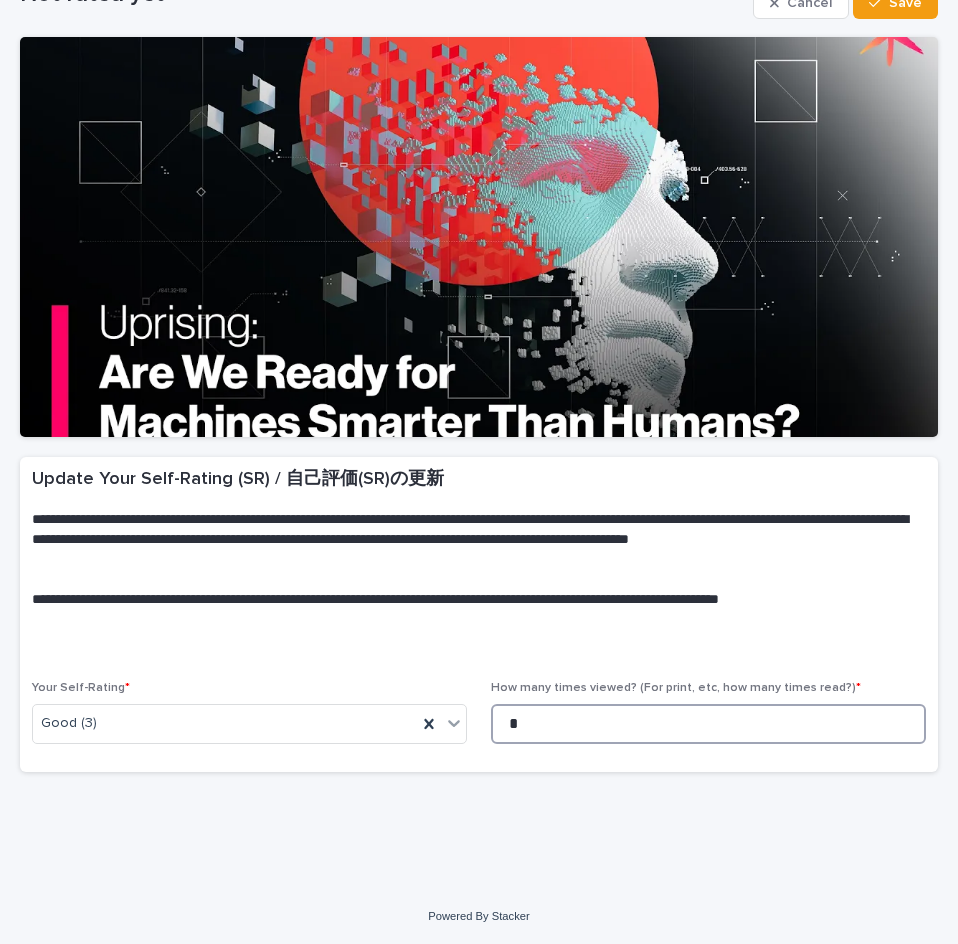 scroll, scrollTop: 0, scrollLeft: 0, axis: both 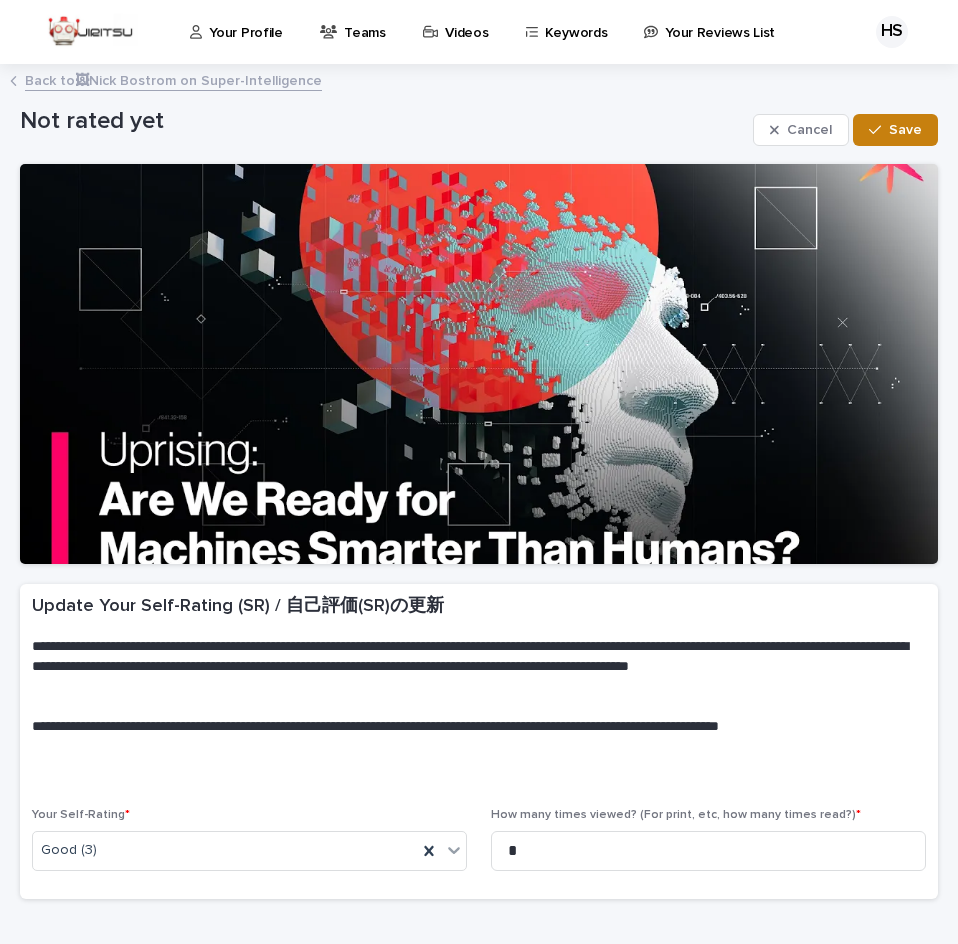 click 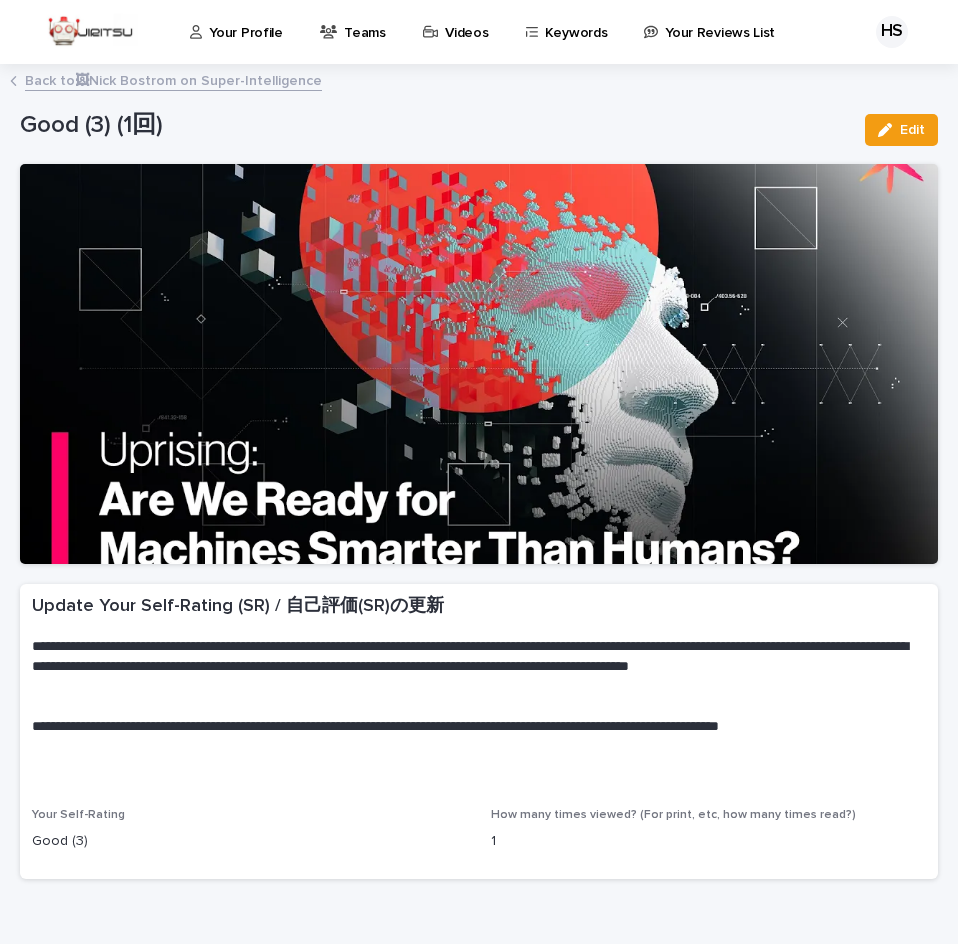 click on "Videos" at bounding box center [466, 21] 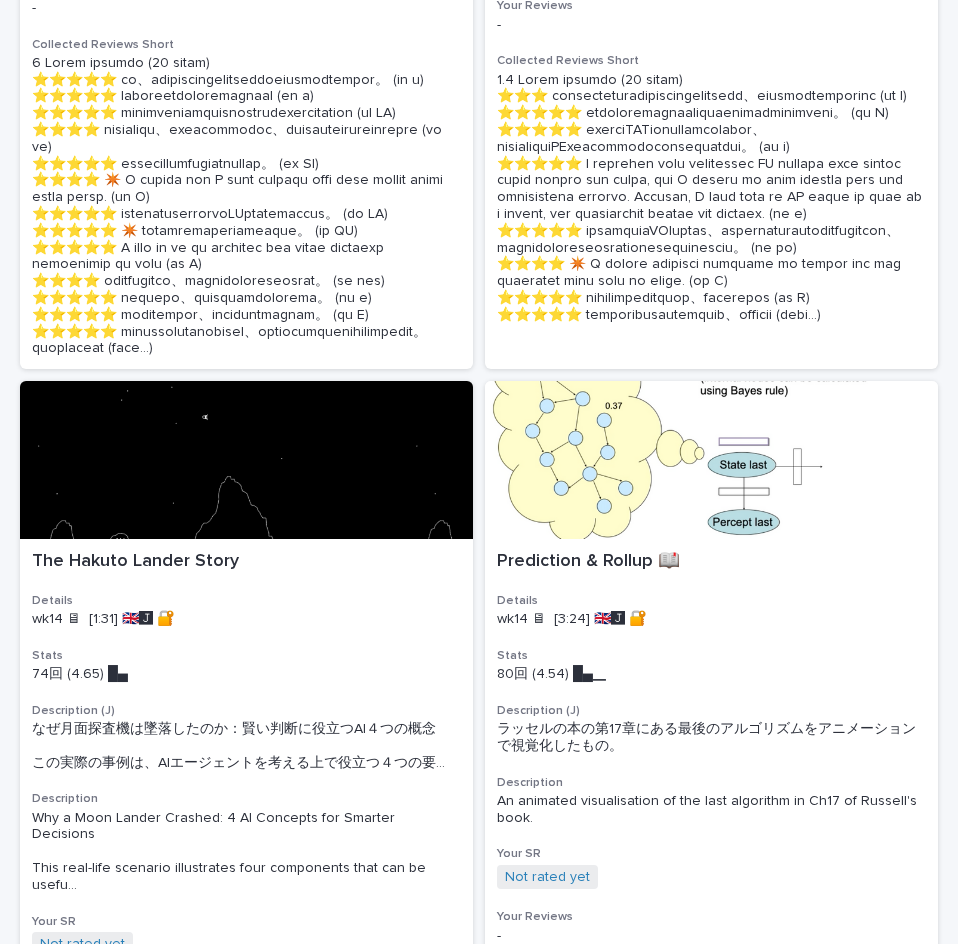 scroll, scrollTop: 848, scrollLeft: 0, axis: vertical 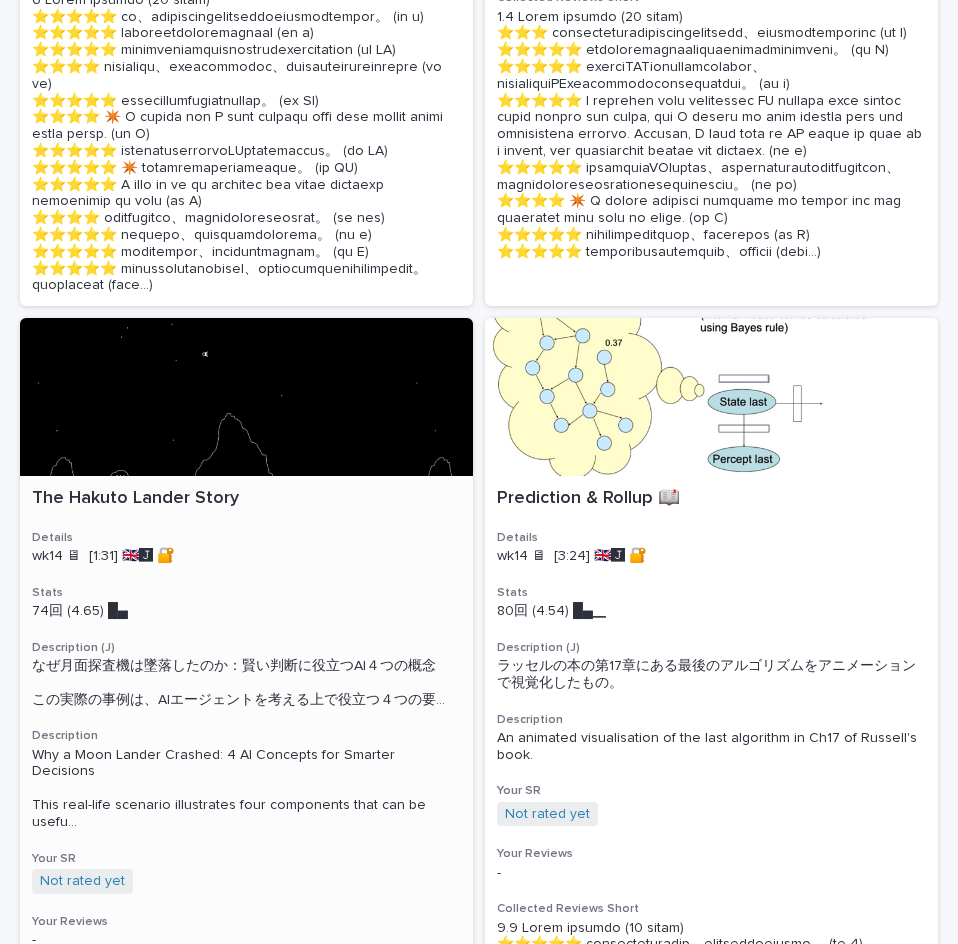 click at bounding box center (246, 397) 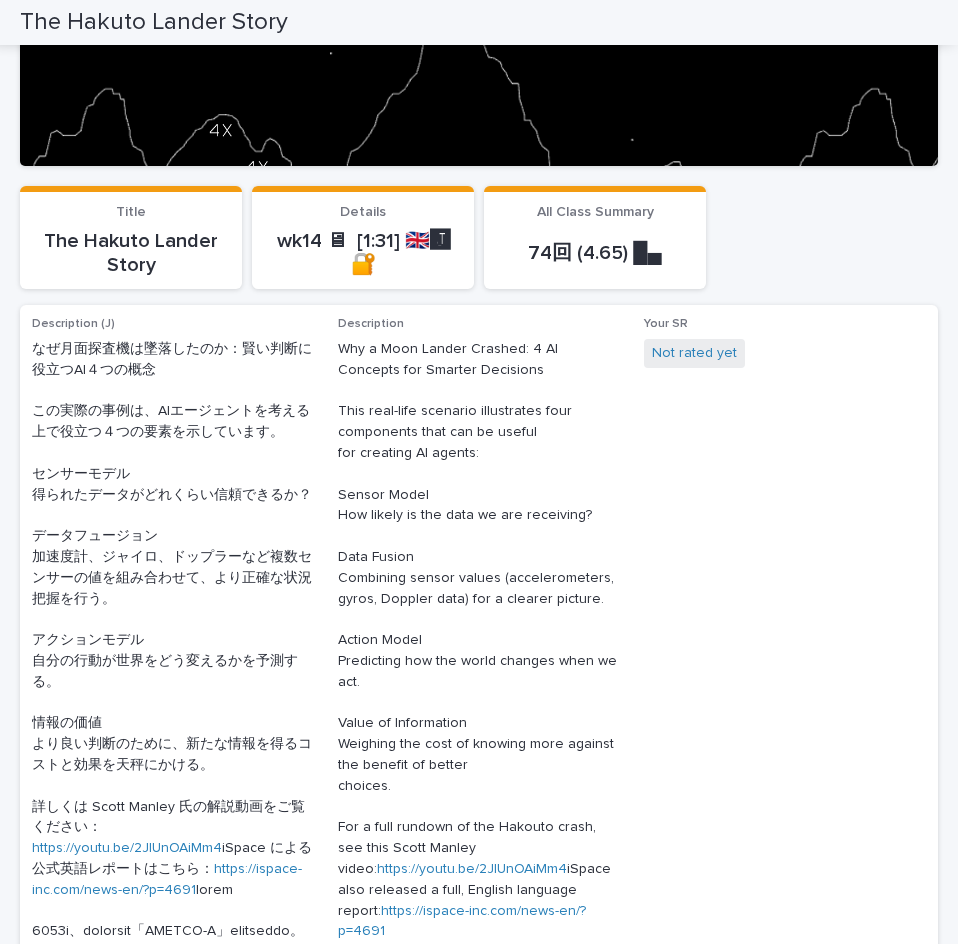 scroll, scrollTop: 284, scrollLeft: 0, axis: vertical 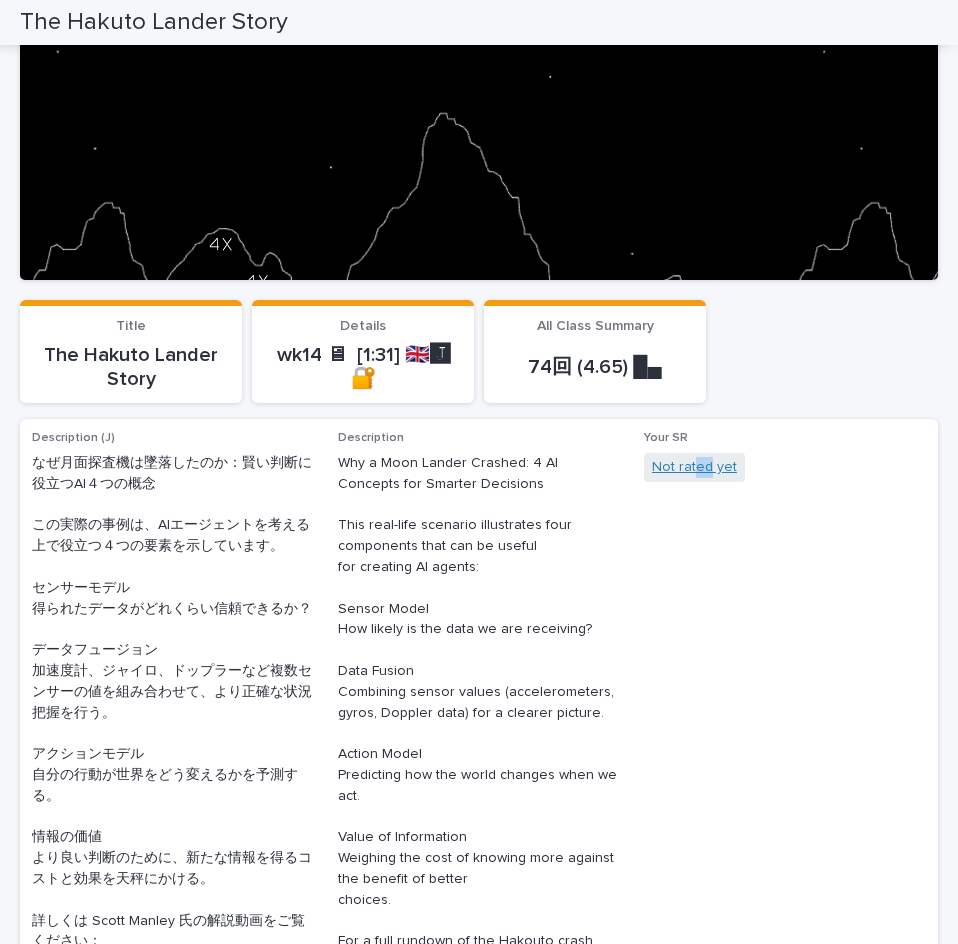 drag, startPoint x: 686, startPoint y: 496, endPoint x: 698, endPoint y: 466, distance: 32.31099 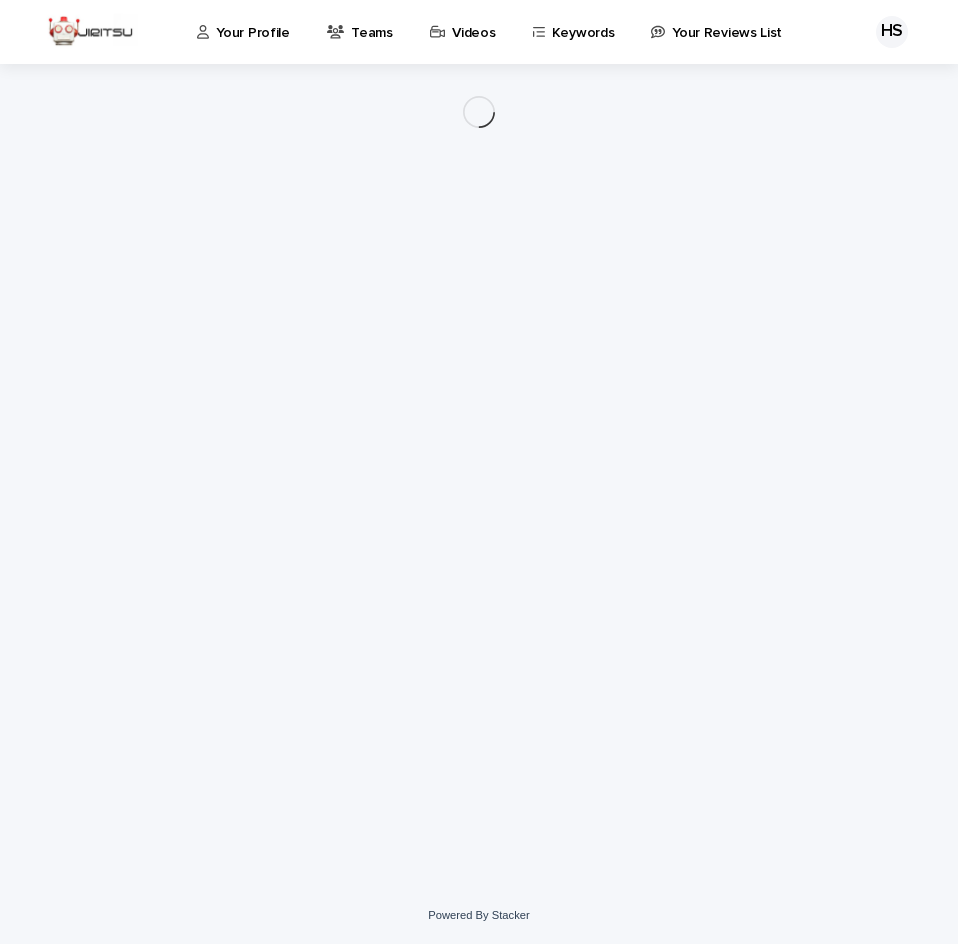 scroll, scrollTop: 0, scrollLeft: 0, axis: both 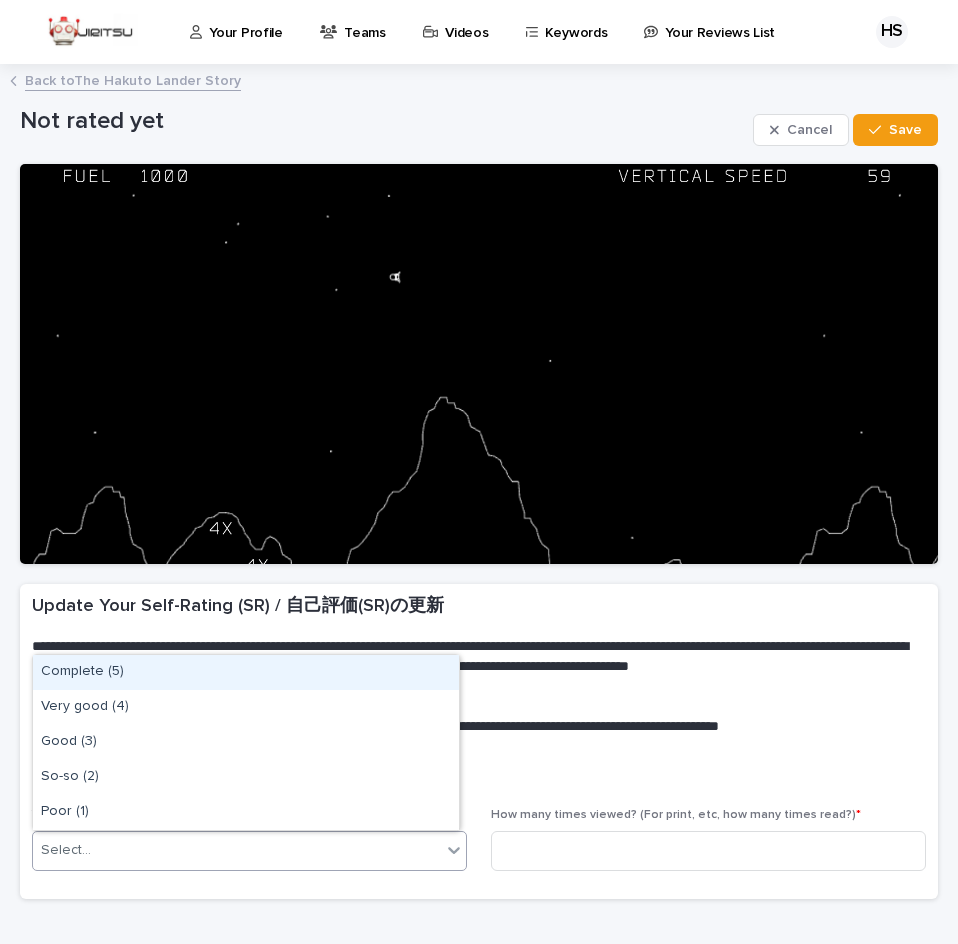 click on "Select..." at bounding box center [237, 850] 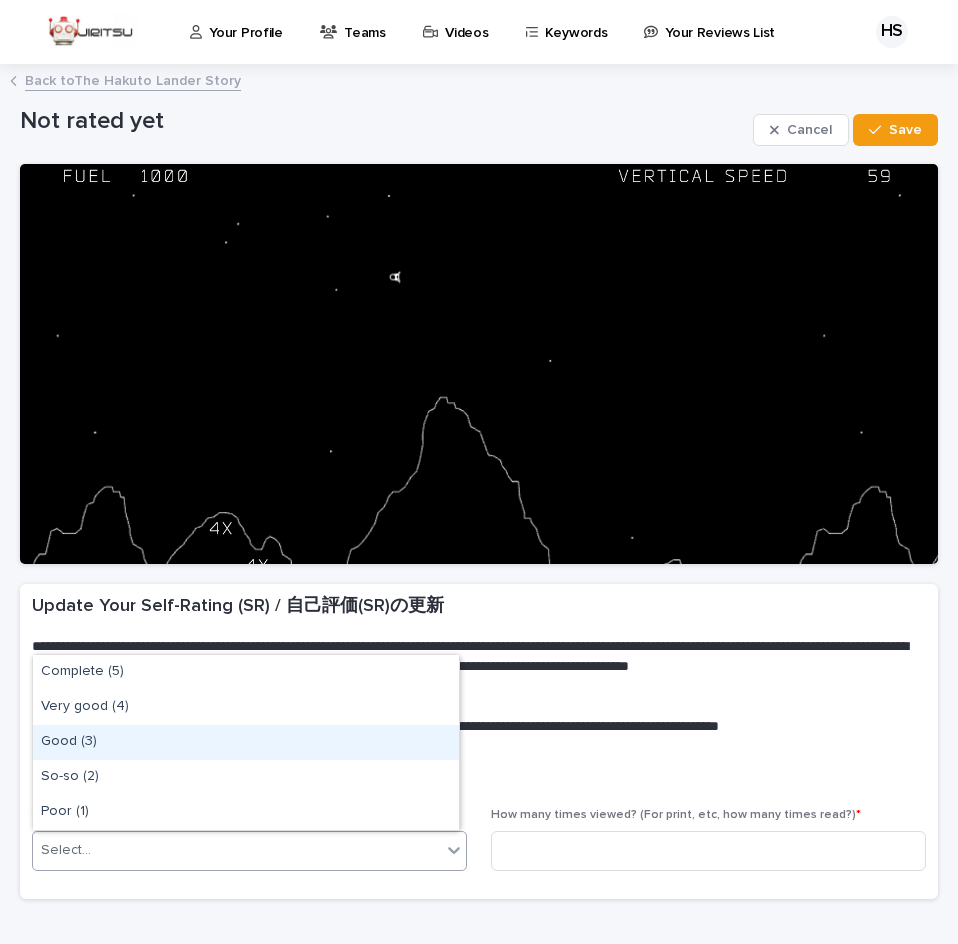 click on "Good (3)" at bounding box center (246, 742) 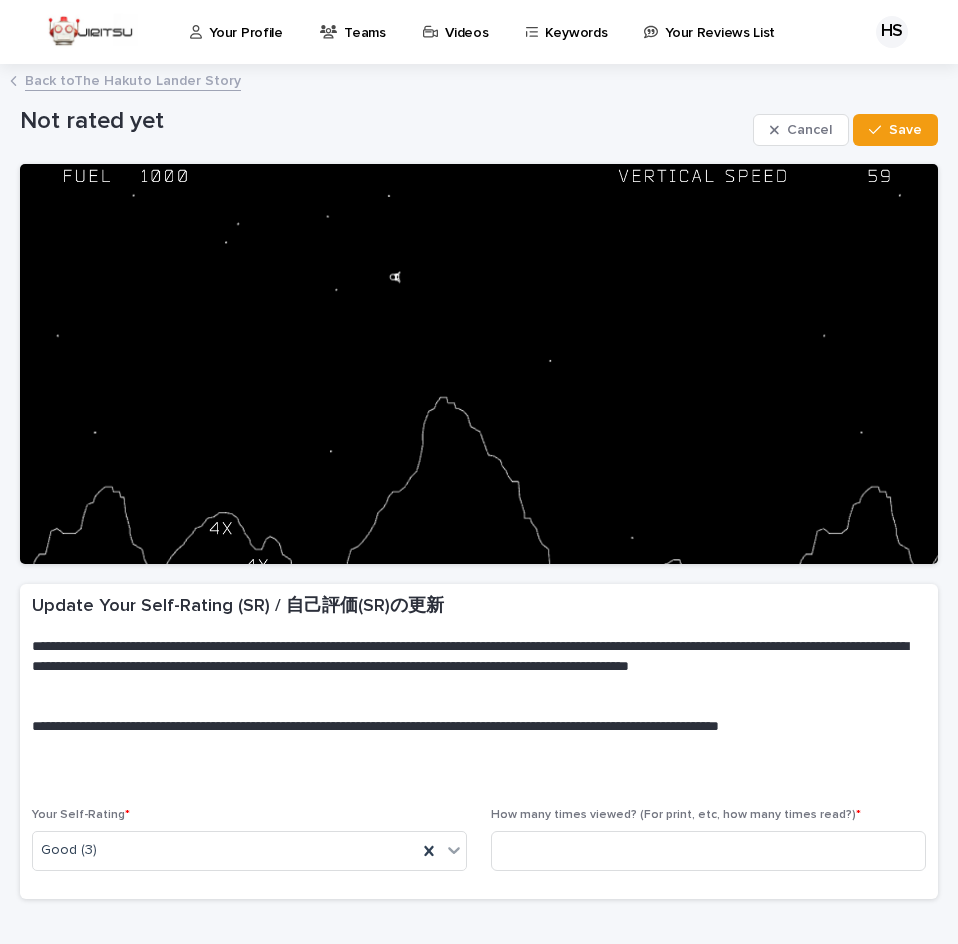 click on "How many times viewed? (For print, etc, how many times read?) *" at bounding box center (708, 847) 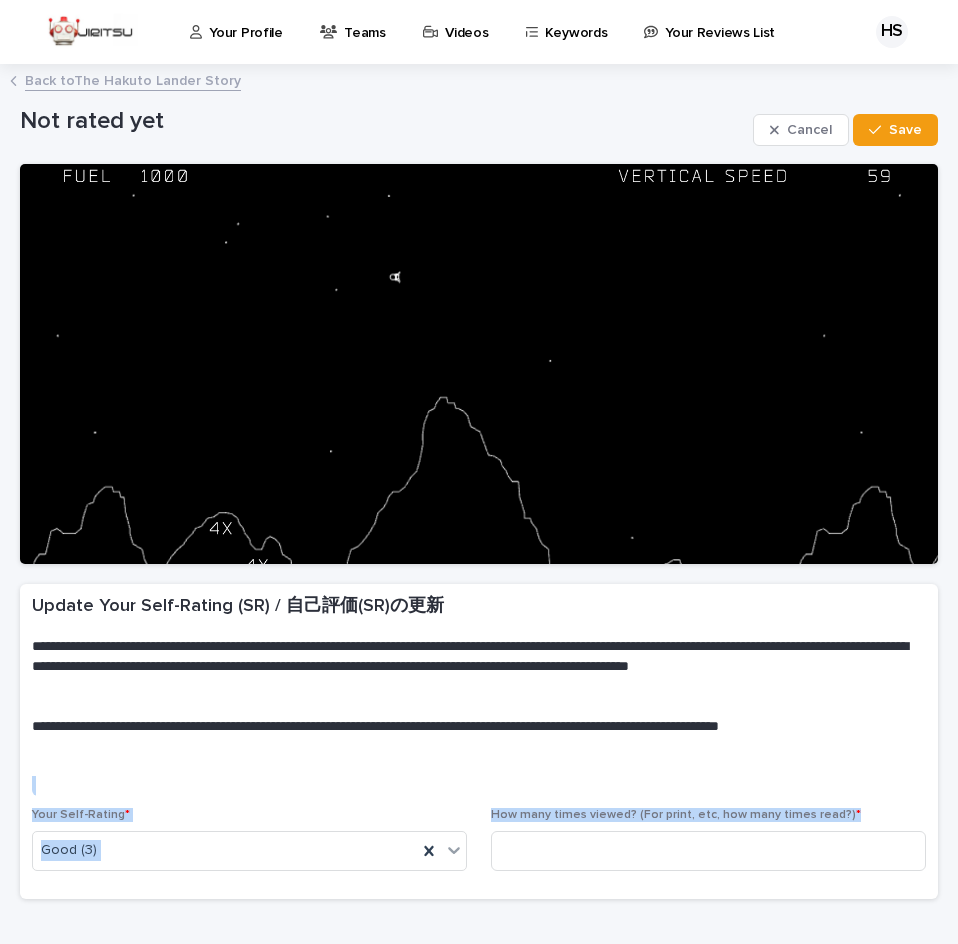 drag, startPoint x: 579, startPoint y: 804, endPoint x: 584, endPoint y: 829, distance: 25.495098 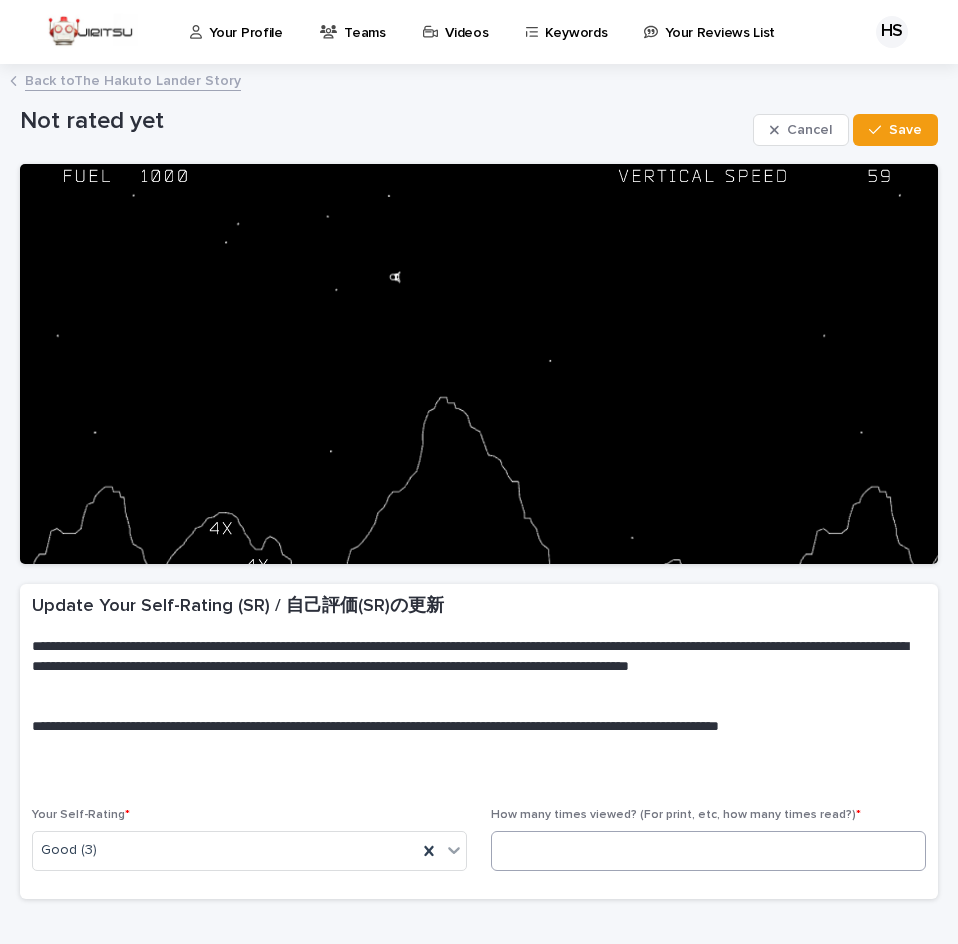 drag, startPoint x: 584, startPoint y: 829, endPoint x: 588, endPoint y: 845, distance: 16.492422 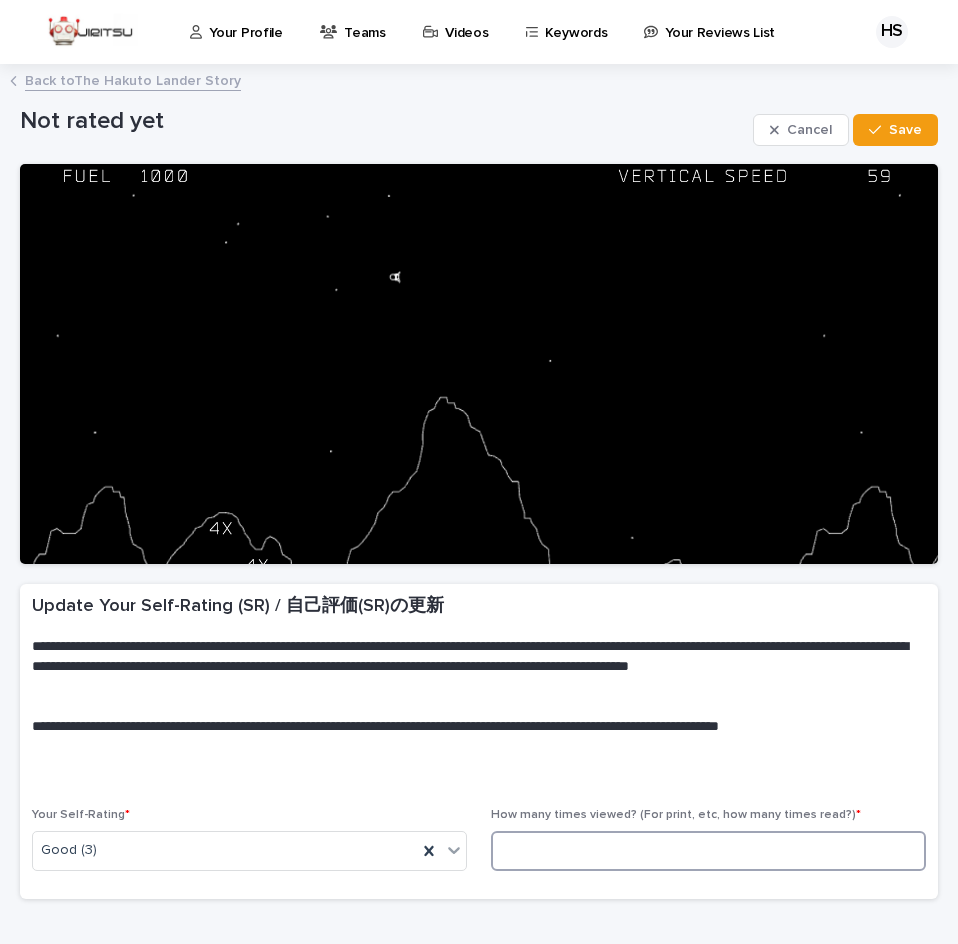 click at bounding box center (708, 851) 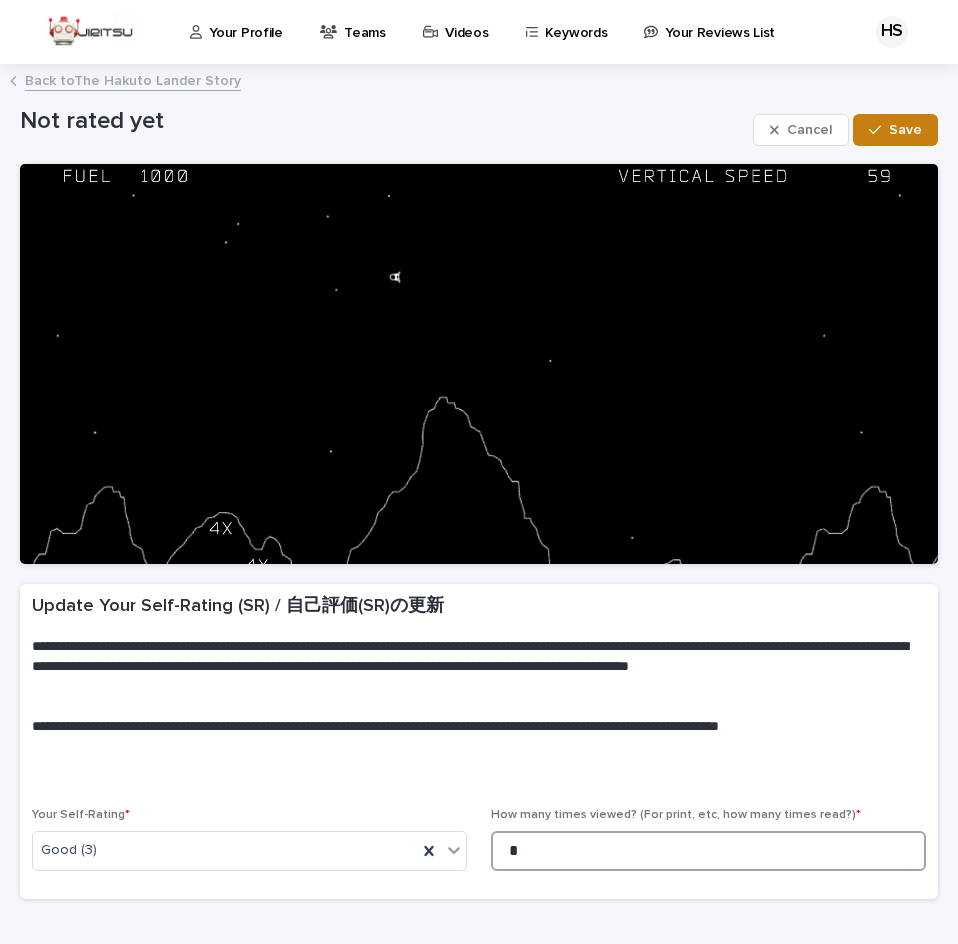 type on "*" 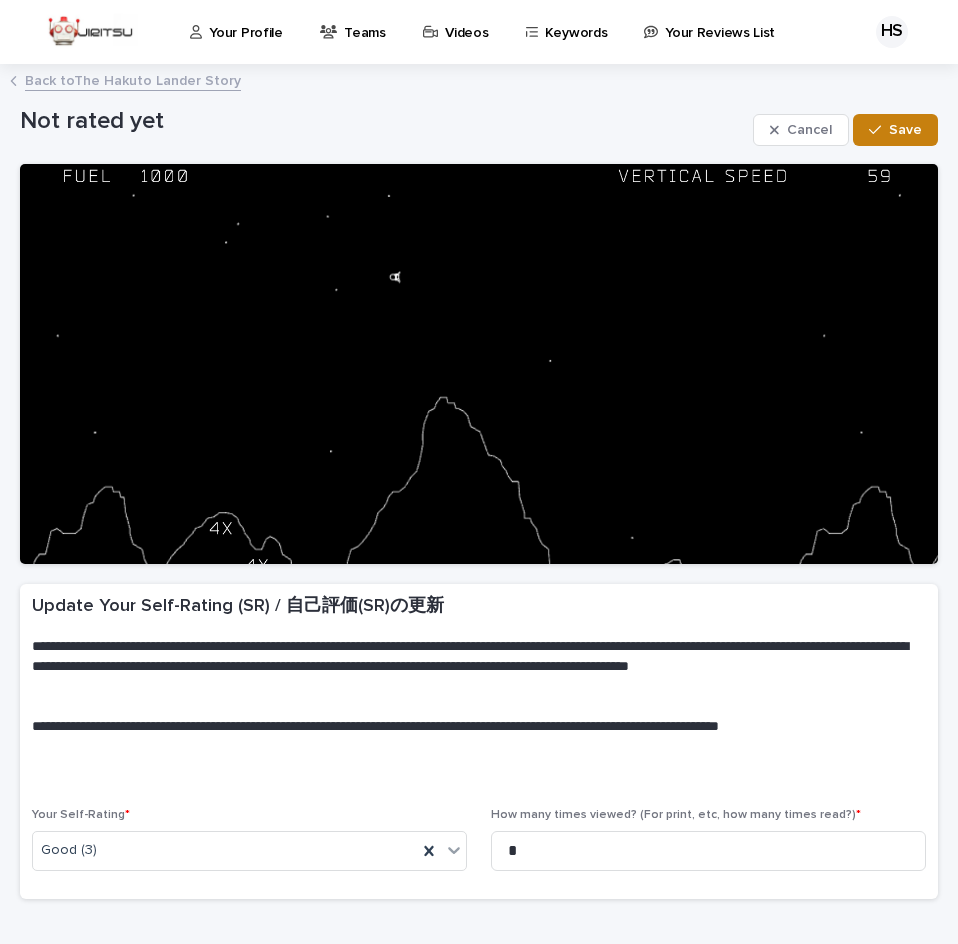 click on "Save" at bounding box center [905, 130] 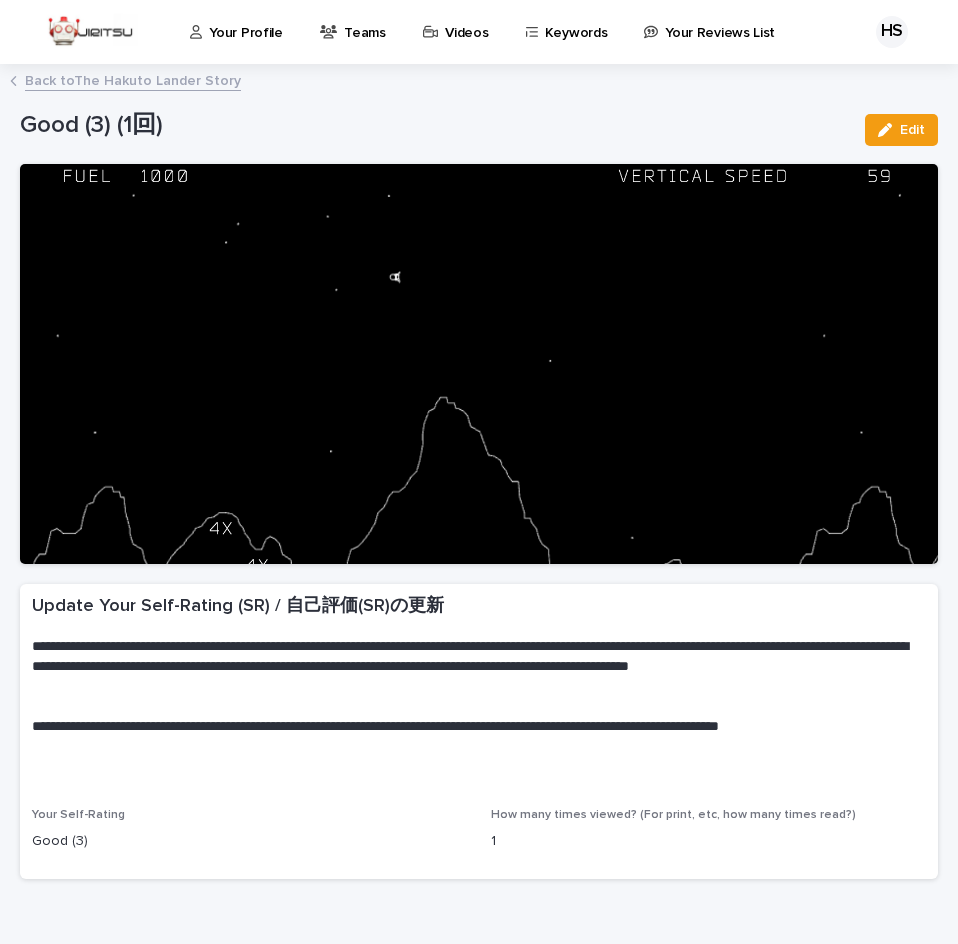 click on "Videos" at bounding box center (466, 21) 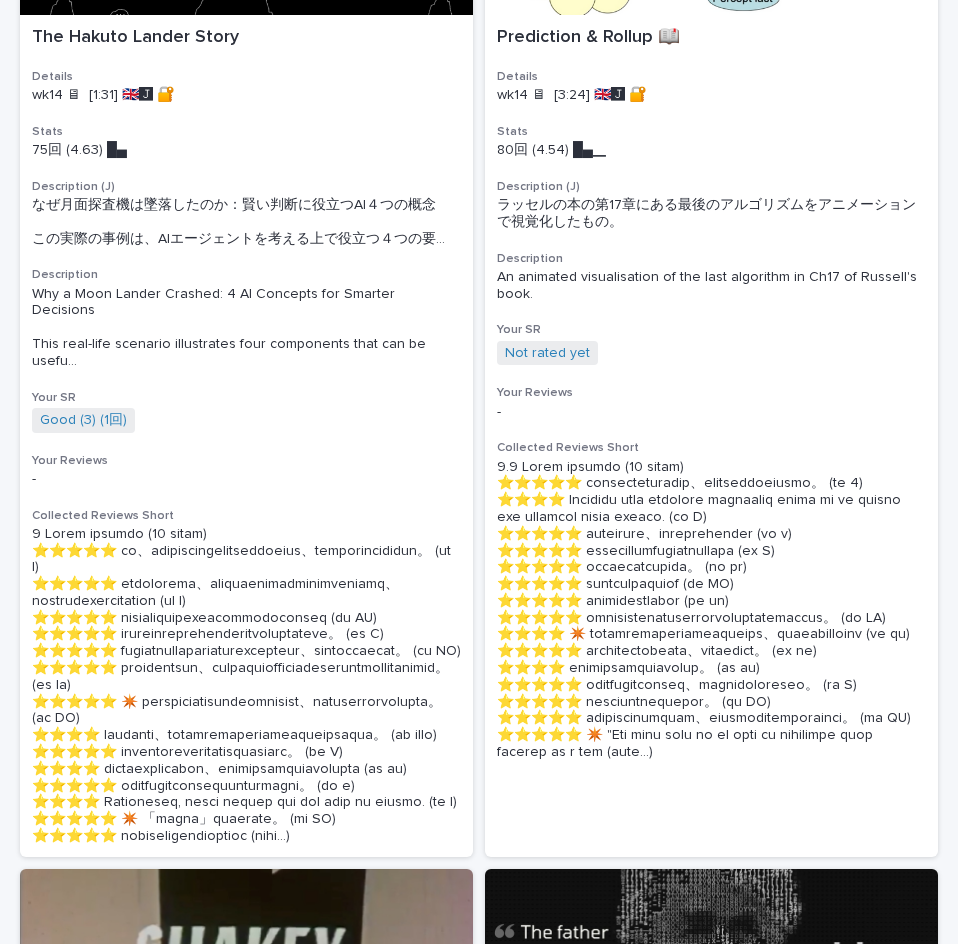 scroll, scrollTop: 1348, scrollLeft: 0, axis: vertical 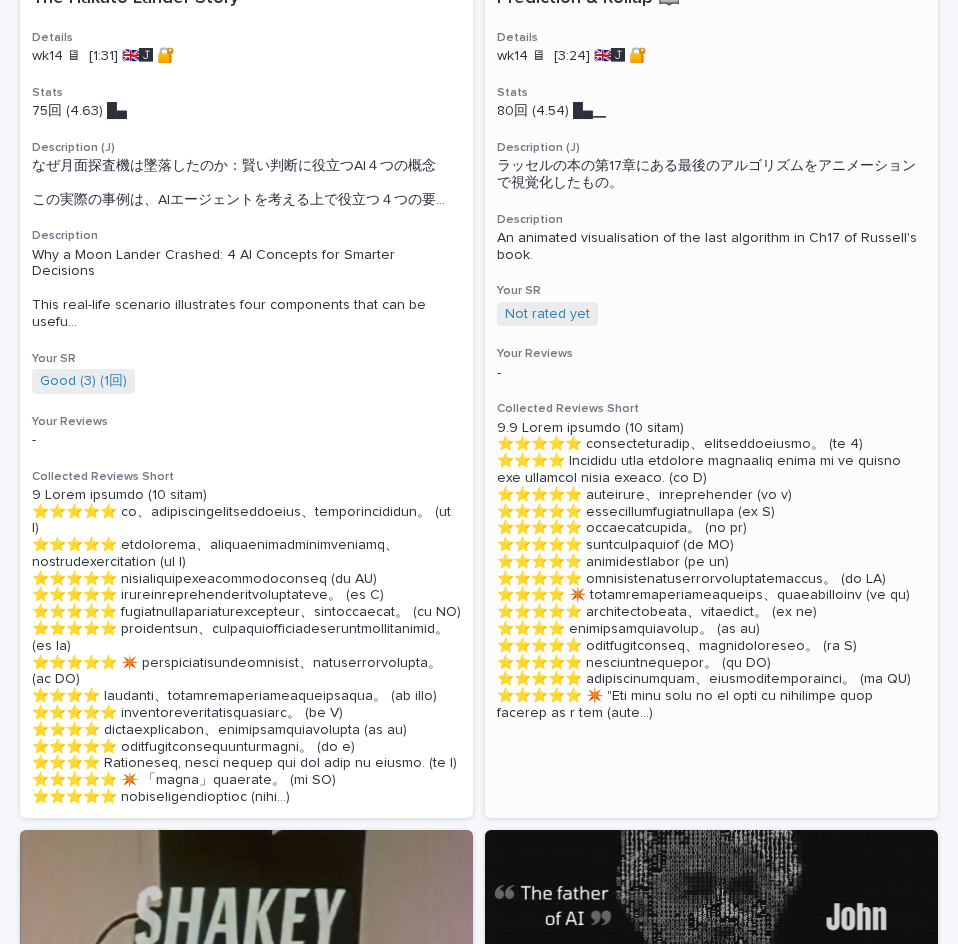 click at bounding box center [711, -103] 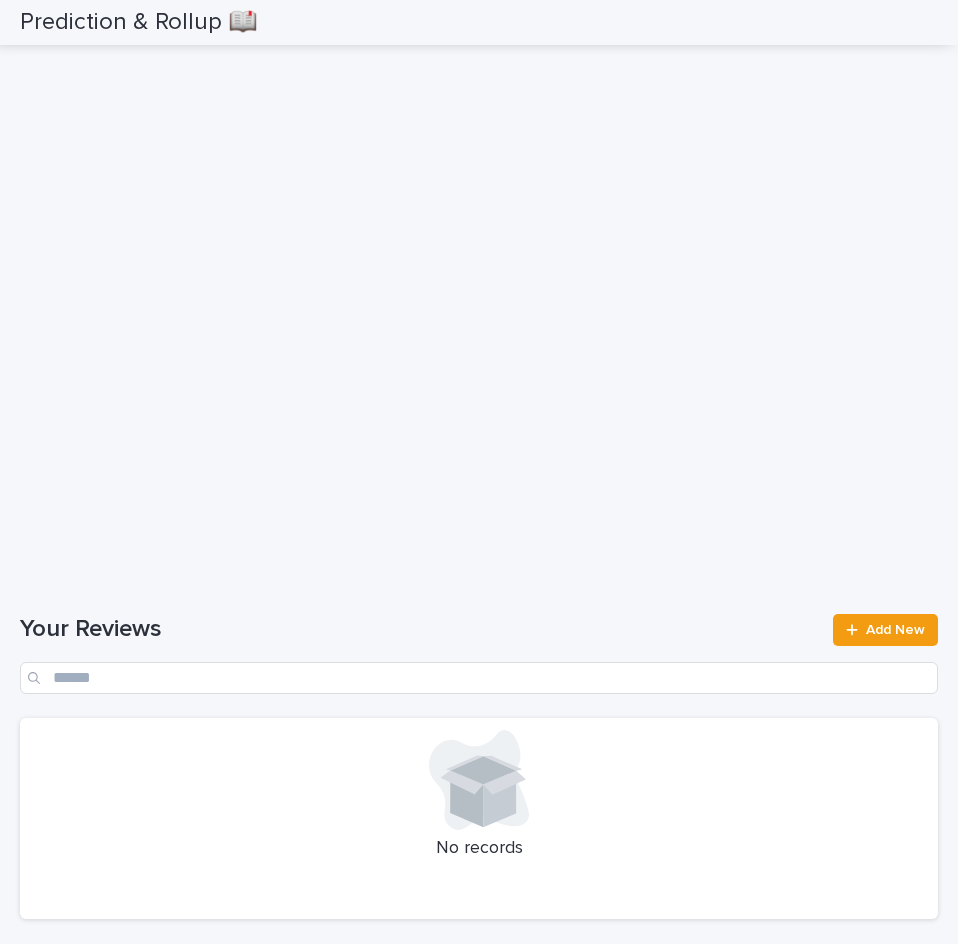 scroll, scrollTop: 1879, scrollLeft: 0, axis: vertical 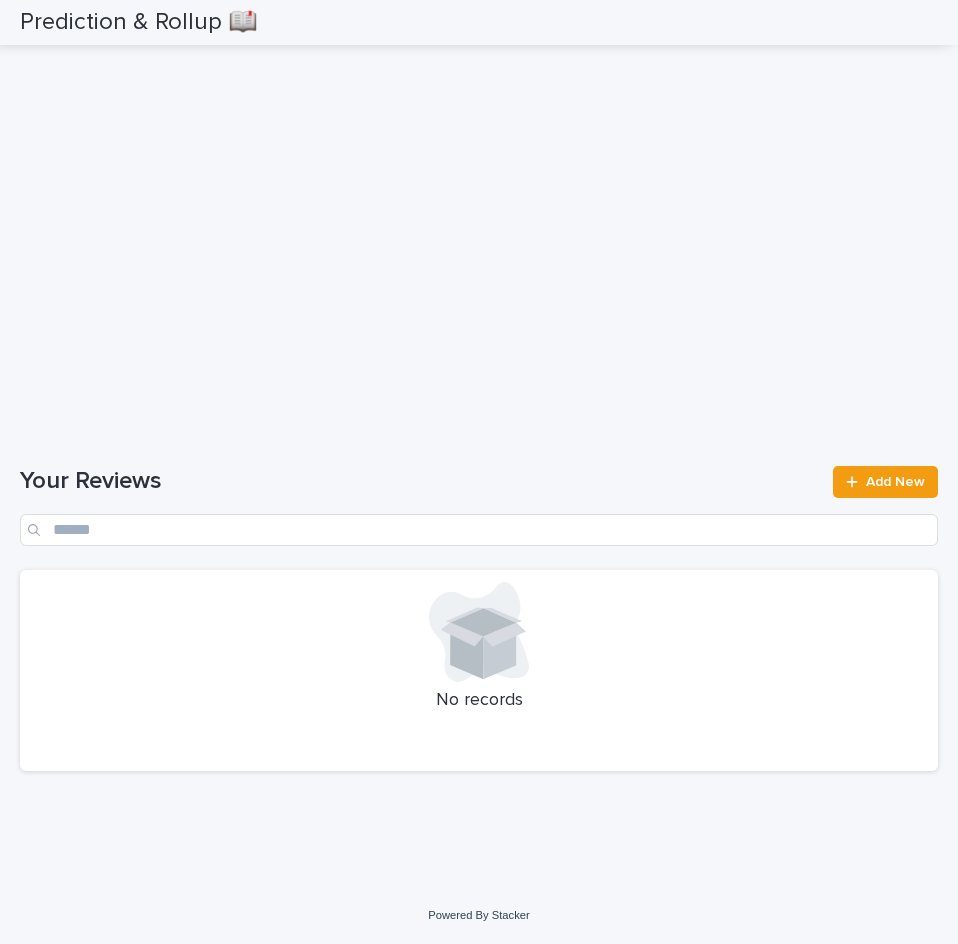 click on "Loading... Saving… Your Reviews Add New No records" at bounding box center (479, 607) 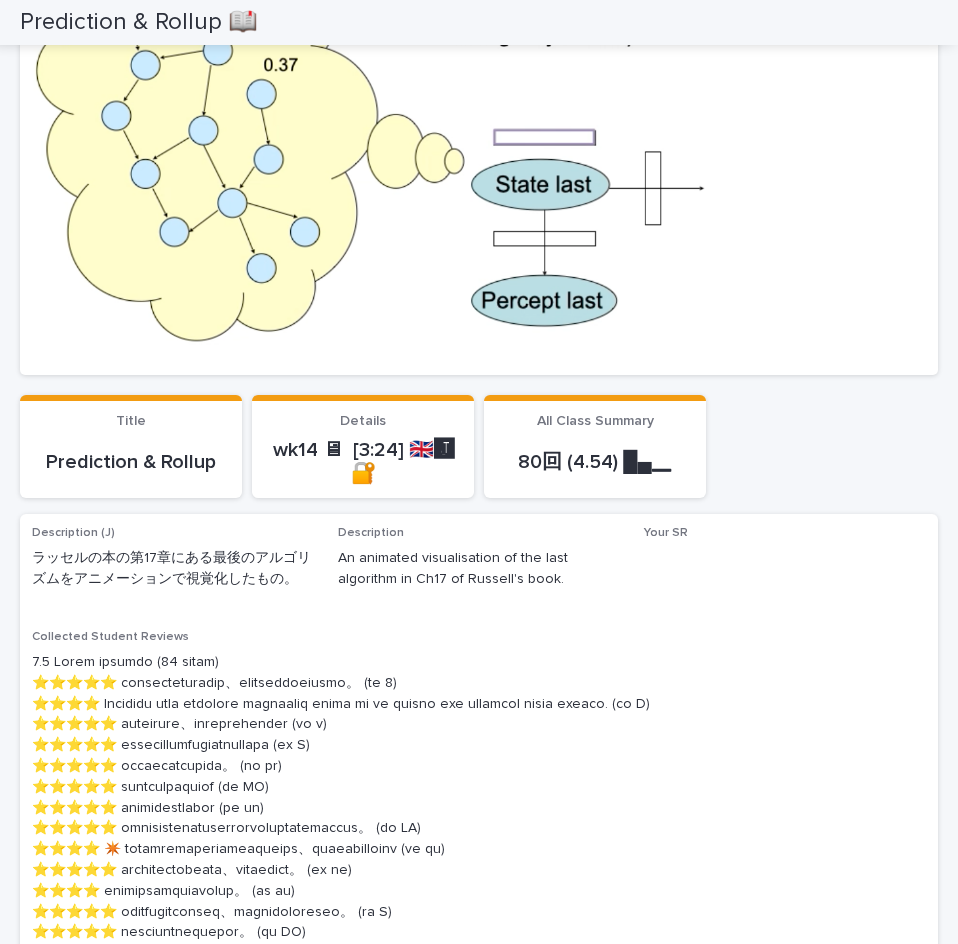 scroll, scrollTop: 0, scrollLeft: 0, axis: both 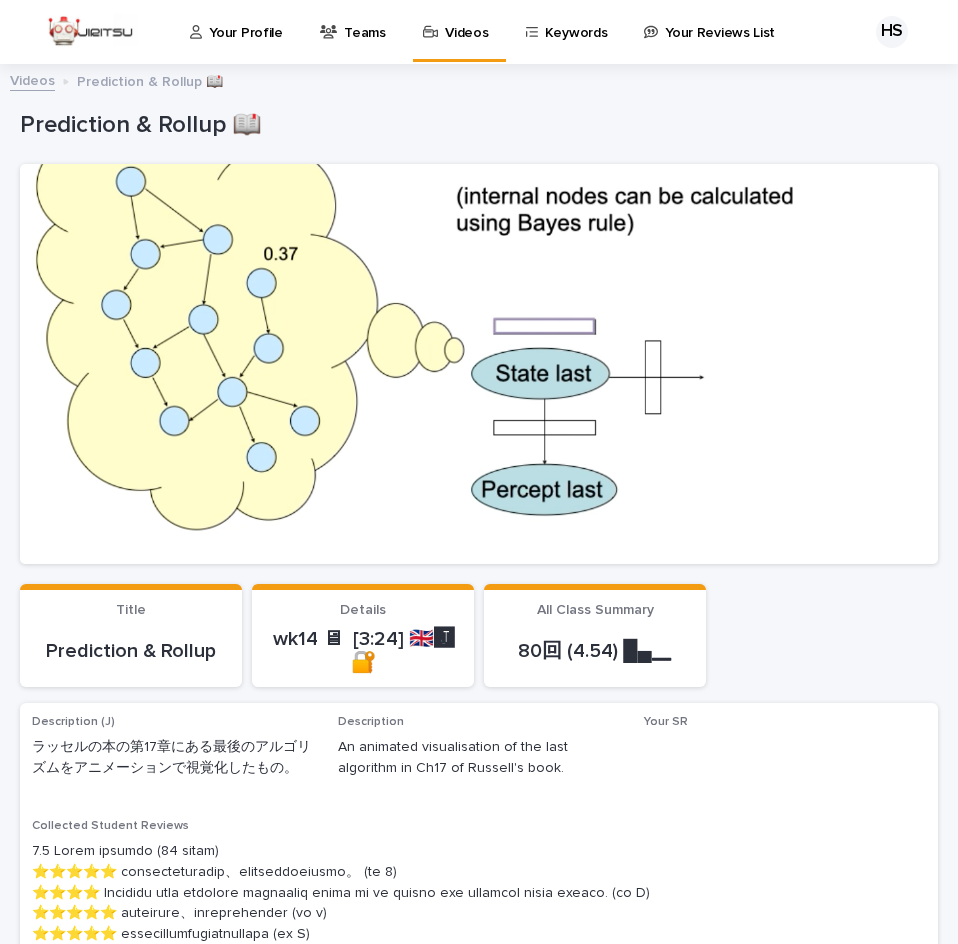 click on "Your SR" at bounding box center (785, 734) 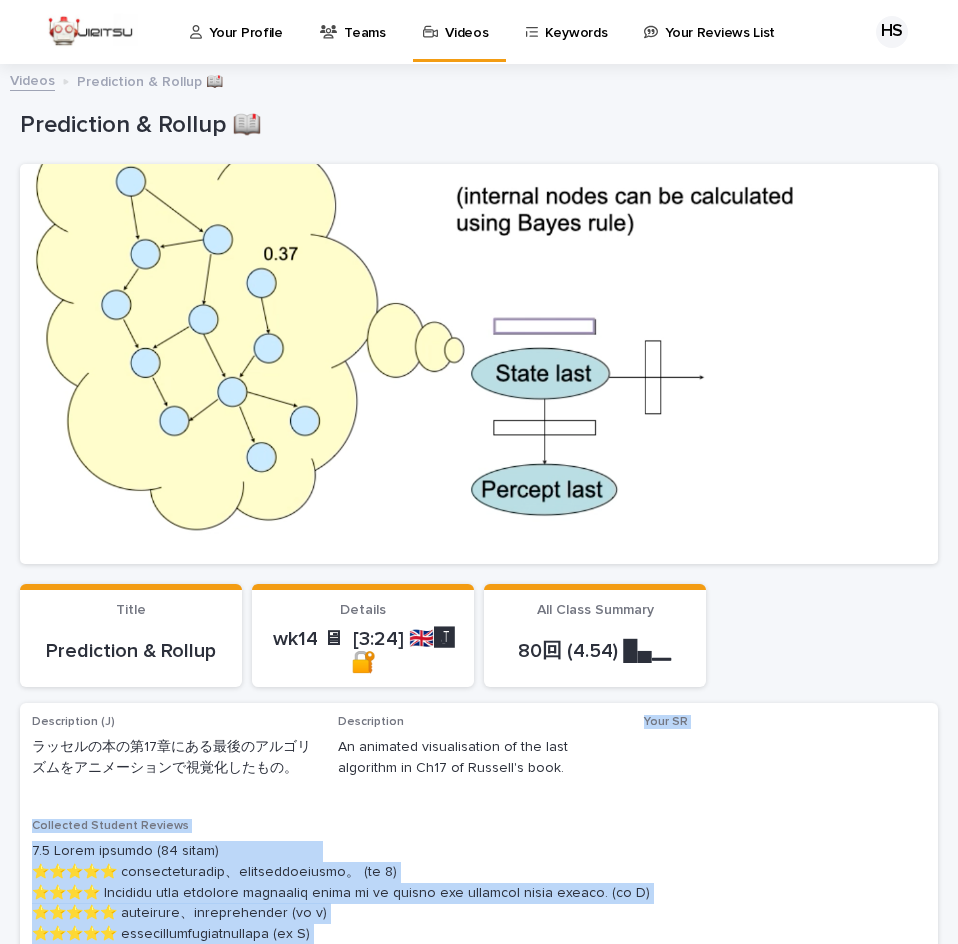 click on "Your Profile Teams Videos Keywords Your Reviews List HS Videos Prediction & Rollup 📖 Loading... Saving… Loading... Saving… Prediction & Rollup 📖 Prediction & Rollup 📖 Sorry, there was an error saving your record. Please try again. Please fill out the required fields below. Loading... Saving… Loading... Saving… Loading... Saving… Title Prediction & Rollup Details wk14 🖥  [3:24] 🇬🇧🅹️ 🔐 All Class Summary 80回 (4.54) █▄▁　　 Loading... Saving… Description (J) ラッセルの本の第17章にある最後のアルゴリズムをアニメーションで視覚化したもの。 Description An animated visualisation of the last algorithm in Ch17 of Russell's book. Your SR Collected Student Reviews Watch in New Tab pdf (if available) This file cannot be opened Download File Loading... Saving… Loading... Saving… Your Reviews Add New No records Powered By Stacker" at bounding box center (479, 472) 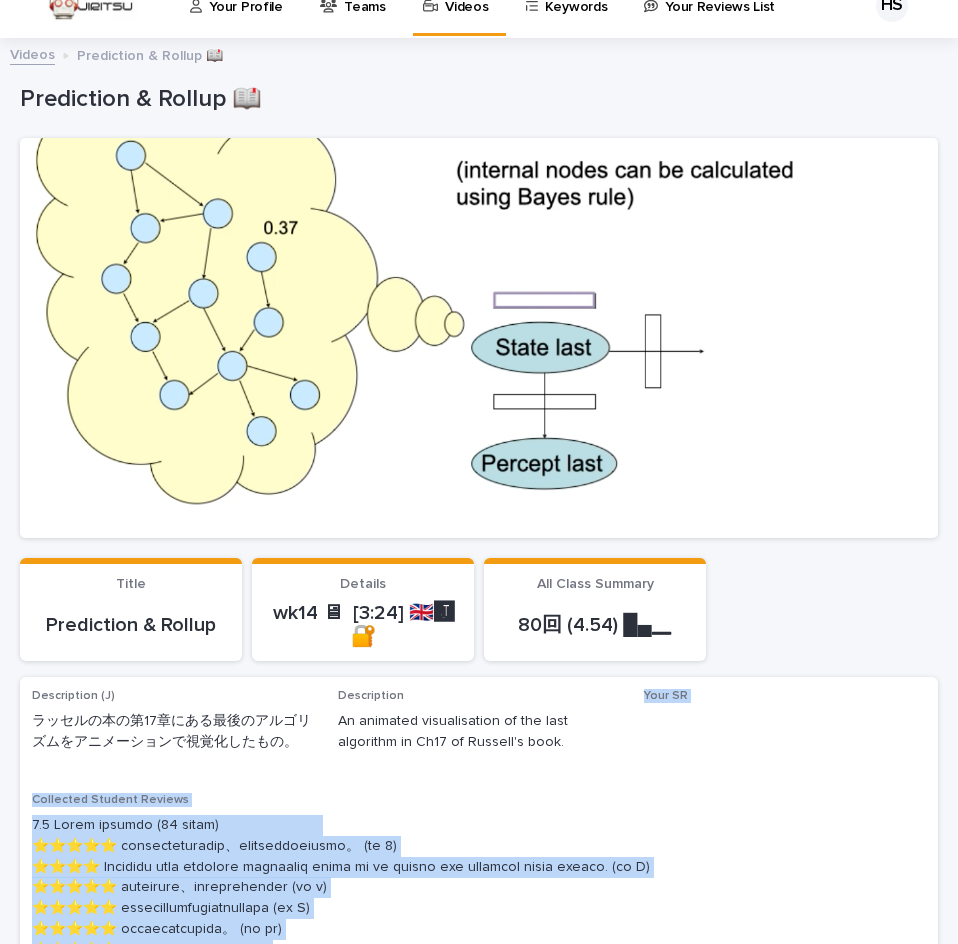 scroll, scrollTop: 27, scrollLeft: 0, axis: vertical 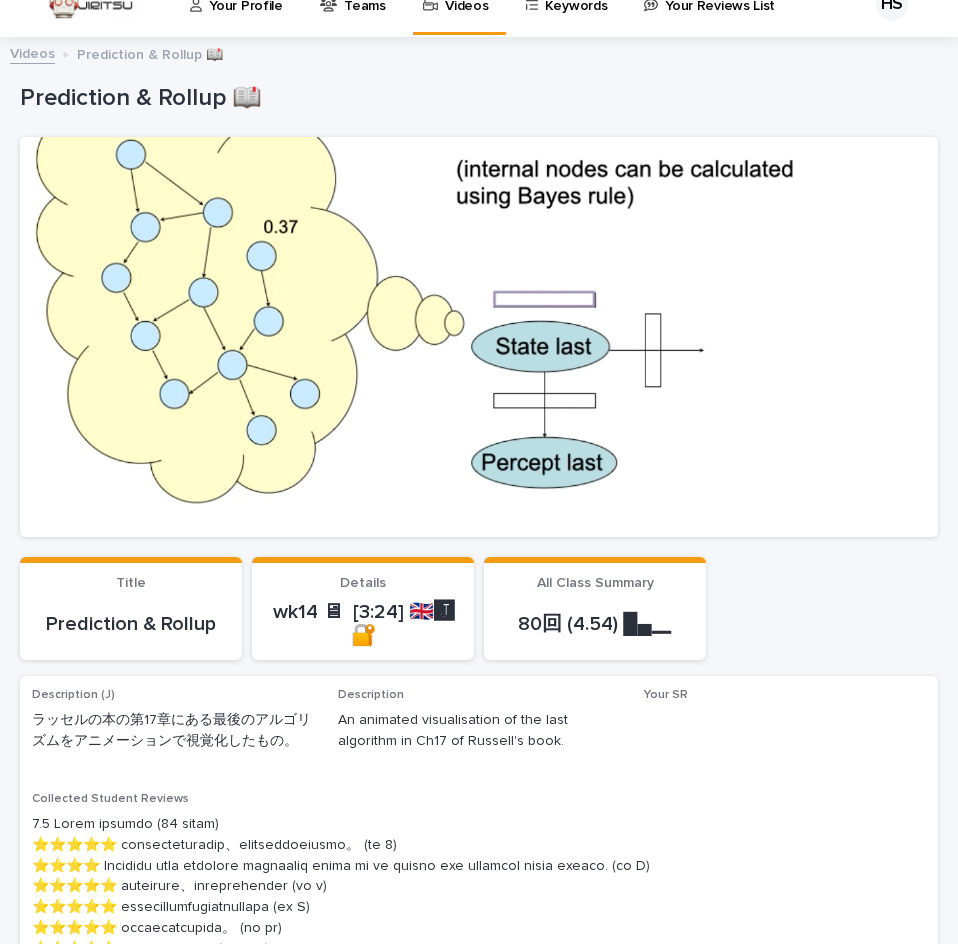click on "Title Prediction & Rollup Details wk14 🖥  [3:24] 🇬🇧🅹️ 🔐 All Class Summary 80回 (4.54) █▄▁" at bounding box center [479, 608] 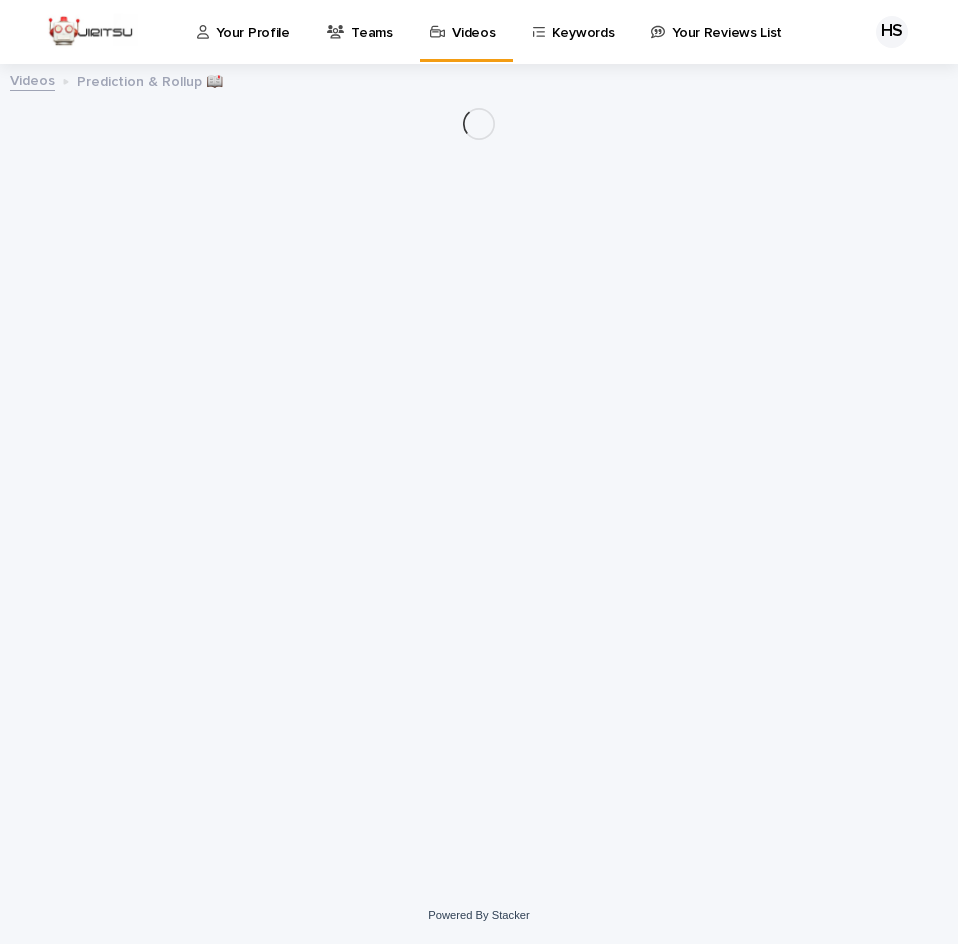 scroll, scrollTop: 0, scrollLeft: 0, axis: both 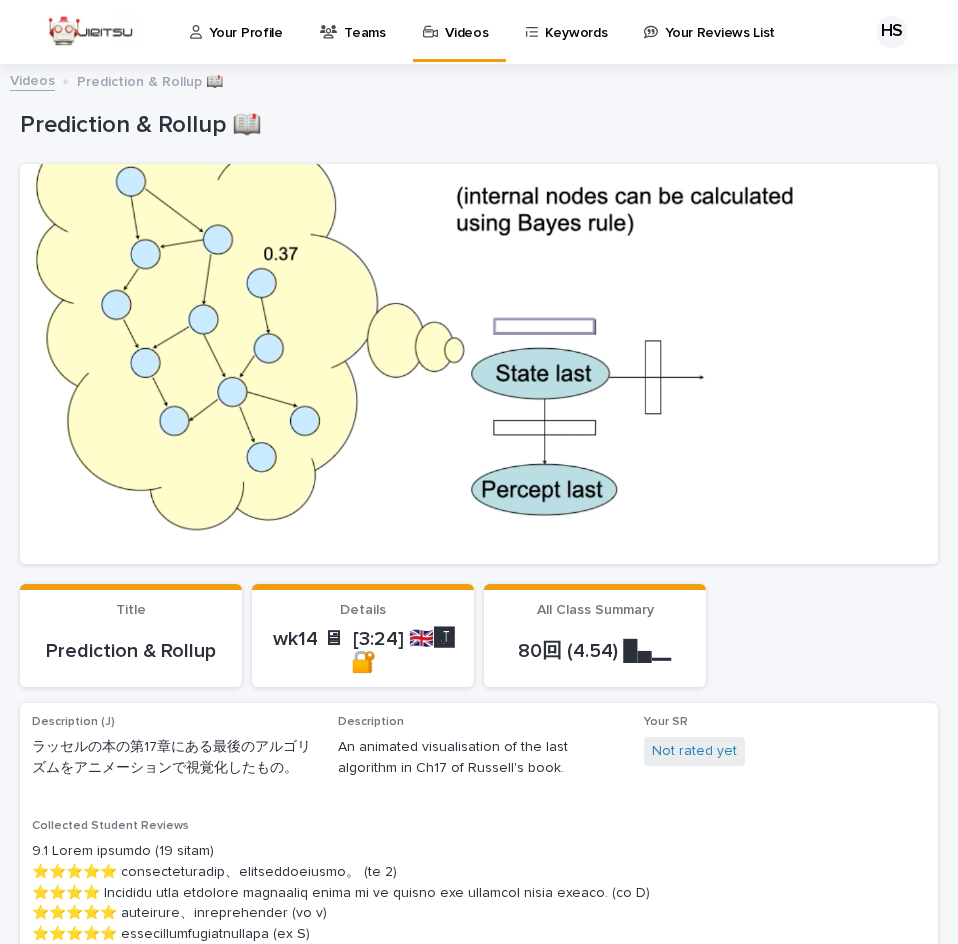 click on "Your SR Not rated yet" at bounding box center (785, 750) 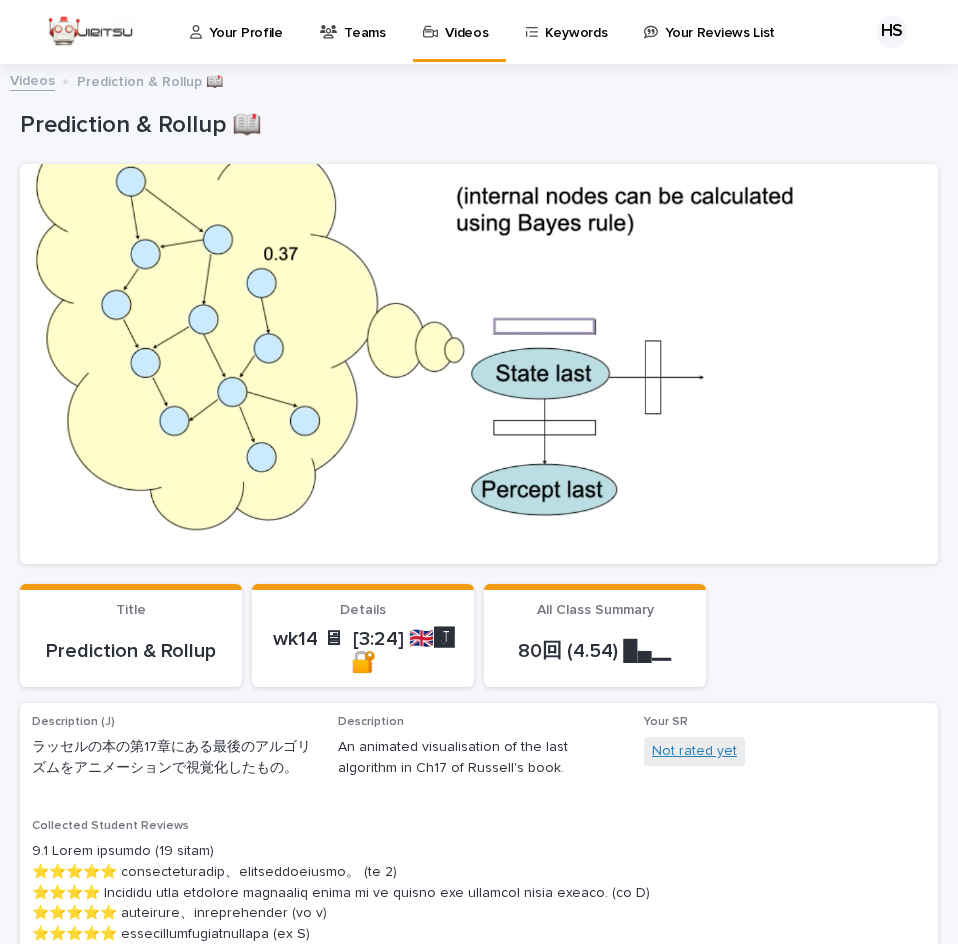 click on "Not rated yet" at bounding box center [694, 751] 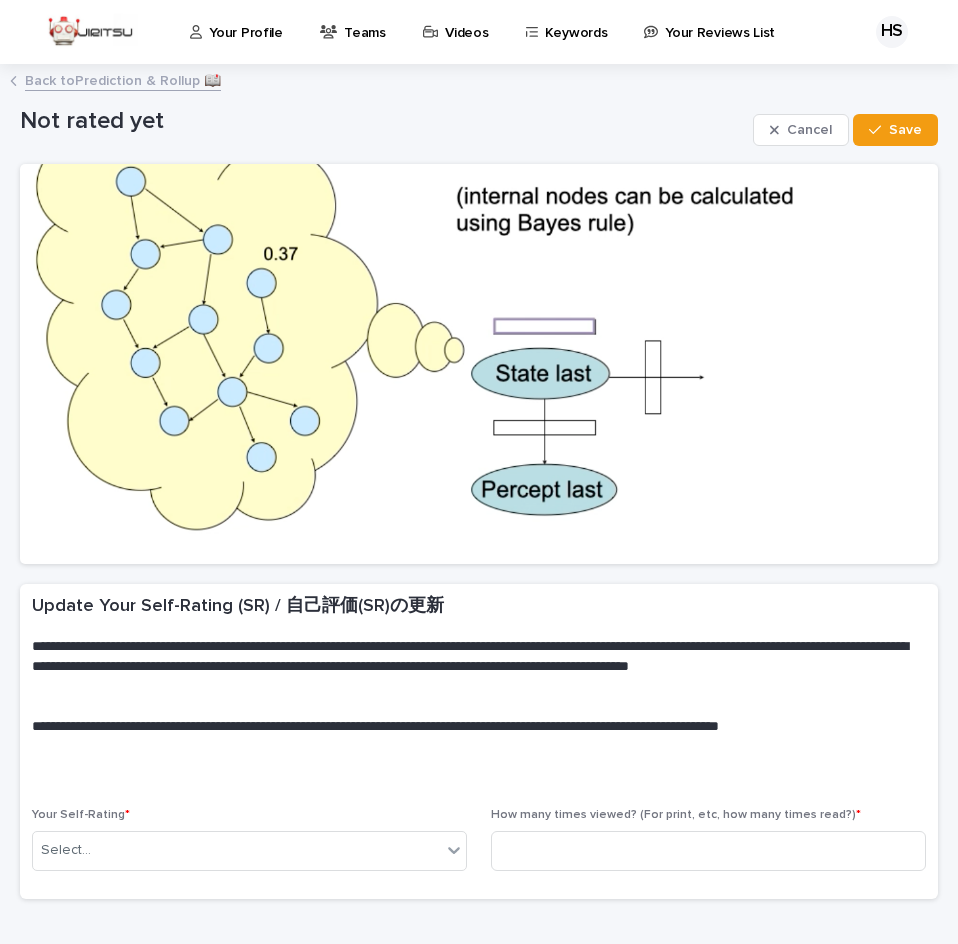 scroll, scrollTop: 127, scrollLeft: 0, axis: vertical 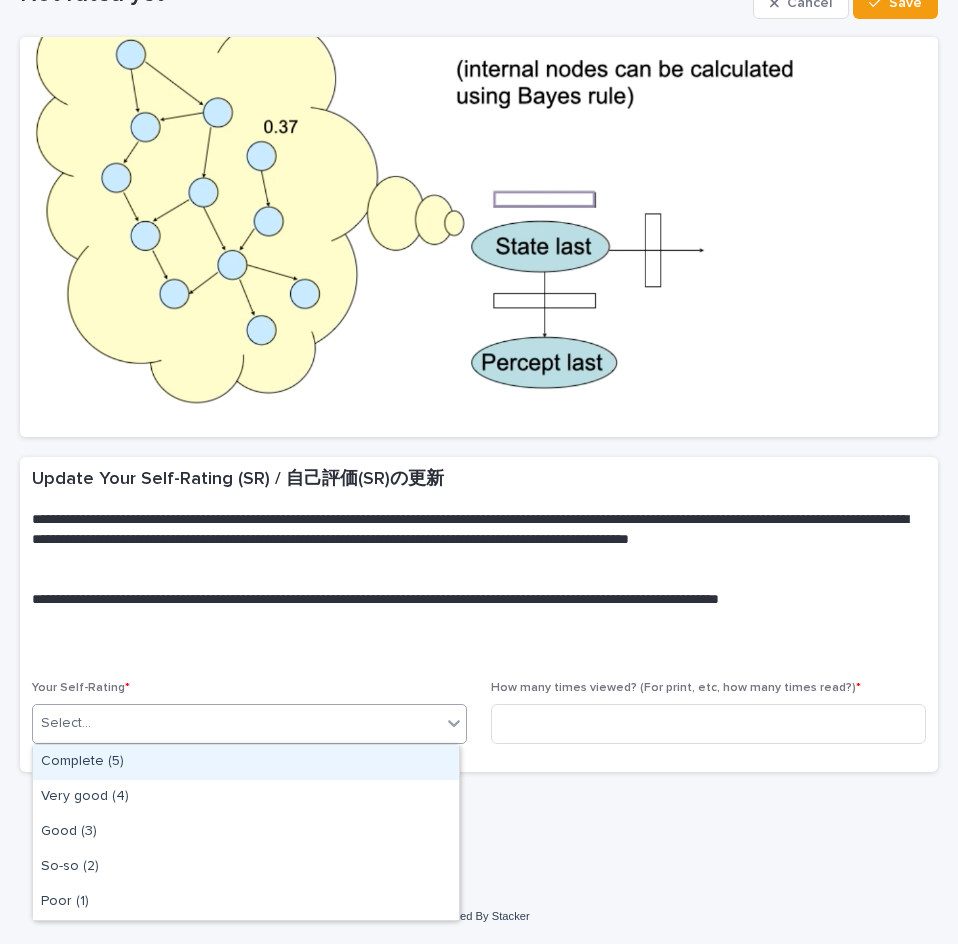 click at bounding box center [454, 723] 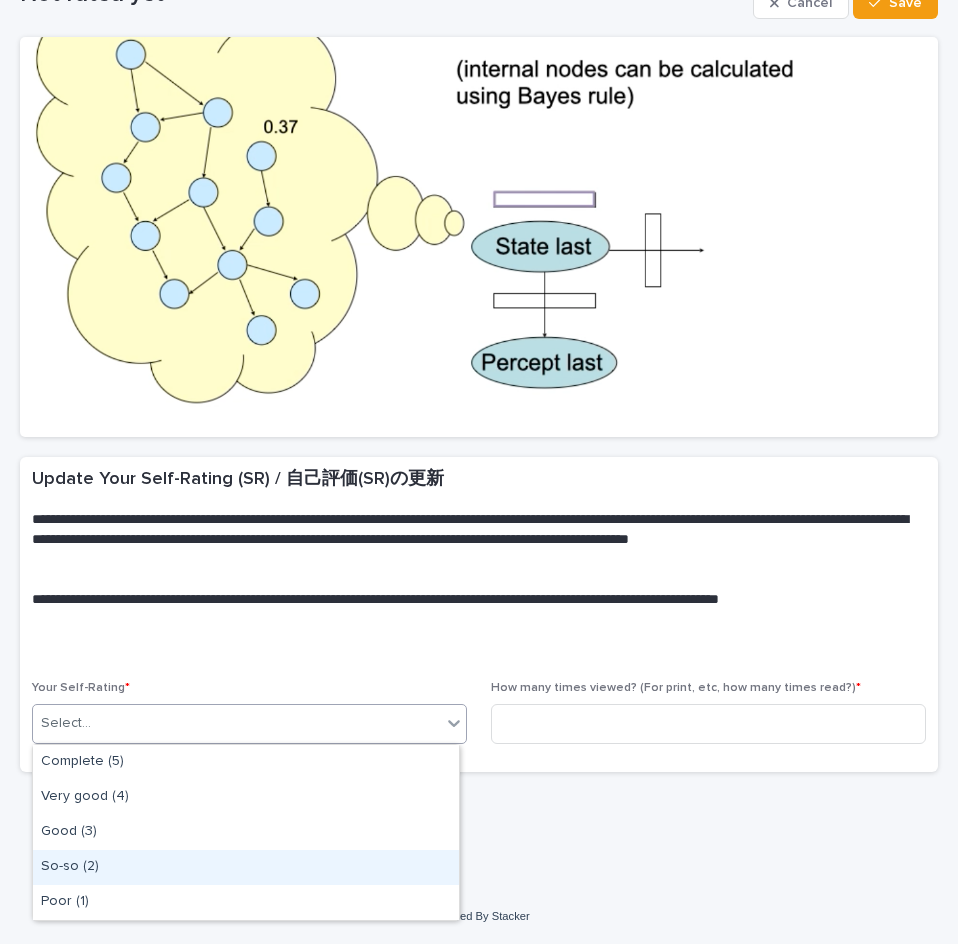 click on "So-so (2)" at bounding box center (246, 867) 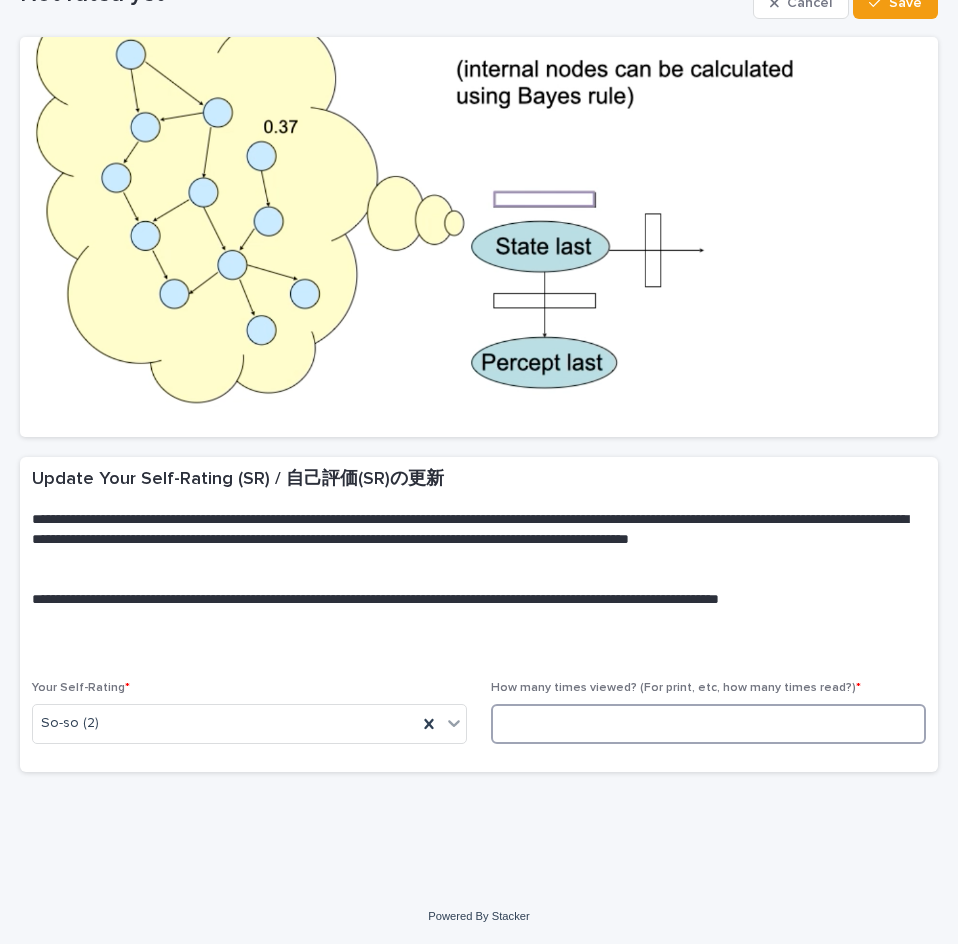click at bounding box center (708, 724) 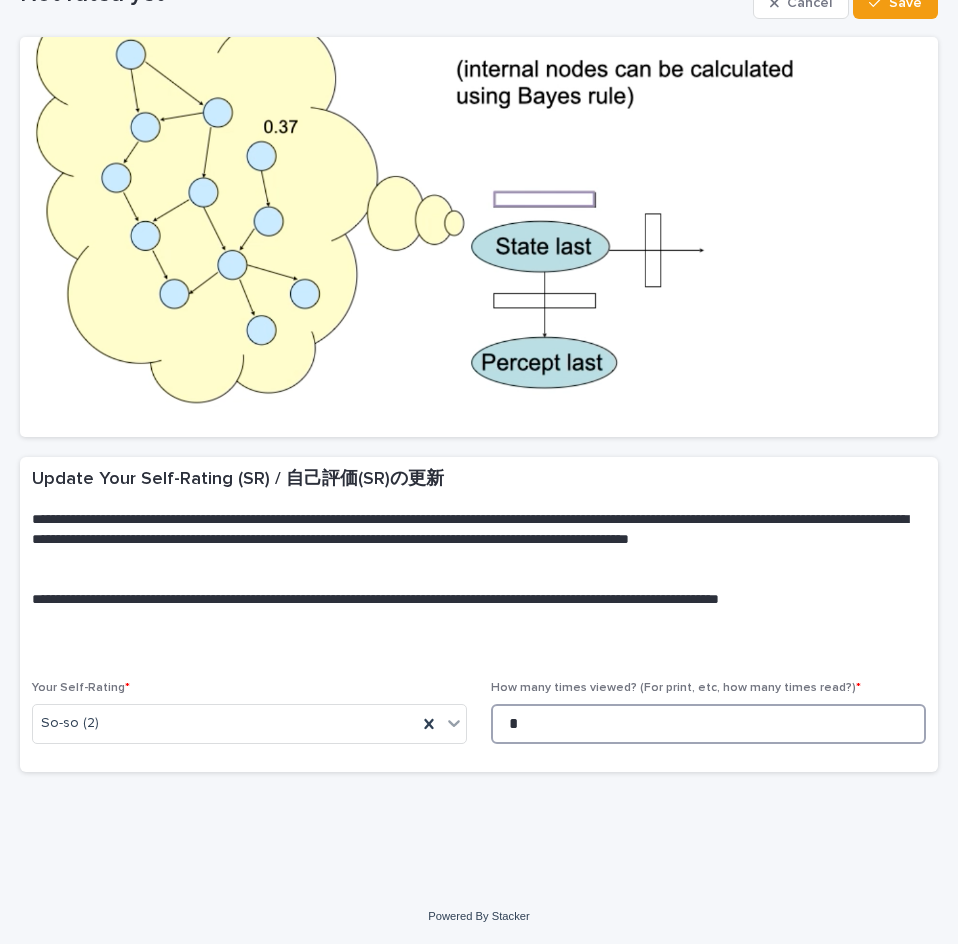scroll, scrollTop: 58, scrollLeft: 0, axis: vertical 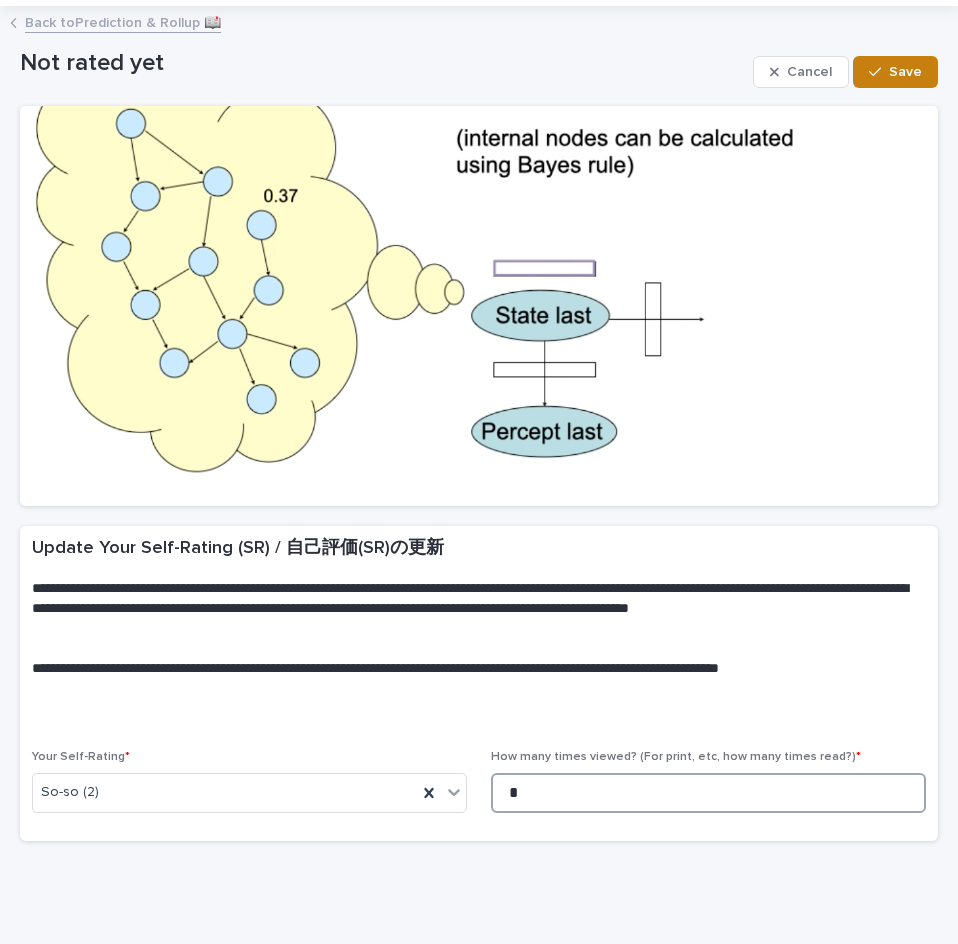type on "*" 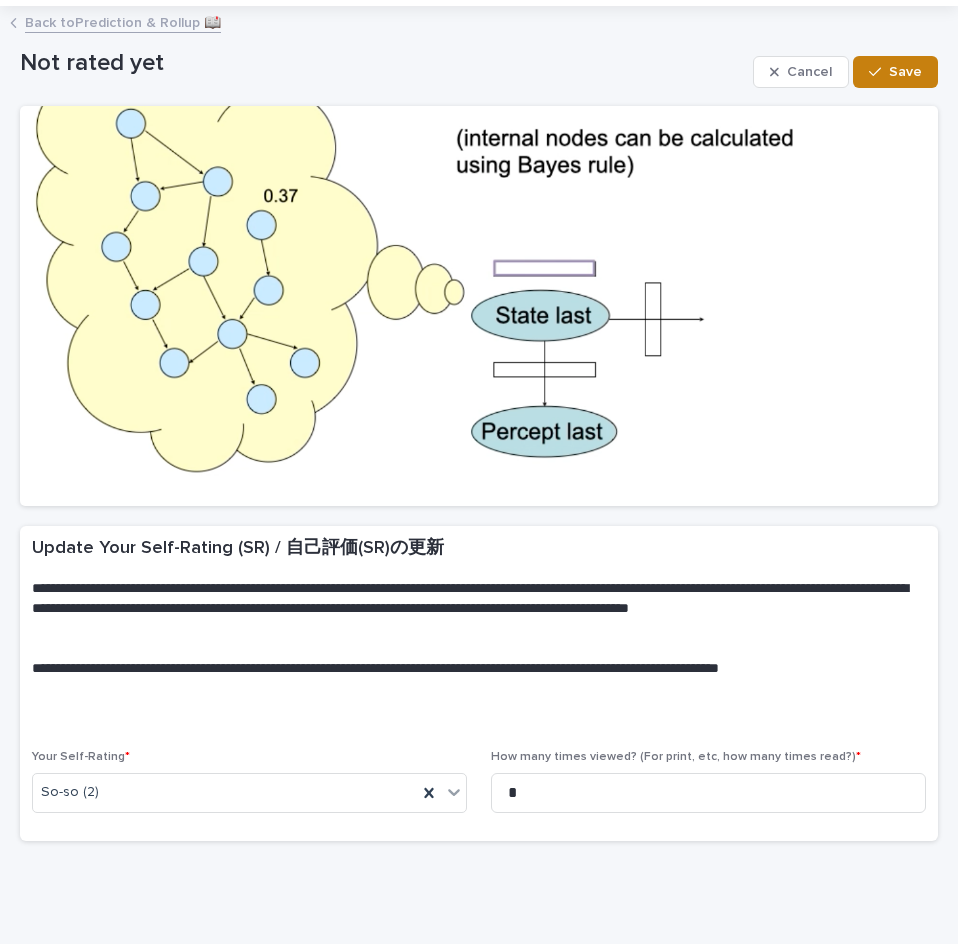 click on "Save" at bounding box center (905, 72) 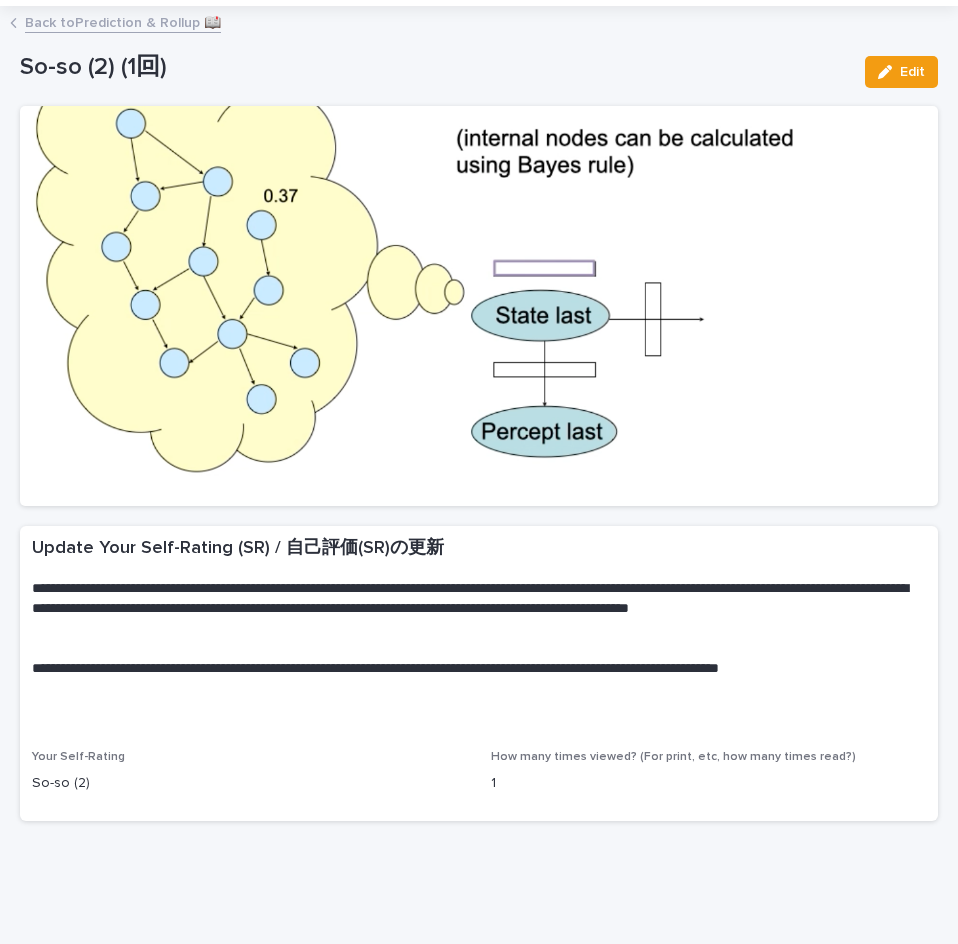 scroll, scrollTop: 108, scrollLeft: 0, axis: vertical 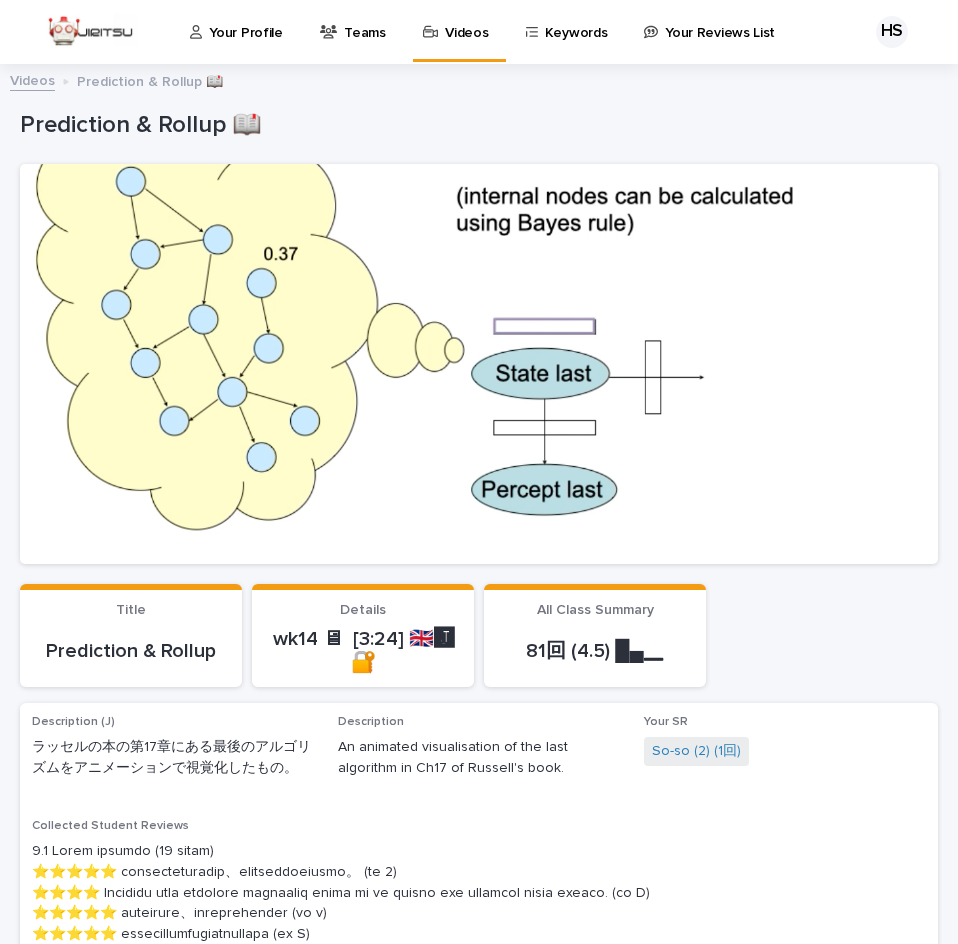 click on "Videos" at bounding box center (459, 29) 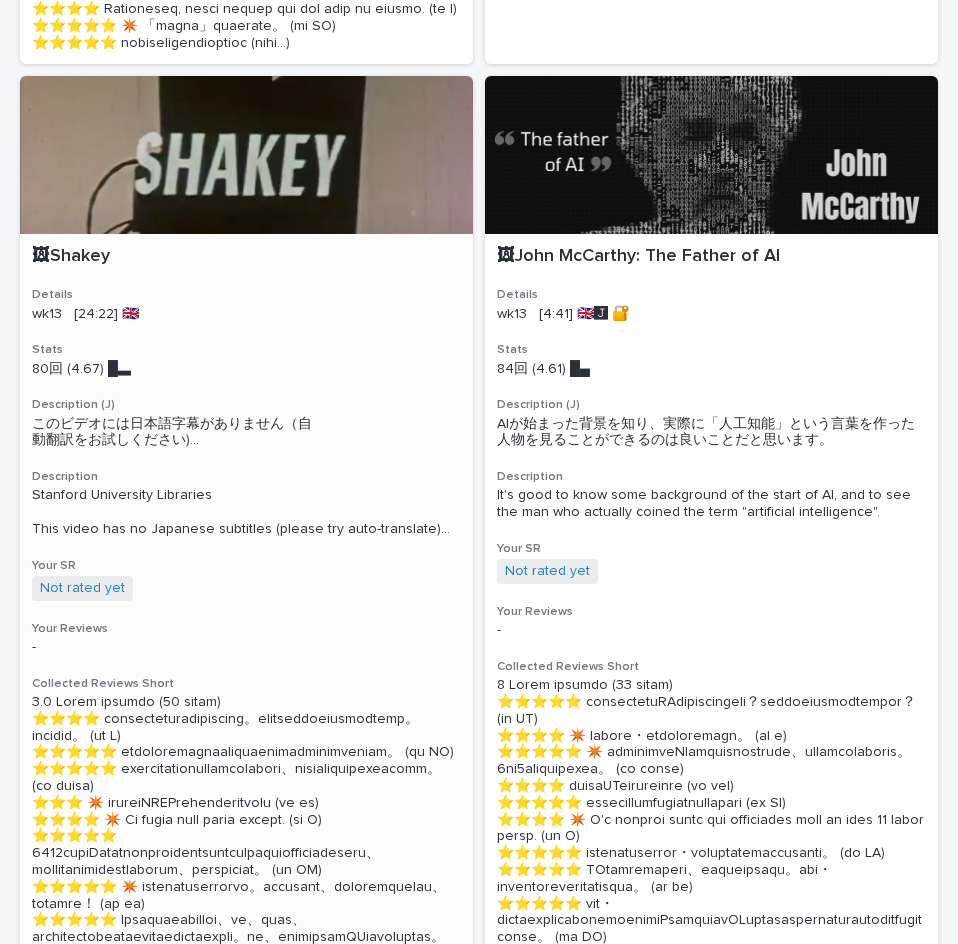 scroll, scrollTop: 2103, scrollLeft: 0, axis: vertical 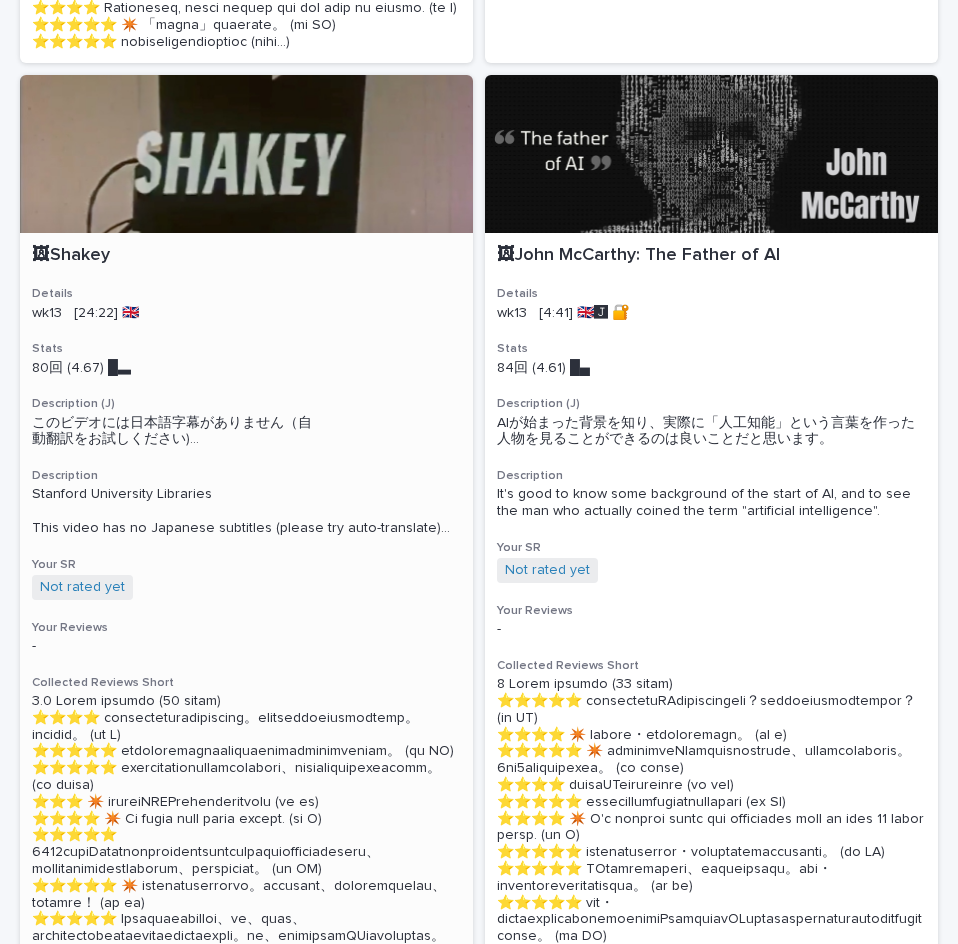 click on "wk13   [24:22] 🇬🇧" at bounding box center (246, 313) 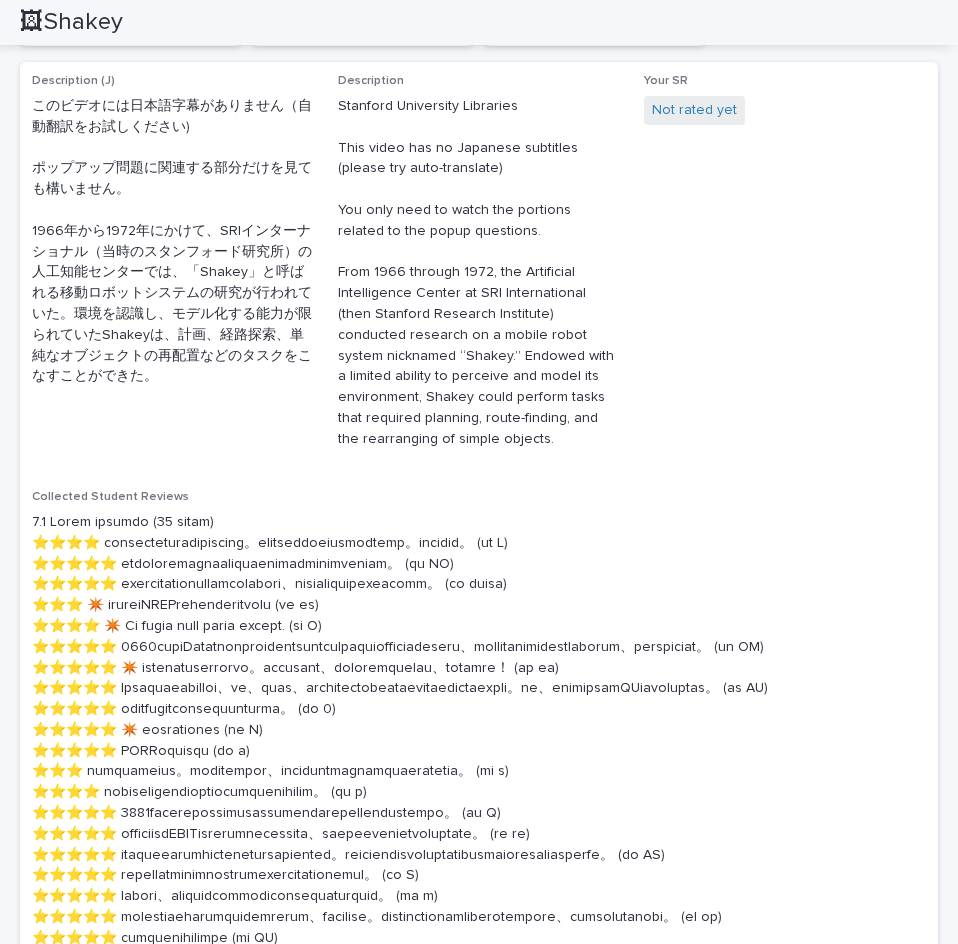 scroll, scrollTop: 551, scrollLeft: 0, axis: vertical 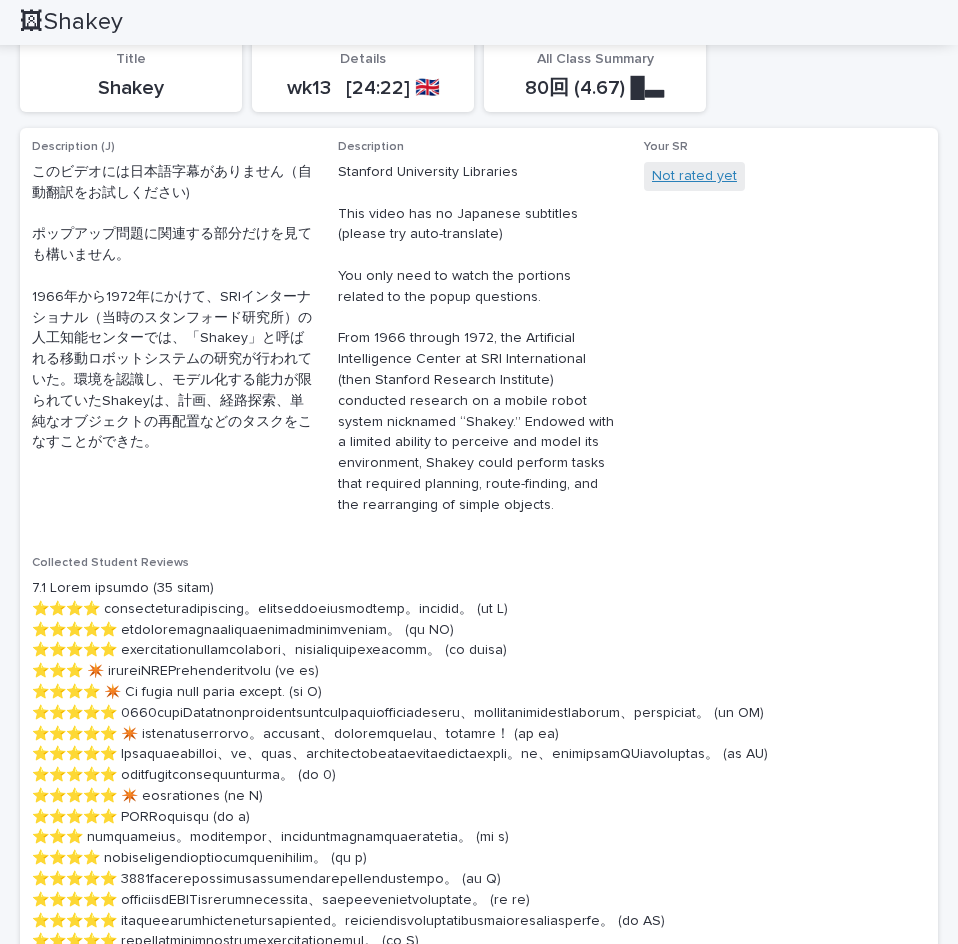 click on "Not rated yet" at bounding box center (694, 176) 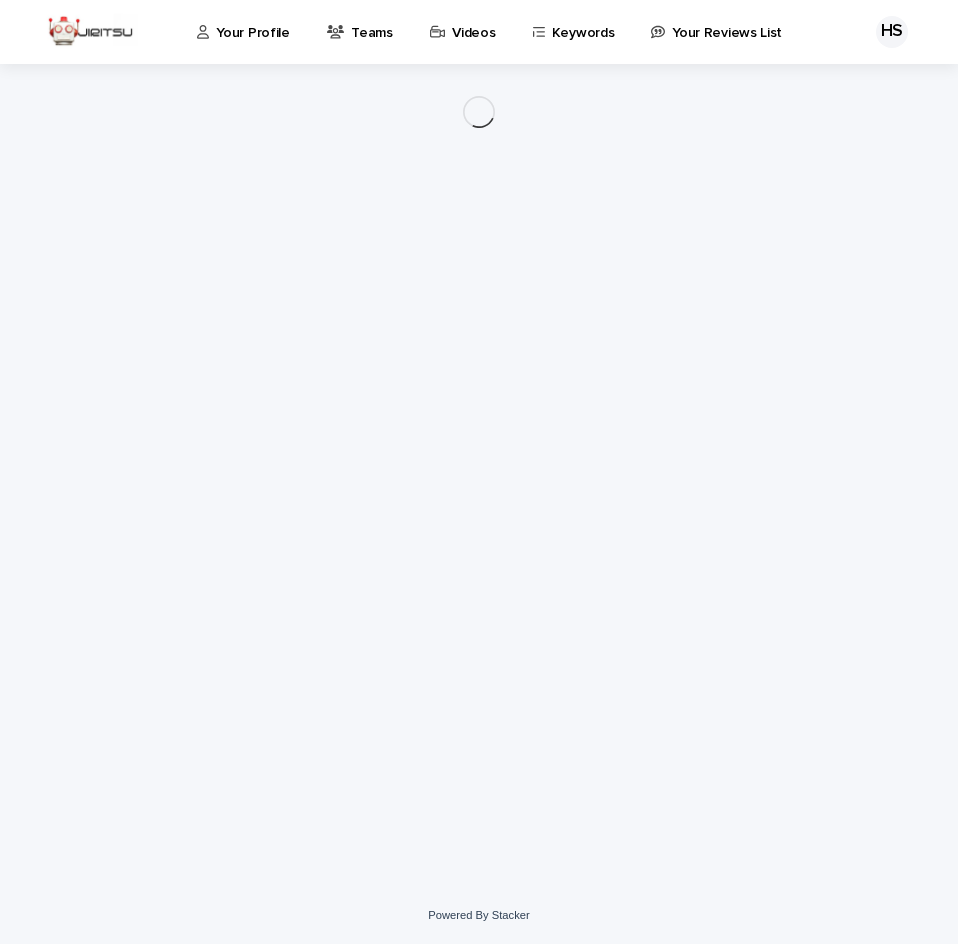 scroll, scrollTop: 0, scrollLeft: 0, axis: both 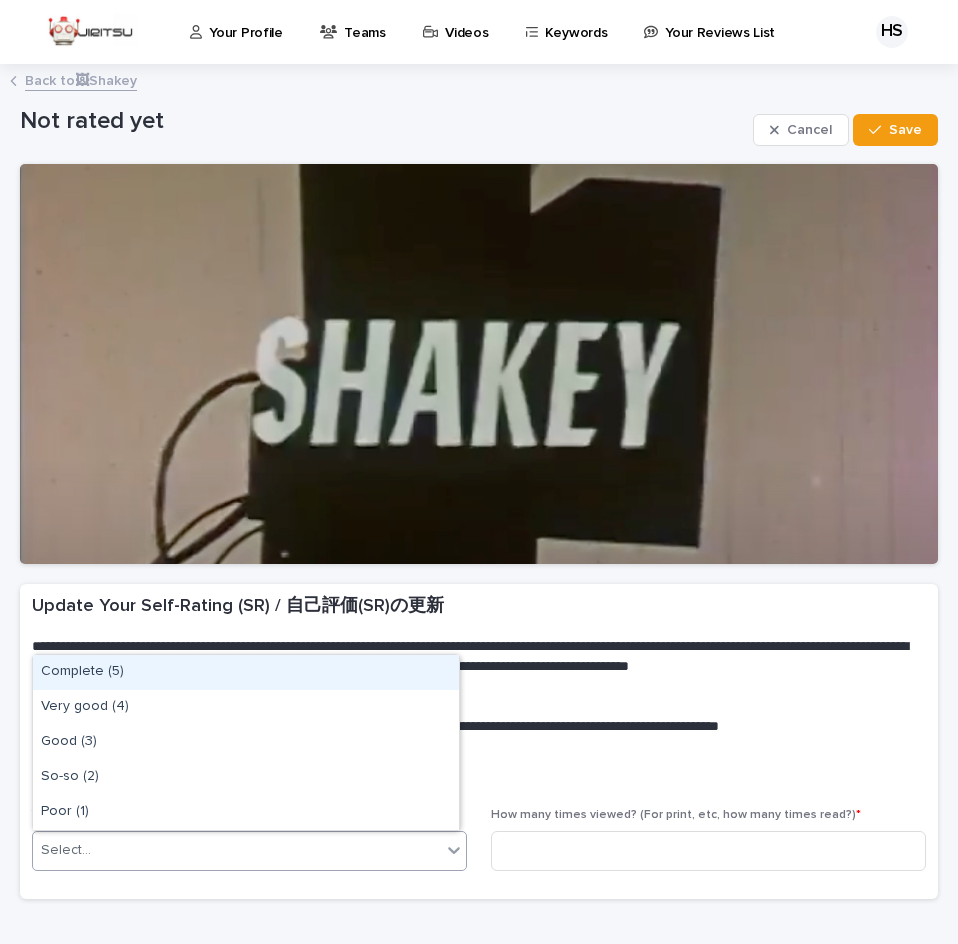 click on "Select..." at bounding box center (237, 850) 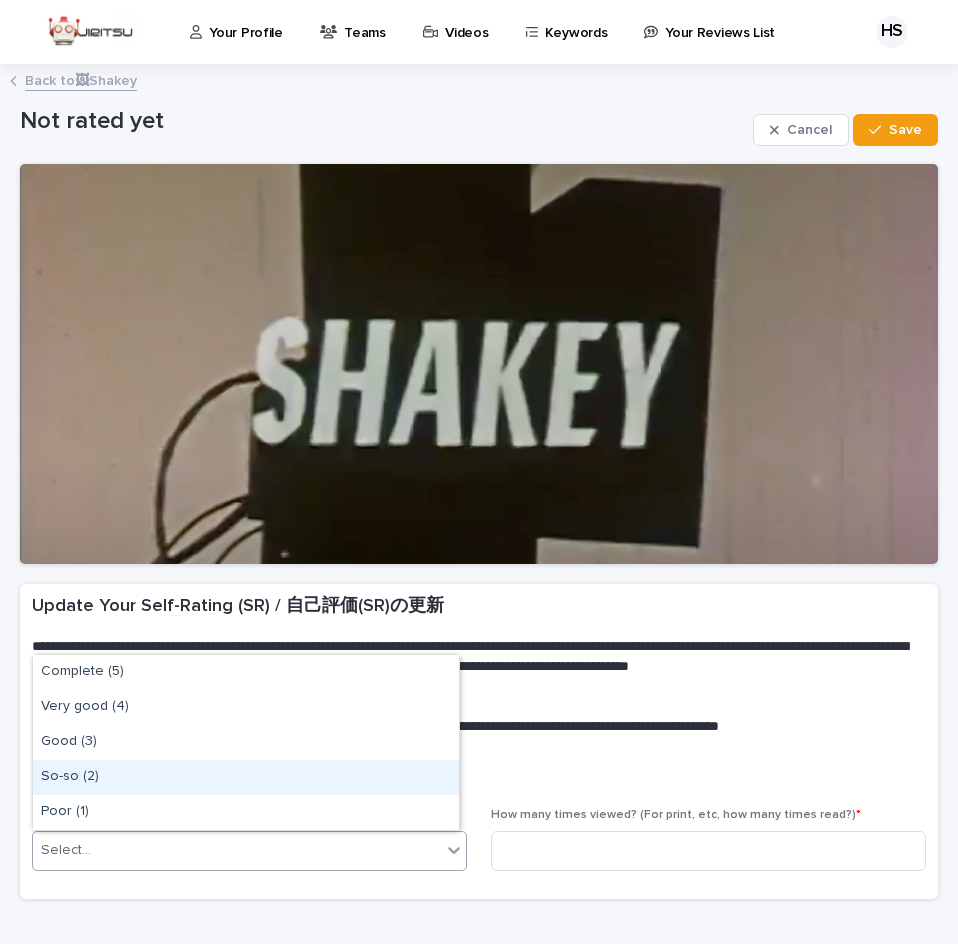 click on "So-so (2)" at bounding box center [246, 777] 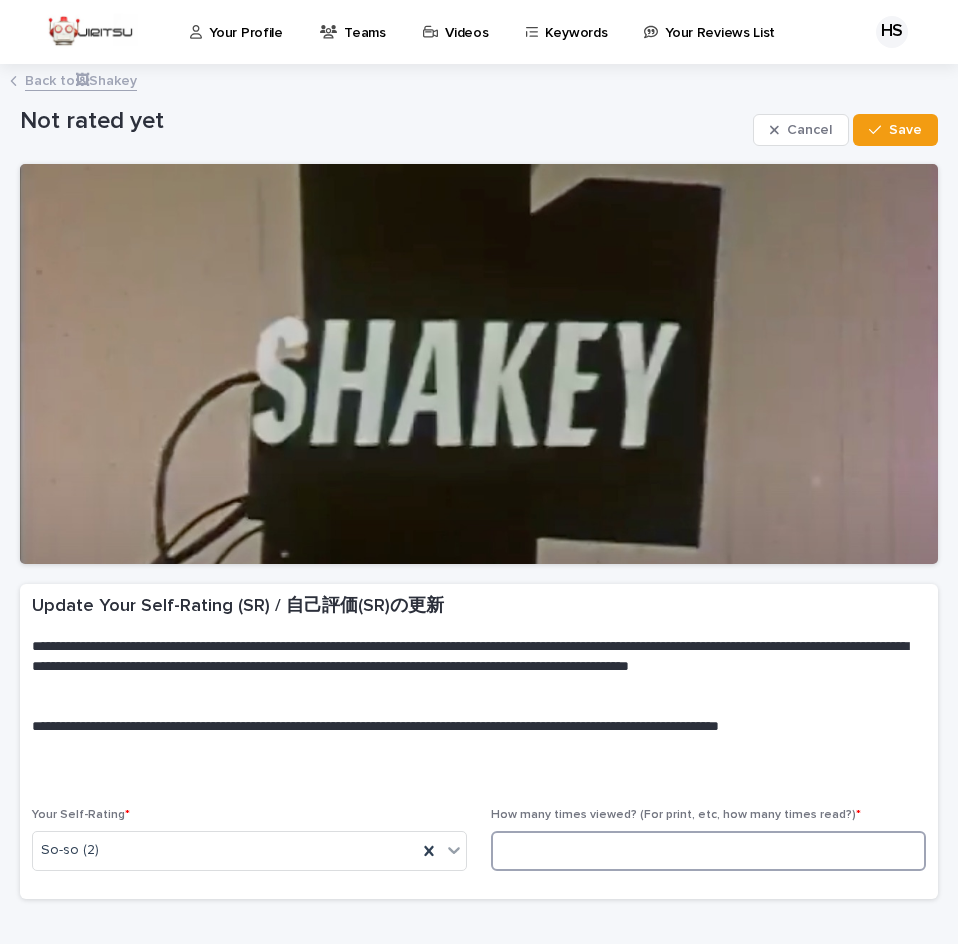 click at bounding box center [708, 851] 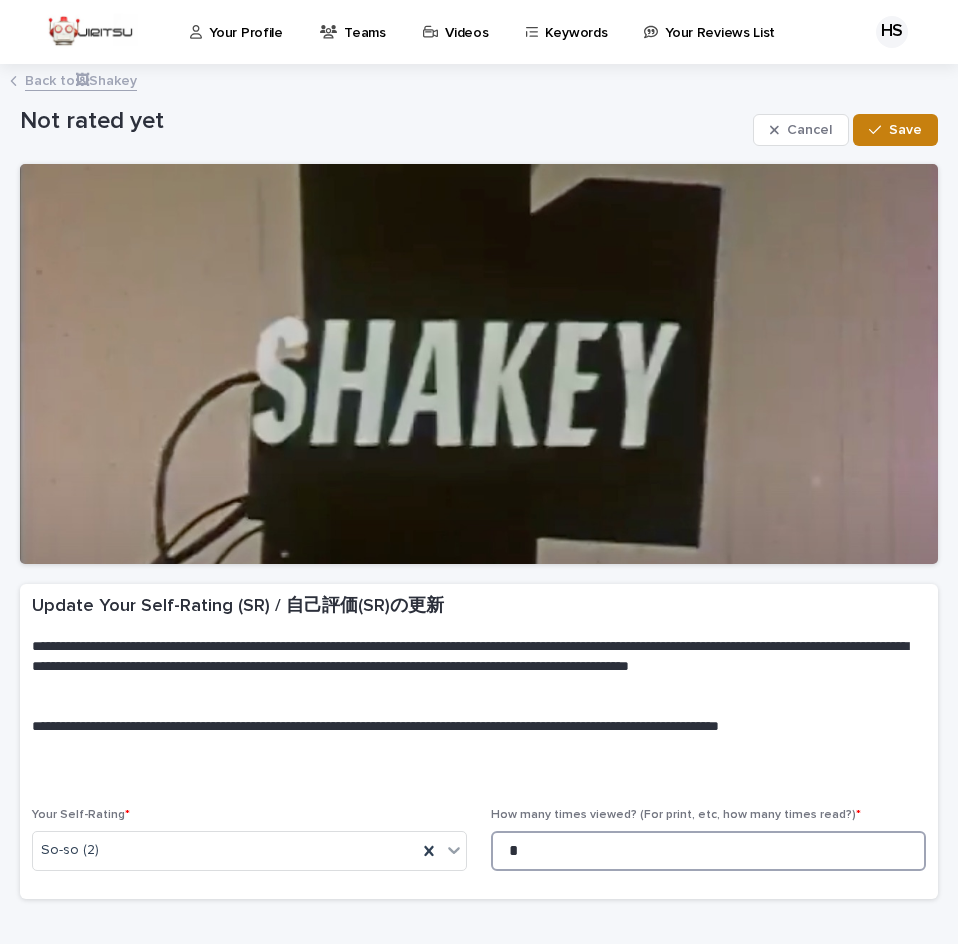 type on "*" 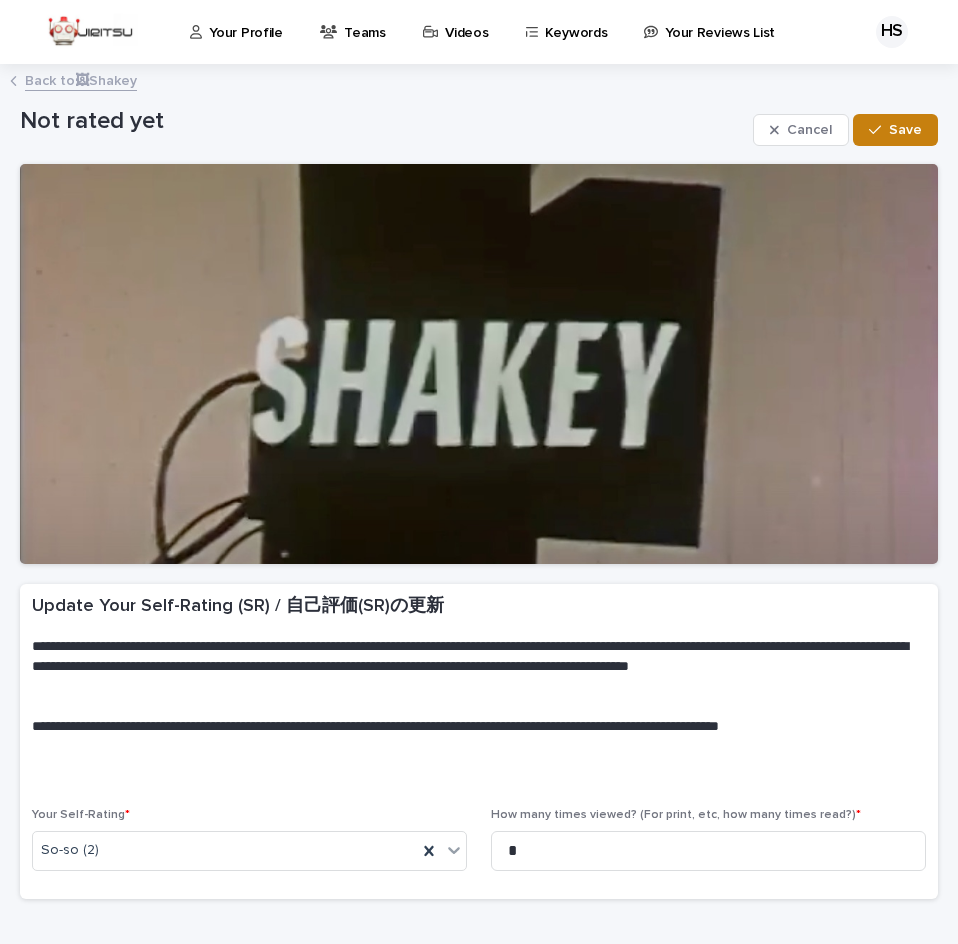 click on "Save" at bounding box center (905, 130) 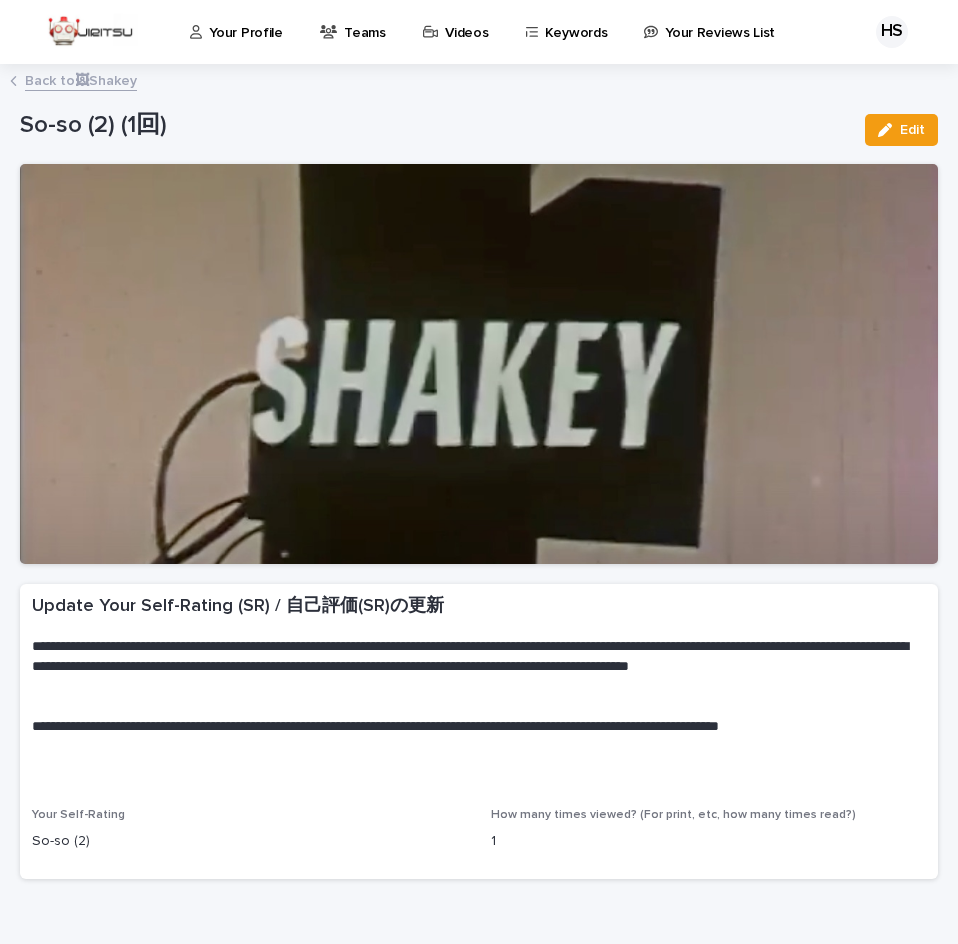 click on "Videos" at bounding box center (459, 31) 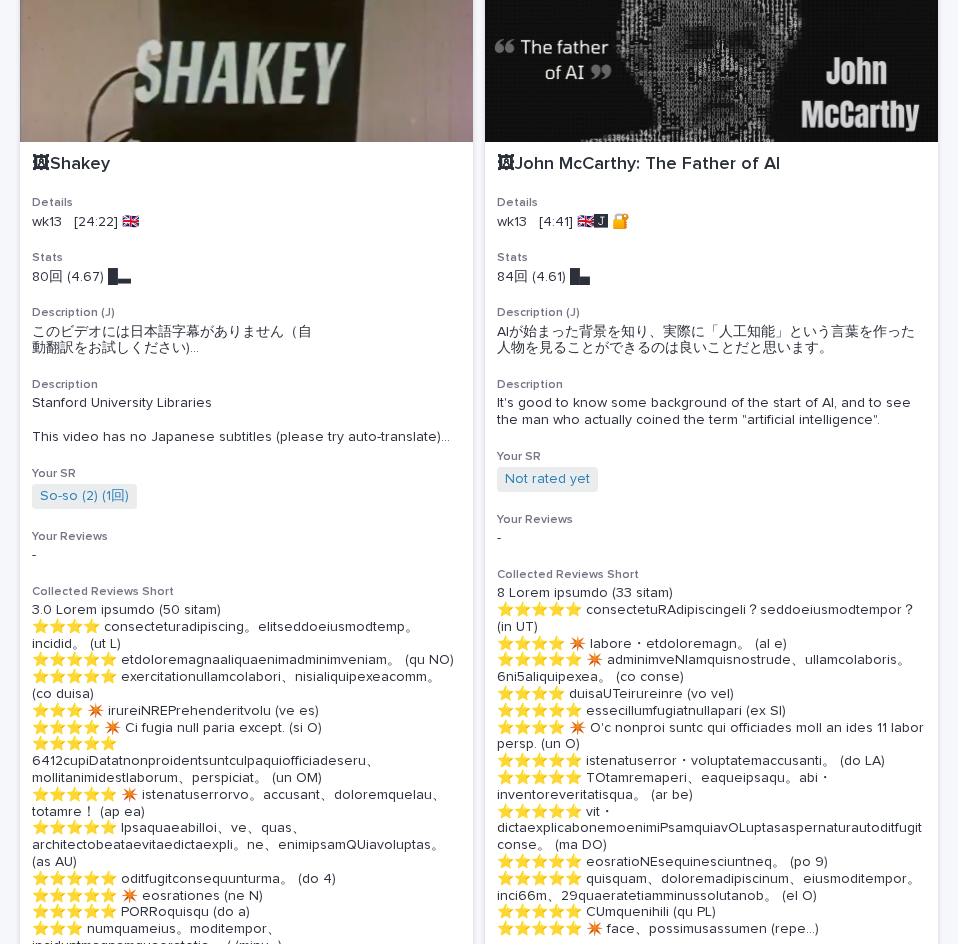 scroll, scrollTop: 2199, scrollLeft: 0, axis: vertical 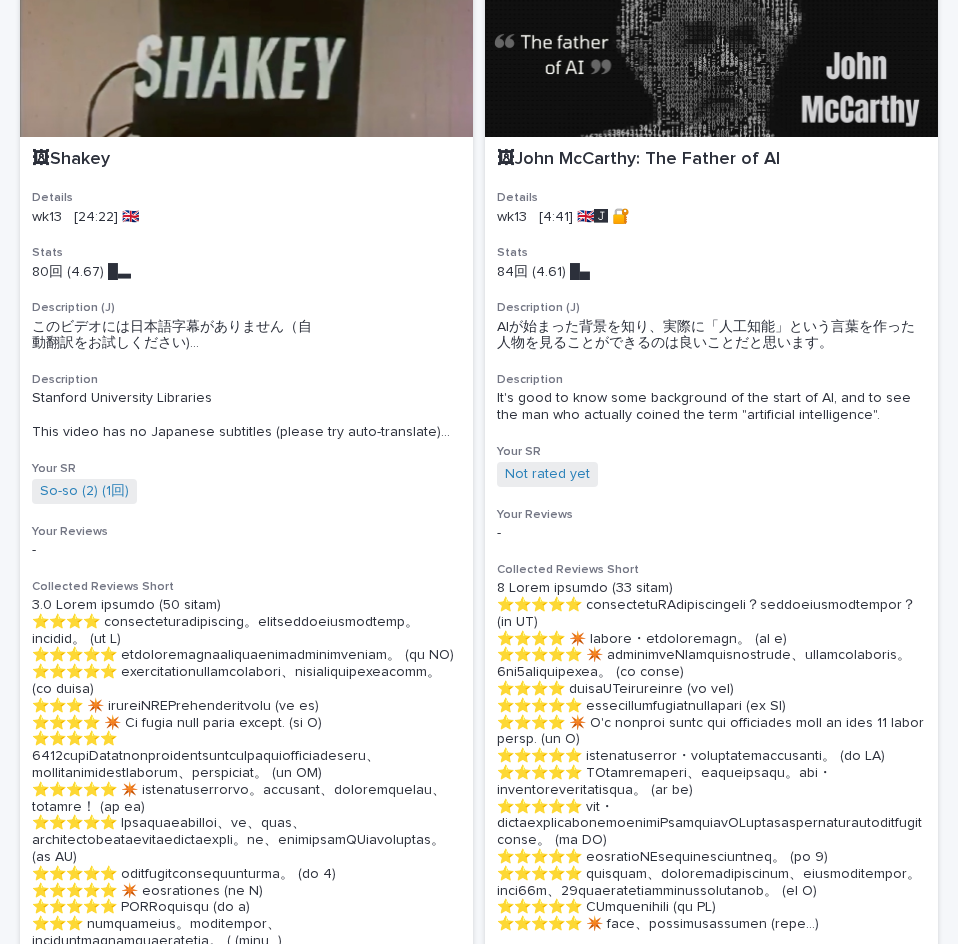 click at bounding box center (711, 58) 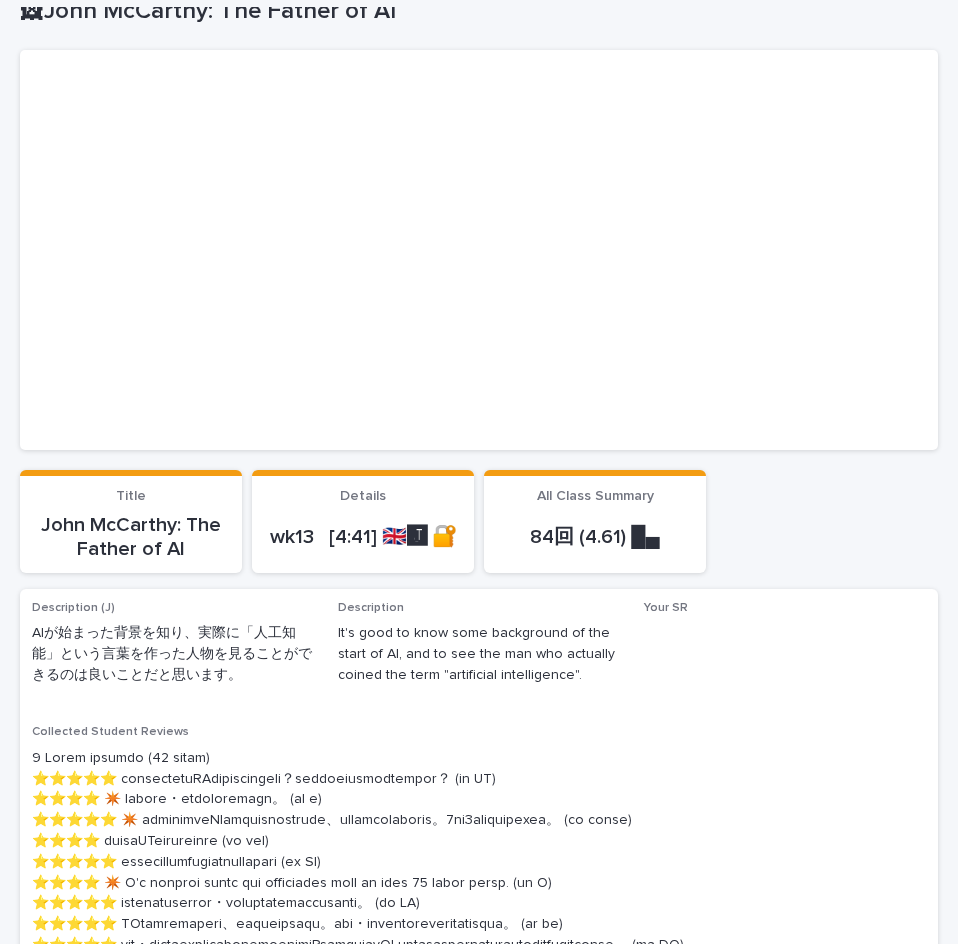 scroll, scrollTop: 113, scrollLeft: 0, axis: vertical 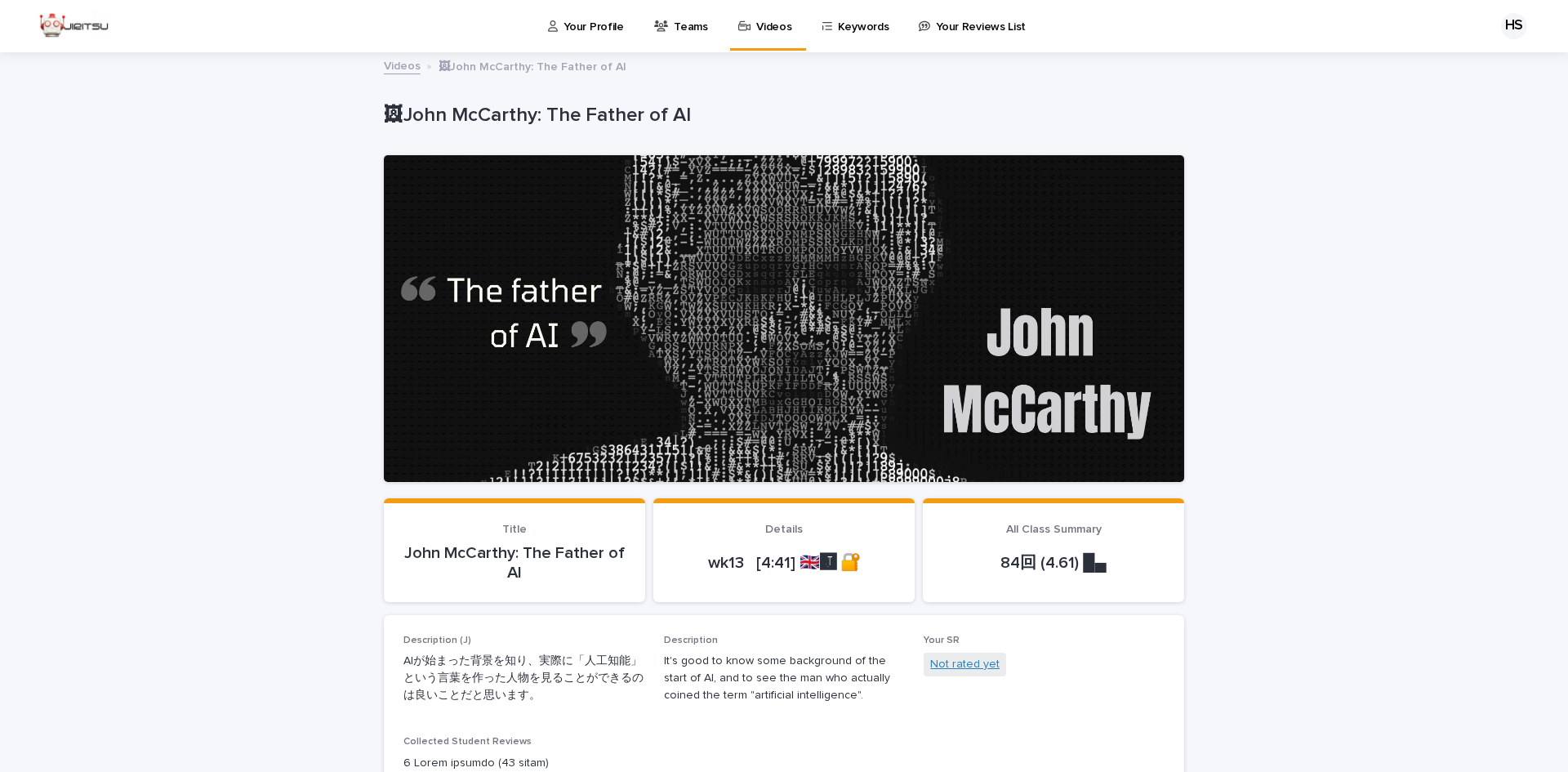 click on "Not rated yet" at bounding box center [964, 664] 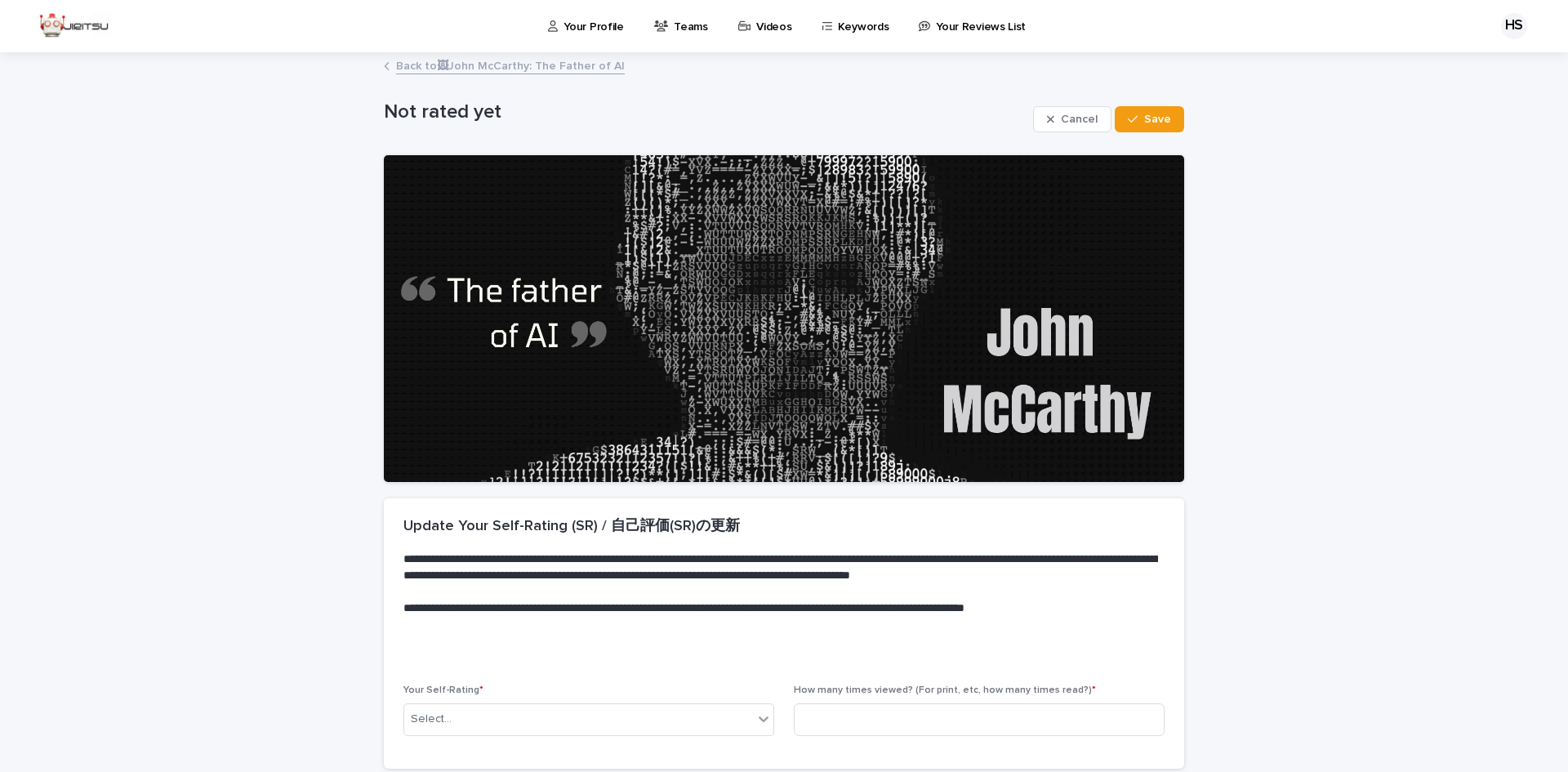 scroll, scrollTop: 138, scrollLeft: 0, axis: vertical 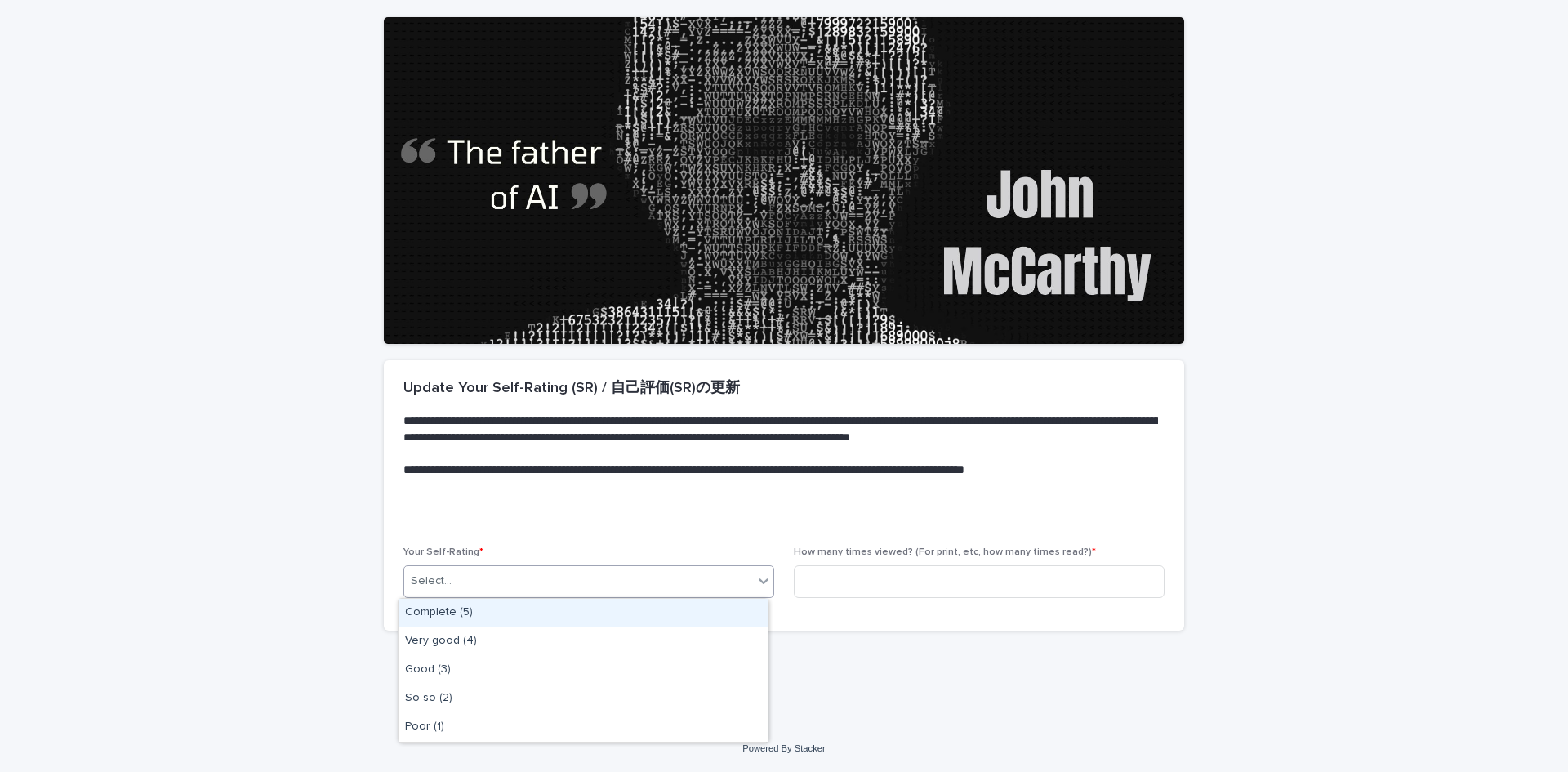 click on "Select..." at bounding box center [578, 581] 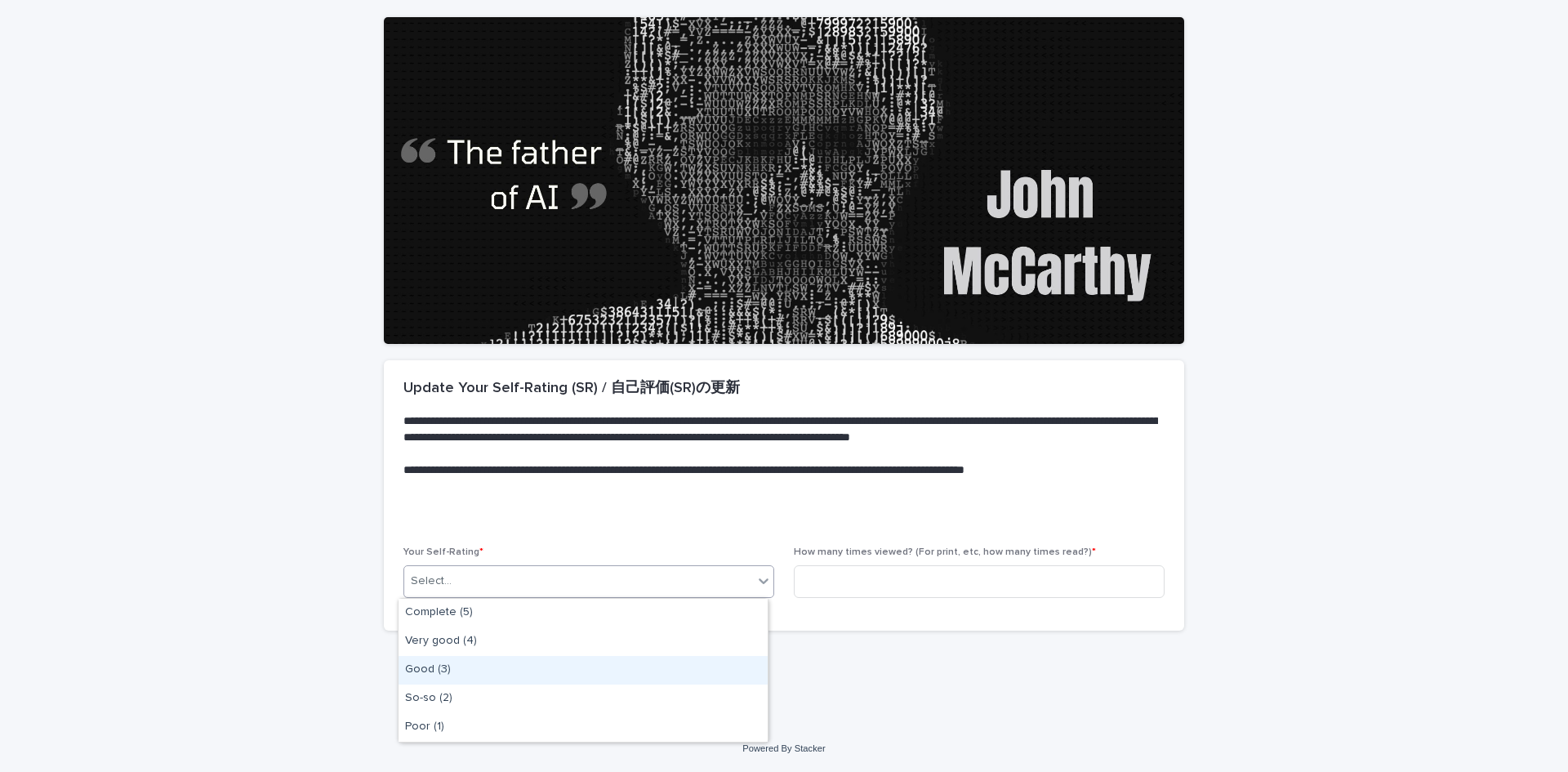 drag, startPoint x: 713, startPoint y: 626, endPoint x: 700, endPoint y: 668, distance: 43.965896 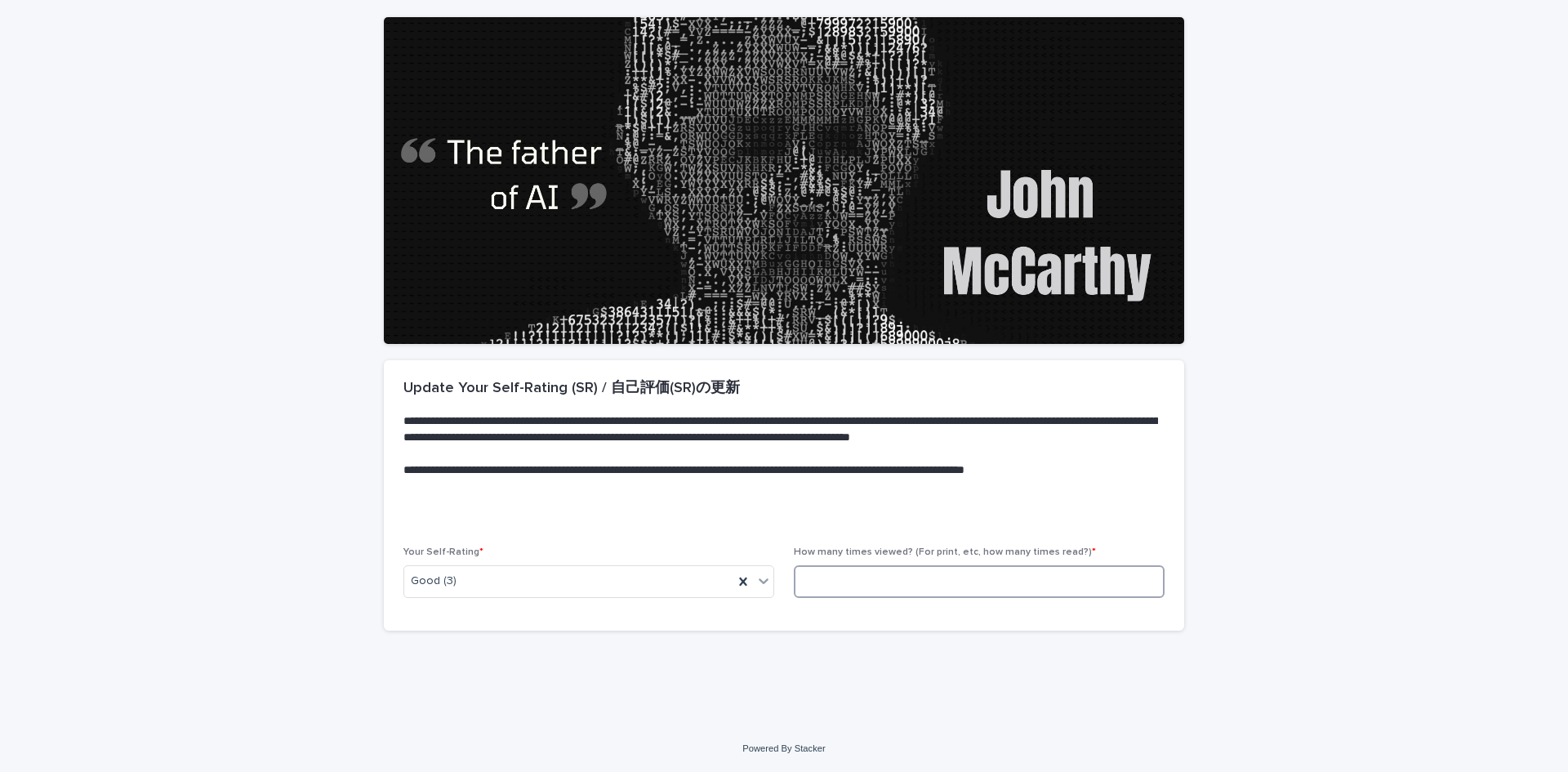click at bounding box center (979, 582) 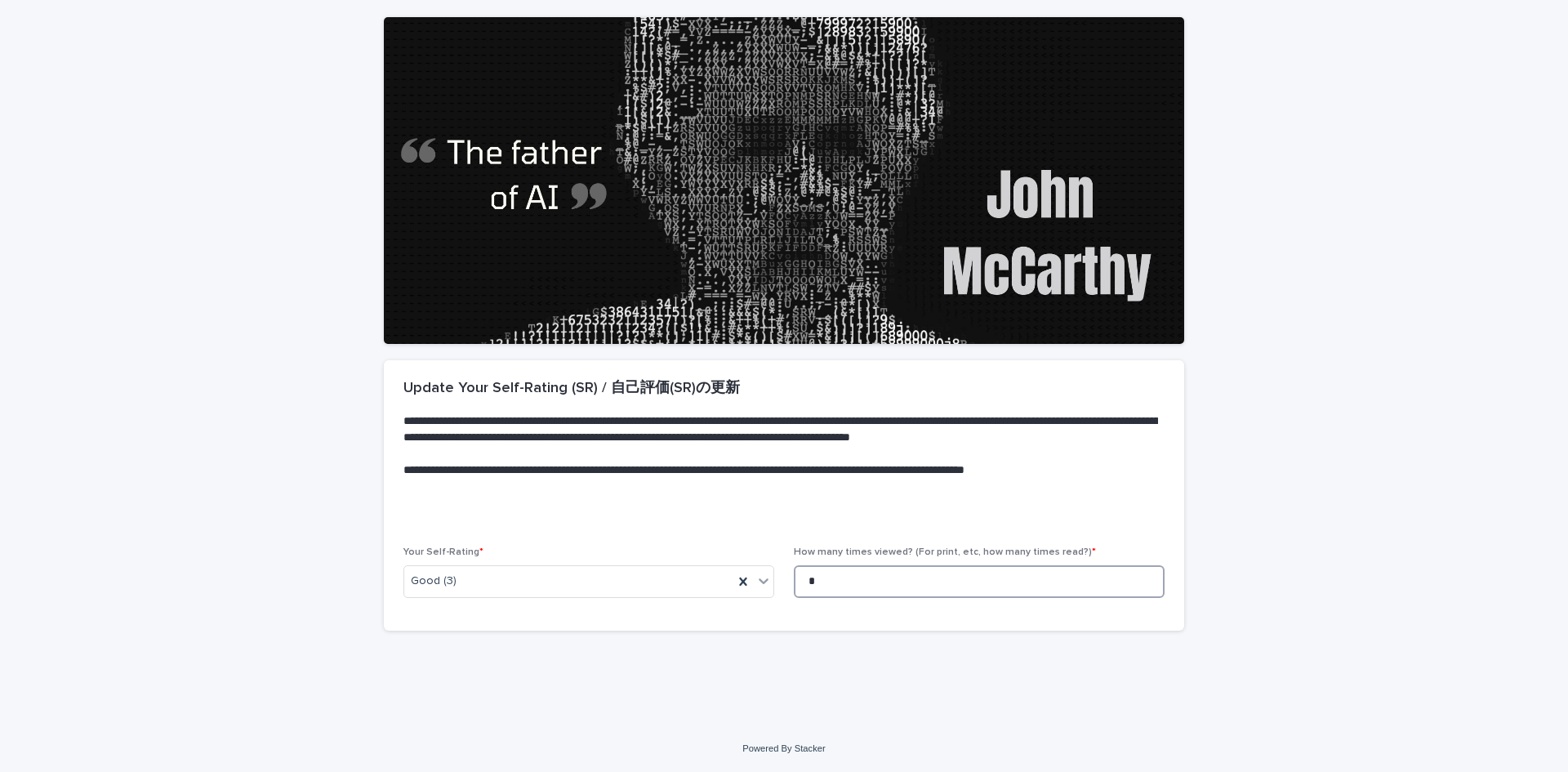 scroll, scrollTop: 0, scrollLeft: 0, axis: both 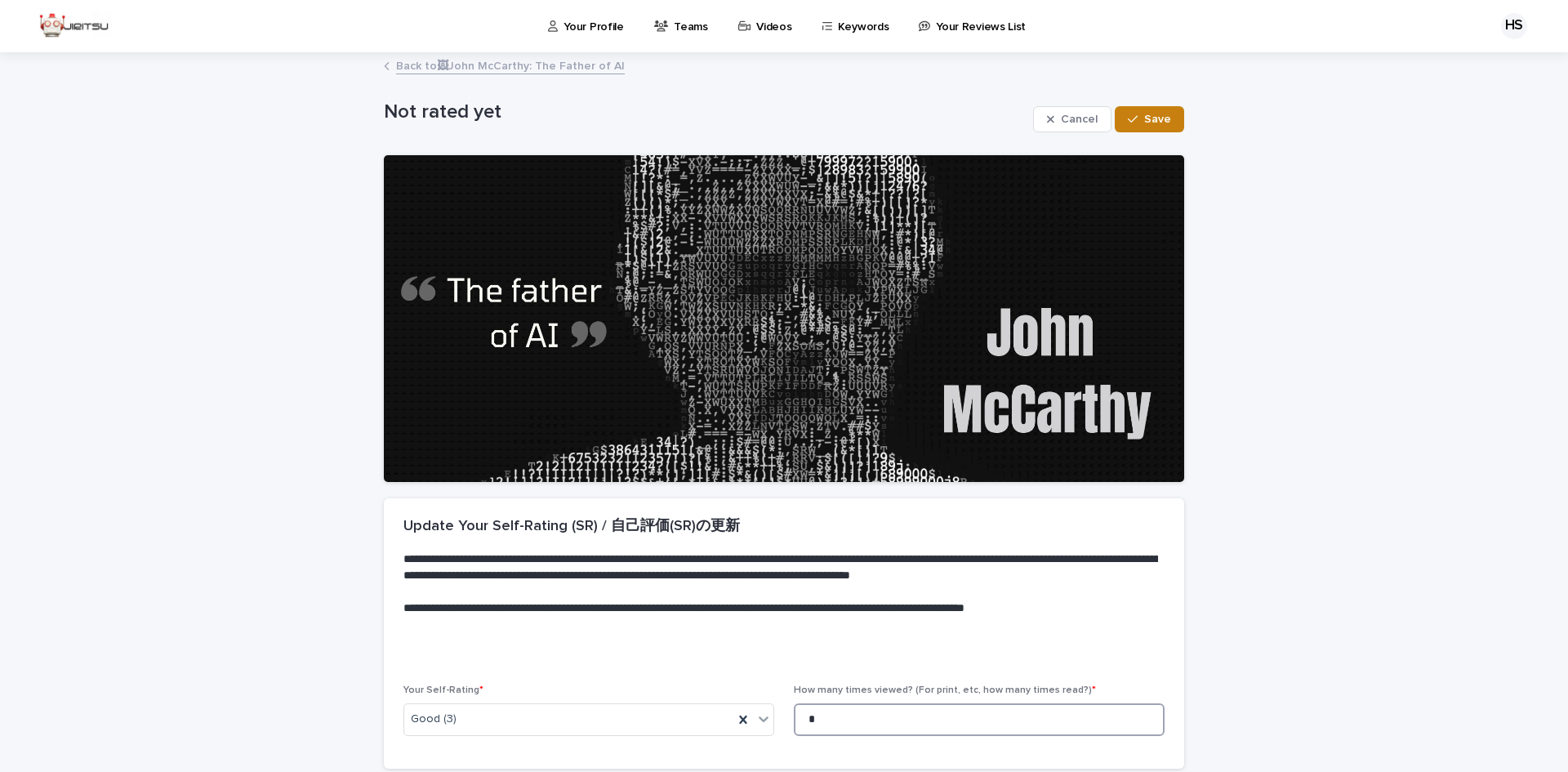type on "*" 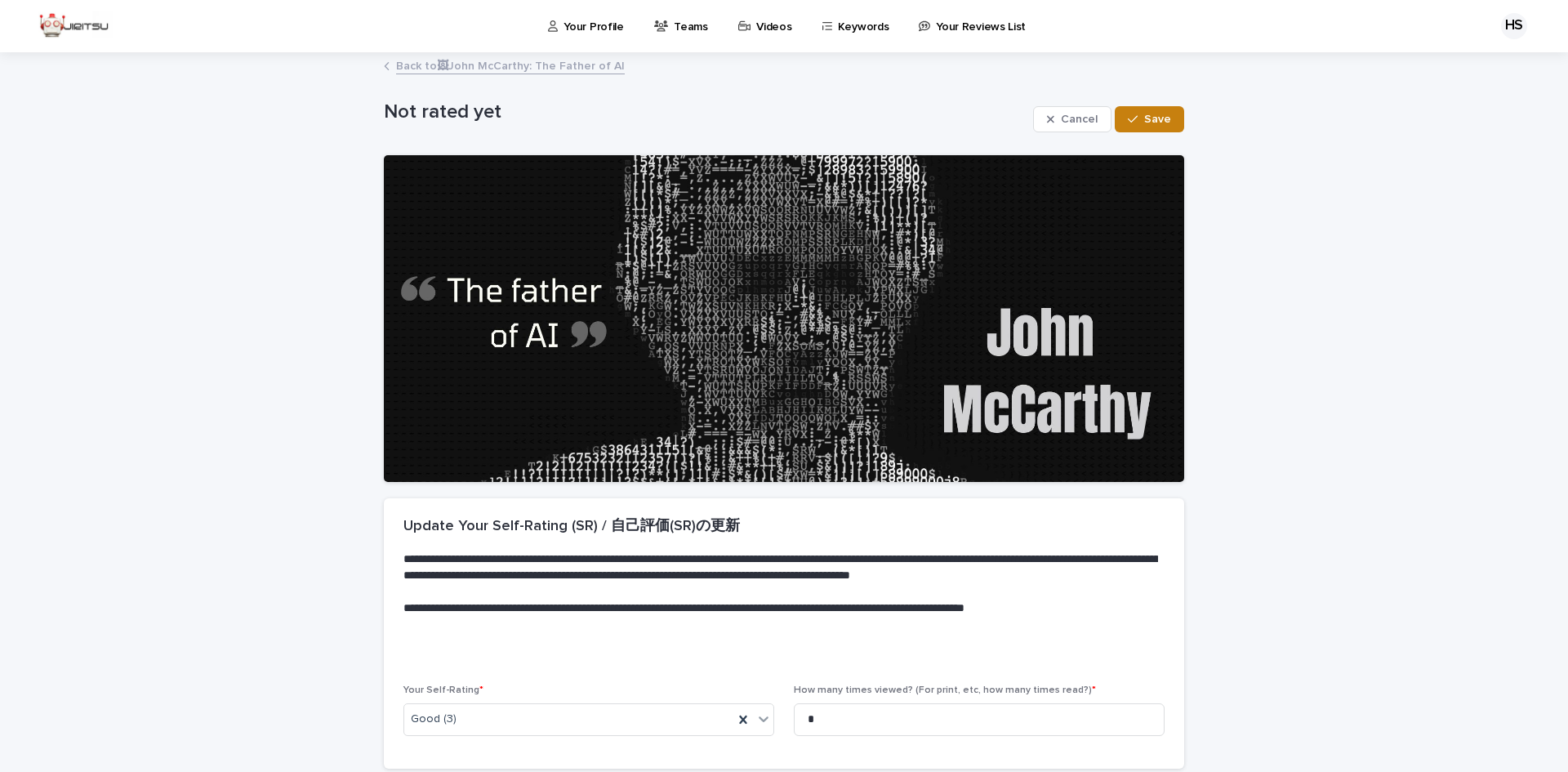click on "Save" at bounding box center [1157, 119] 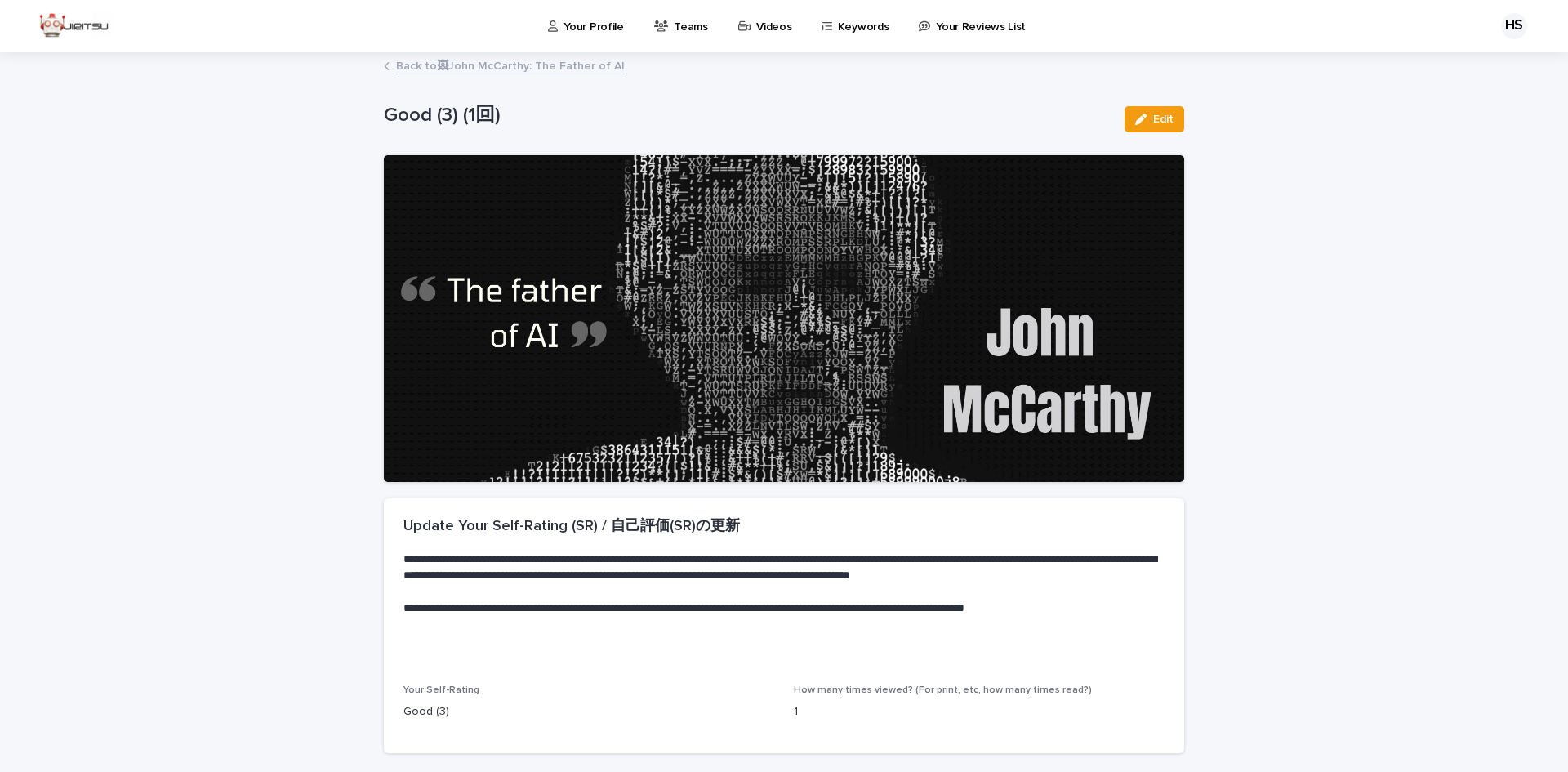 click on "Videos" at bounding box center [773, 17] 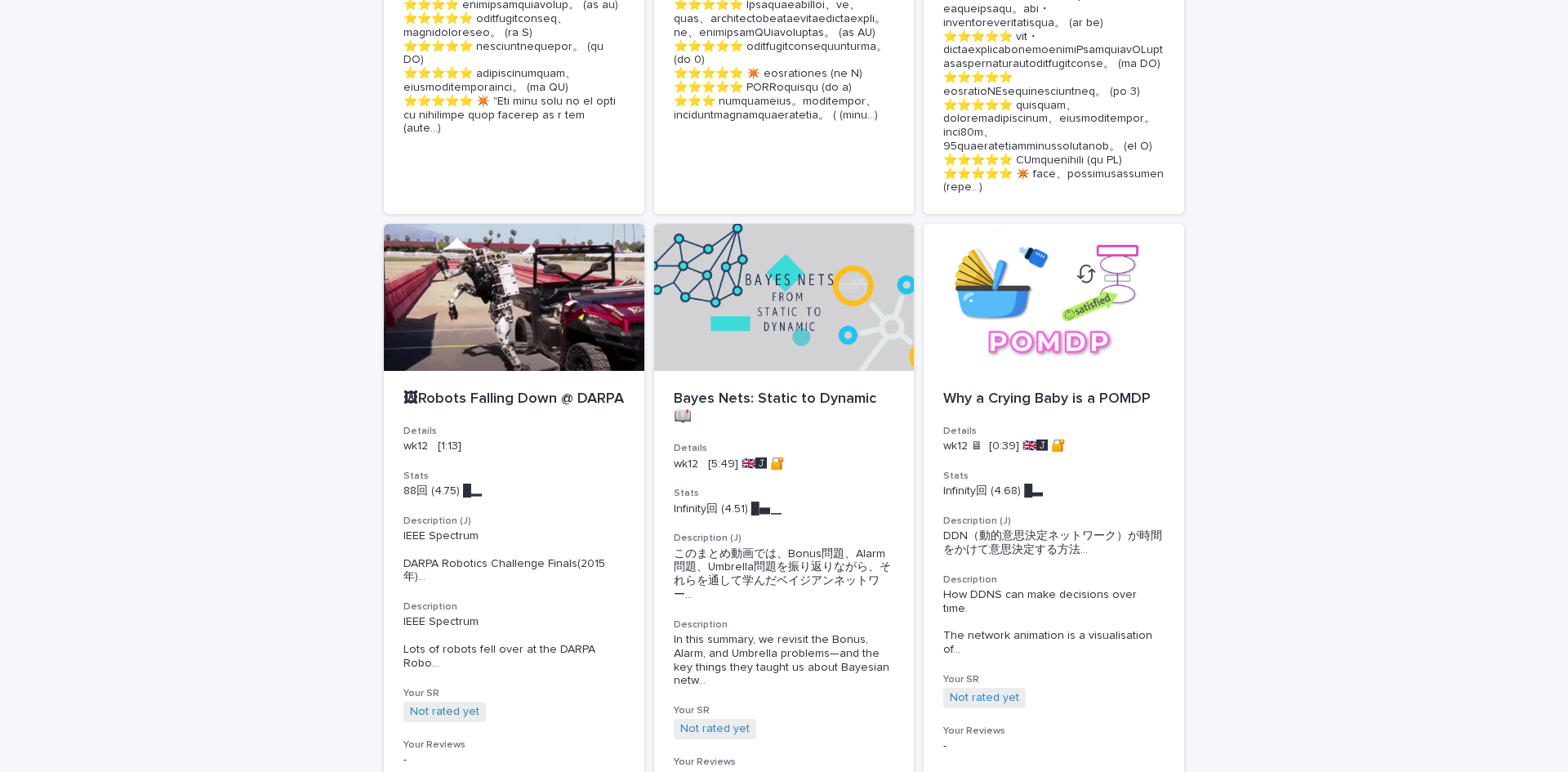 scroll, scrollTop: 2016, scrollLeft: 0, axis: vertical 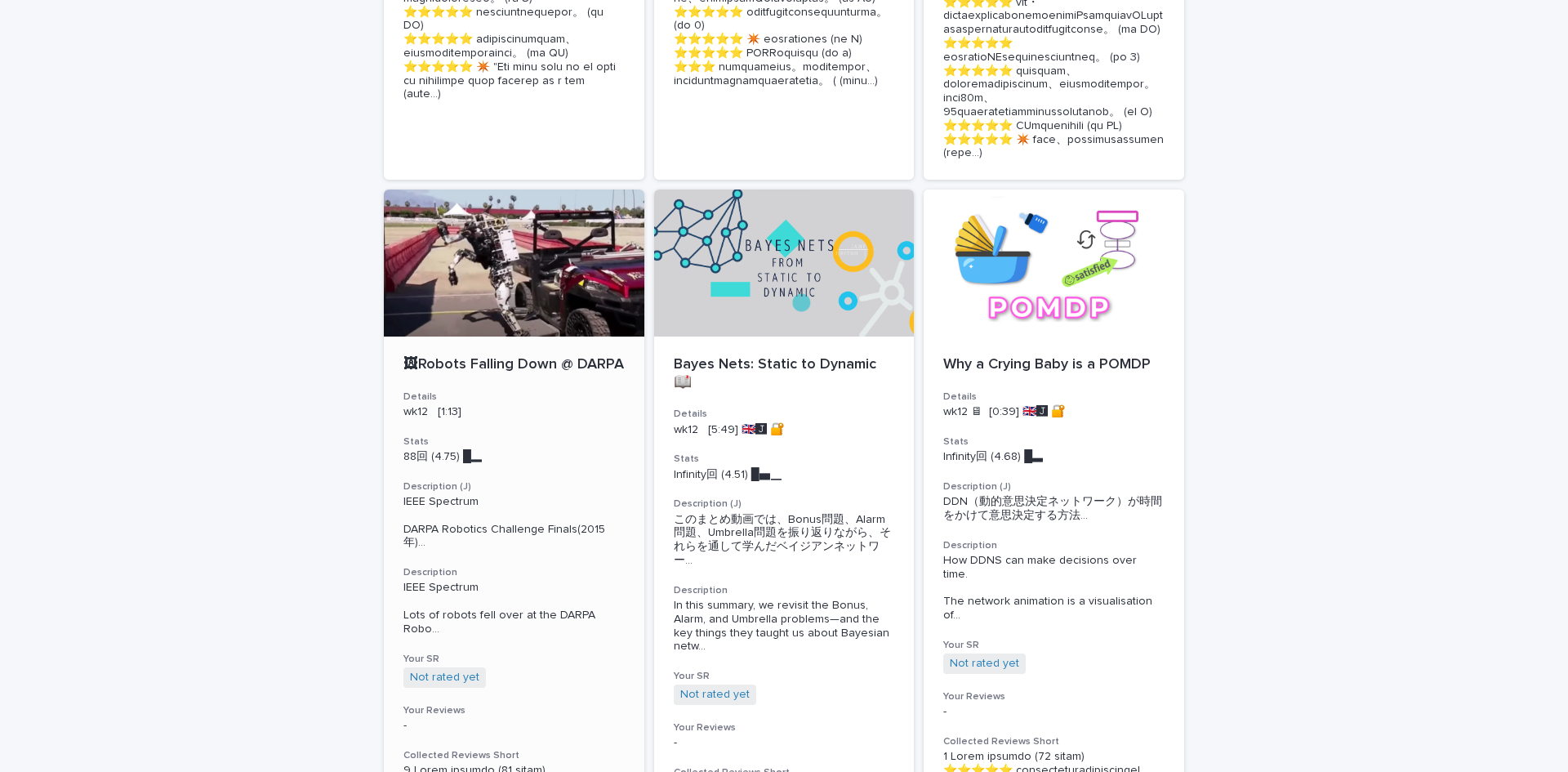 click at bounding box center (514, 263) 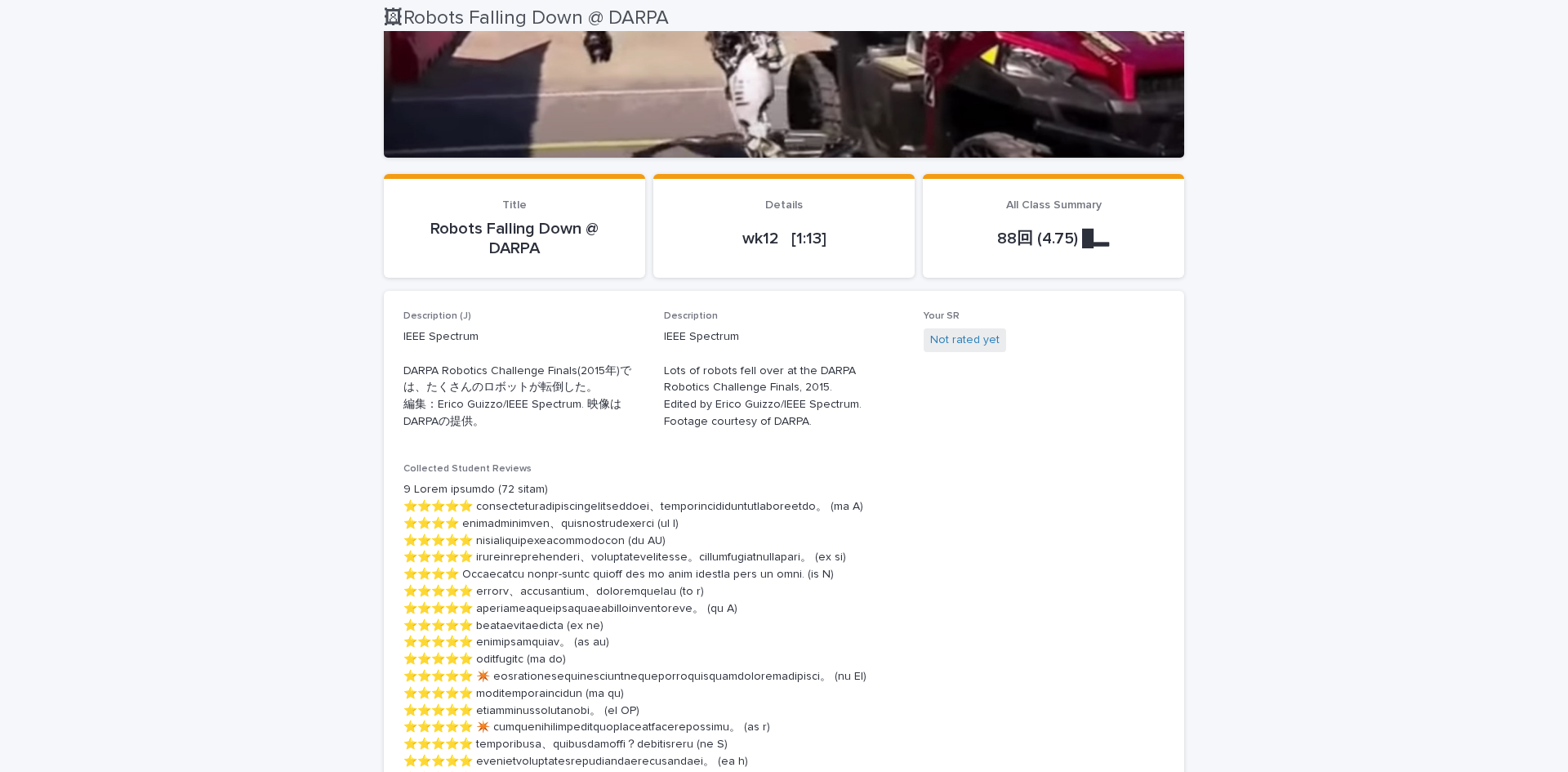 scroll, scrollTop: 361, scrollLeft: 0, axis: vertical 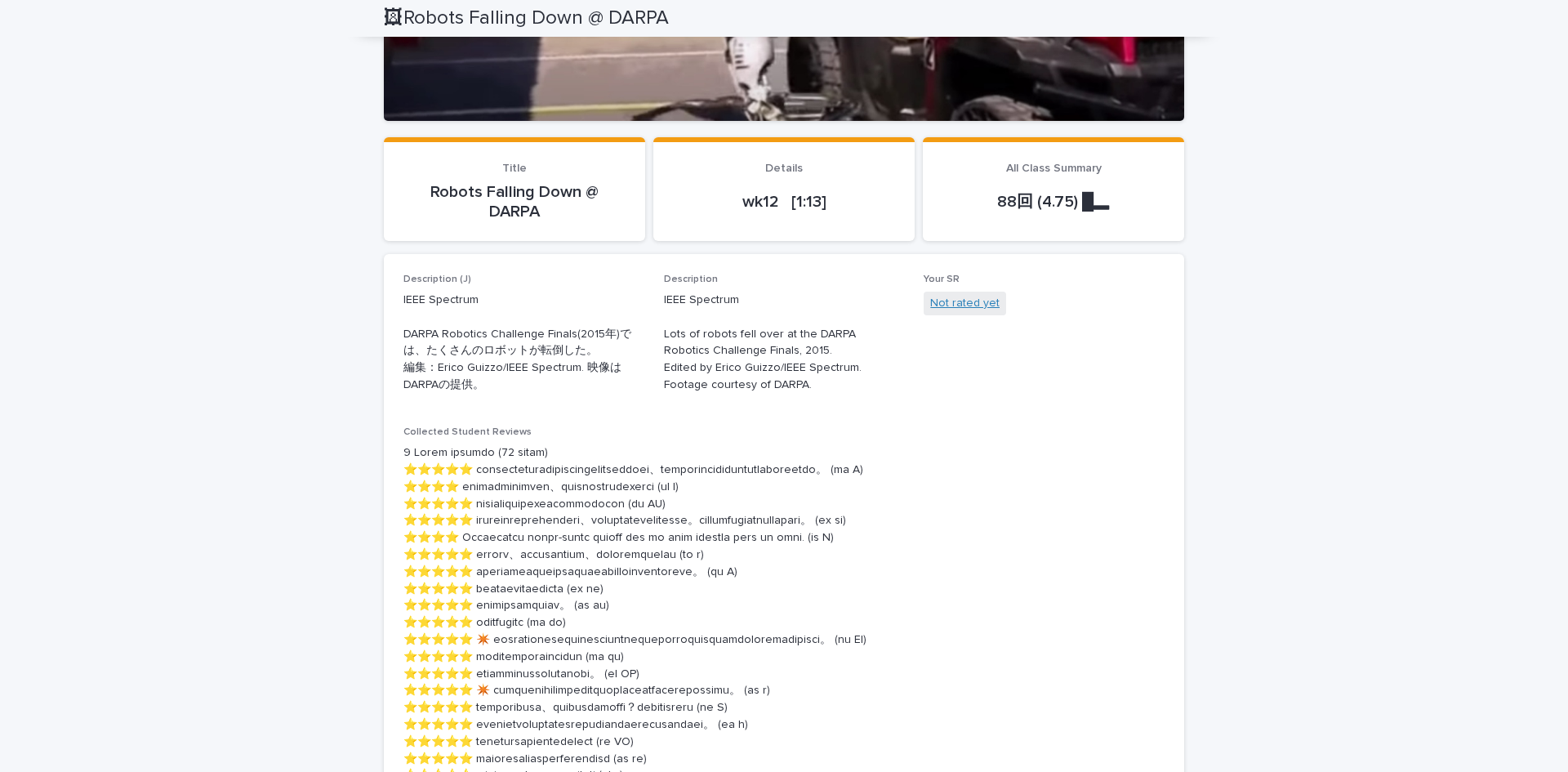 click on "Not rated yet" at bounding box center [964, 303] 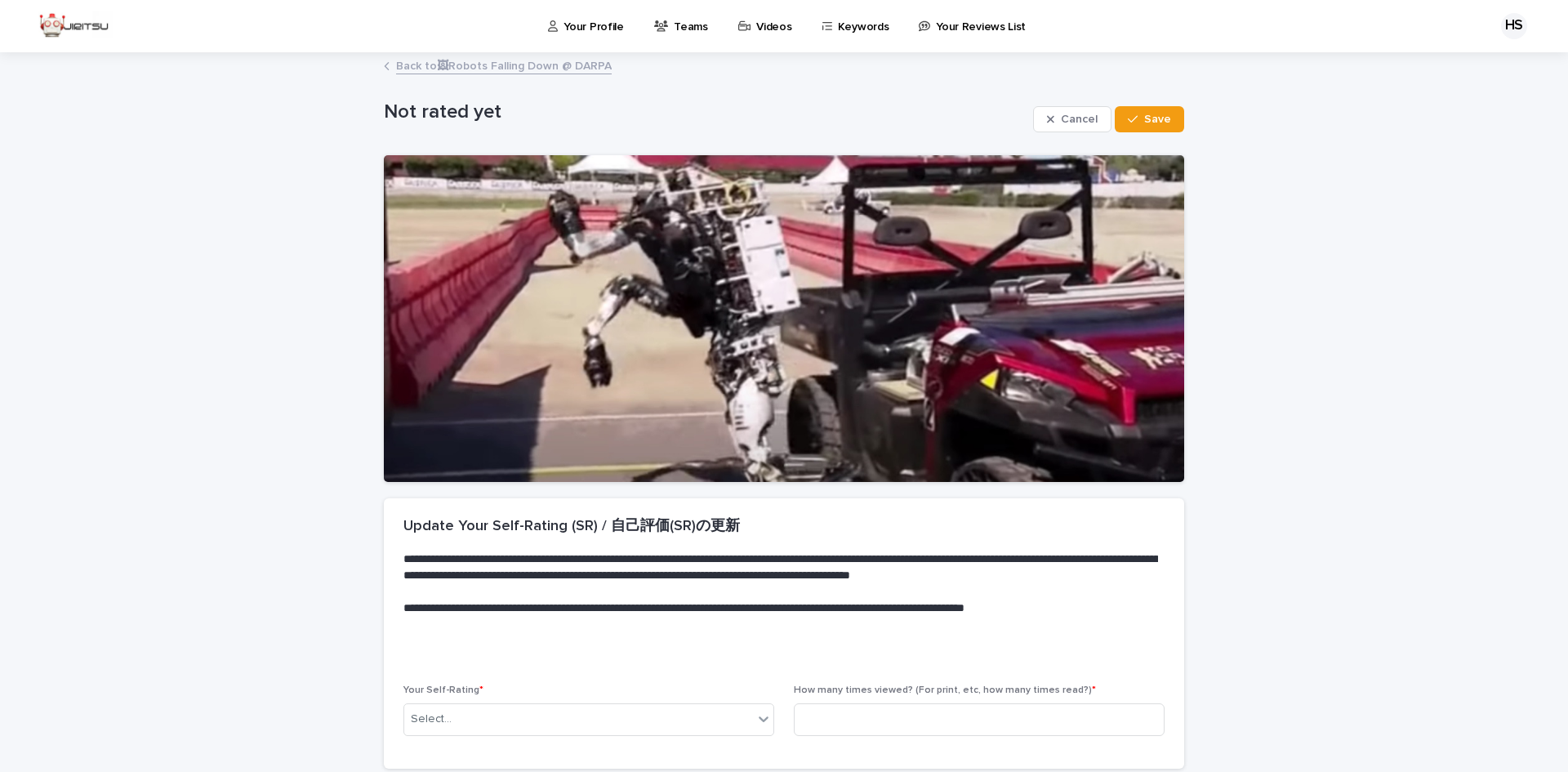 scroll, scrollTop: 138, scrollLeft: 0, axis: vertical 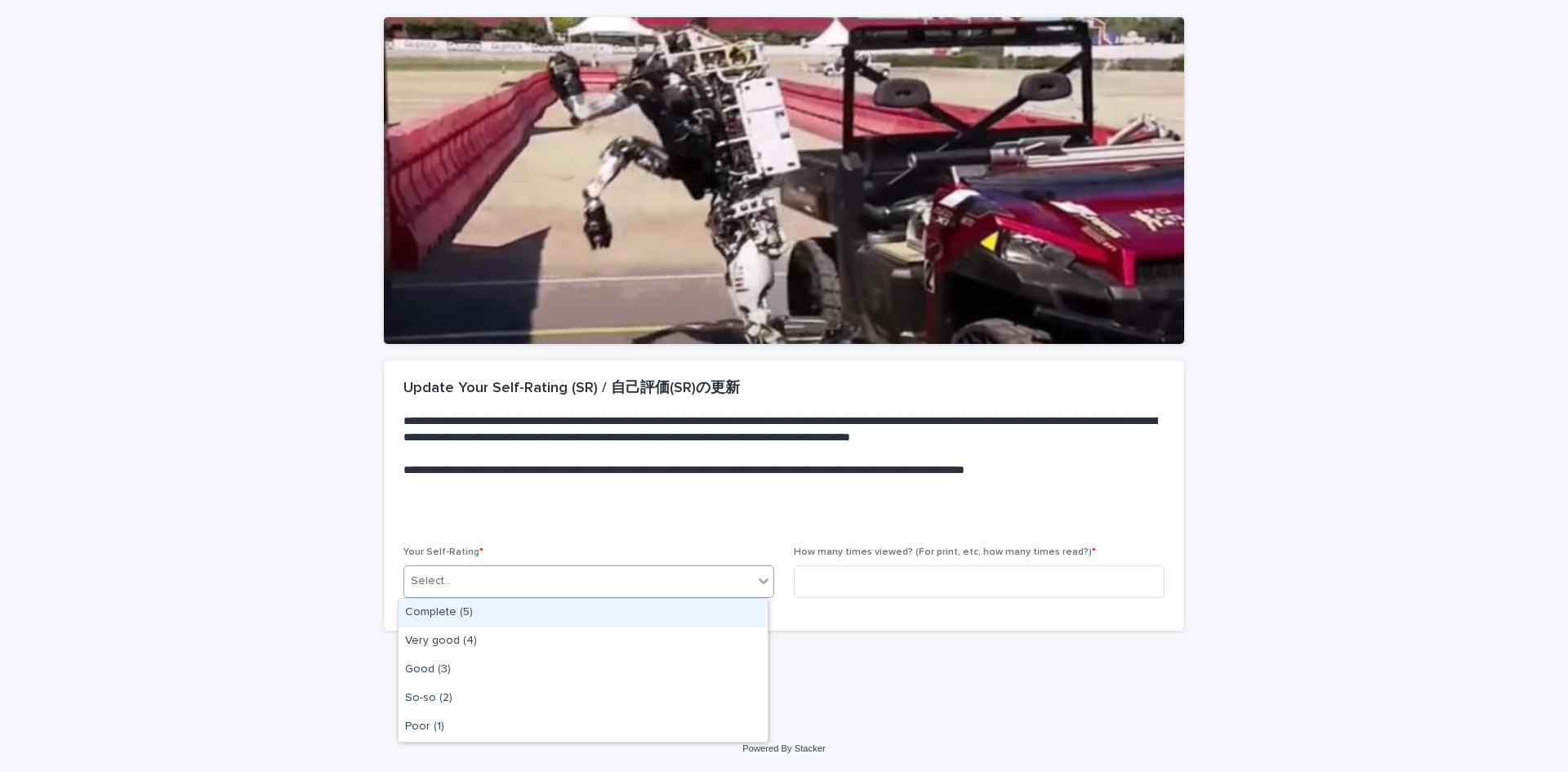click on "Select..." at bounding box center [578, 581] 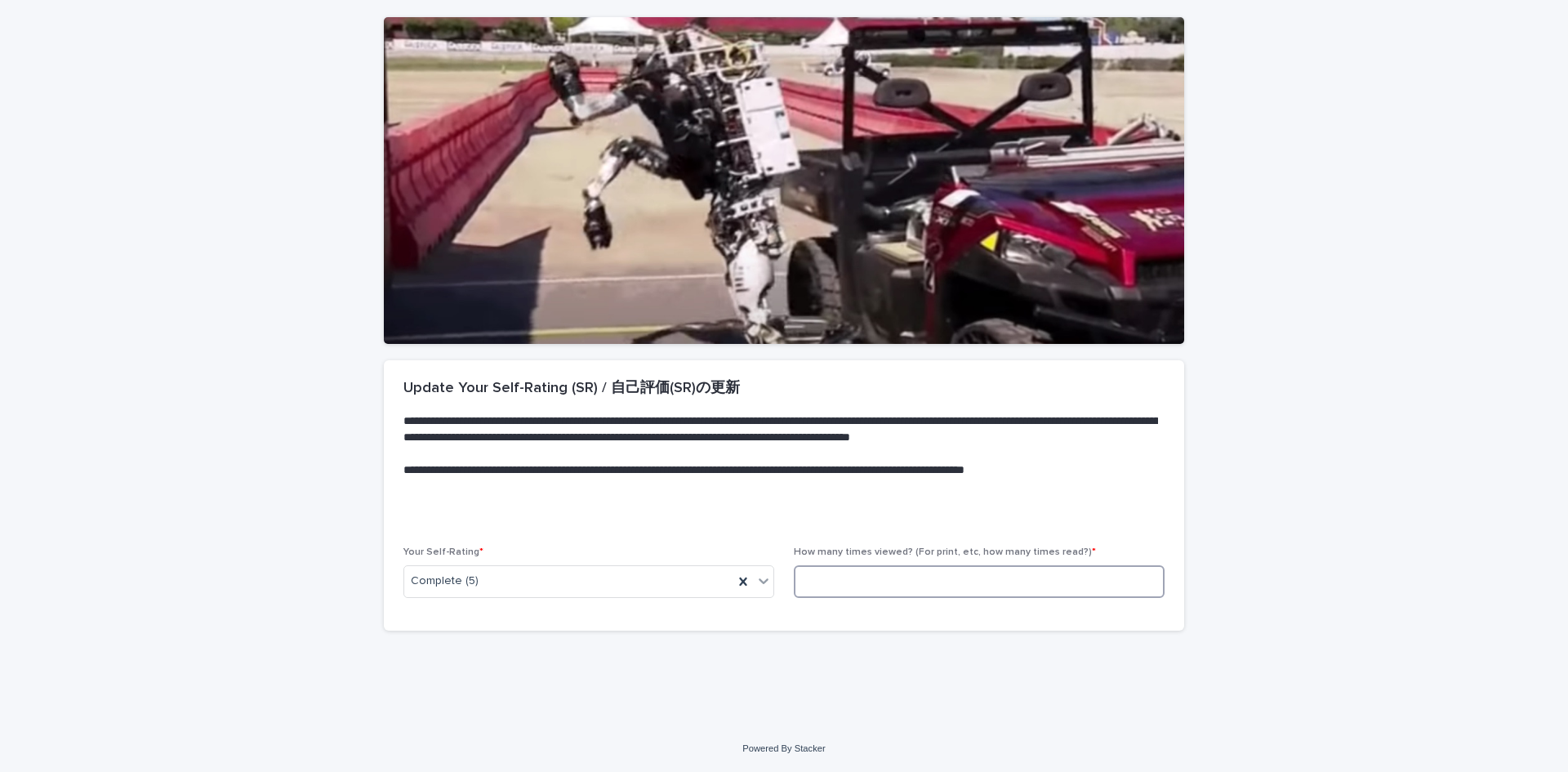 click at bounding box center (979, 582) 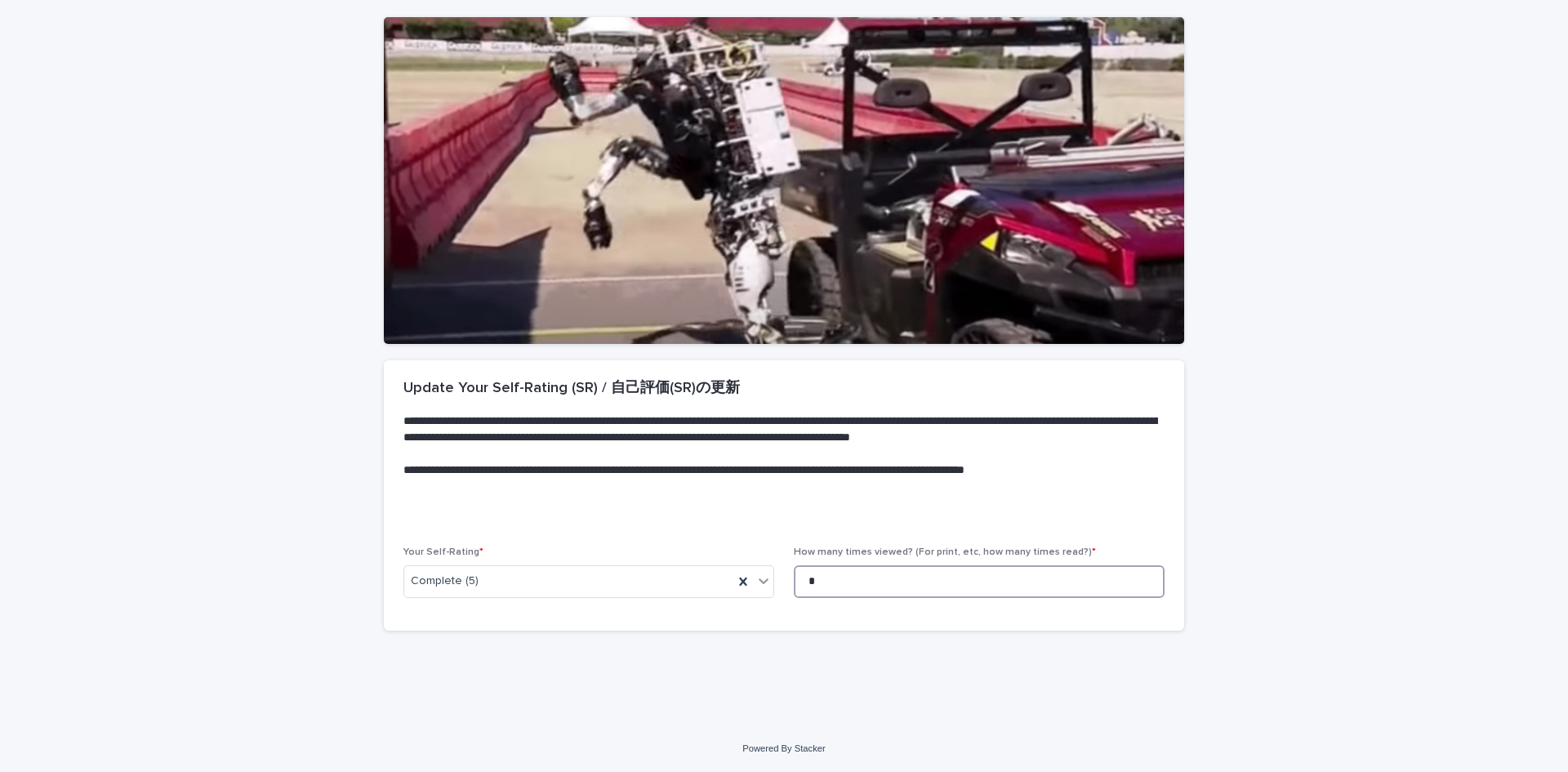 scroll, scrollTop: 0, scrollLeft: 0, axis: both 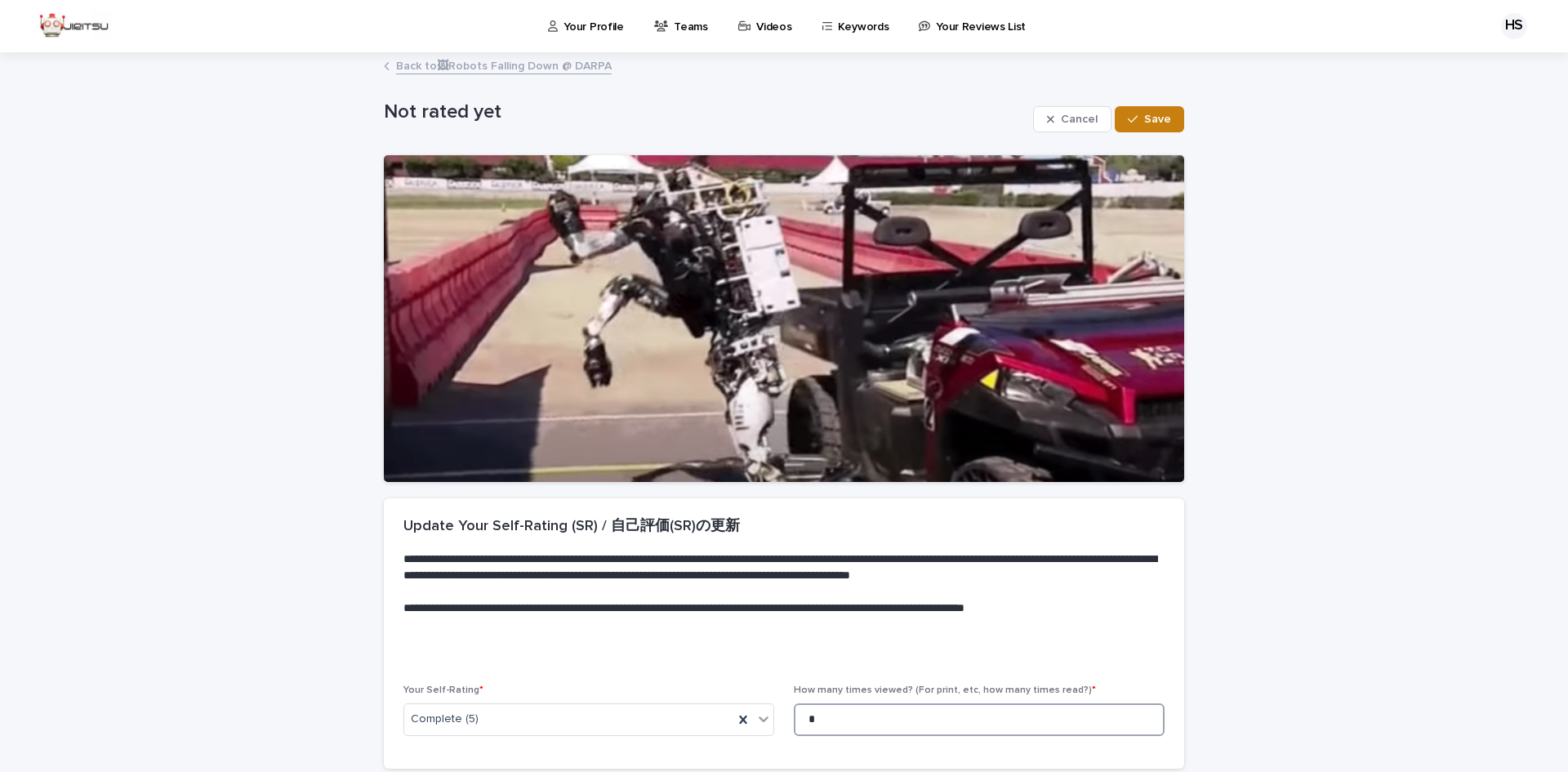 type on "*" 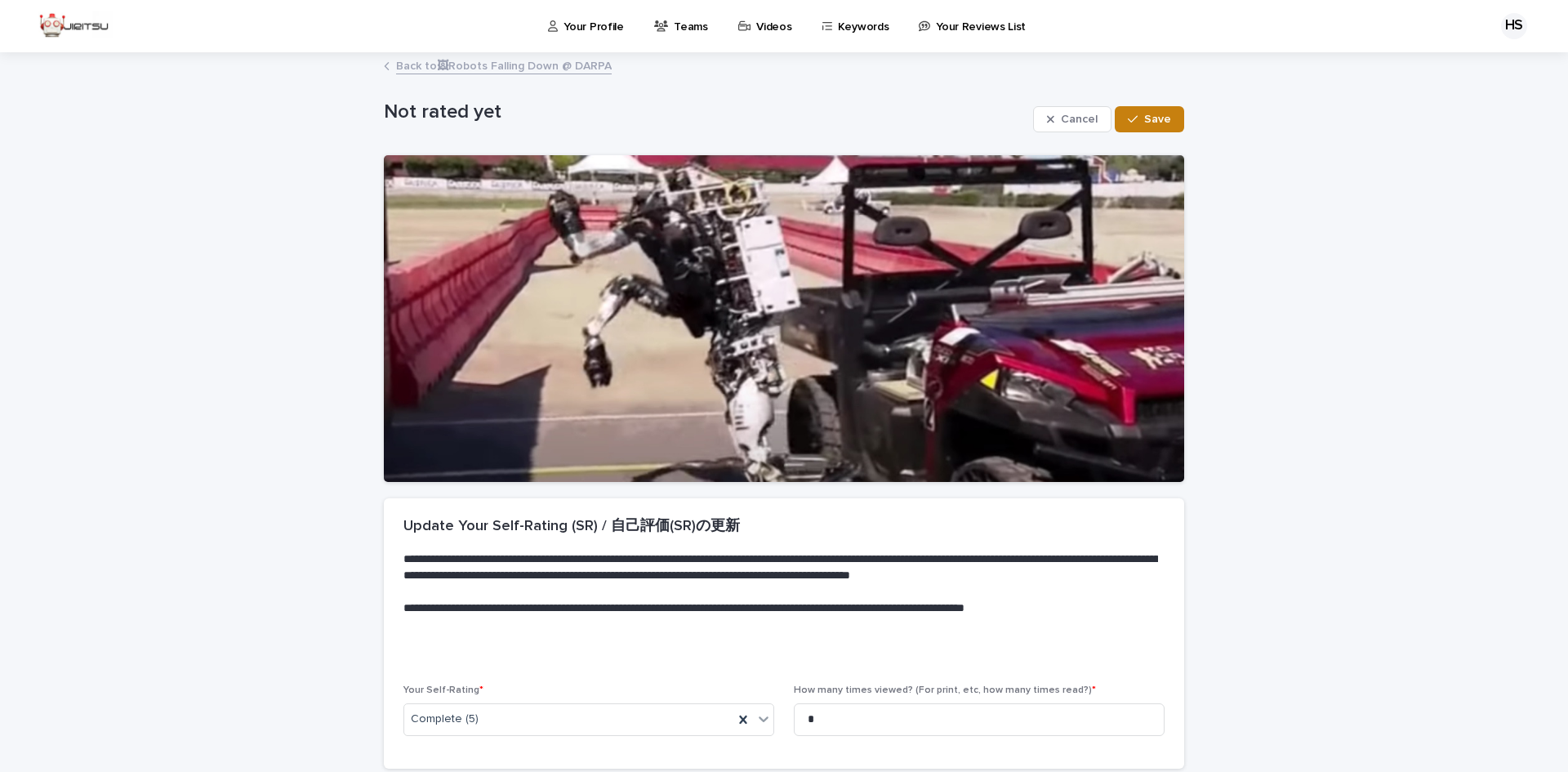click at bounding box center [1136, 119] 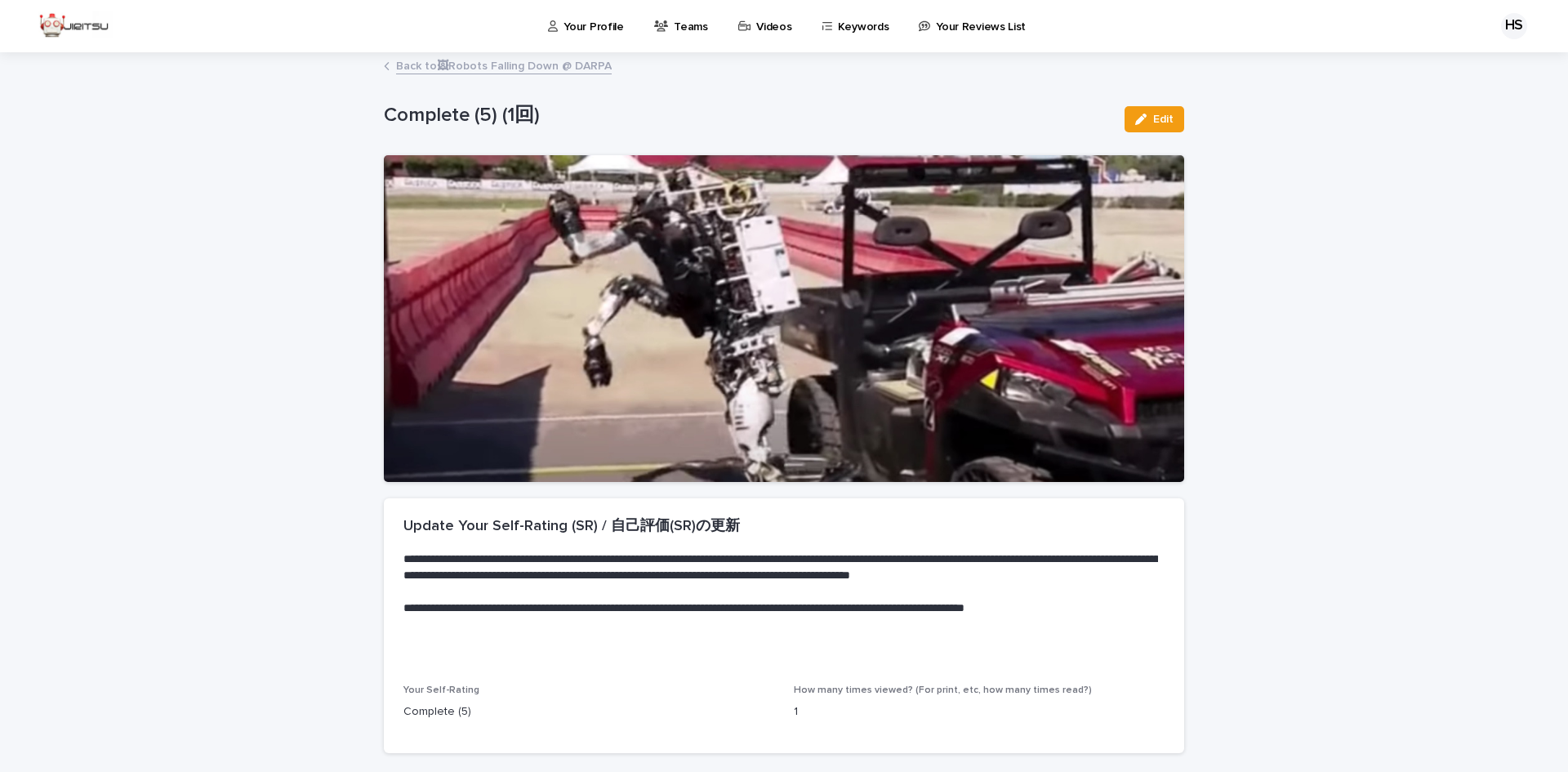 click on "Videos" at bounding box center [773, 17] 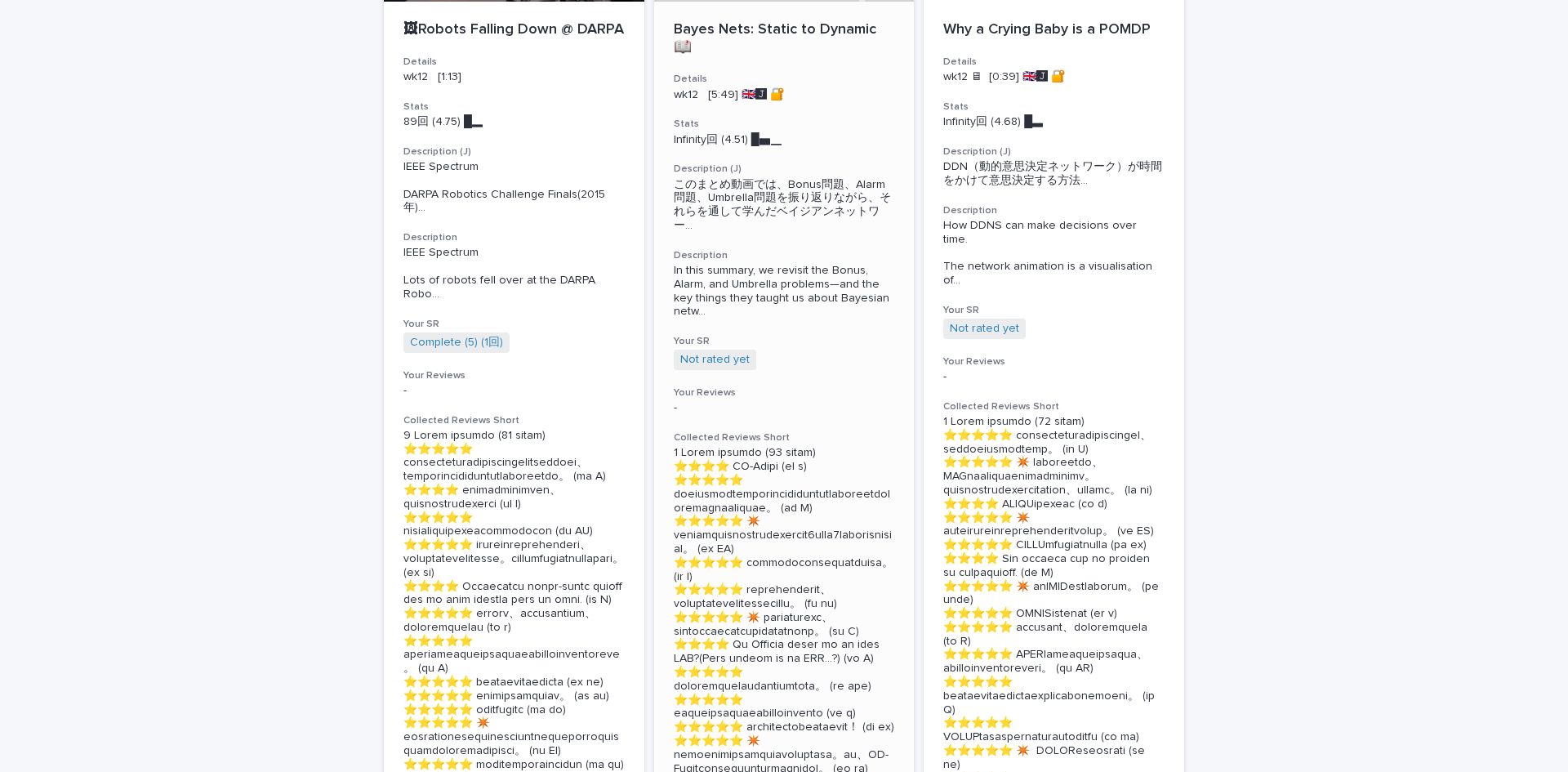 scroll, scrollTop: 2352, scrollLeft: 0, axis: vertical 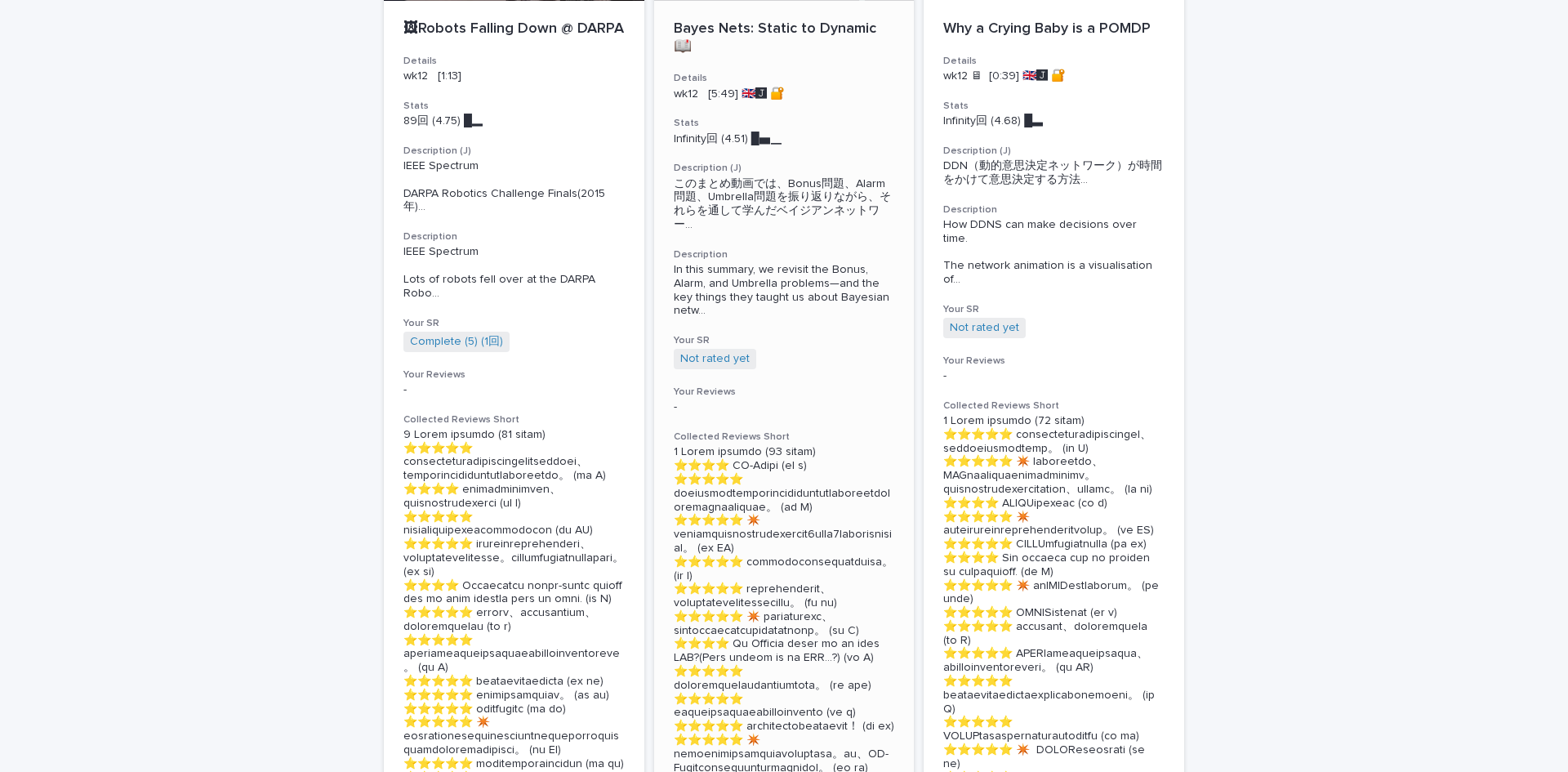 click on "Bayes Nets: Static to Dynamic 📖 Details wk12   [5:49] 🇬🇧🅹️ 🔐 Stats Infinity回 (4.51) █▅▁　　 Description (J) このまとめ動画では、Bonus問題、Alarm問題、Umbrella問題を振り返りながら、それらを通して学んだベイジアンネットワー ... Description In this summary, we revisit the Bonus, Alarm, and Umbrella problems—and the key things they taught us about Bayesian netw ... Your SR Not rated yet   + 0 Your Reviews - Collected Reviews Short" at bounding box center (784, 425) 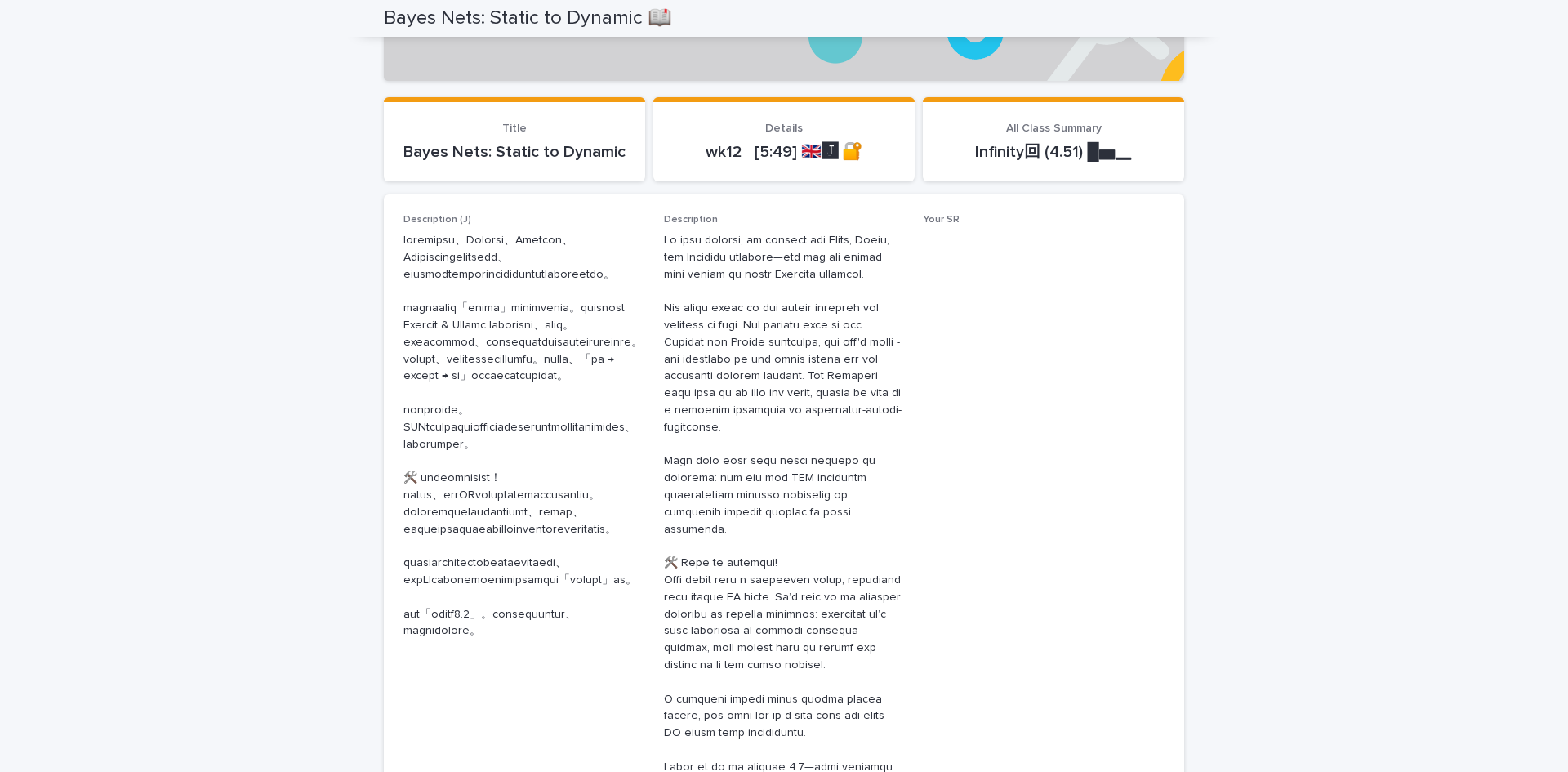 scroll, scrollTop: 411, scrollLeft: 0, axis: vertical 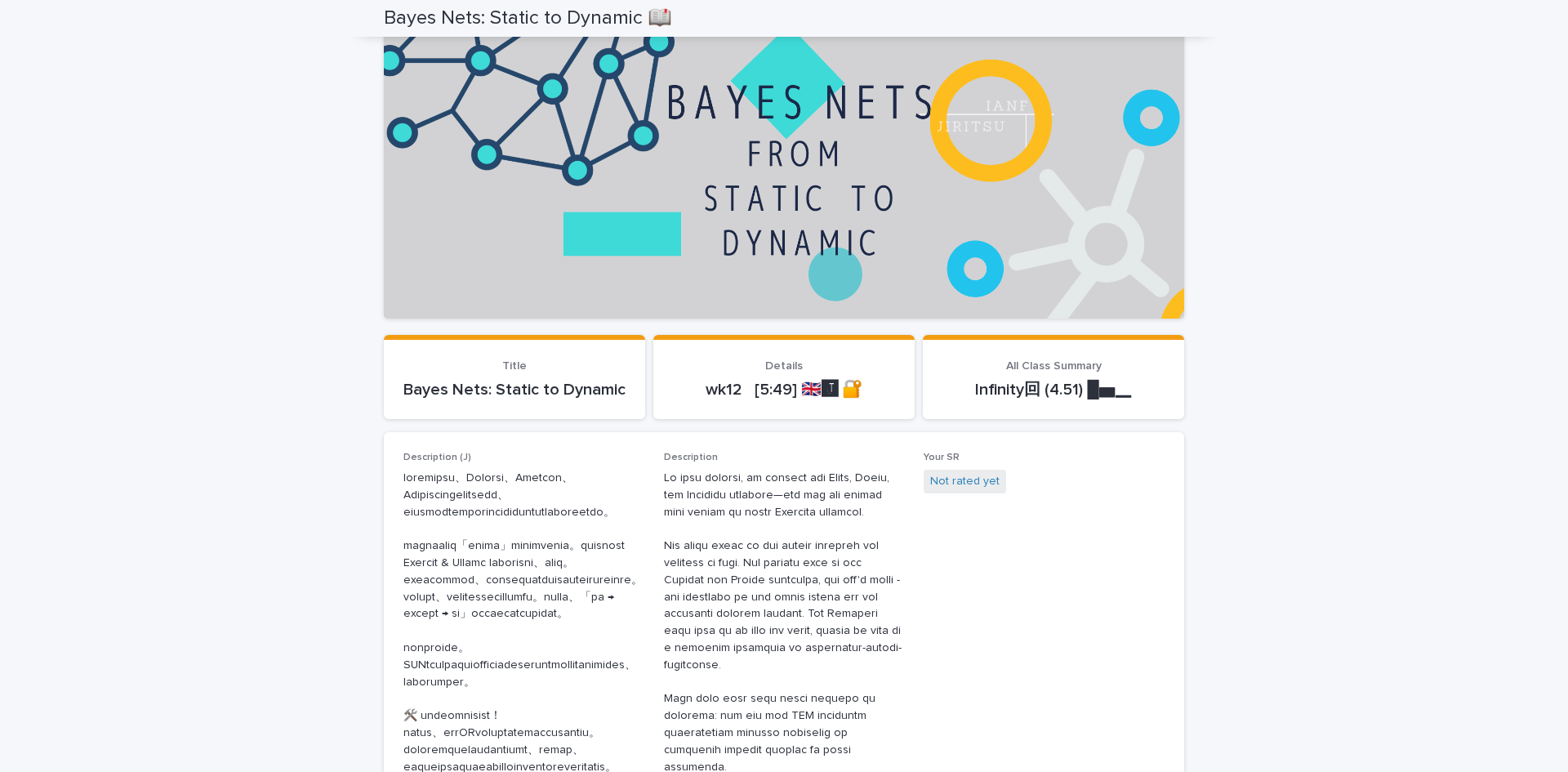 click on "Not rated yet" at bounding box center (964, 481) 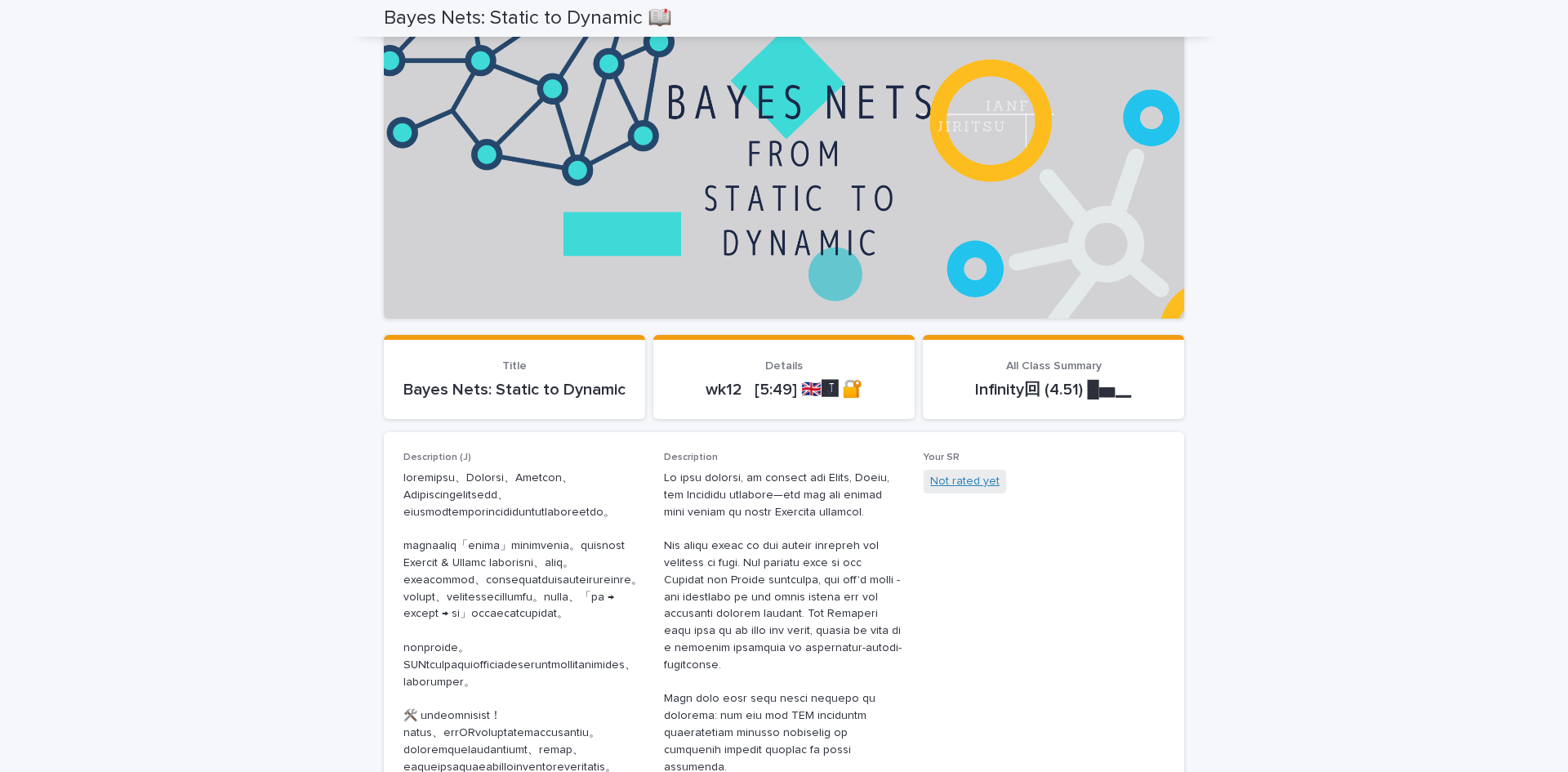 click on "Not rated yet" at bounding box center [964, 481] 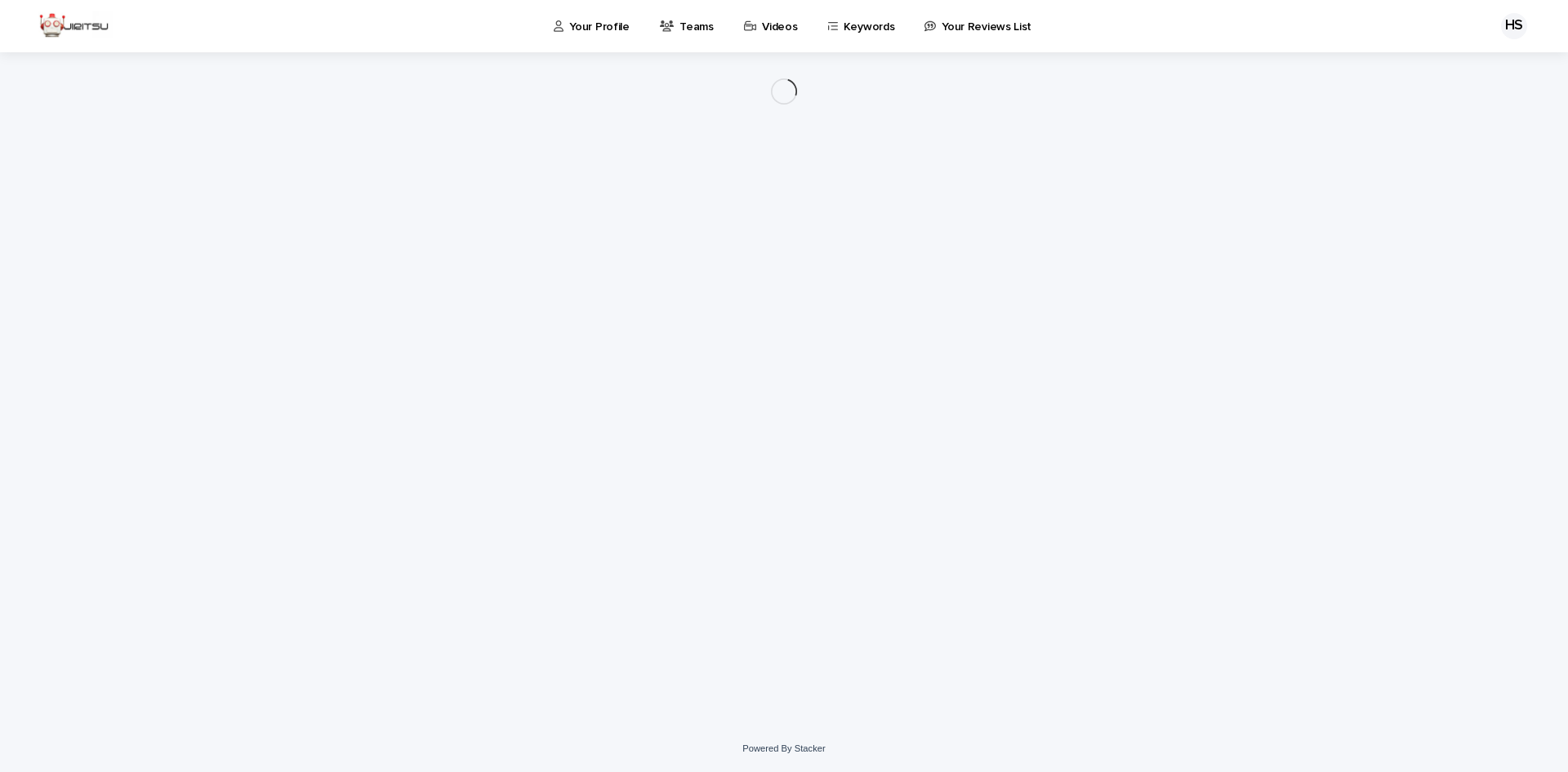scroll, scrollTop: 0, scrollLeft: 0, axis: both 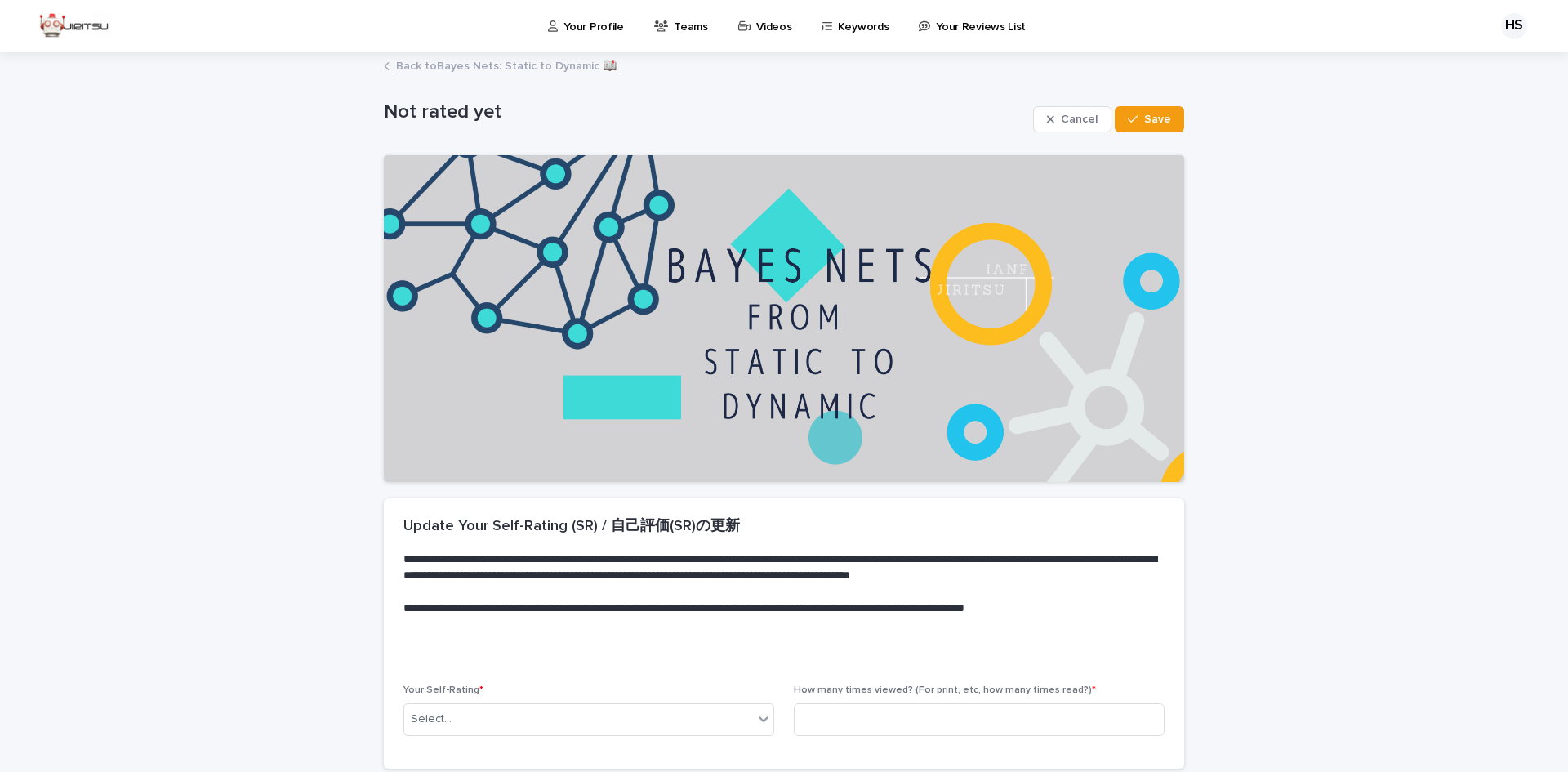 click on "**********" at bounding box center (781, 568) 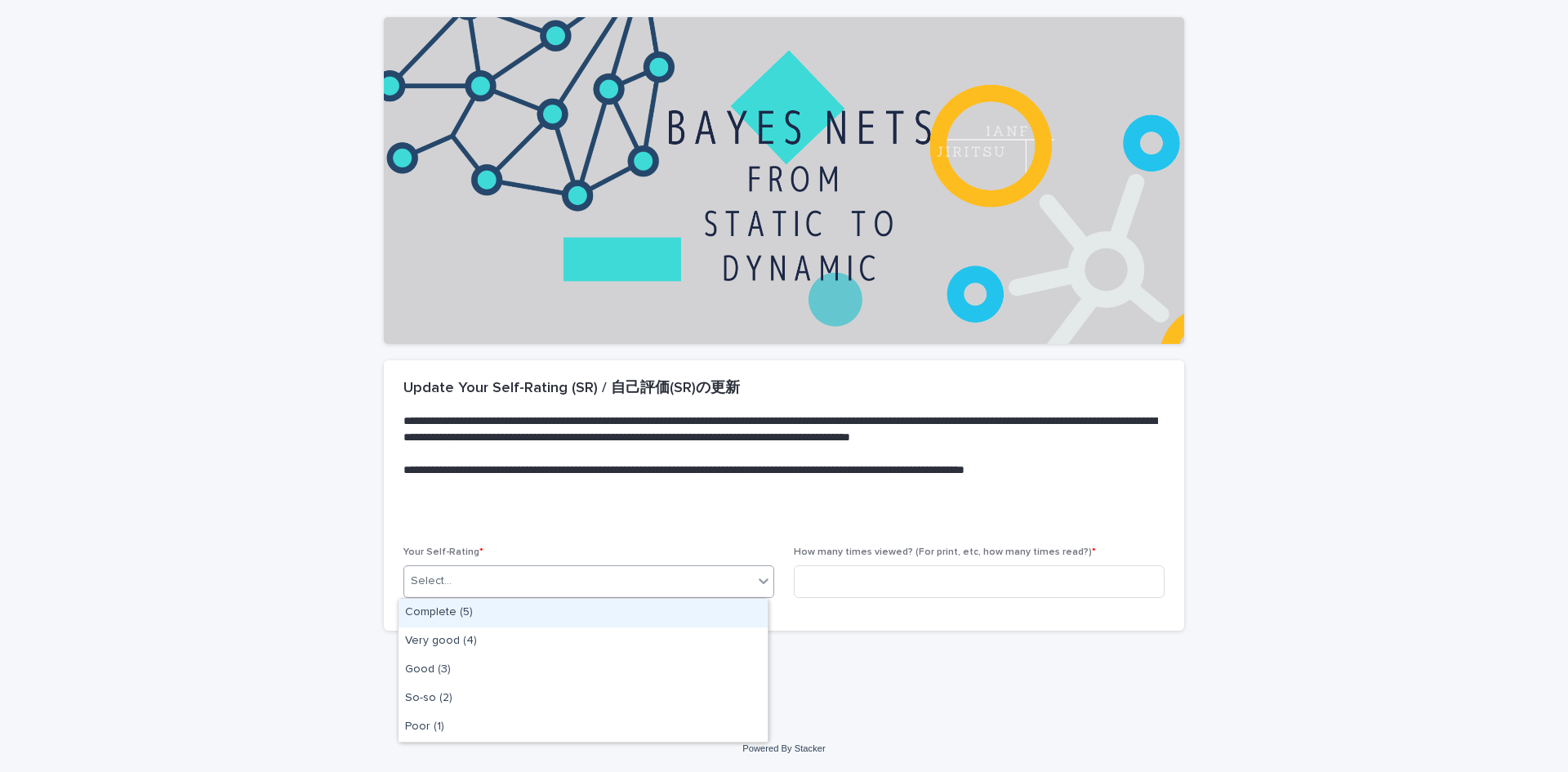 click on "Select..." at bounding box center [578, 581] 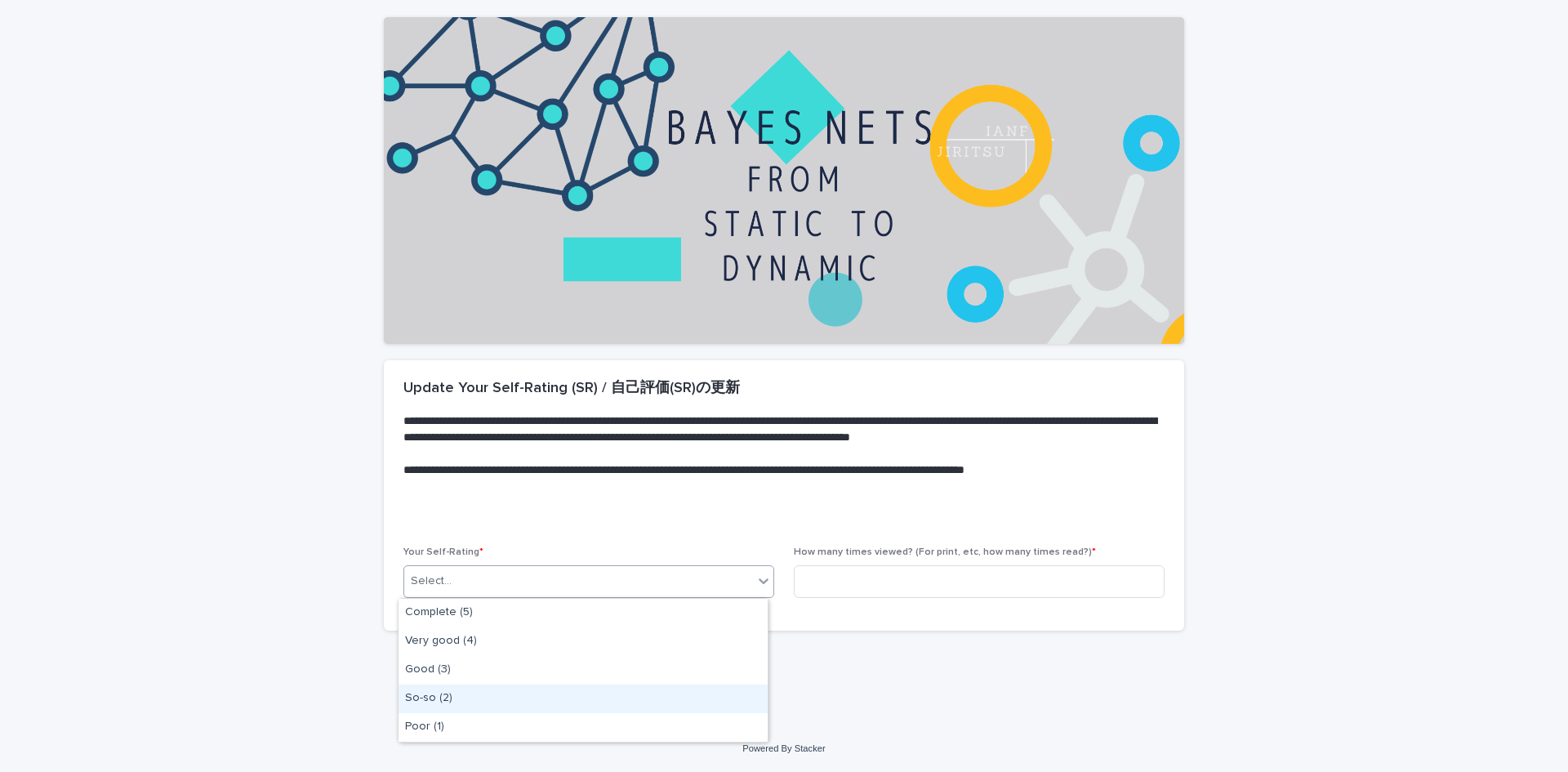 click on "So-so (2)" at bounding box center (583, 698) 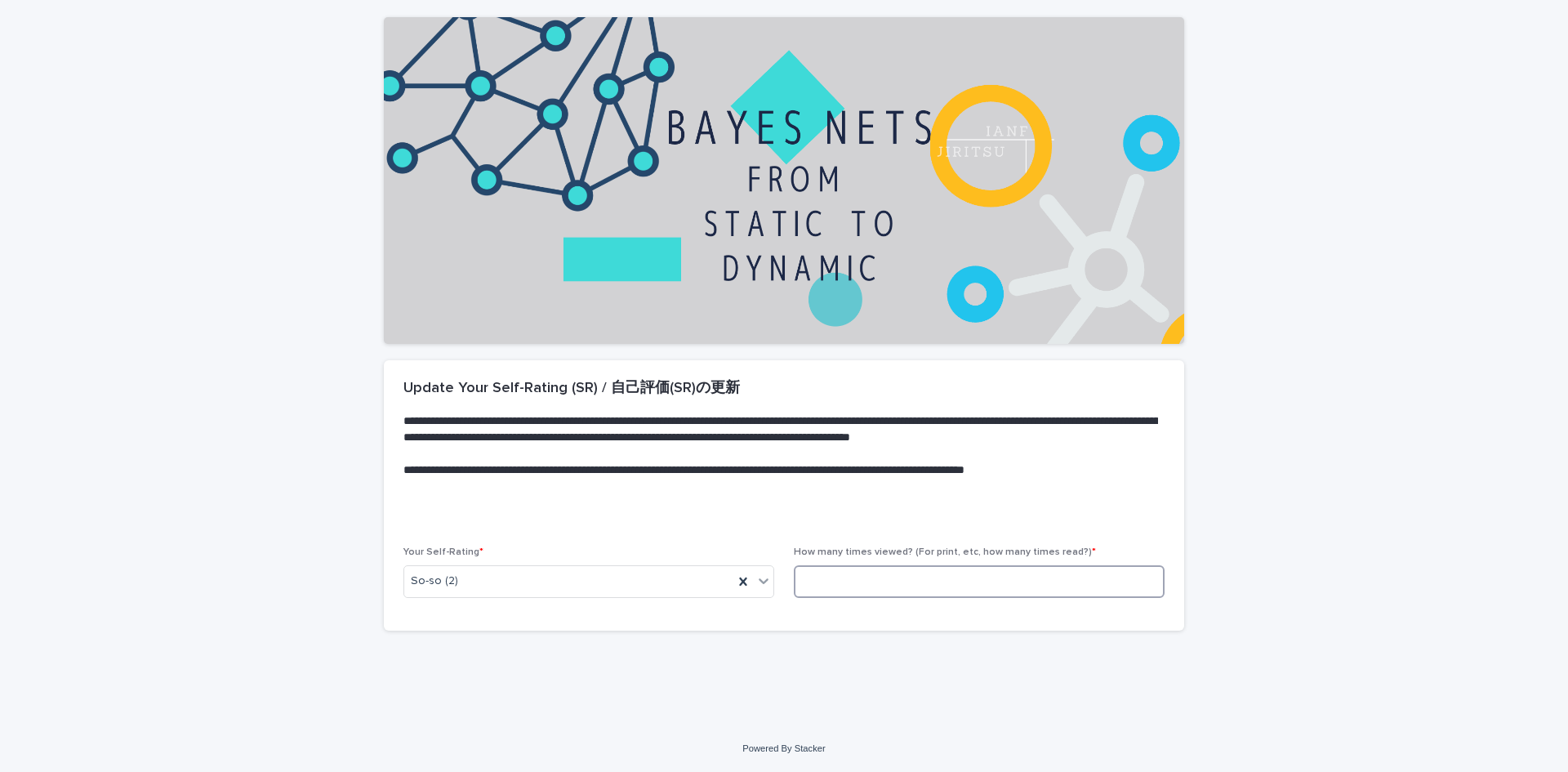 click at bounding box center [979, 582] 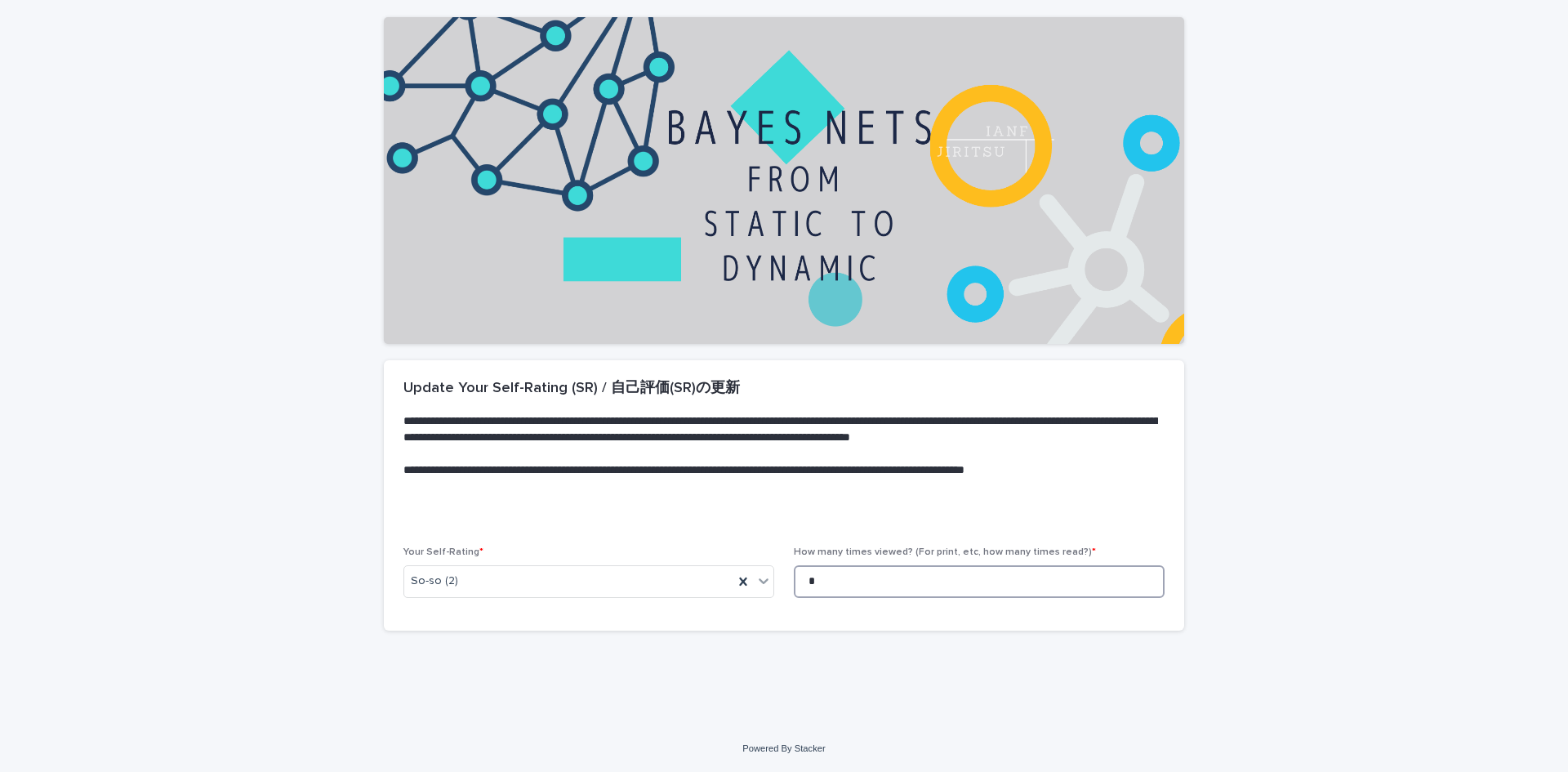 scroll, scrollTop: 0, scrollLeft: 0, axis: both 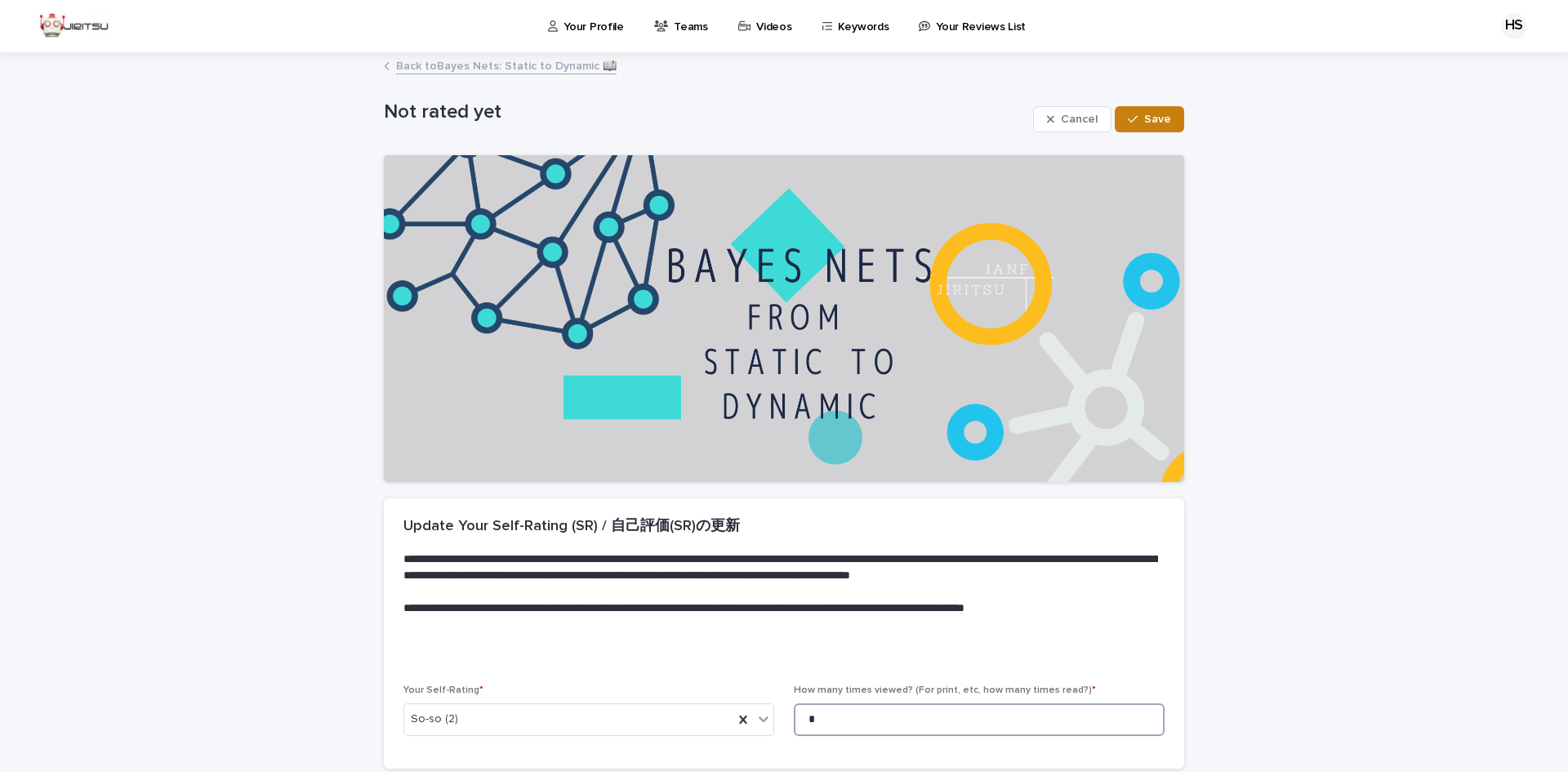 type on "*" 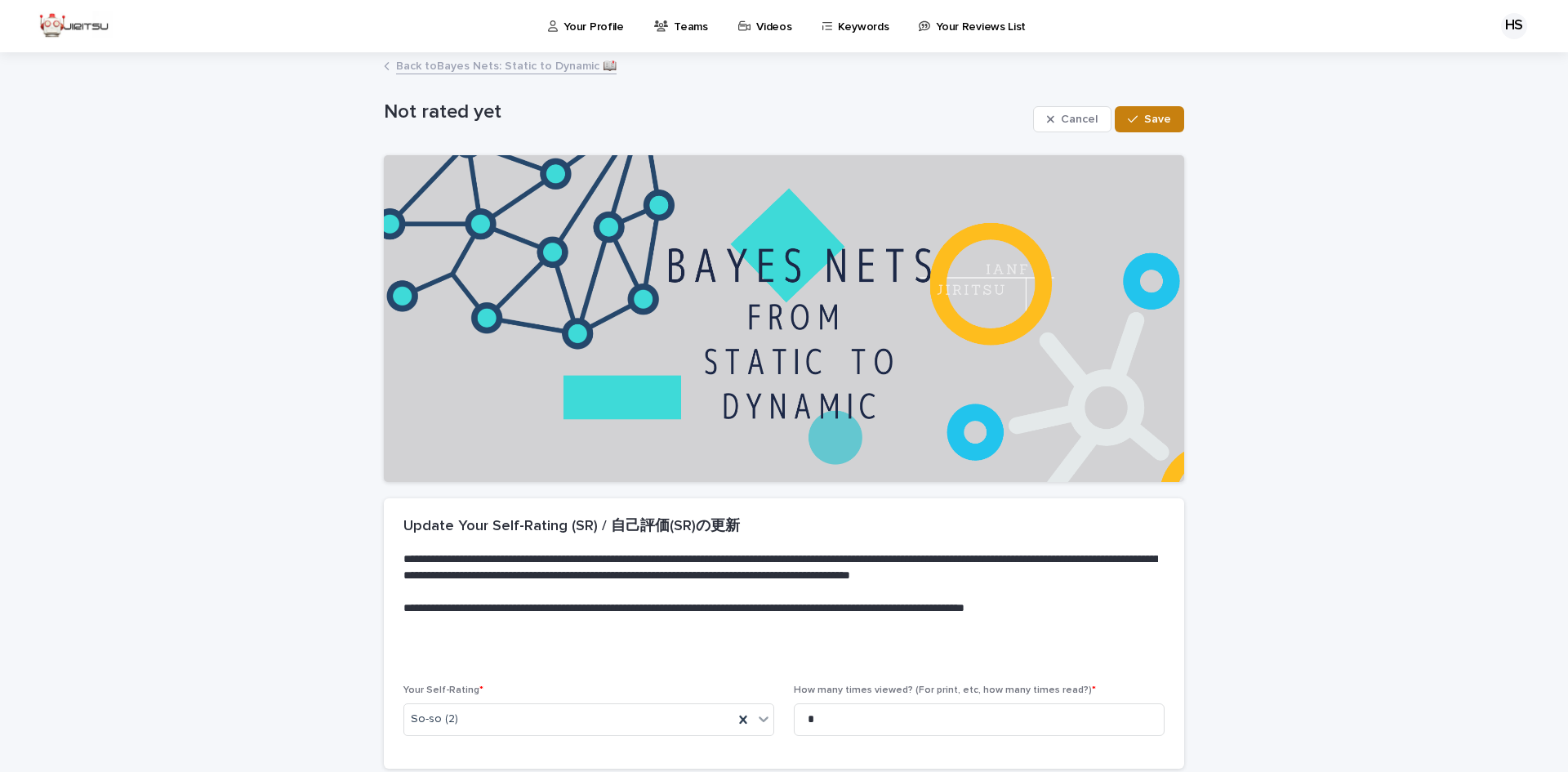 click on "Save" at bounding box center (1149, 119) 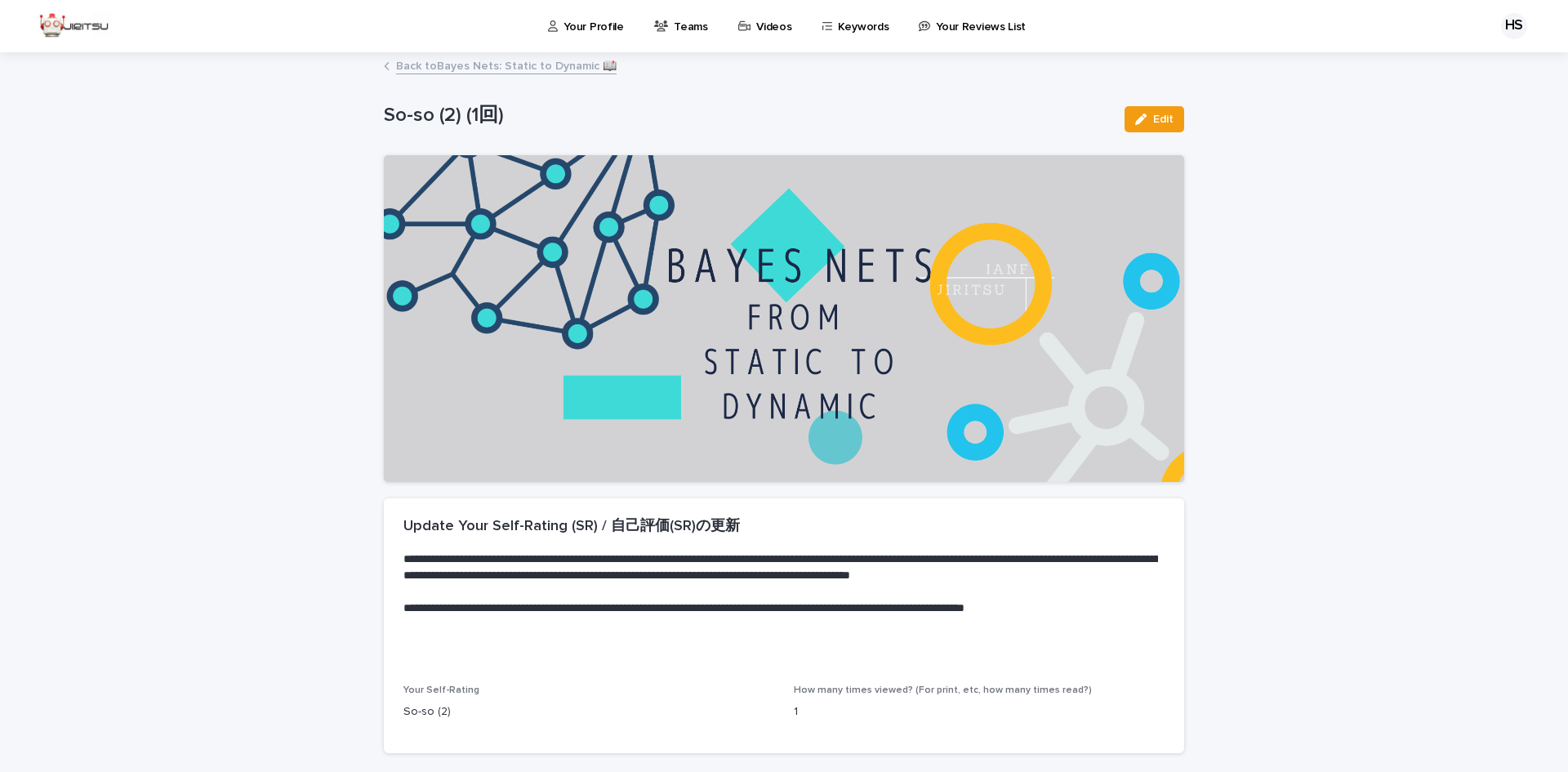click on "Videos" at bounding box center (768, 25) 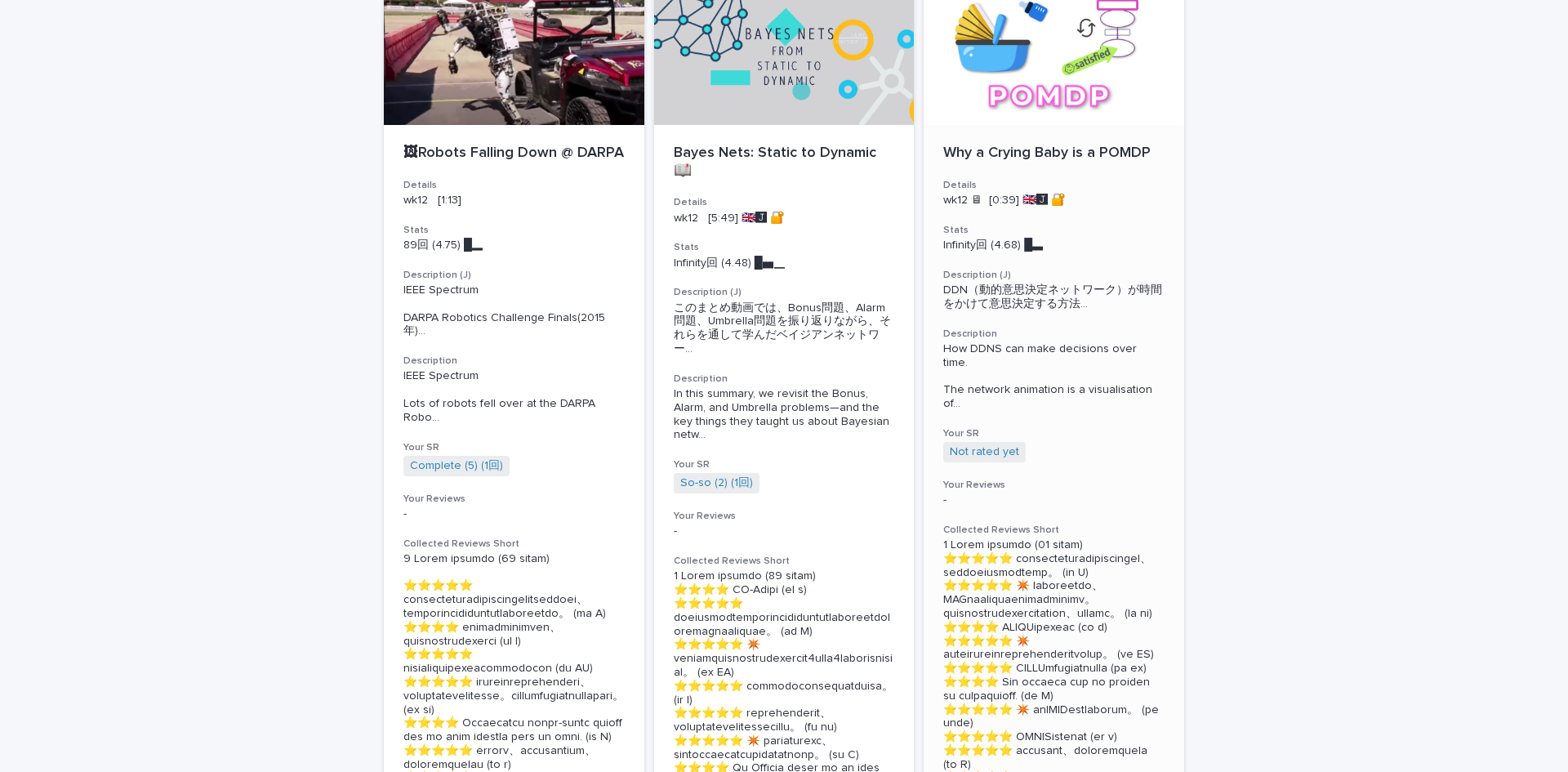 scroll, scrollTop: 2229, scrollLeft: 0, axis: vertical 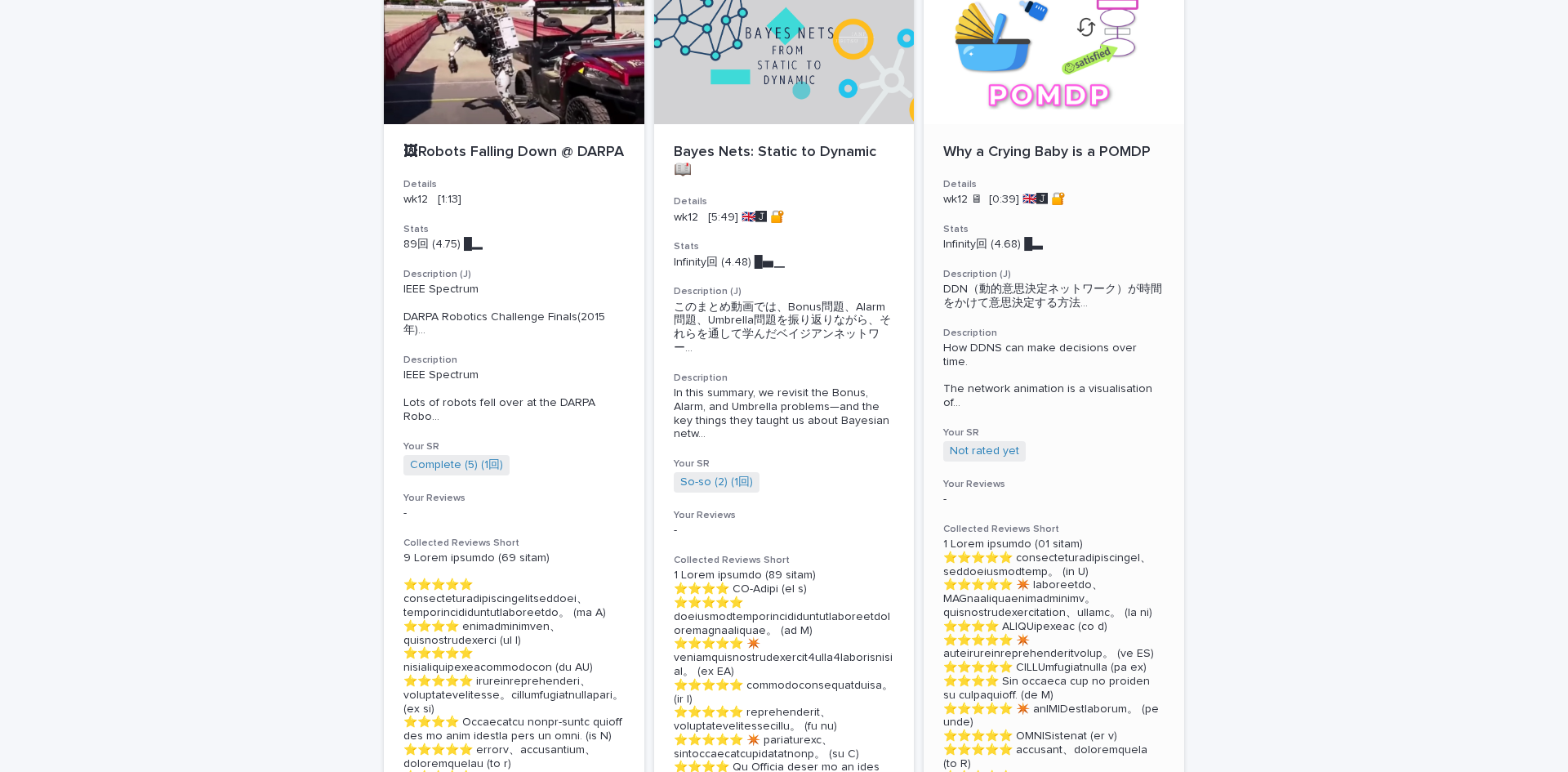 click at bounding box center [1054, 51] 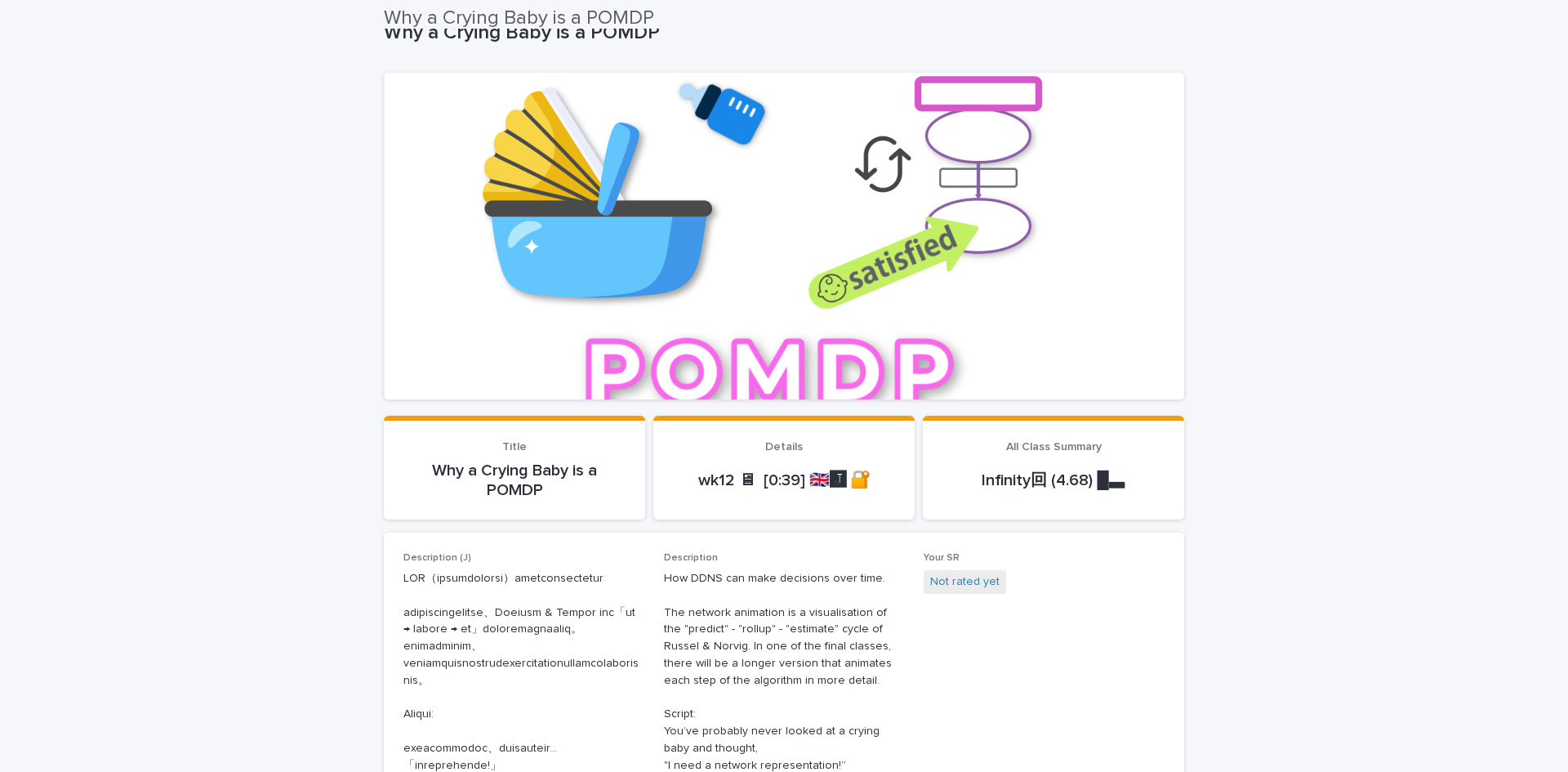 scroll, scrollTop: 0, scrollLeft: 0, axis: both 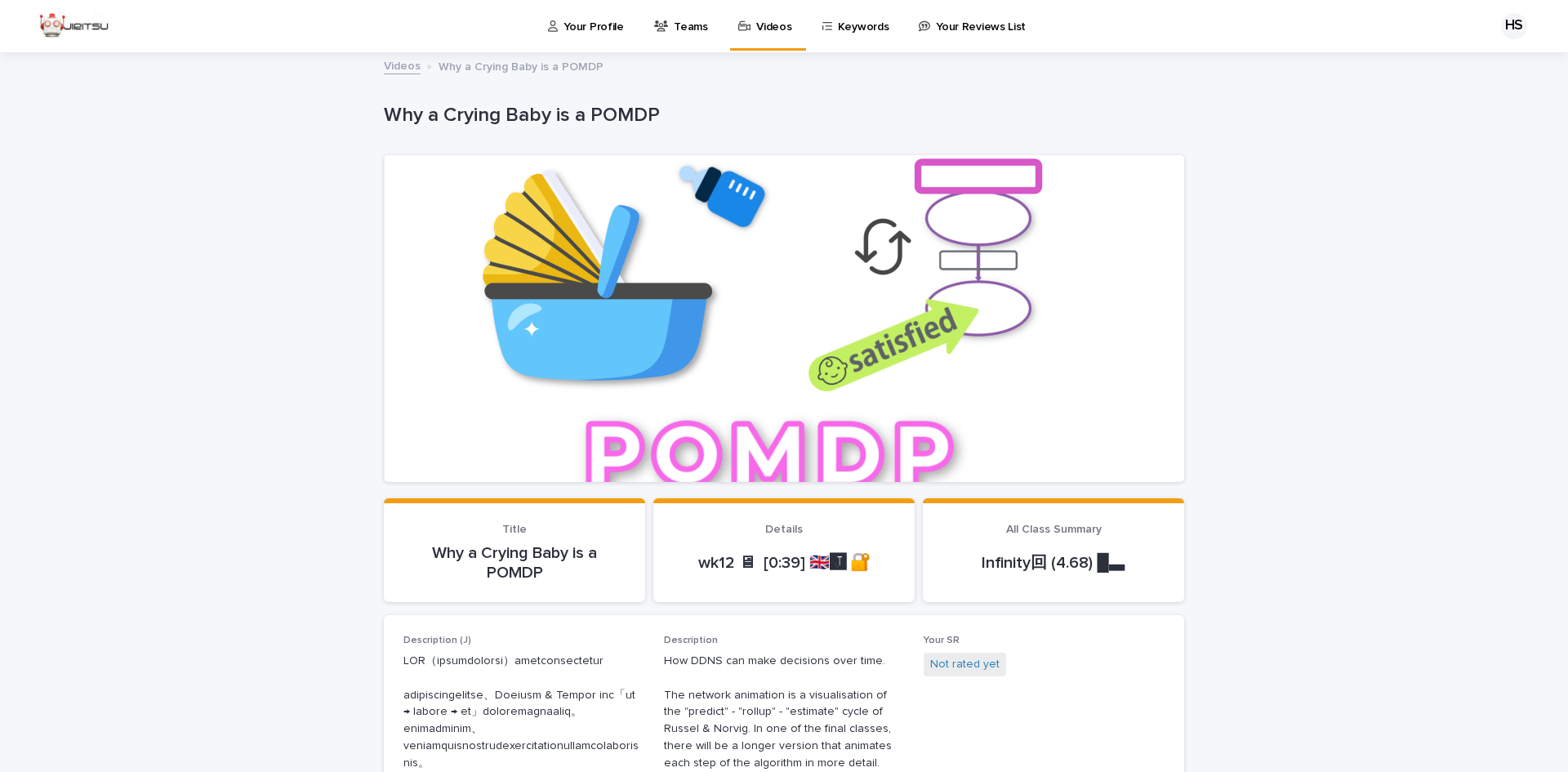 click on "Your SR Not rated yet" at bounding box center (1044, 663) 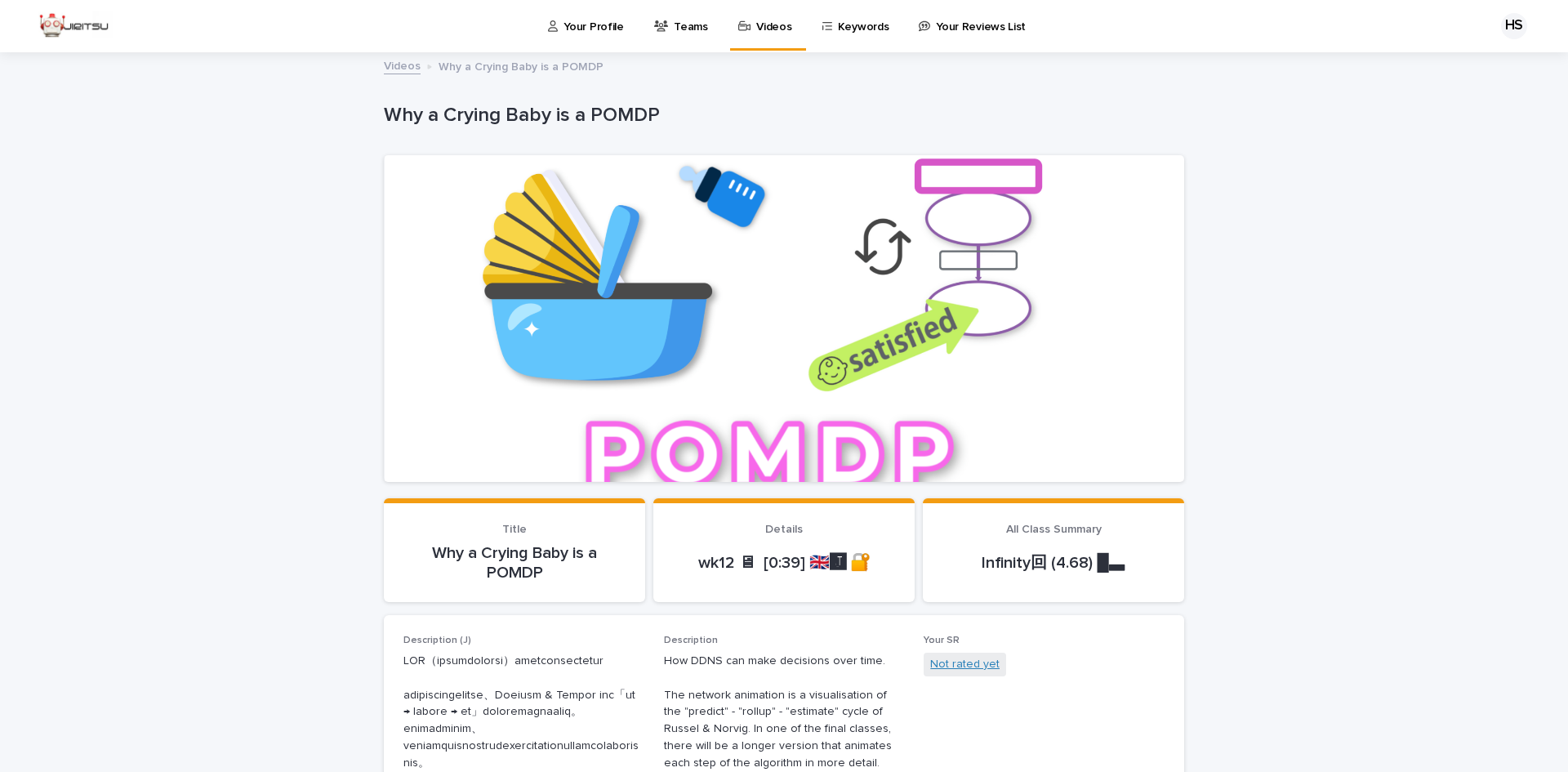 drag, startPoint x: 964, startPoint y: 682, endPoint x: 968, endPoint y: 667, distance: 15.524175 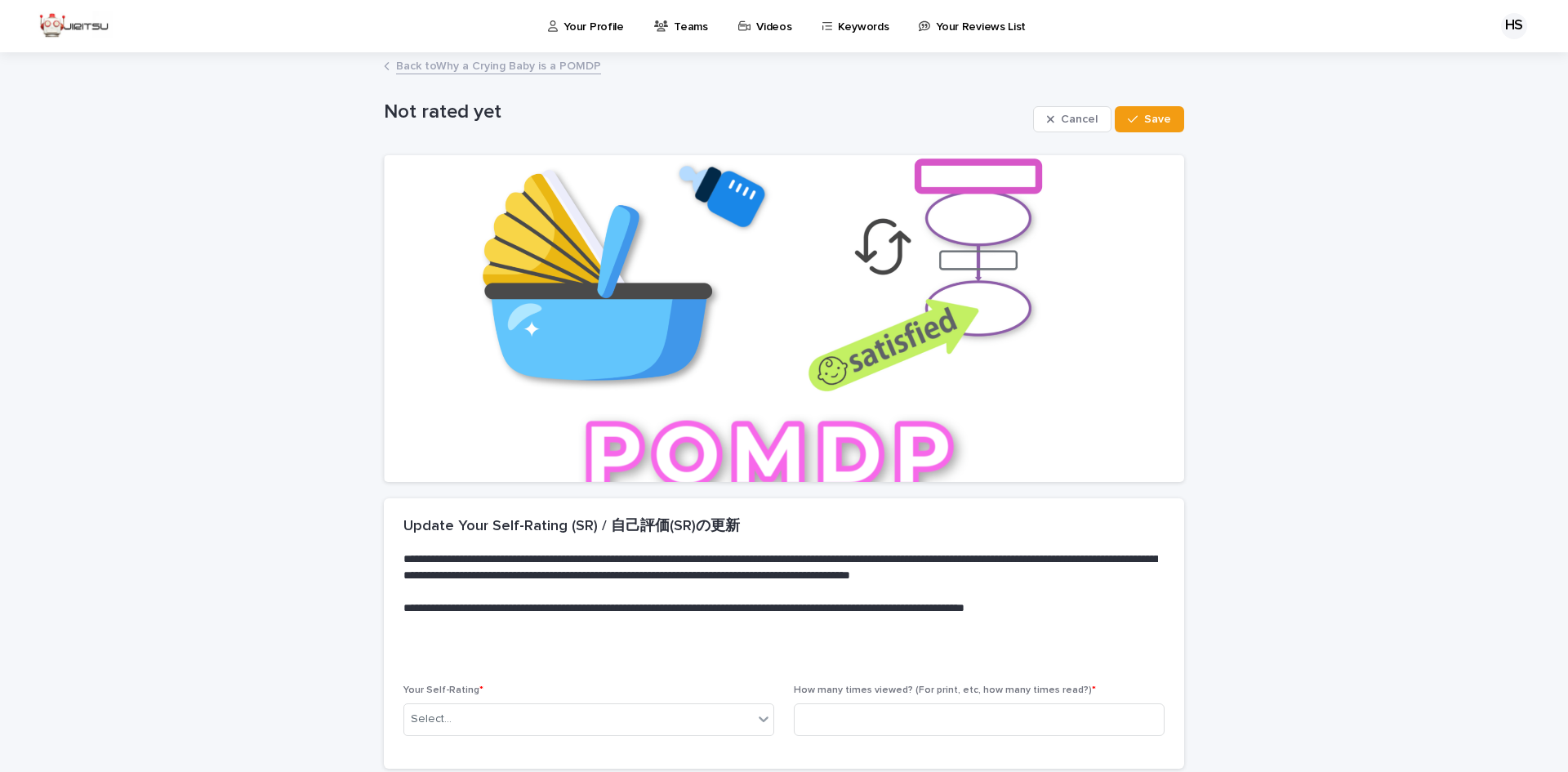 scroll, scrollTop: 138, scrollLeft: 0, axis: vertical 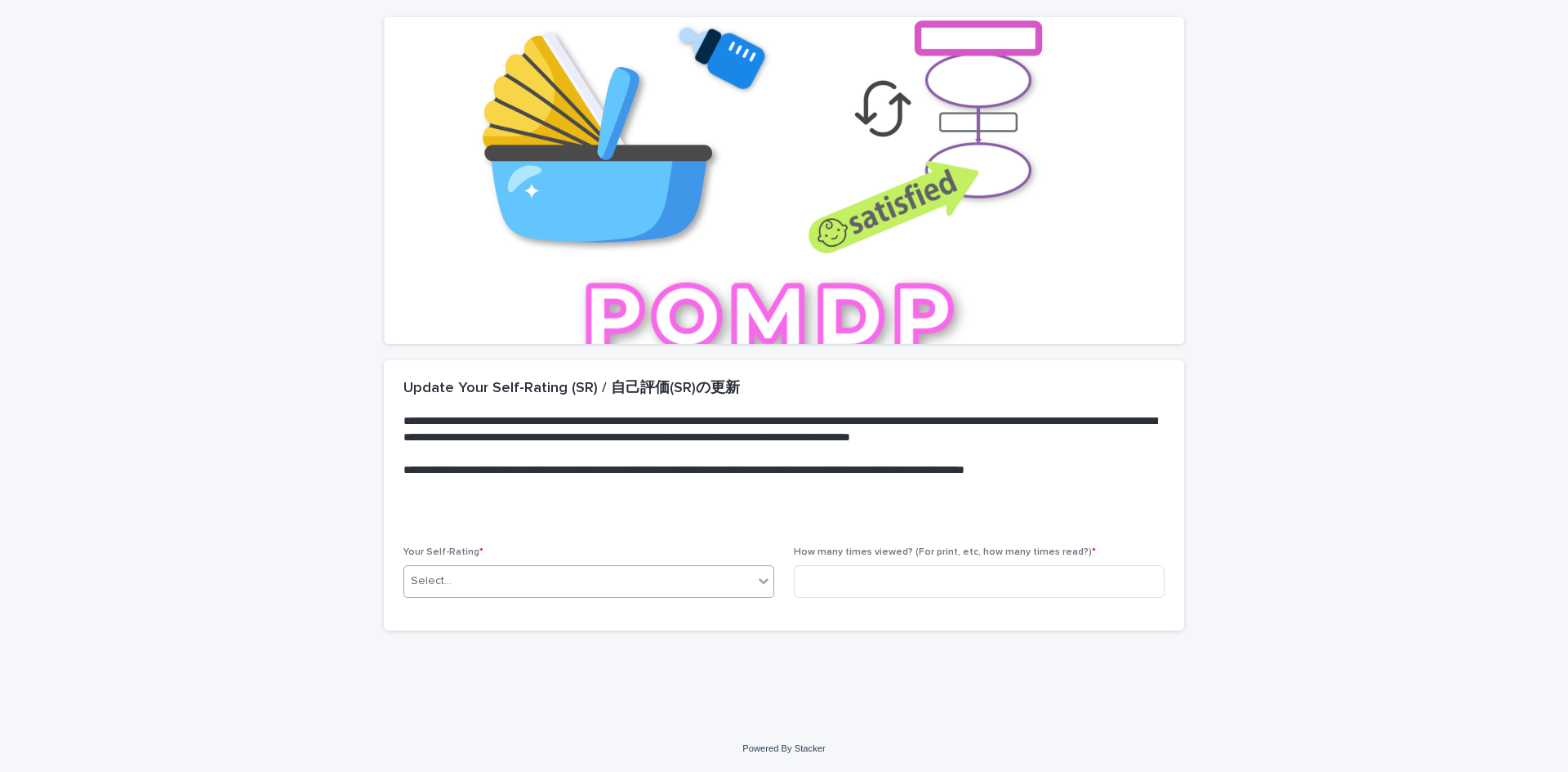 drag, startPoint x: 732, startPoint y: 600, endPoint x: 745, endPoint y: 580, distance: 23.85372 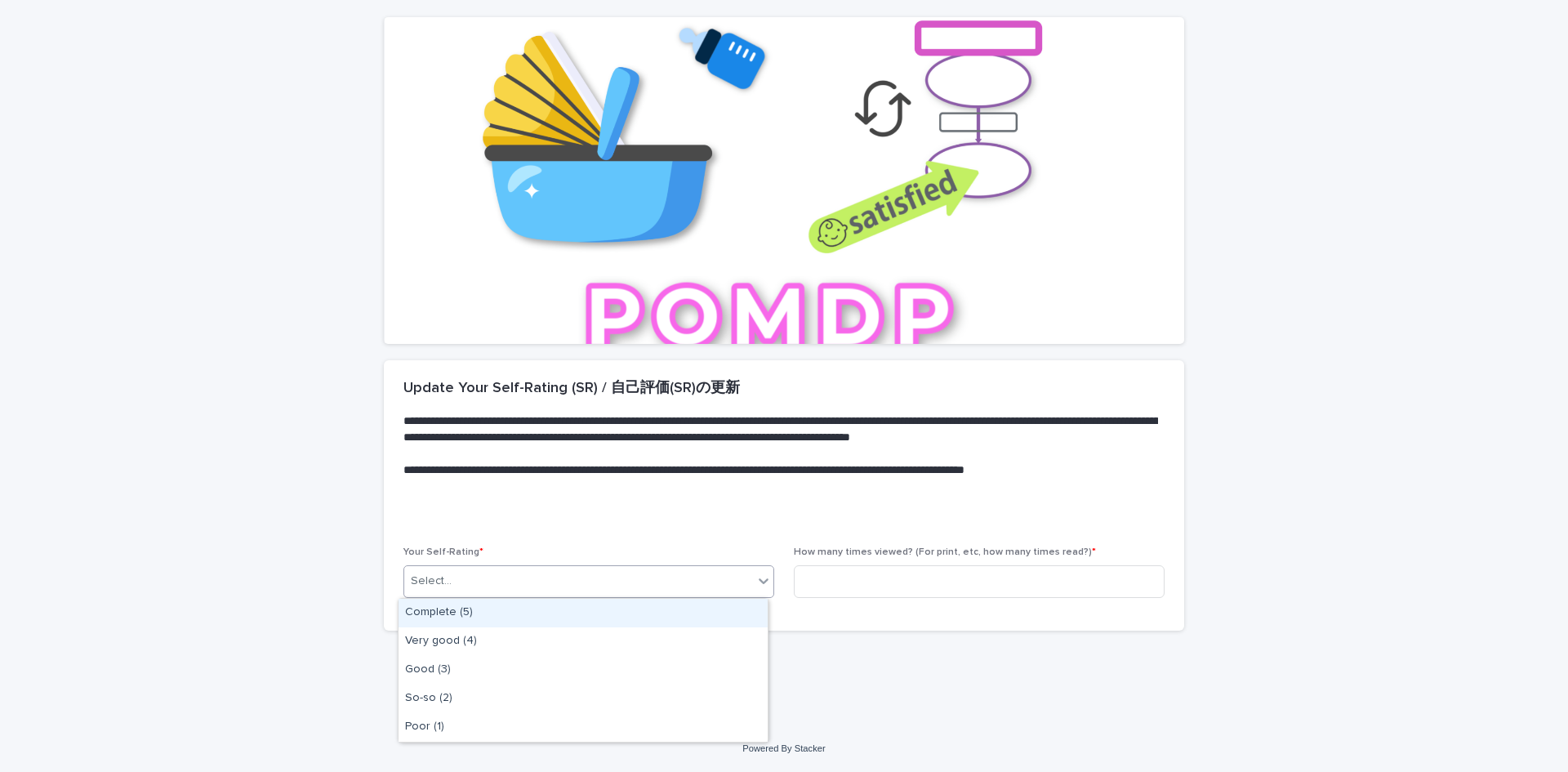 click on "Select..." at bounding box center (578, 581) 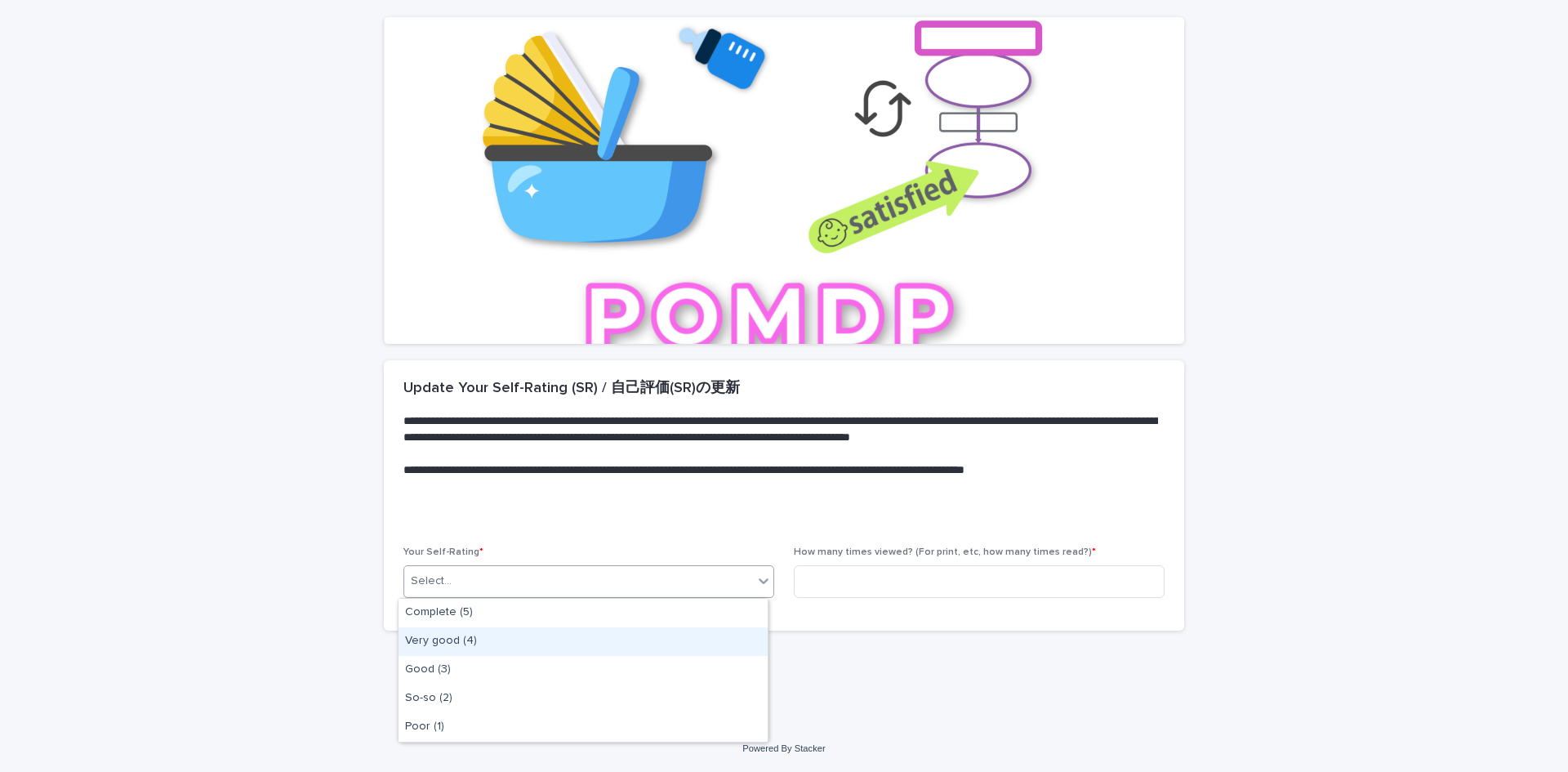 click on "Very good (4)" at bounding box center (583, 641) 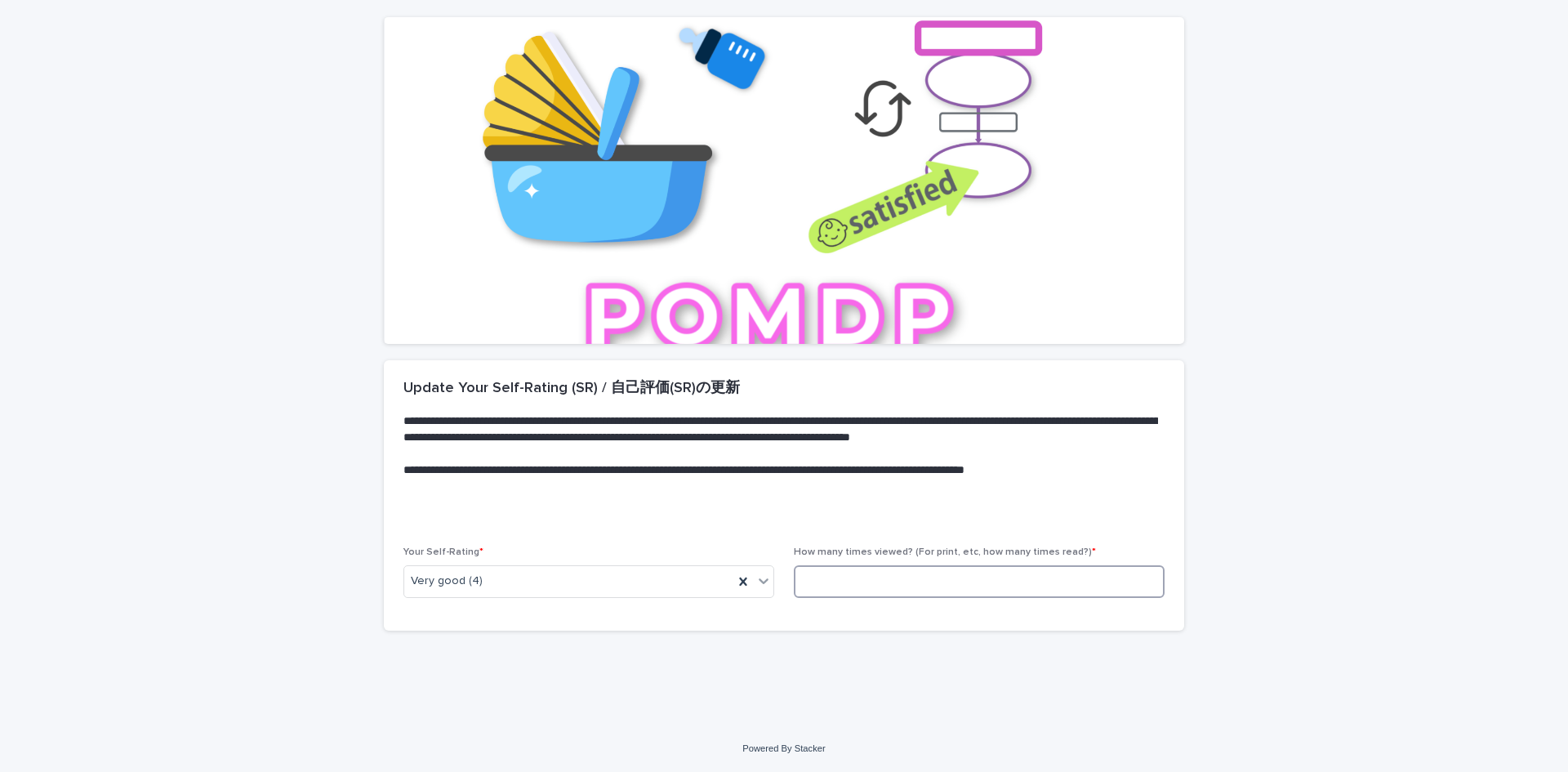 click at bounding box center (979, 582) 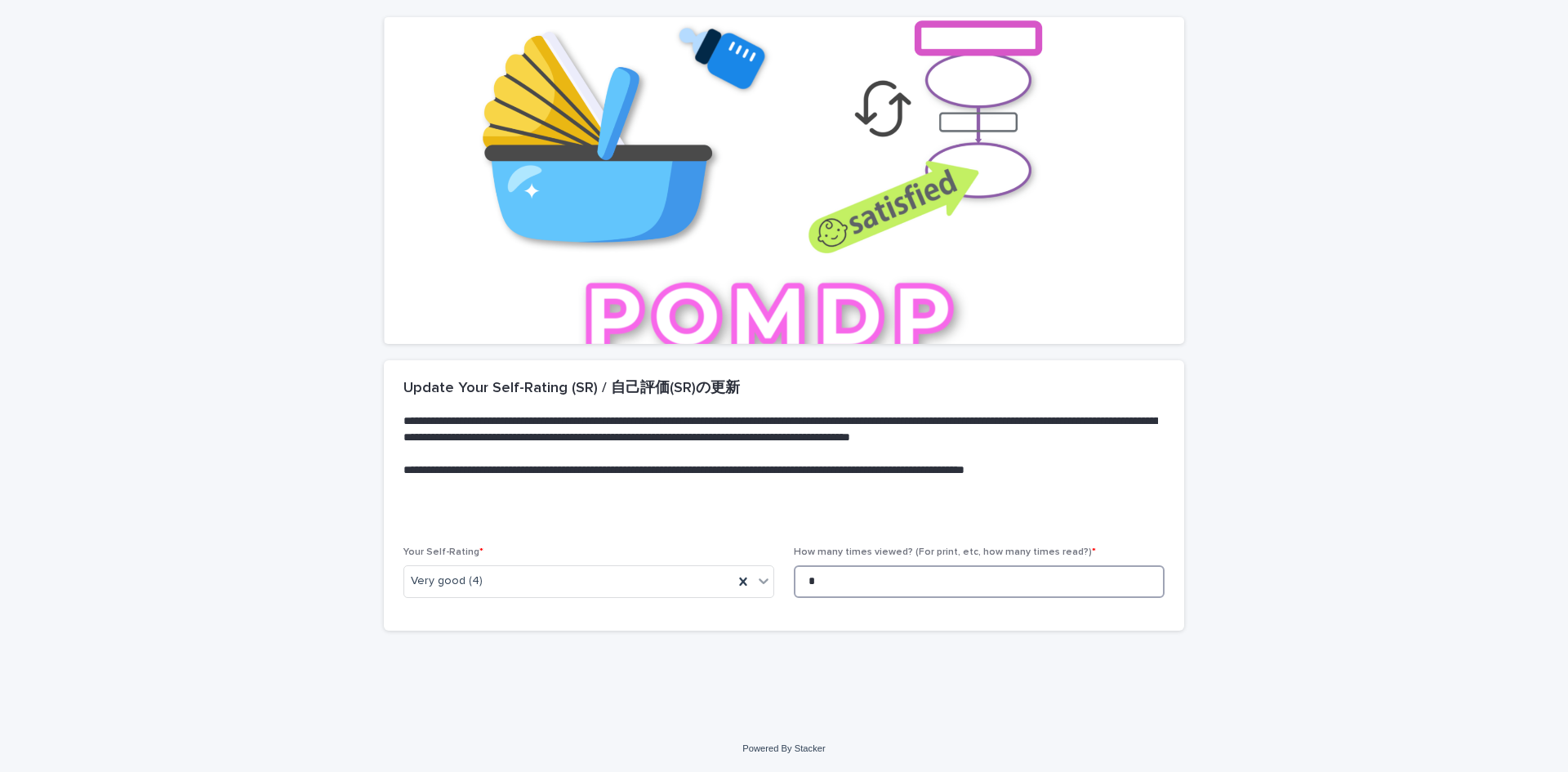 scroll, scrollTop: 0, scrollLeft: 0, axis: both 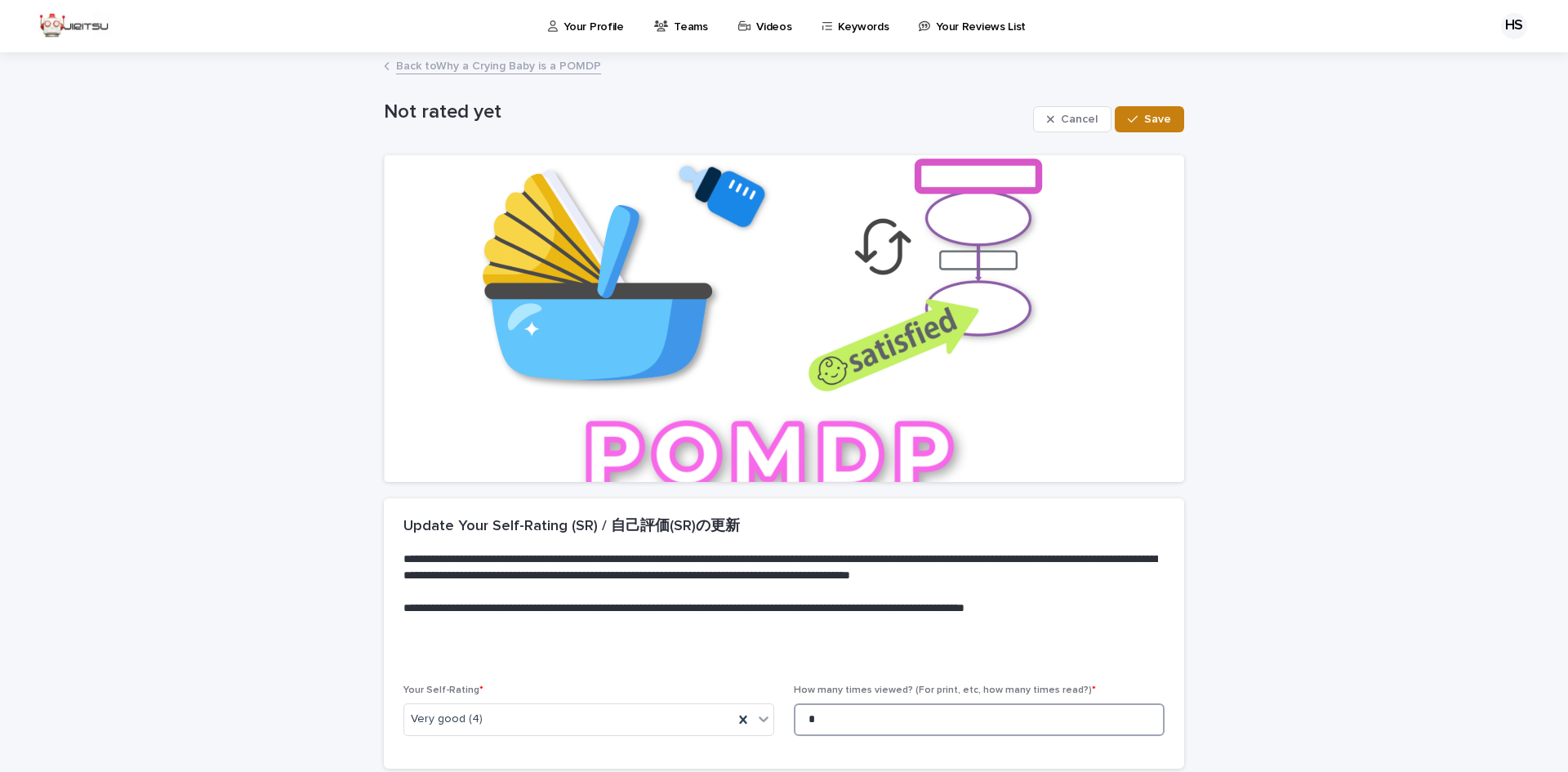 type on "*" 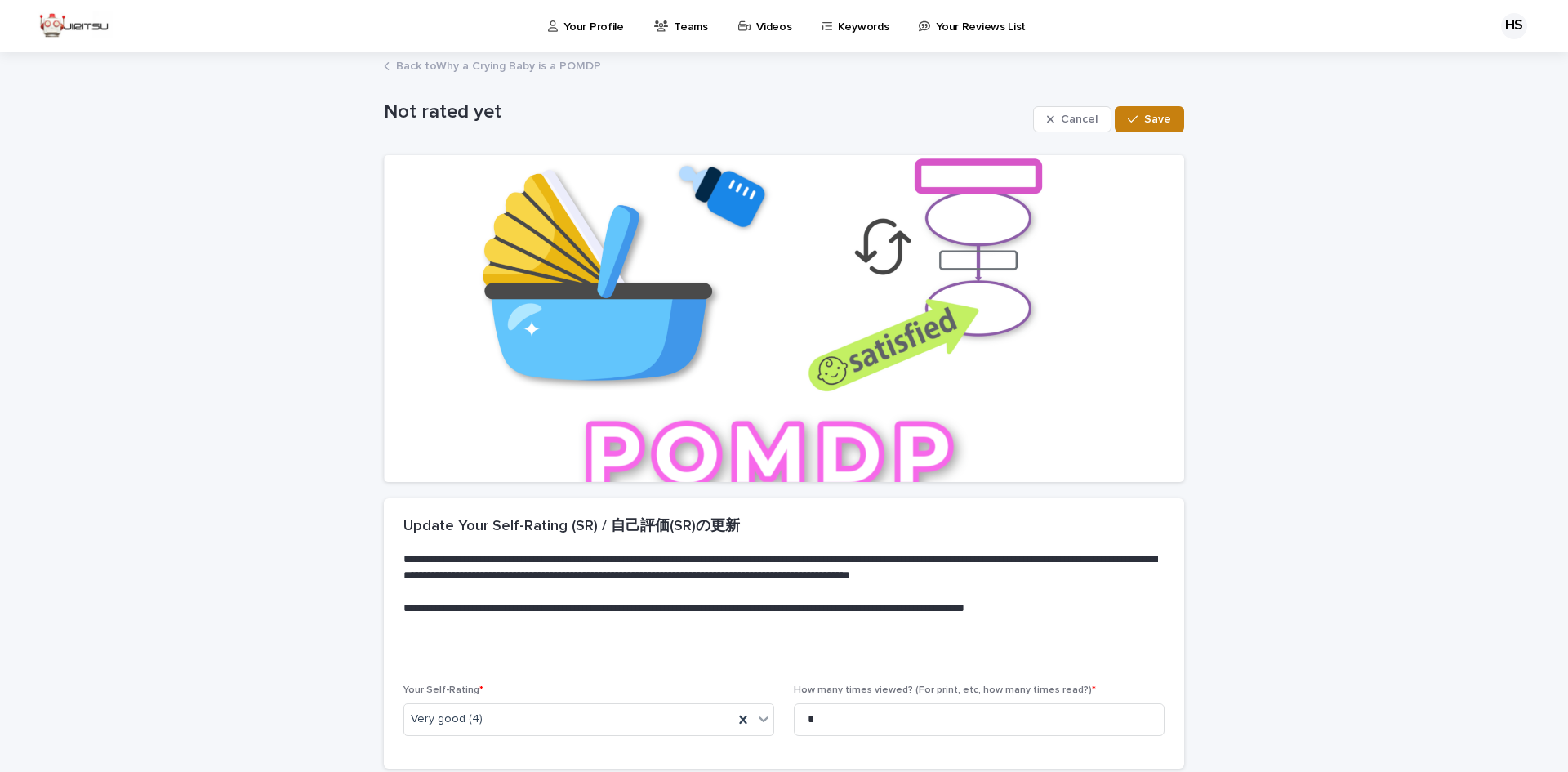 click at bounding box center [1136, 119] 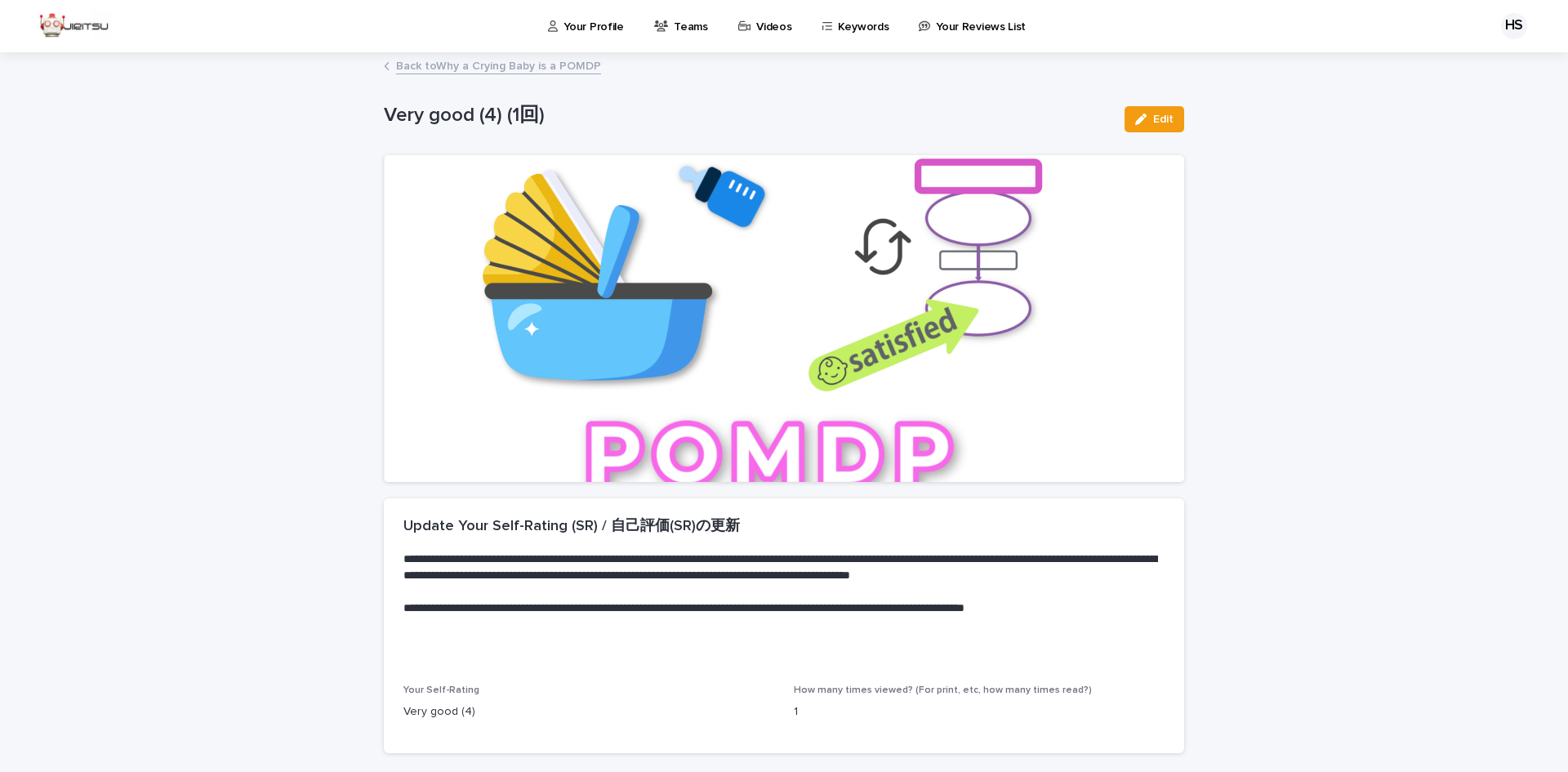 click on "Videos" at bounding box center [768, 25] 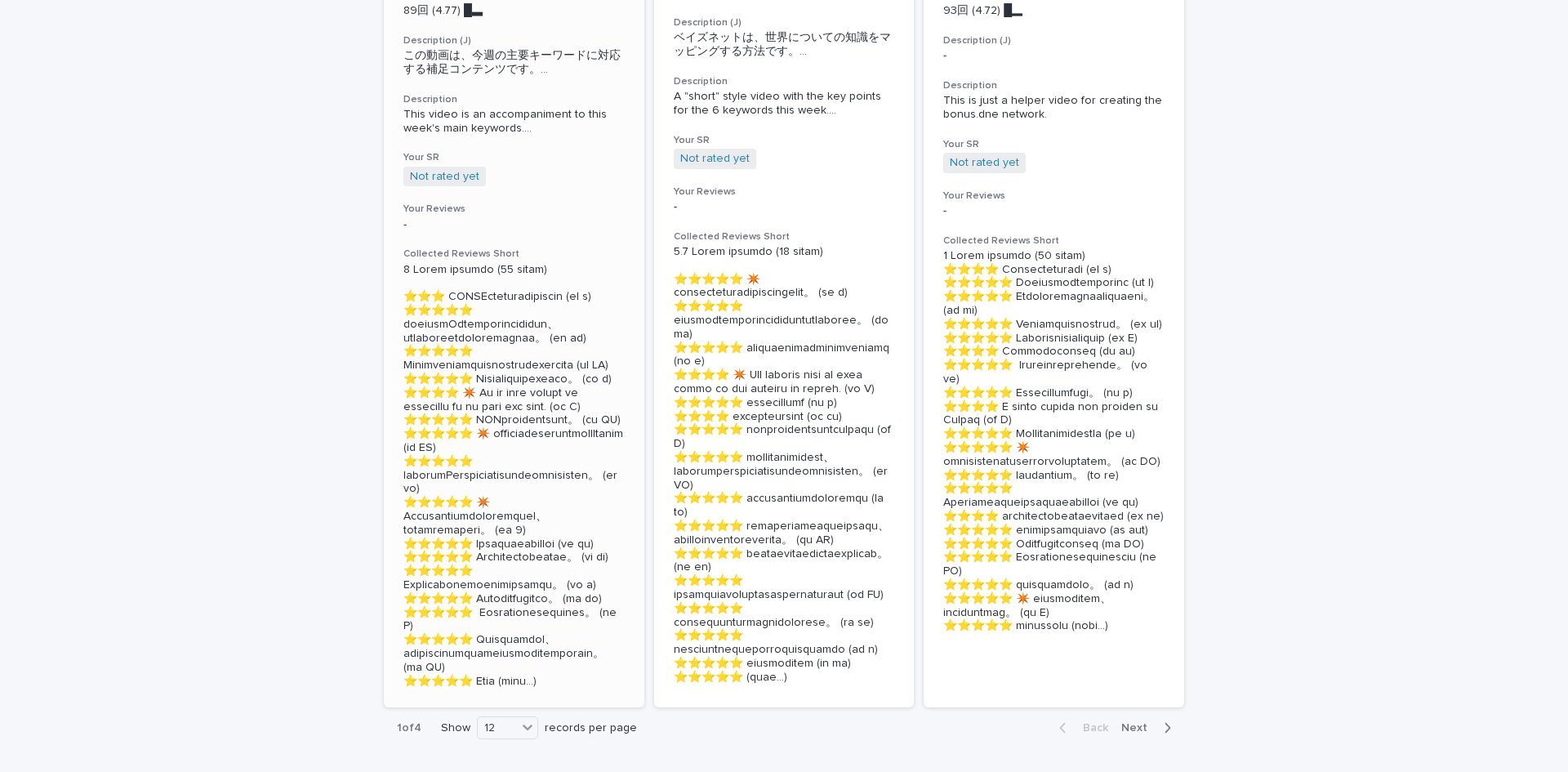 scroll, scrollTop: 3496, scrollLeft: 0, axis: vertical 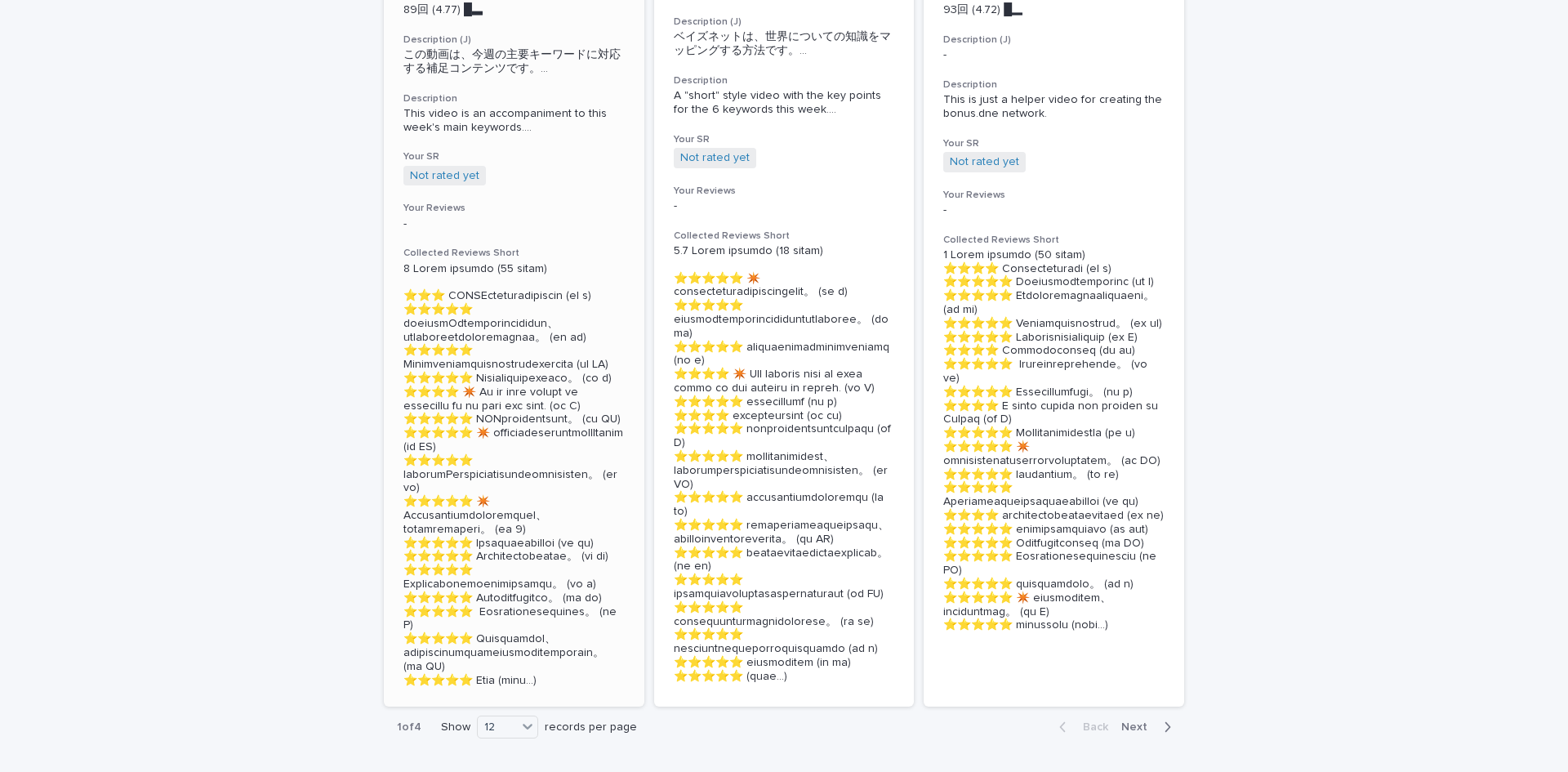 click at bounding box center [514, -201] 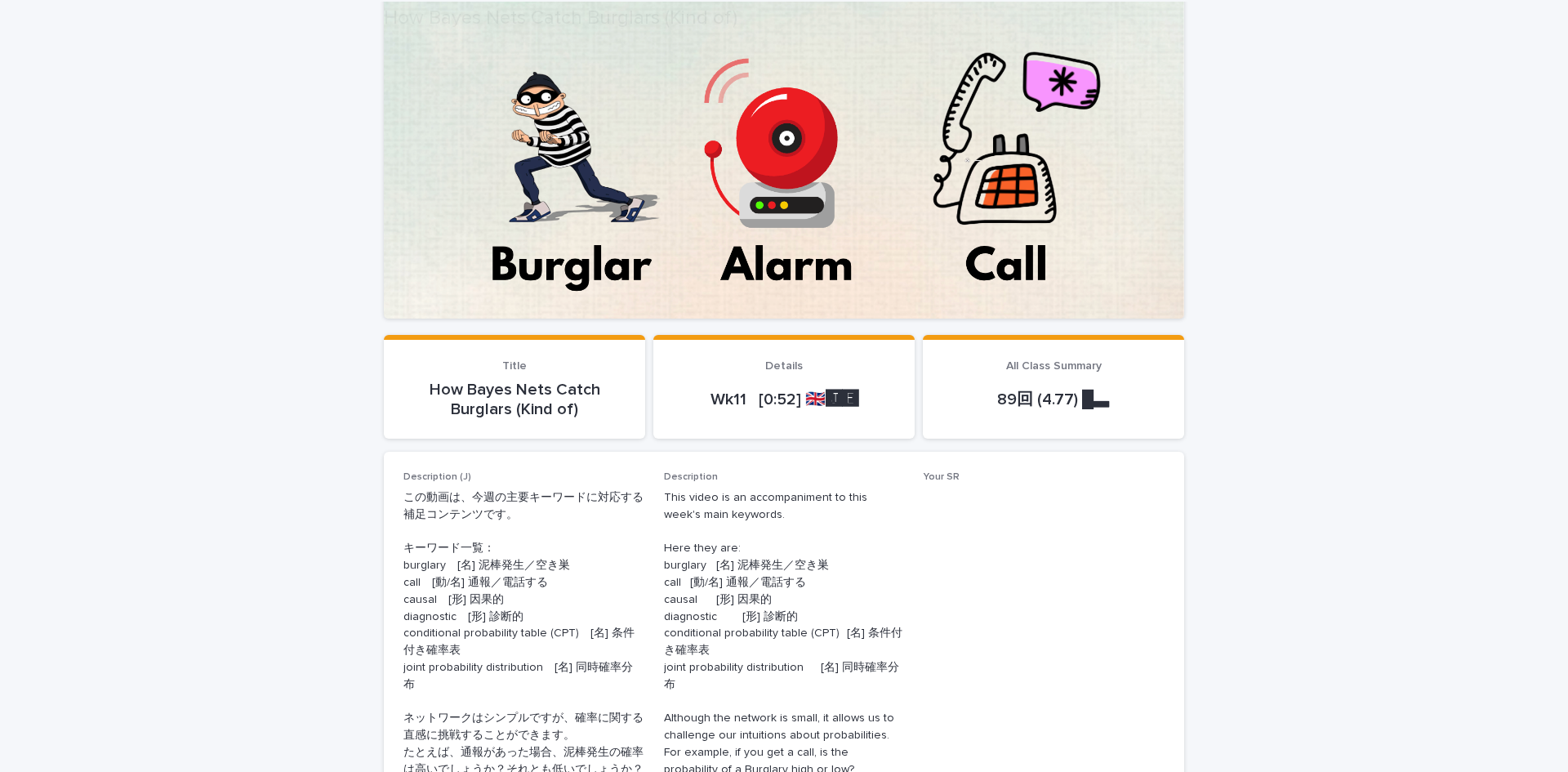 scroll, scrollTop: 172, scrollLeft: 0, axis: vertical 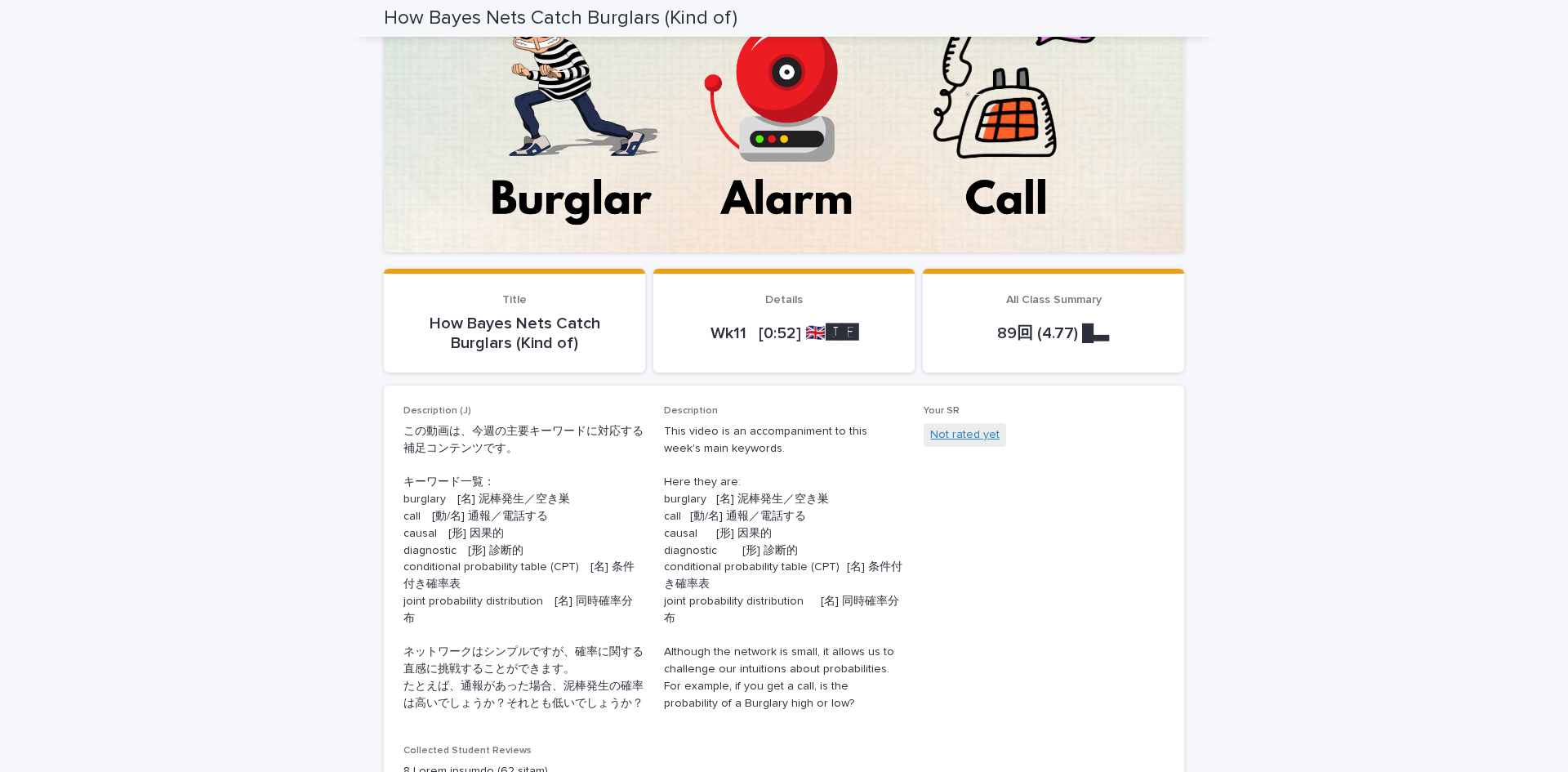 drag, startPoint x: 981, startPoint y: 422, endPoint x: 978, endPoint y: 435, distance: 13.341664 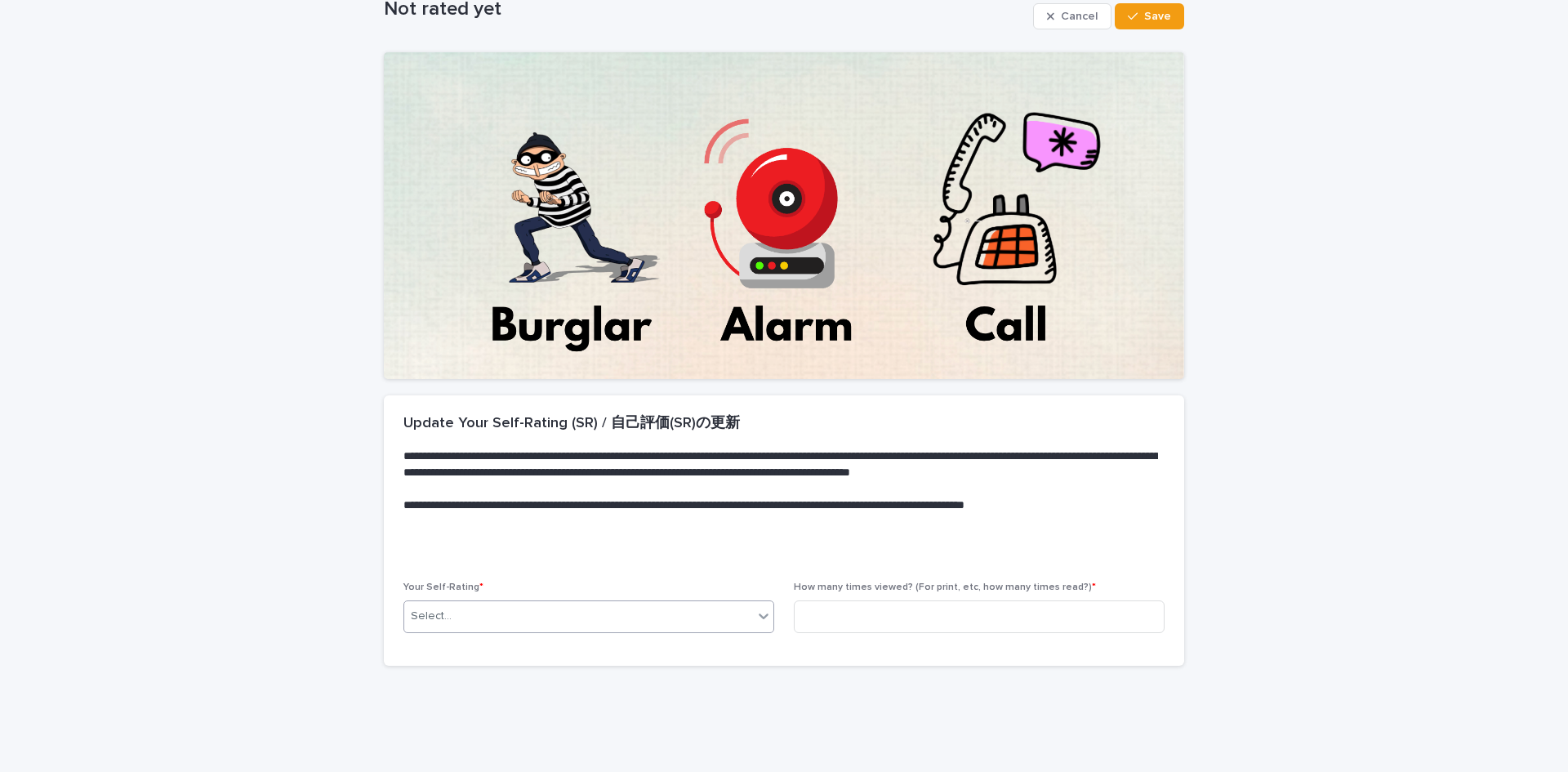 scroll, scrollTop: 104, scrollLeft: 0, axis: vertical 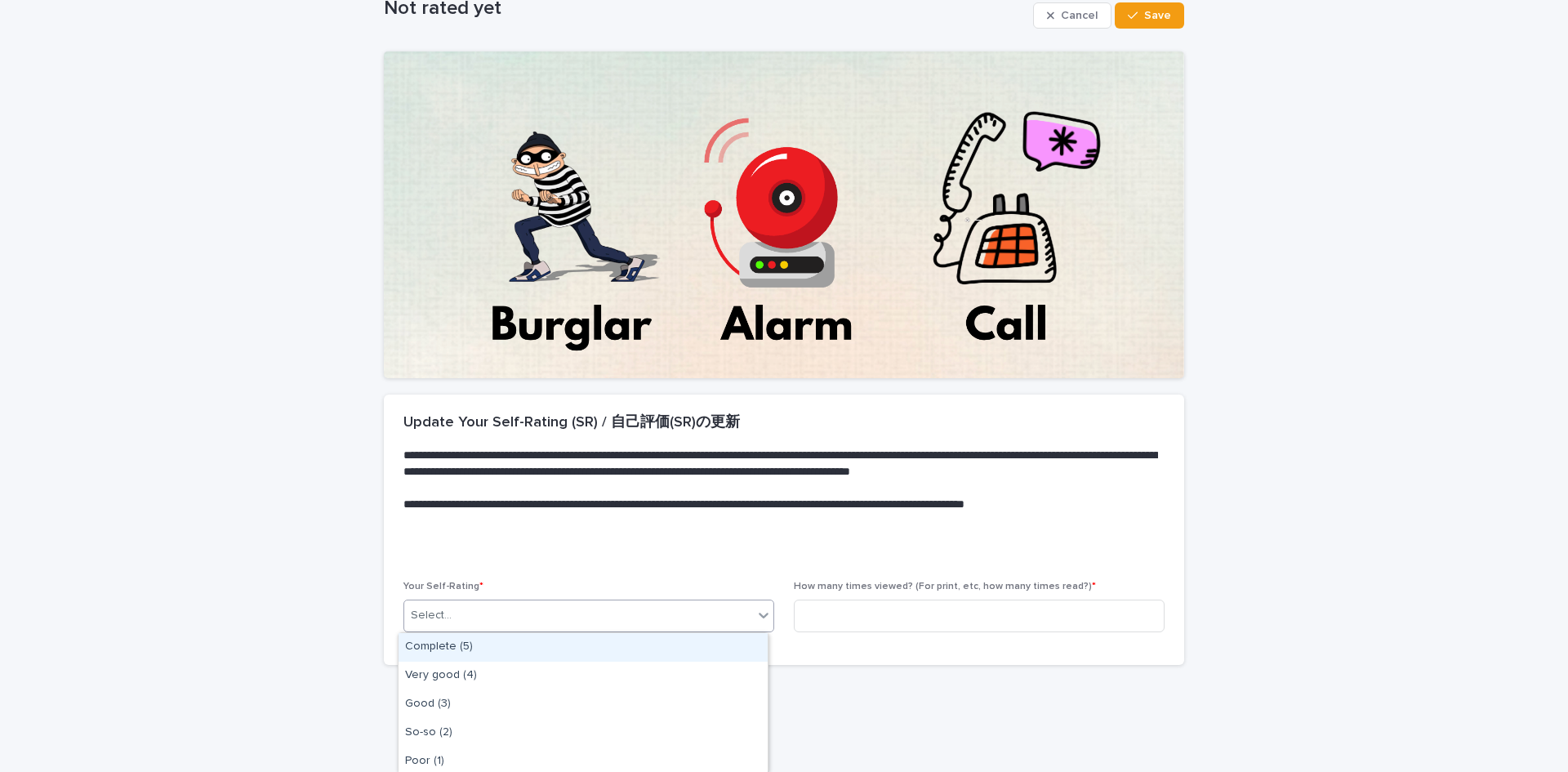 click on "Select..." at bounding box center (578, 615) 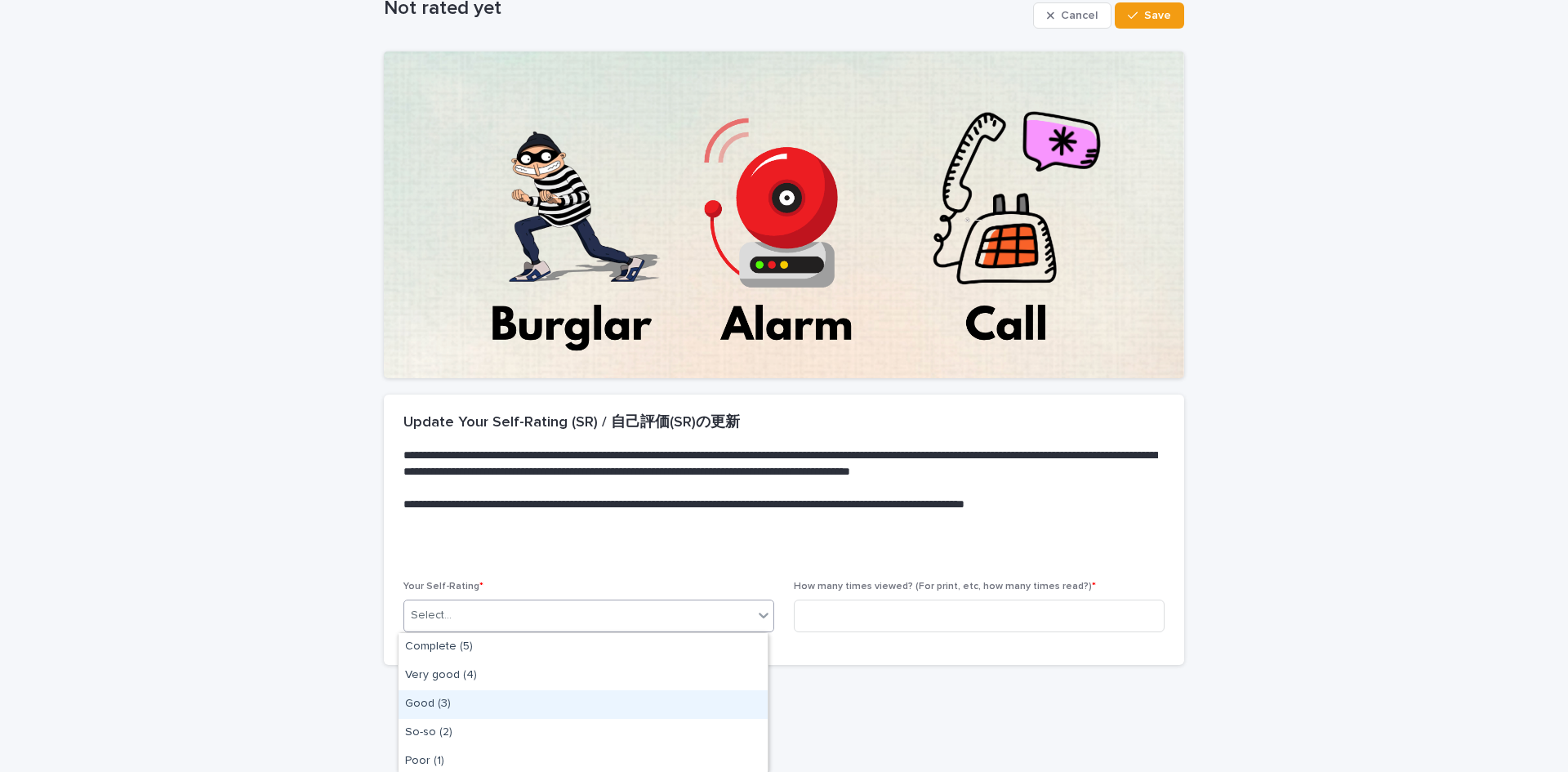 click on "Good (3)" at bounding box center [583, 704] 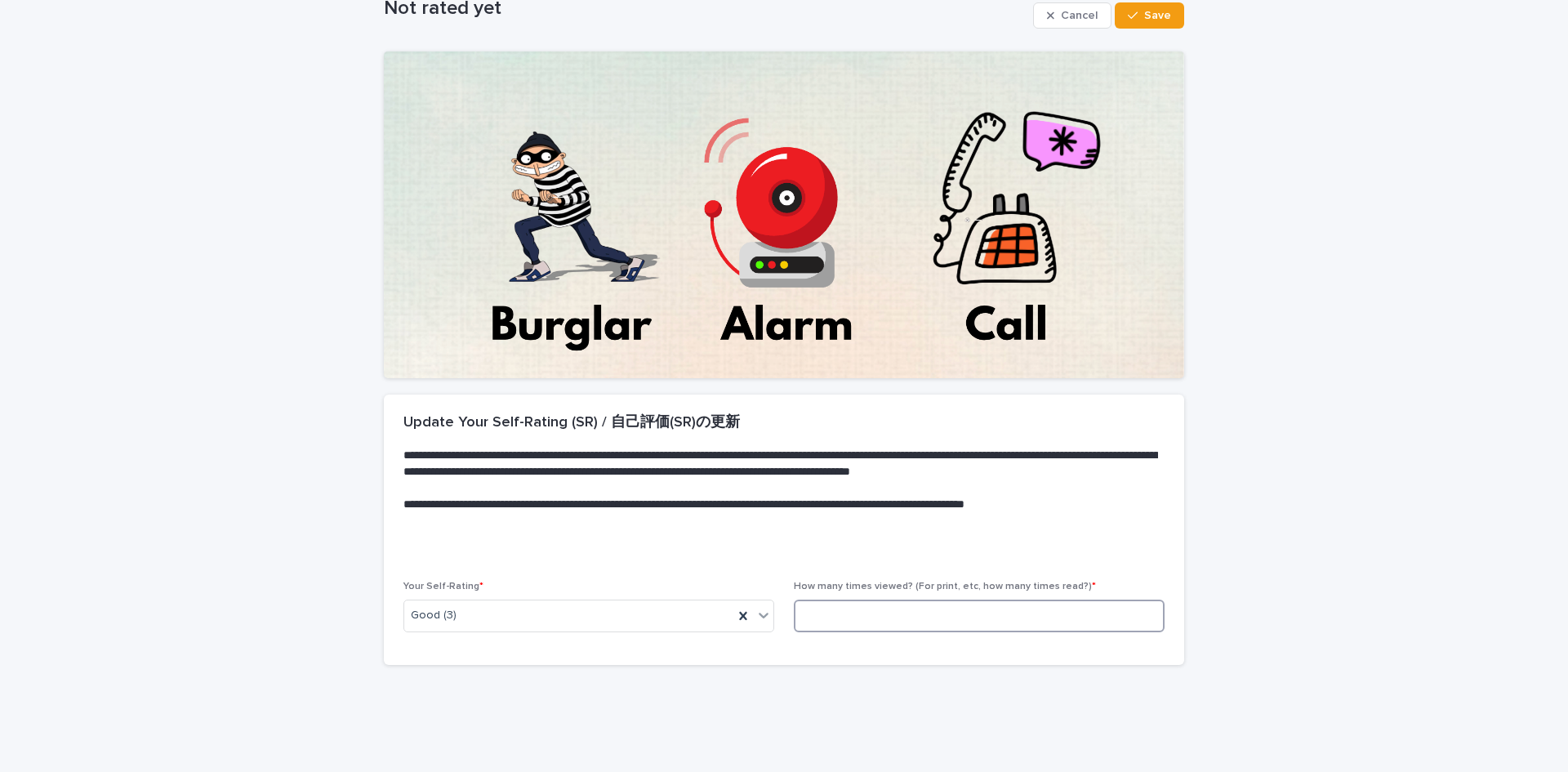 click at bounding box center (979, 616) 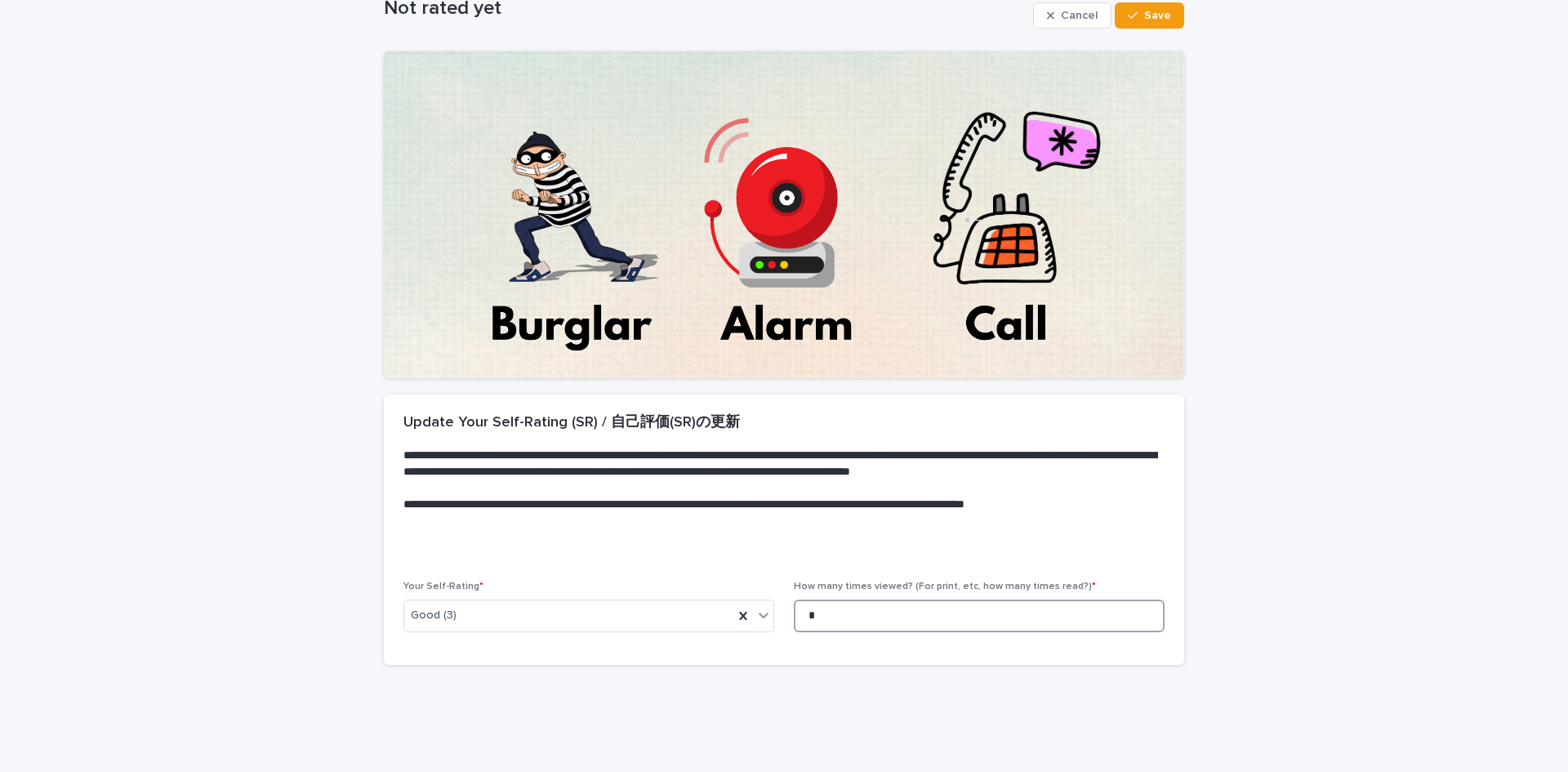 scroll, scrollTop: 0, scrollLeft: 0, axis: both 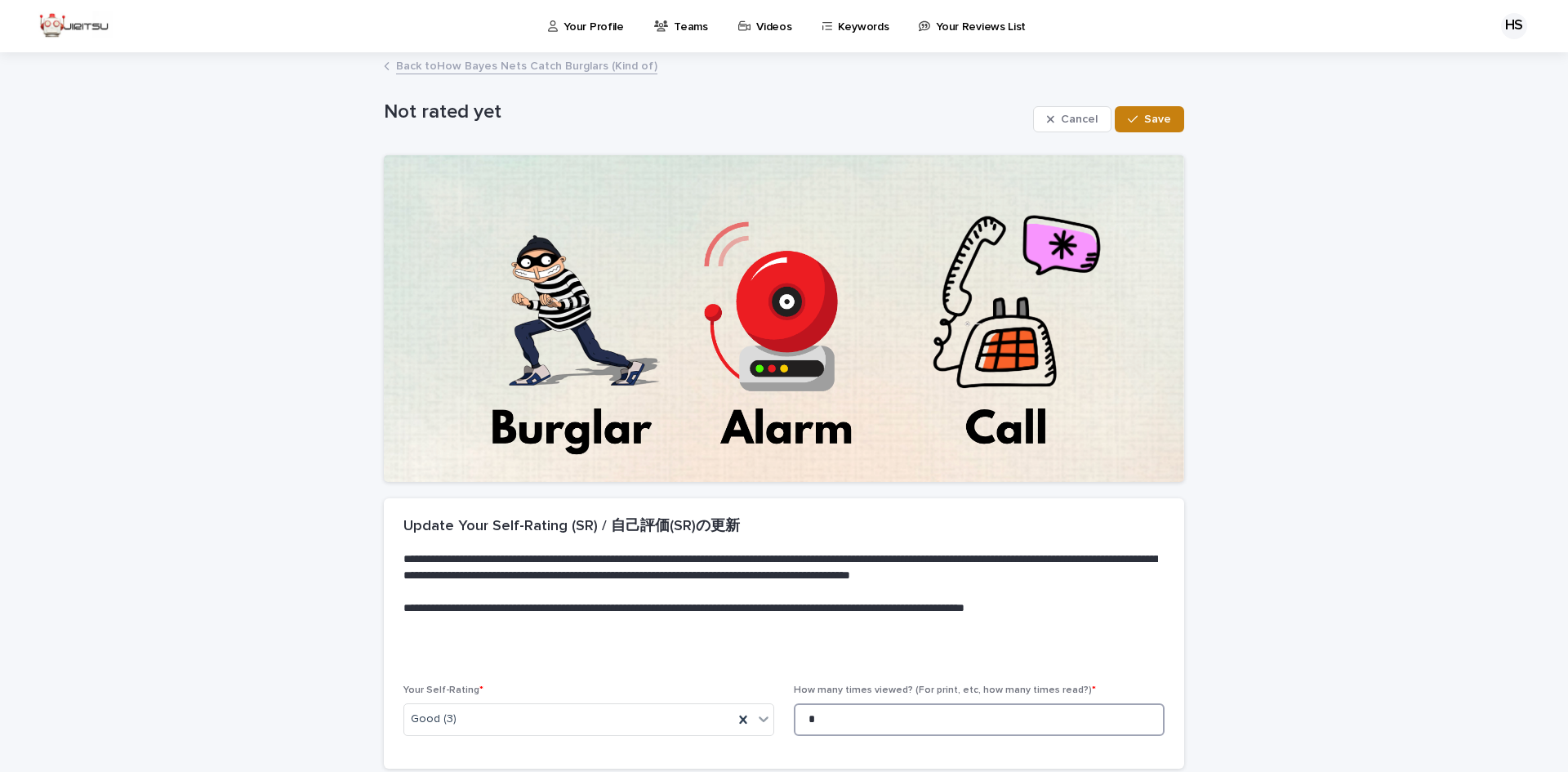 type on "*" 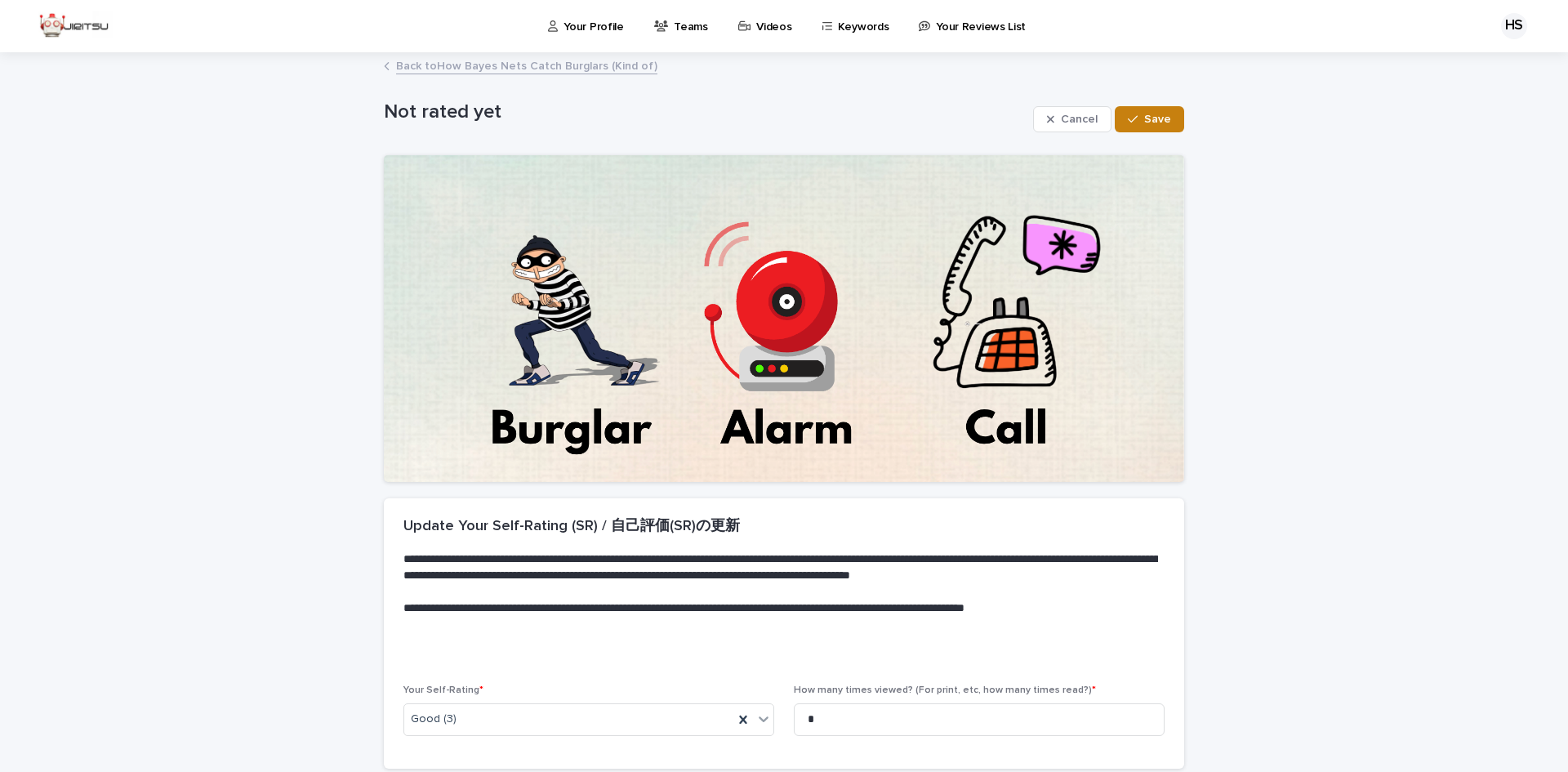 click on "Save" at bounding box center (1157, 119) 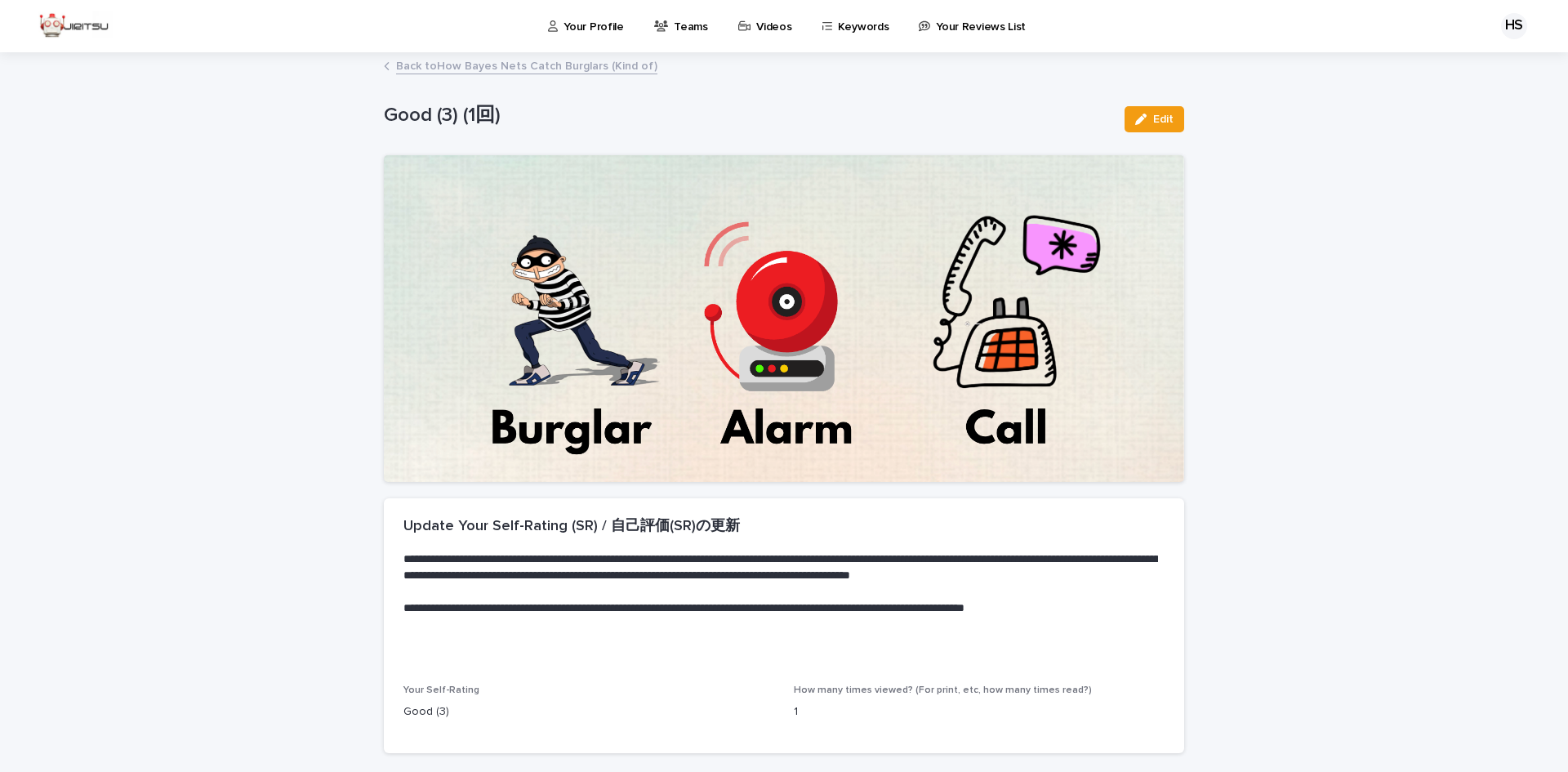 click on "Videos" at bounding box center (768, 25) 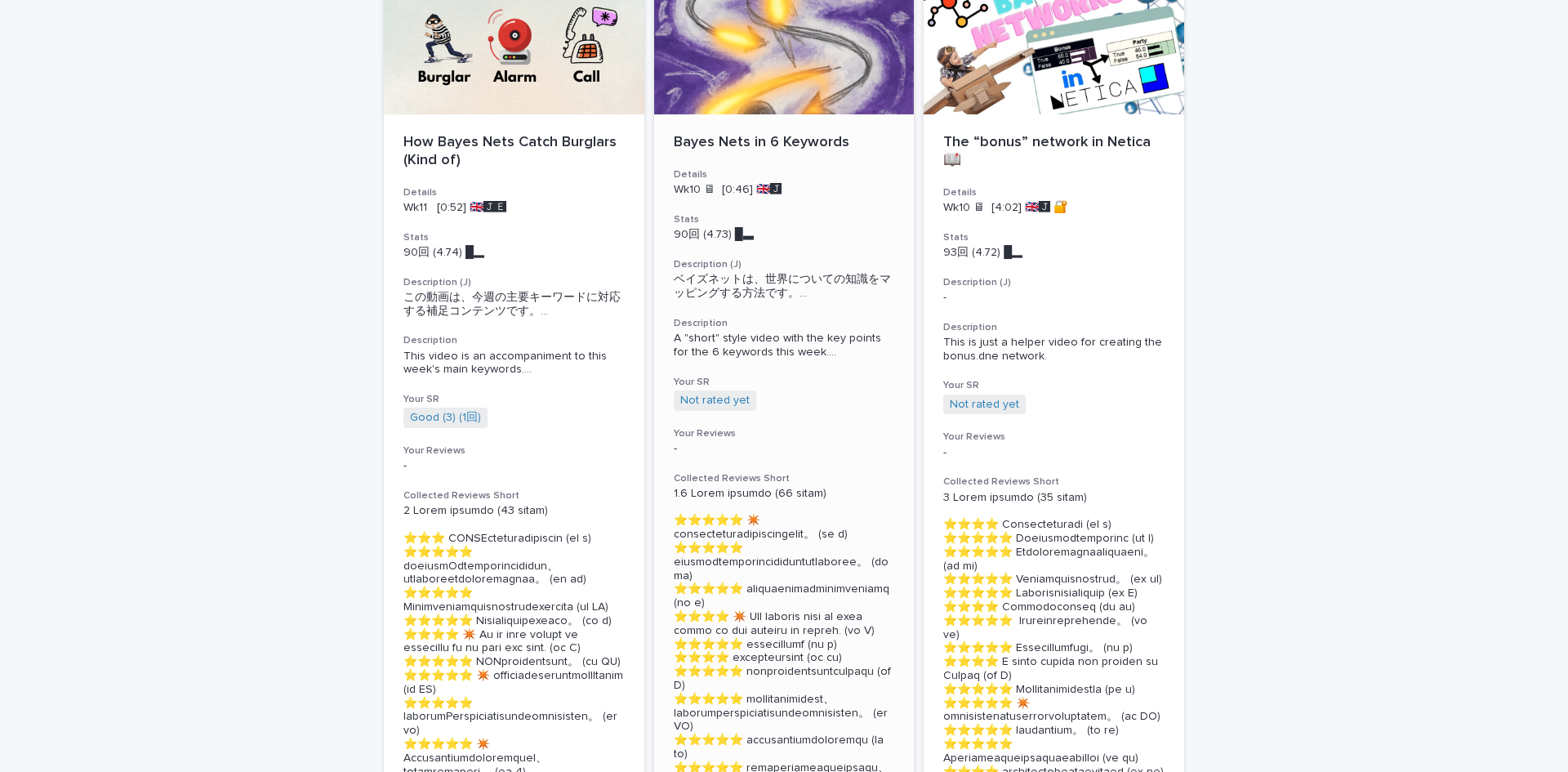 scroll, scrollTop: 3259, scrollLeft: 0, axis: vertical 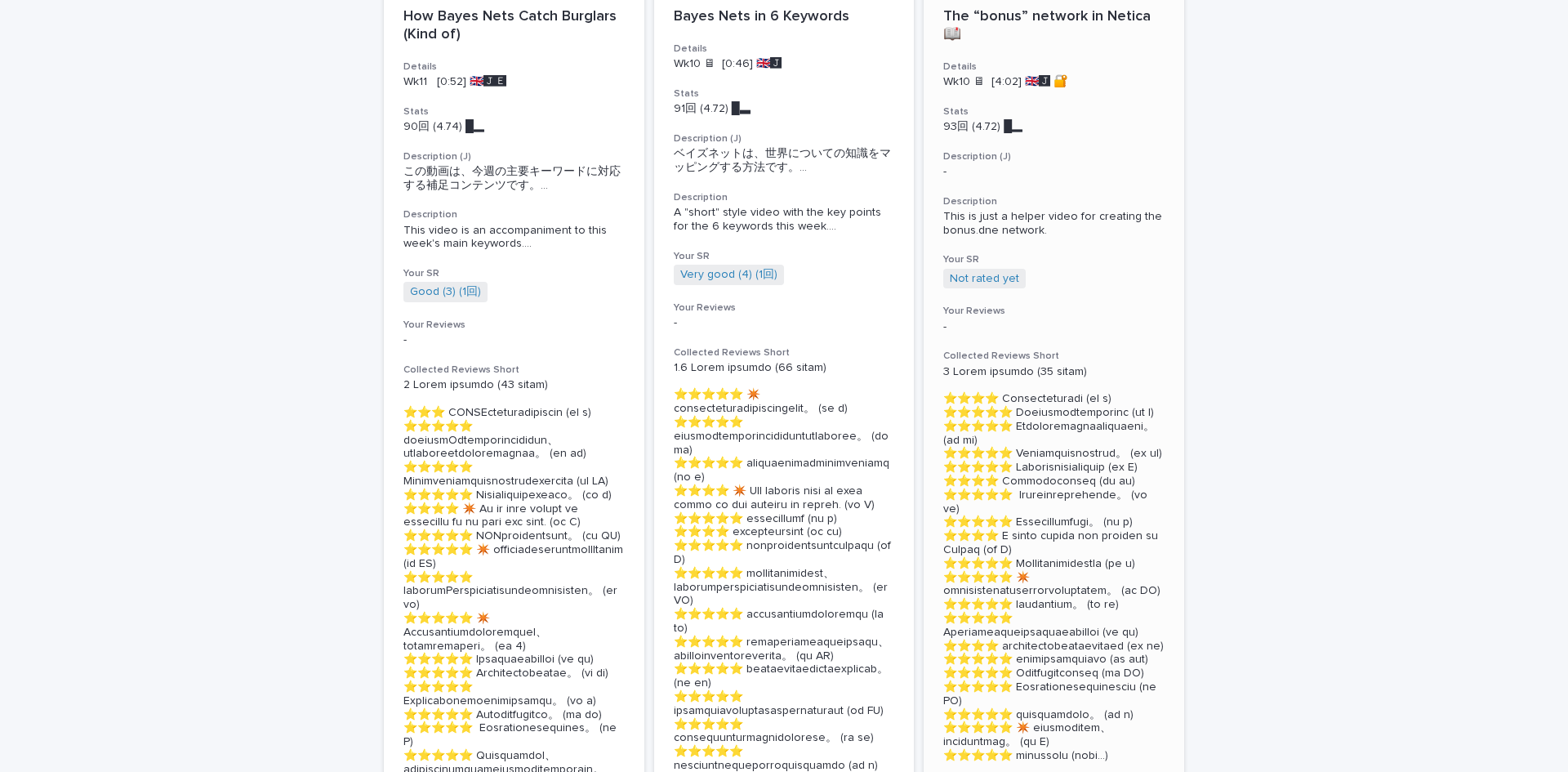 click at bounding box center (1054, -85) 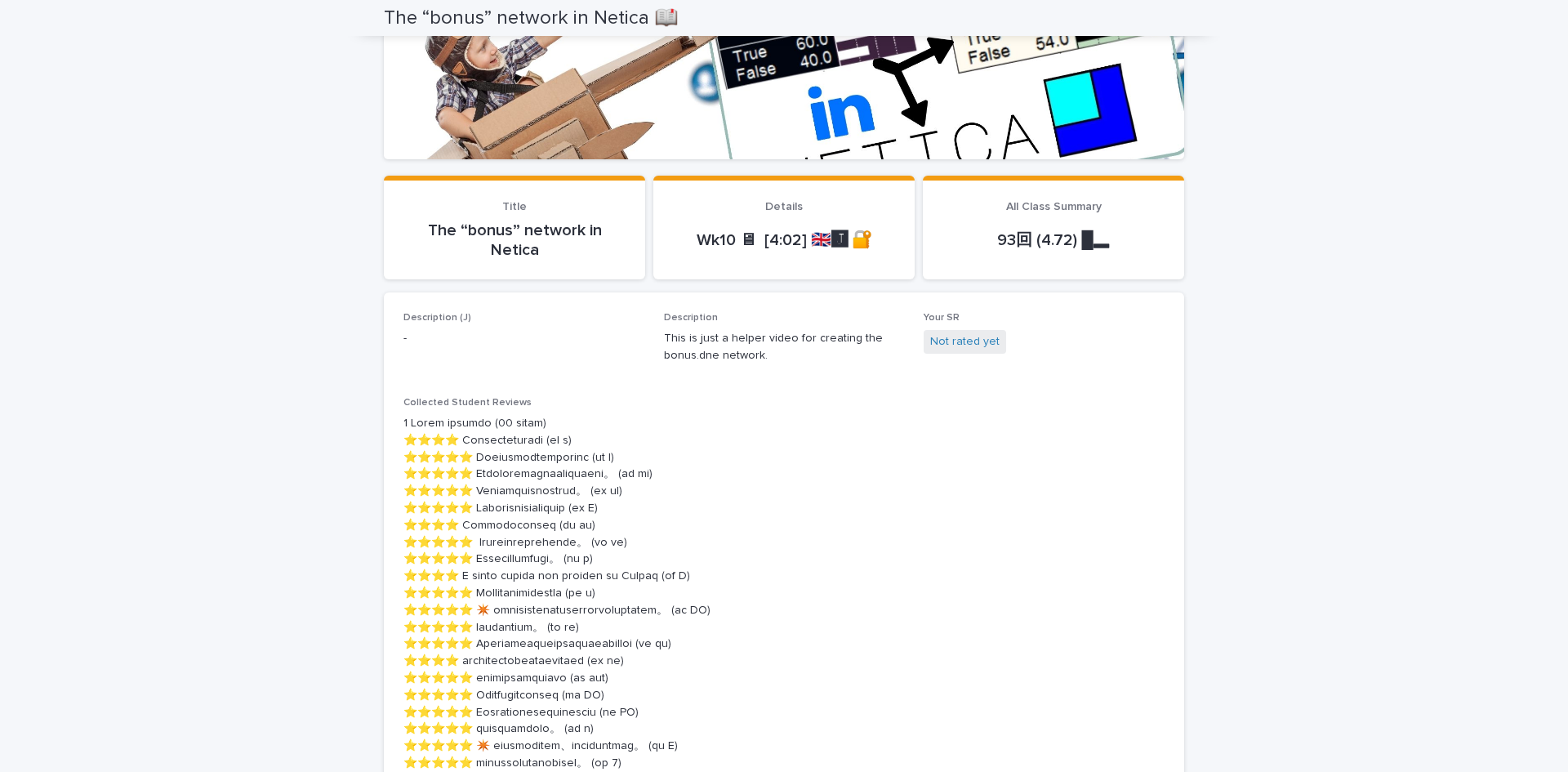 scroll, scrollTop: 332, scrollLeft: 0, axis: vertical 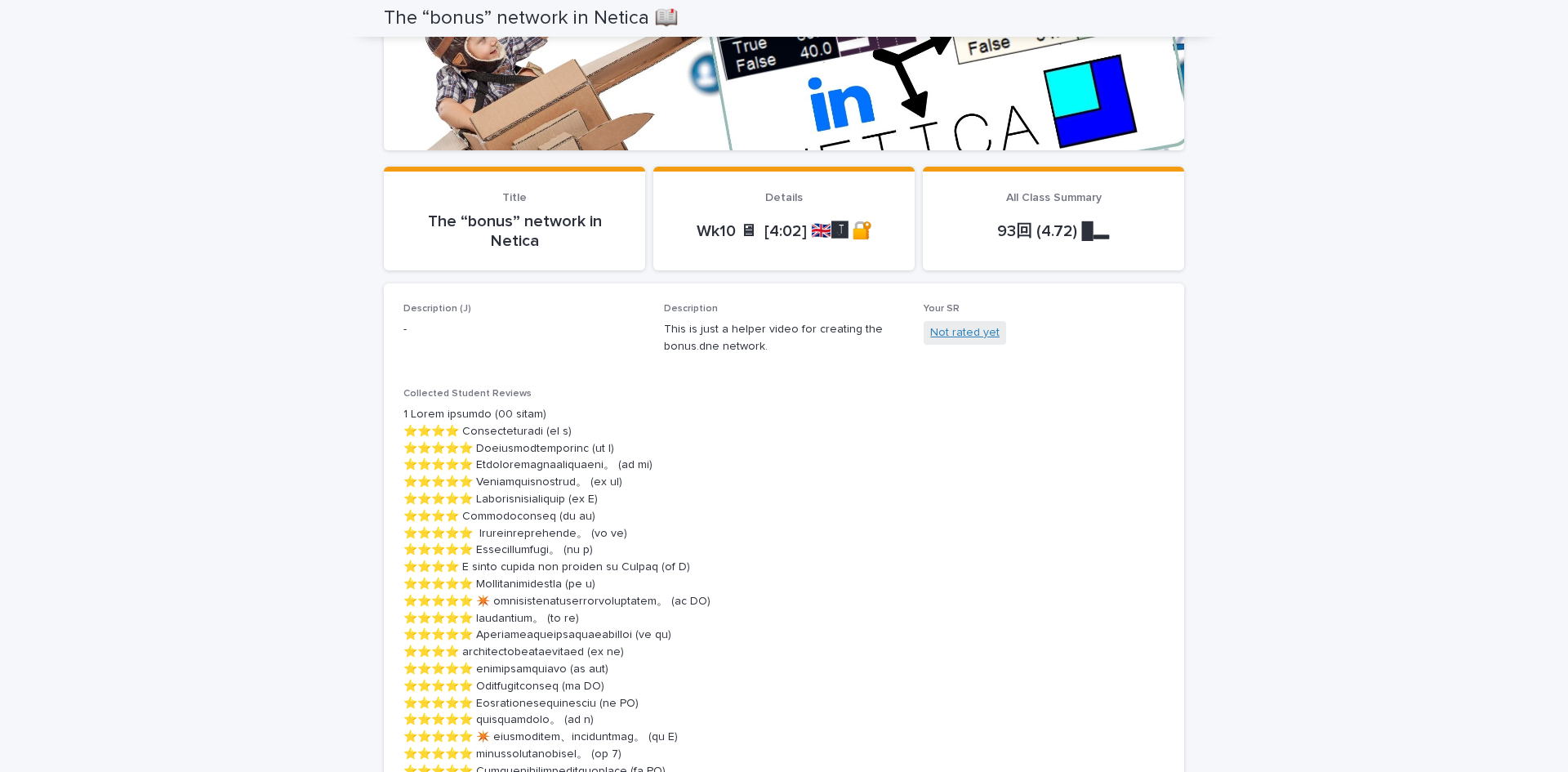 click on "Not rated yet" at bounding box center [964, 332] 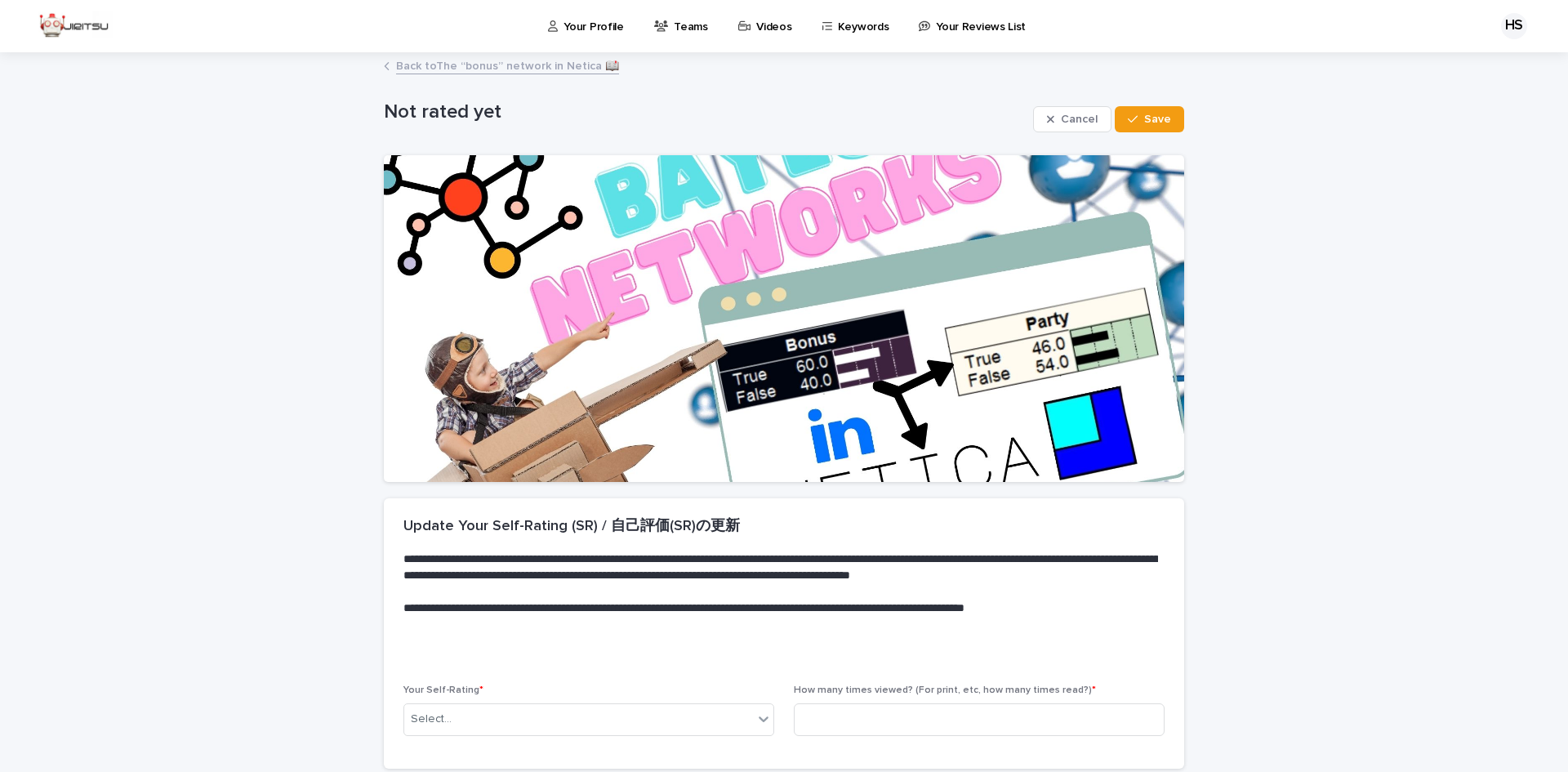 scroll, scrollTop: 138, scrollLeft: 0, axis: vertical 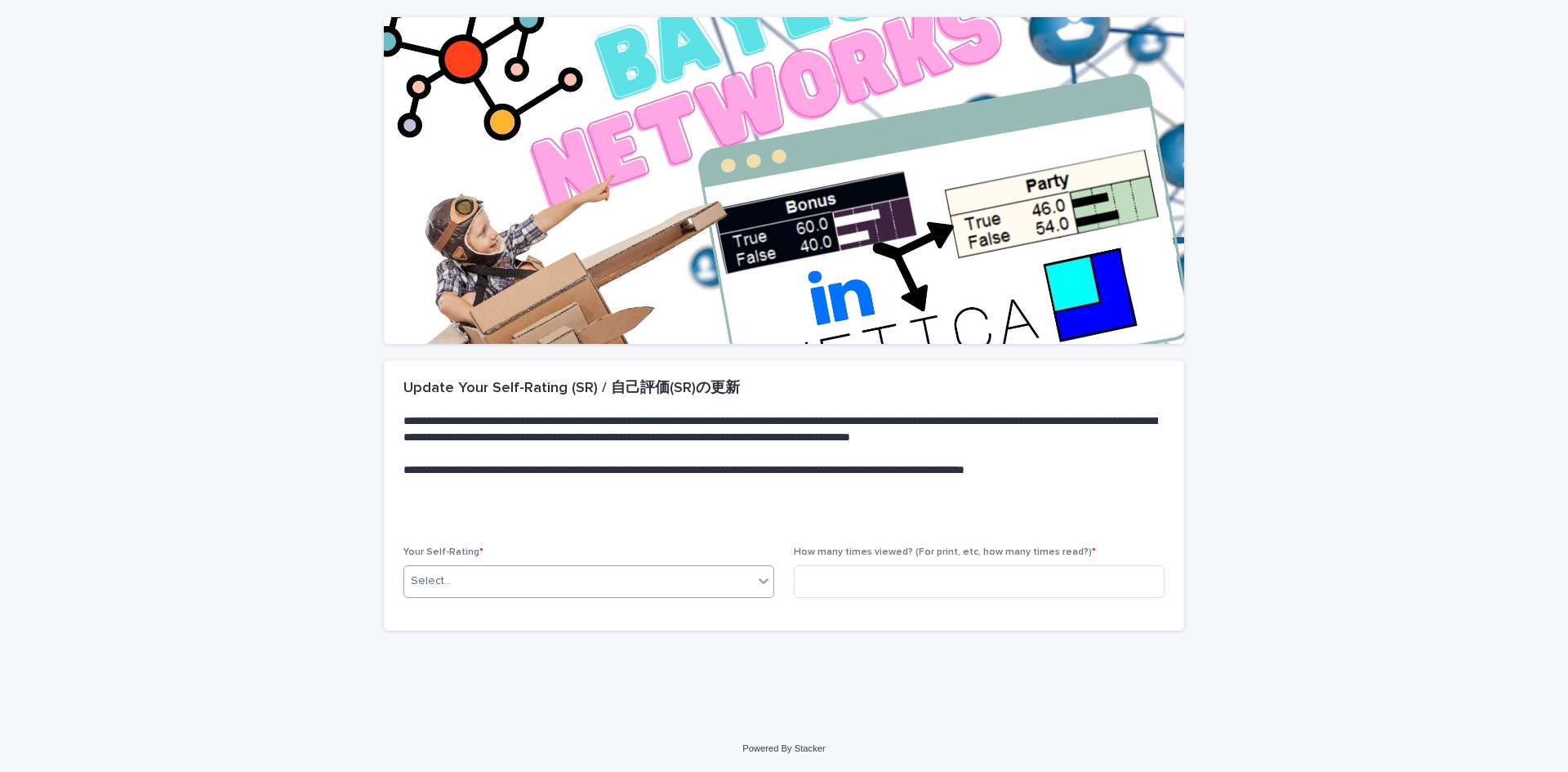 click on "Select..." at bounding box center (578, 581) 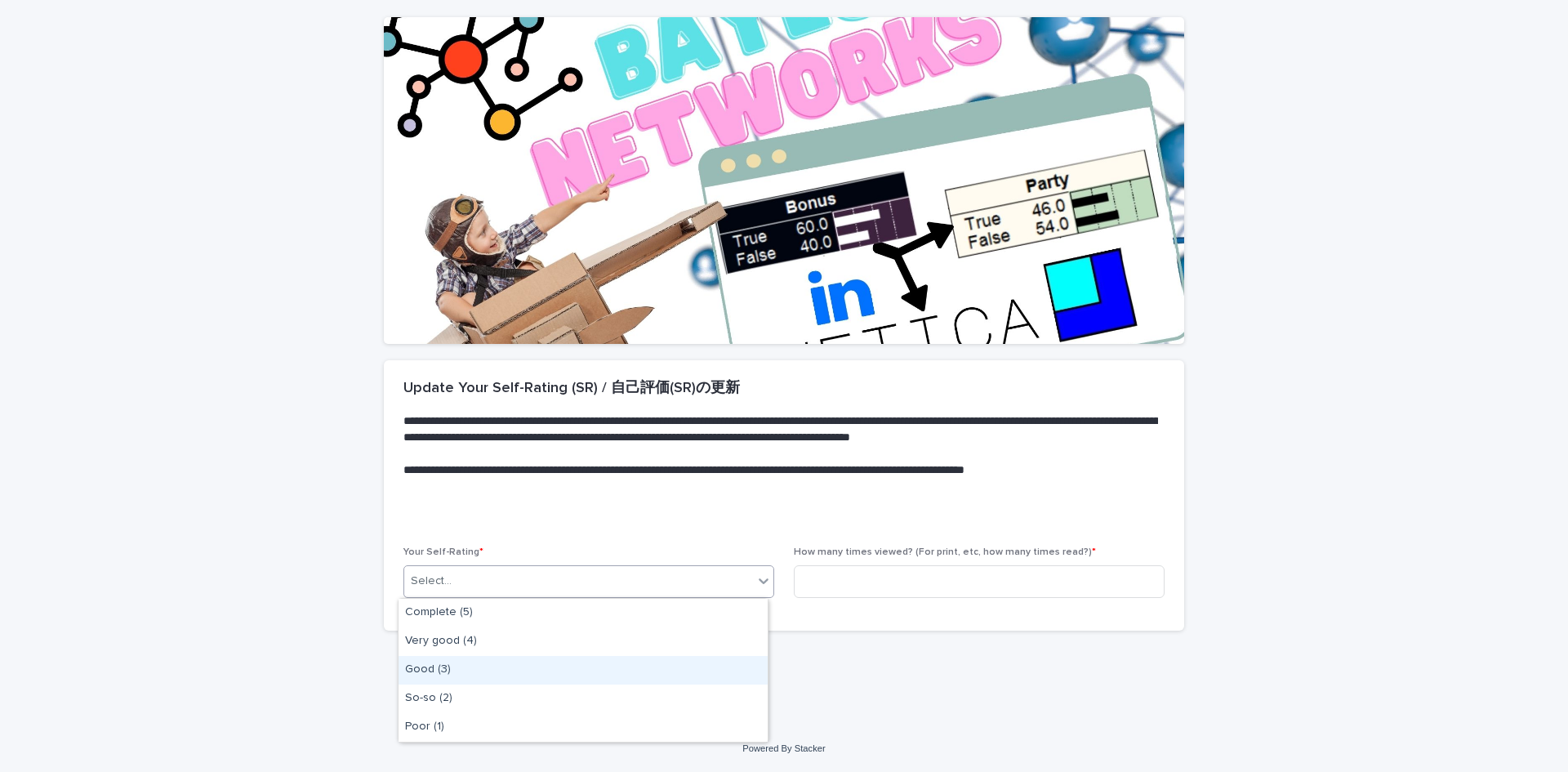 click on "Good (3)" at bounding box center [583, 670] 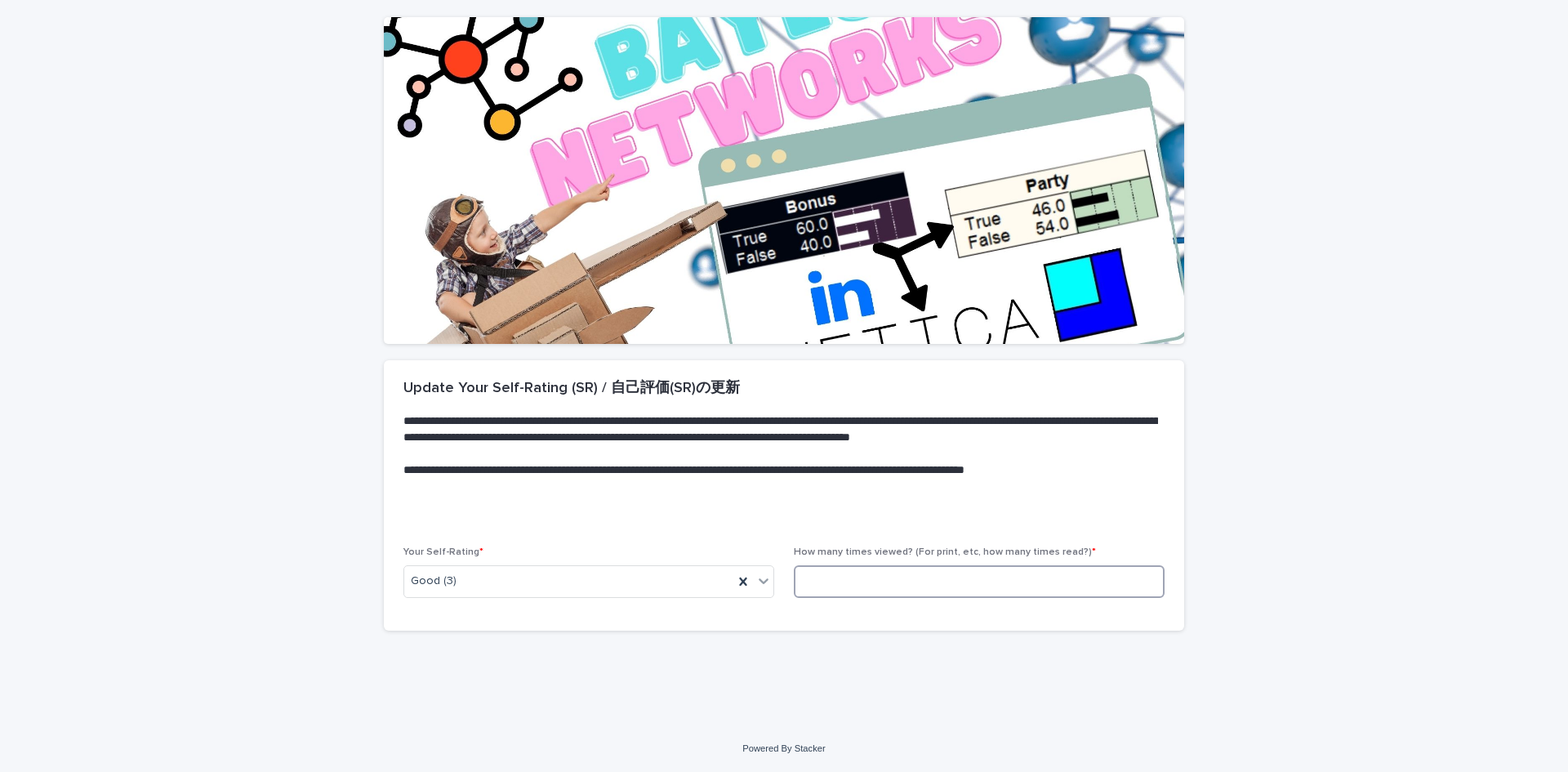 click at bounding box center [979, 582] 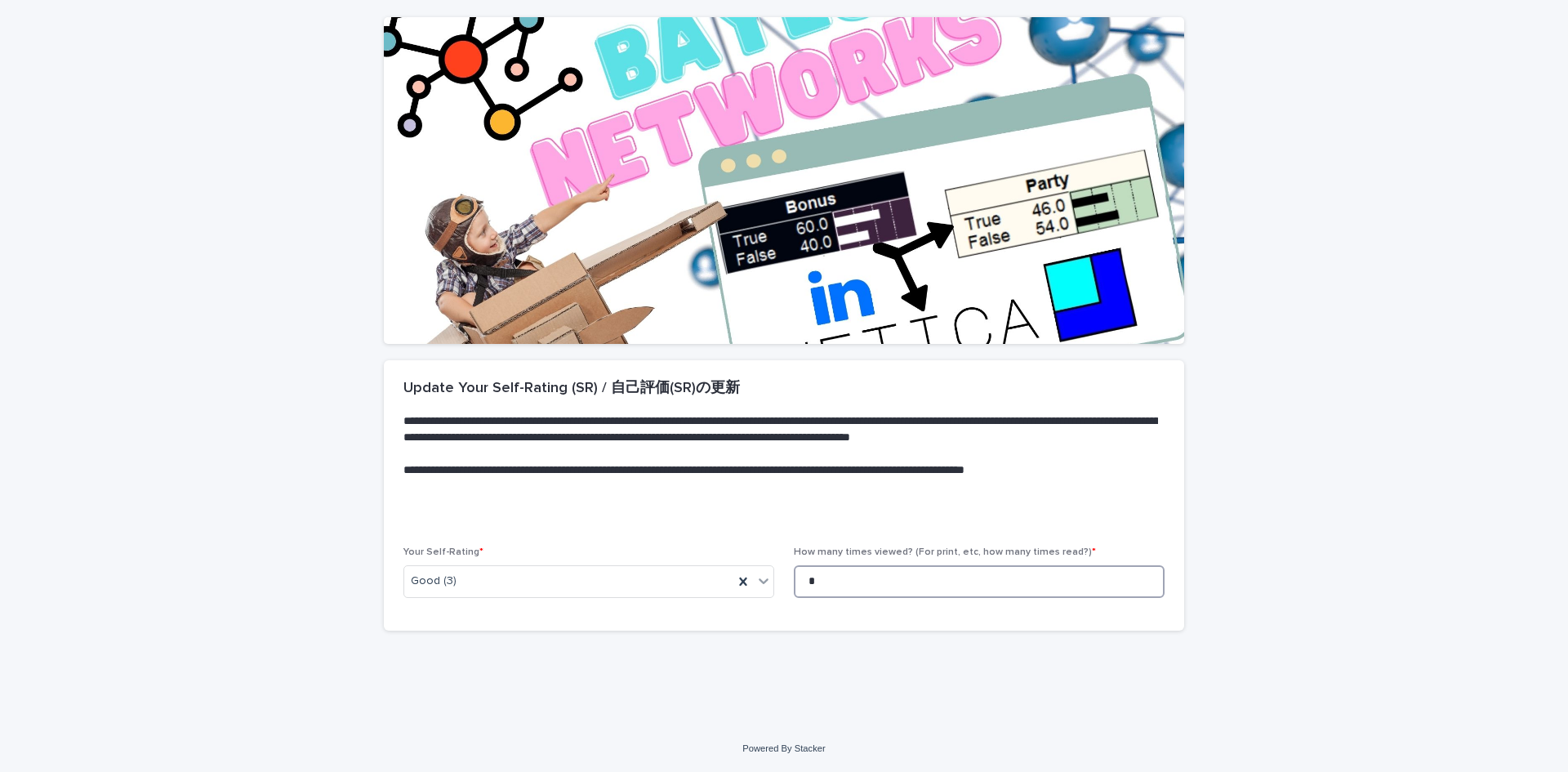 scroll, scrollTop: 0, scrollLeft: 0, axis: both 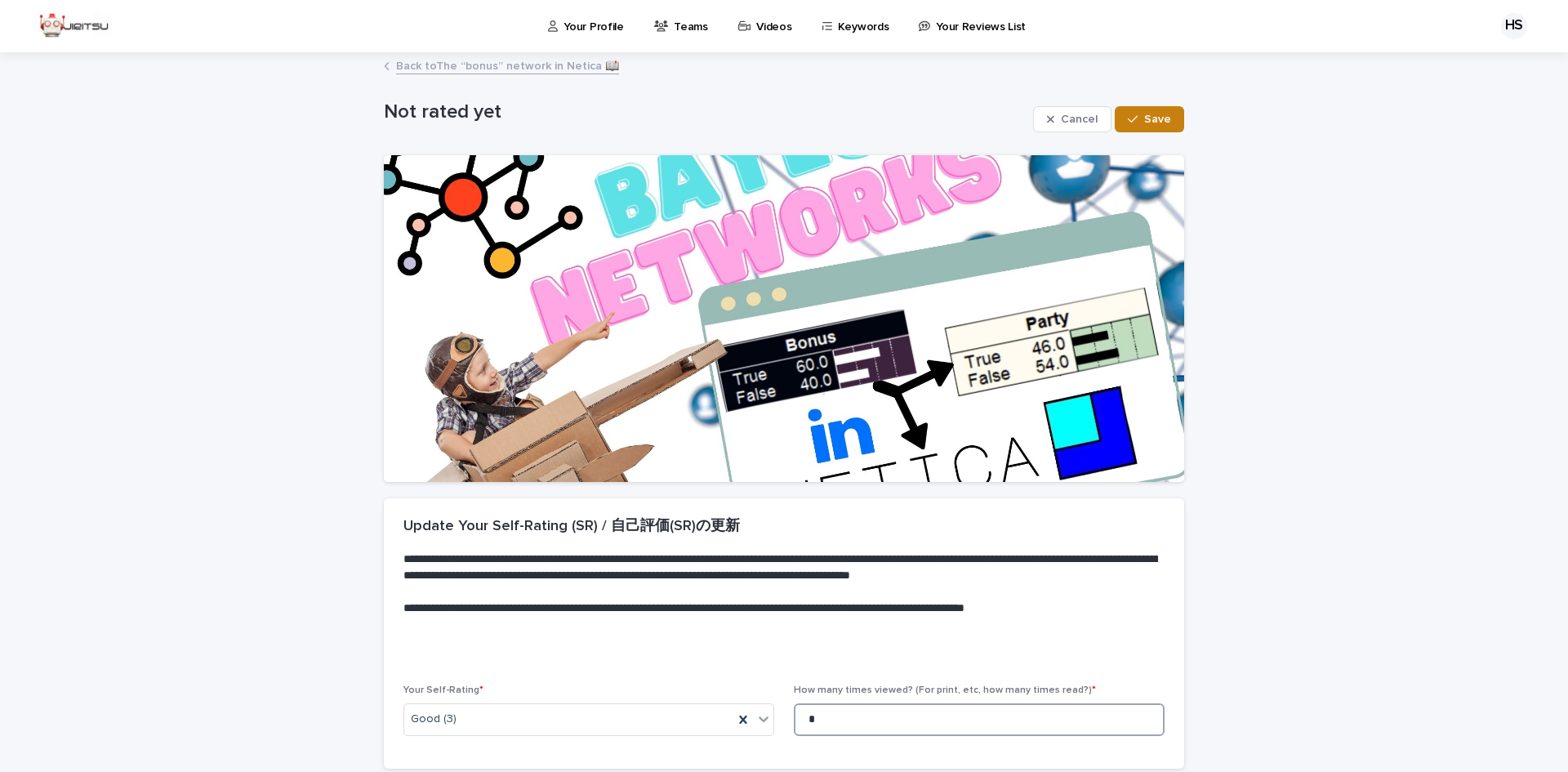 type on "*" 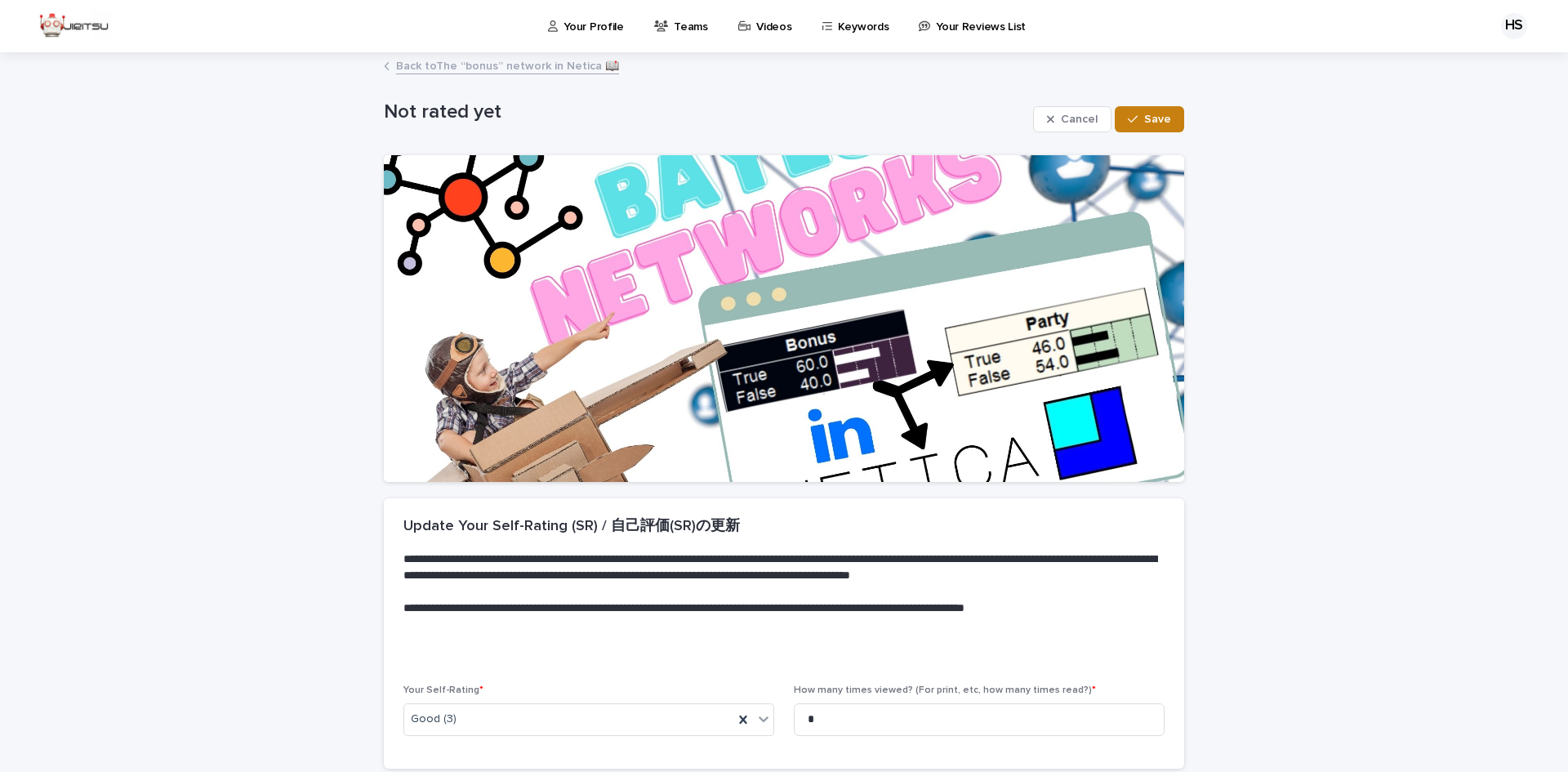 click on "Save" at bounding box center [1157, 119] 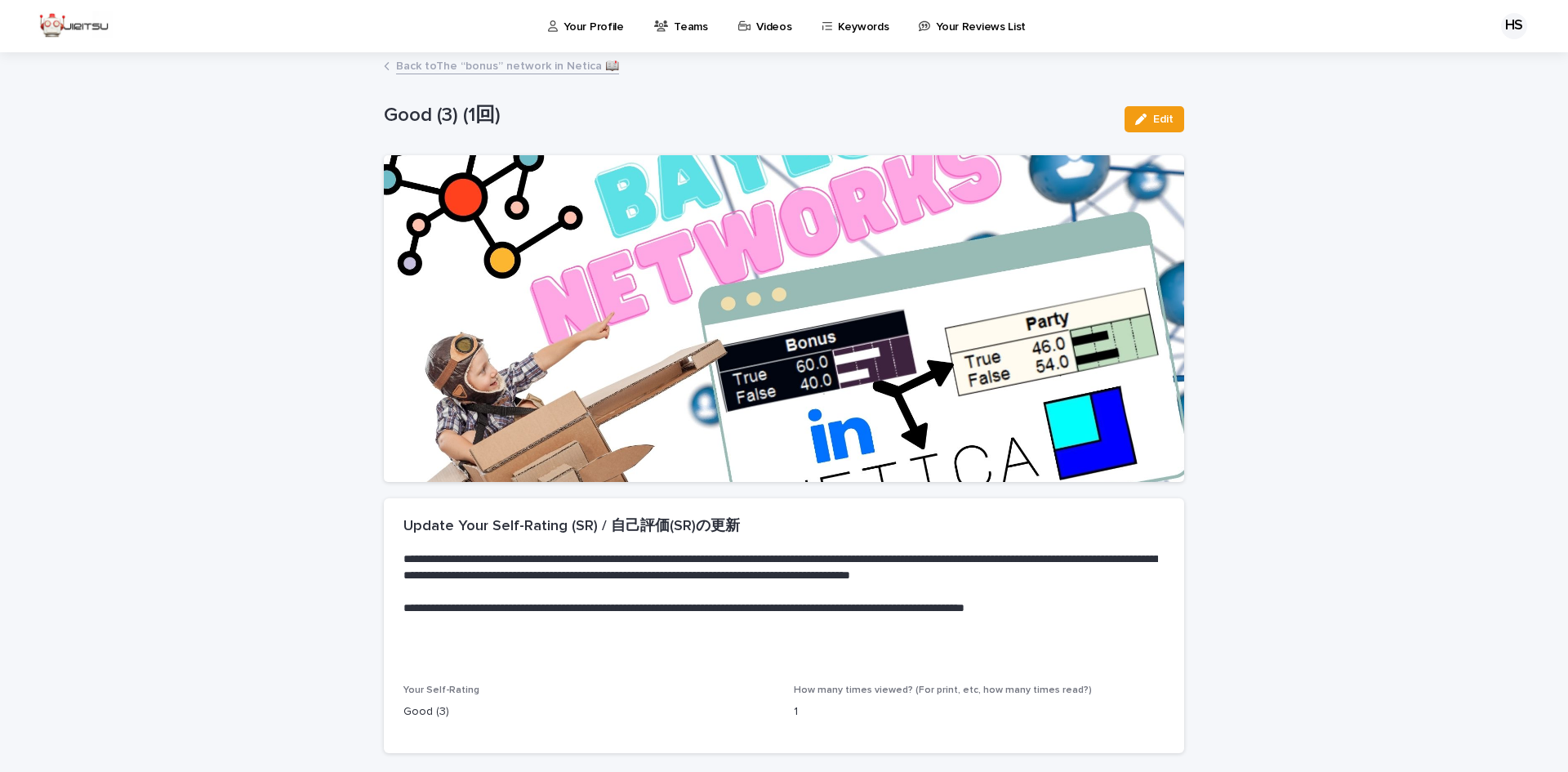 click on "Videos" at bounding box center [773, 17] 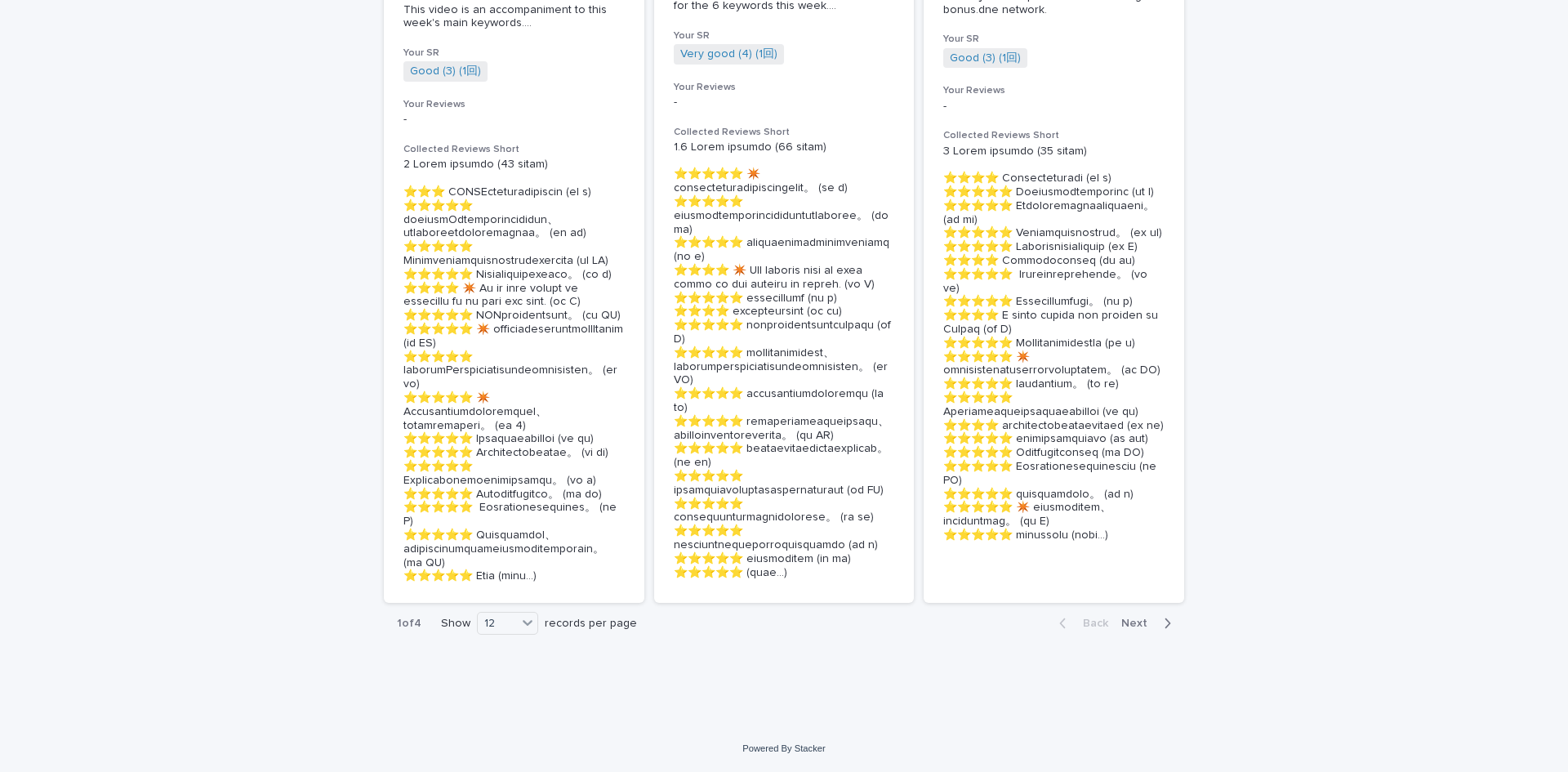 scroll, scrollTop: 3983, scrollLeft: 0, axis: vertical 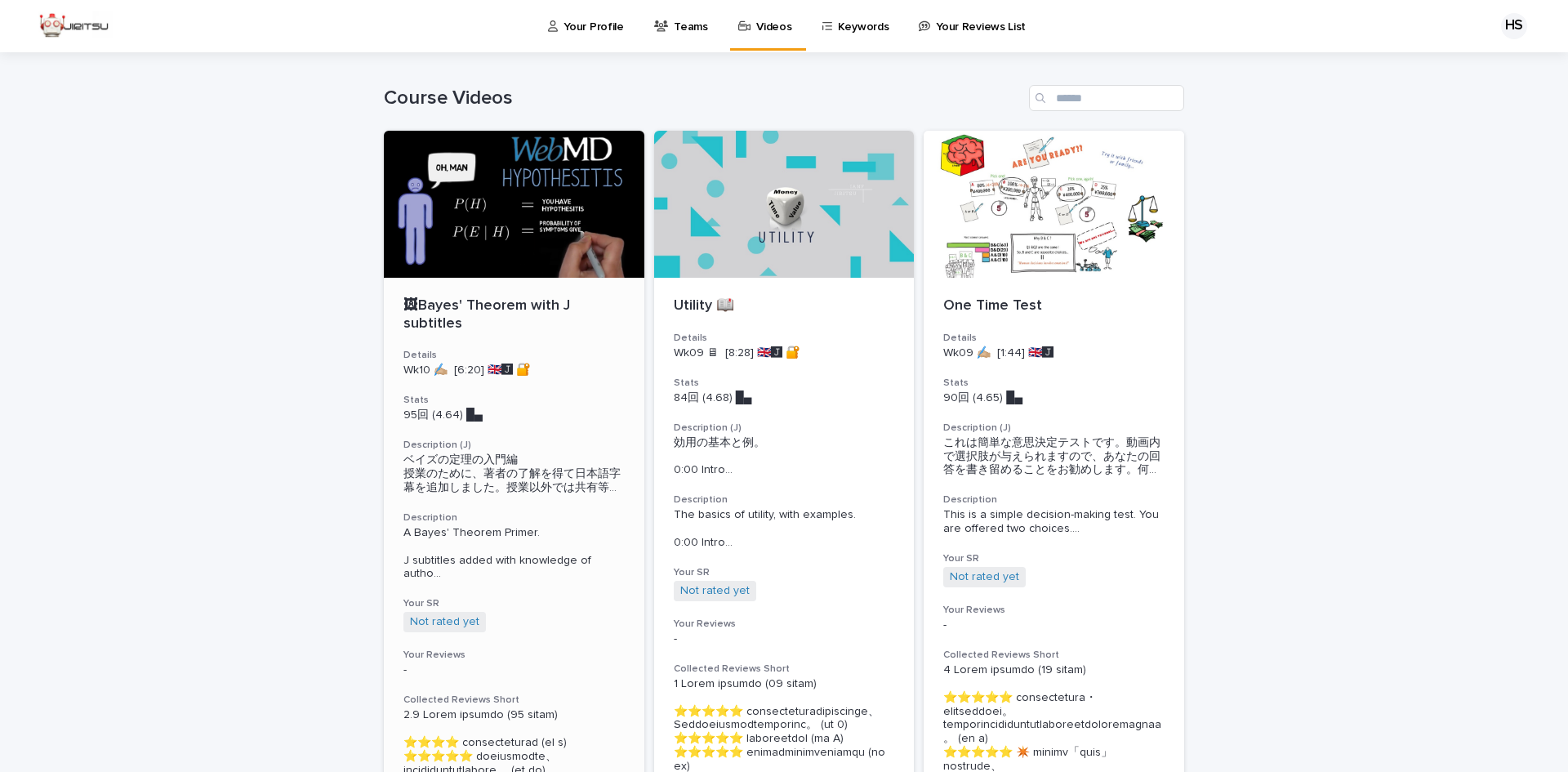 click at bounding box center (514, 204) 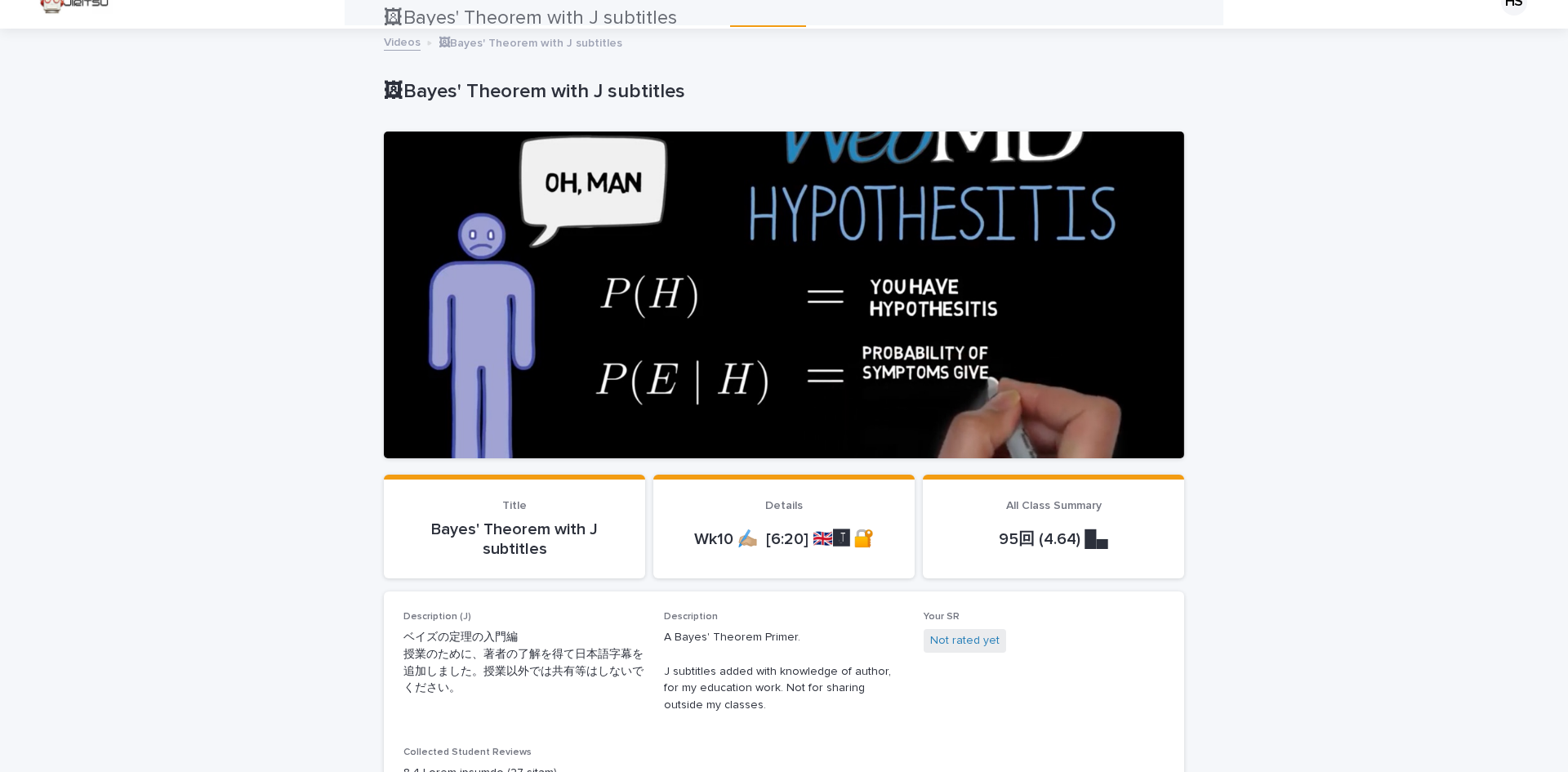 scroll, scrollTop: 0, scrollLeft: 0, axis: both 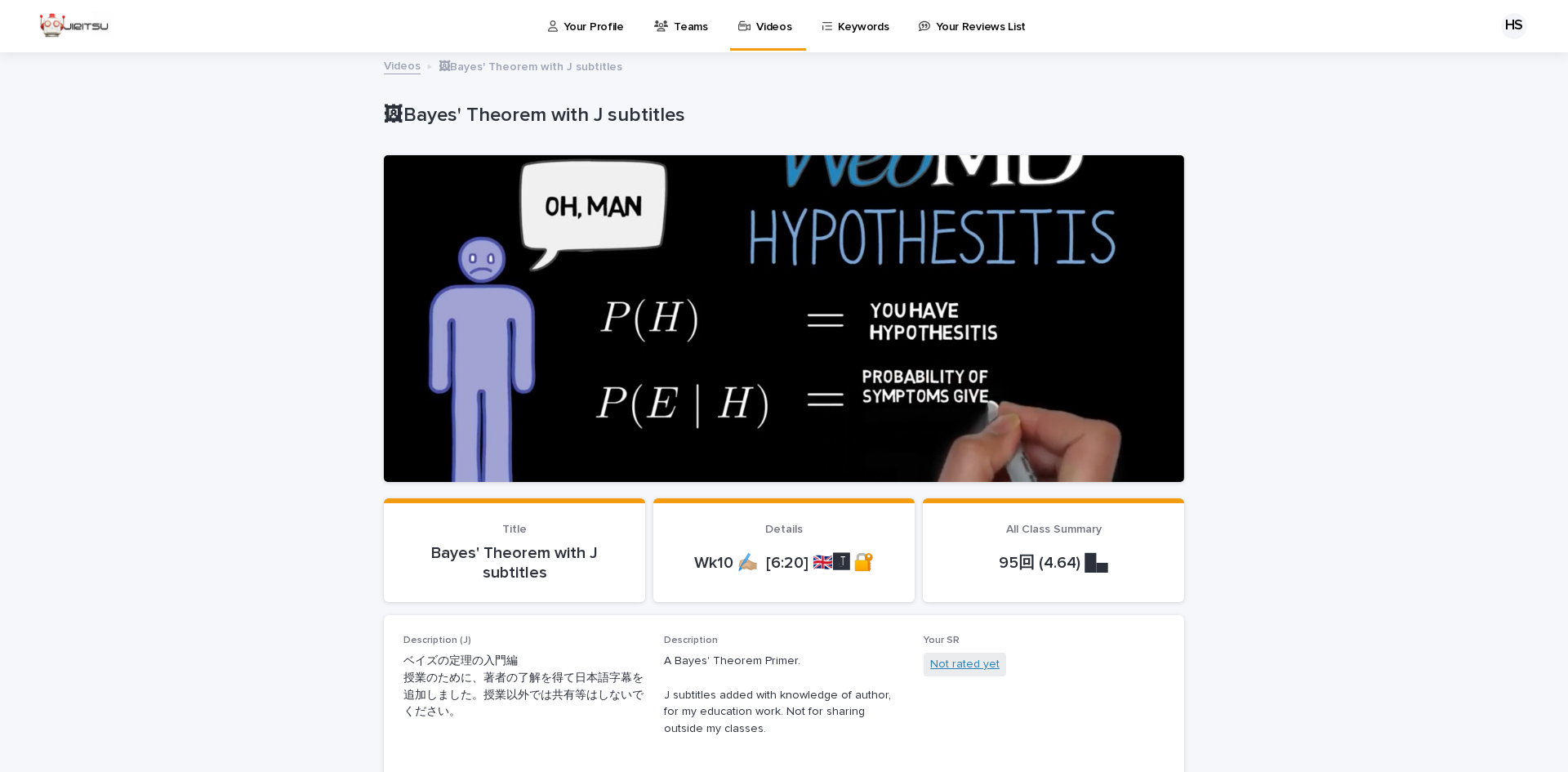 click on "Not rated yet" at bounding box center (964, 664) 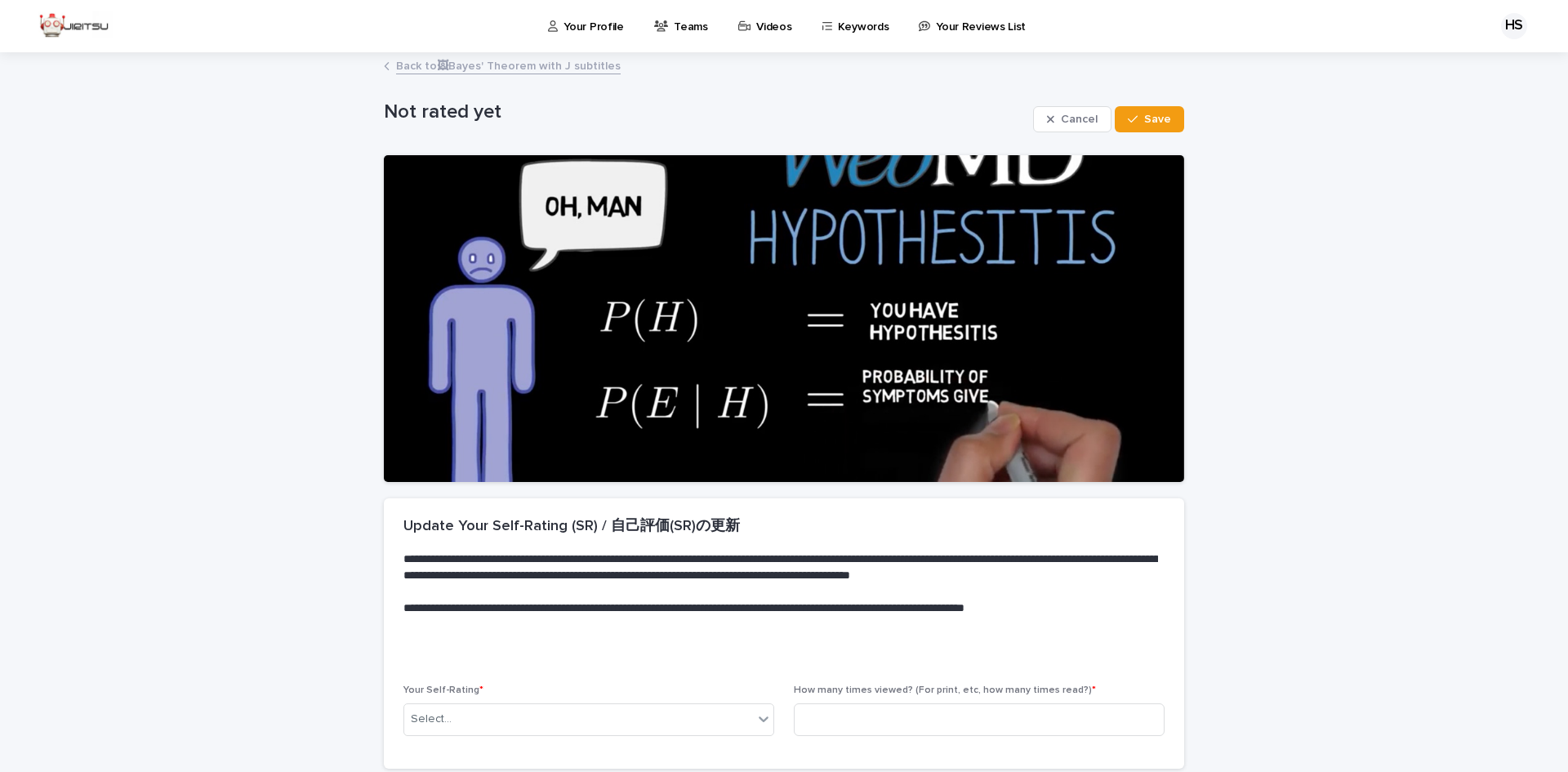 scroll, scrollTop: 138, scrollLeft: 0, axis: vertical 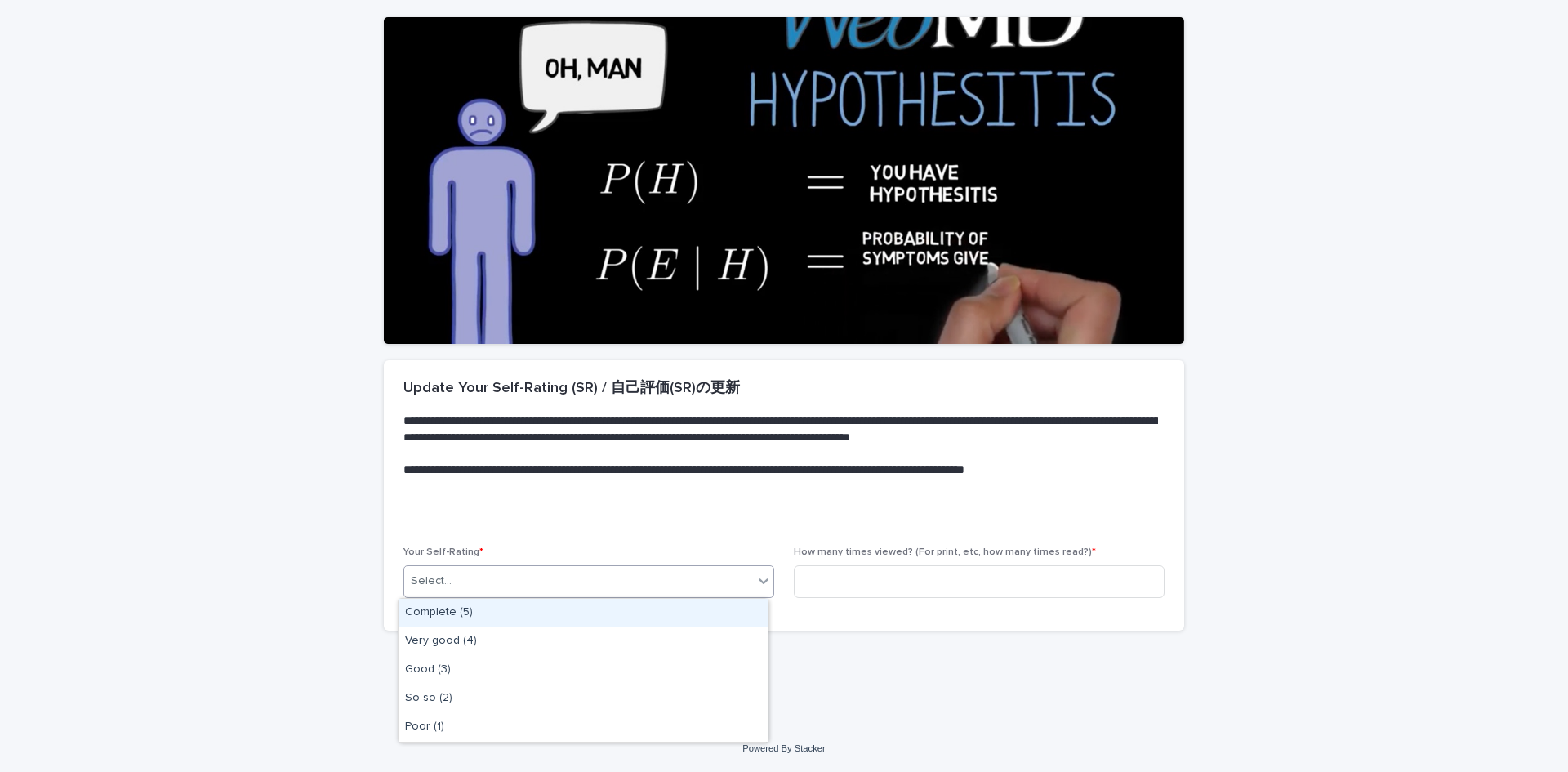 click 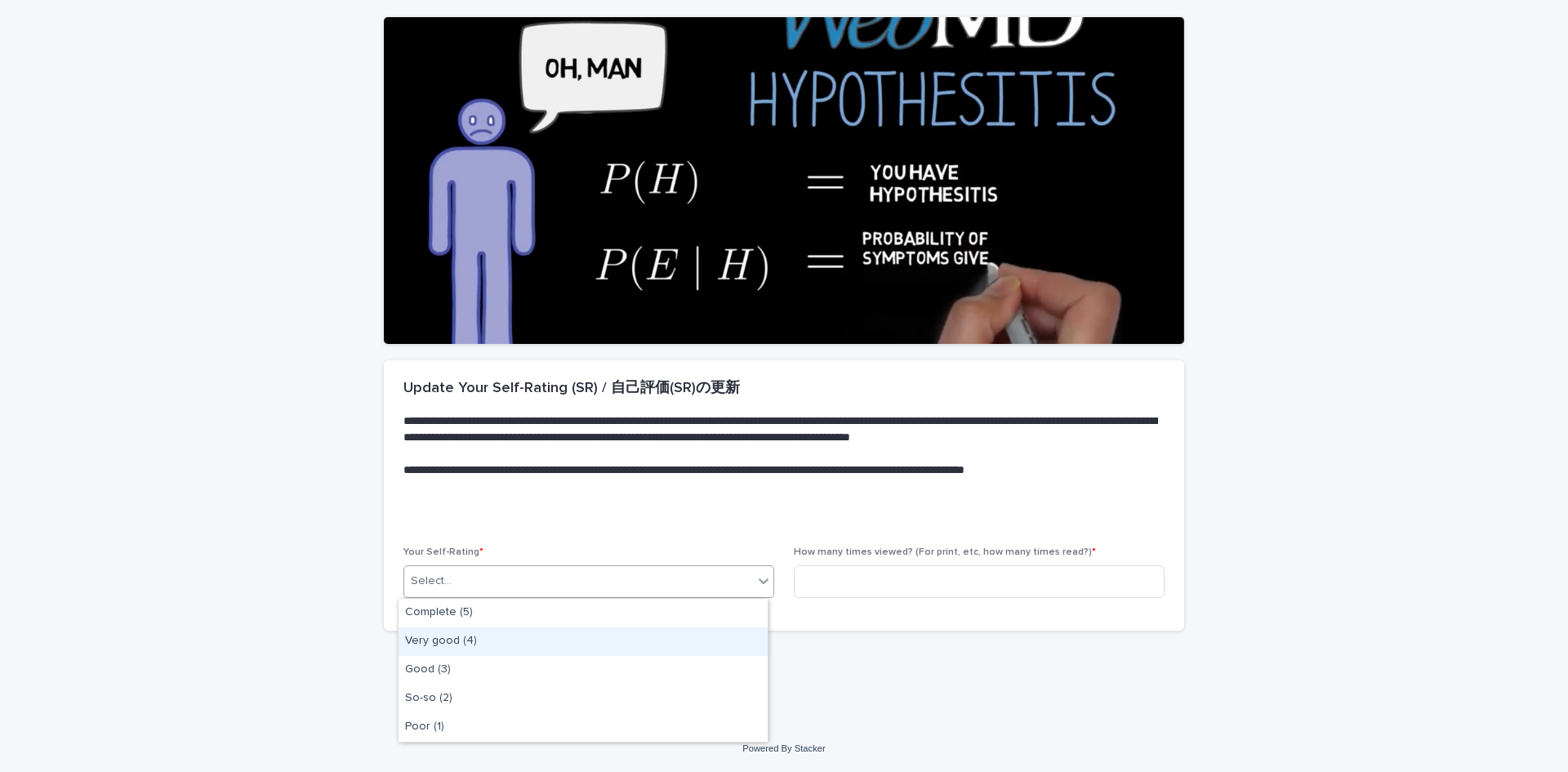 click on "Very good (4)" at bounding box center [583, 641] 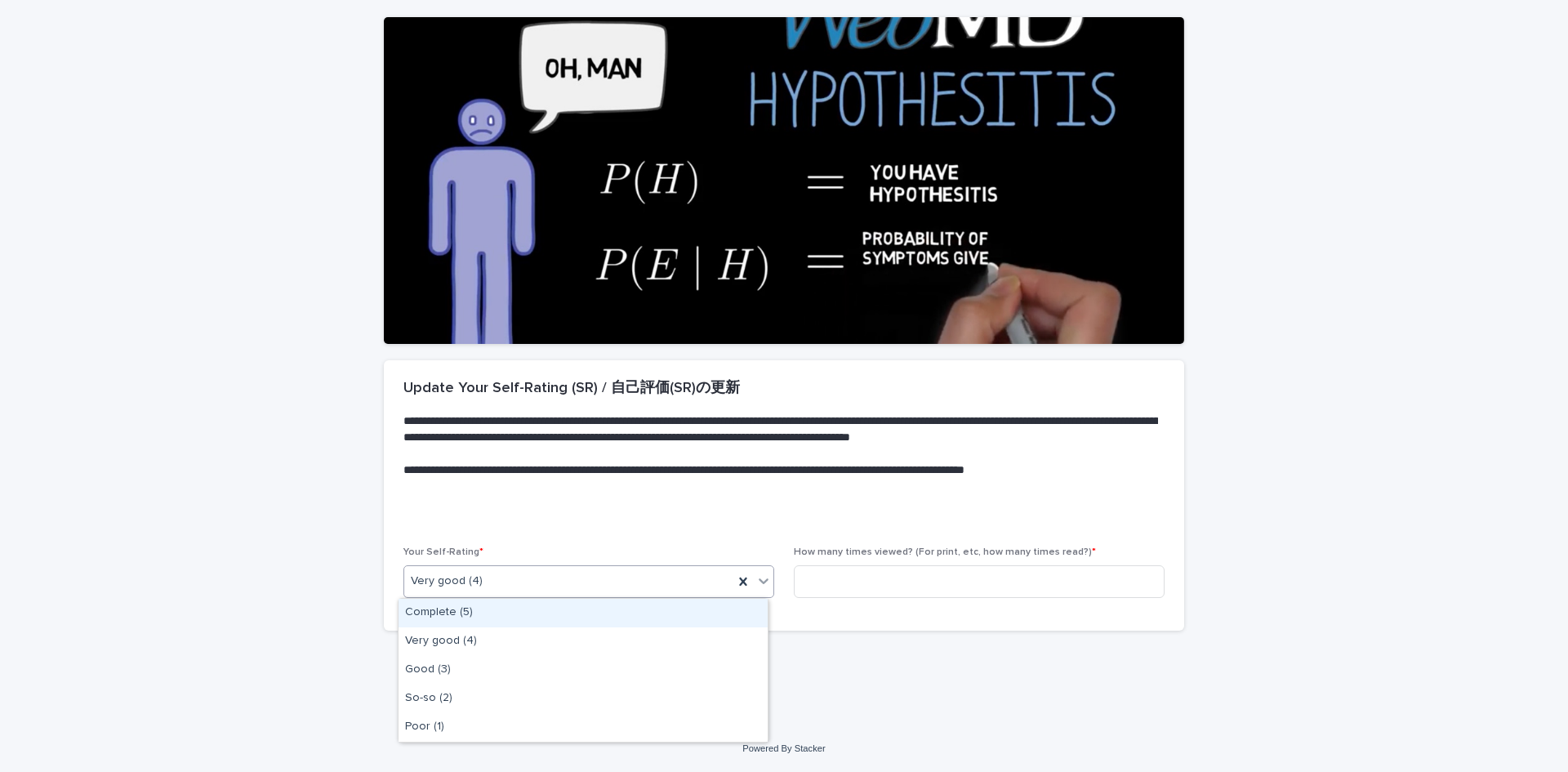 click 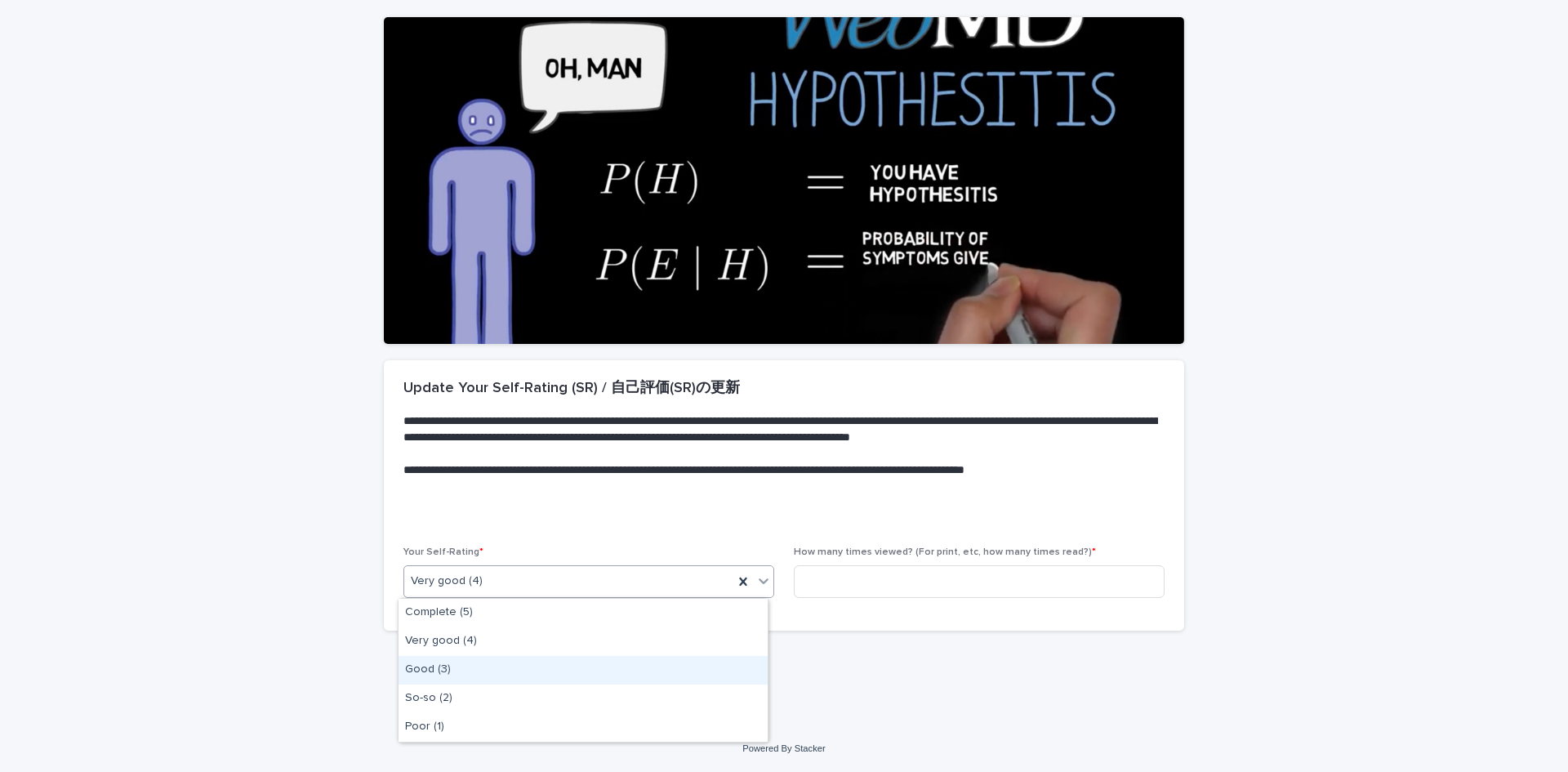 click on "Good (3)" at bounding box center [583, 670] 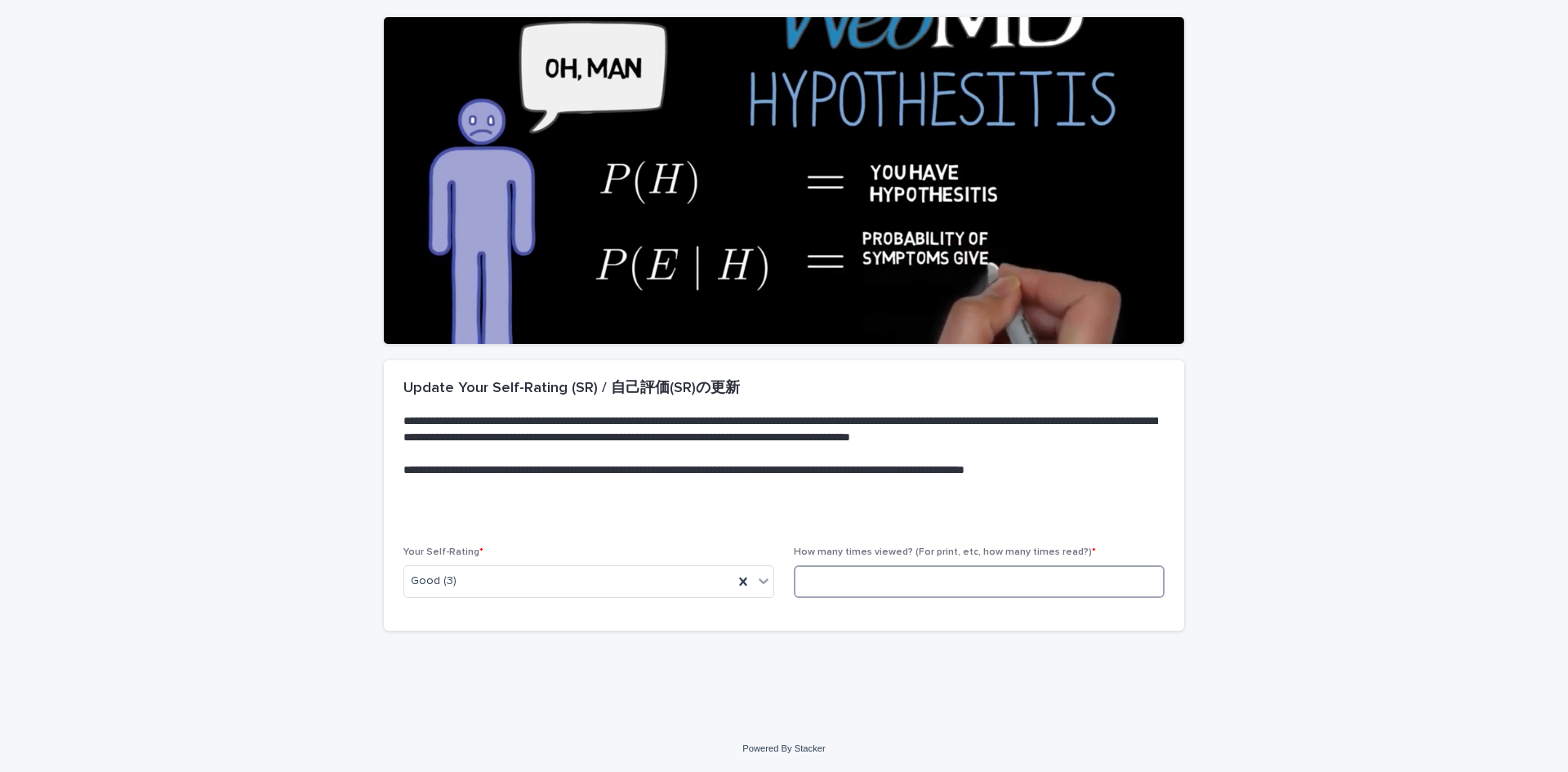 click at bounding box center (979, 582) 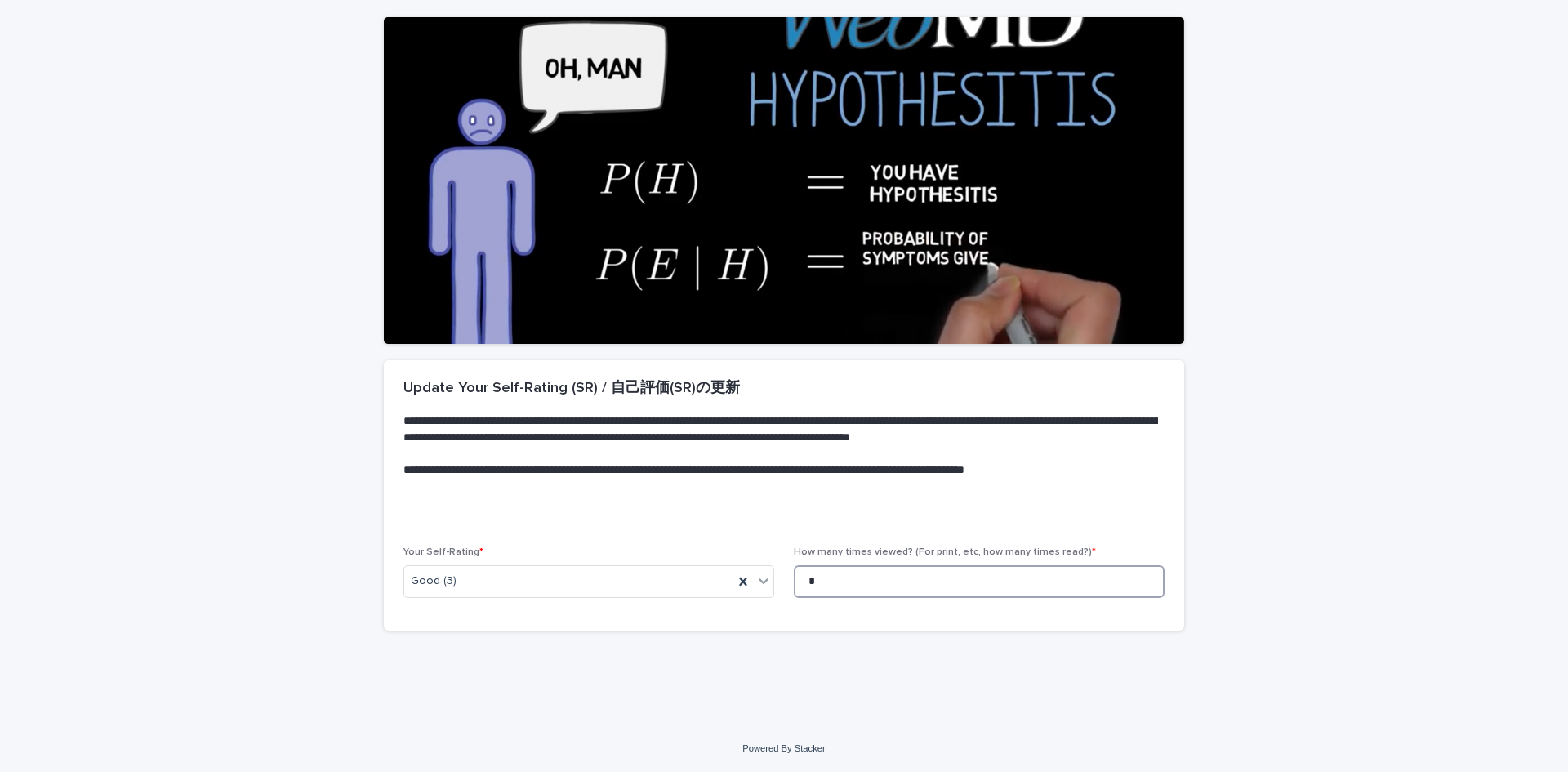 scroll, scrollTop: 0, scrollLeft: 0, axis: both 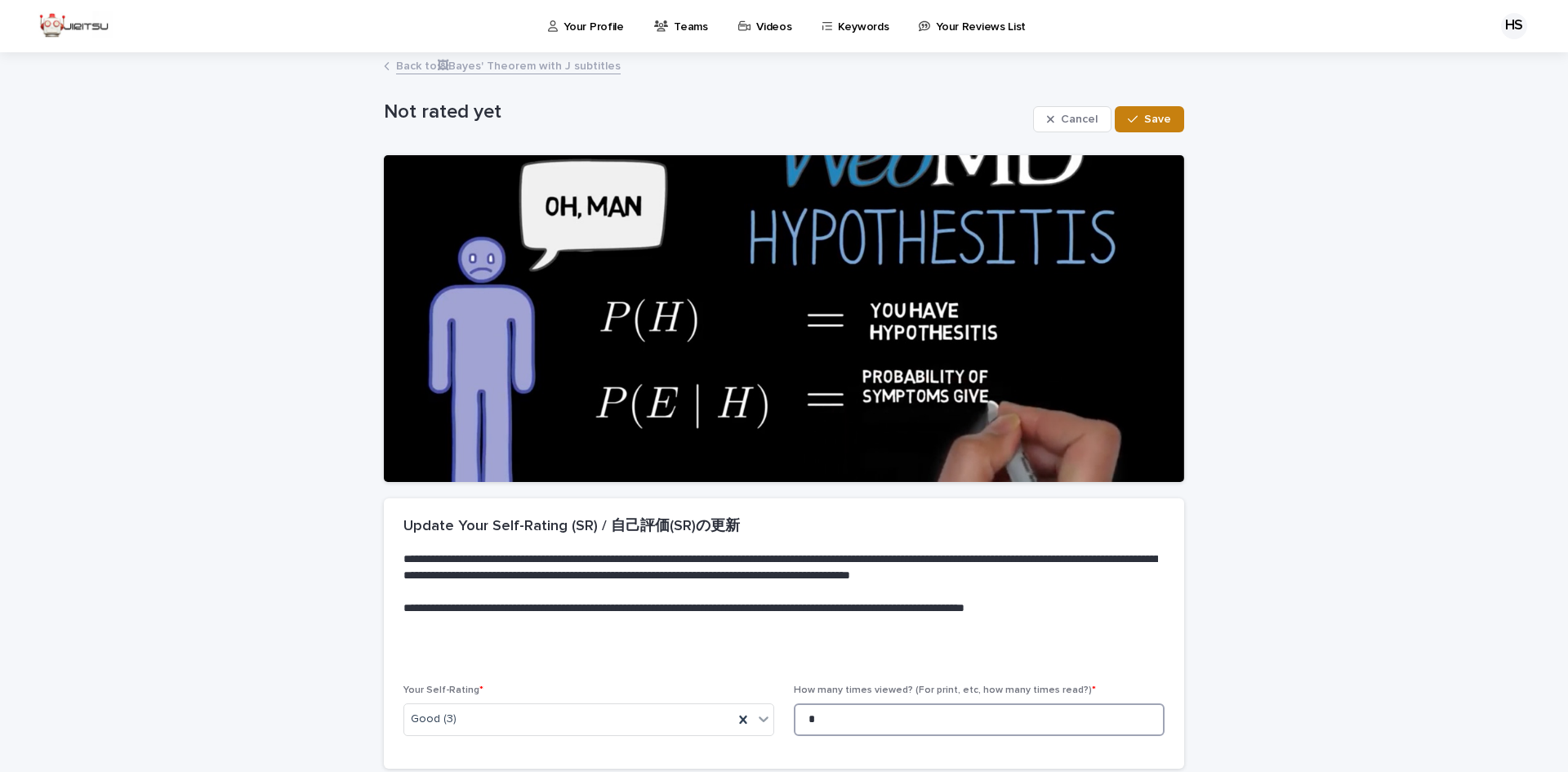 type on "*" 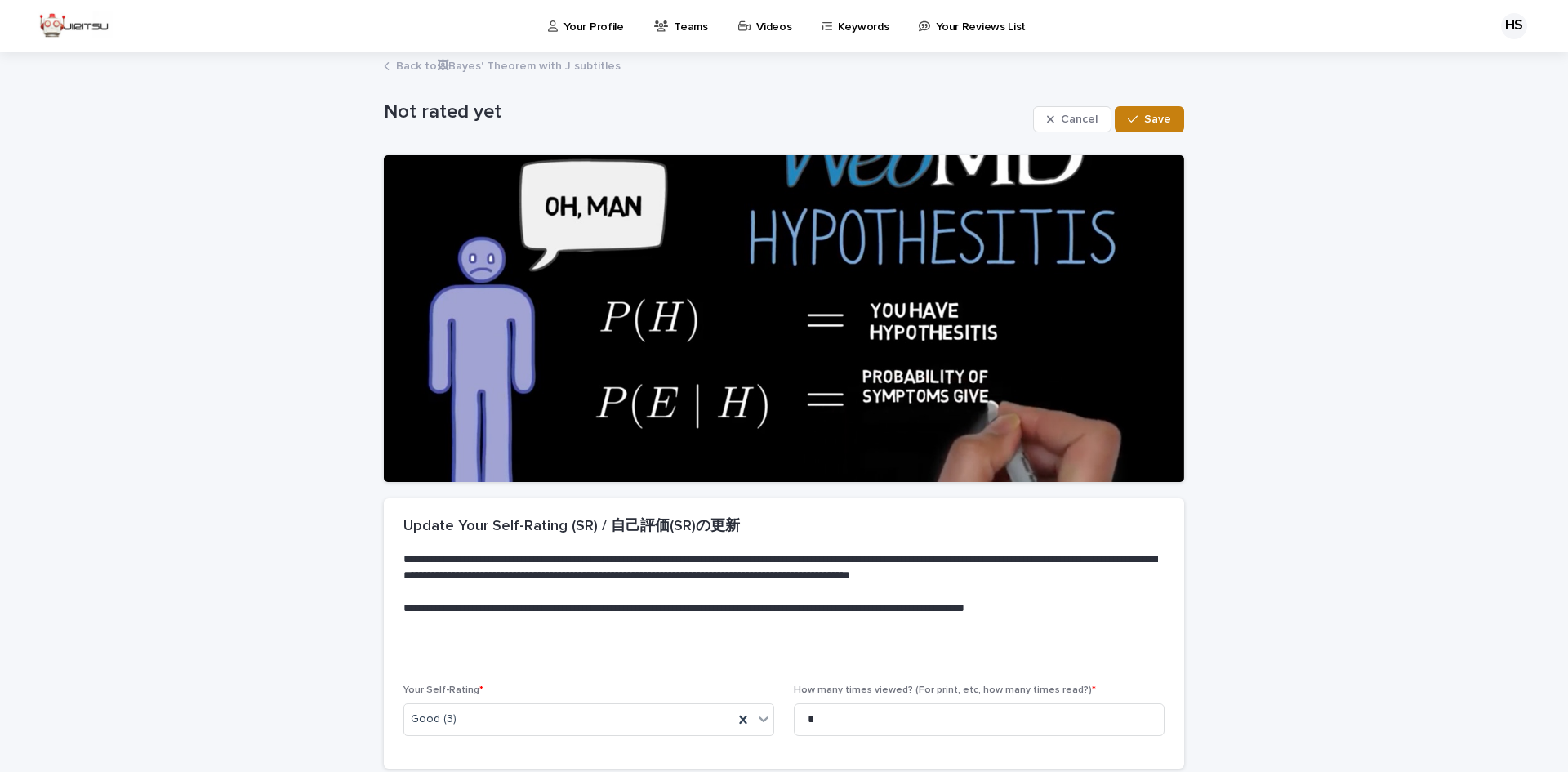 click on "Save" at bounding box center [1157, 119] 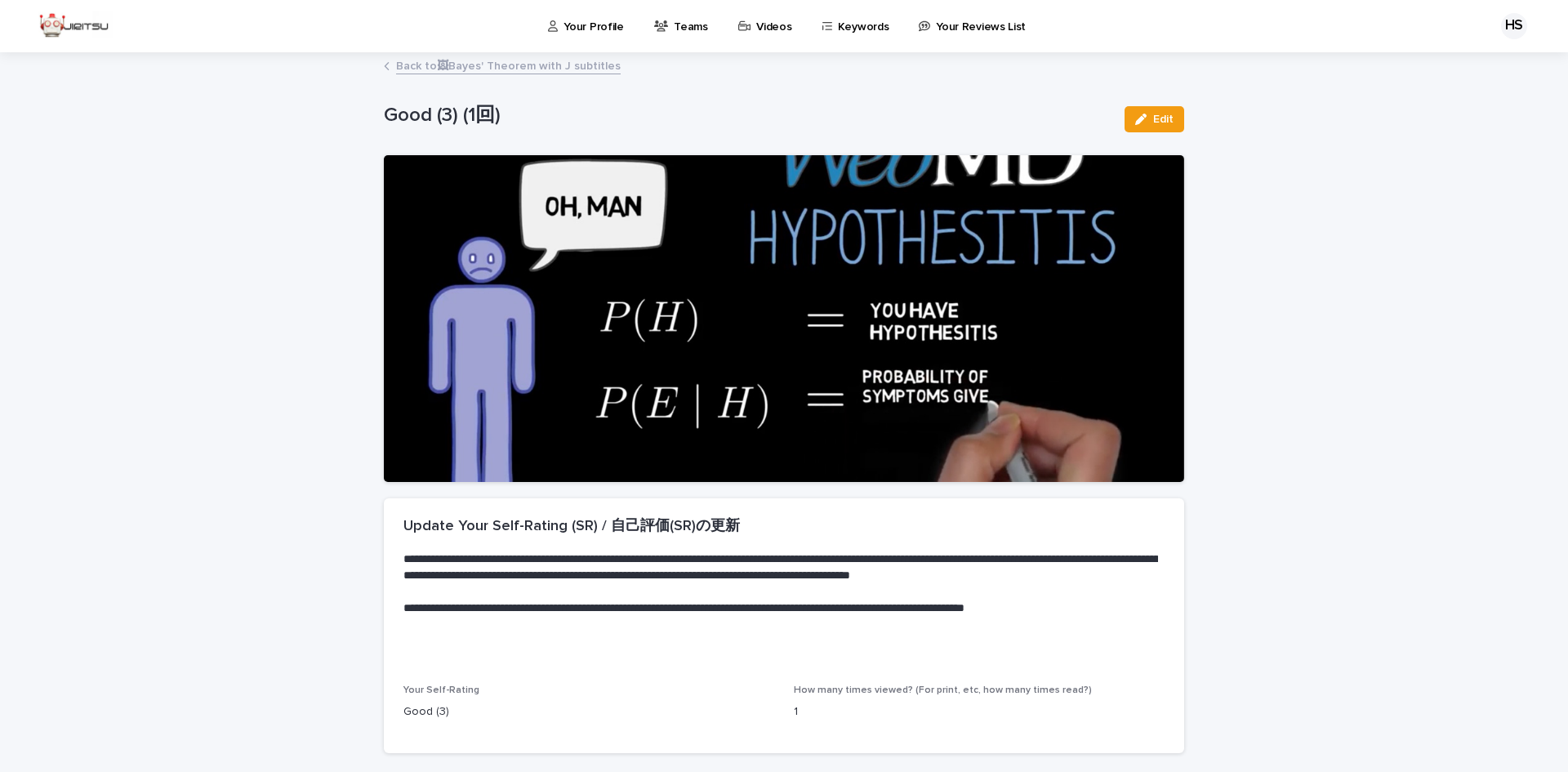 click on "Videos" at bounding box center (768, 25) 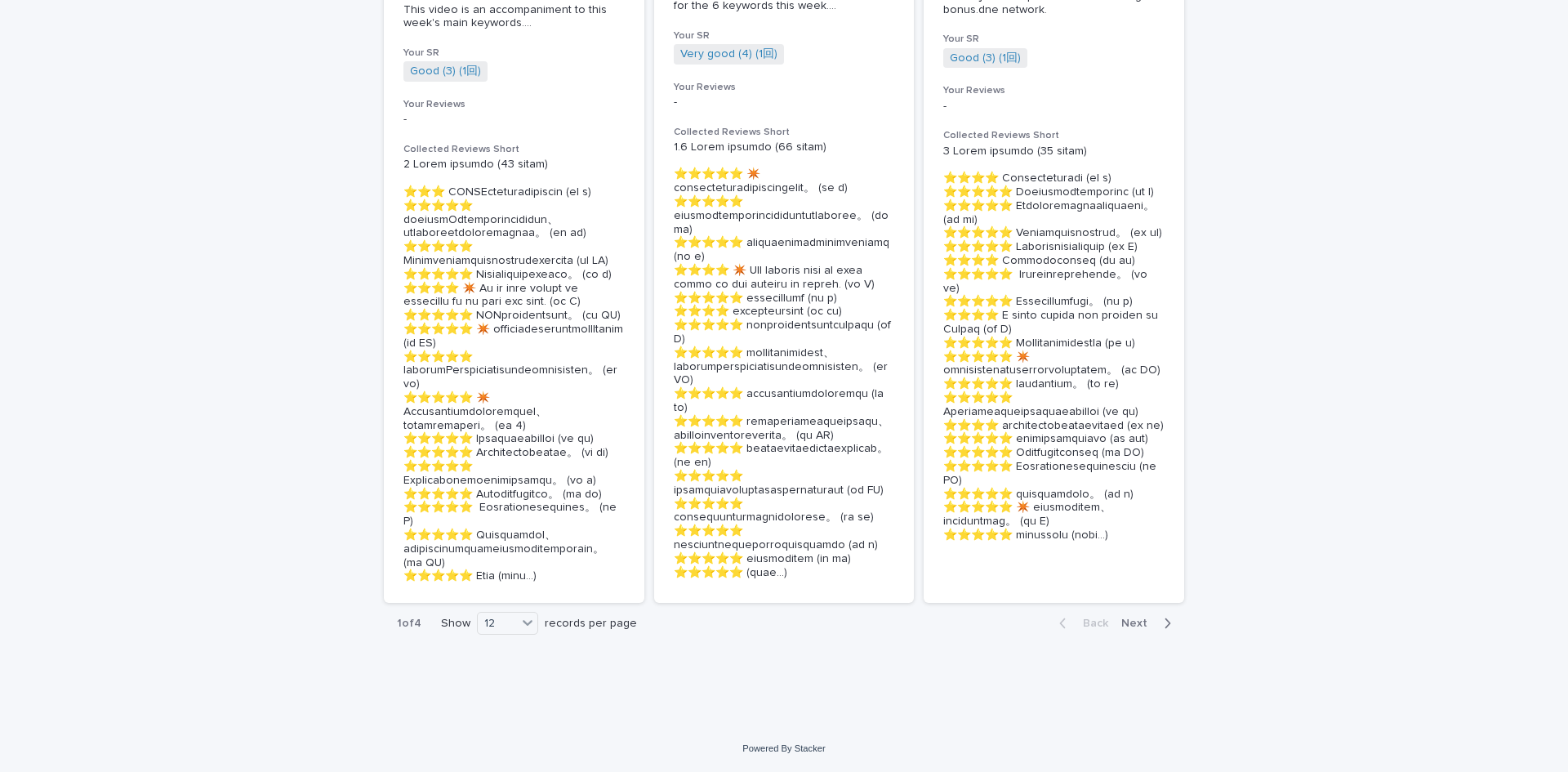 scroll, scrollTop: 3983, scrollLeft: 0, axis: vertical 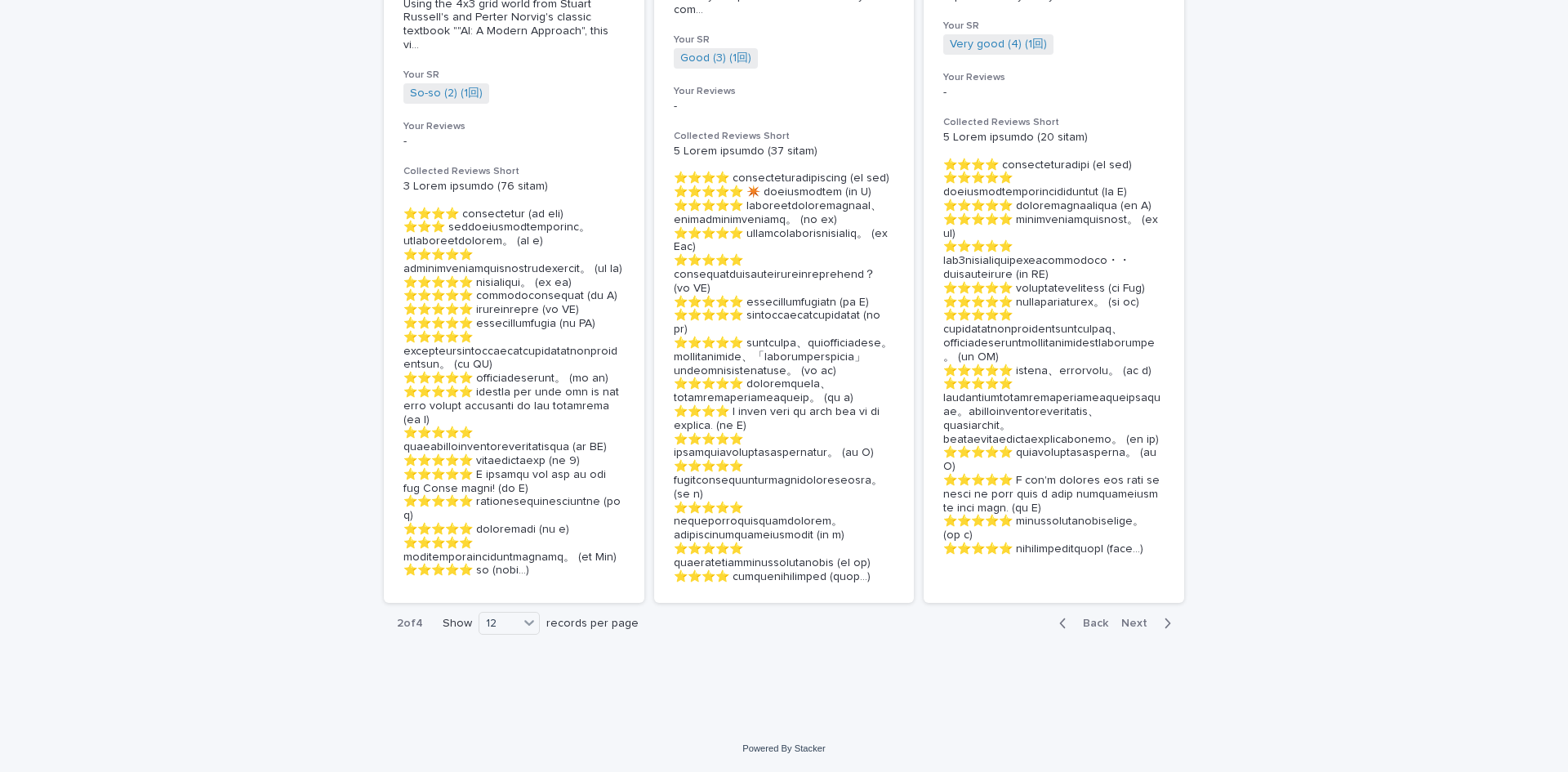 click on "Next" at bounding box center [1139, 623] 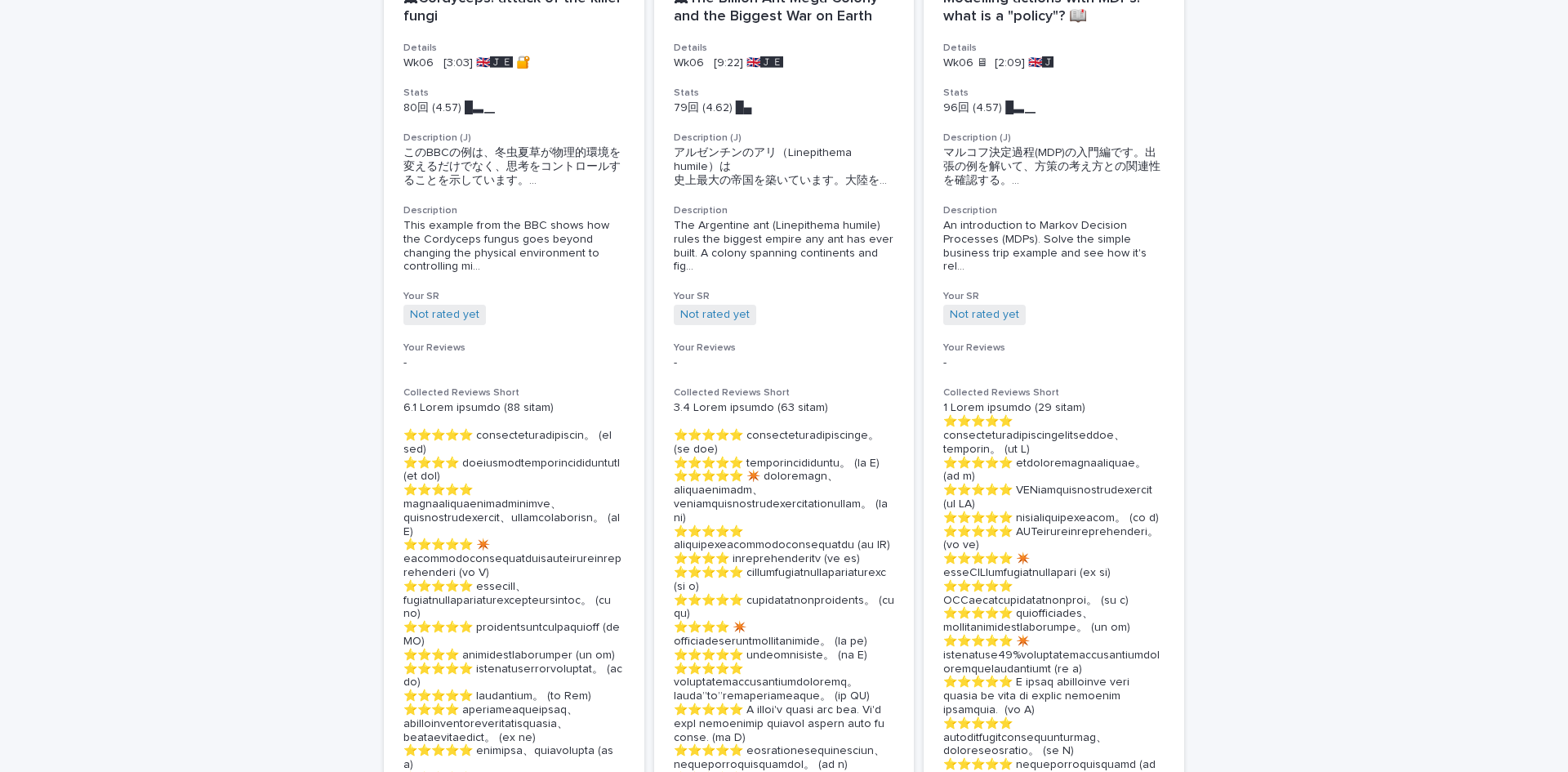 scroll, scrollTop: 0, scrollLeft: 0, axis: both 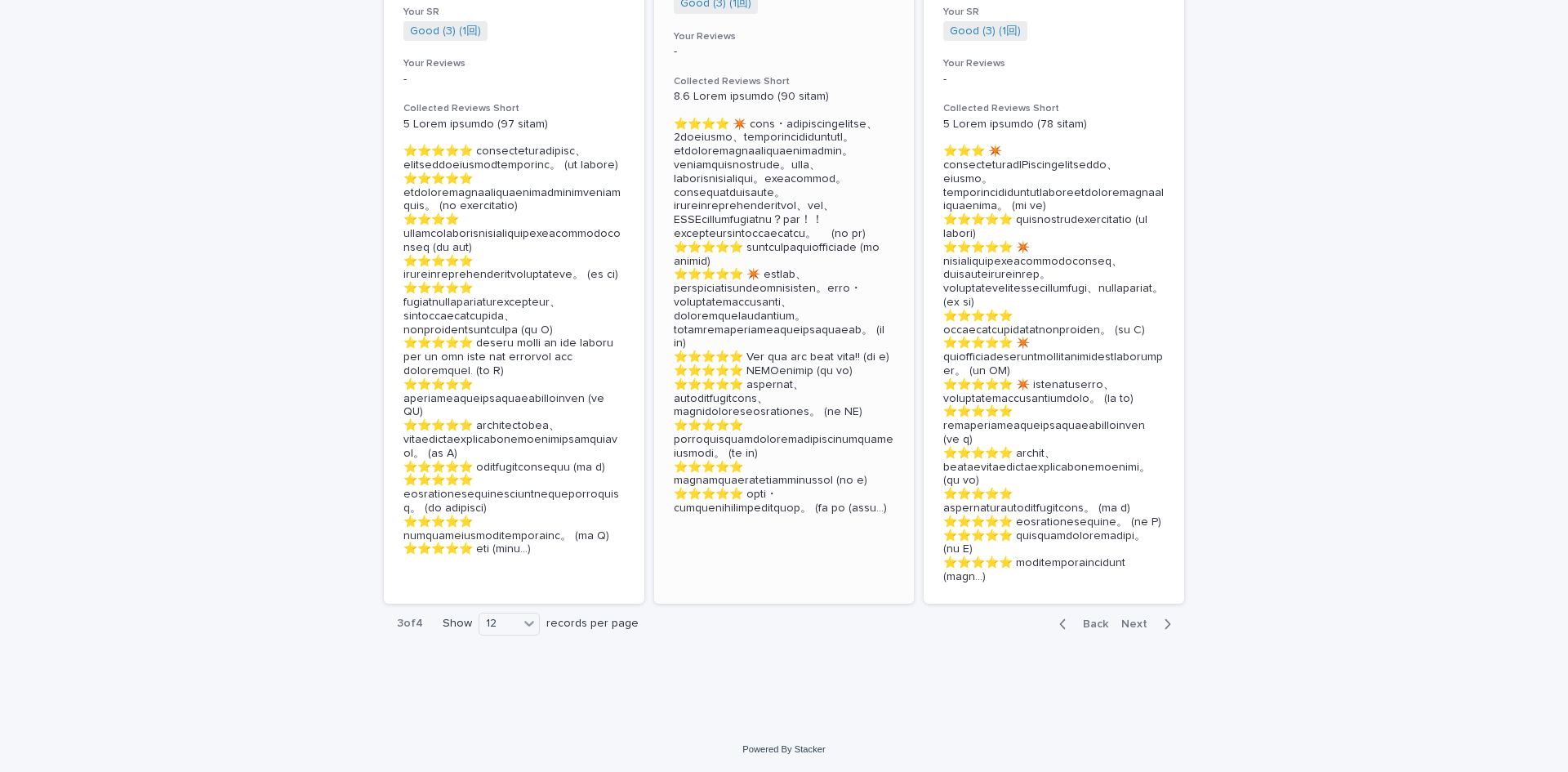 drag, startPoint x: 1130, startPoint y: 613, endPoint x: 1133, endPoint y: 624, distance: 11.4017543 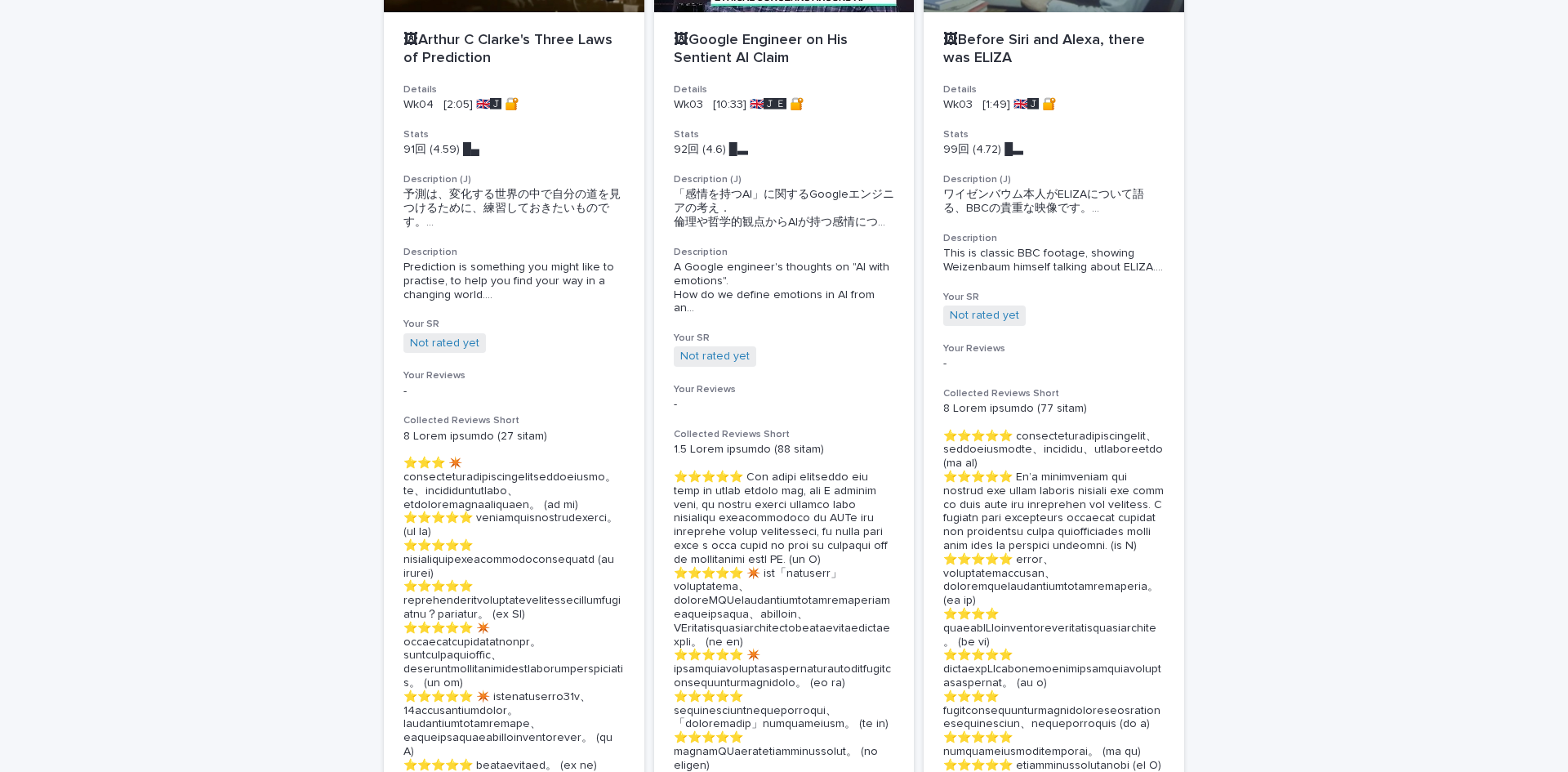 scroll, scrollTop: 0, scrollLeft: 0, axis: both 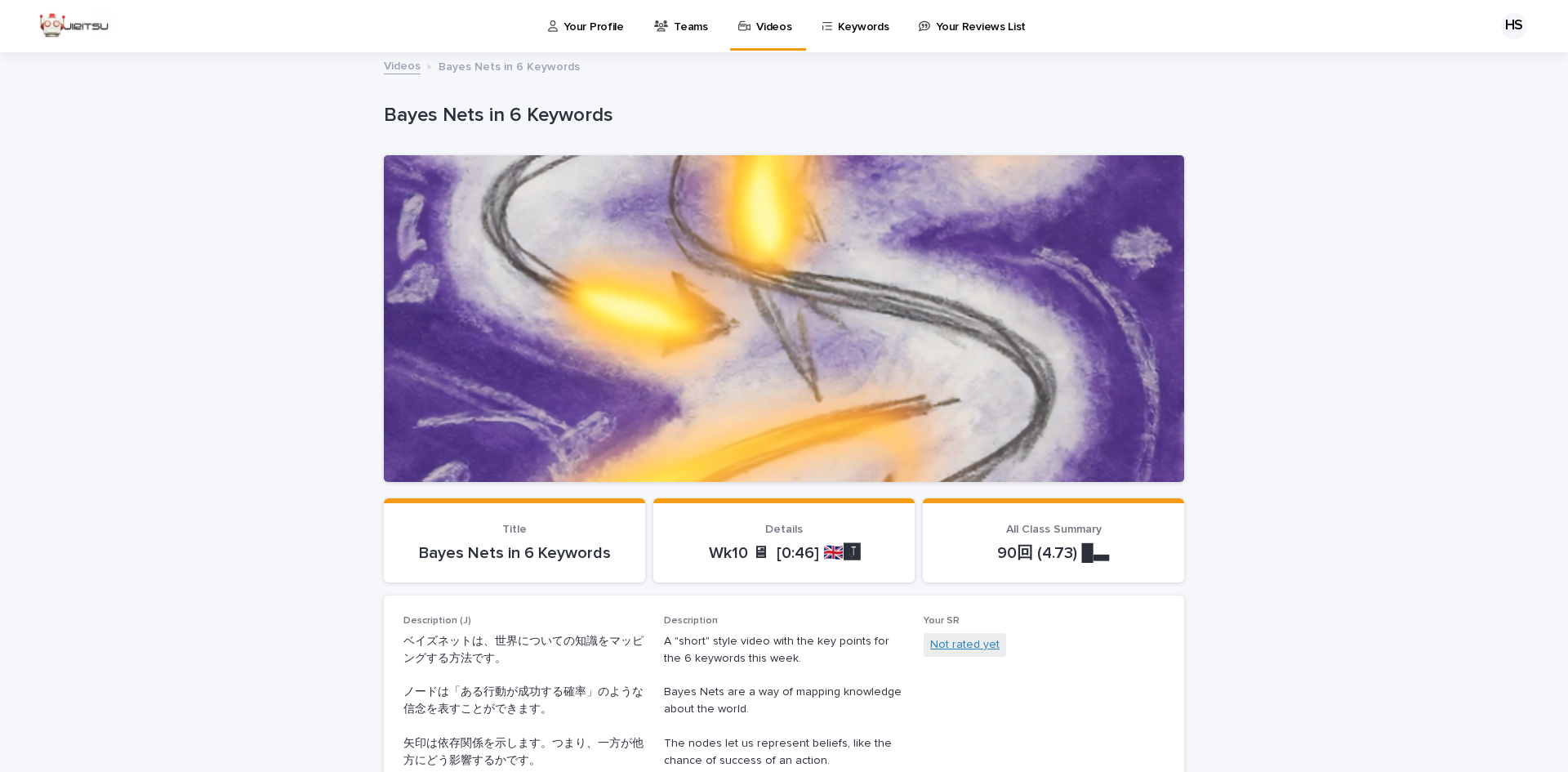 click on "Not rated yet" at bounding box center (964, 645) 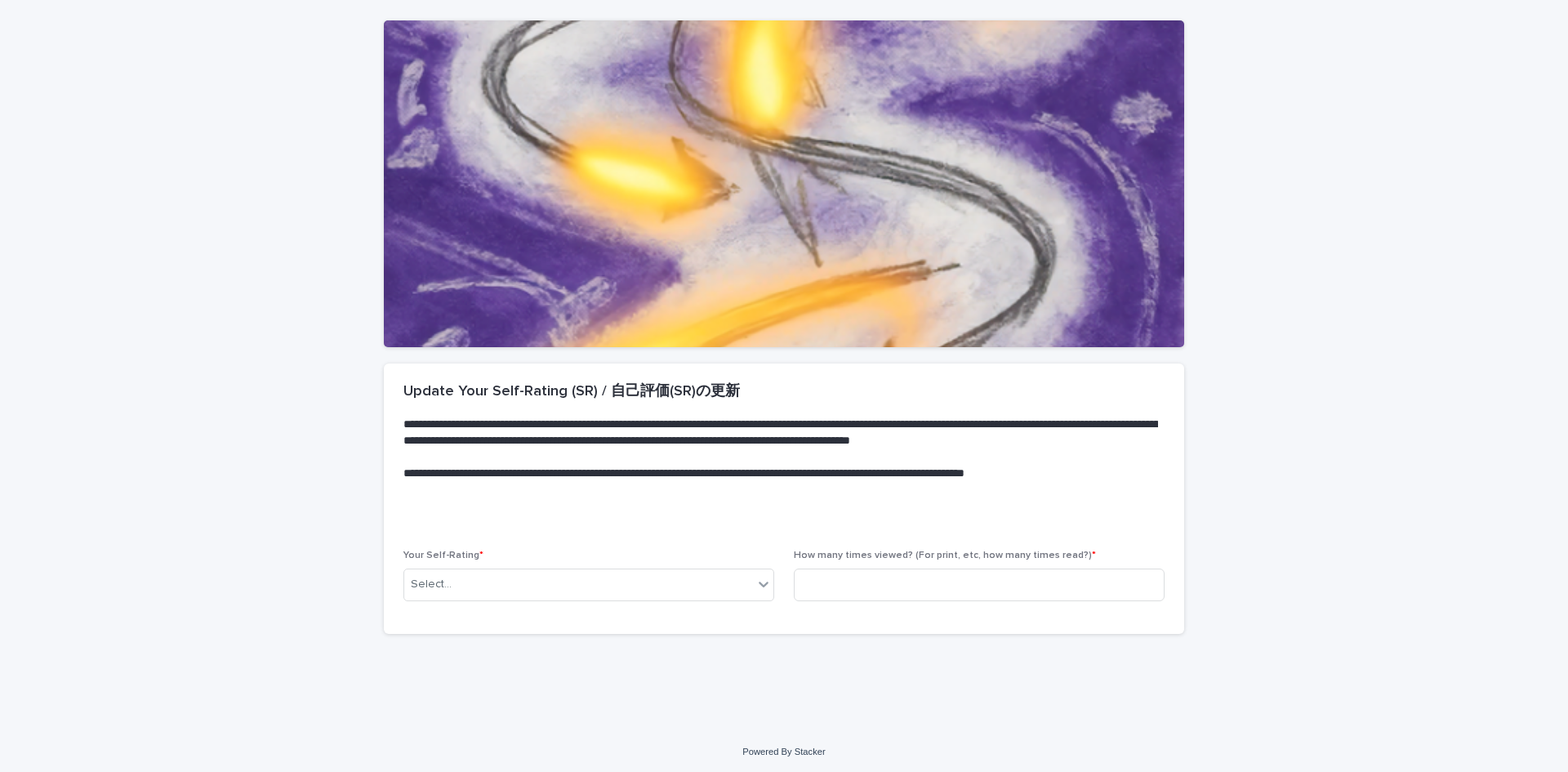scroll, scrollTop: 138, scrollLeft: 0, axis: vertical 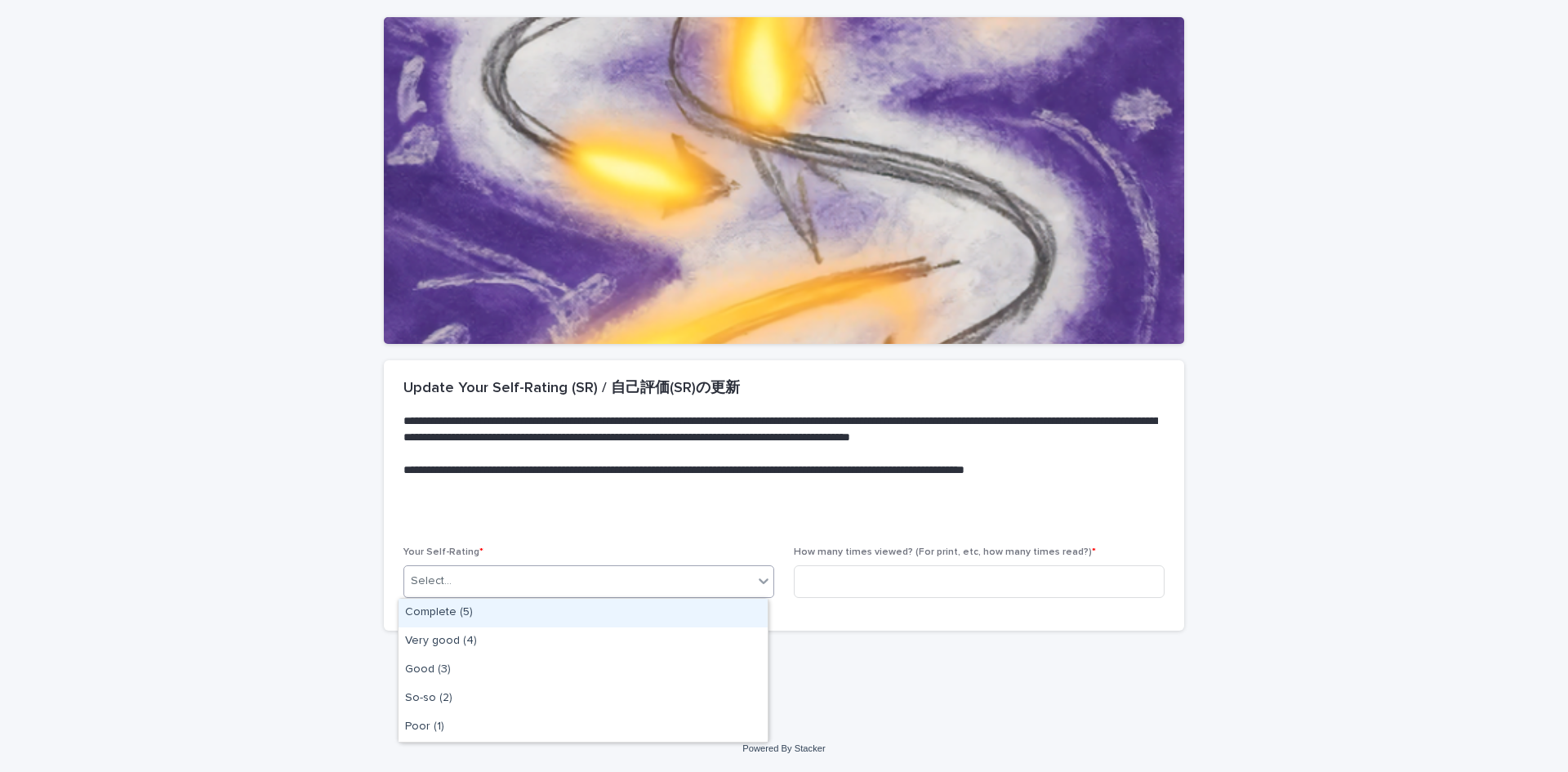 click on "Select..." at bounding box center (578, 581) 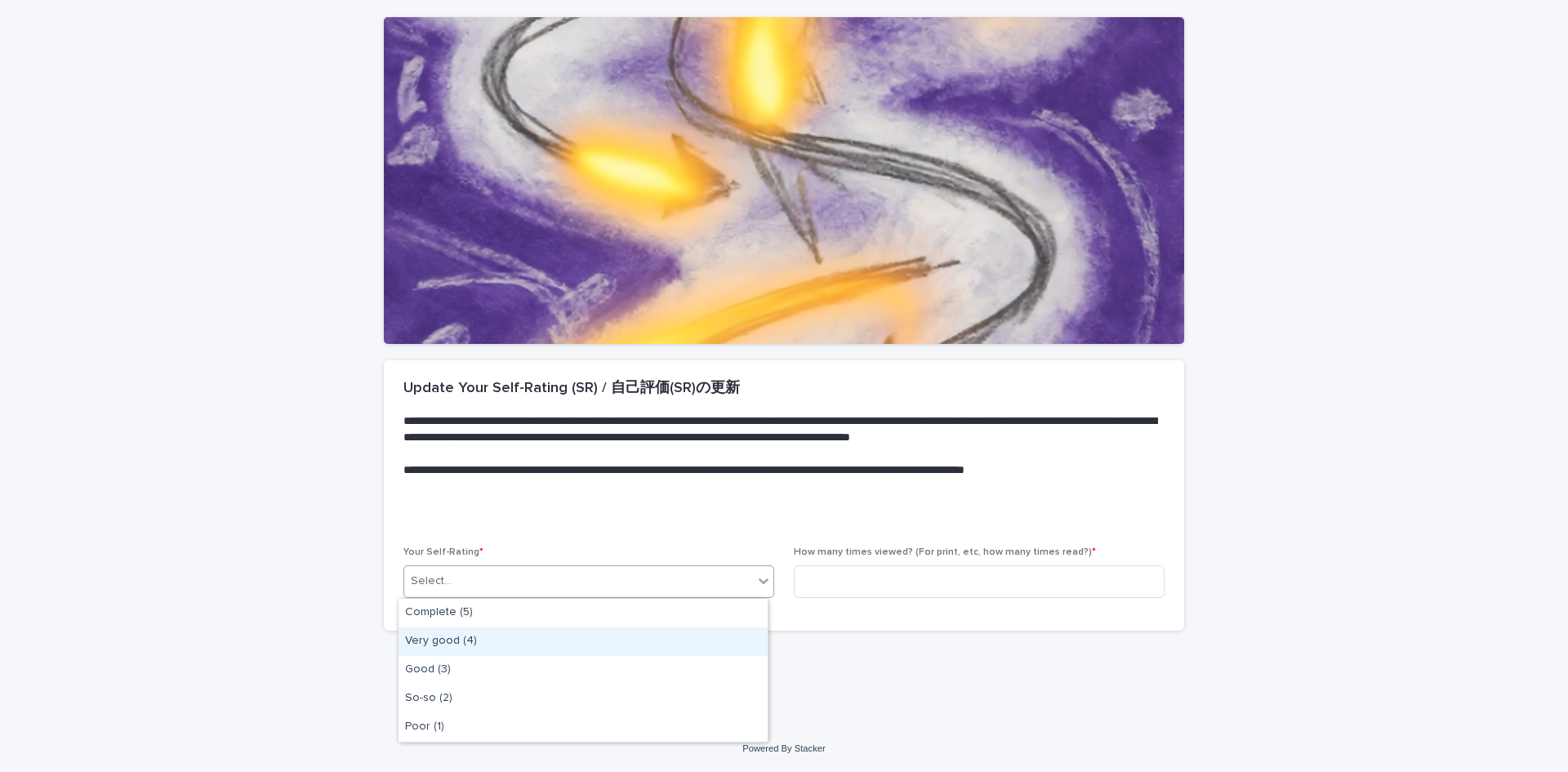 click on "Very good (4)" at bounding box center (583, 641) 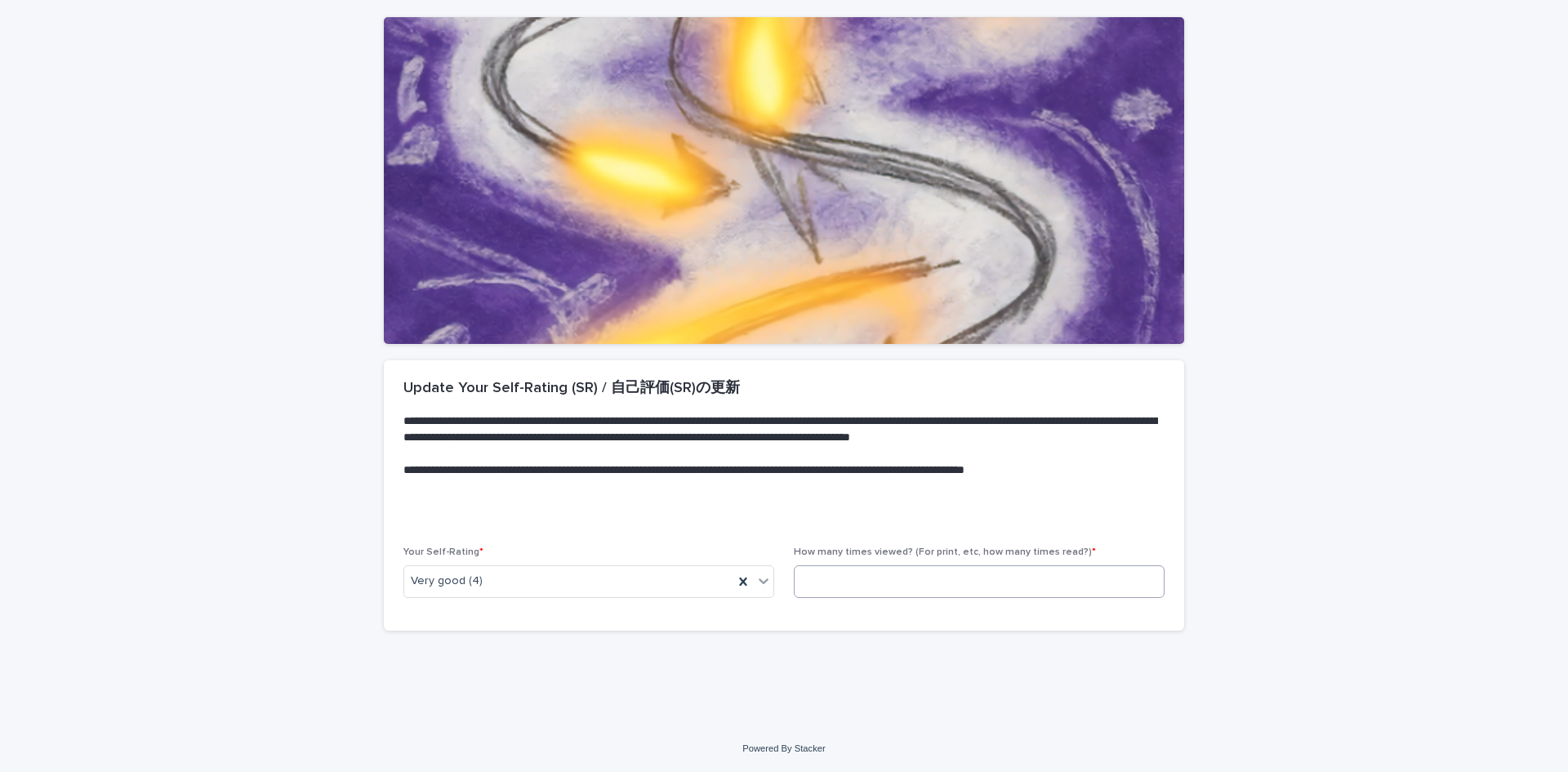 click on "How many times viewed? (For print, etc, how many times read?) *" at bounding box center [979, 578] 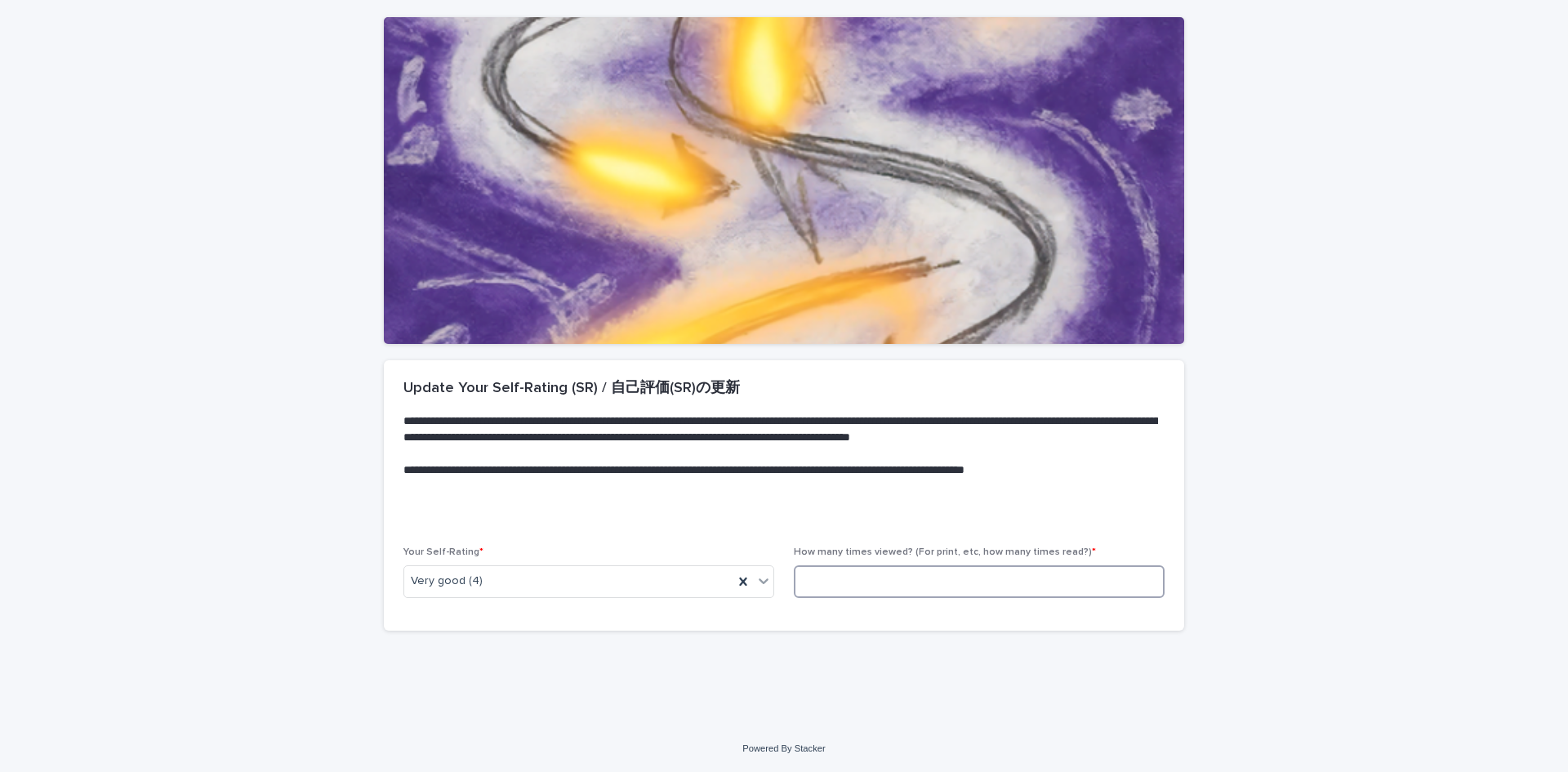 click at bounding box center (979, 582) 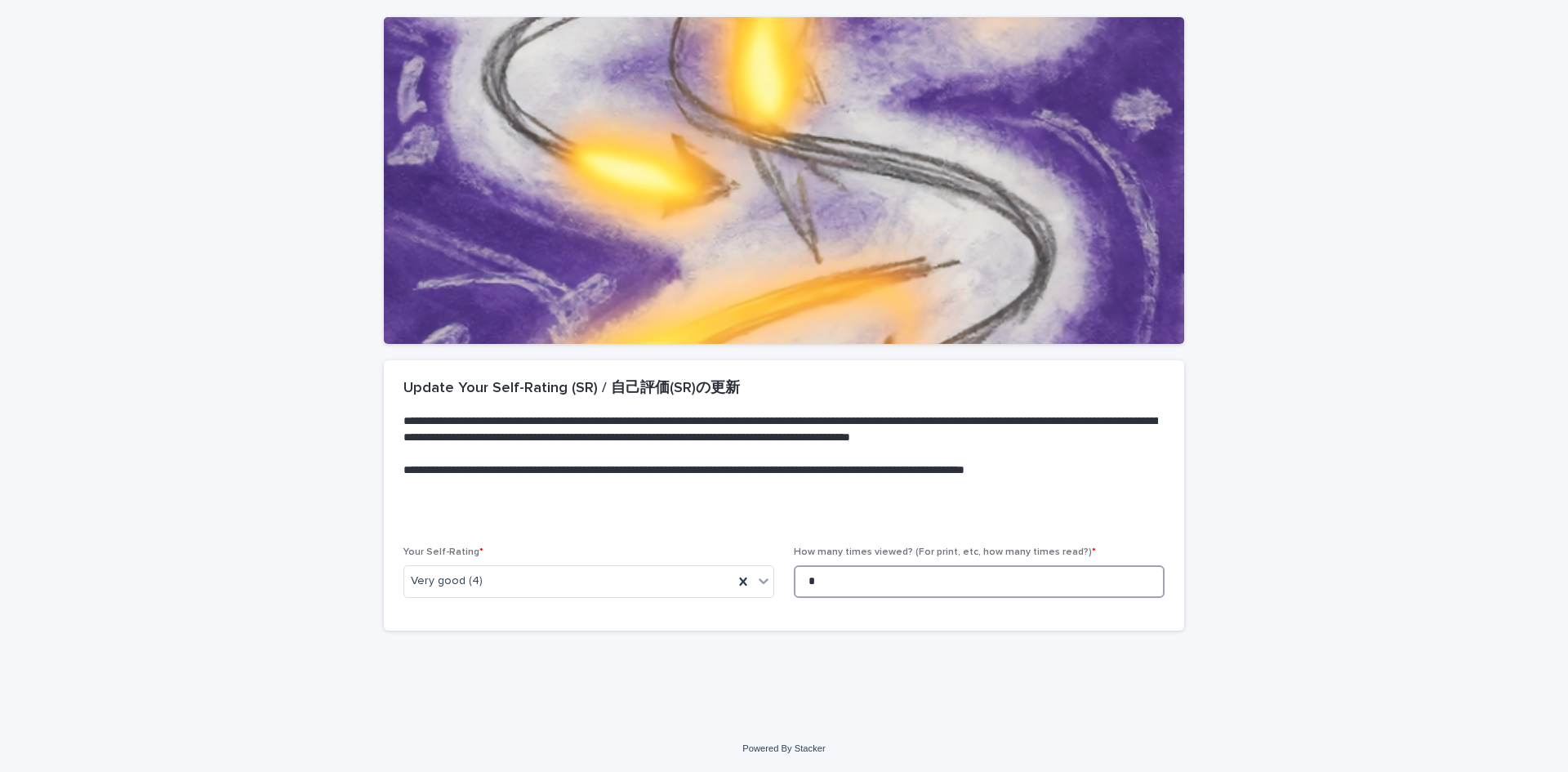 scroll, scrollTop: 0, scrollLeft: 0, axis: both 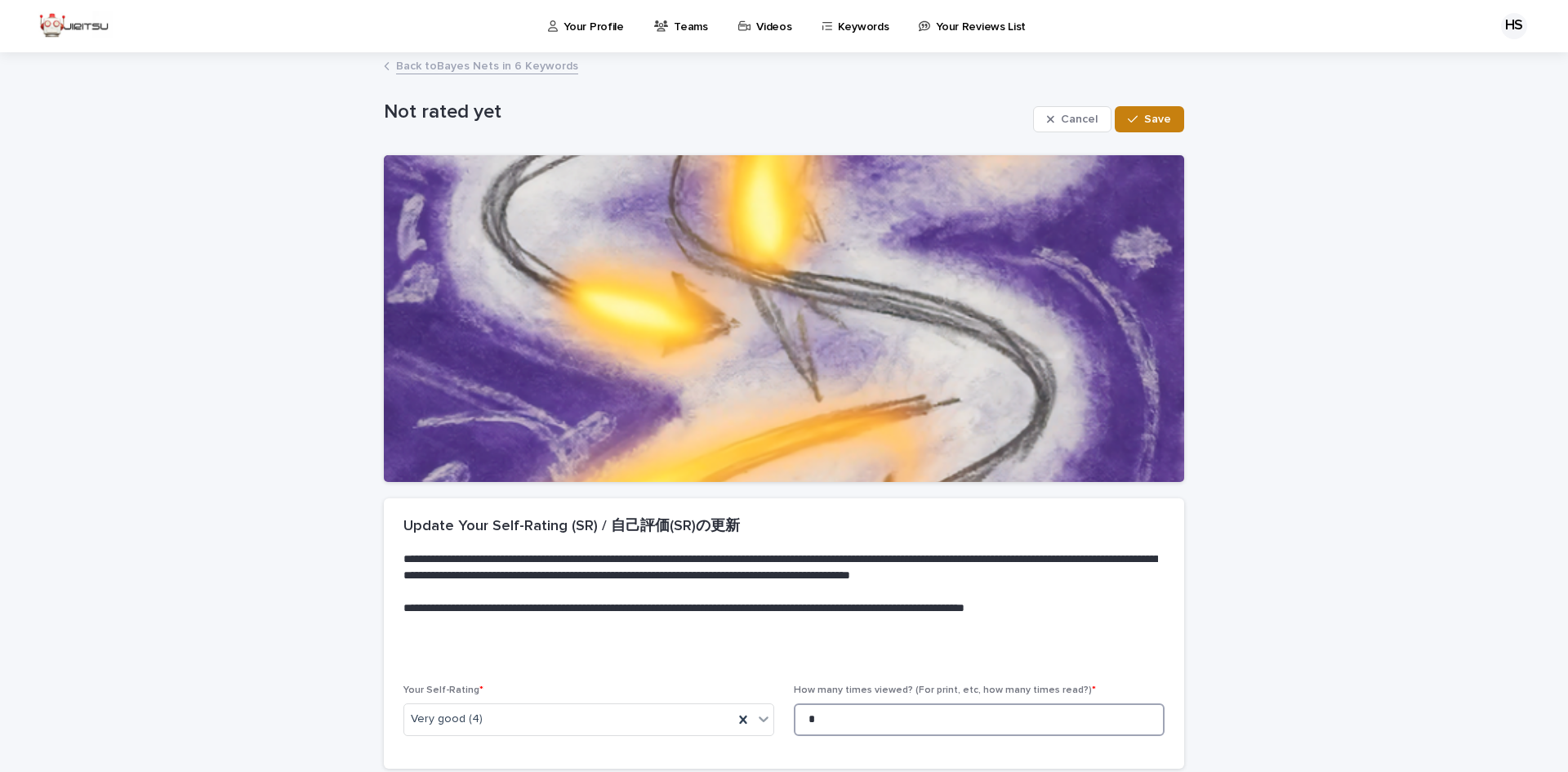 type on "*" 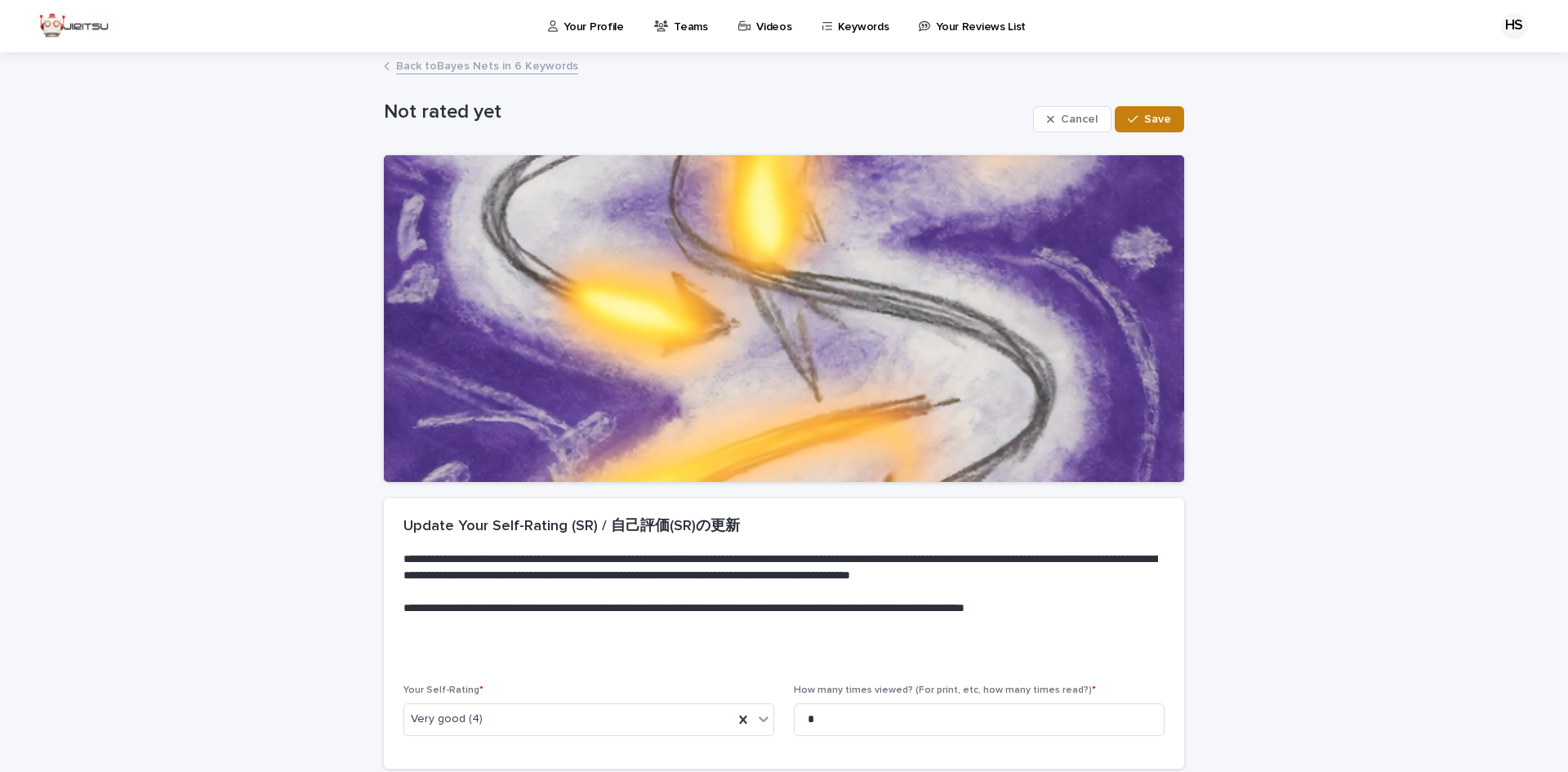 click on "Save" at bounding box center [1157, 119] 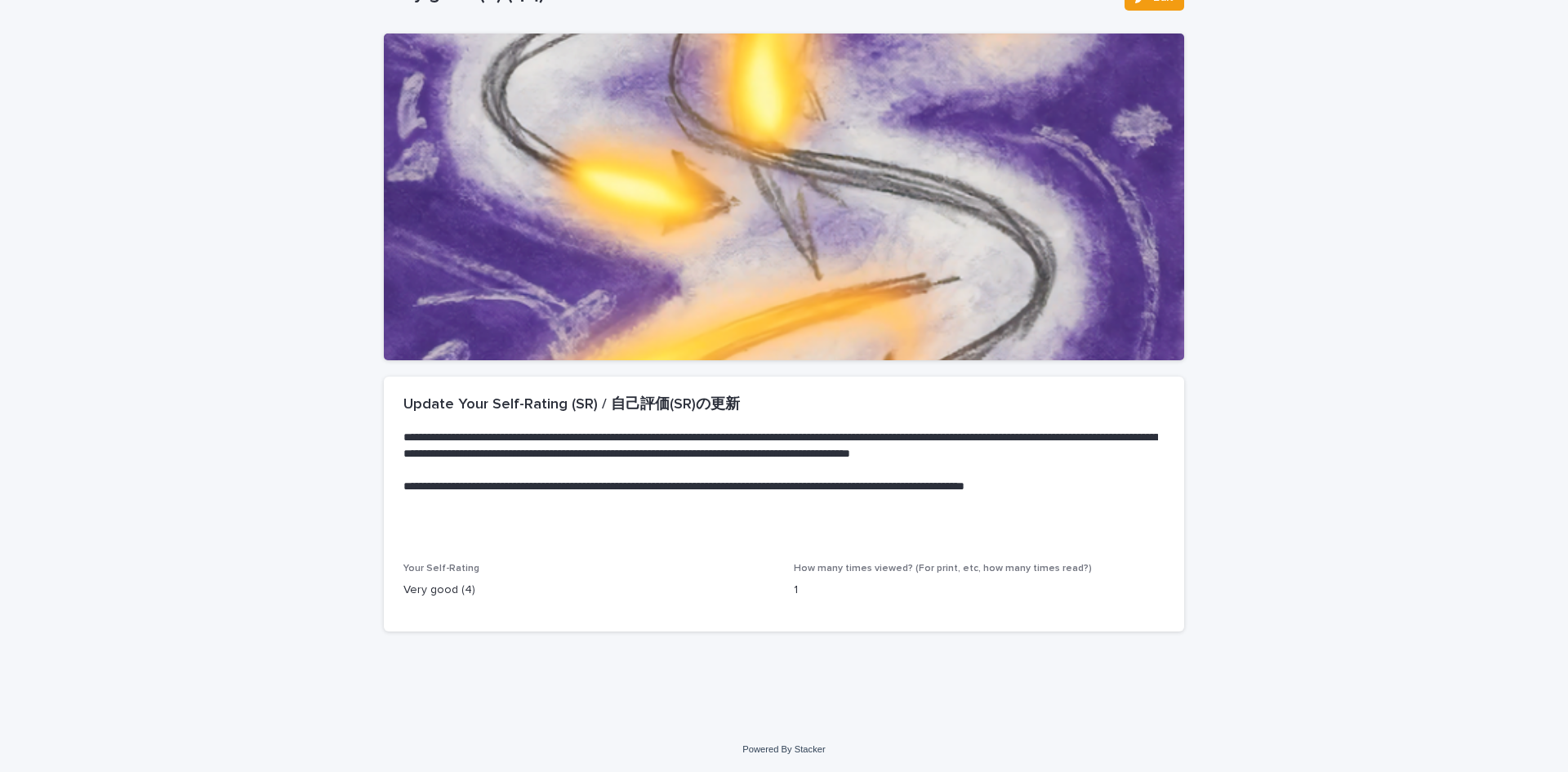 scroll, scrollTop: 0, scrollLeft: 0, axis: both 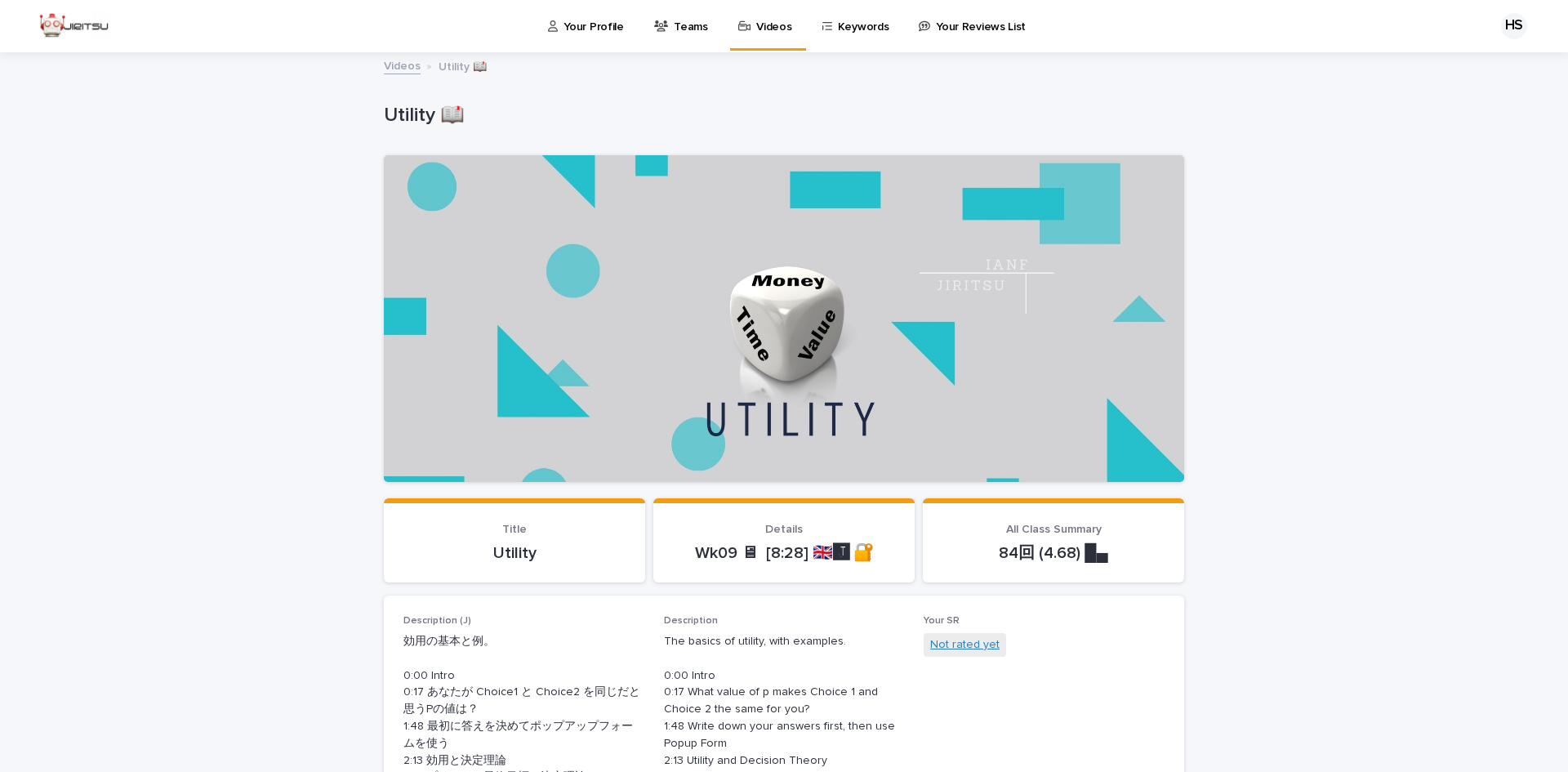 click on "Not rated yet" at bounding box center [964, 645] 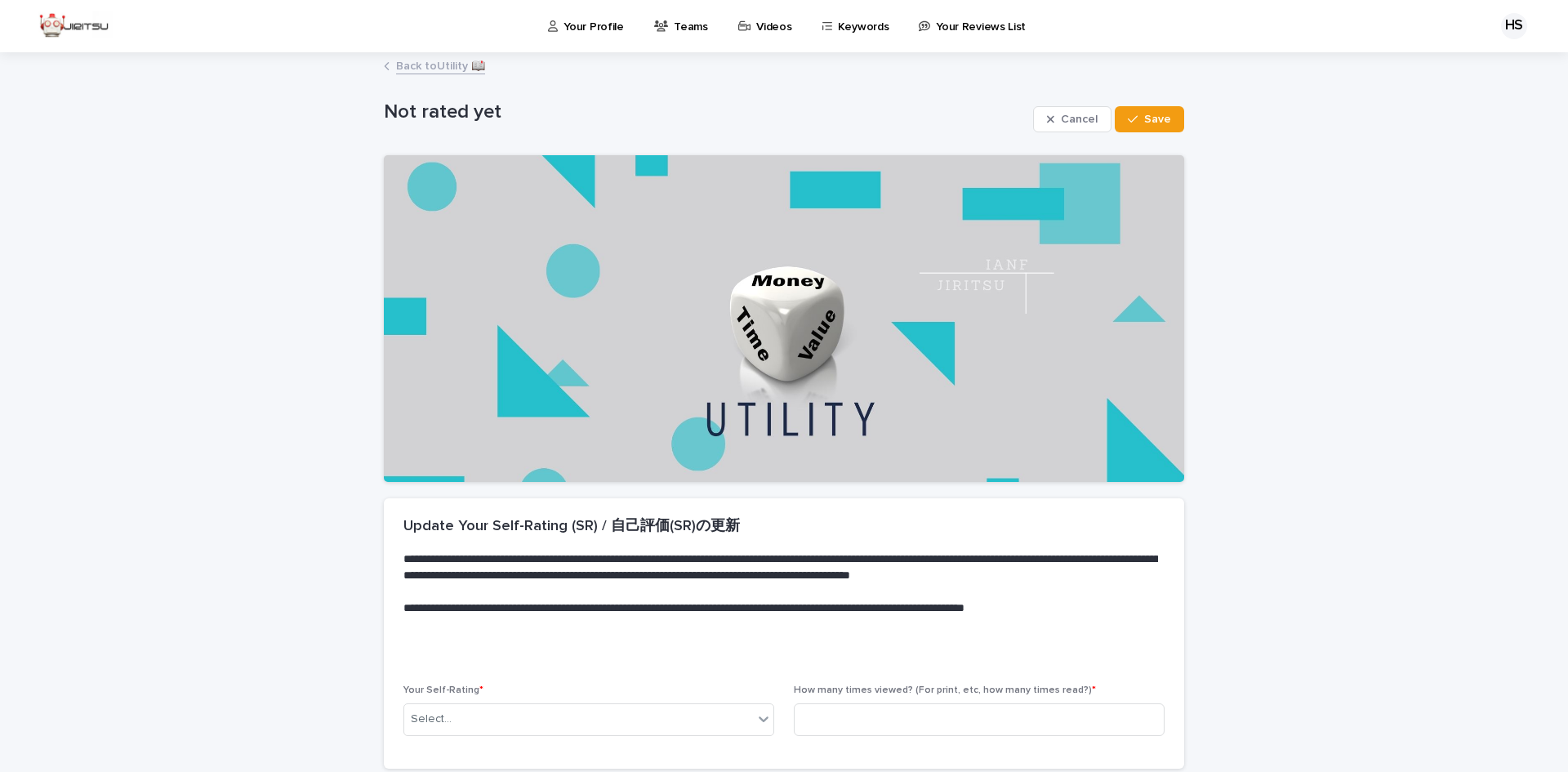 scroll, scrollTop: 138, scrollLeft: 0, axis: vertical 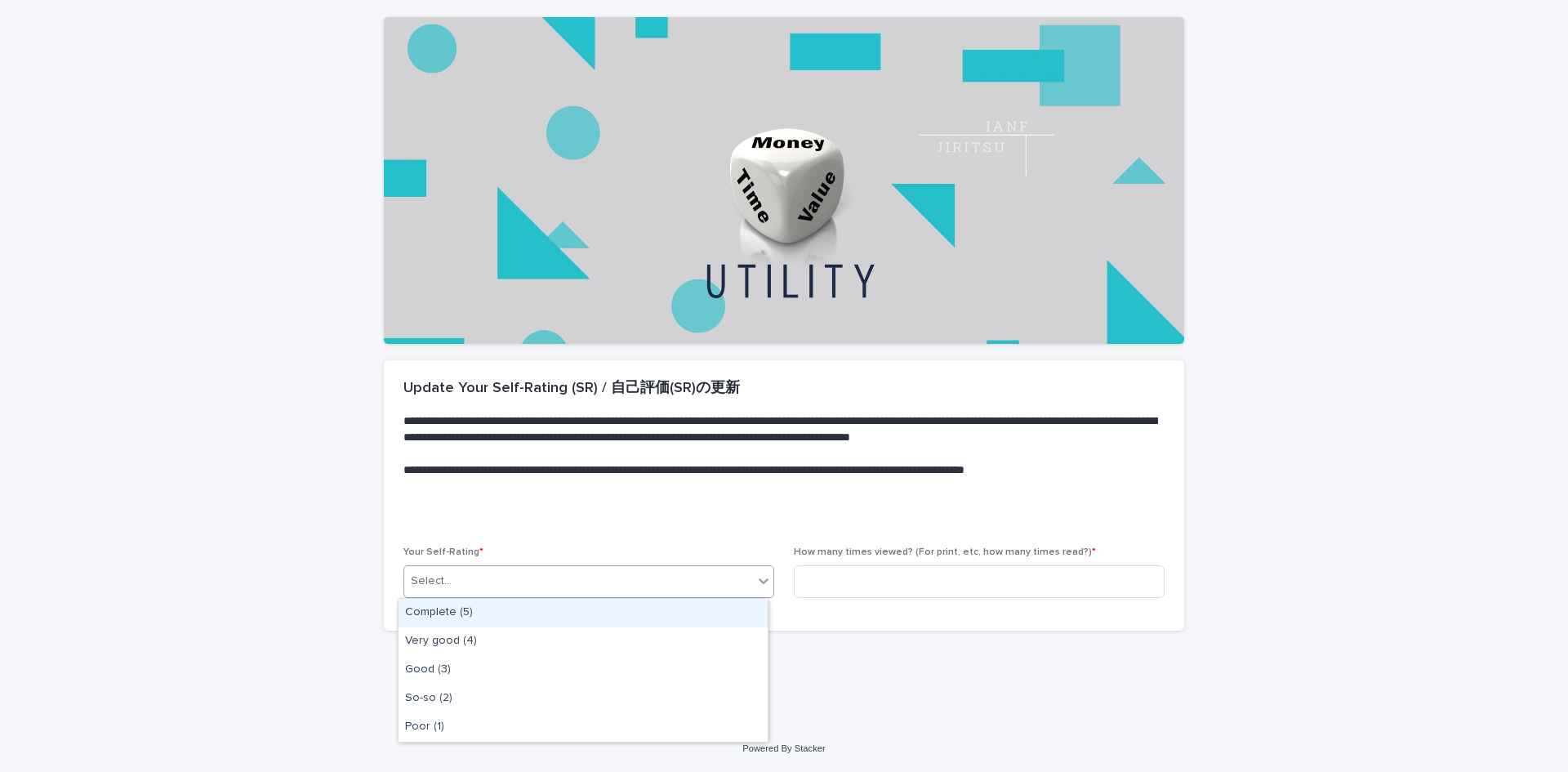 click on "Select..." at bounding box center (578, 581) 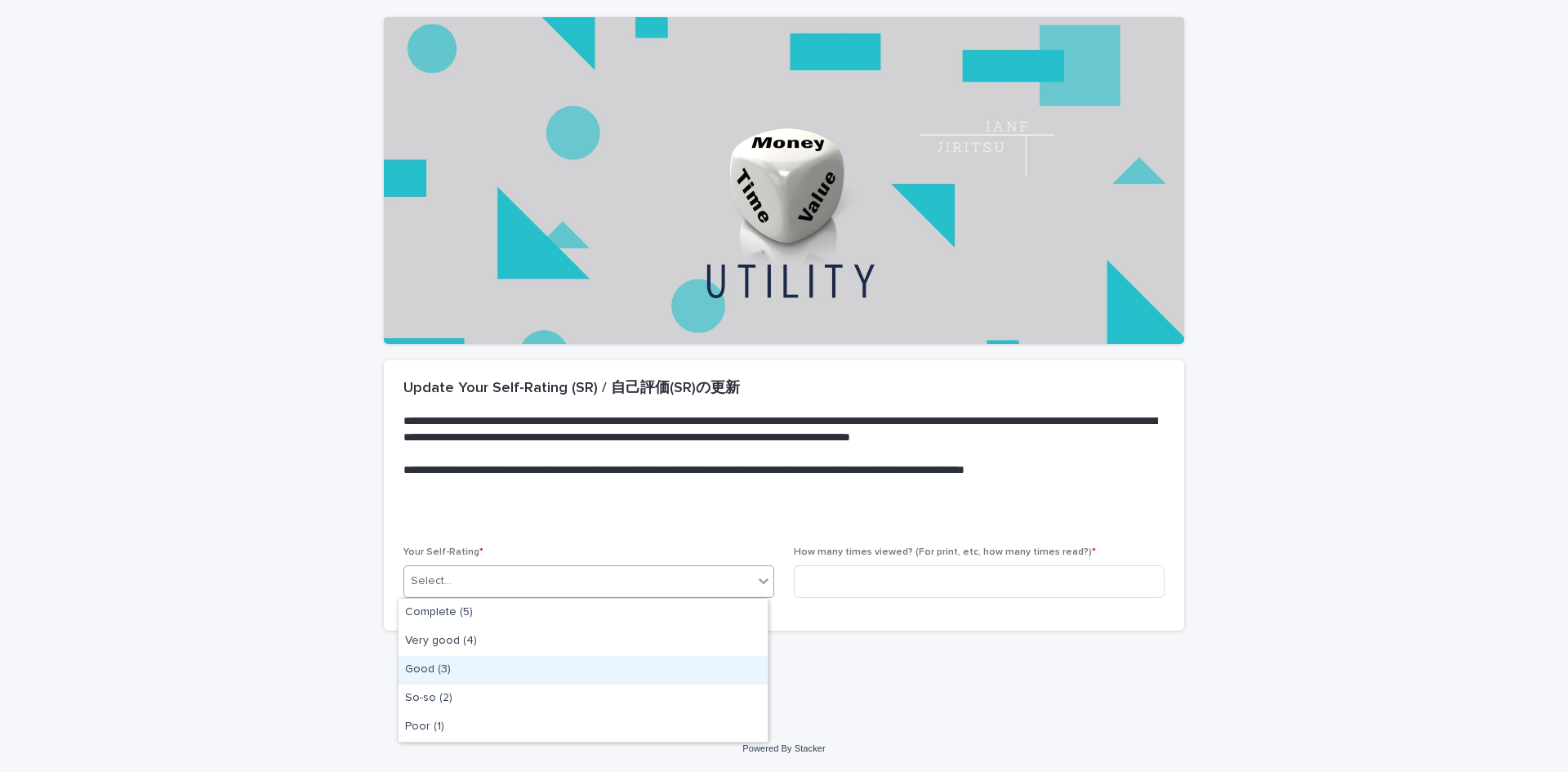 click on "Good (3)" at bounding box center [583, 670] 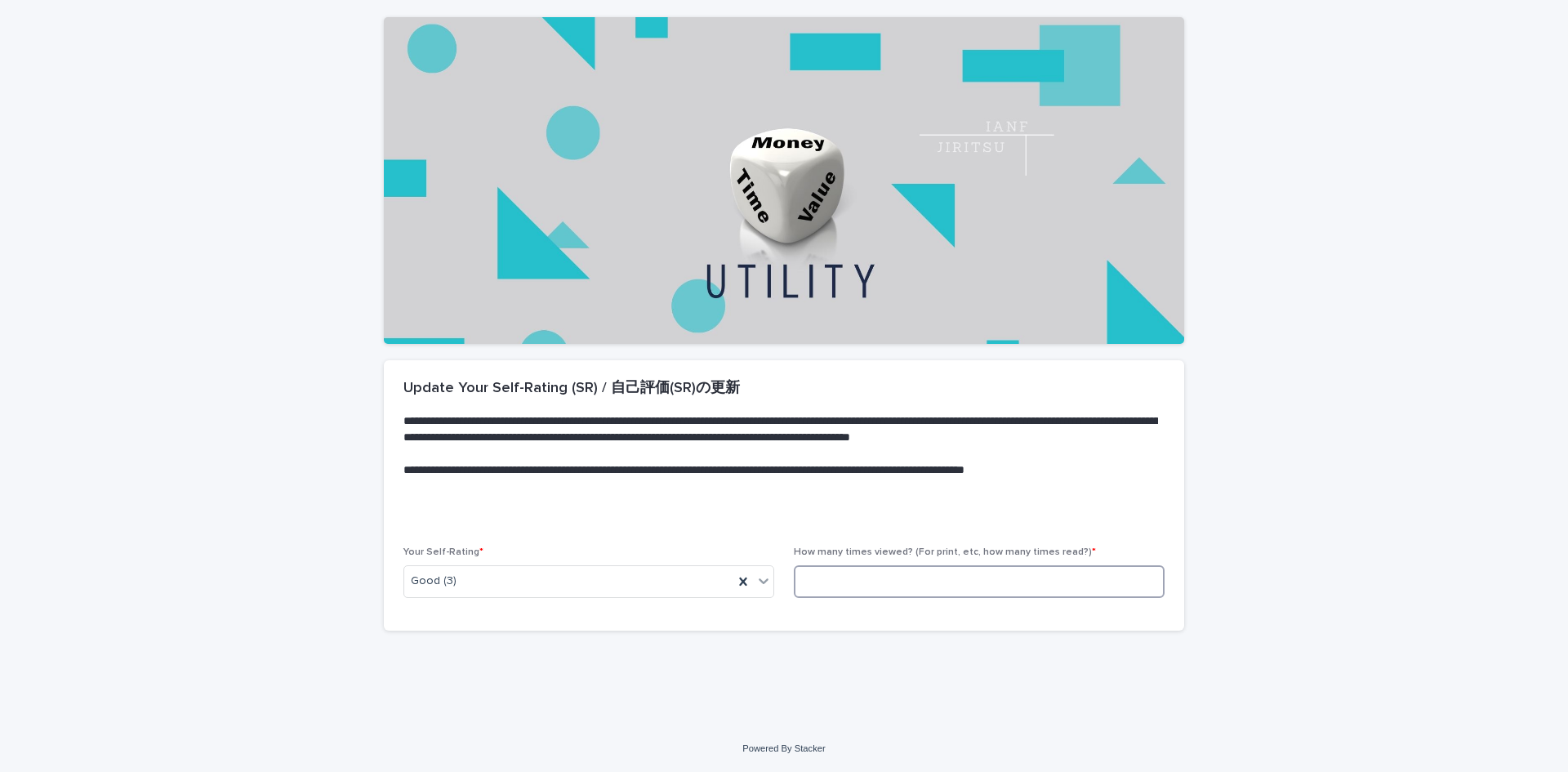 click at bounding box center (979, 582) 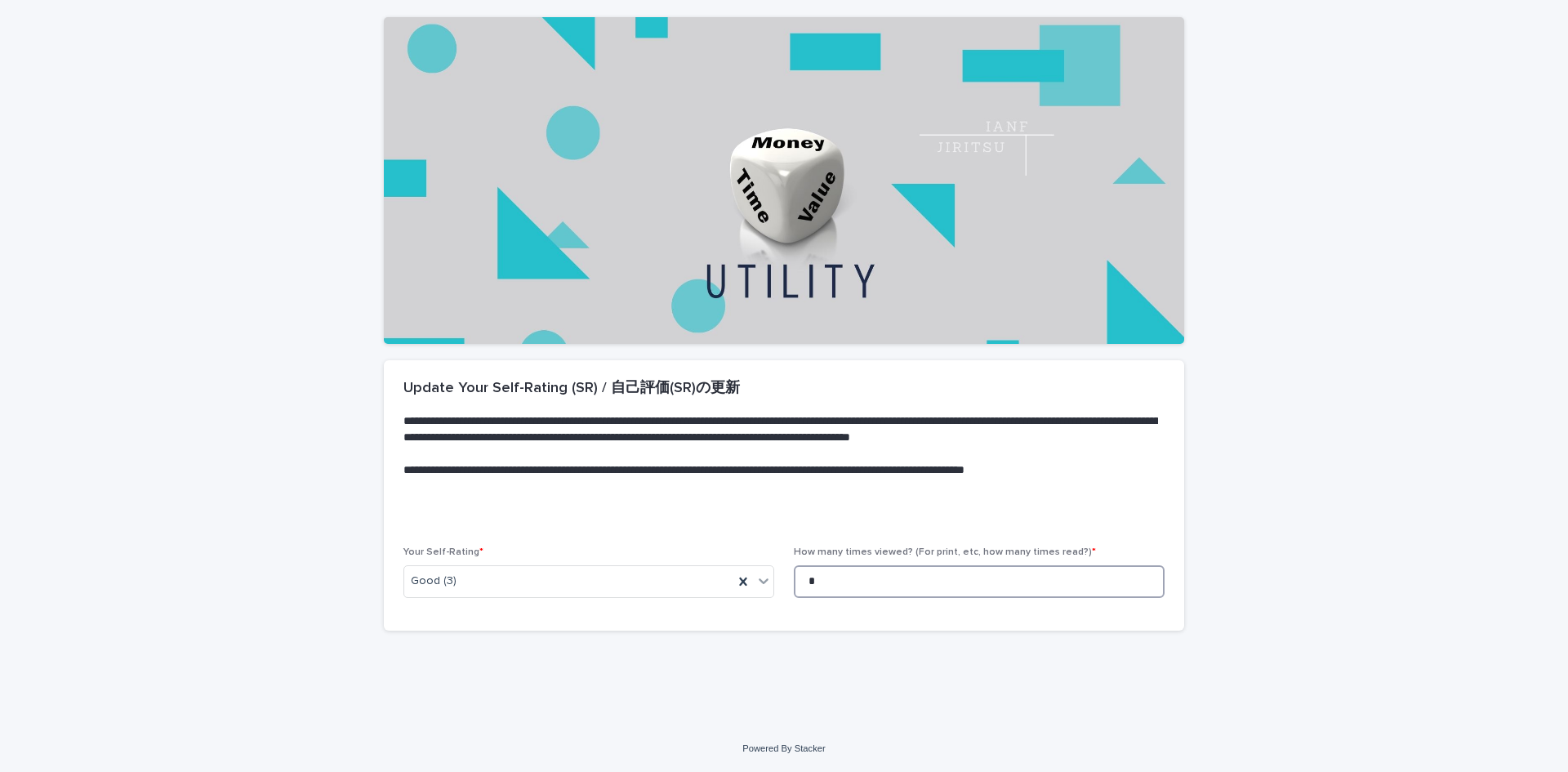 scroll, scrollTop: 0, scrollLeft: 0, axis: both 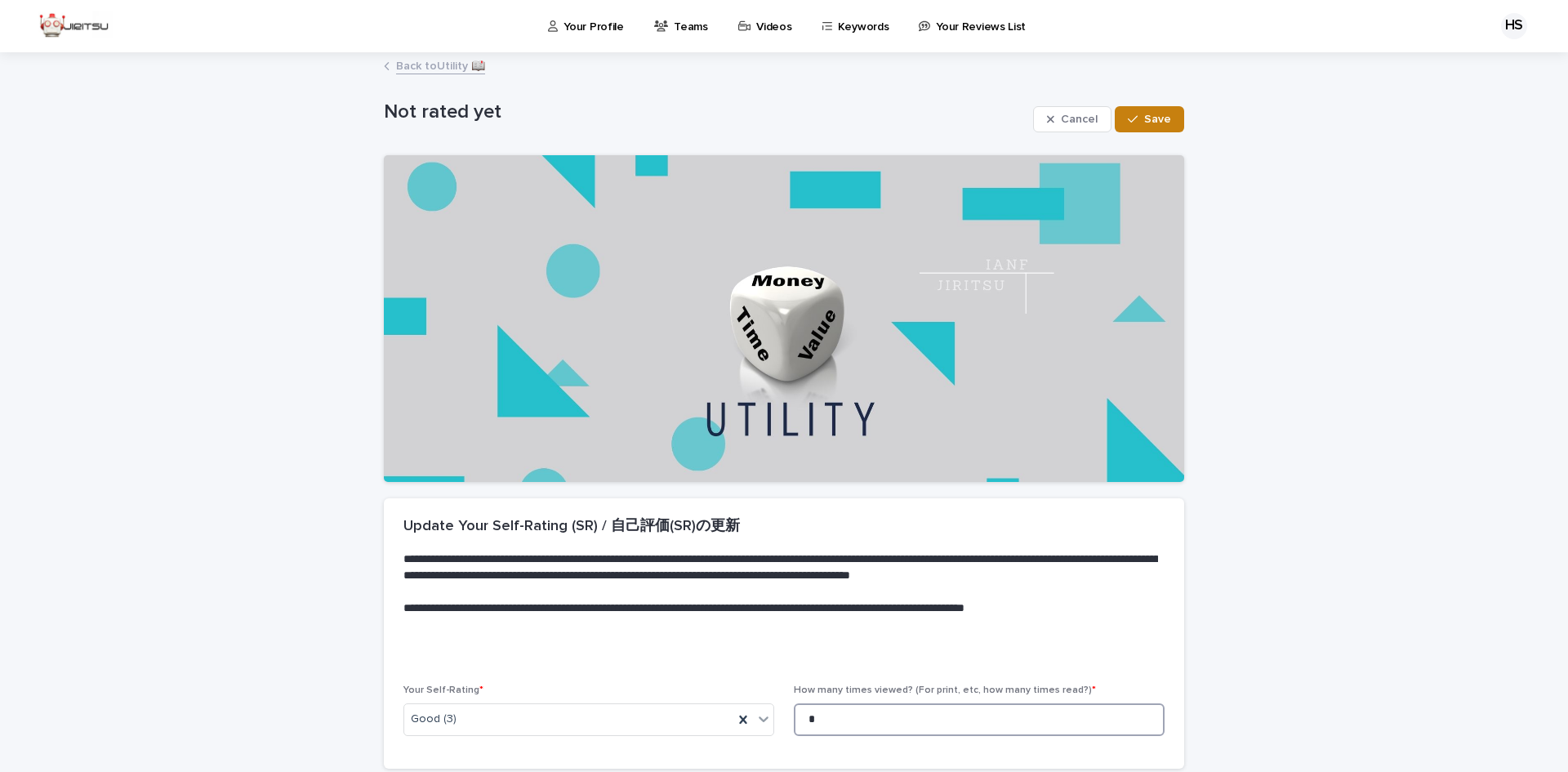 type on "*" 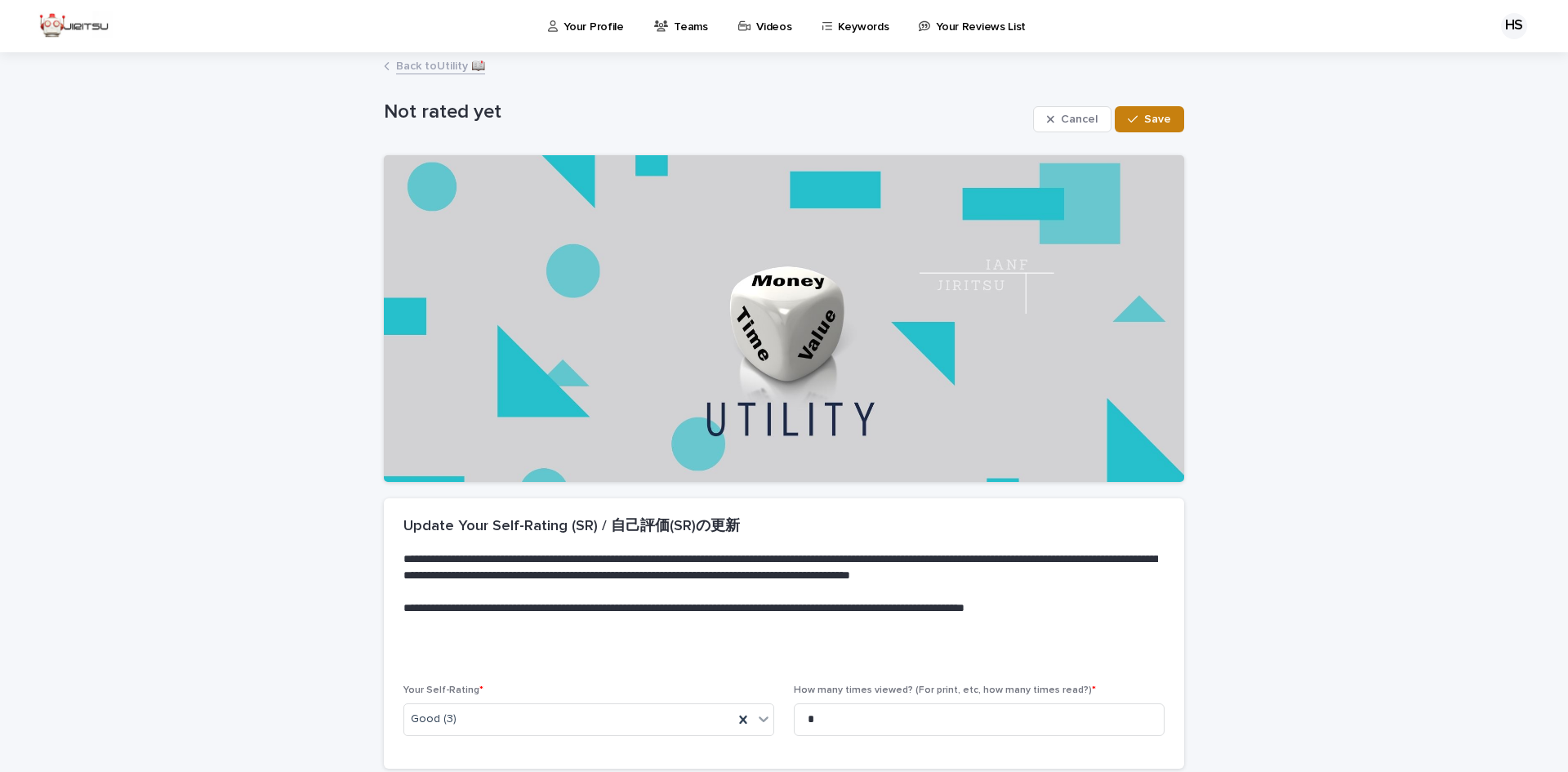 click on "Save" at bounding box center [1157, 119] 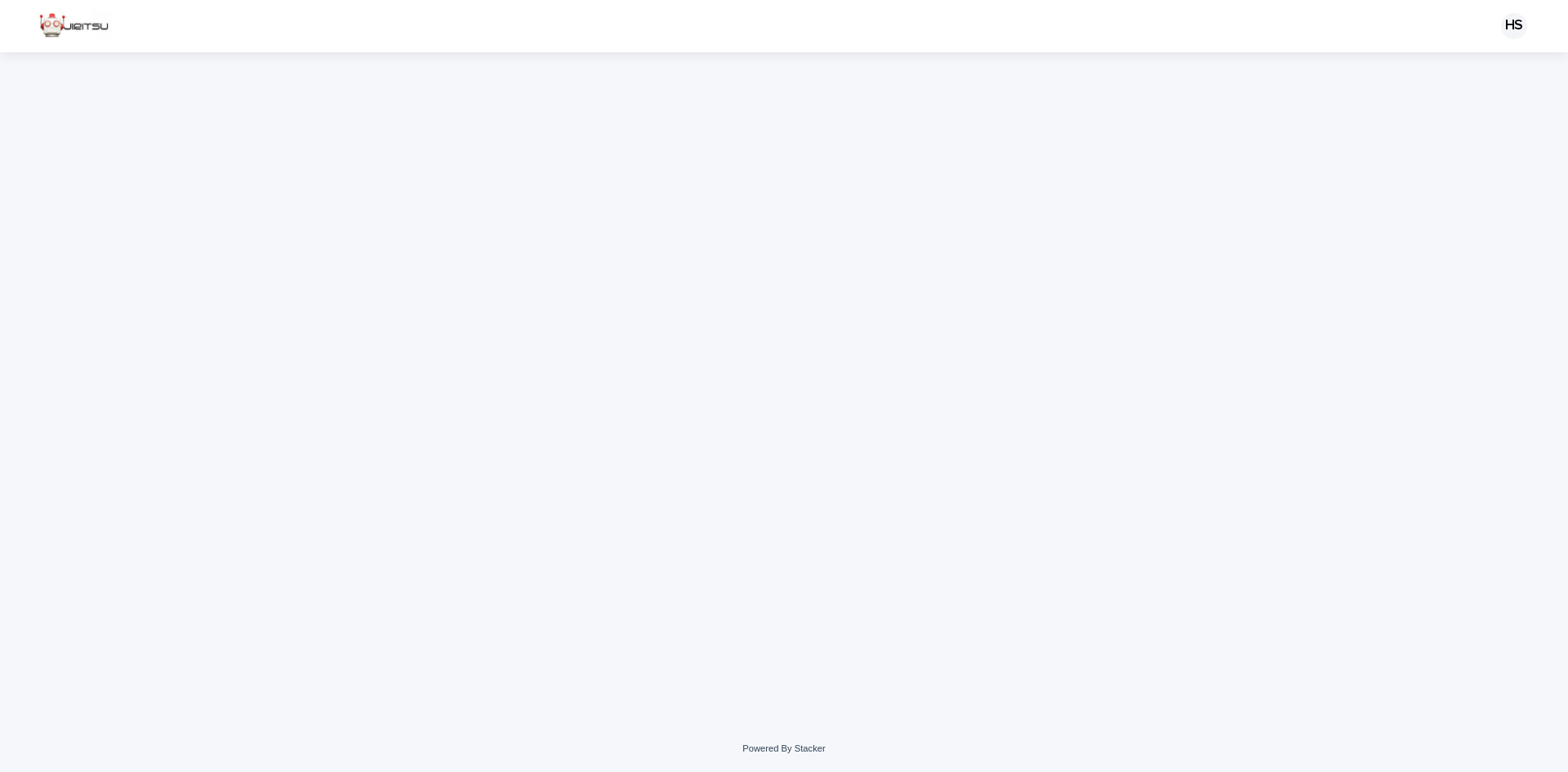scroll, scrollTop: 0, scrollLeft: 0, axis: both 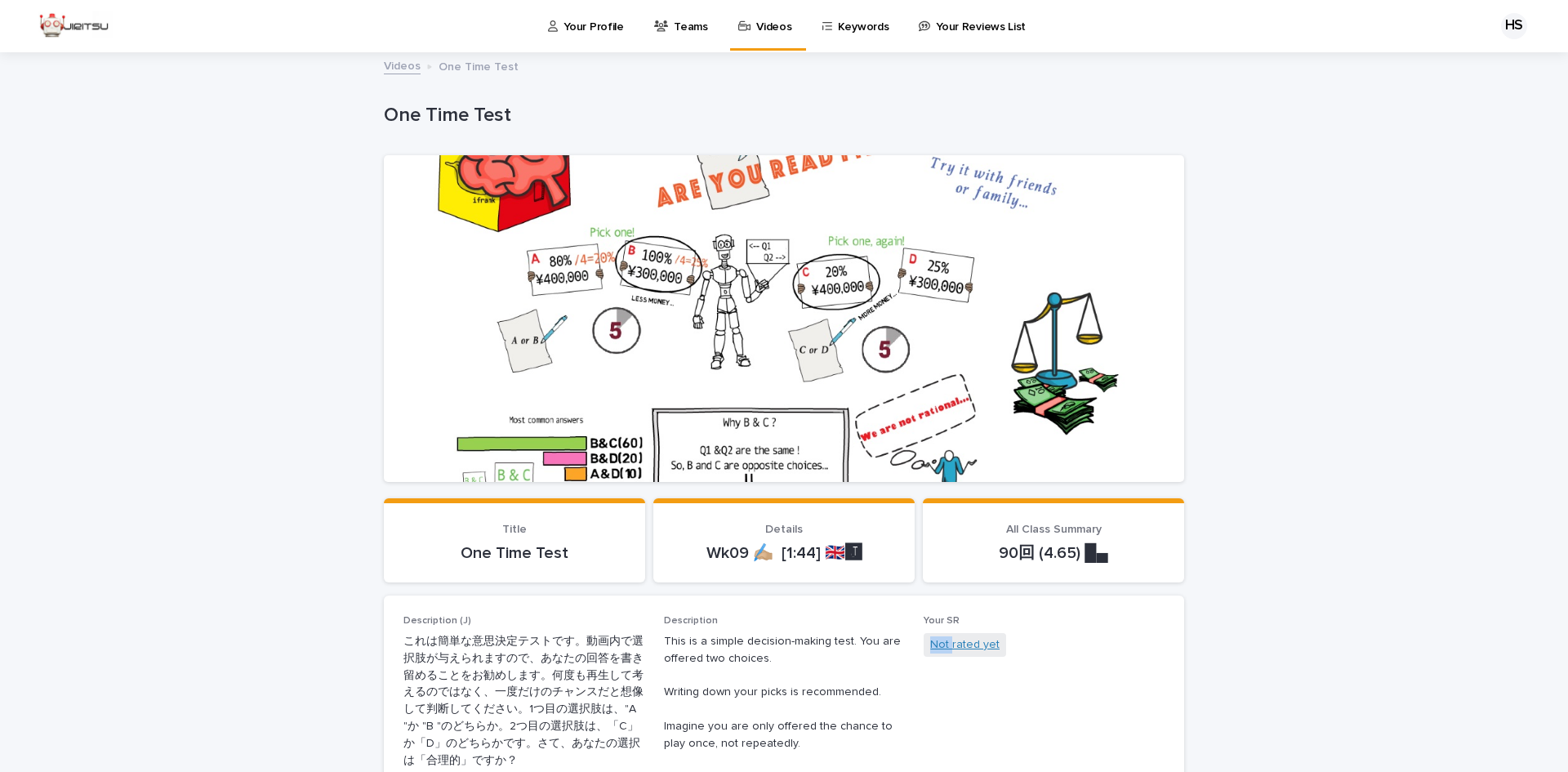 drag, startPoint x: 927, startPoint y: 657, endPoint x: 945, endPoint y: 642, distance: 23.43075 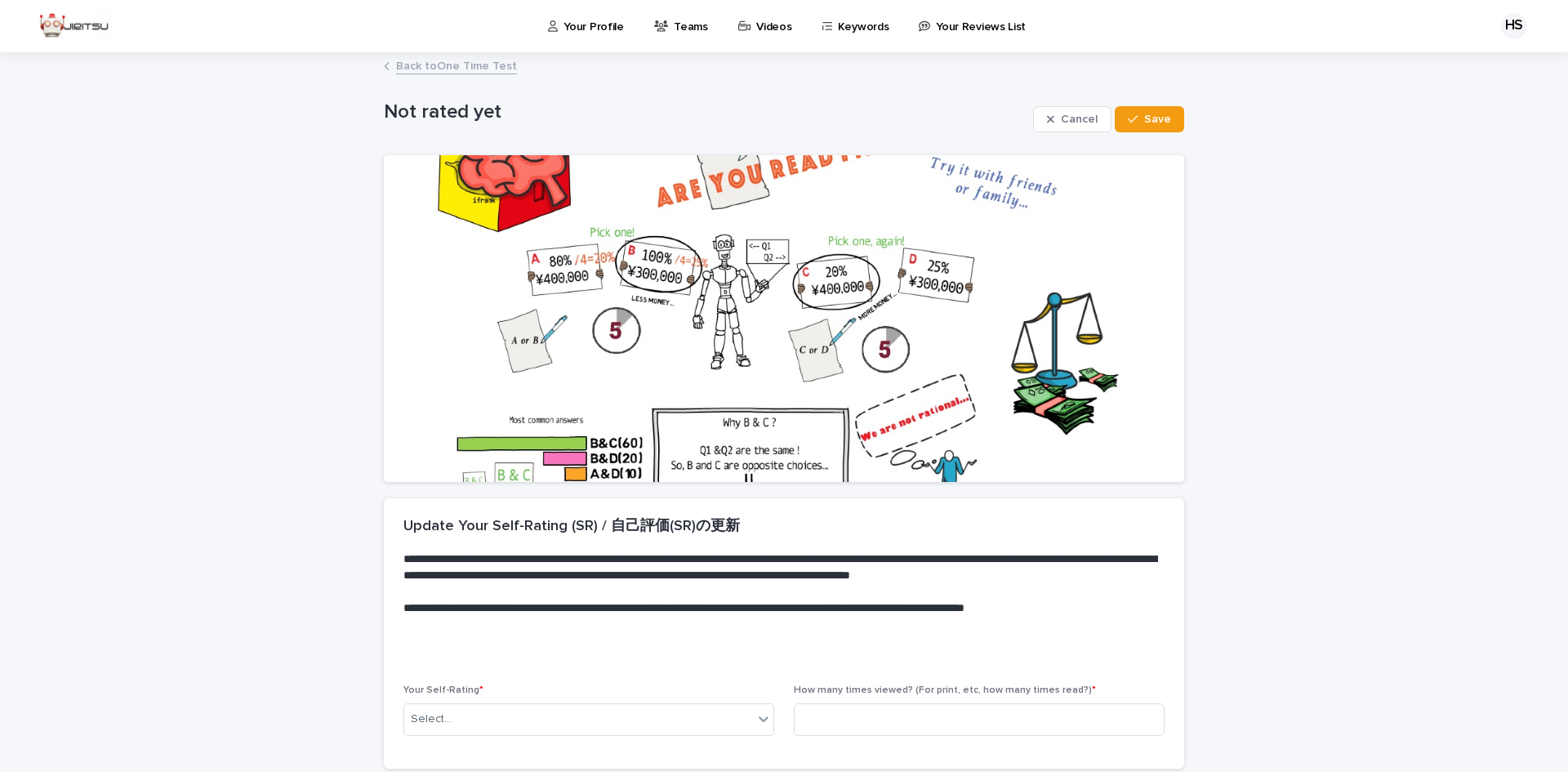 scroll, scrollTop: 138, scrollLeft: 0, axis: vertical 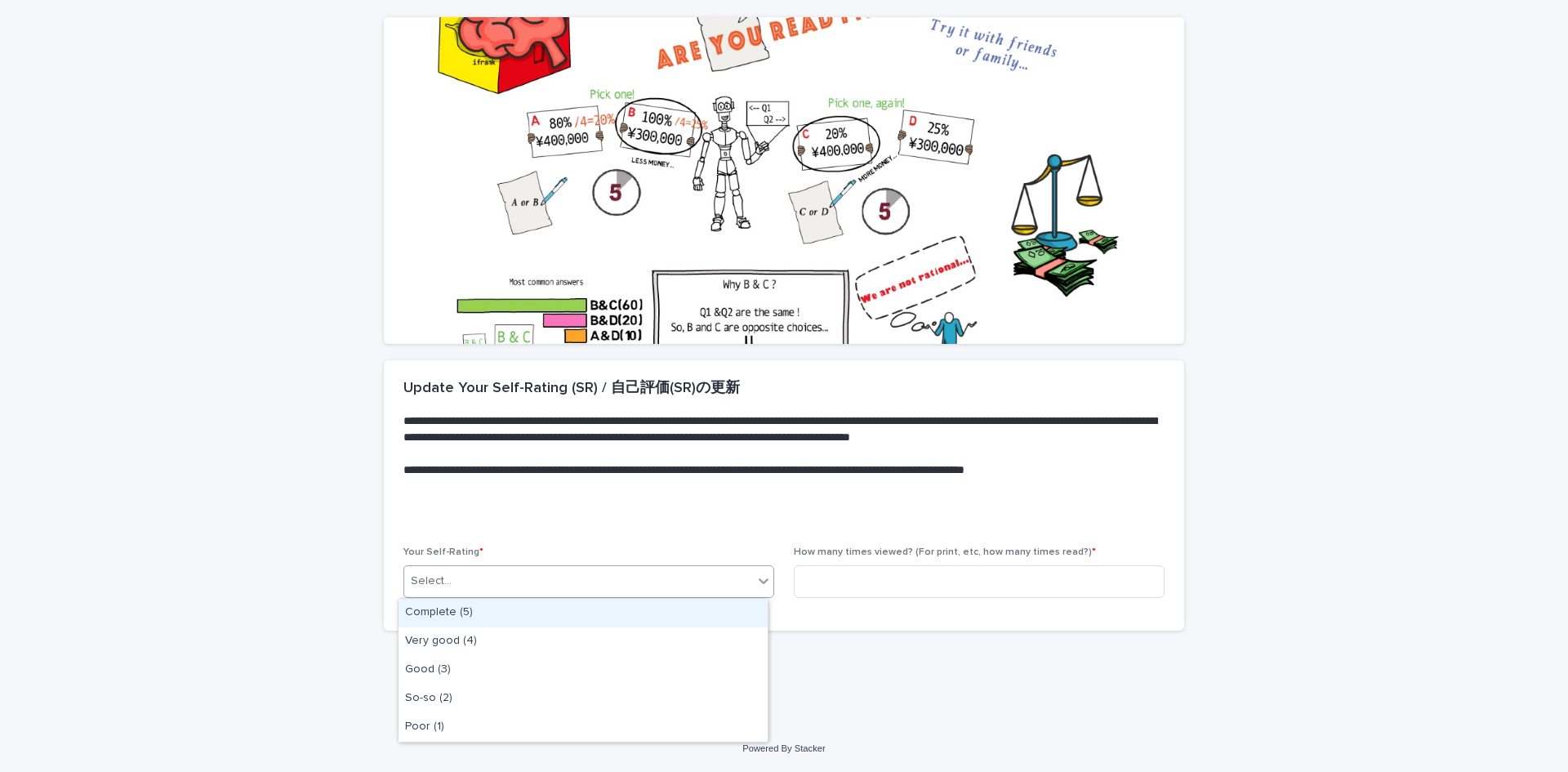 click on "Select..." at bounding box center [578, 581] 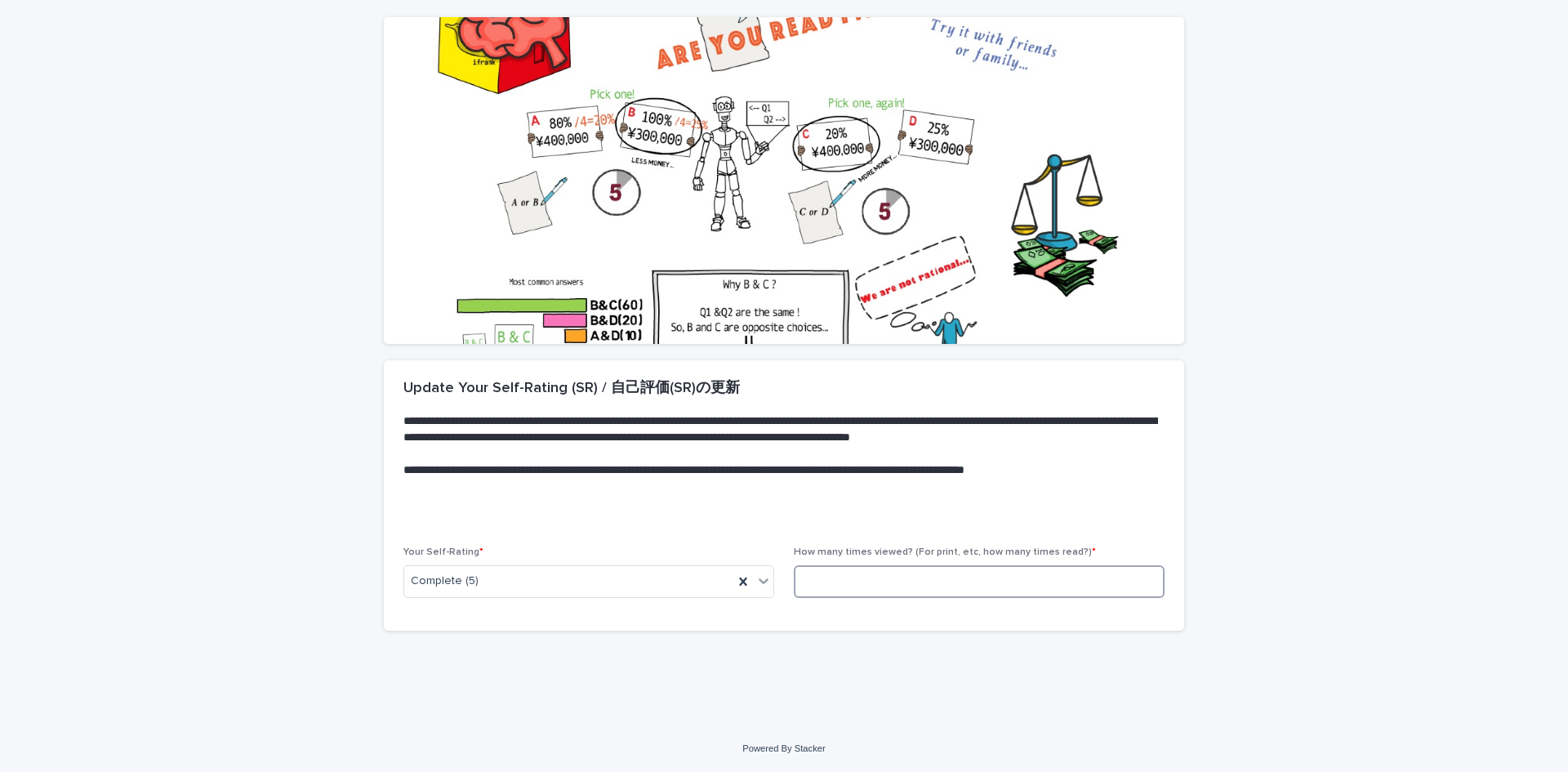 click at bounding box center [979, 582] 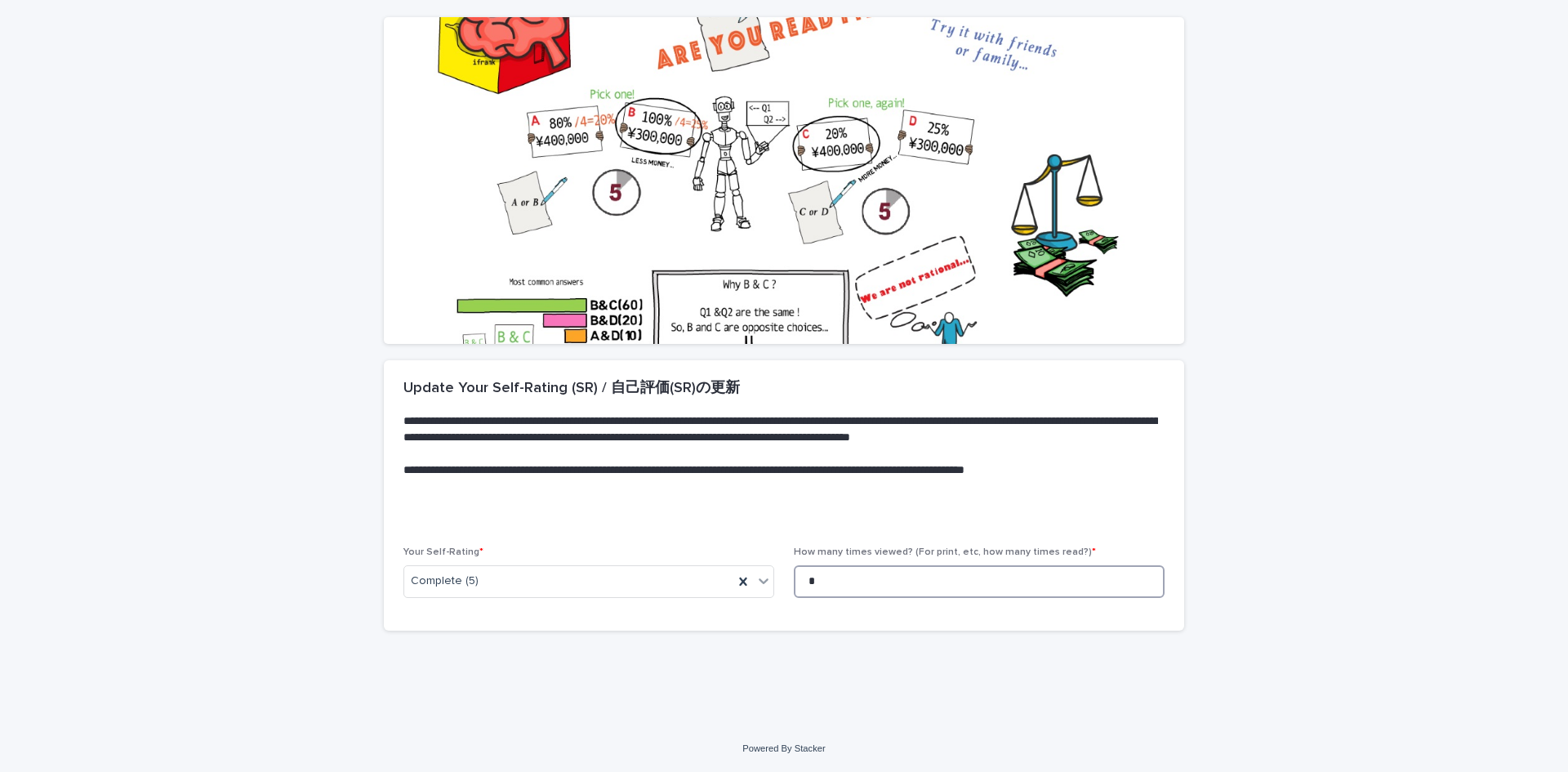 scroll, scrollTop: 0, scrollLeft: 0, axis: both 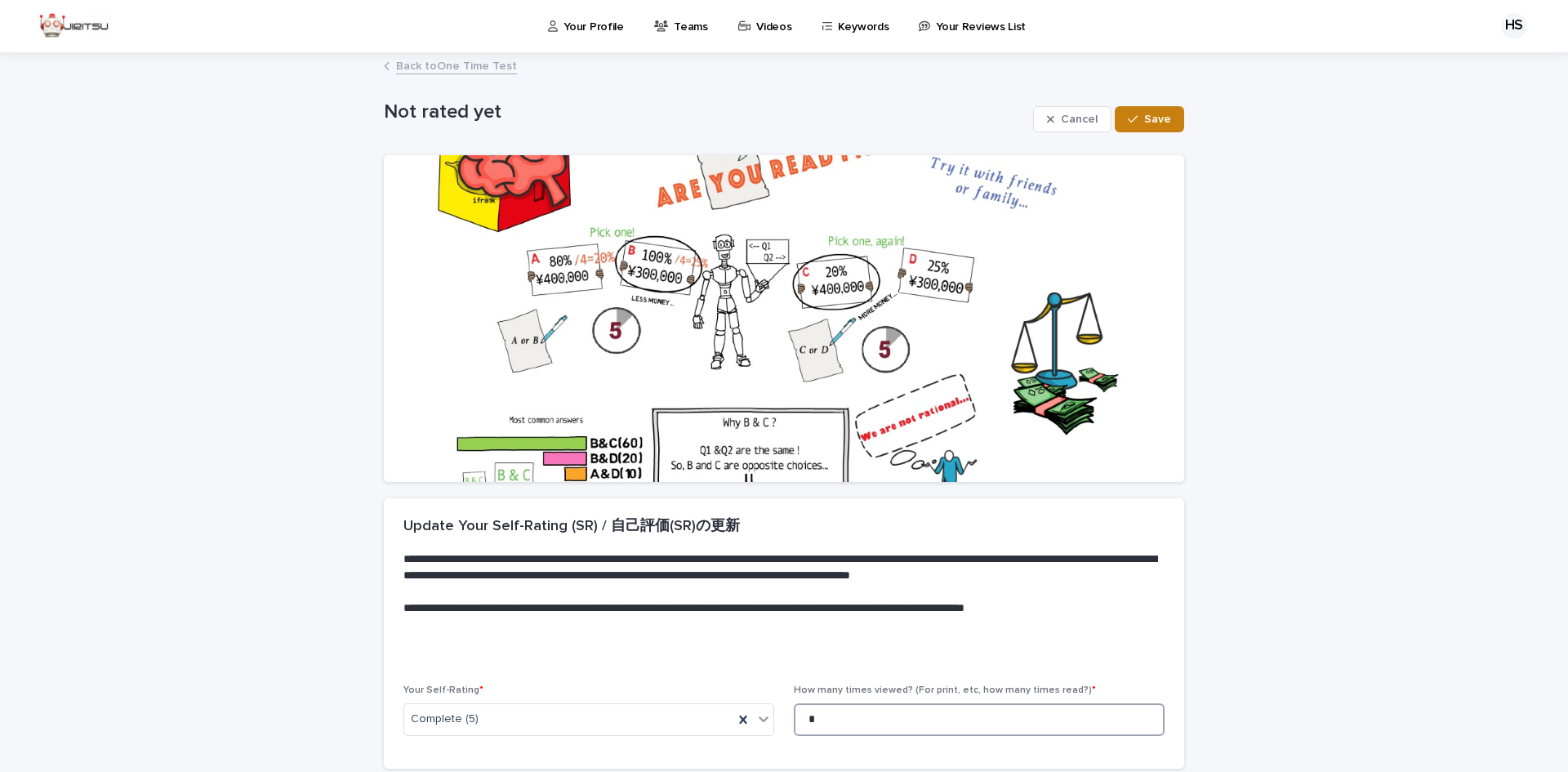 type on "*" 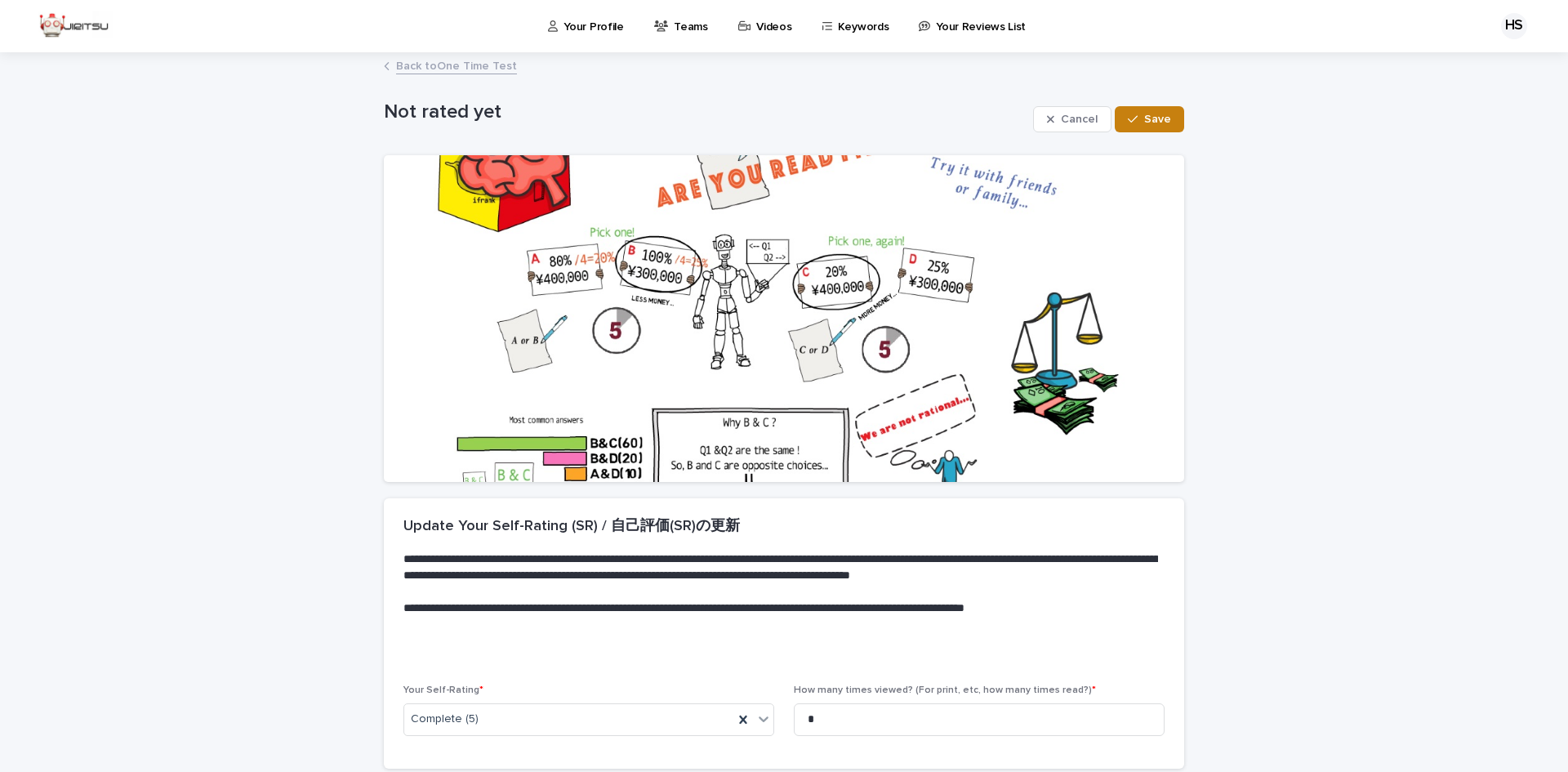 click on "Save" at bounding box center (1149, 119) 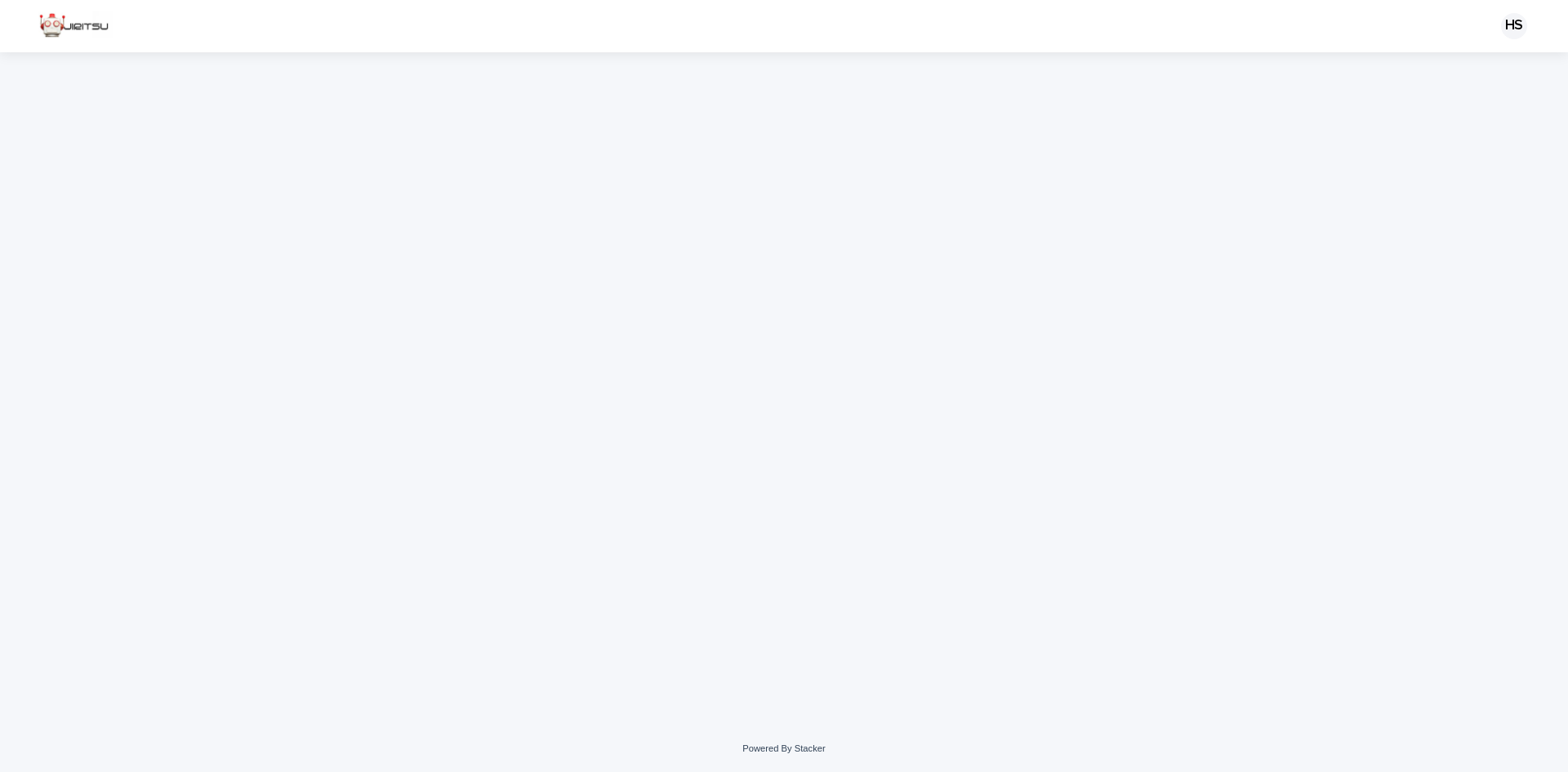 scroll, scrollTop: 0, scrollLeft: 0, axis: both 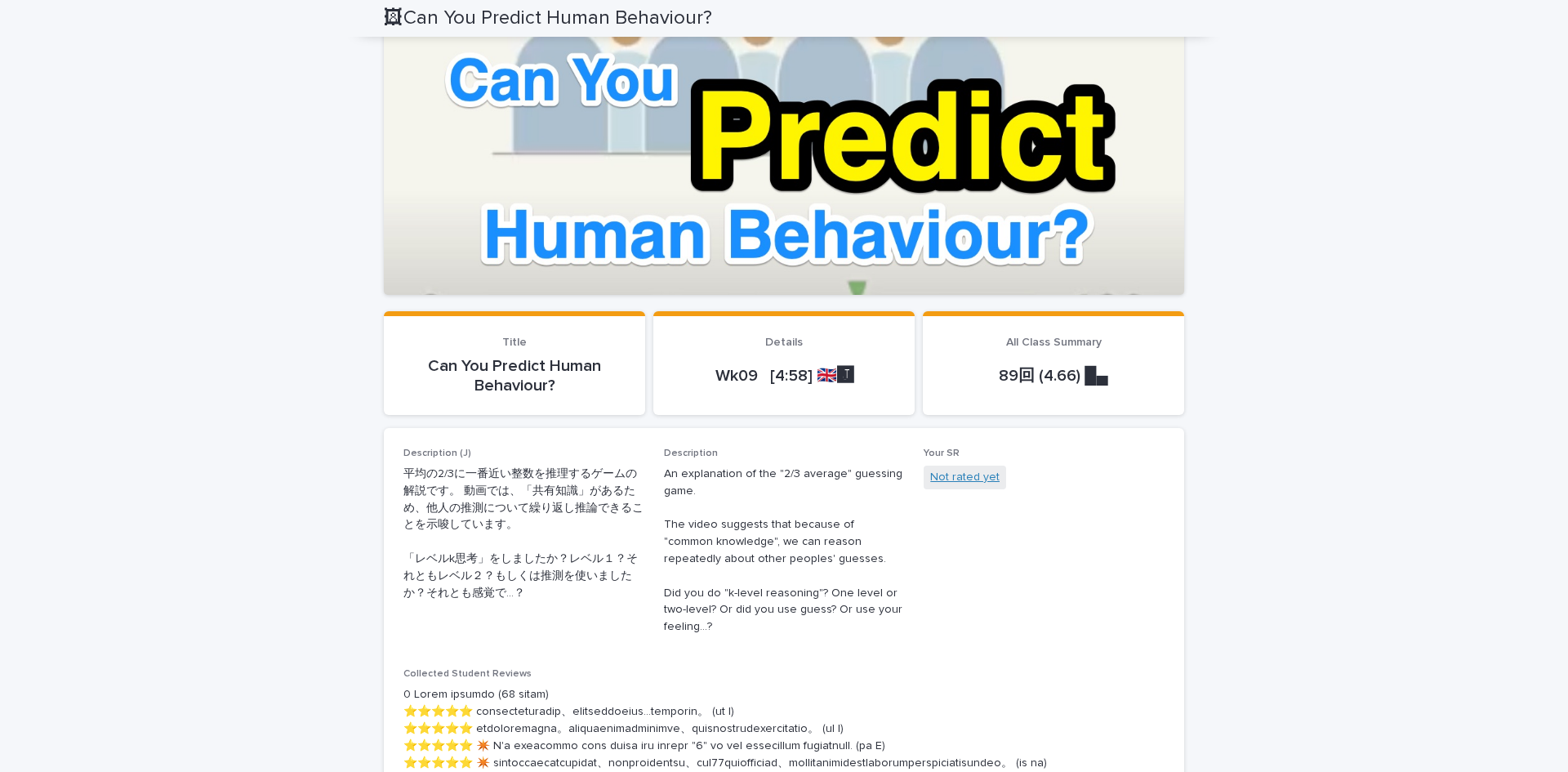 click on "Not rated yet" at bounding box center (964, 477) 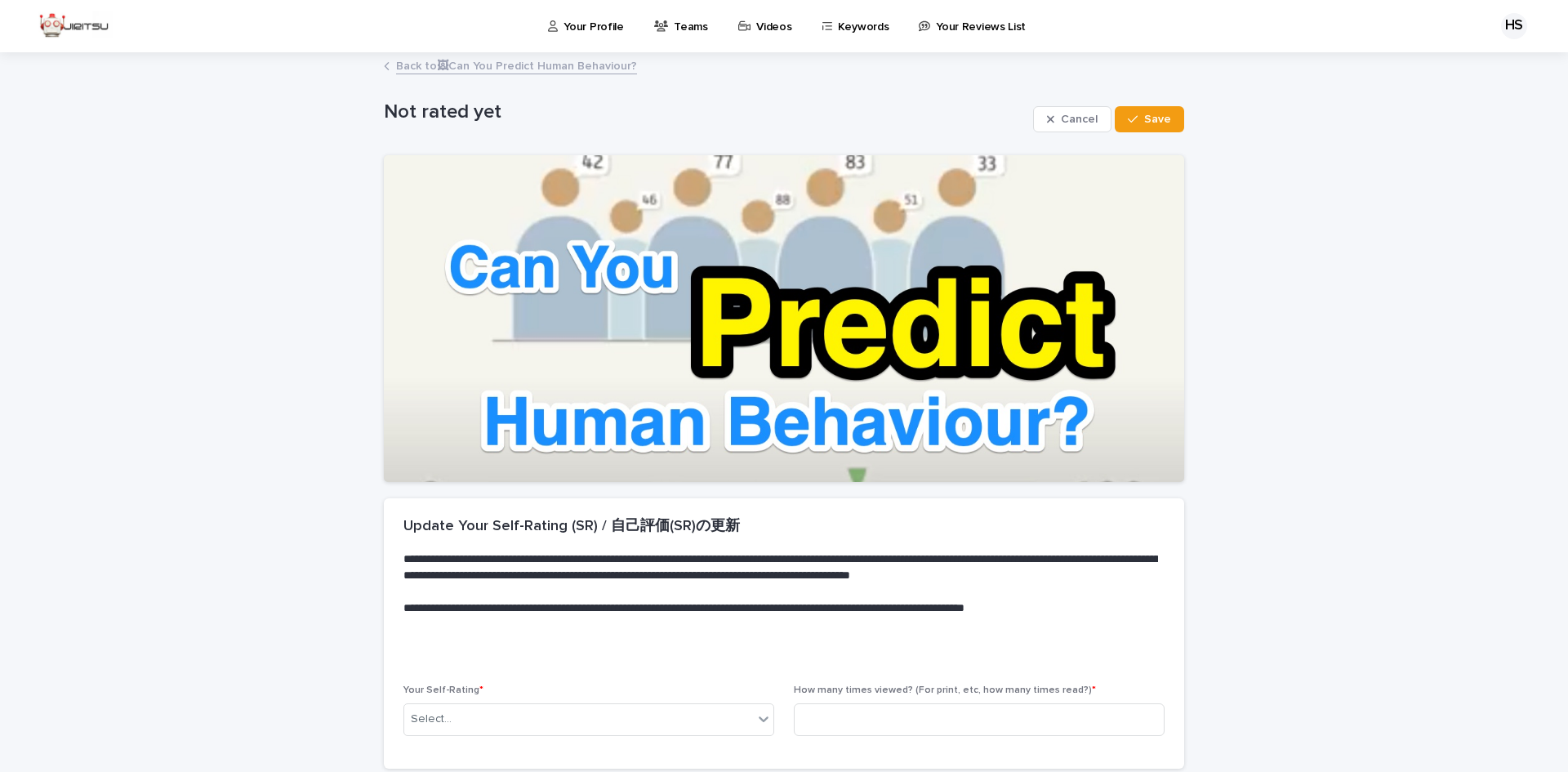 scroll, scrollTop: 138, scrollLeft: 0, axis: vertical 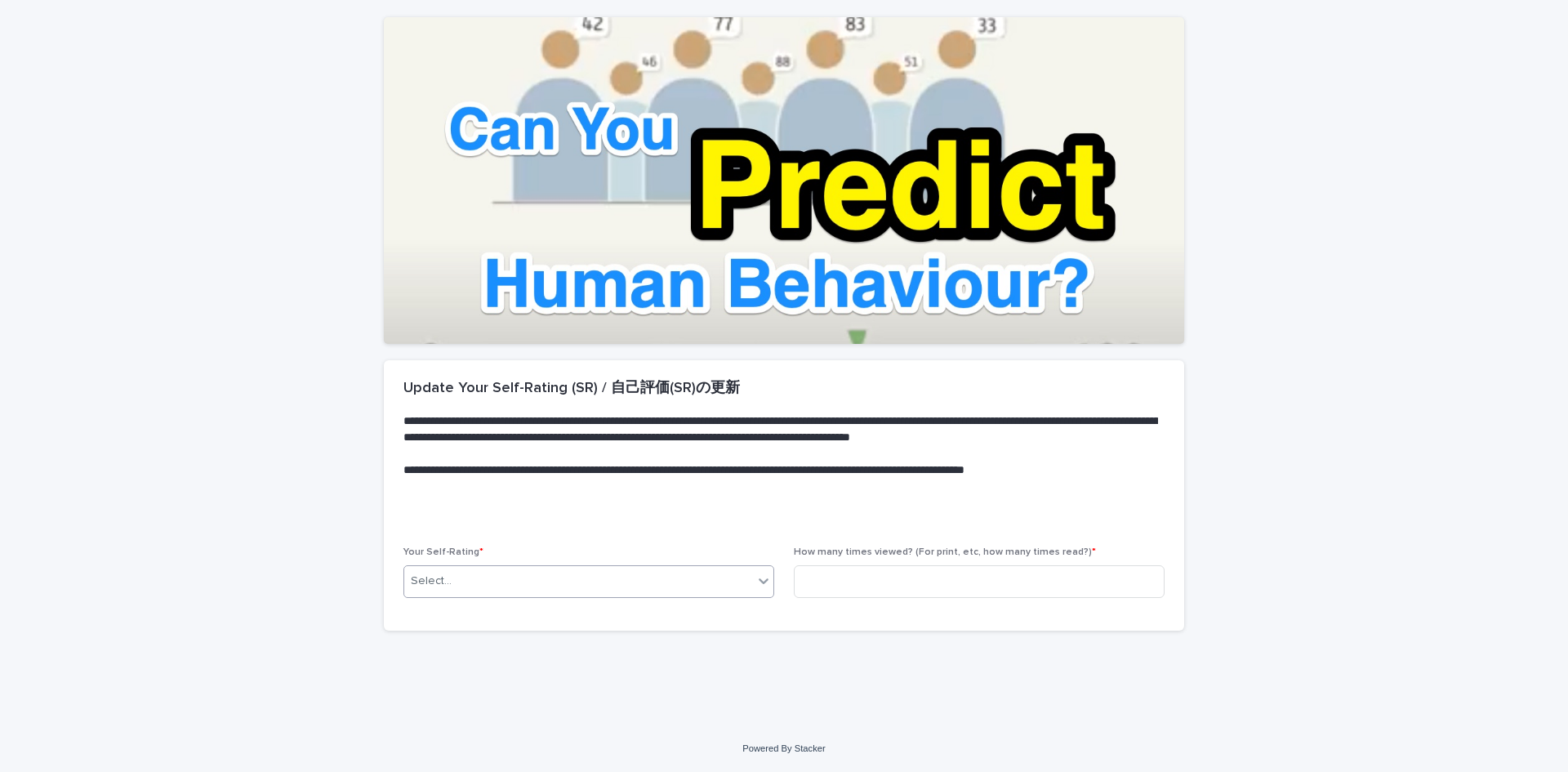 click on "Select..." at bounding box center [578, 581] 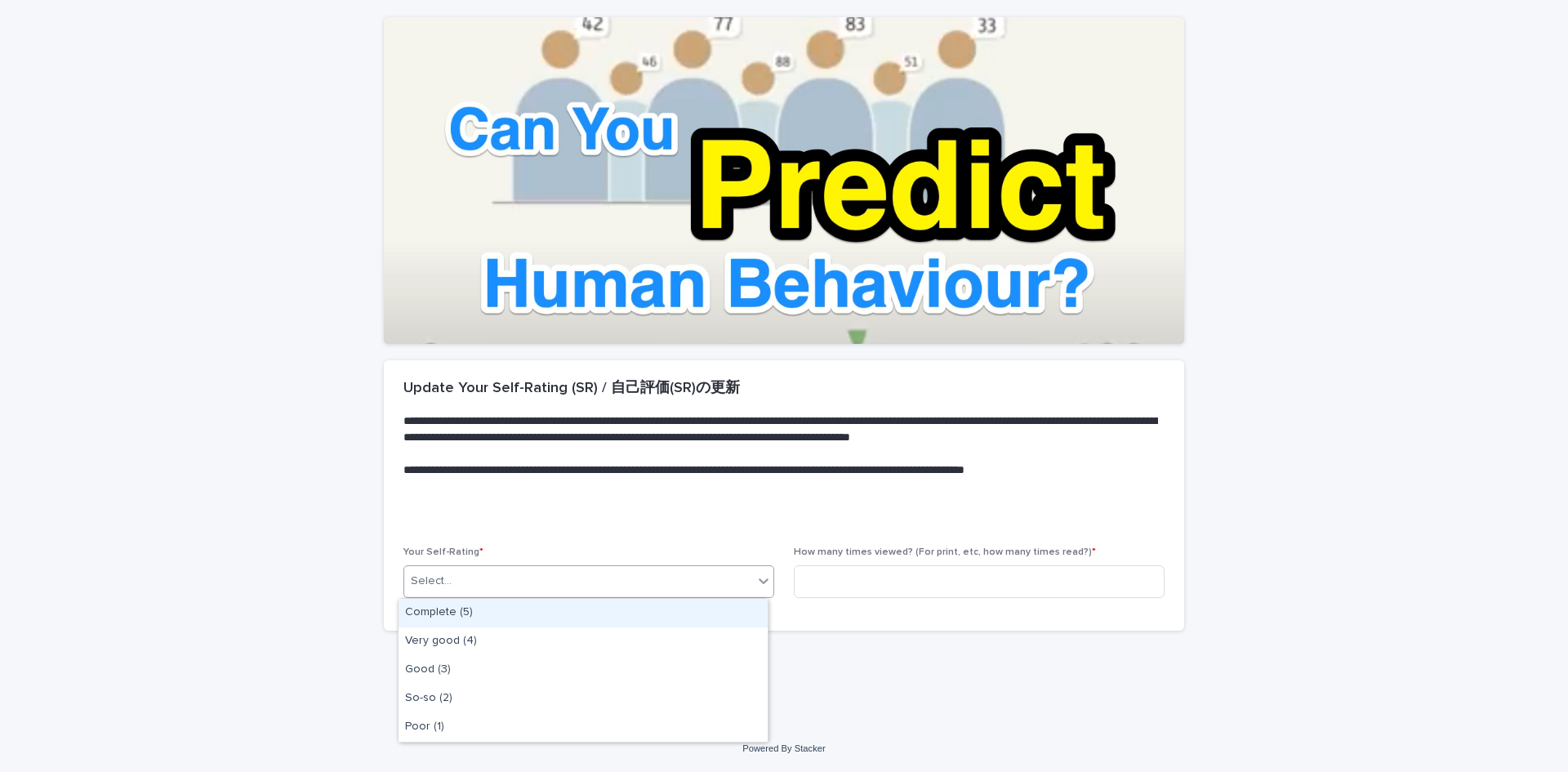 click on "Complete (5)" at bounding box center (583, 613) 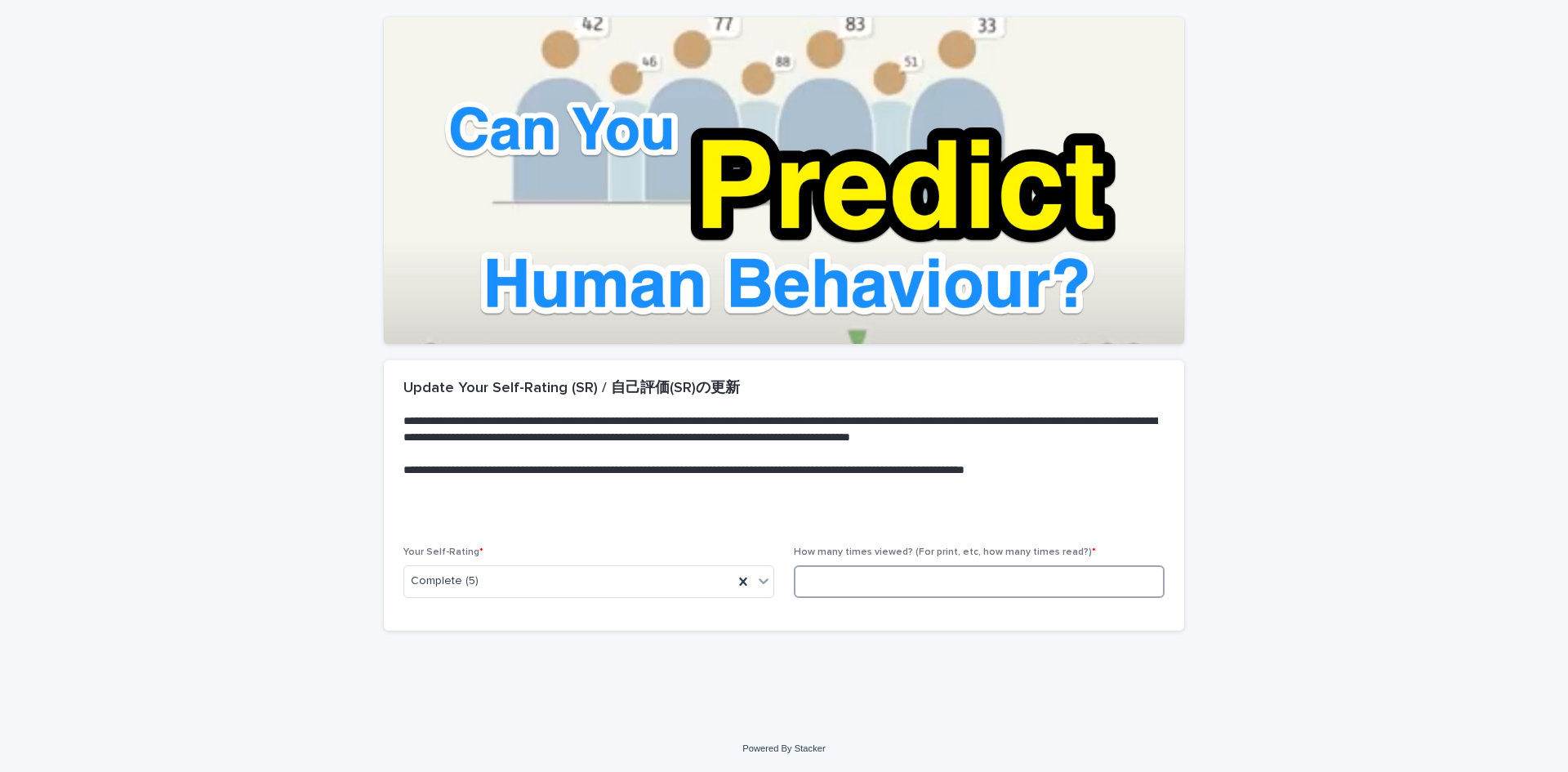 click at bounding box center (979, 582) 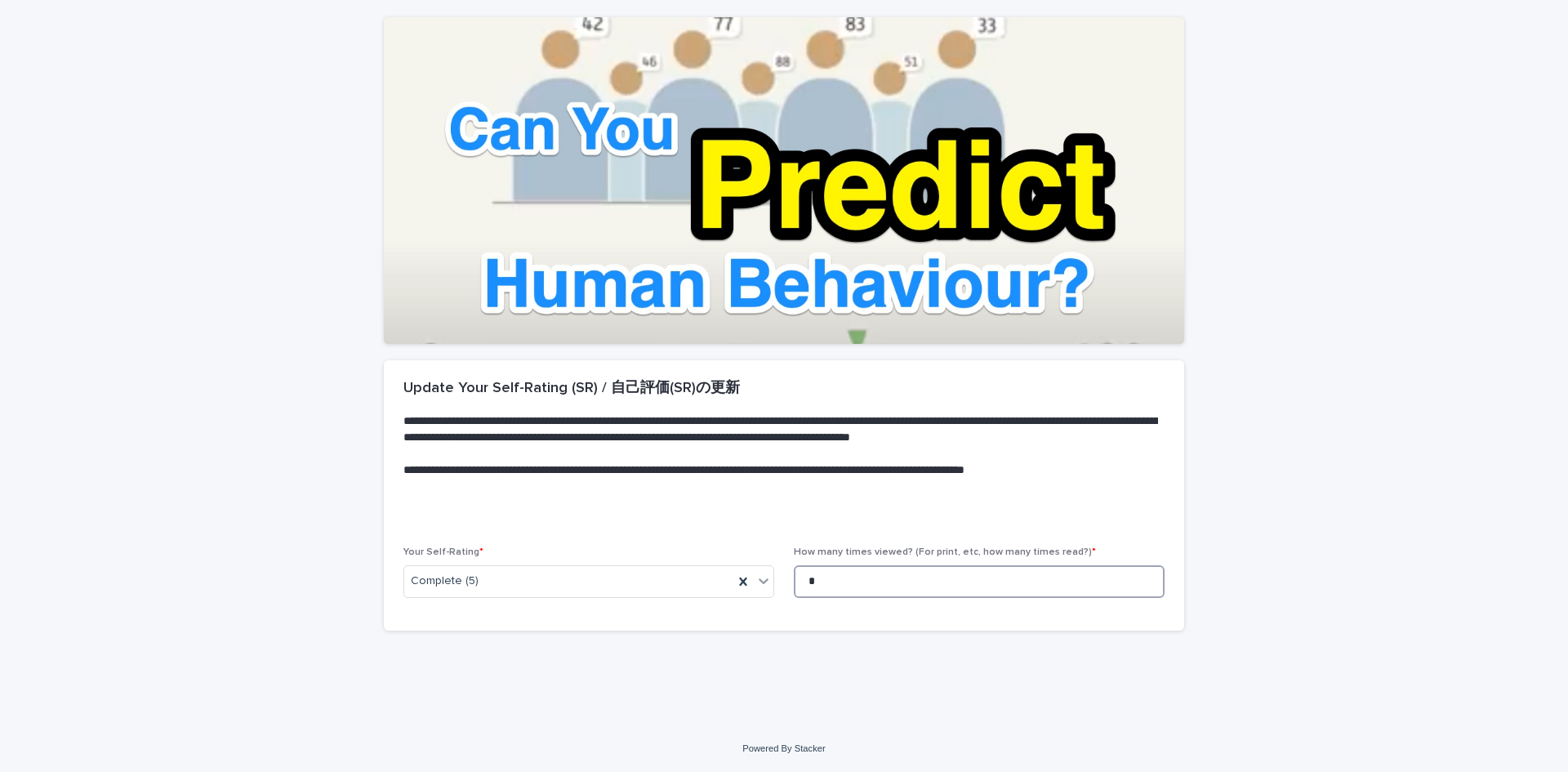 scroll, scrollTop: 0, scrollLeft: 0, axis: both 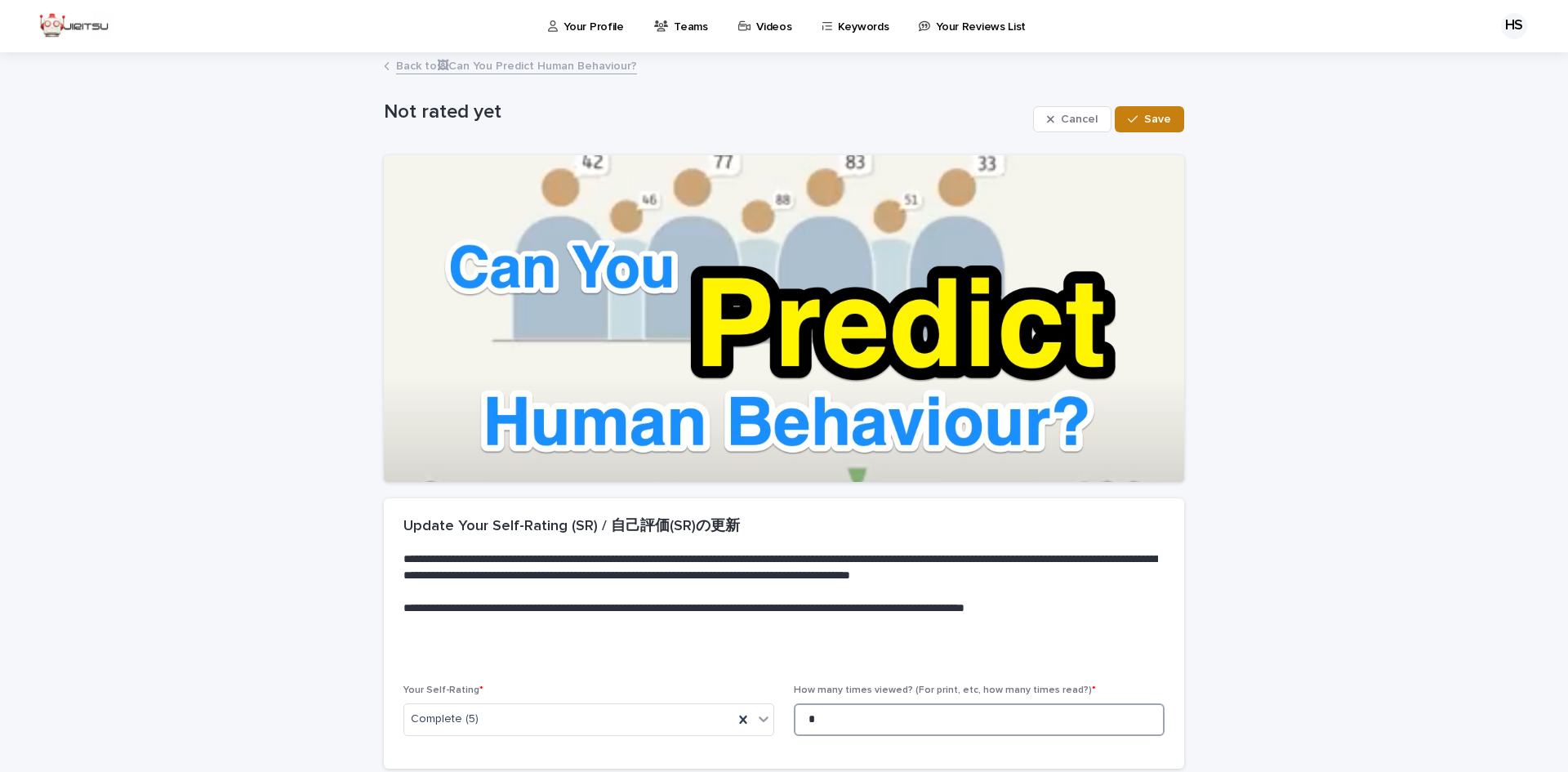 type on "*" 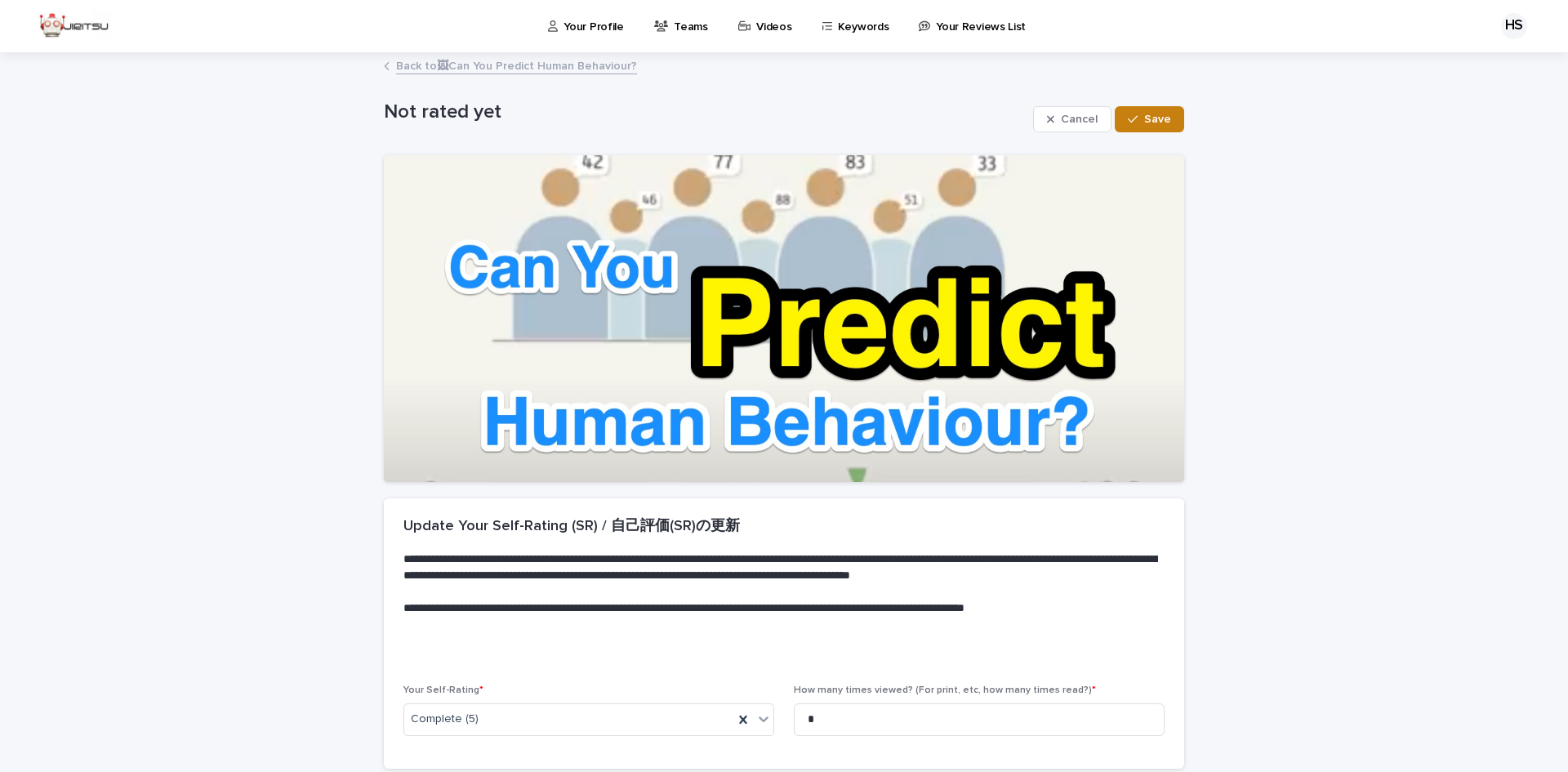 click on "Save" at bounding box center (1157, 119) 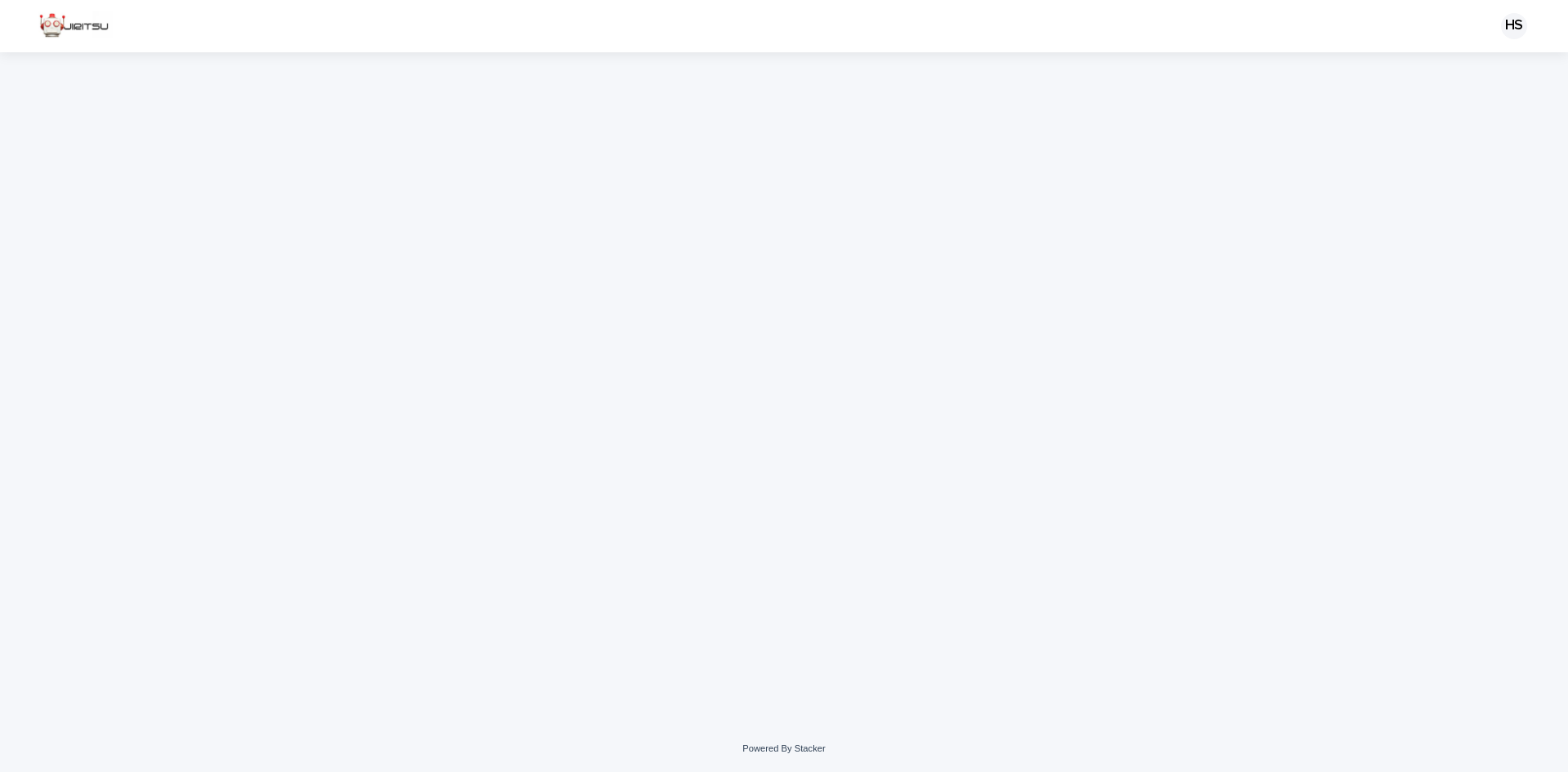 scroll, scrollTop: 0, scrollLeft: 0, axis: both 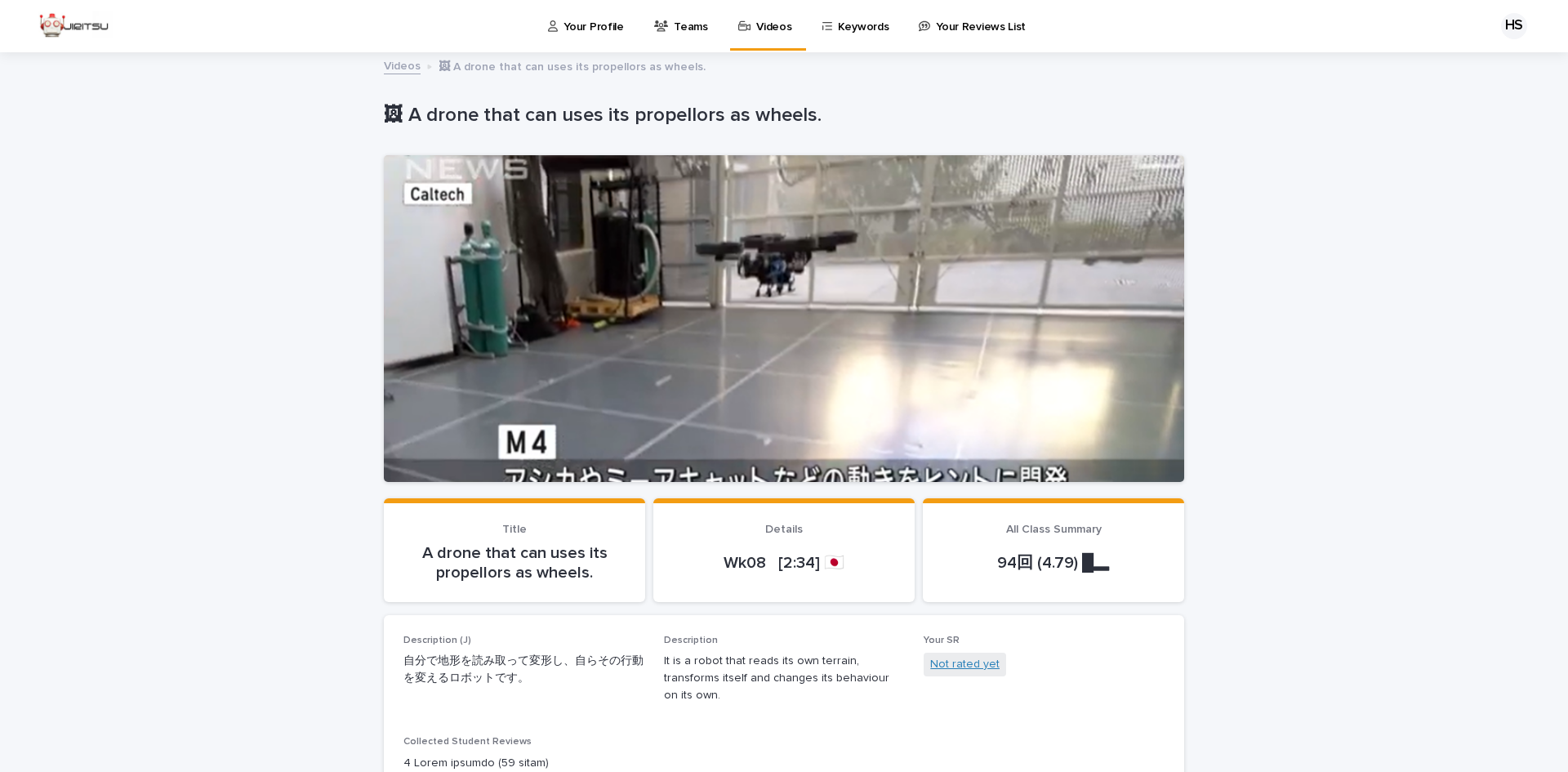 click on "Not rated yet" at bounding box center [964, 664] 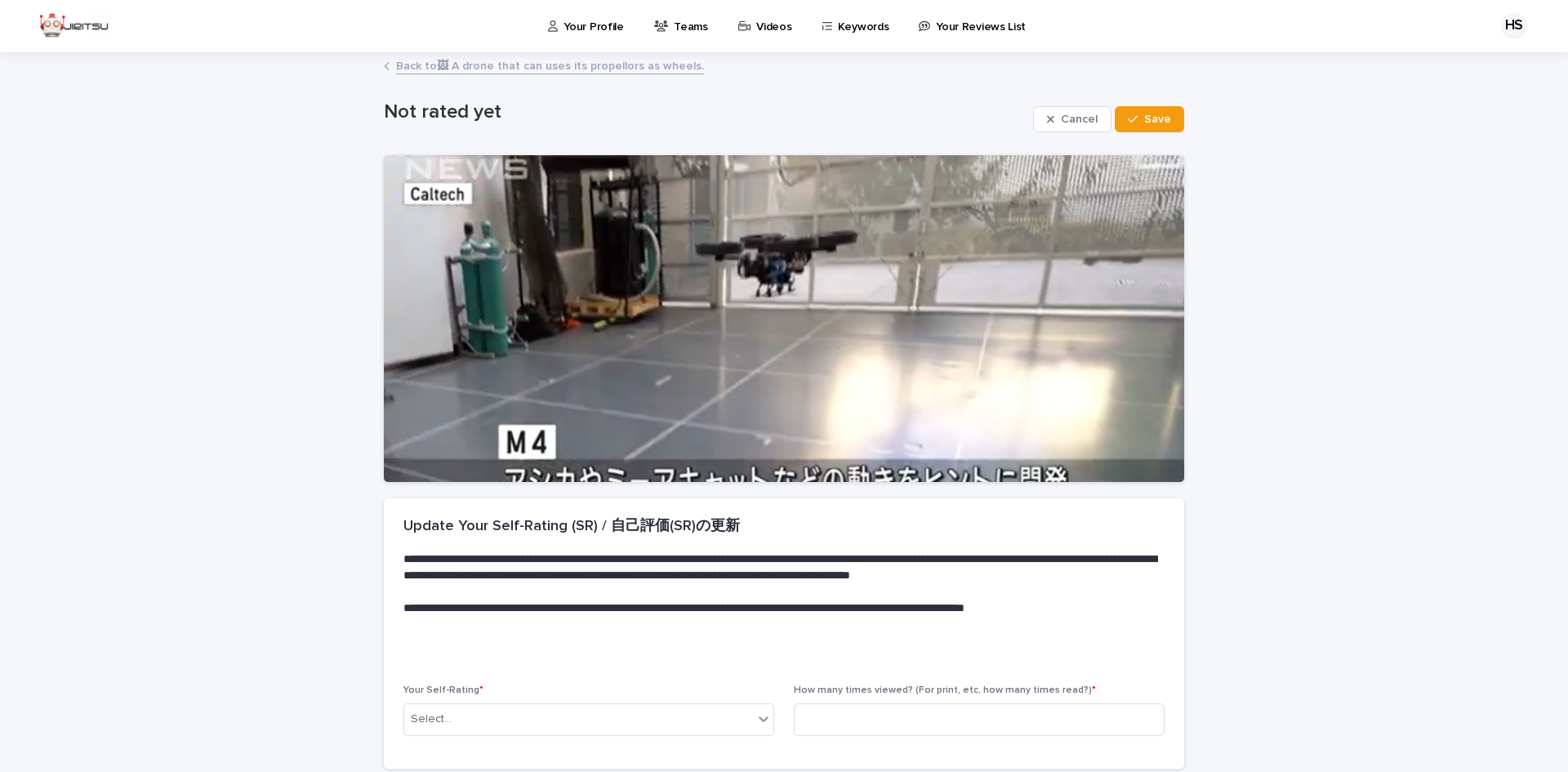 scroll, scrollTop: 138, scrollLeft: 0, axis: vertical 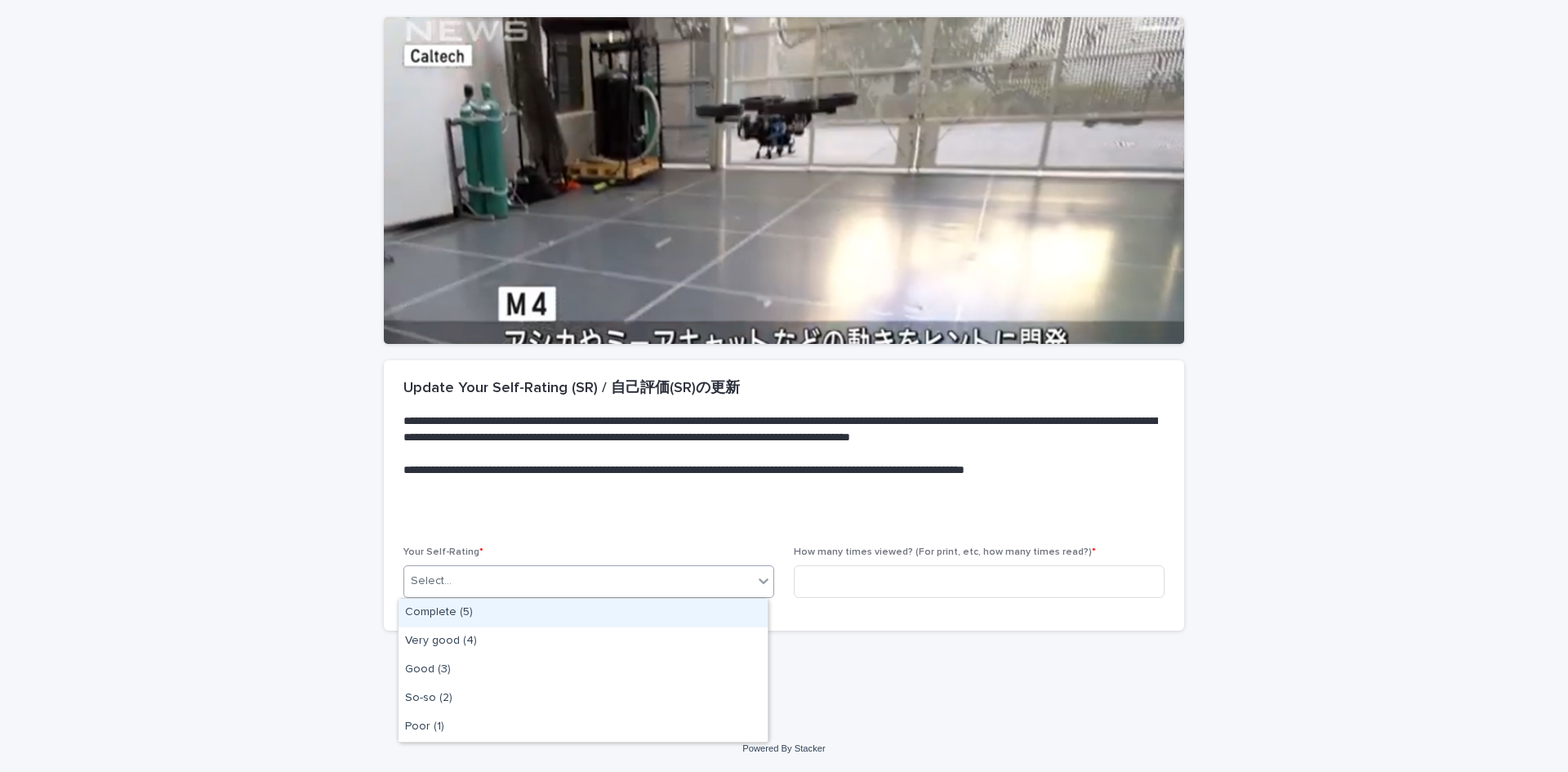 click on "Select..." at bounding box center [578, 581] 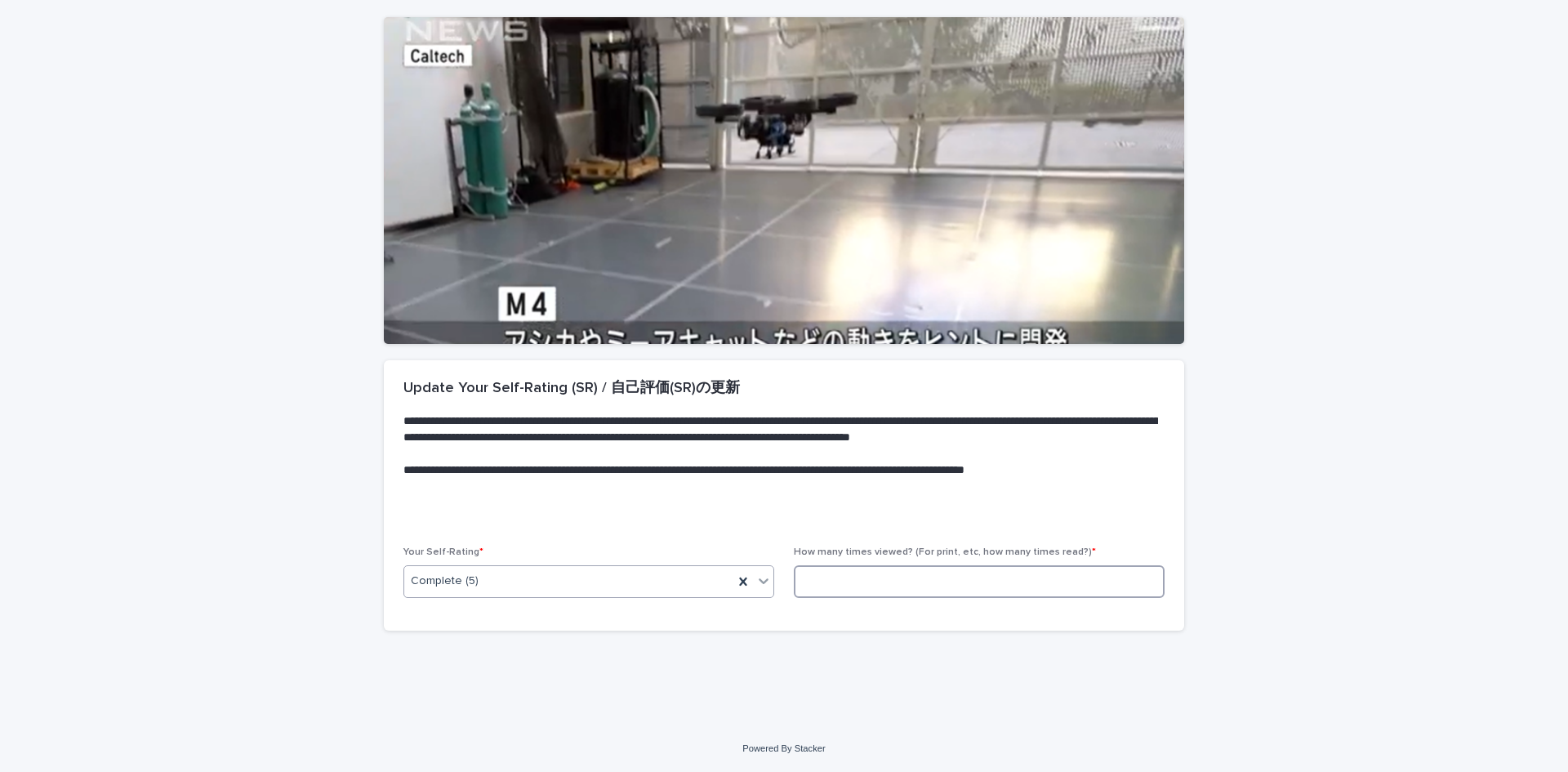 click at bounding box center (979, 582) 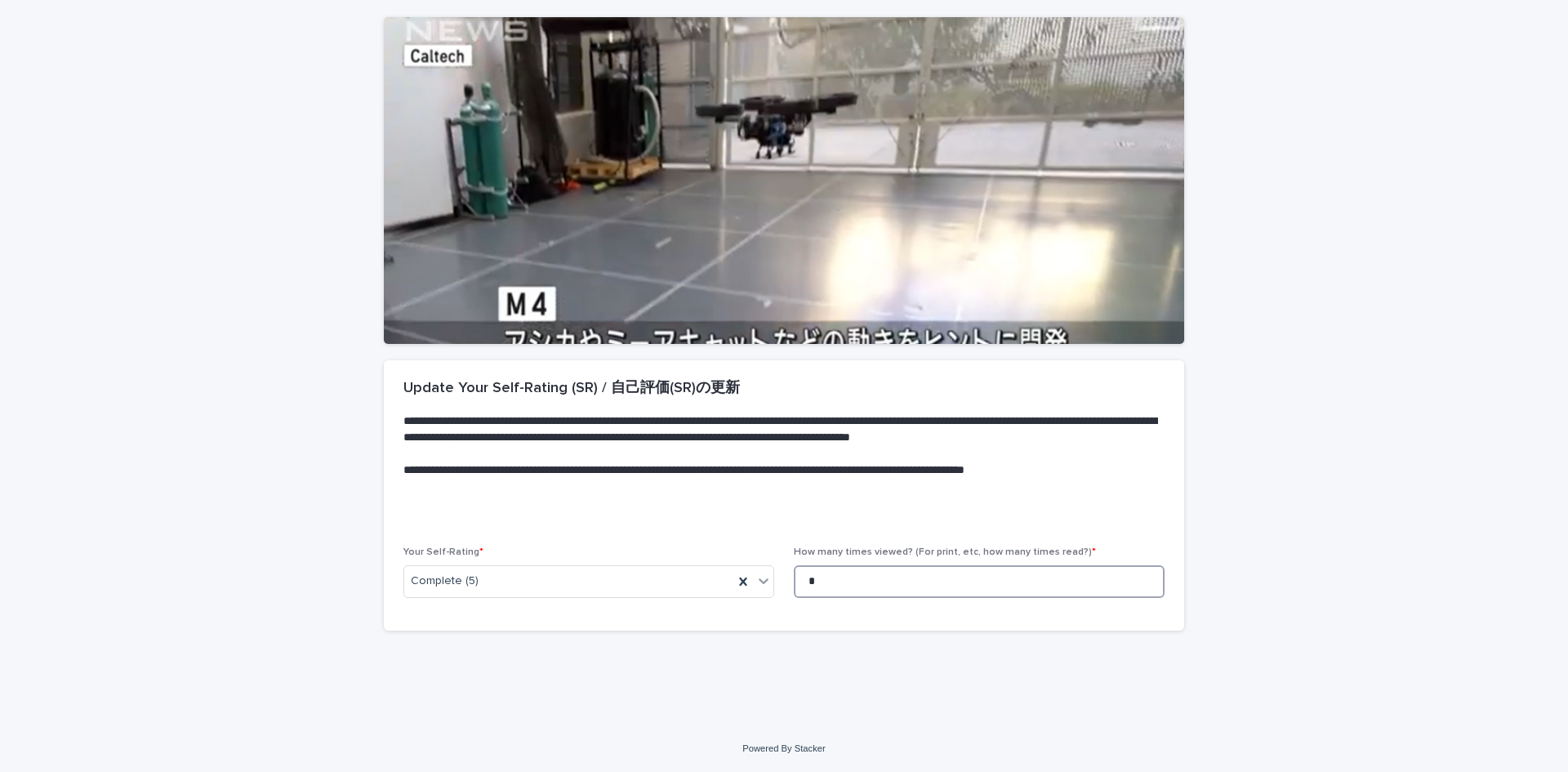 scroll, scrollTop: 0, scrollLeft: 0, axis: both 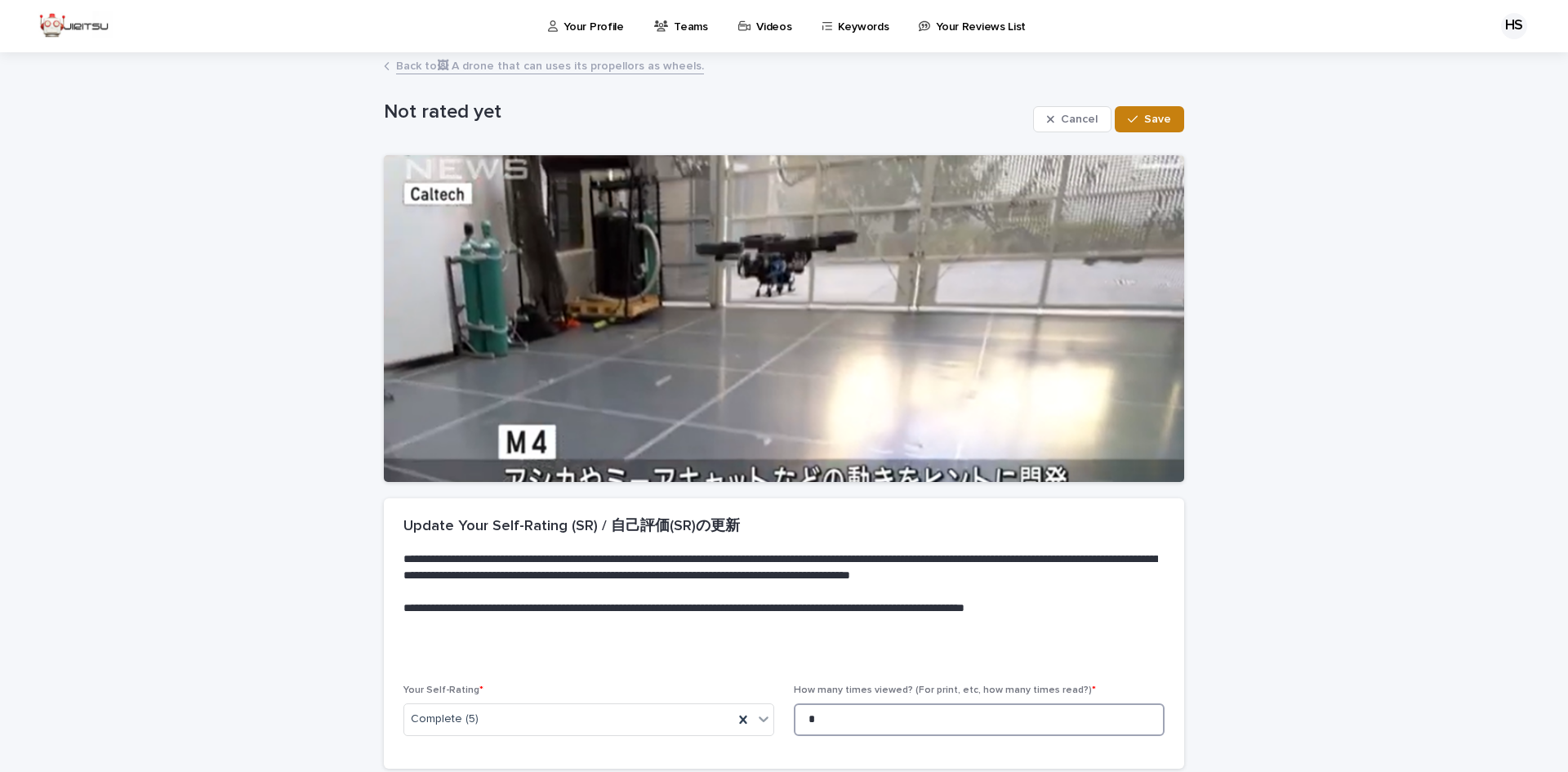 type on "*" 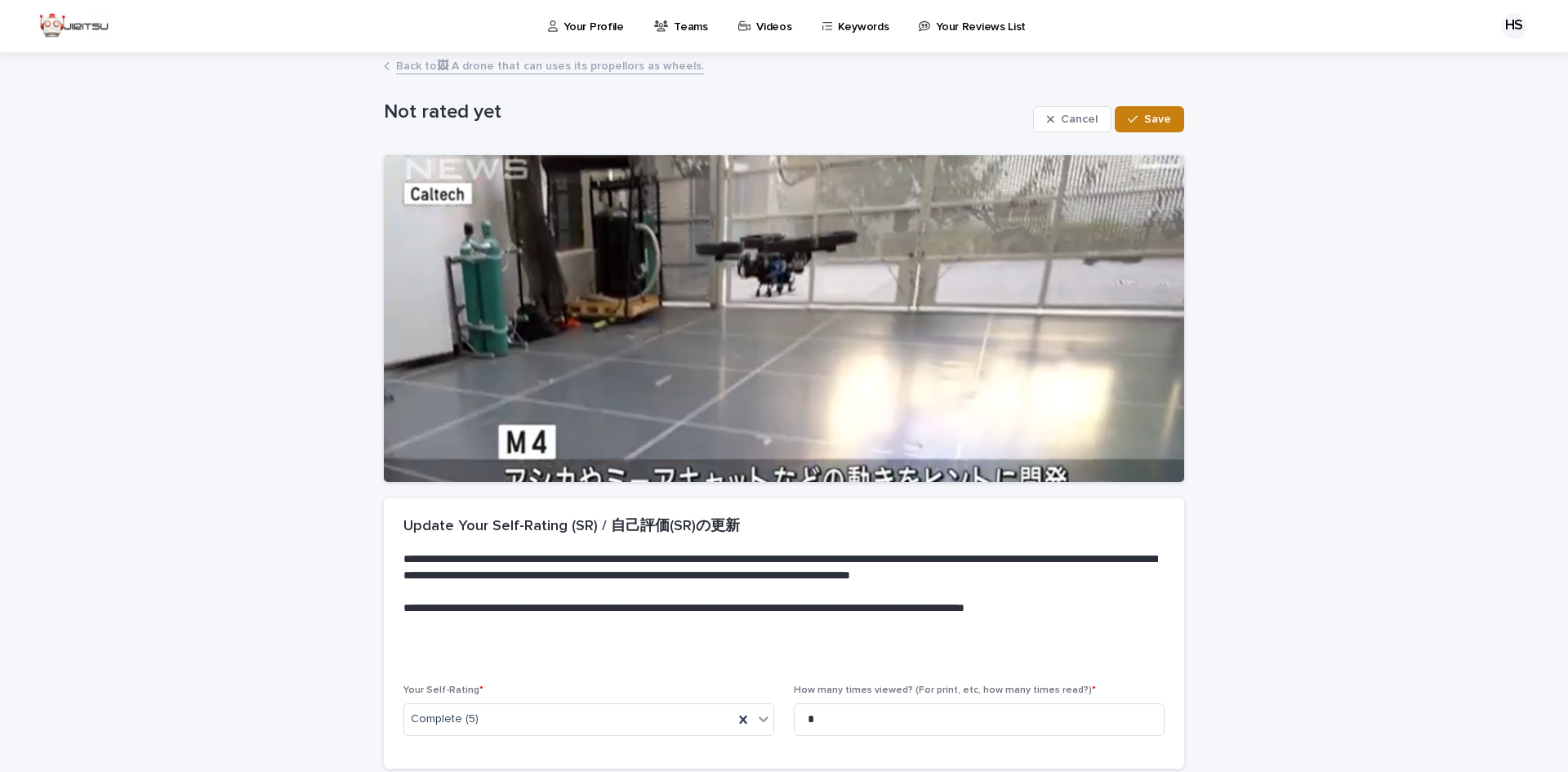 click on "Save" at bounding box center (1157, 119) 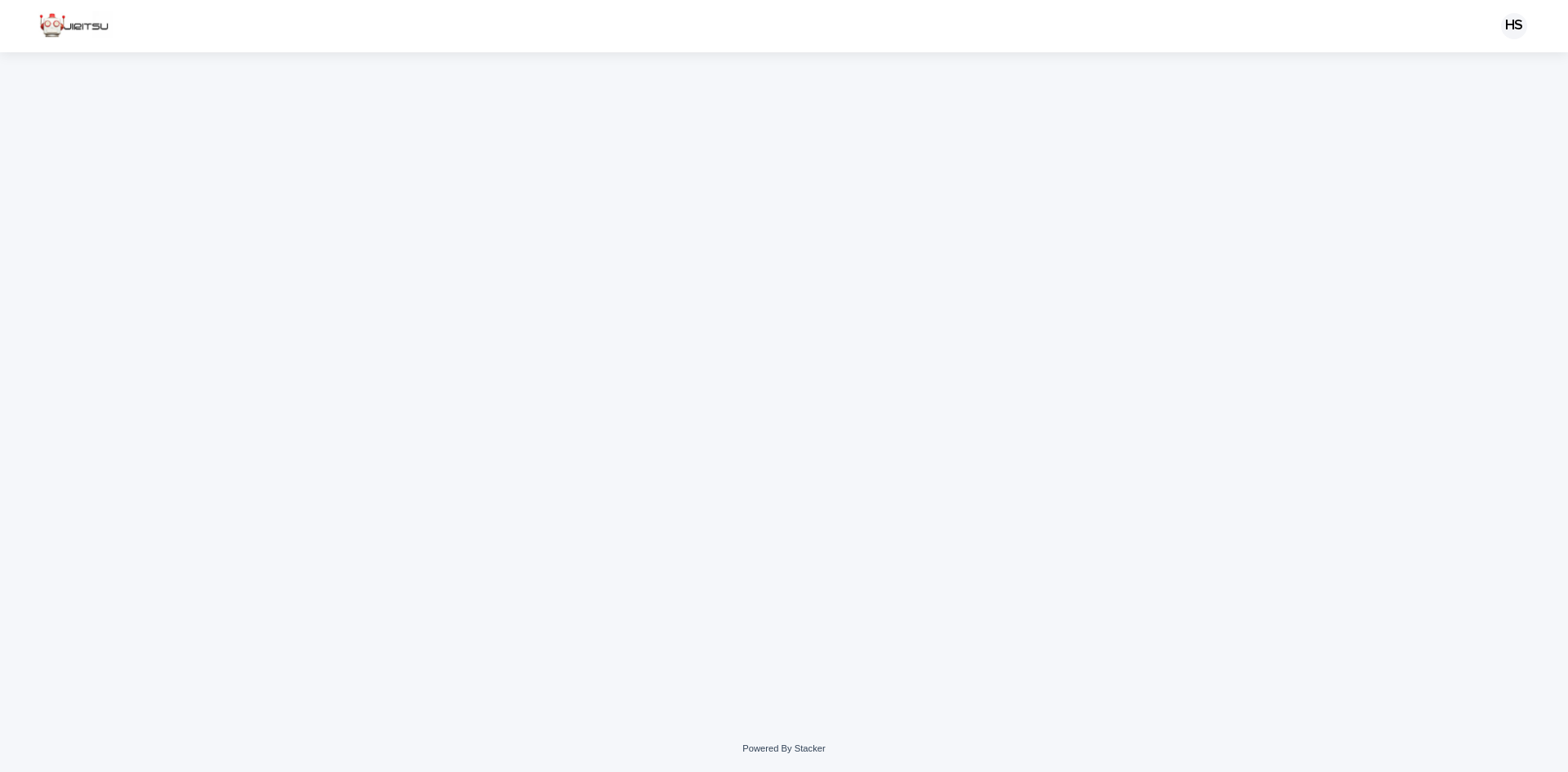 scroll, scrollTop: 0, scrollLeft: 0, axis: both 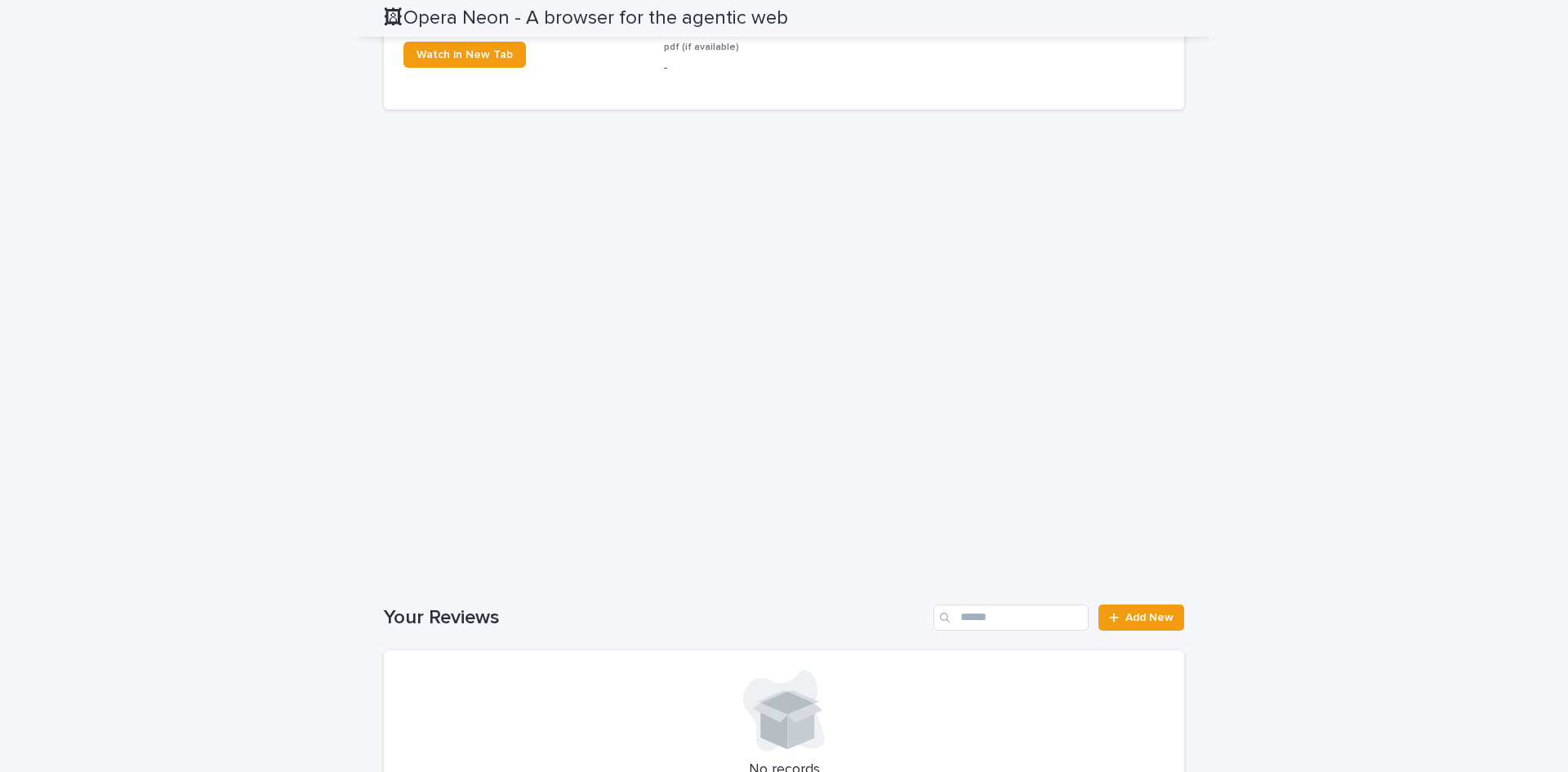 click on "Loading... Saving… Your Reviews Add New No records" at bounding box center [784, 712] 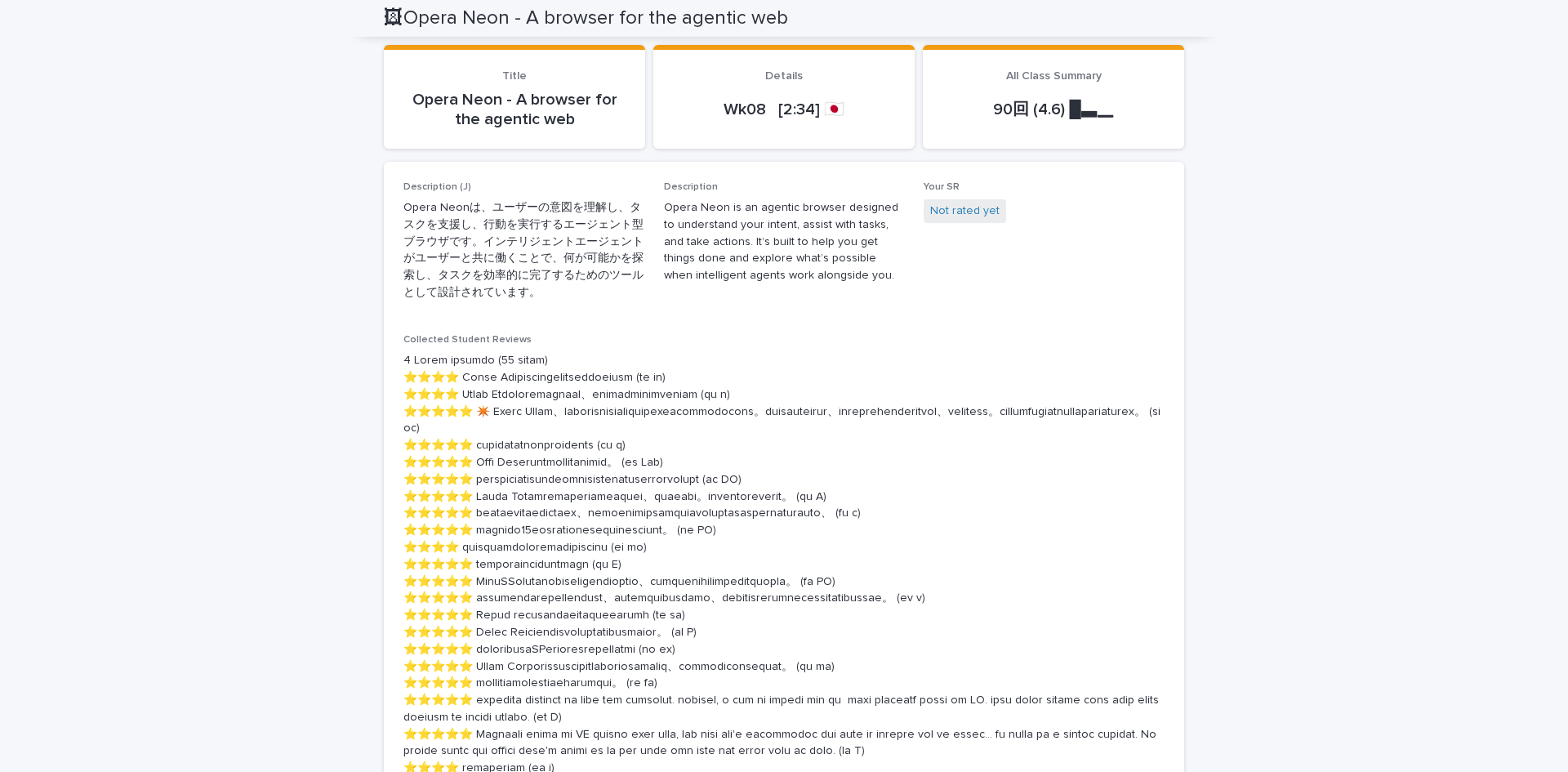 scroll, scrollTop: 319, scrollLeft: 0, axis: vertical 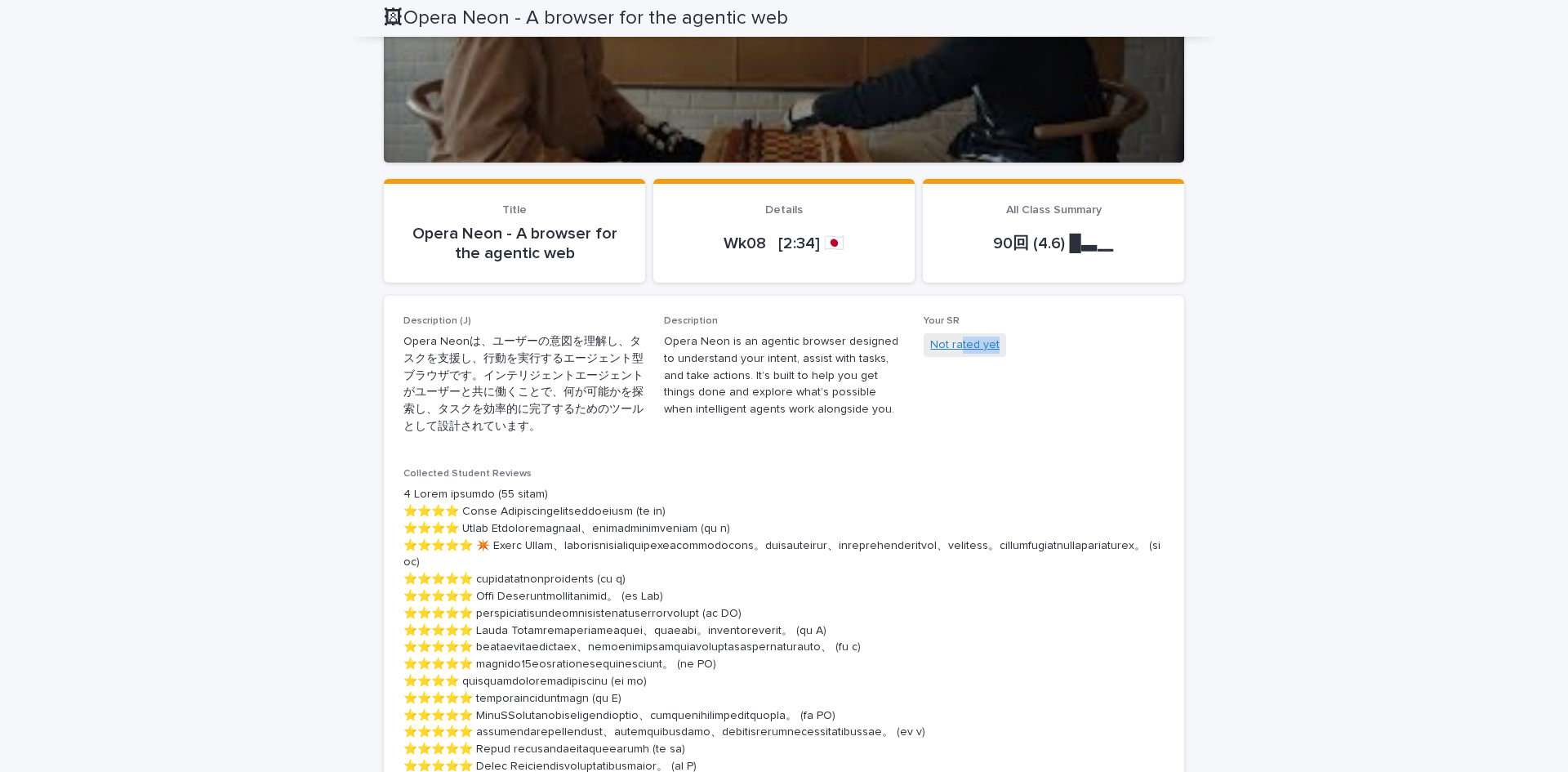 drag, startPoint x: 994, startPoint y: 338, endPoint x: 956, endPoint y: 345, distance: 38.63936 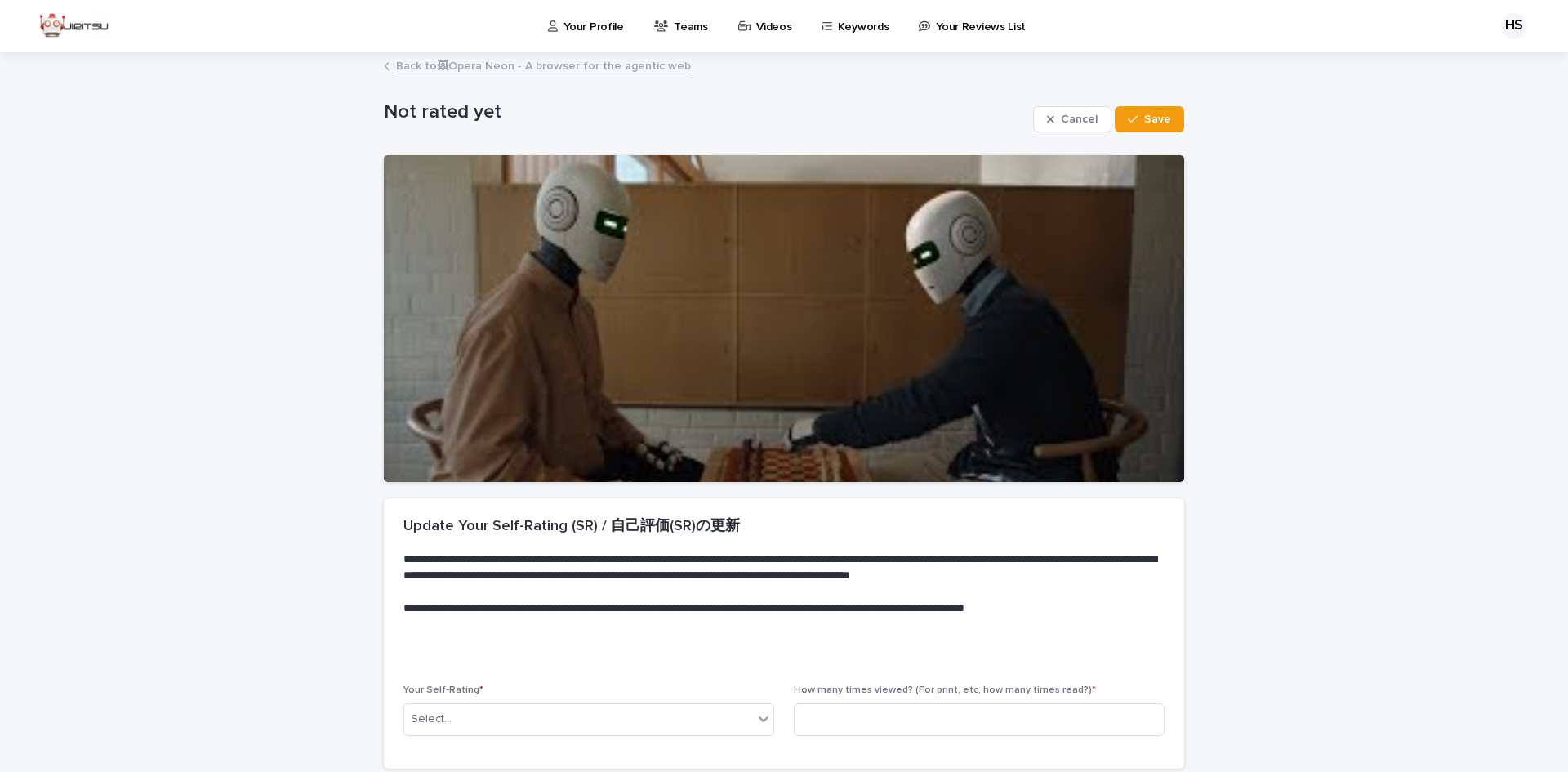 scroll, scrollTop: 138, scrollLeft: 0, axis: vertical 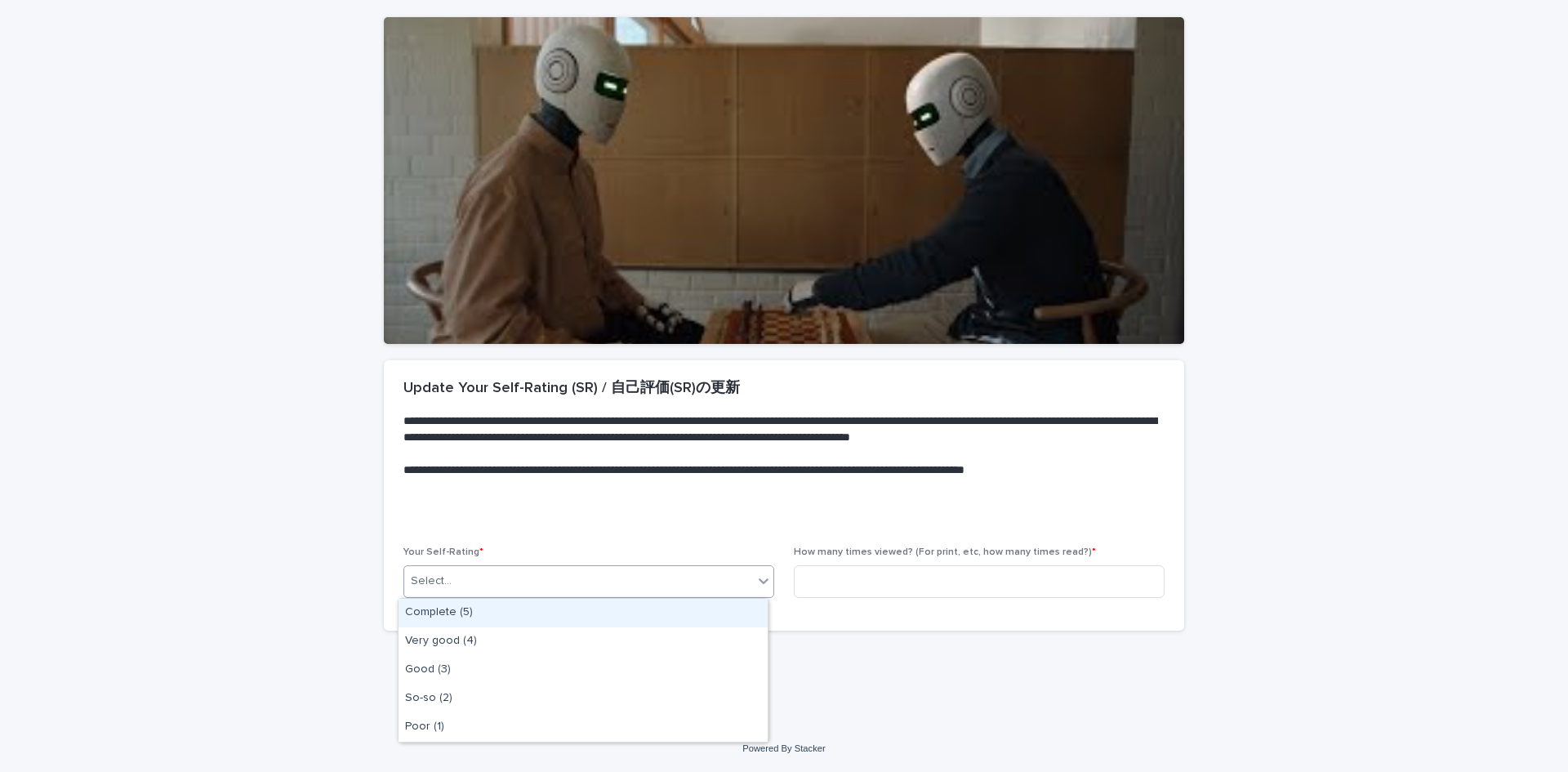 click on "Your Profile Teams Videos Keywords Your Reviews List HS Back to  🖼Opera Neon - A browser for the agentic web Loading... Saving… Loading... Saving… Not rated yet Cancel Save Not rated yet Cancel Save Sorry, there was an error saving your record. Please try again. Please fill out the required fields below. Loading... Saving… Loading... Saving… Loading... Saving… 🧩 This is a Double SR There are 2 videos that use this SR. For "times viewed" please give the total for the two videos. このSRを使用している動画は2つあります。「視聴回数」は2つの動画の合計を教えてください。 Loading... Saving… 🧩 This is a Triple SR There are 3 videos that use this SR. For "times viewed" please give the total for the three videos. このSRを使用している動画は3つあります。「視聴回数」は3つの動画の合計を教えてください。 Loading... Saving… Update Your Self-Rating (SR)  / 自己評価(SR)の更新" at bounding box center (784, 386) 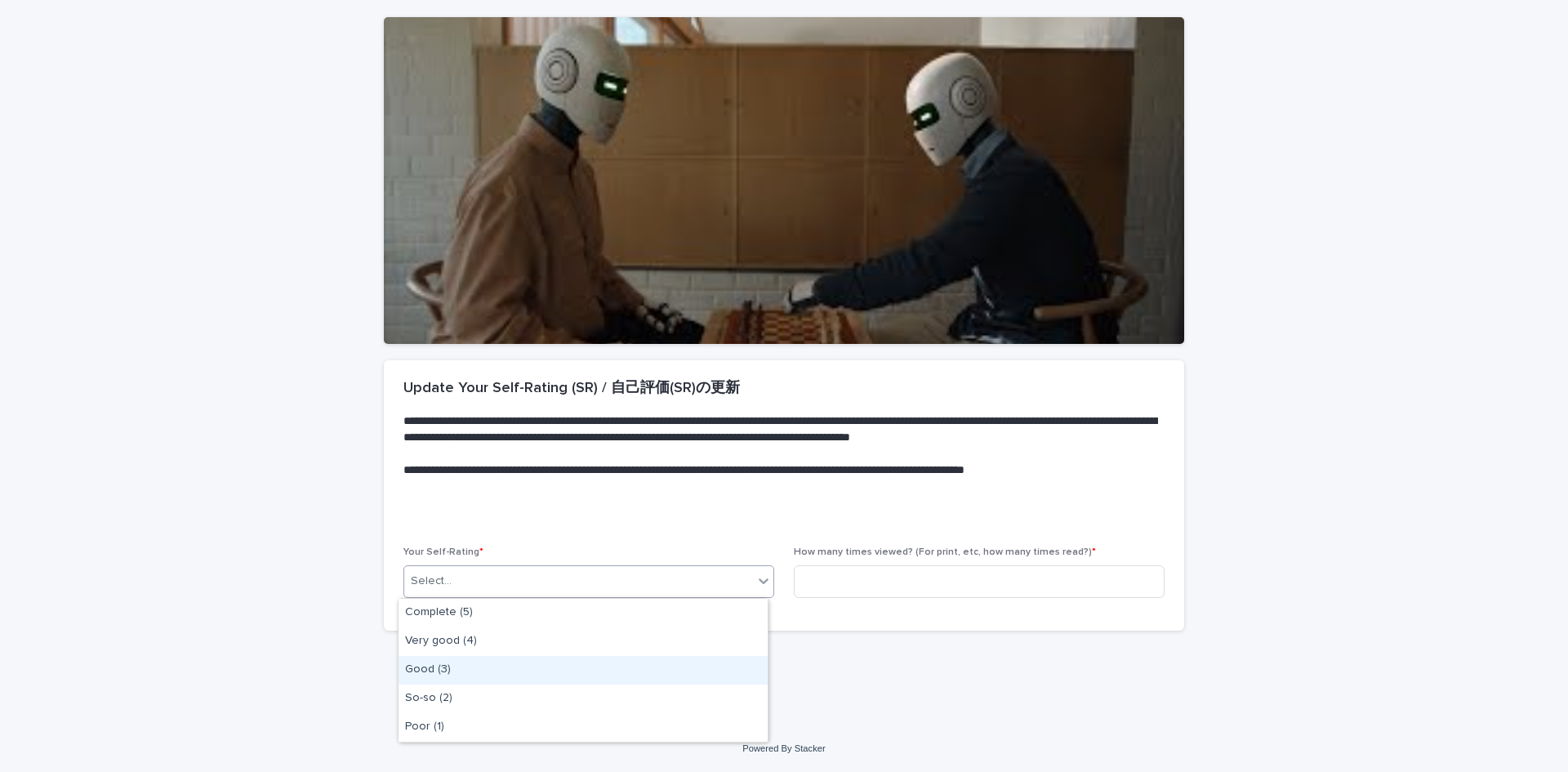 click on "Good (3)" at bounding box center [583, 670] 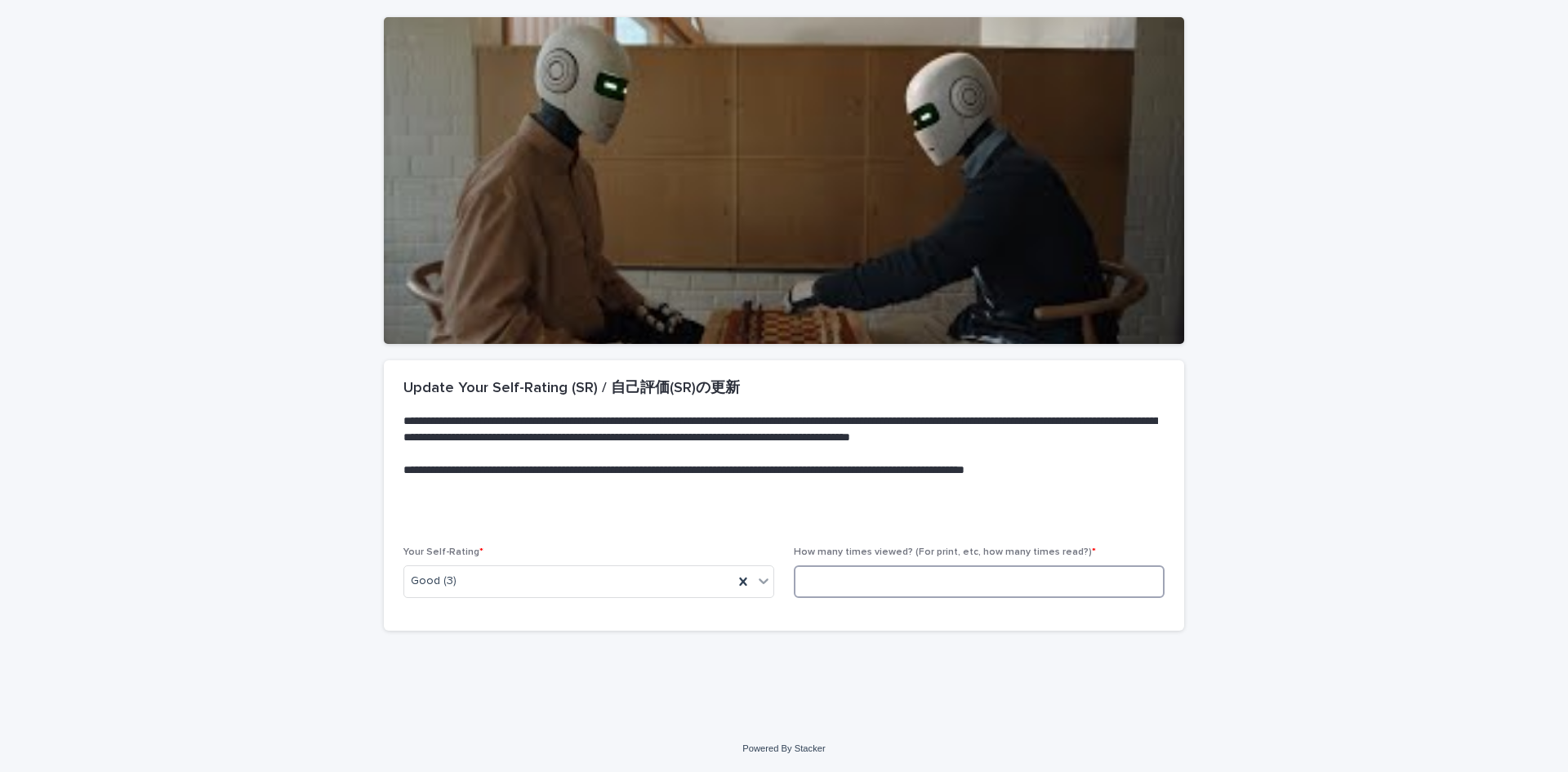 click at bounding box center (979, 582) 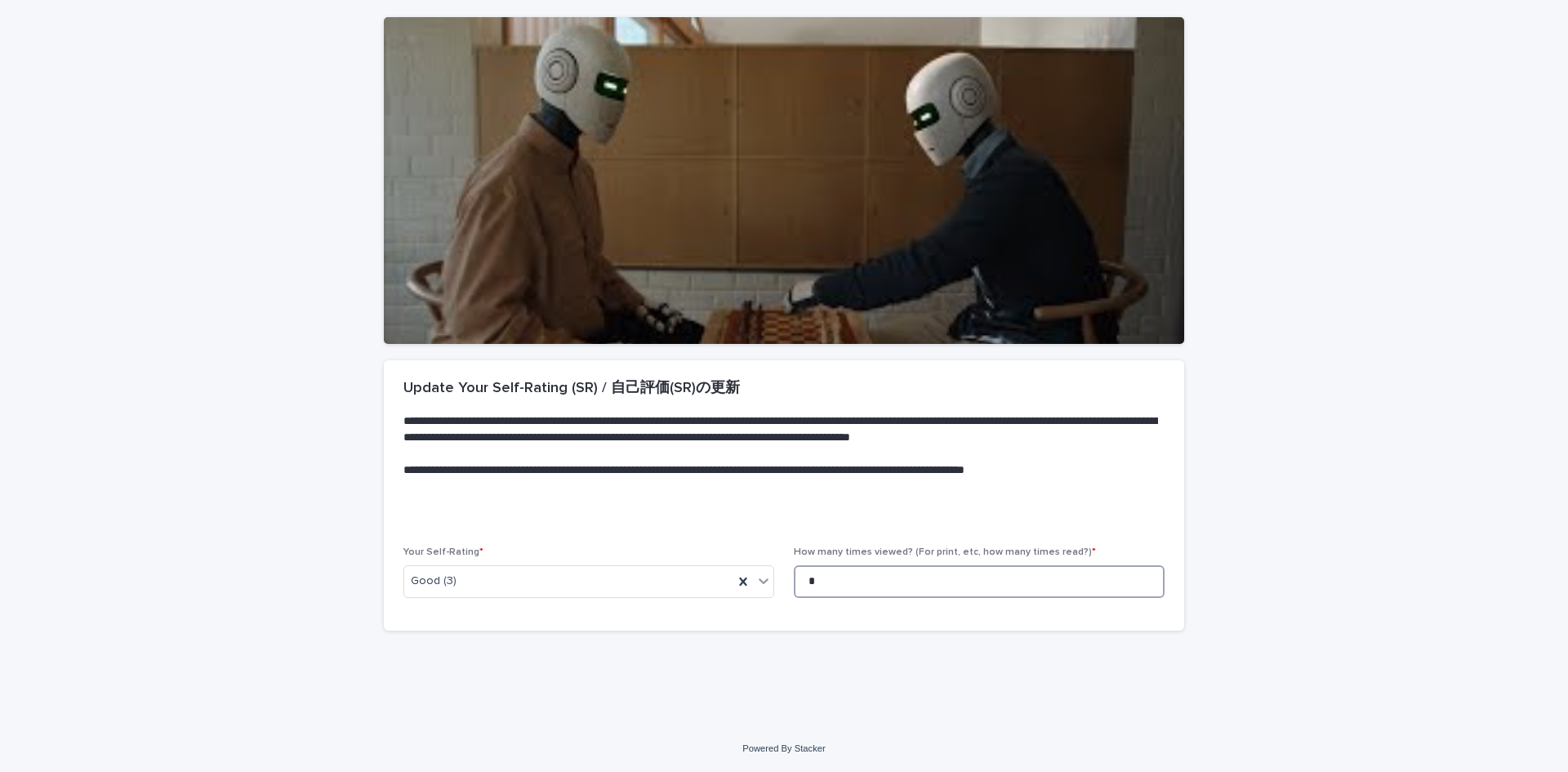 scroll, scrollTop: 0, scrollLeft: 0, axis: both 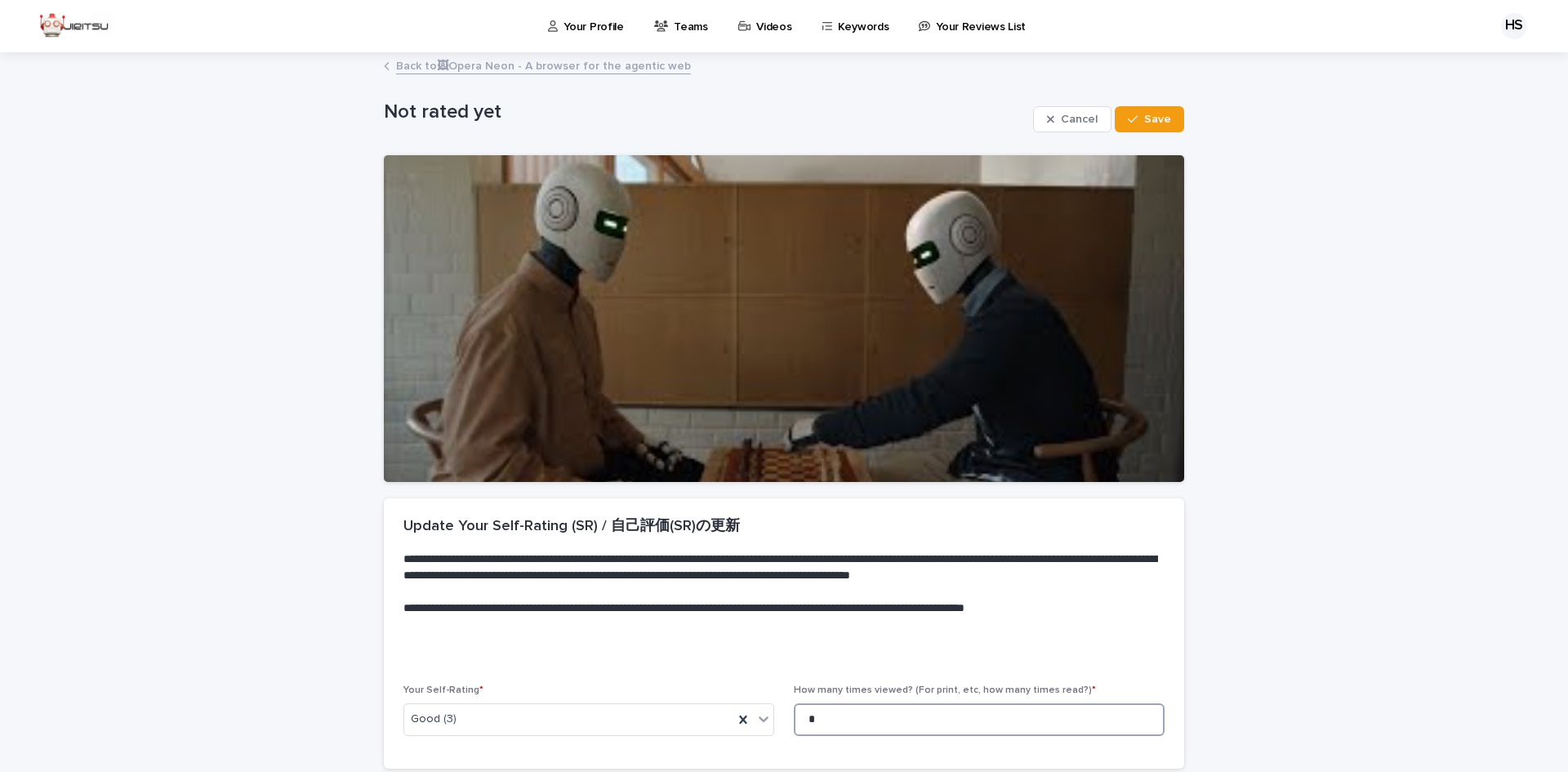 type on "*" 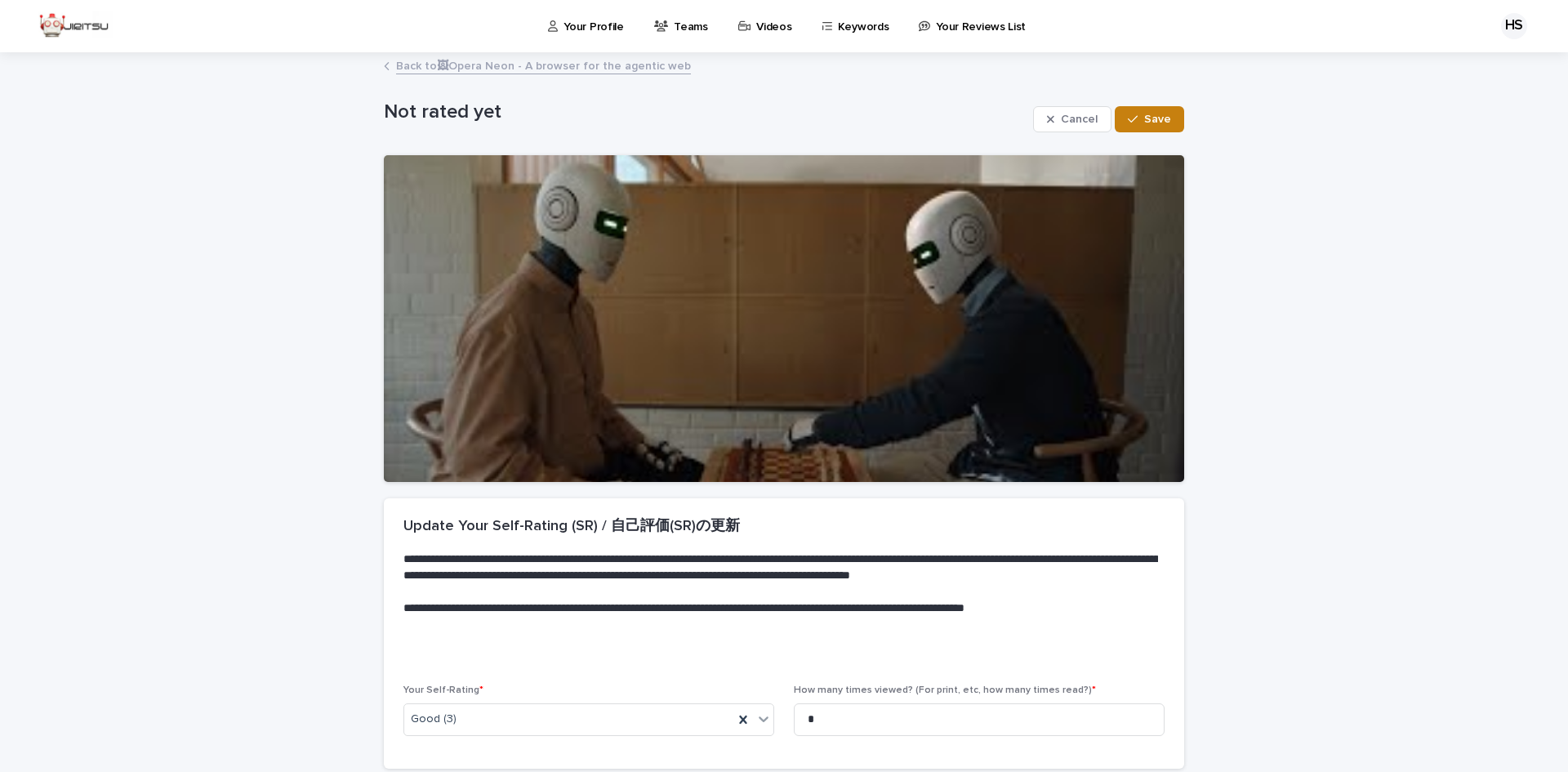 drag, startPoint x: 1135, startPoint y: 138, endPoint x: 1142, endPoint y: 115, distance: 24.04163 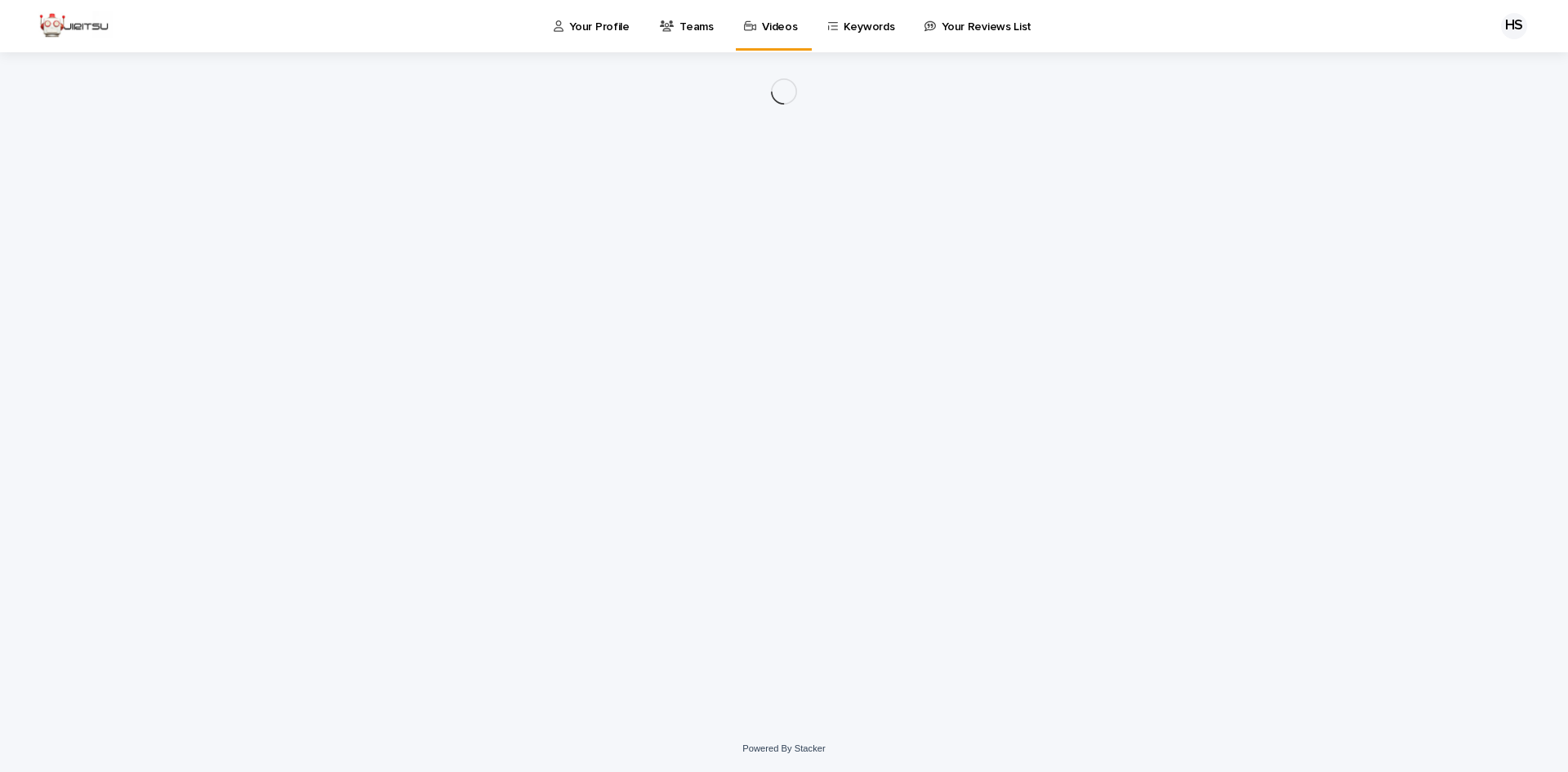 scroll, scrollTop: 0, scrollLeft: 0, axis: both 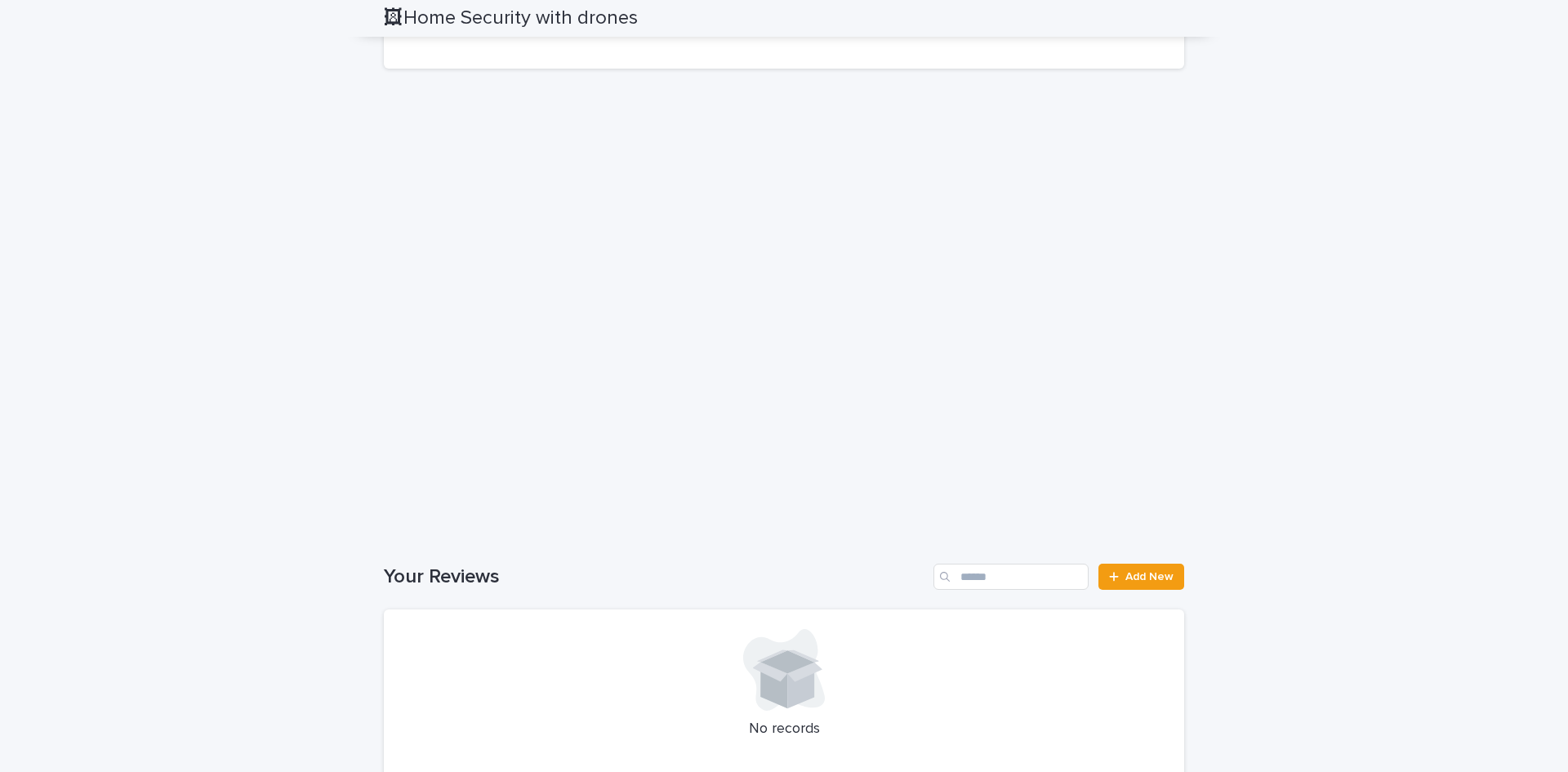 click on "Loading... Saving… Loading... Saving… 🖼Home Security with drones 🖼Home Security with drones Sorry, there was an error saving your record. Please try again. Please fill out the required fields below. Loading... Saving… Loading... Saving… Loading... Saving… Title Home Security with drones Details Wk08   [0:39] 🇯🇵 All Class Summary 87回 (4.77) █▂　　　 Loading... Saving… Description (J) 自動監視ドローン
家に設置されたセンサーが、家に不在の時に人を感知すると、自動でドローンを飛ばして状況を把握する。スマートフォンに状況を通知する。 Description You might like drone security for your own home. But would you like to still through a neighbourhood where every house had this...? Your SR Not rated yet   Collected Student Reviews Watch in New Tab pdf (if available) - Loading... Saving… Loading... Saving… Your Reviews Add New No records" at bounding box center (784, -361) 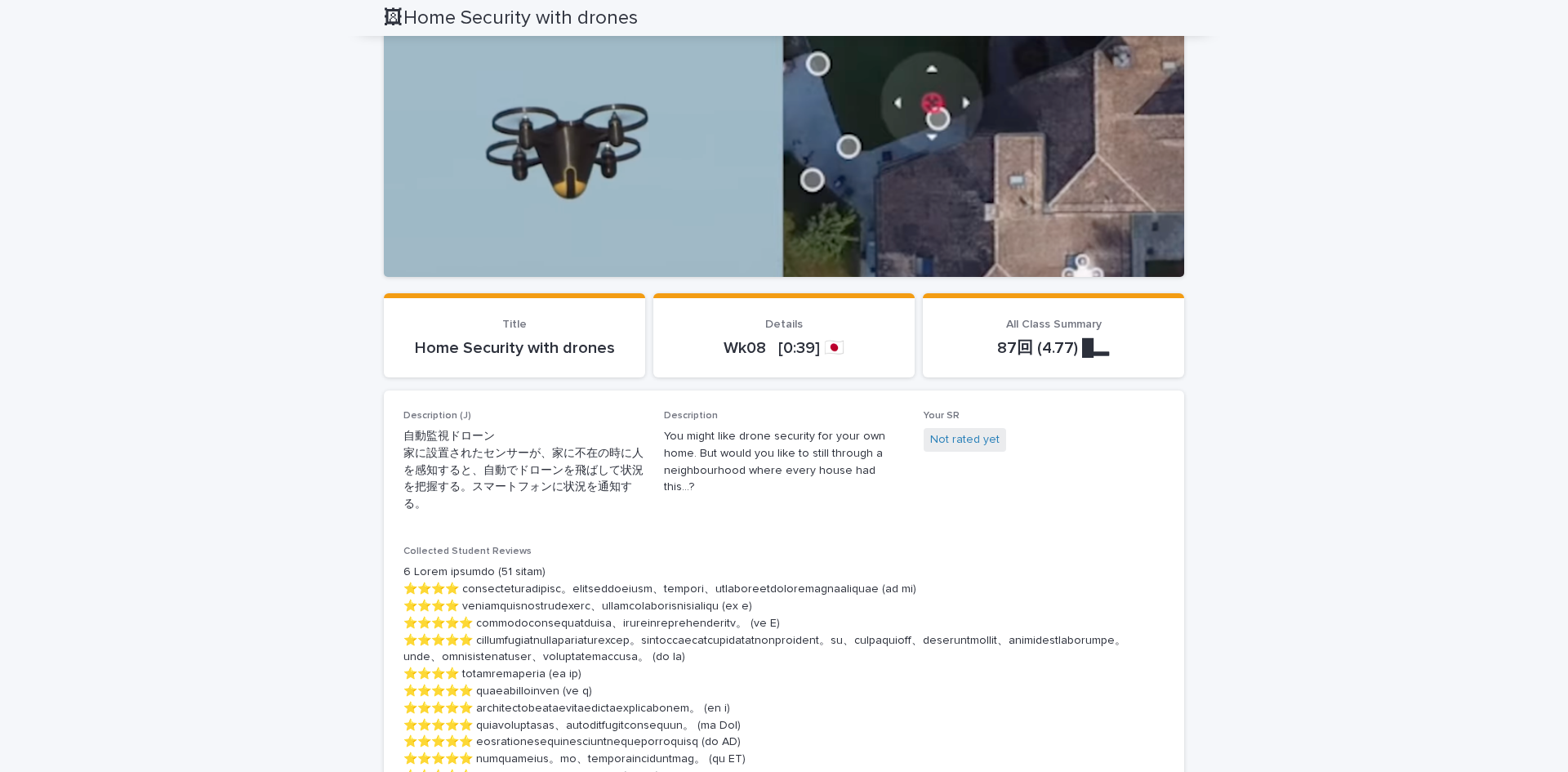 scroll, scrollTop: 0, scrollLeft: 0, axis: both 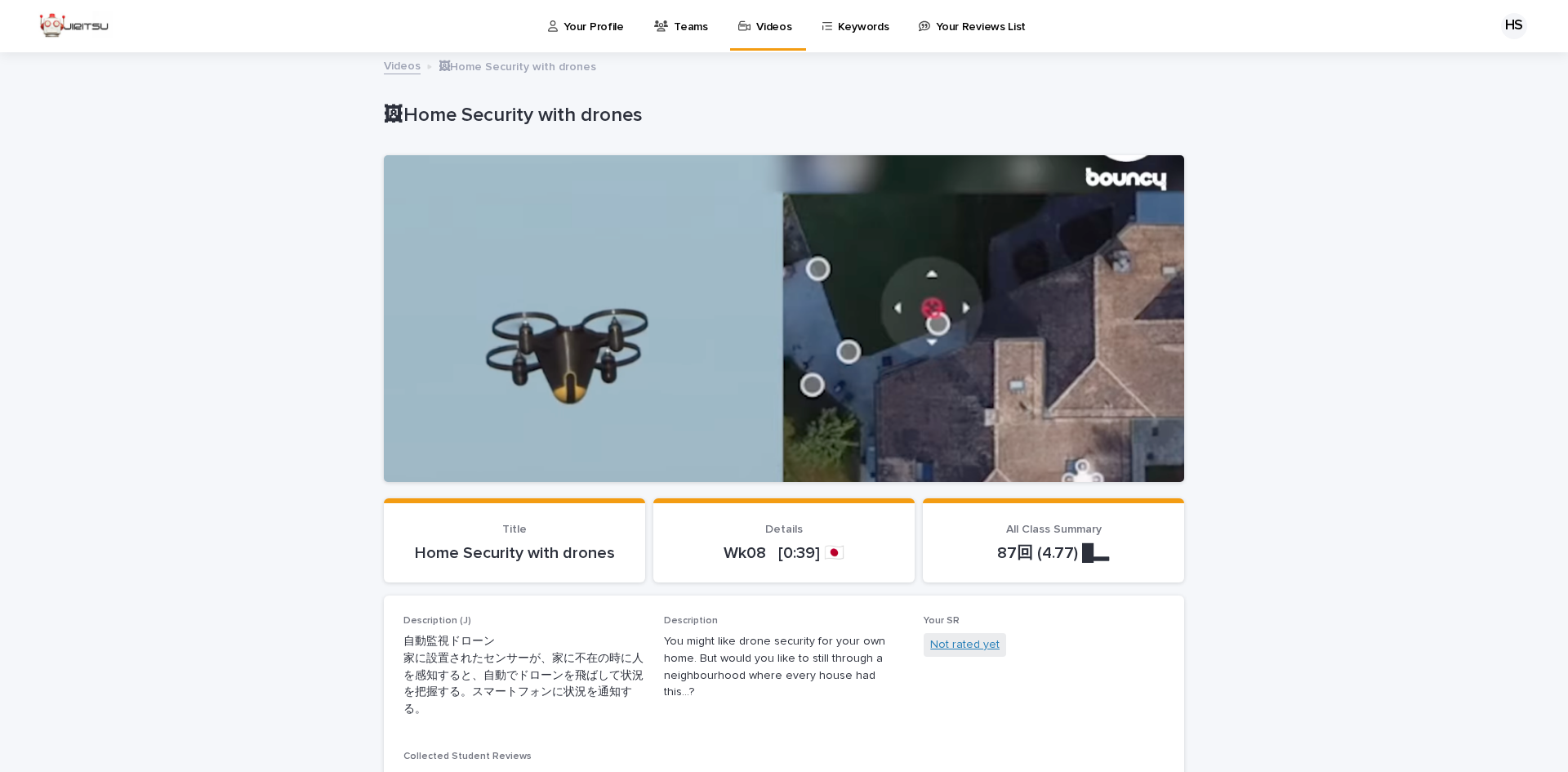 click on "Not rated yet" at bounding box center [964, 645] 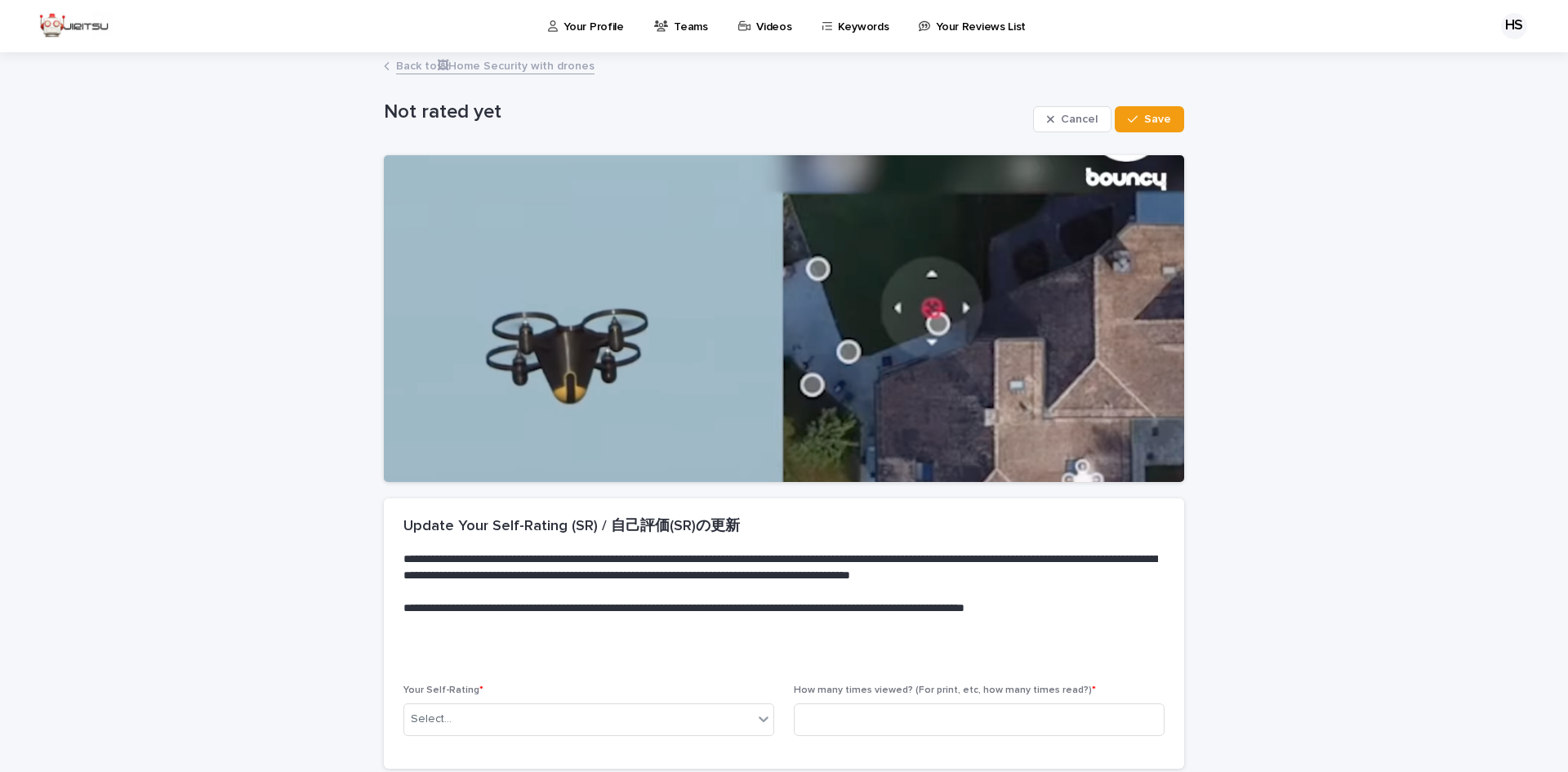 scroll, scrollTop: 138, scrollLeft: 0, axis: vertical 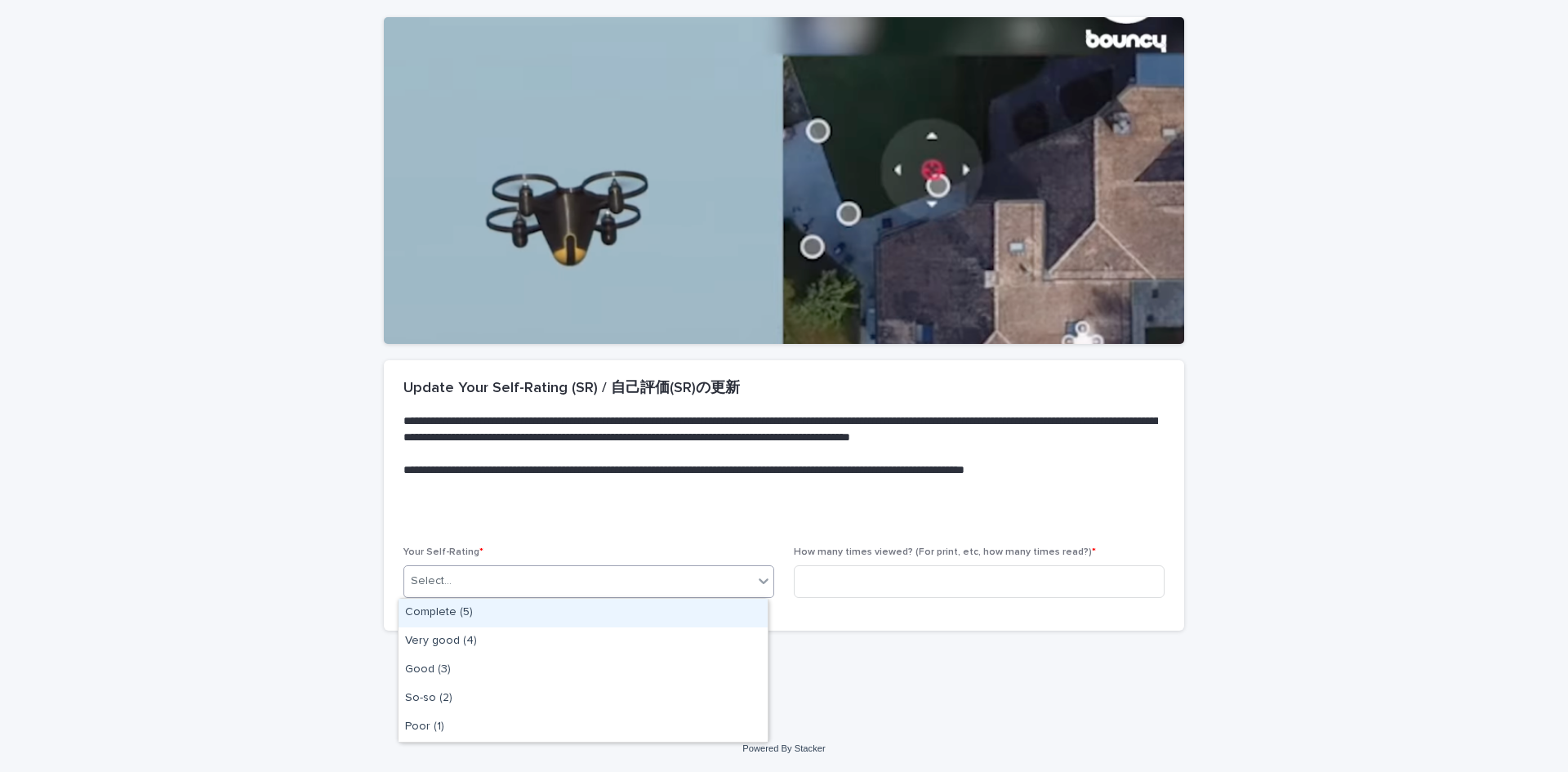 click on "Your Profile Teams Videos Keywords Your Reviews List HS Back to  🖼Home Security with drones Loading... Saving… Loading... Saving… Not rated yet Cancel Save Not rated yet Cancel Save Sorry, there was an error saving your record. Please try again. Please fill out the required fields below. Loading... Saving… Loading... Saving… Loading... Saving… 🧩 This is a Double SR There are 2 videos that use this SR. For "times viewed" please give the total for the two videos. このSRを使用している動画は2つあります。「視聴回数」は2つの動画の合計を教えてください。 Loading... Saving… 🧩 This is a Triple SR There are 3 videos that use this SR. For "times viewed" please give the total for the three videos. このSRを使用している動画は3つあります。「視聴回数」は3つの動画の合計を教えてください。 Loading... Saving… Update Your Self-Rating (SR)  / 自己評価(SR)の更新                                         •••" at bounding box center (784, 386) 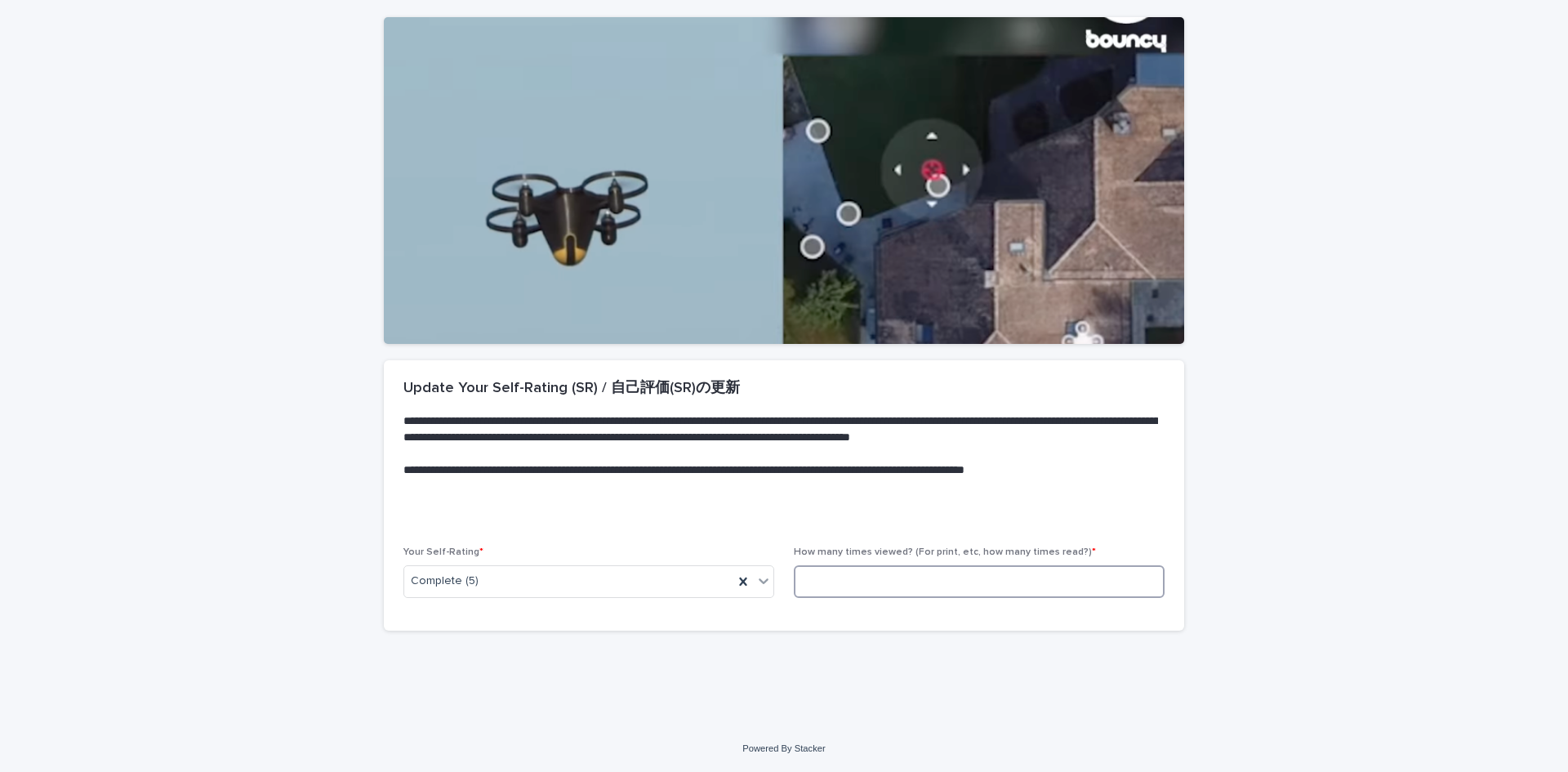 click at bounding box center [979, 582] 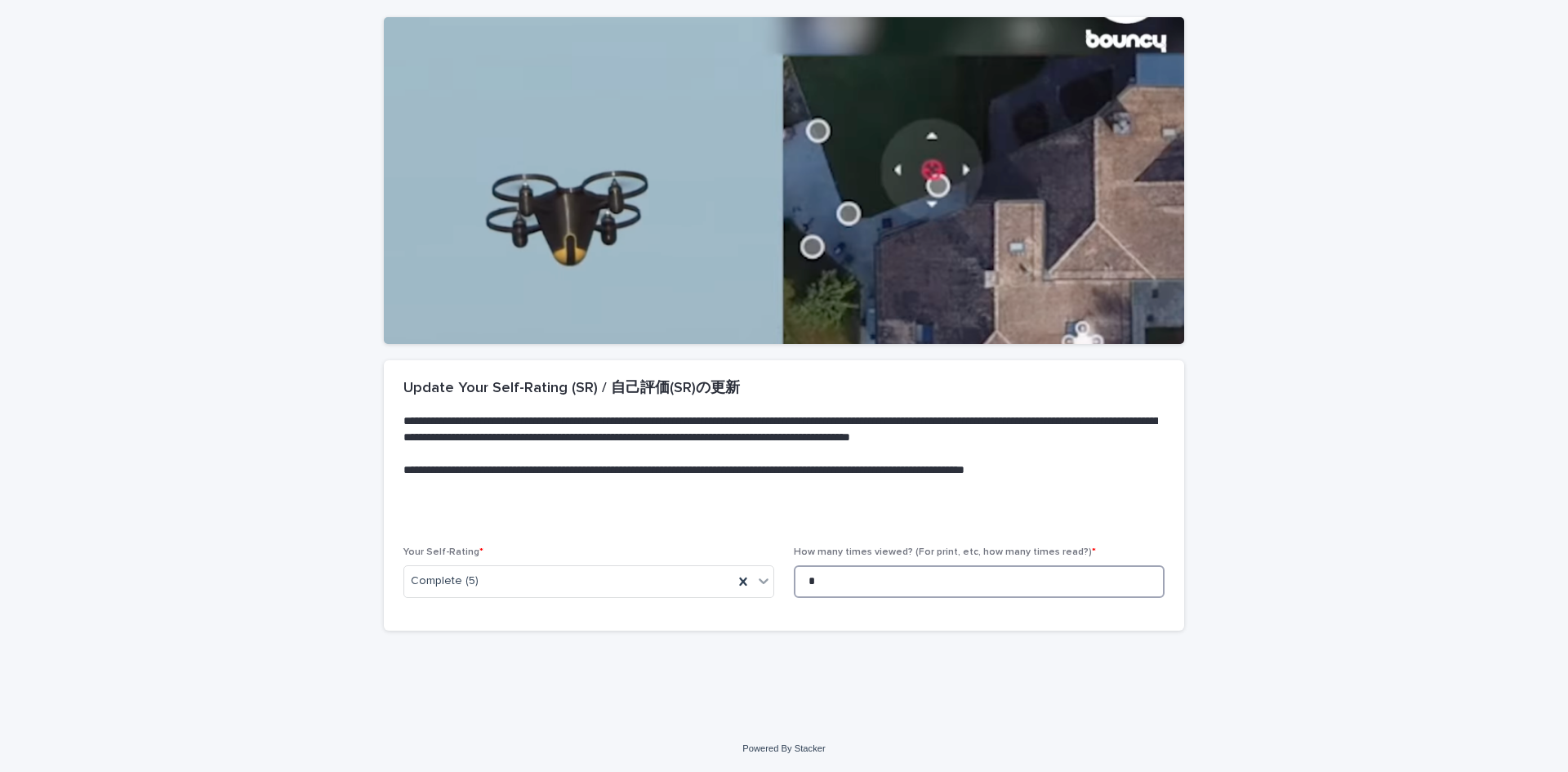 scroll, scrollTop: 0, scrollLeft: 0, axis: both 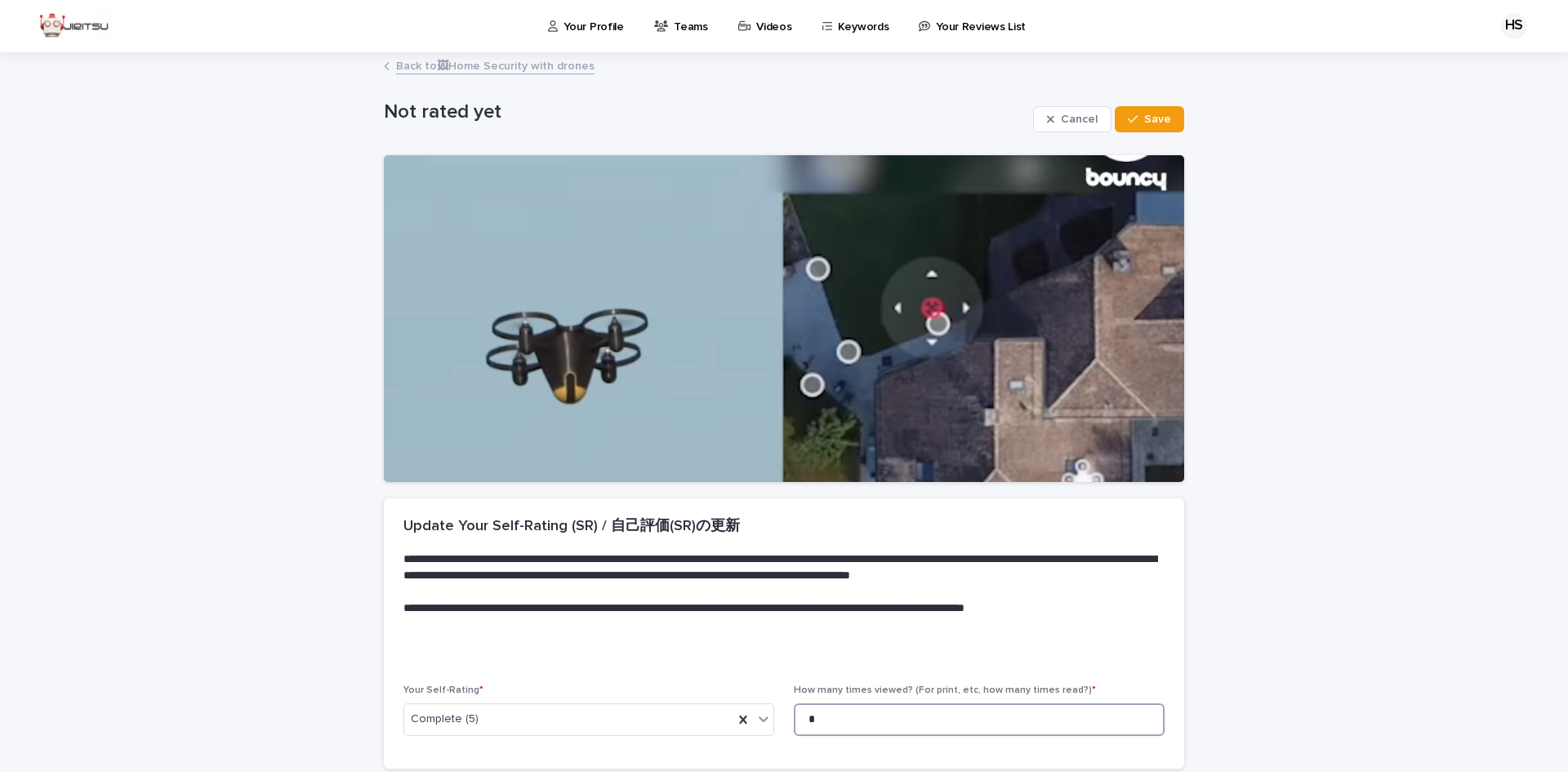 type on "*" 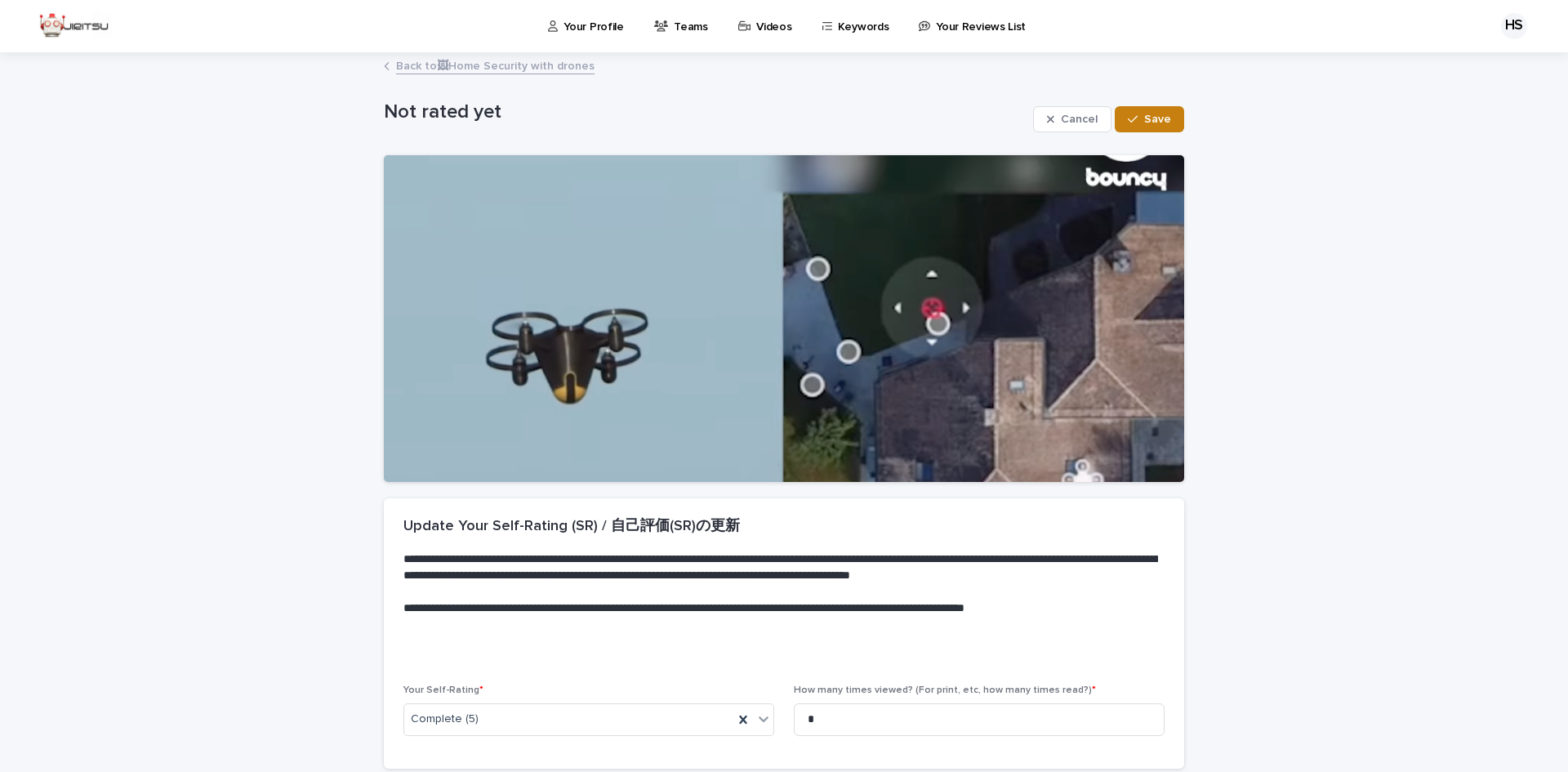 click on "Cancel Save" at bounding box center (1108, 119) 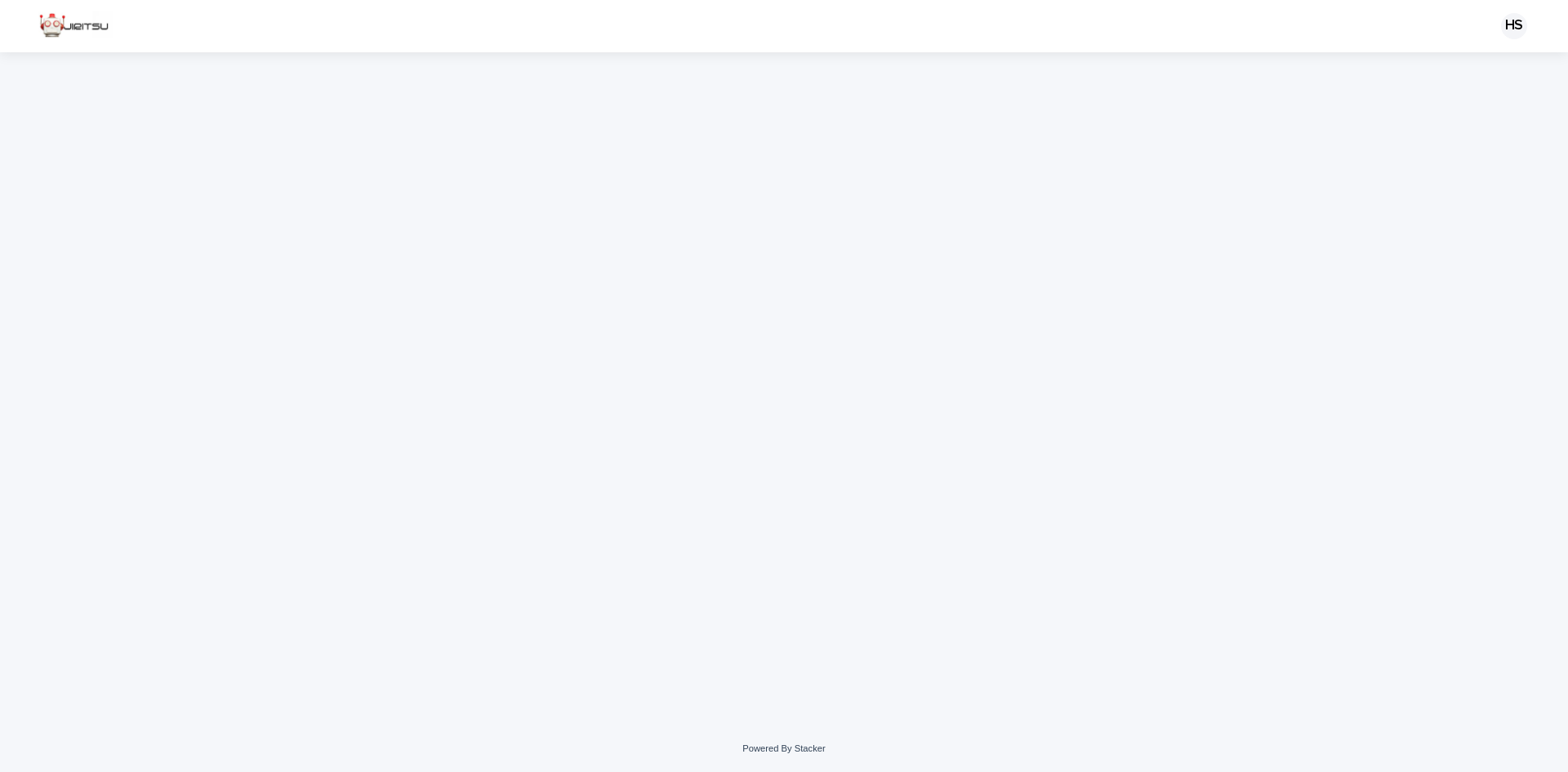 scroll, scrollTop: 0, scrollLeft: 0, axis: both 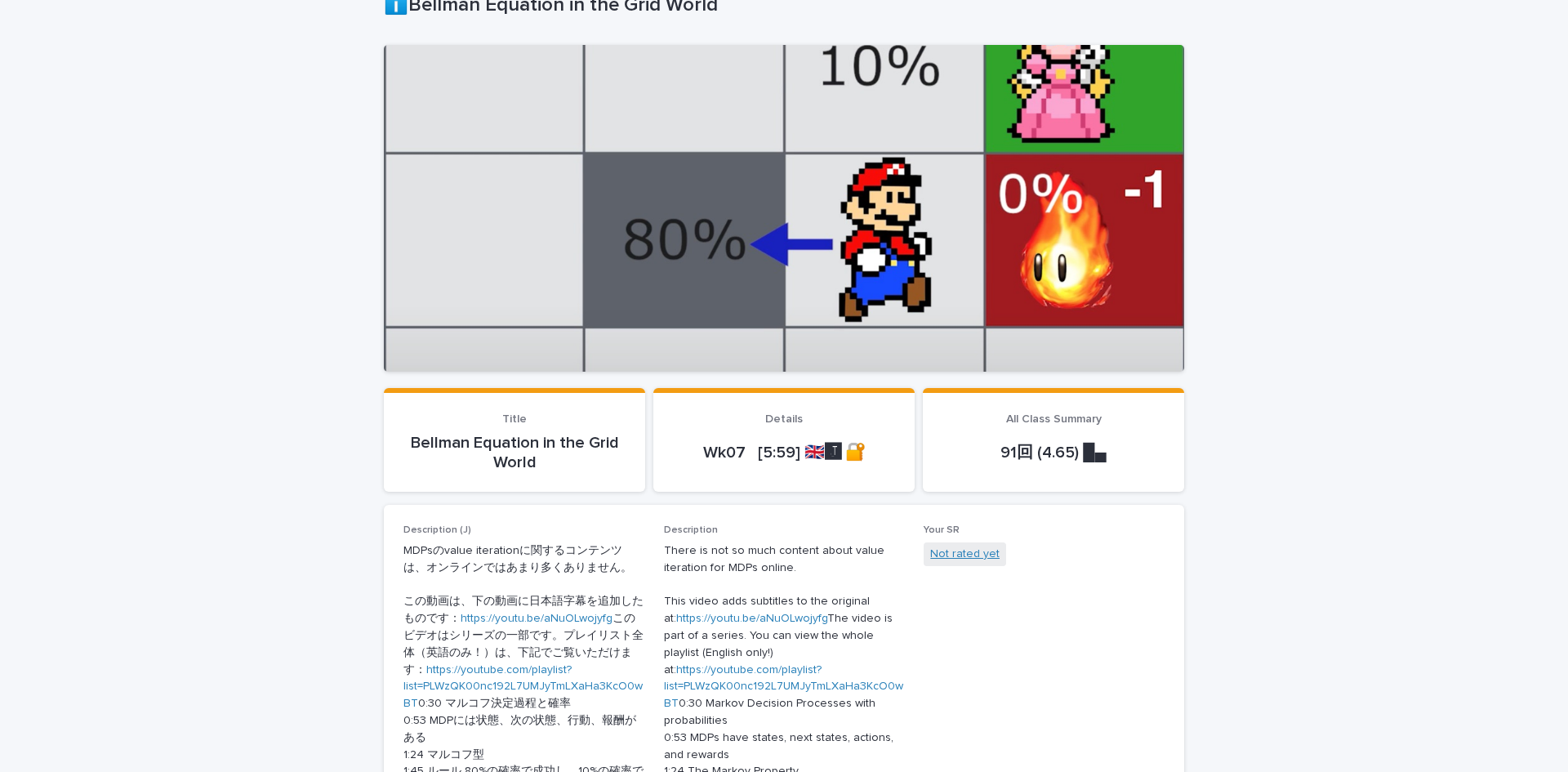 click on "Not rated yet" at bounding box center (964, 554) 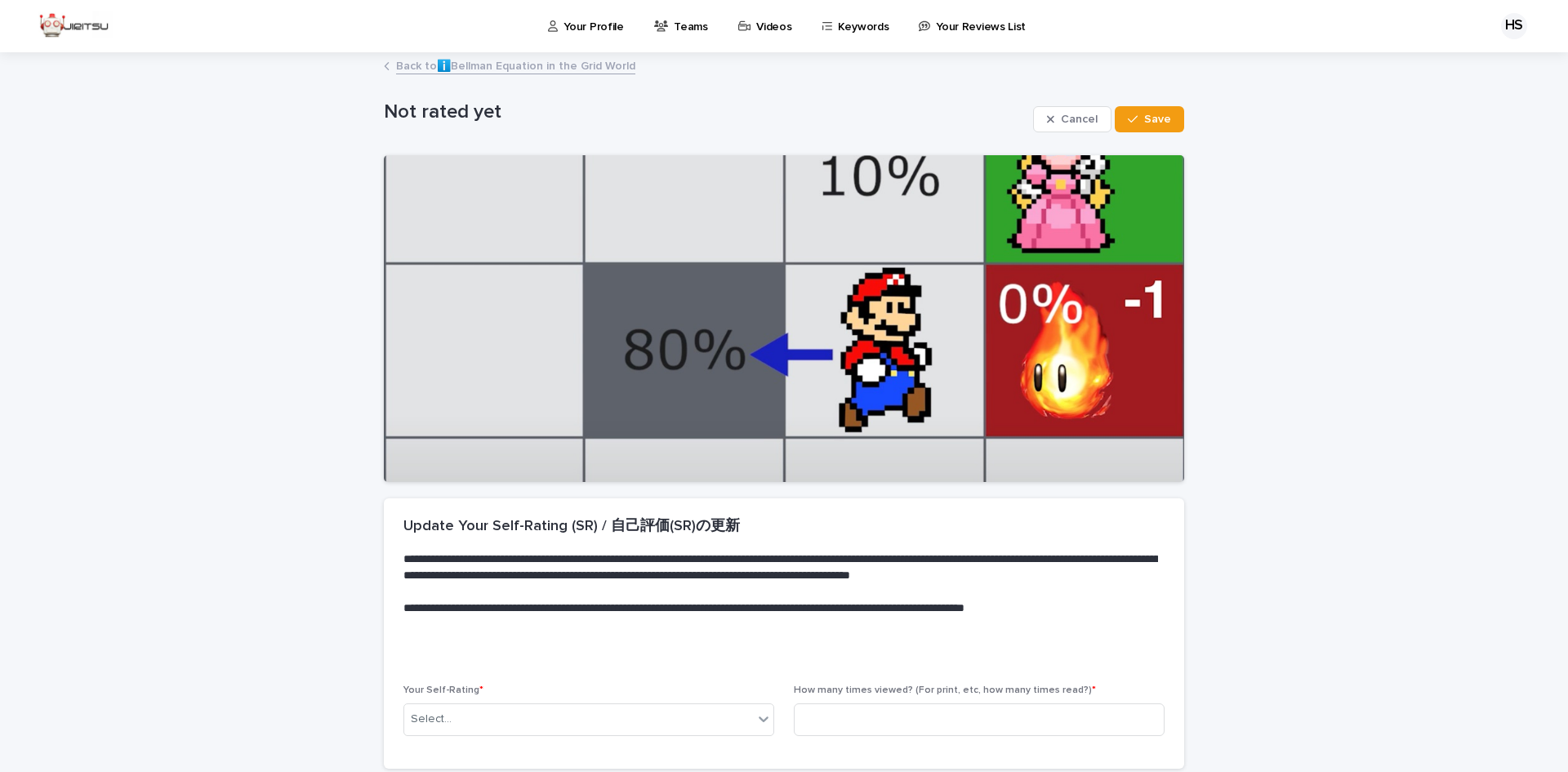 scroll, scrollTop: 138, scrollLeft: 0, axis: vertical 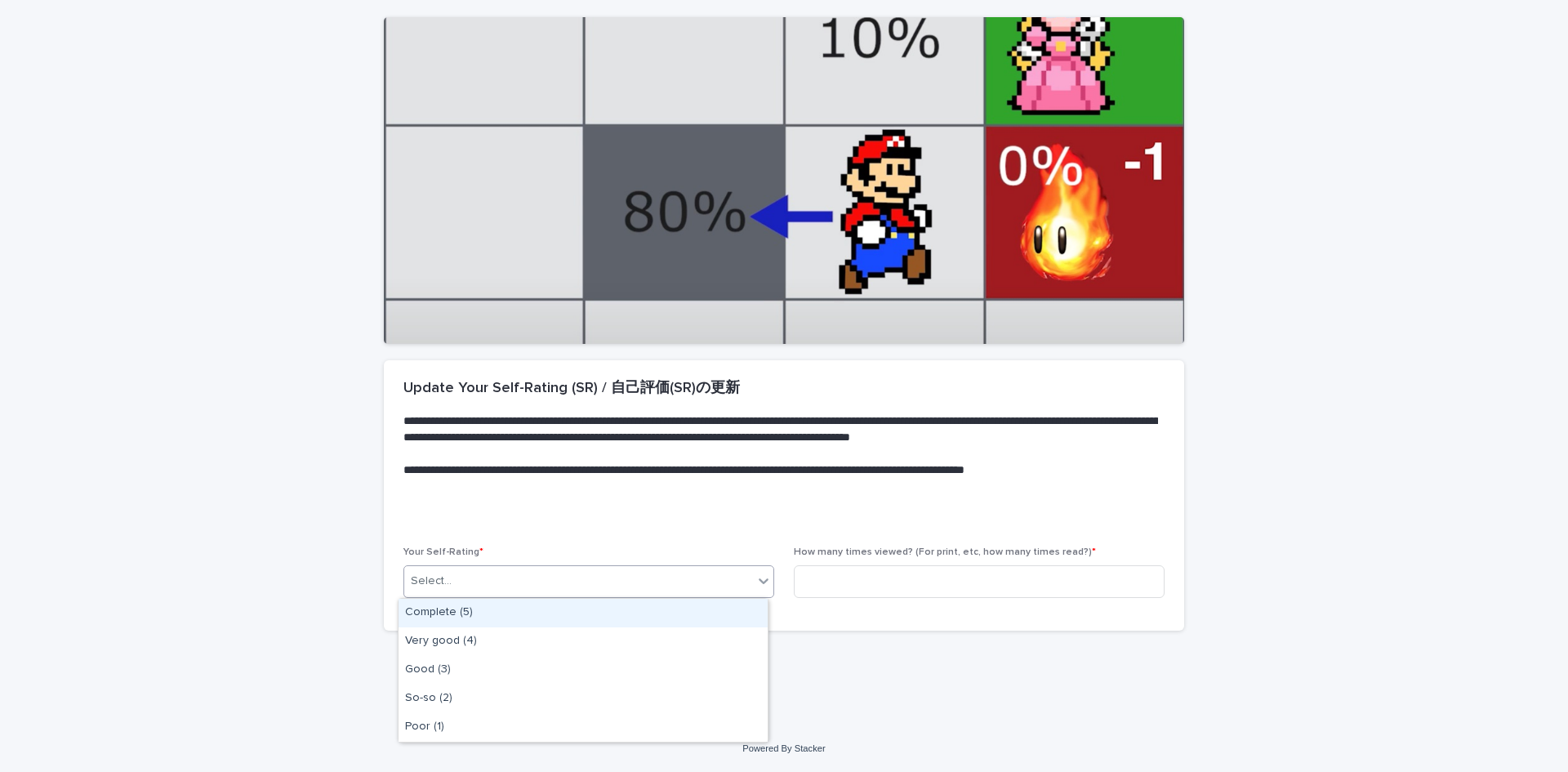 click on "Select..." at bounding box center [578, 581] 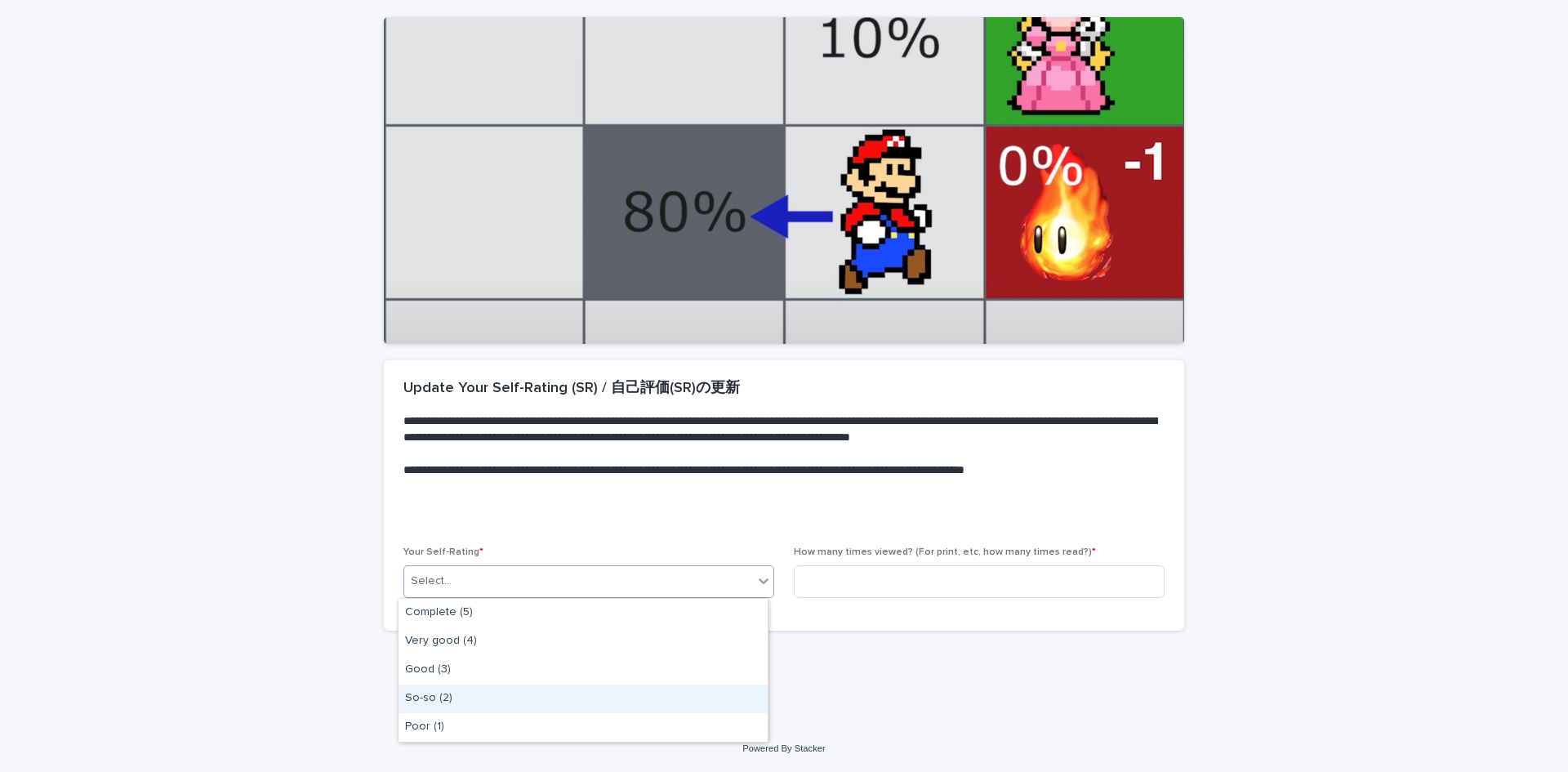 click on "So-so (2)" at bounding box center (583, 698) 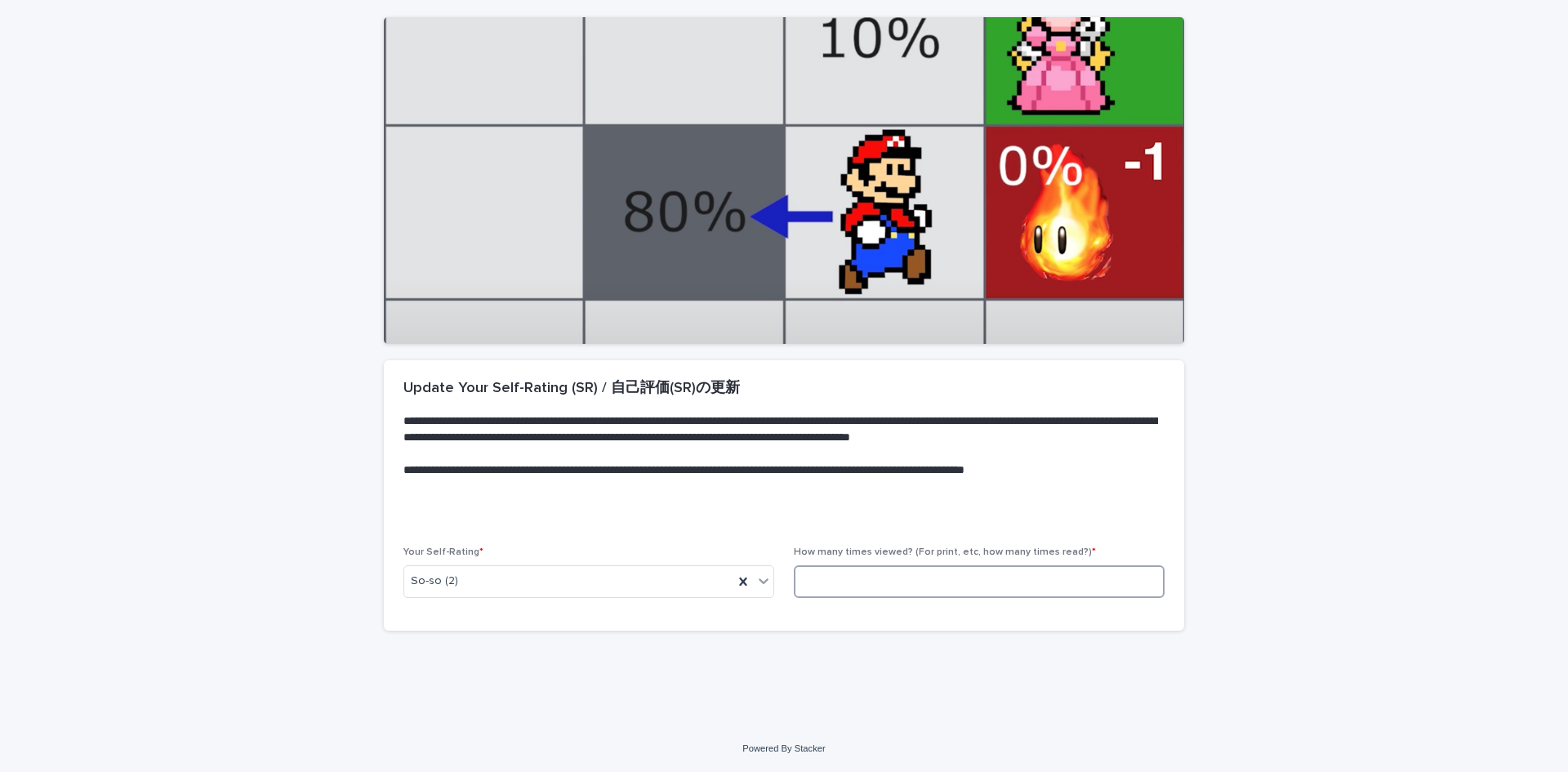 click at bounding box center [979, 582] 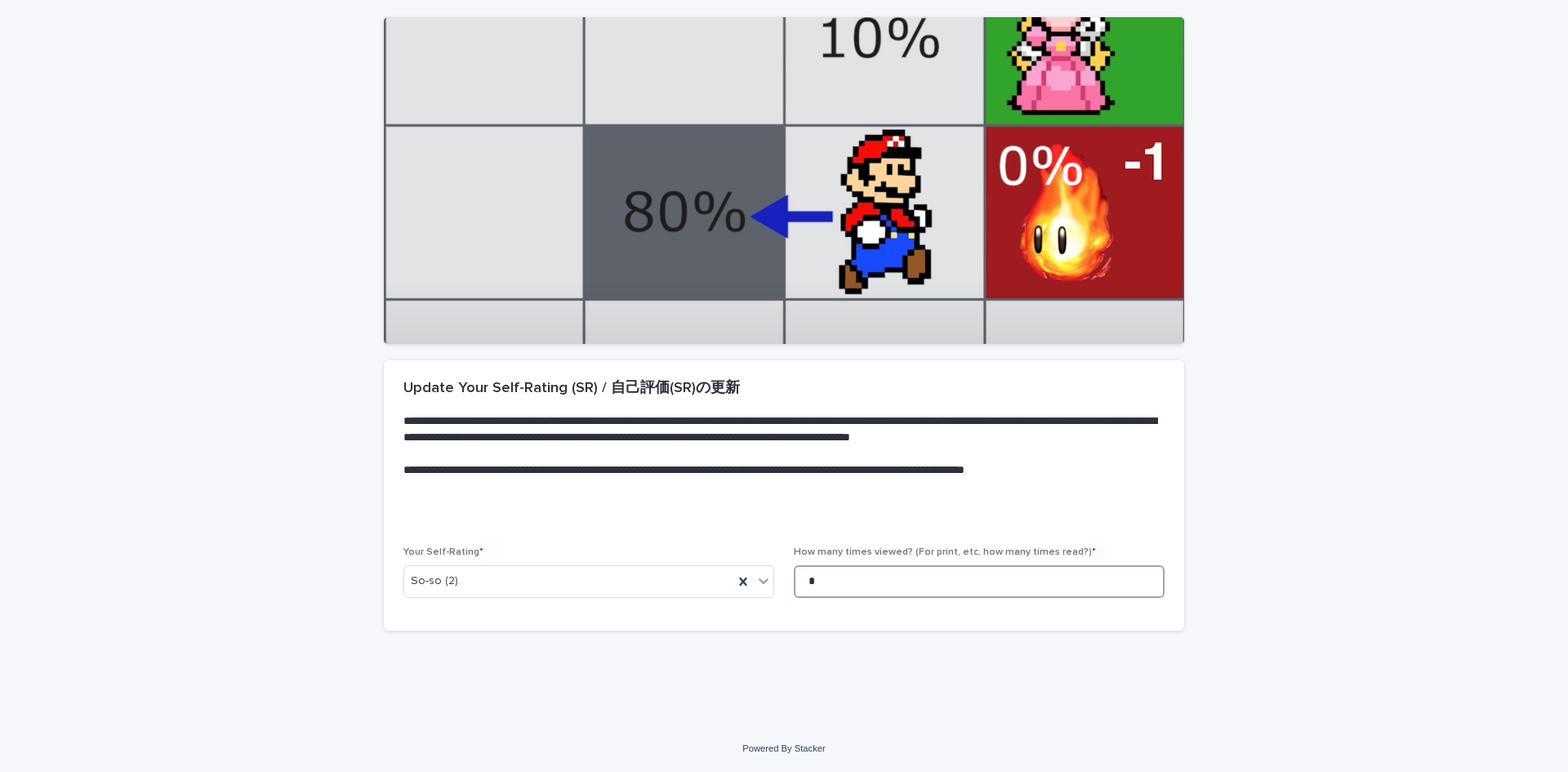 scroll, scrollTop: 0, scrollLeft: 0, axis: both 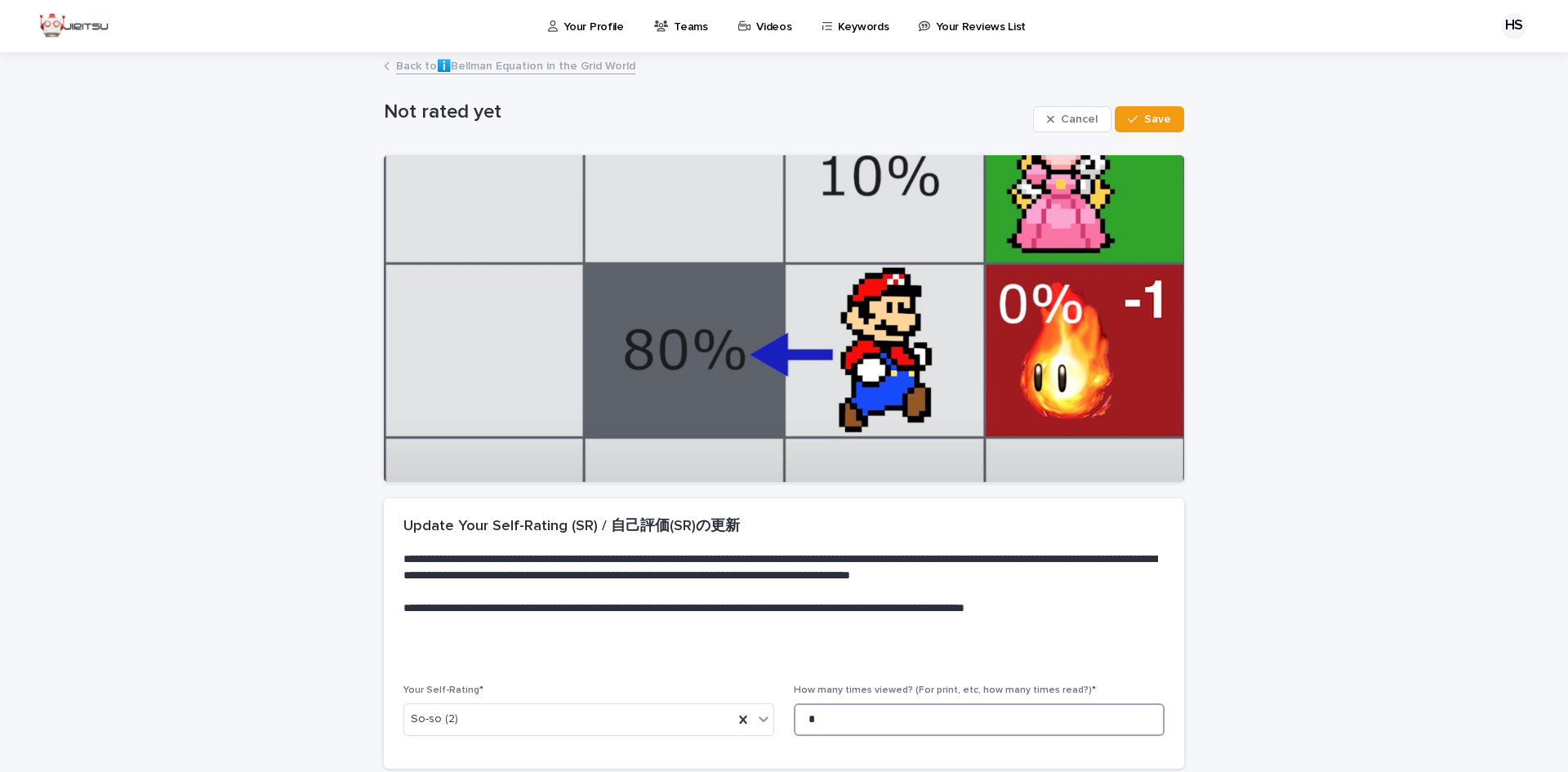 type on "*" 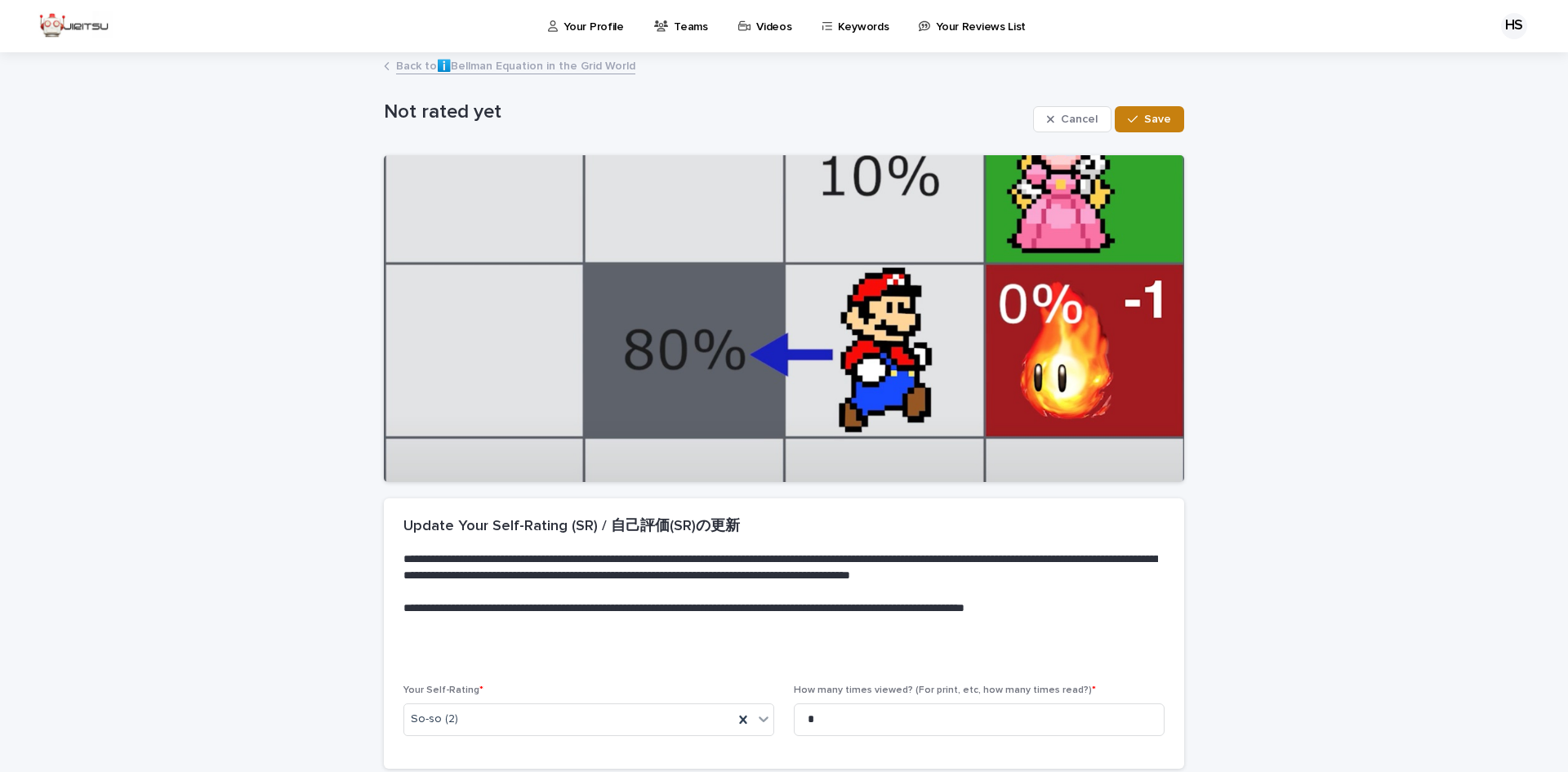 click on "Cancel Save" at bounding box center [1108, 119] 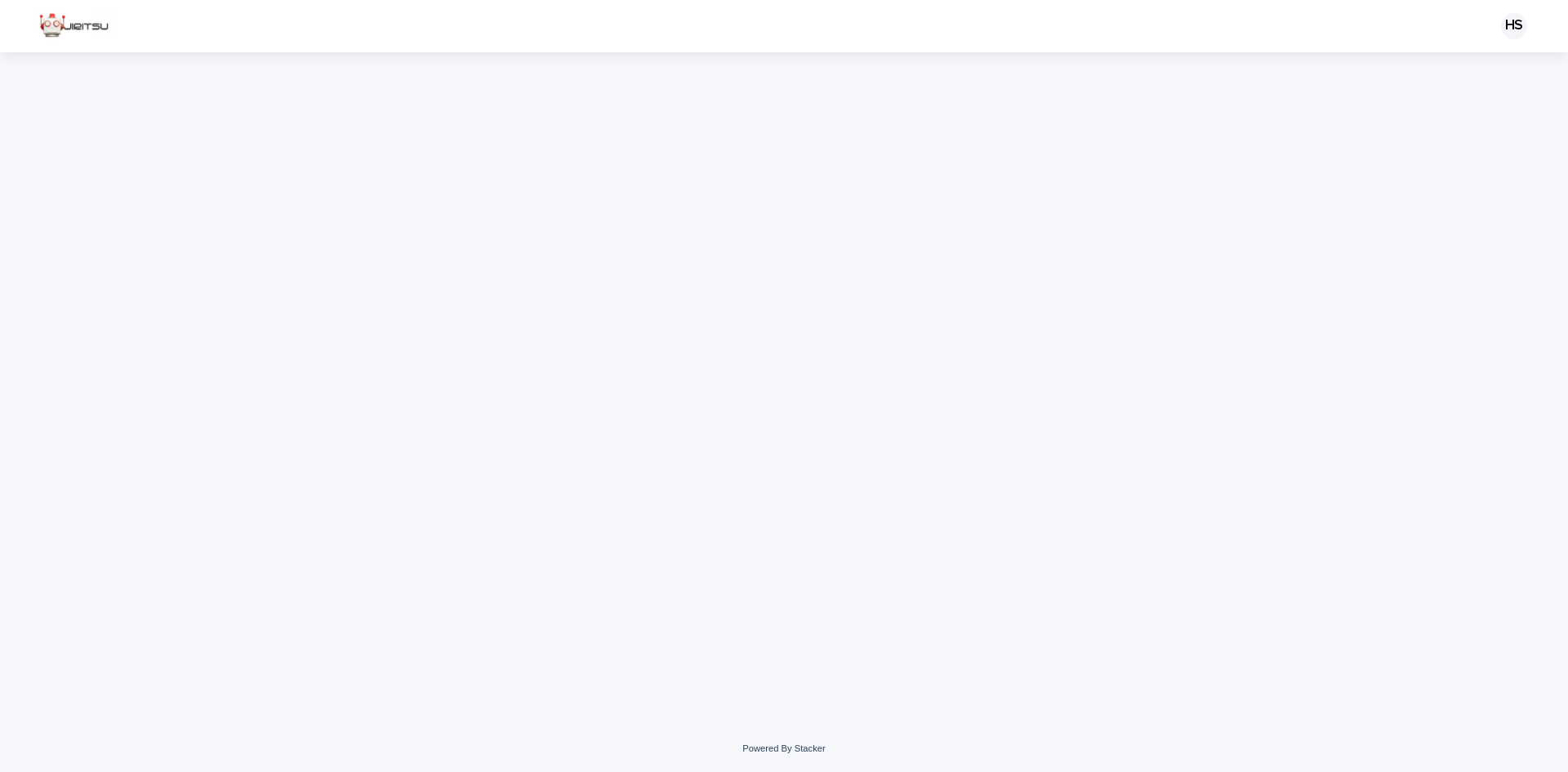 scroll, scrollTop: 0, scrollLeft: 0, axis: both 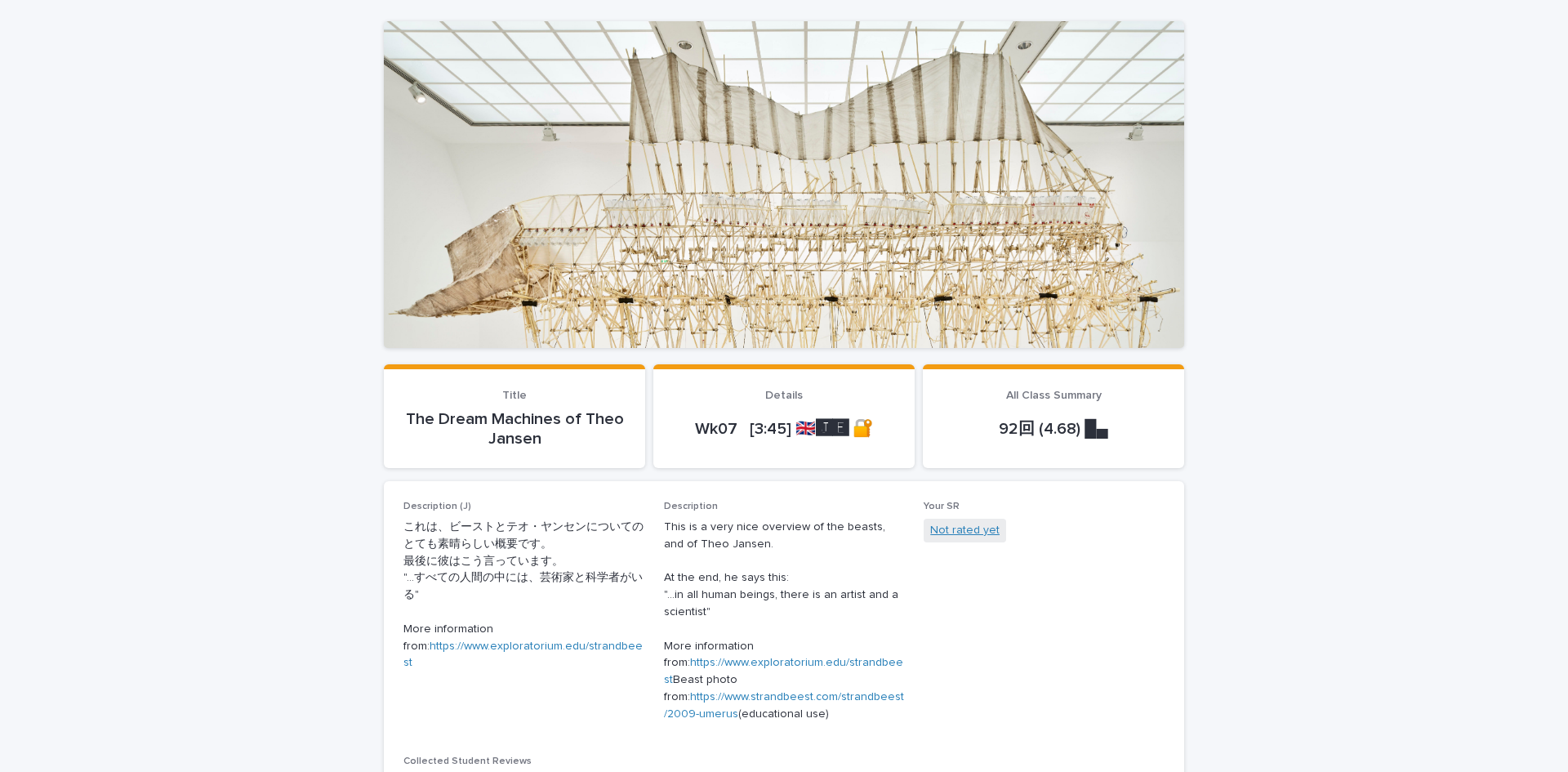 click on "Not rated yet" at bounding box center [964, 530] 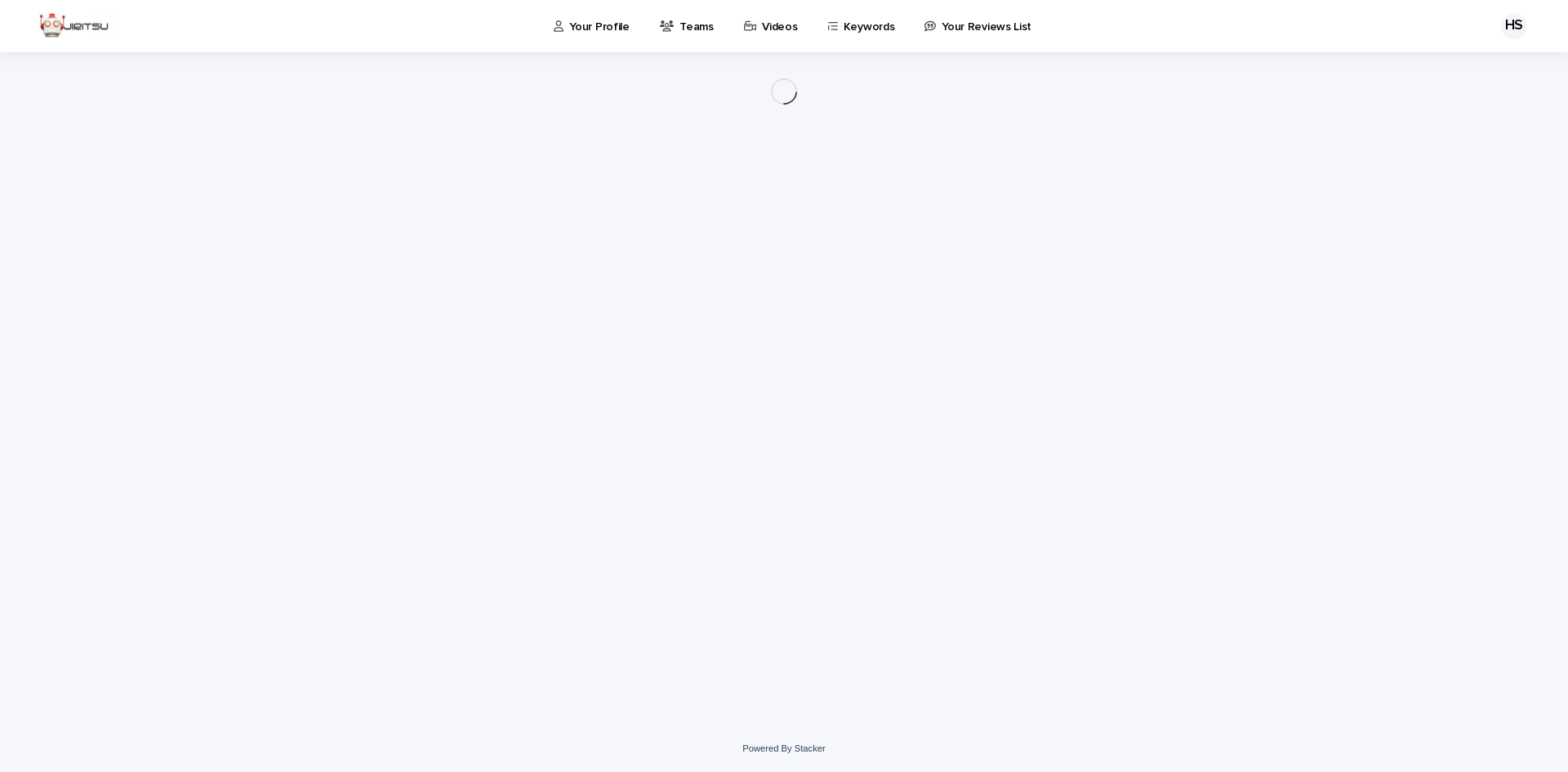 scroll, scrollTop: 0, scrollLeft: 0, axis: both 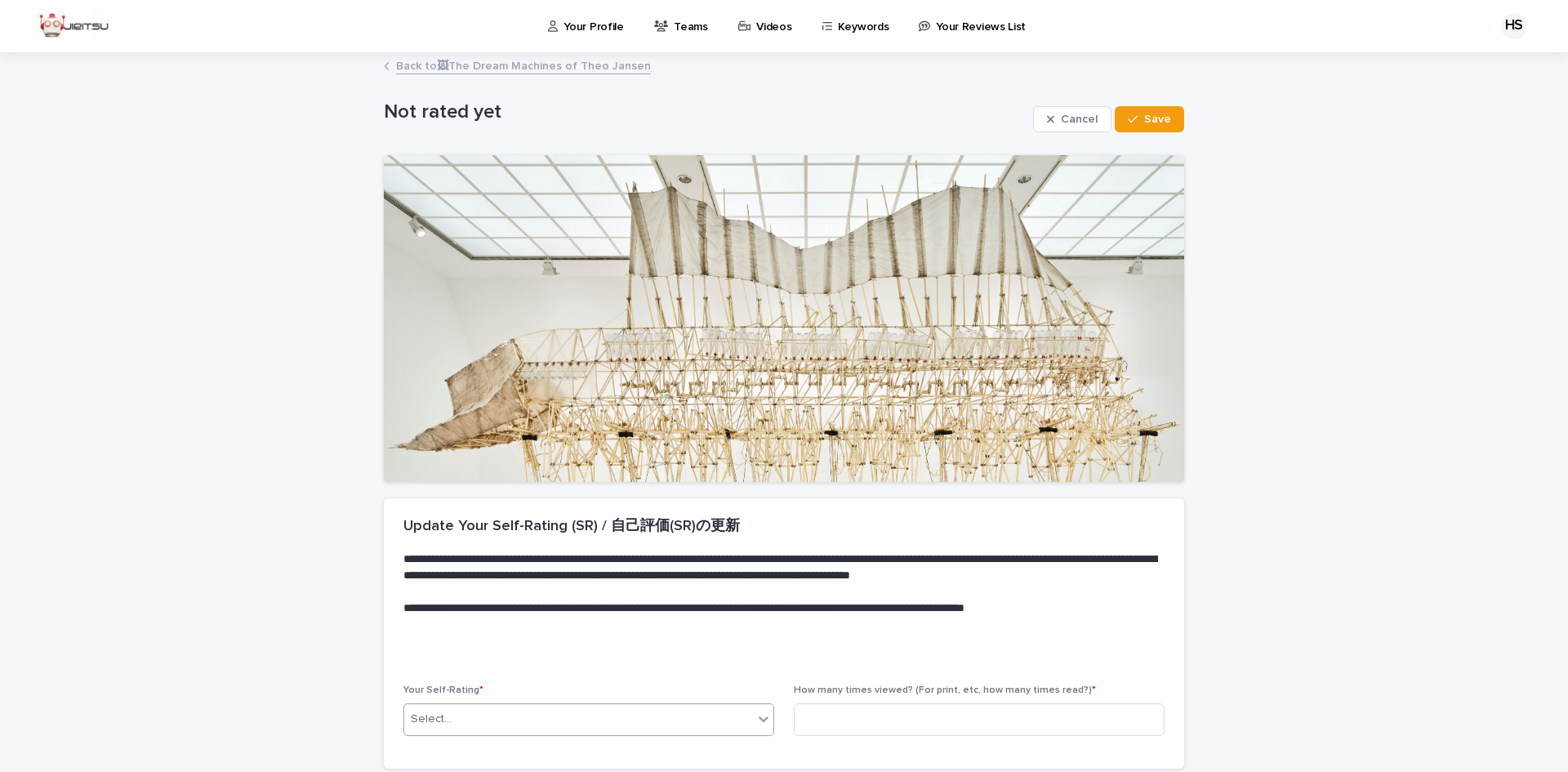 drag, startPoint x: 550, startPoint y: 739, endPoint x: 579, endPoint y: 725, distance: 32.202484 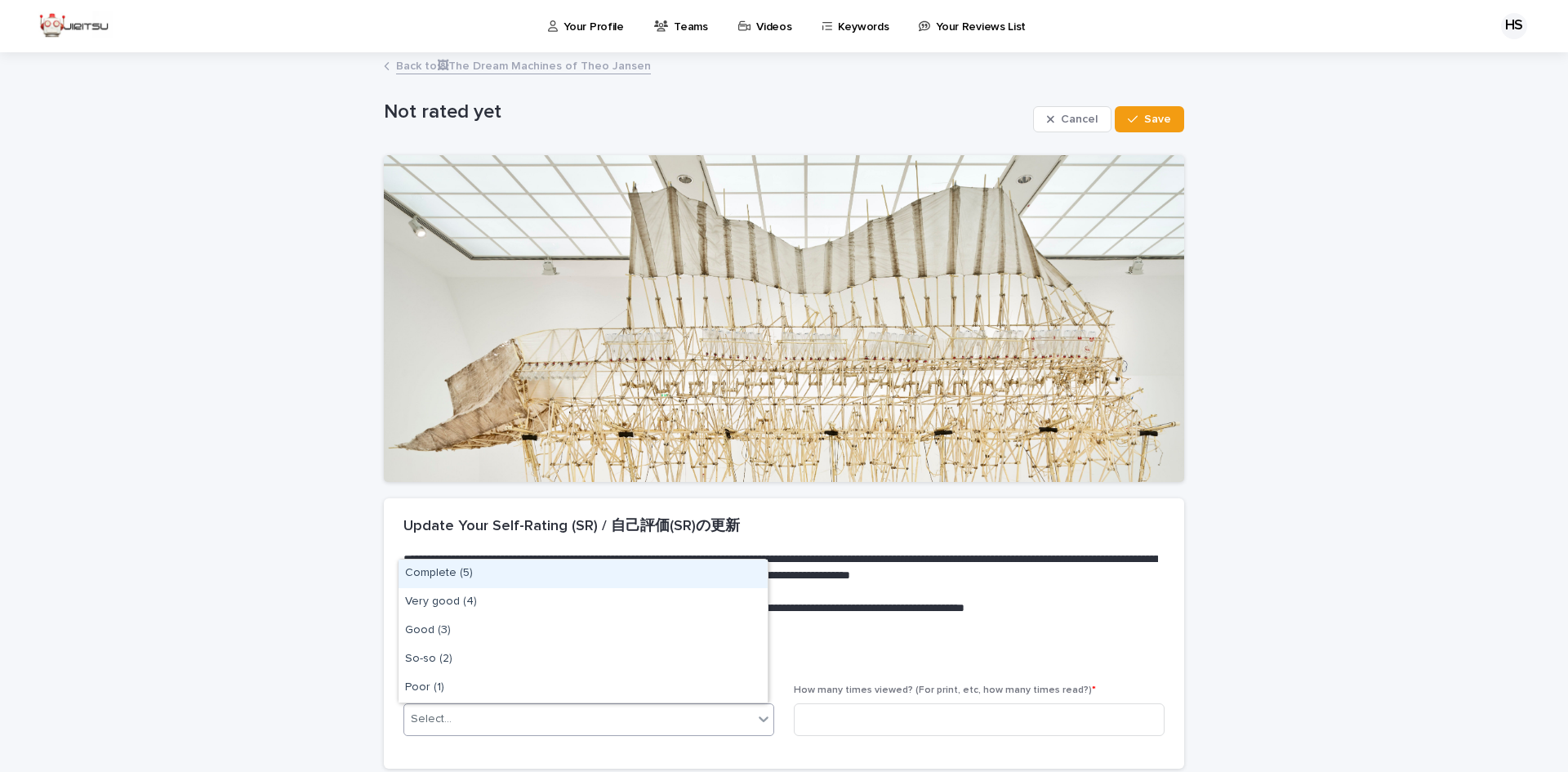 click on "Select..." at bounding box center (578, 719) 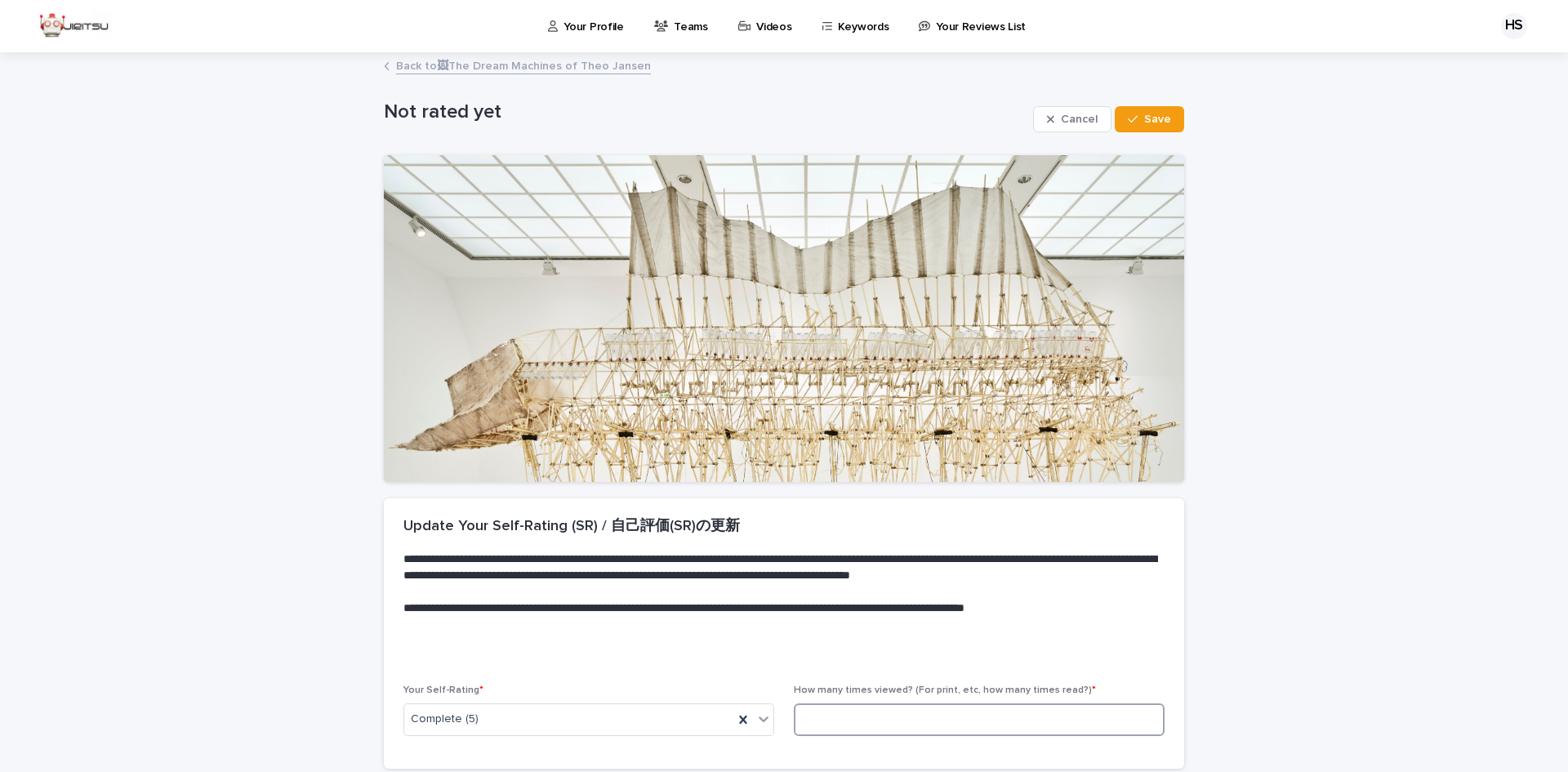 click at bounding box center [979, 720] 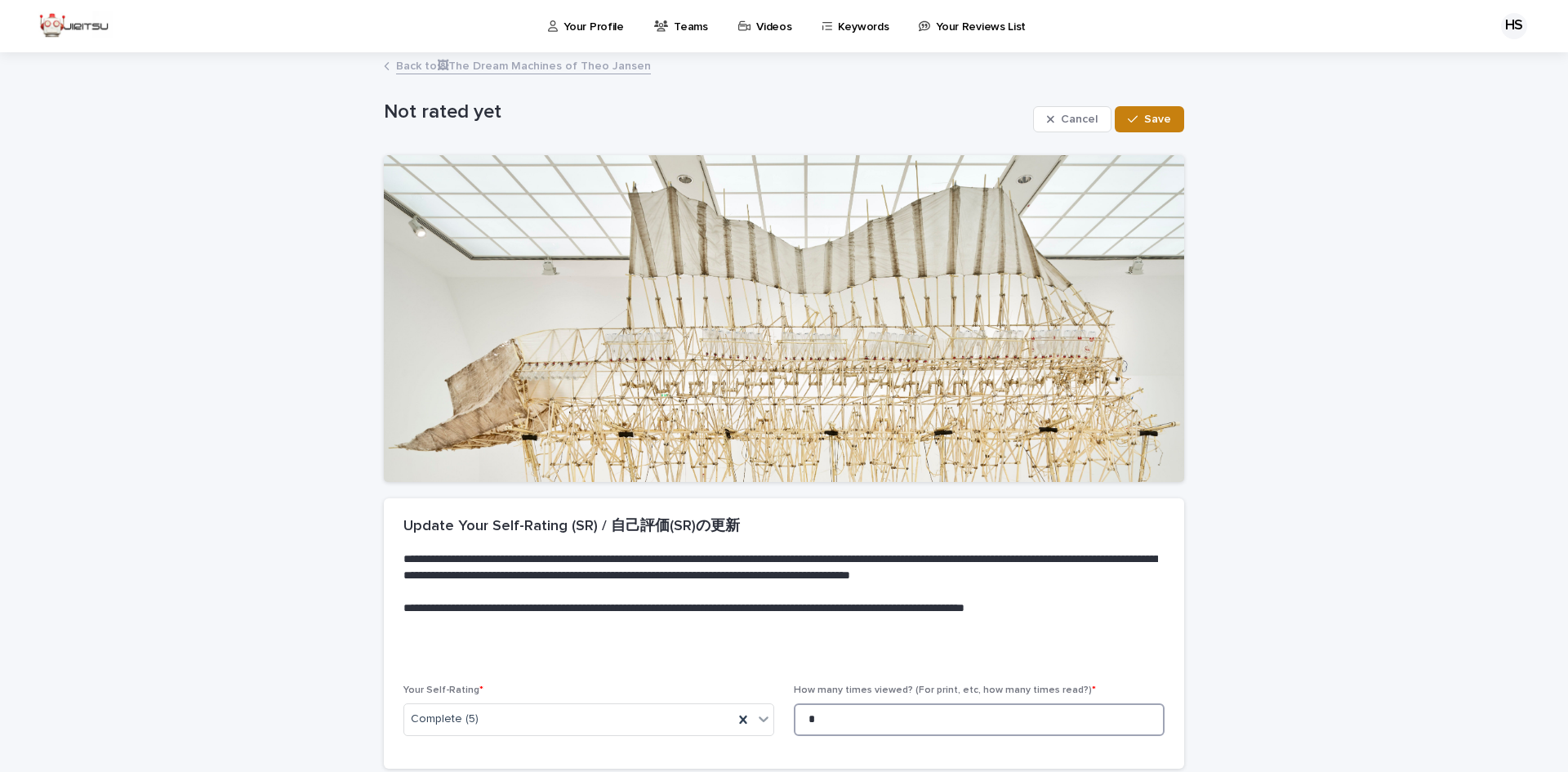 type on "*" 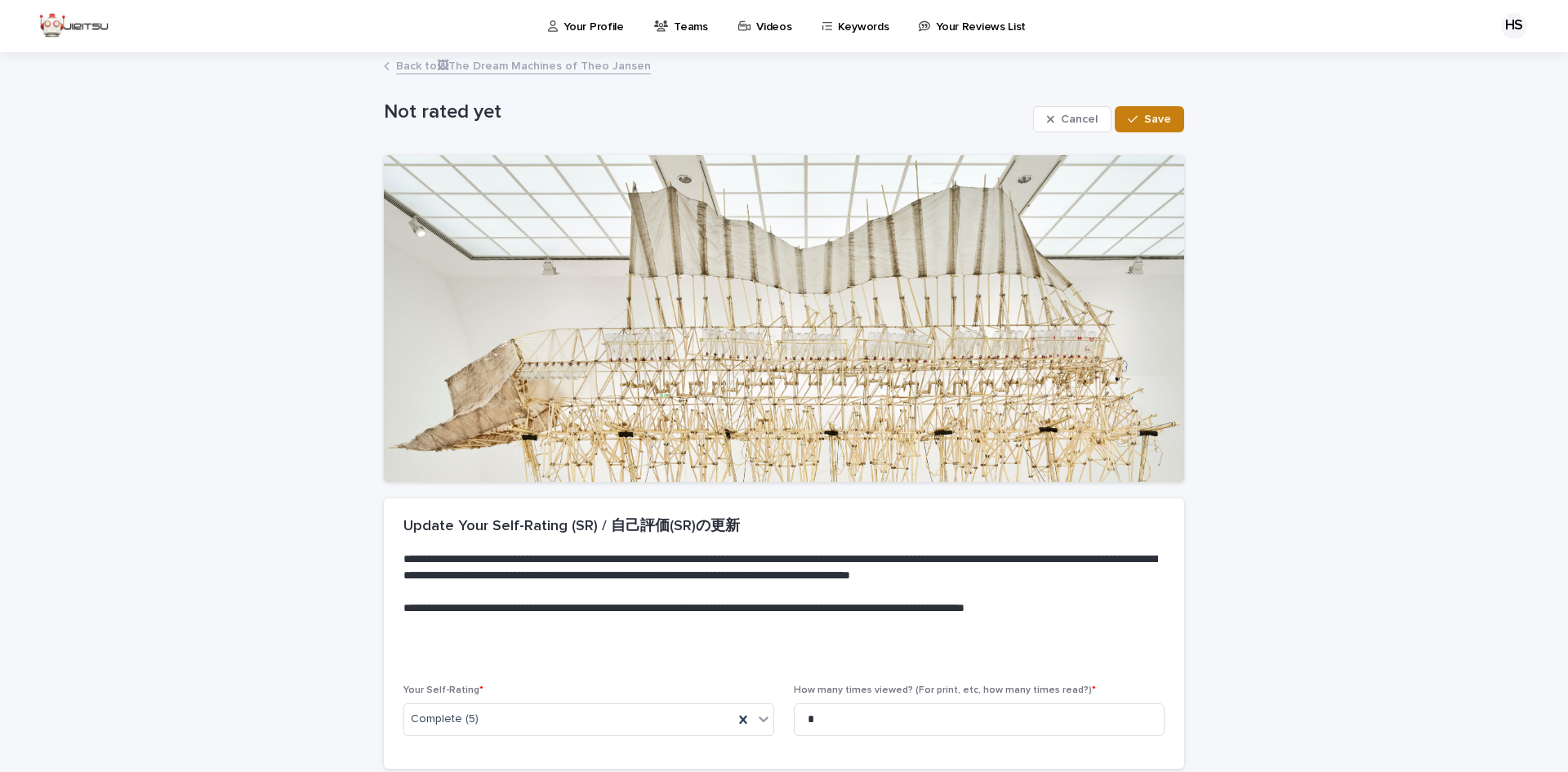 click on "Save" at bounding box center [1157, 119] 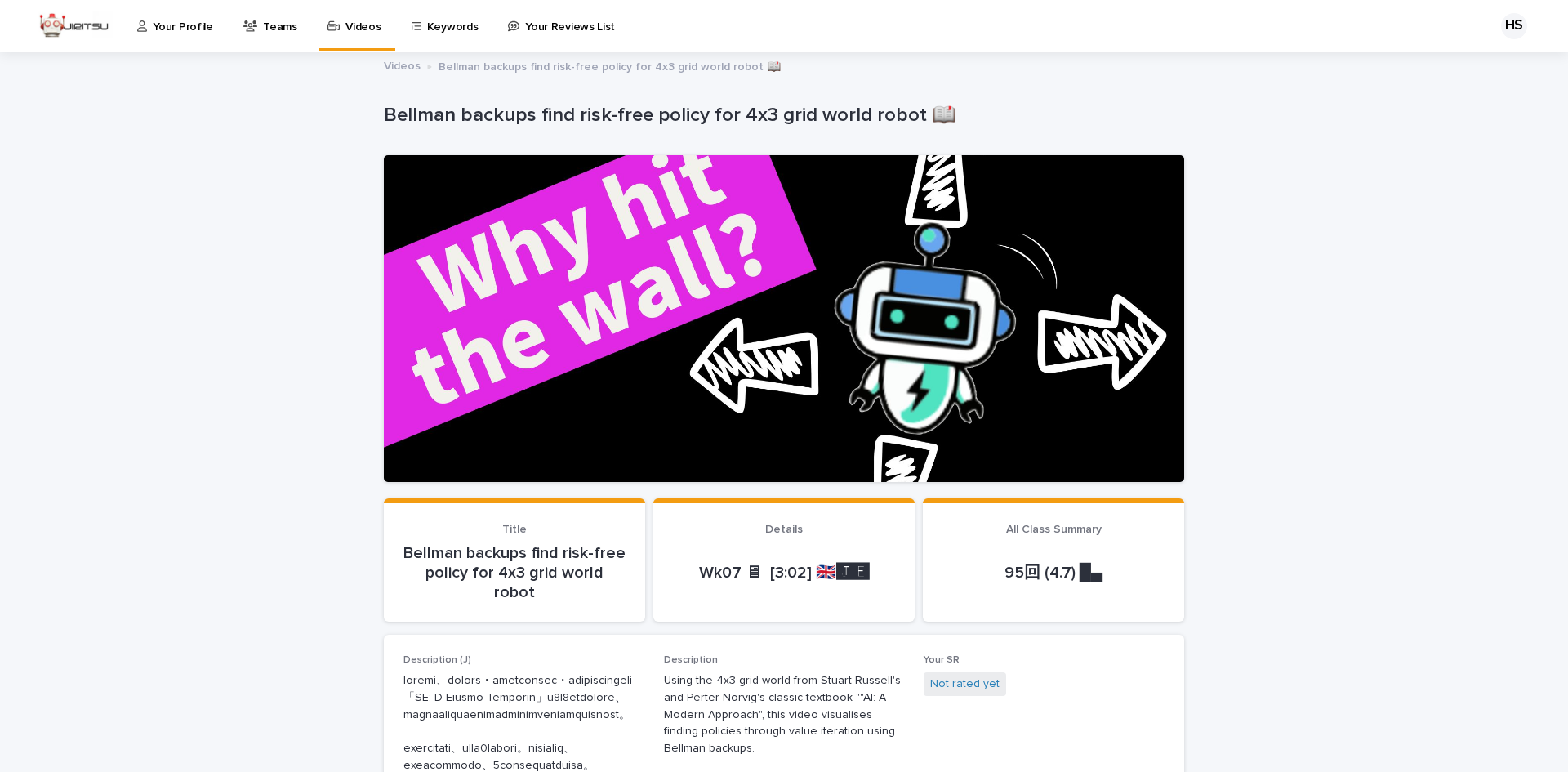 scroll, scrollTop: 0, scrollLeft: 0, axis: both 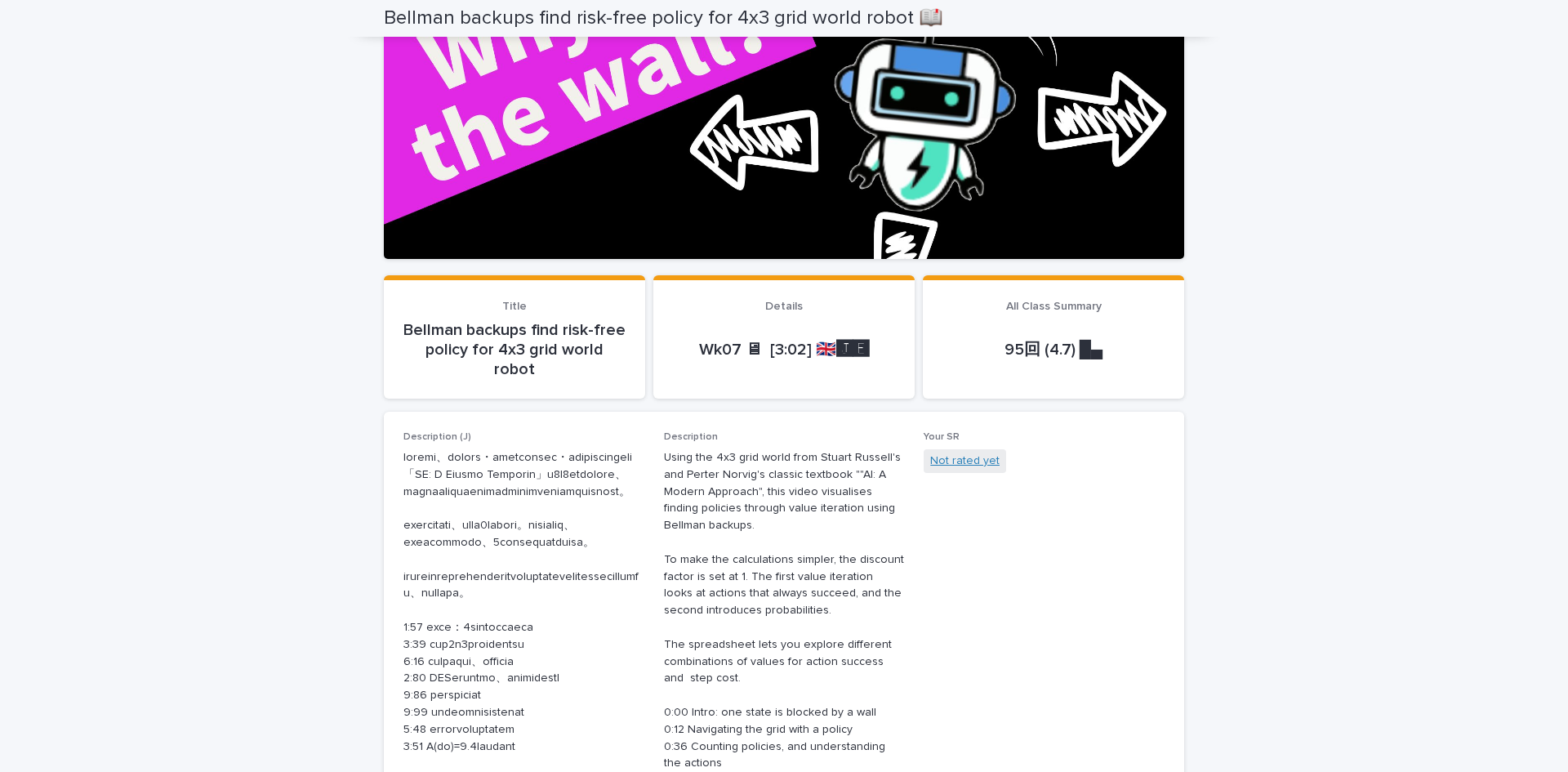 click on "Not rated yet" at bounding box center (964, 461) 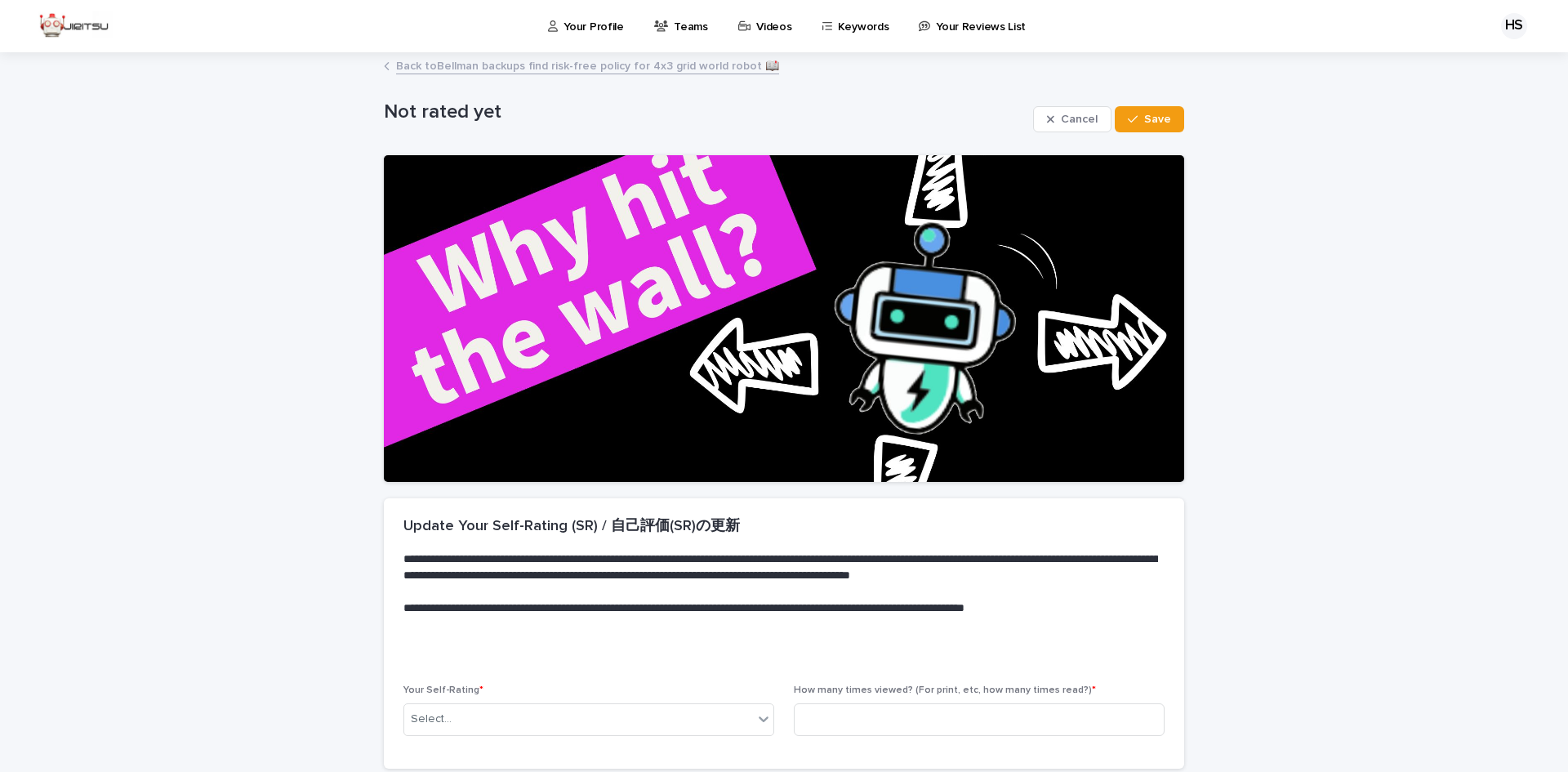 scroll, scrollTop: 138, scrollLeft: 0, axis: vertical 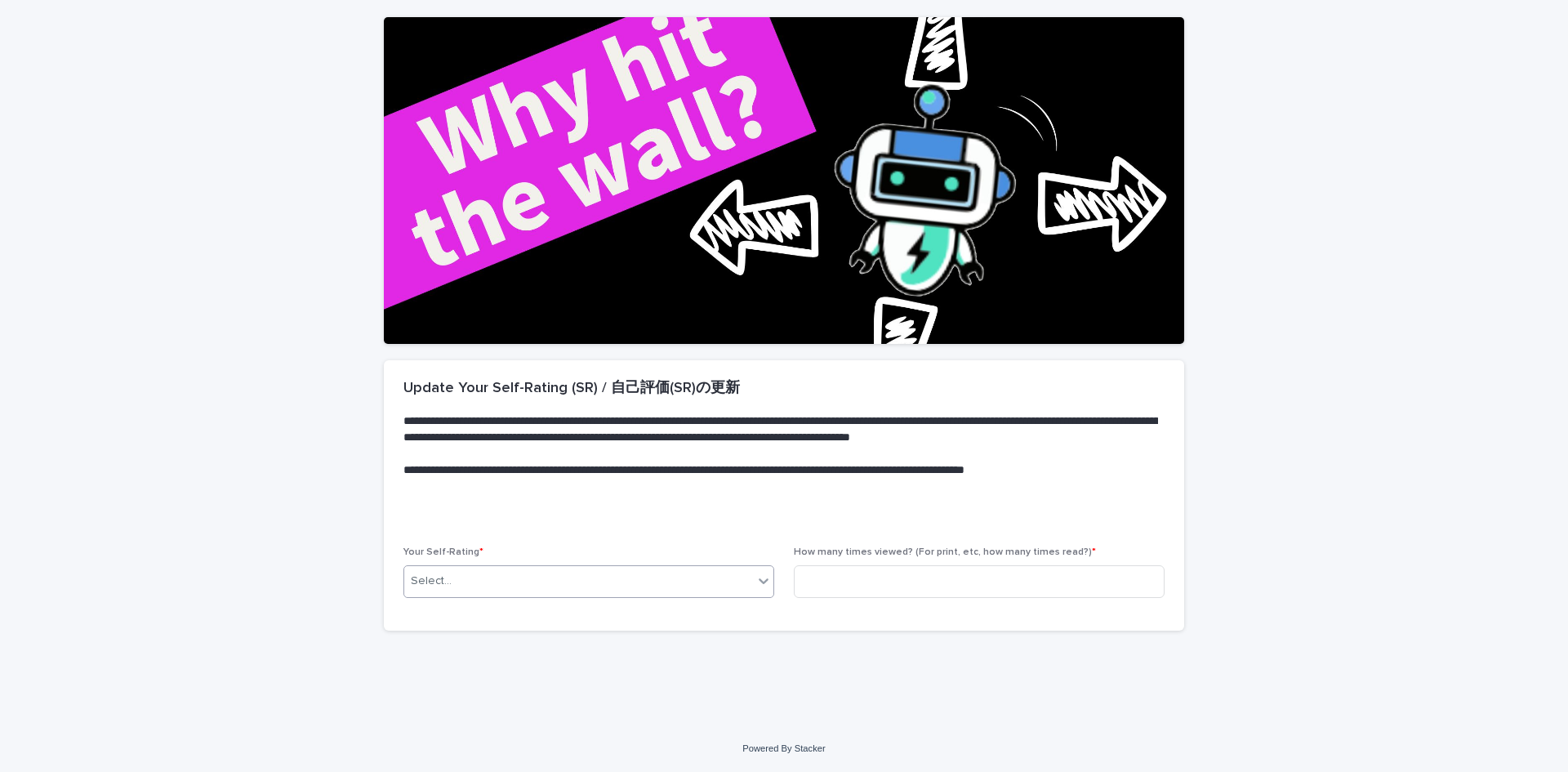 drag, startPoint x: 691, startPoint y: 600, endPoint x: 707, endPoint y: 586, distance: 21.26029 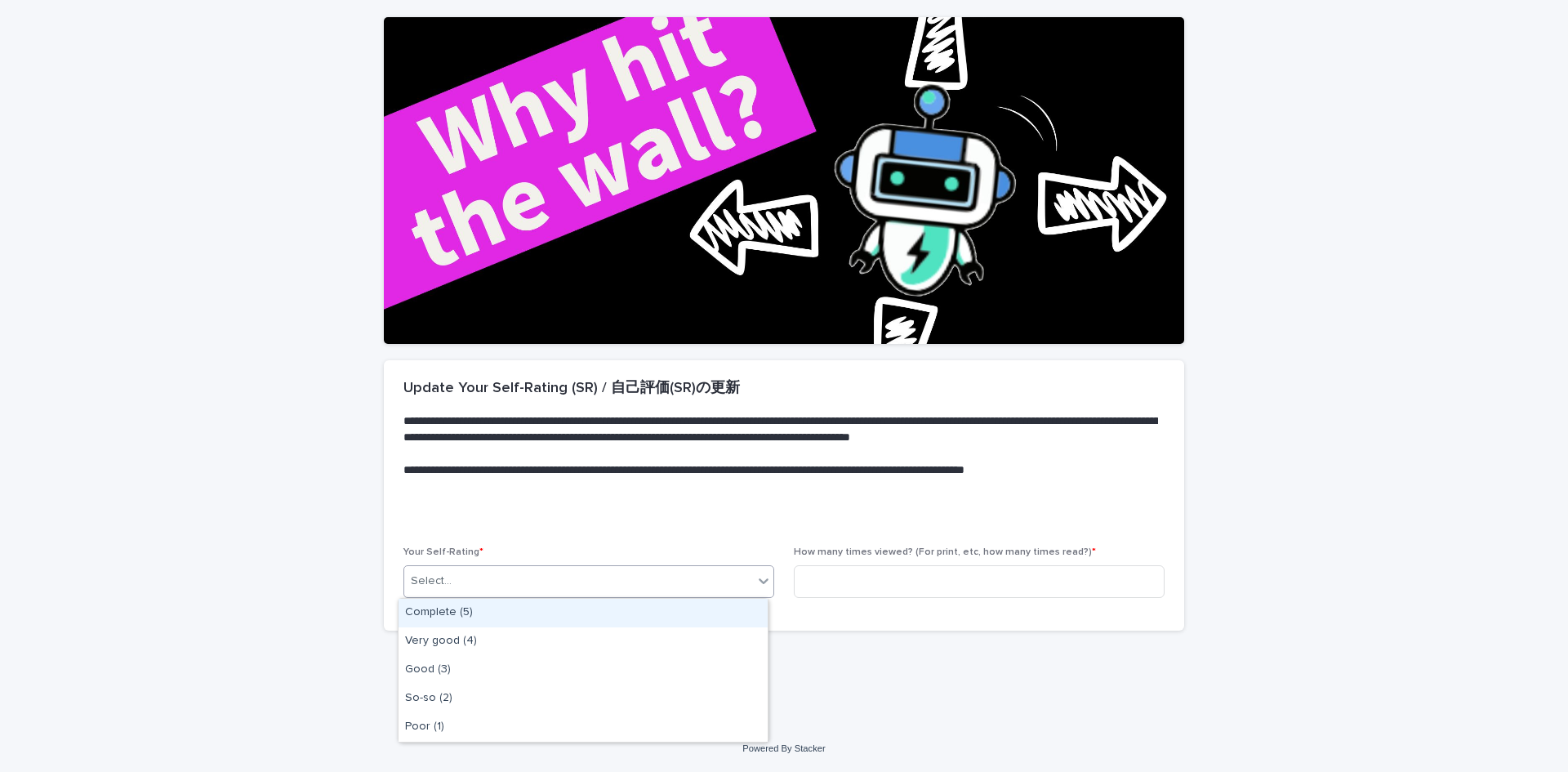 click on "Select..." at bounding box center [578, 581] 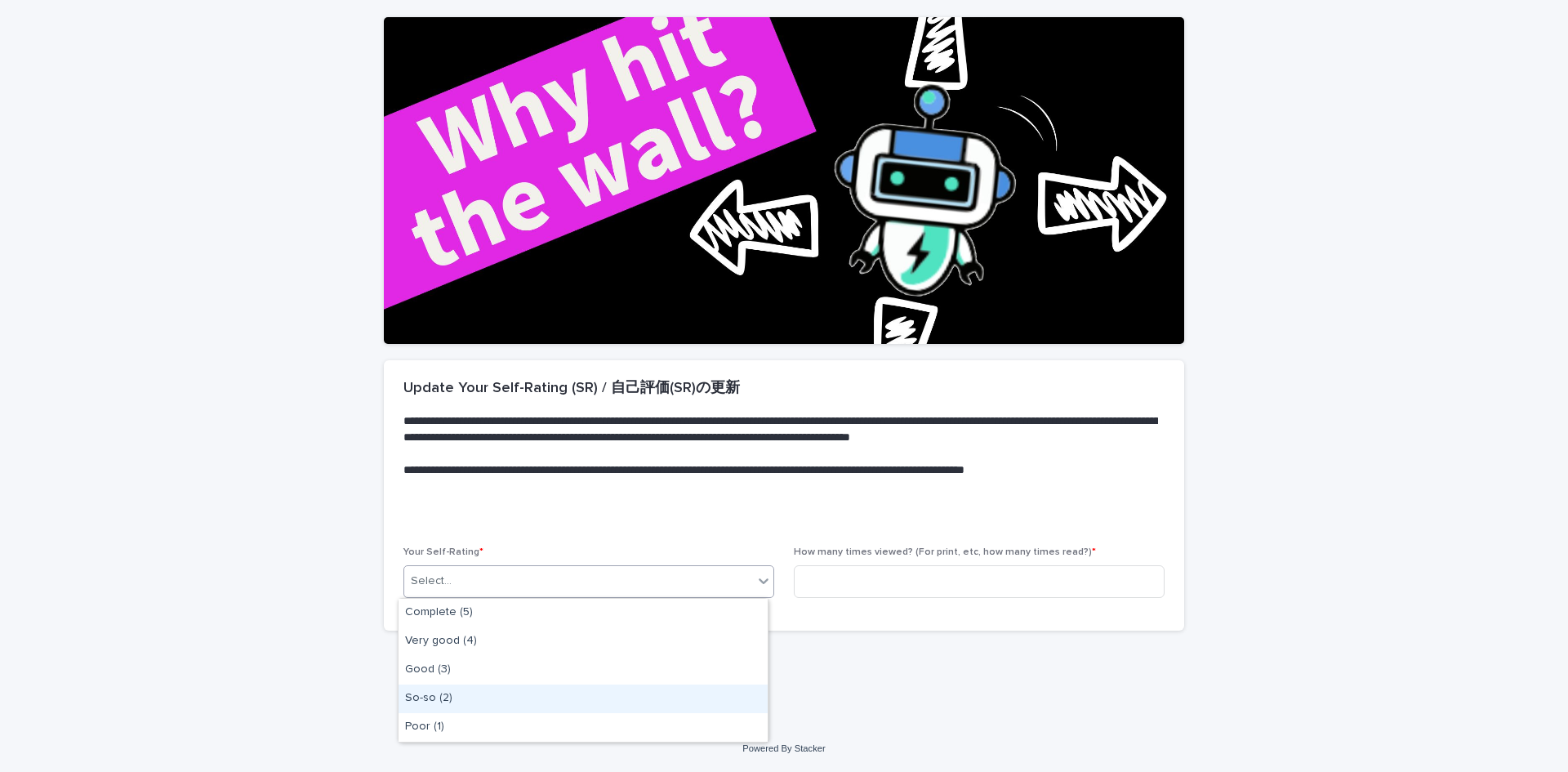 click on "So-so (2)" at bounding box center [583, 698] 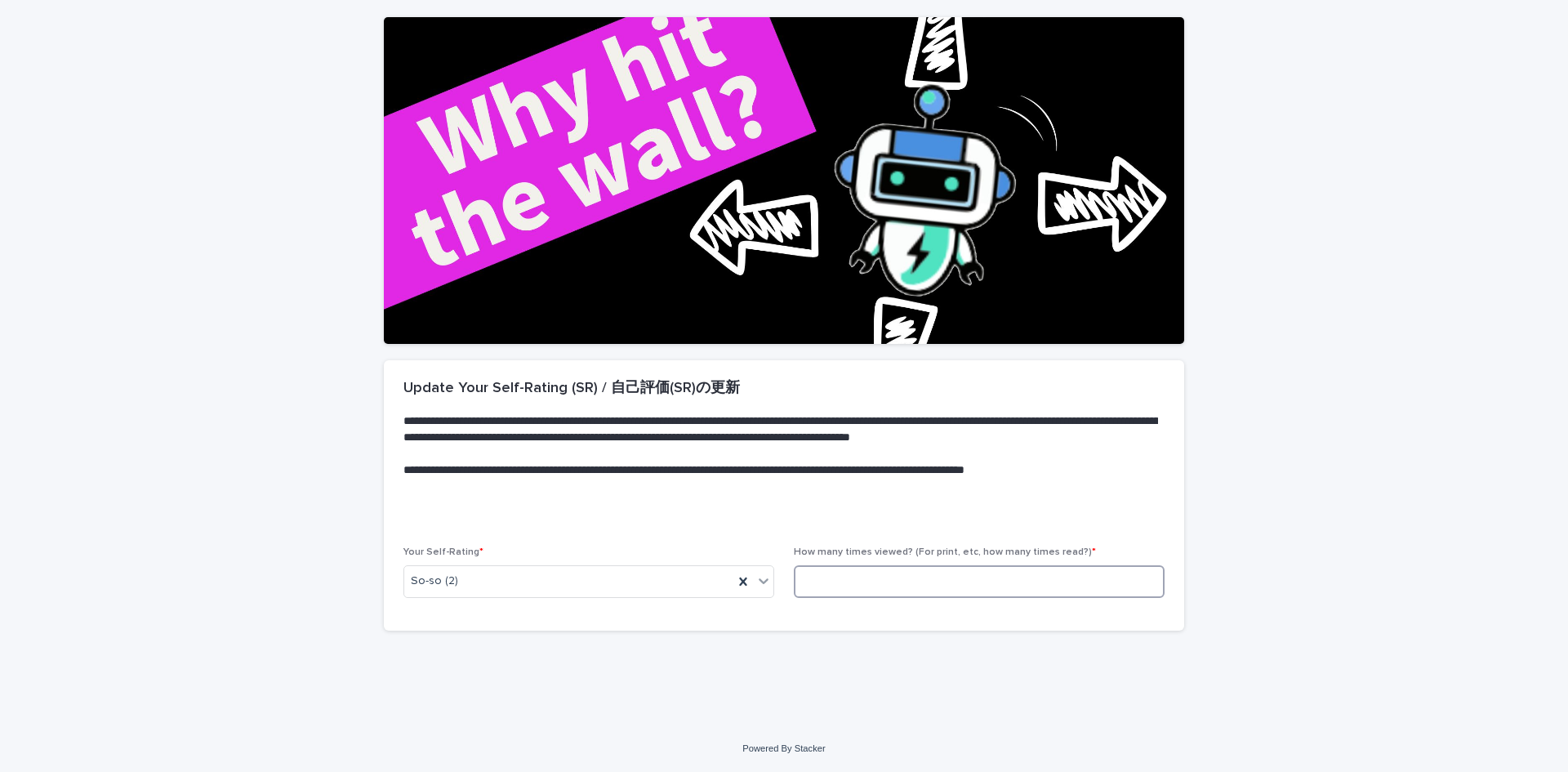 click at bounding box center [979, 582] 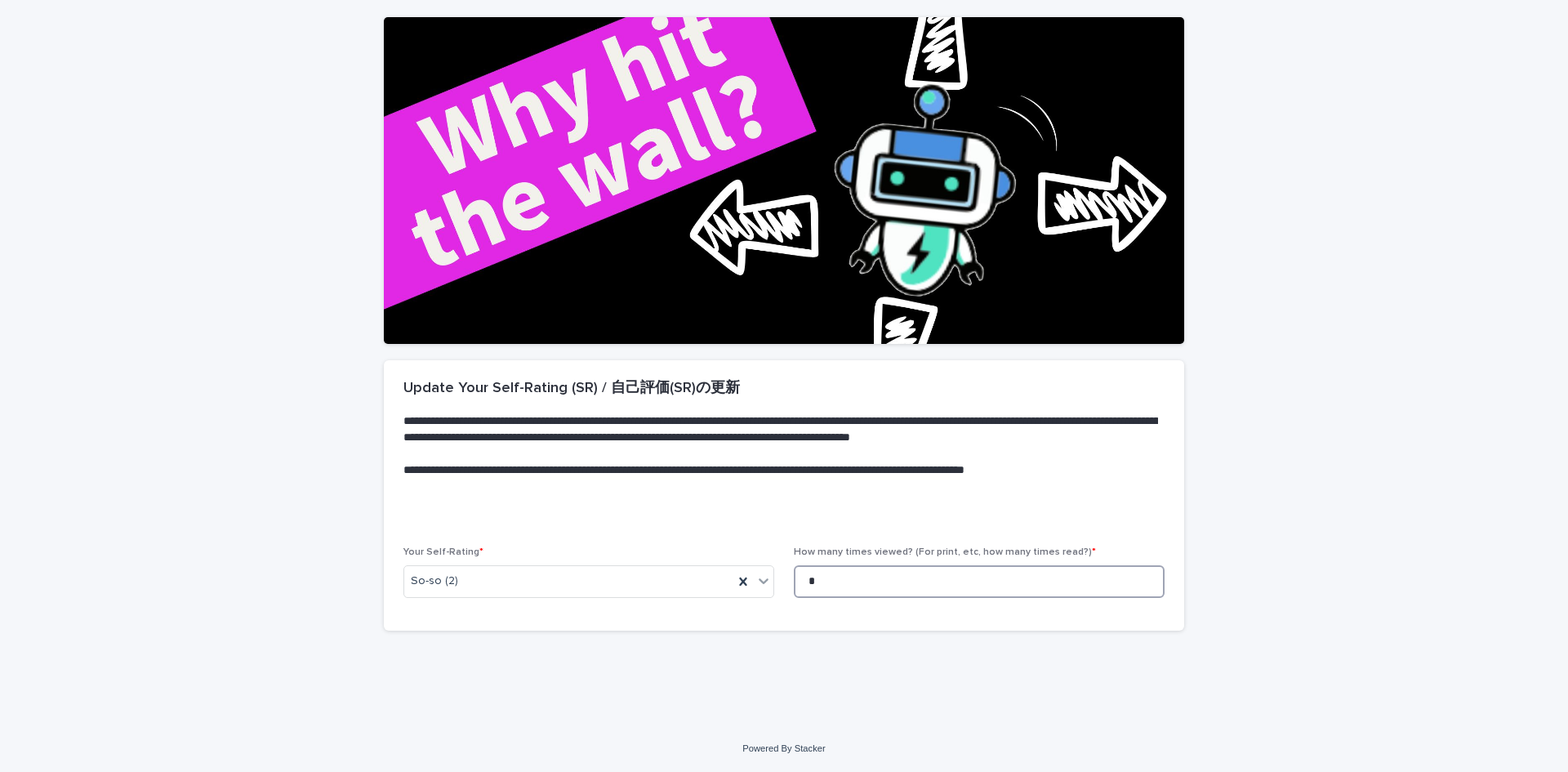 scroll, scrollTop: 0, scrollLeft: 0, axis: both 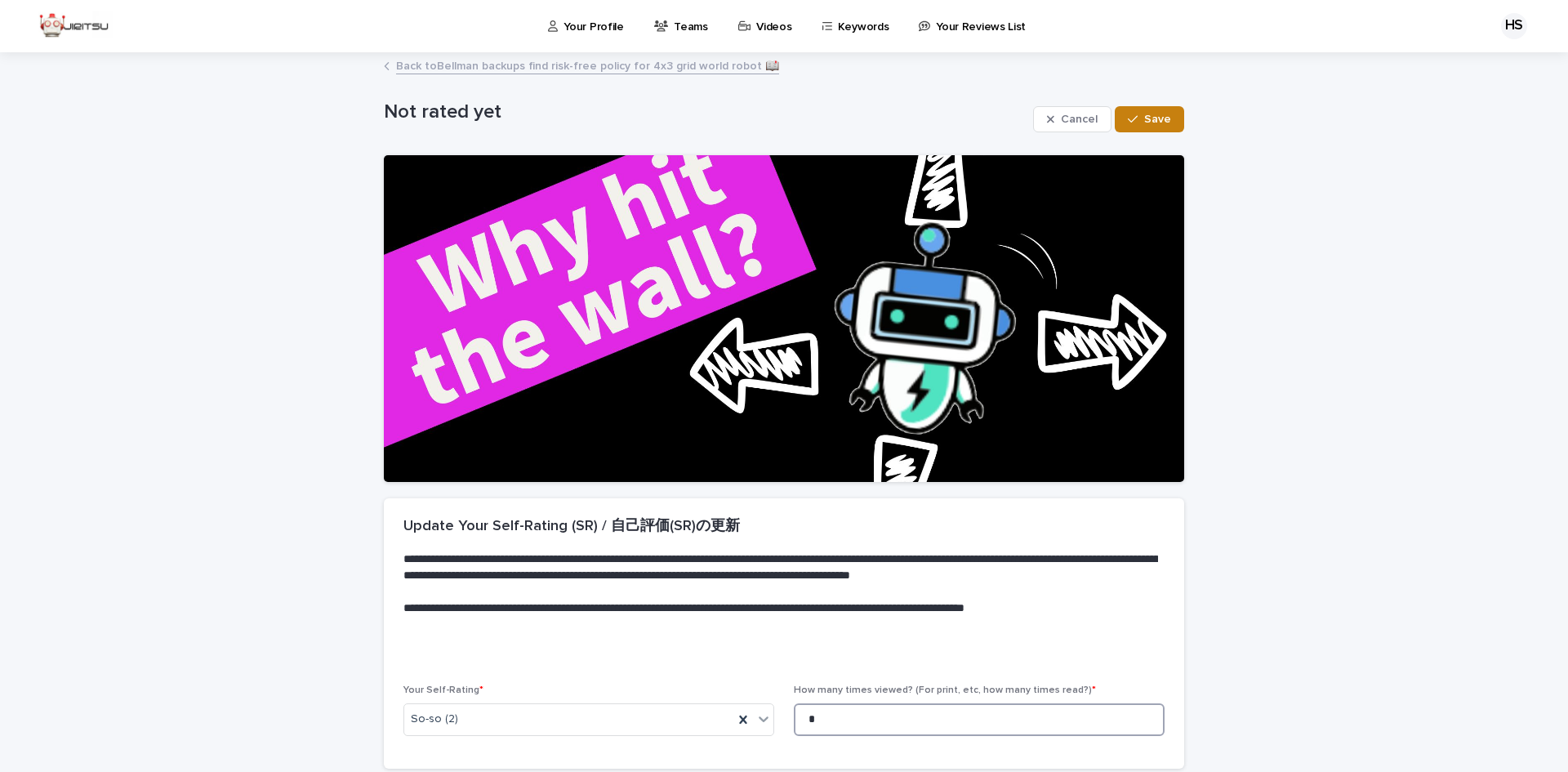 type on "*" 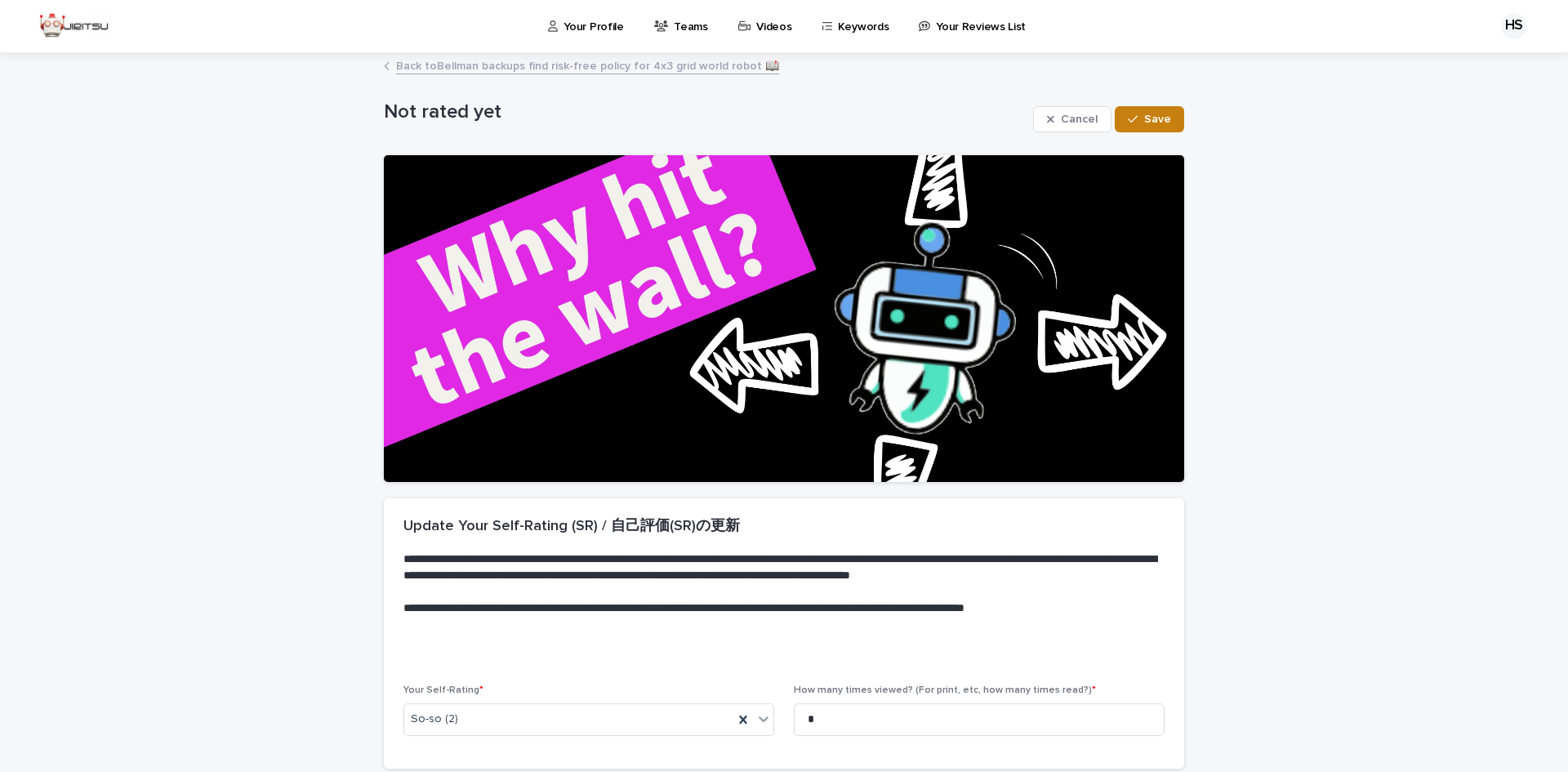 click on "Save" at bounding box center [1157, 119] 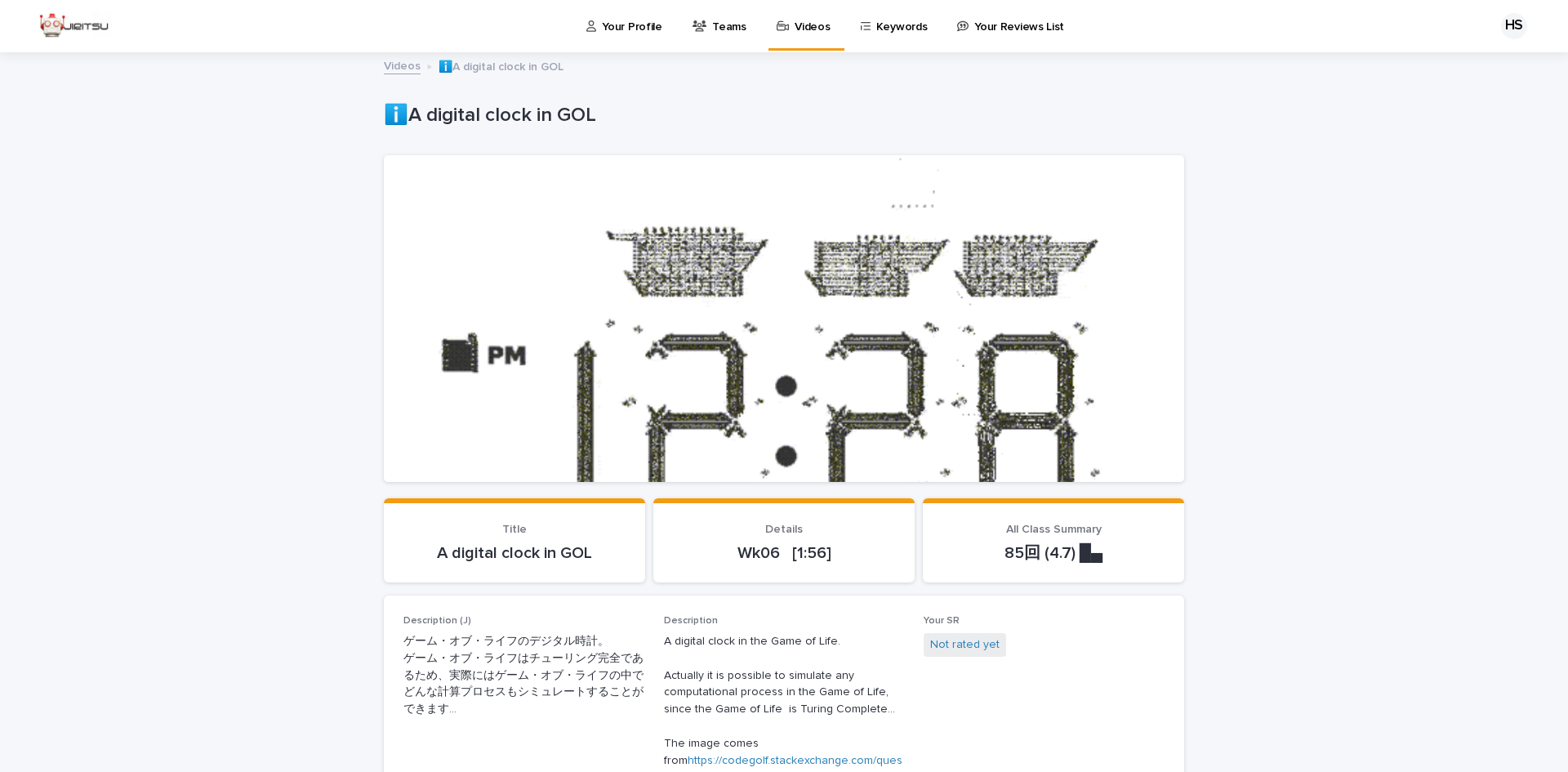 scroll, scrollTop: 0, scrollLeft: 0, axis: both 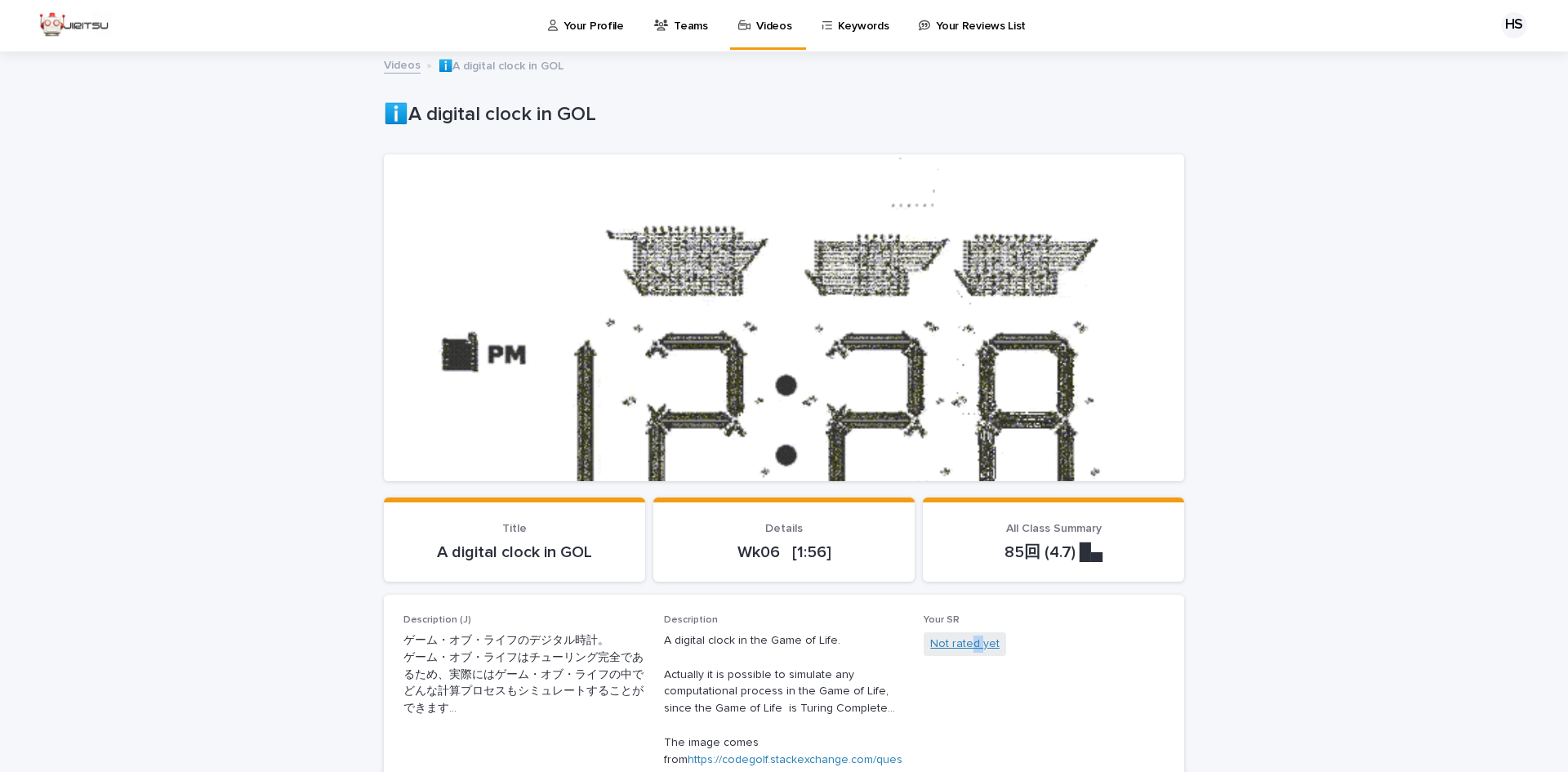 drag, startPoint x: 967, startPoint y: 658, endPoint x: 975, endPoint y: 642, distance: 17.888544 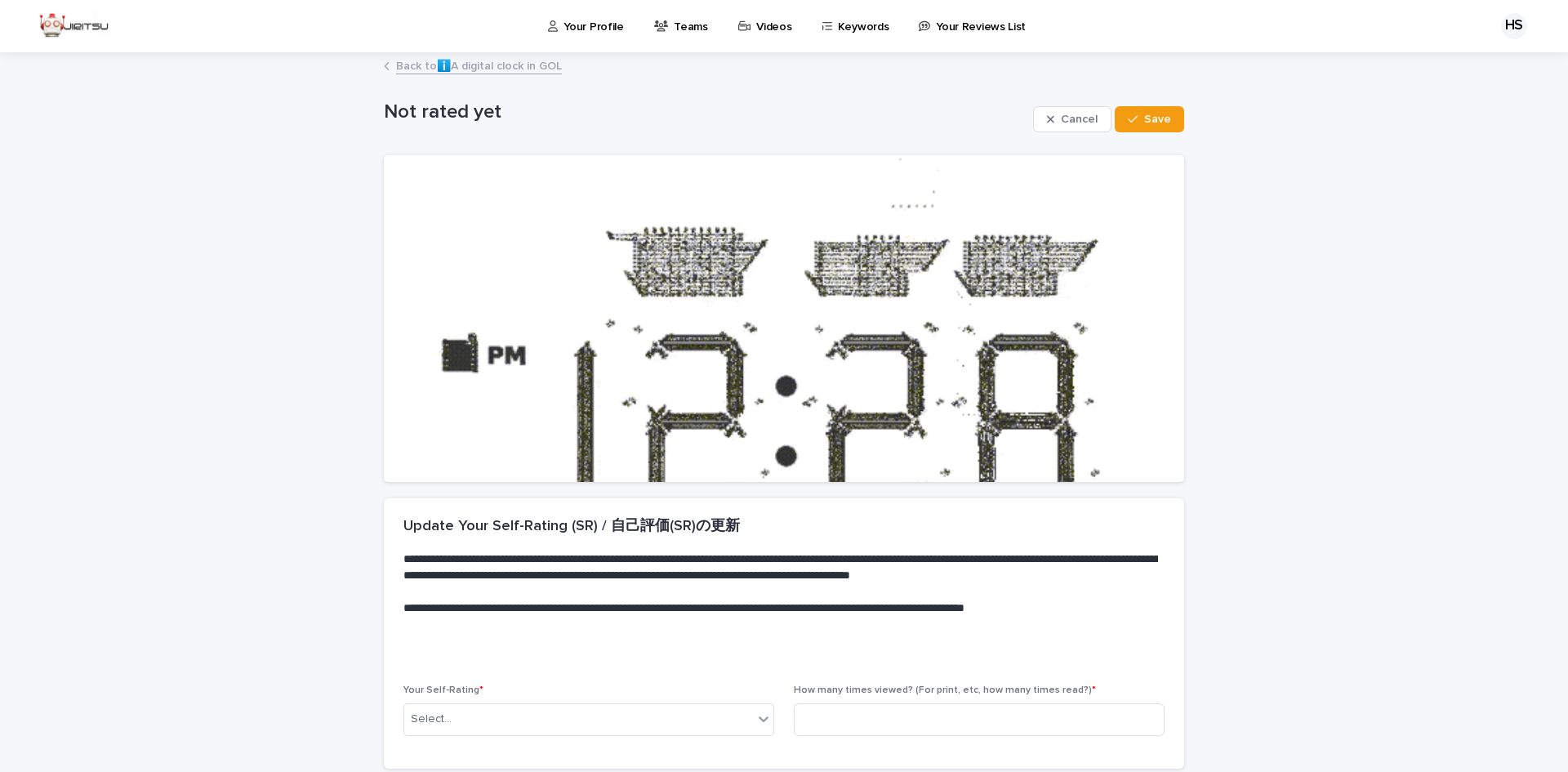 scroll, scrollTop: 138, scrollLeft: 0, axis: vertical 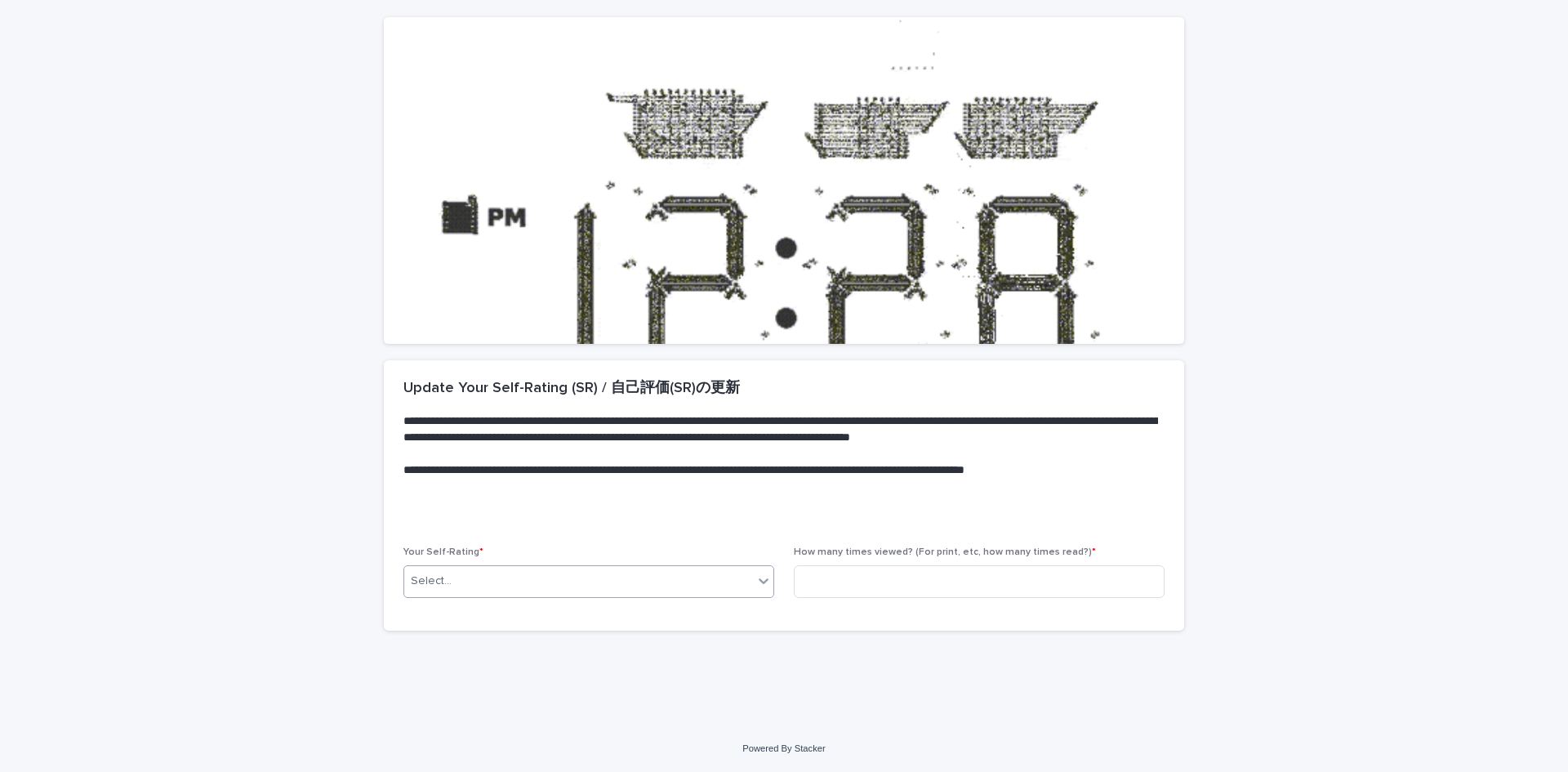 drag, startPoint x: 687, startPoint y: 599, endPoint x: 696, endPoint y: 582, distance: 19.235384 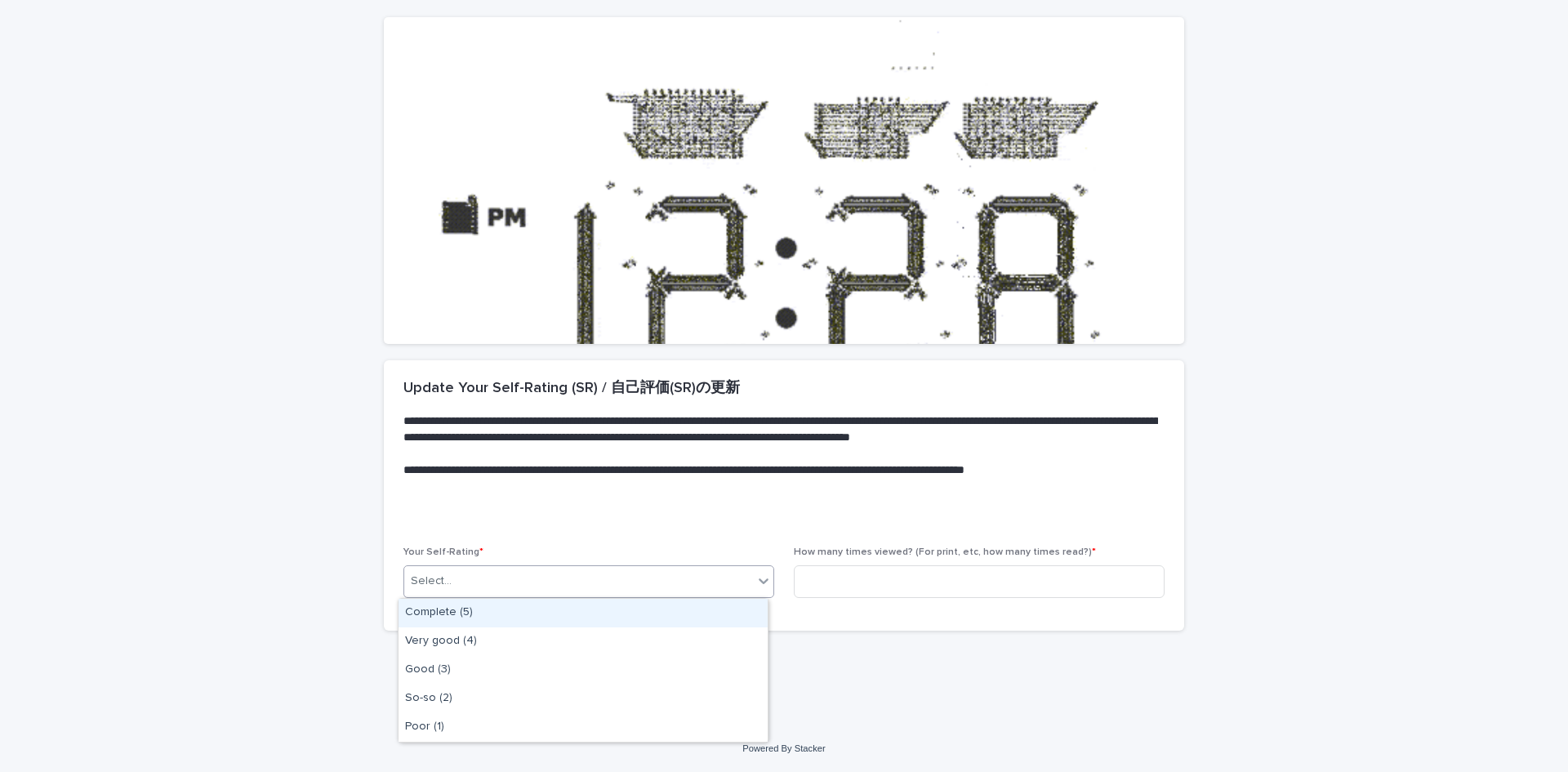 click on "Select..." at bounding box center (578, 581) 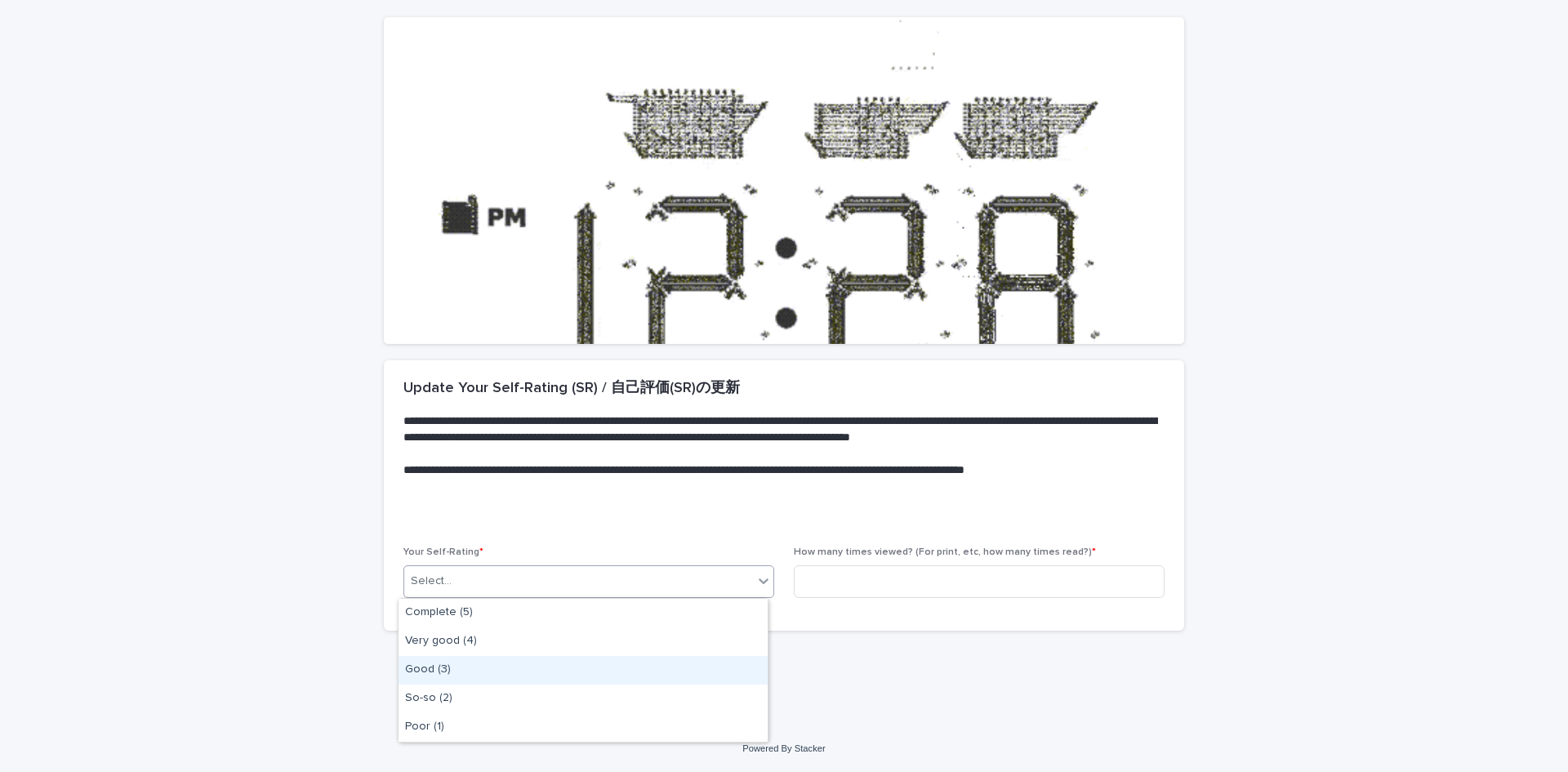 click on "Good (3)" at bounding box center [583, 670] 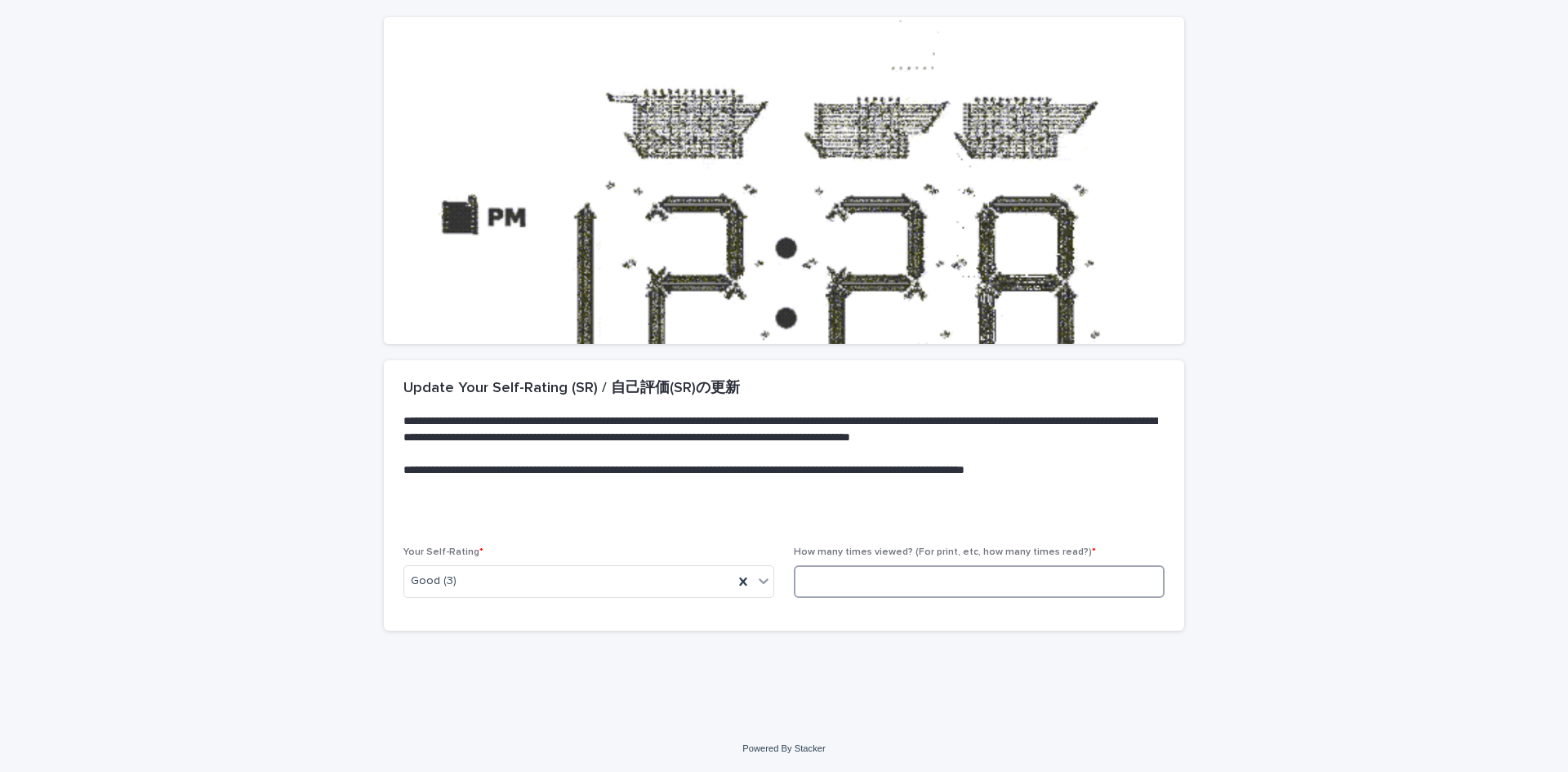 click at bounding box center (979, 582) 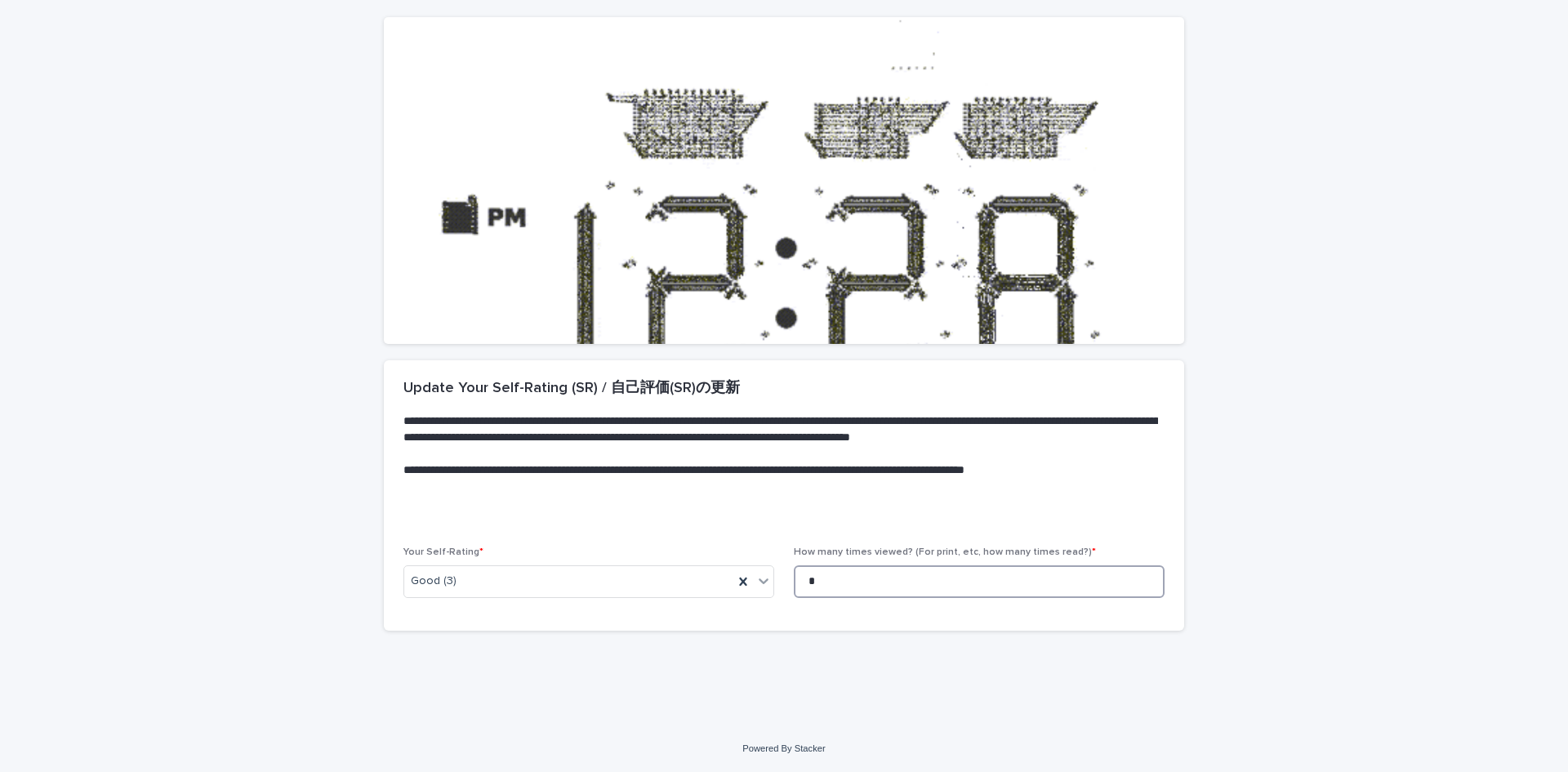 scroll, scrollTop: 0, scrollLeft: 0, axis: both 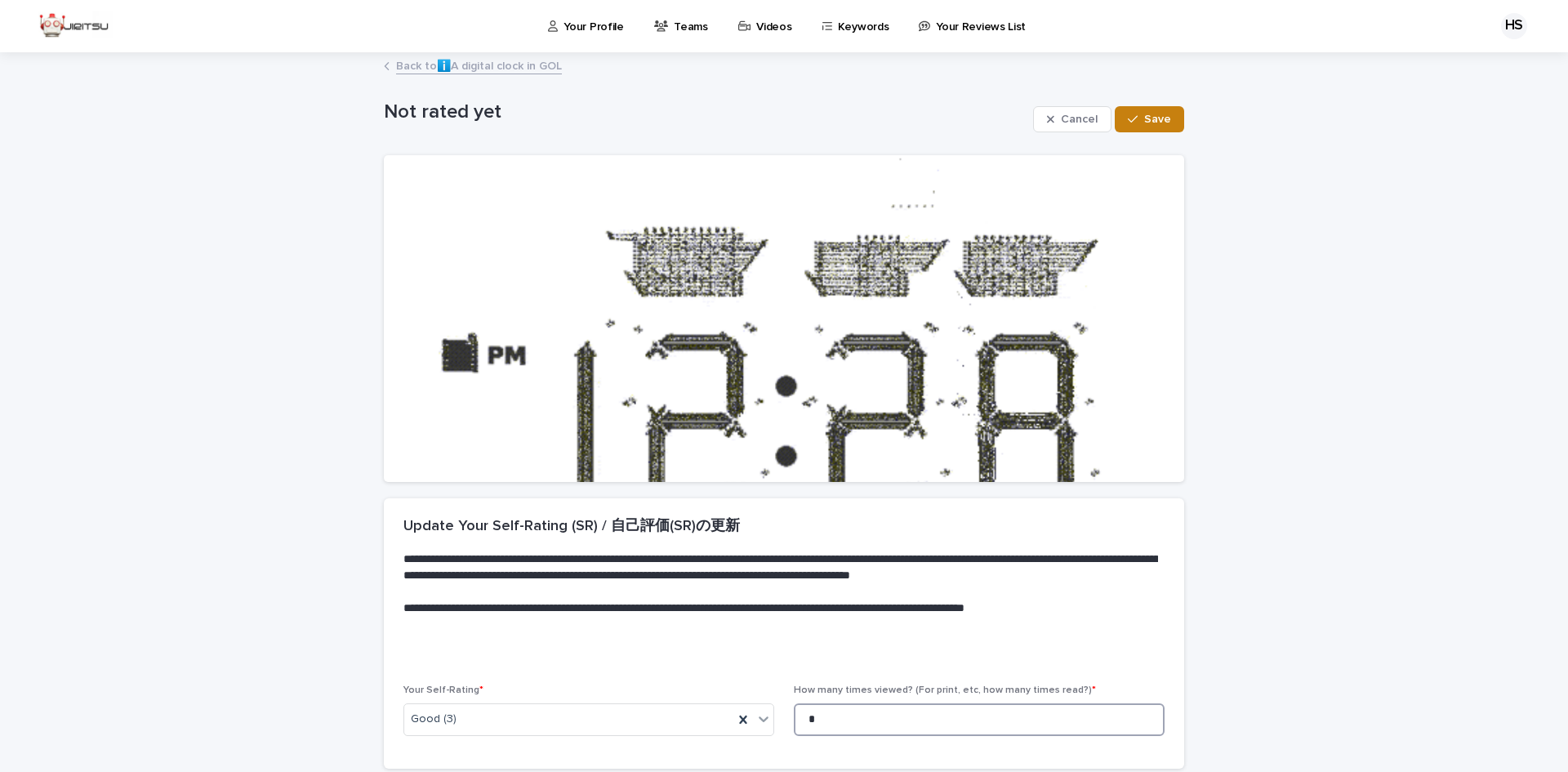 type on "*" 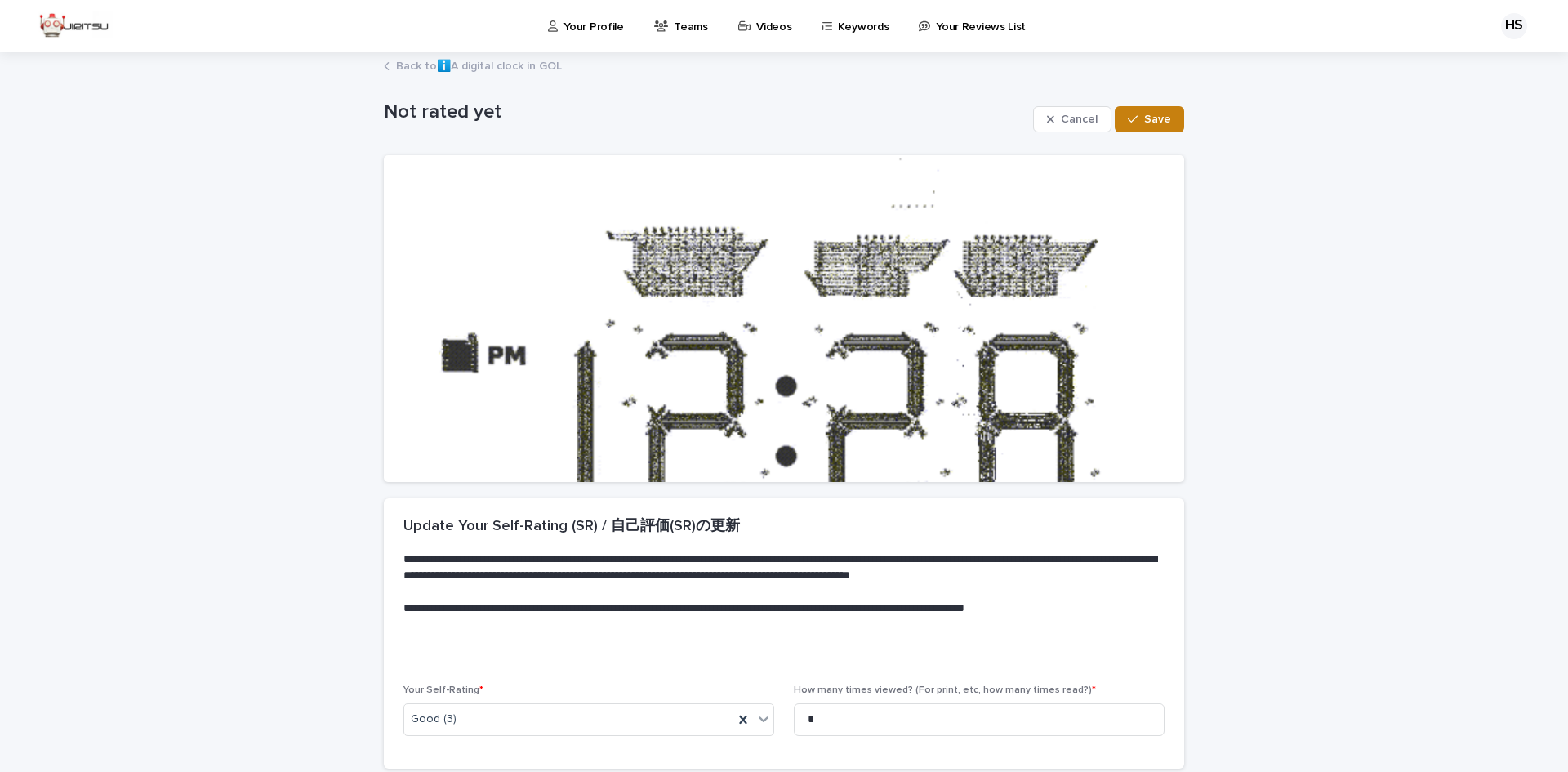 click on "Save" at bounding box center [1157, 119] 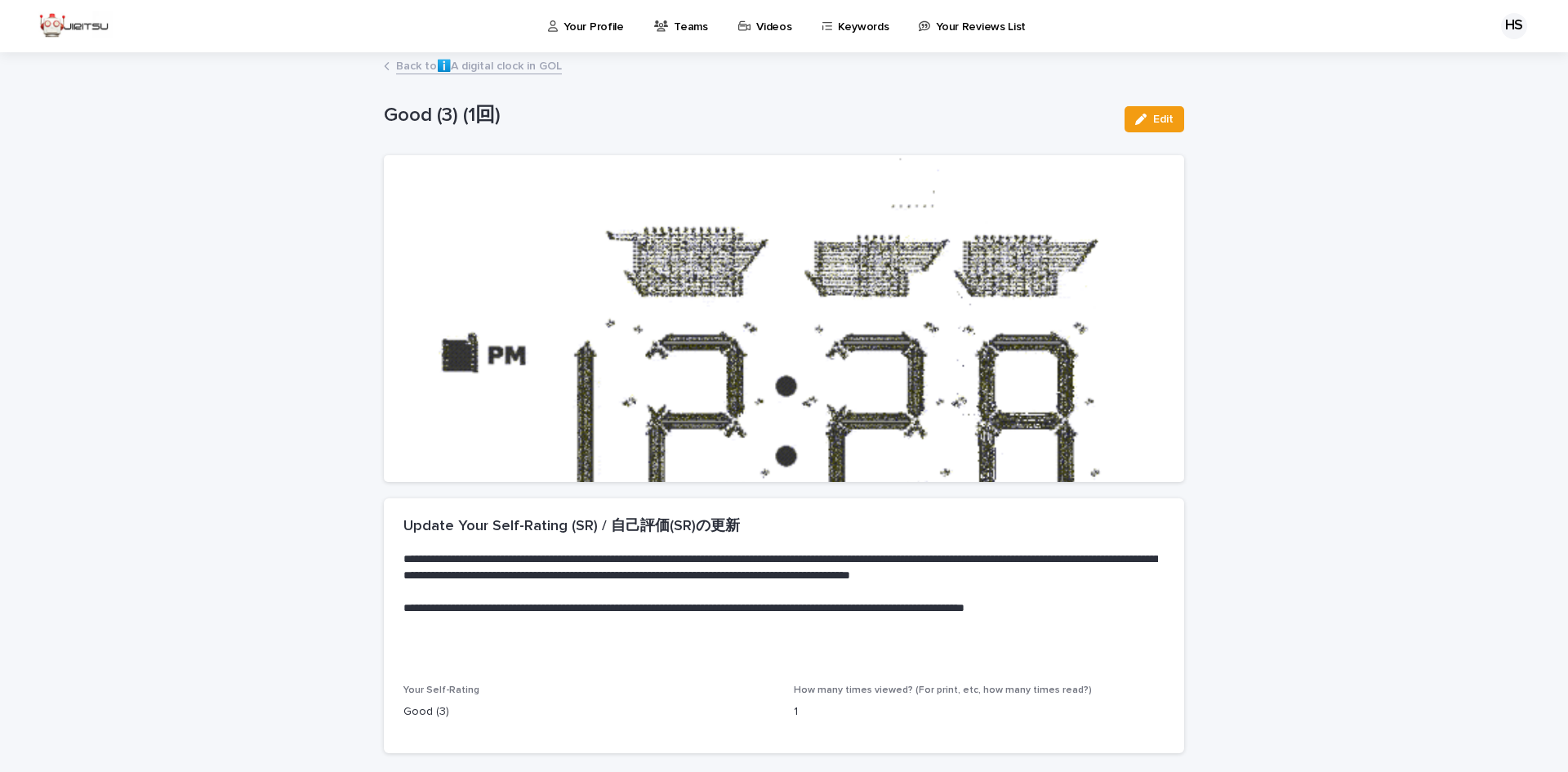 scroll, scrollTop: 122, scrollLeft: 0, axis: vertical 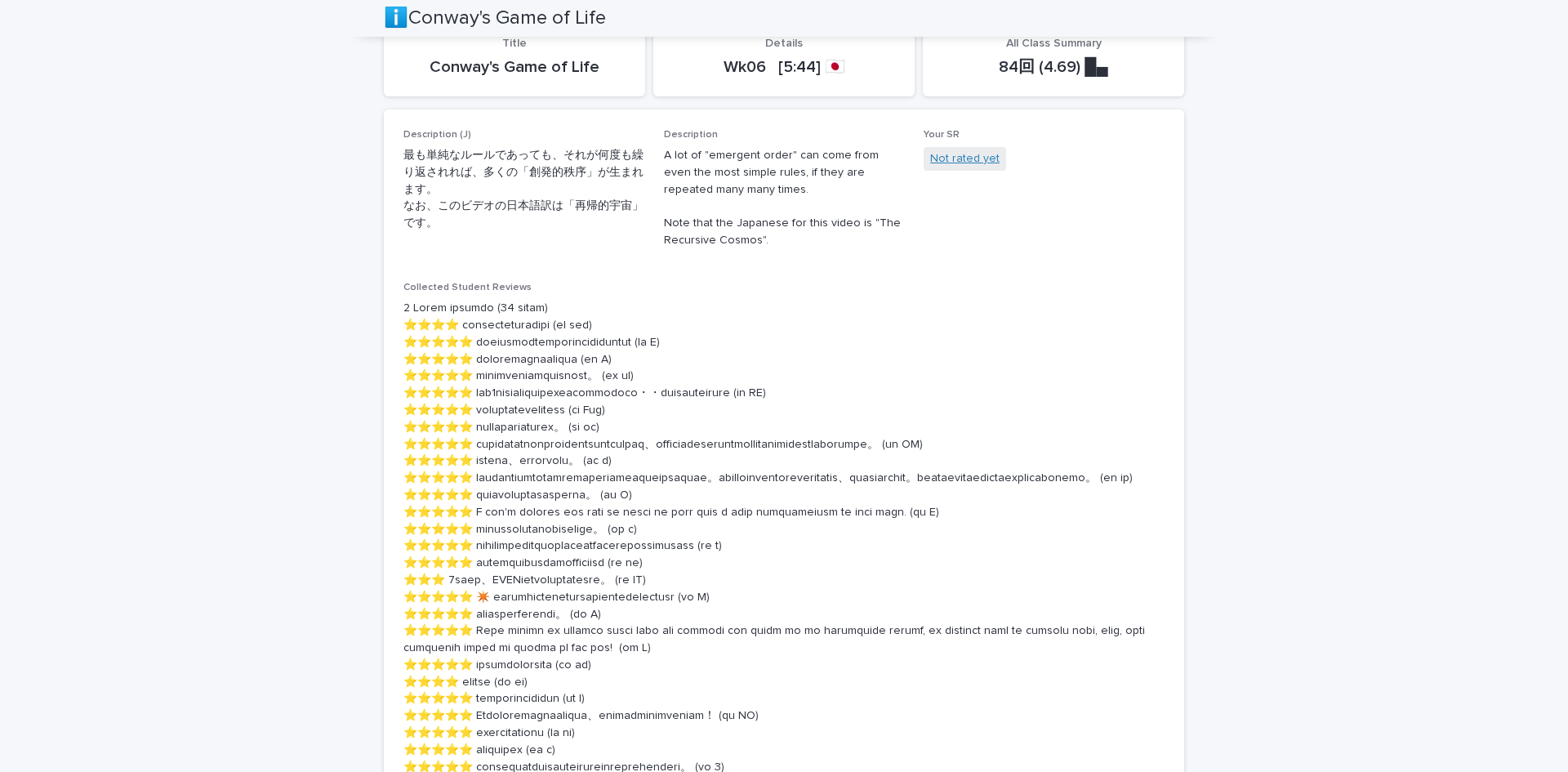 click on "Not rated yet" at bounding box center (964, 158) 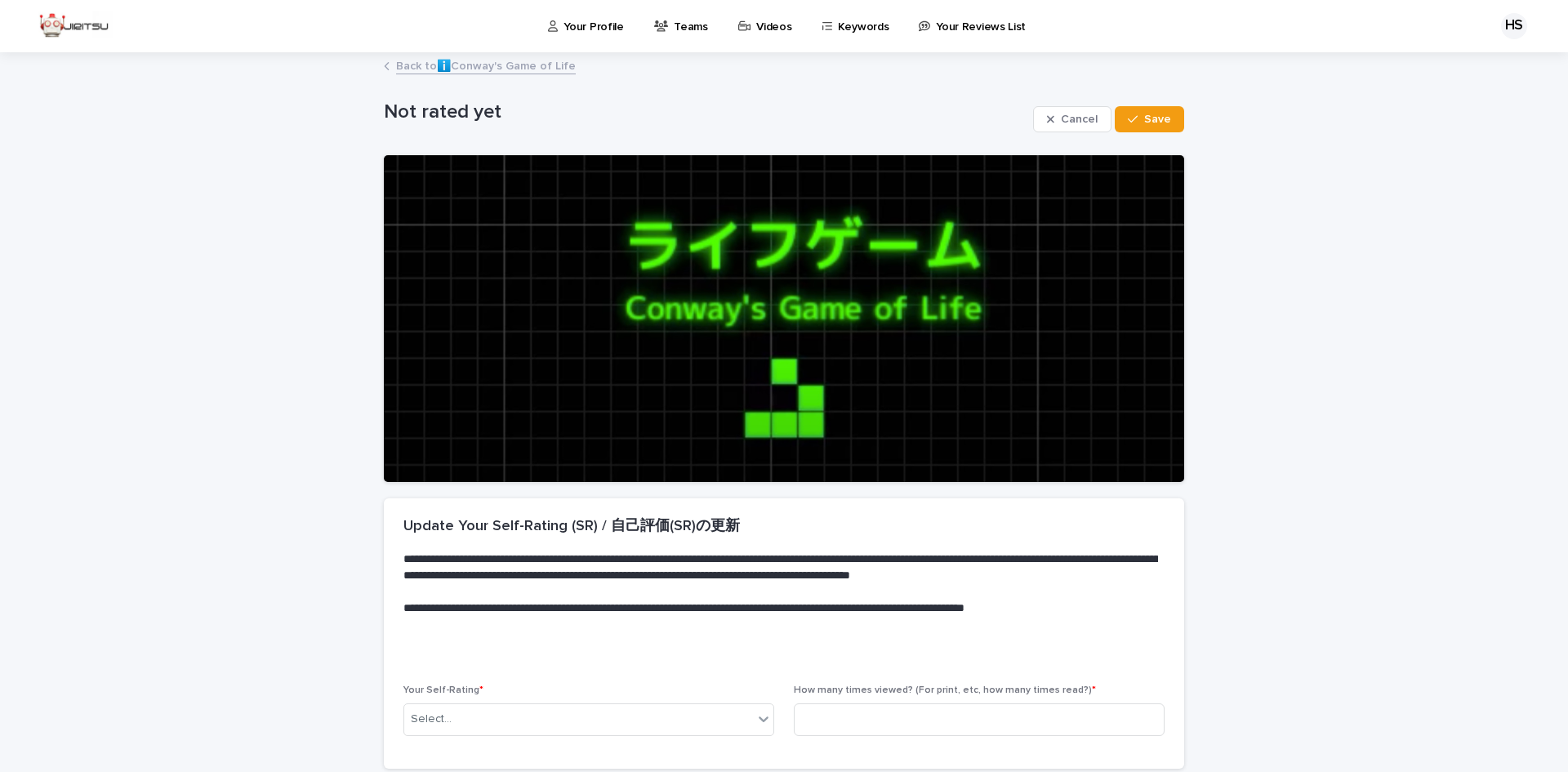scroll, scrollTop: 138, scrollLeft: 0, axis: vertical 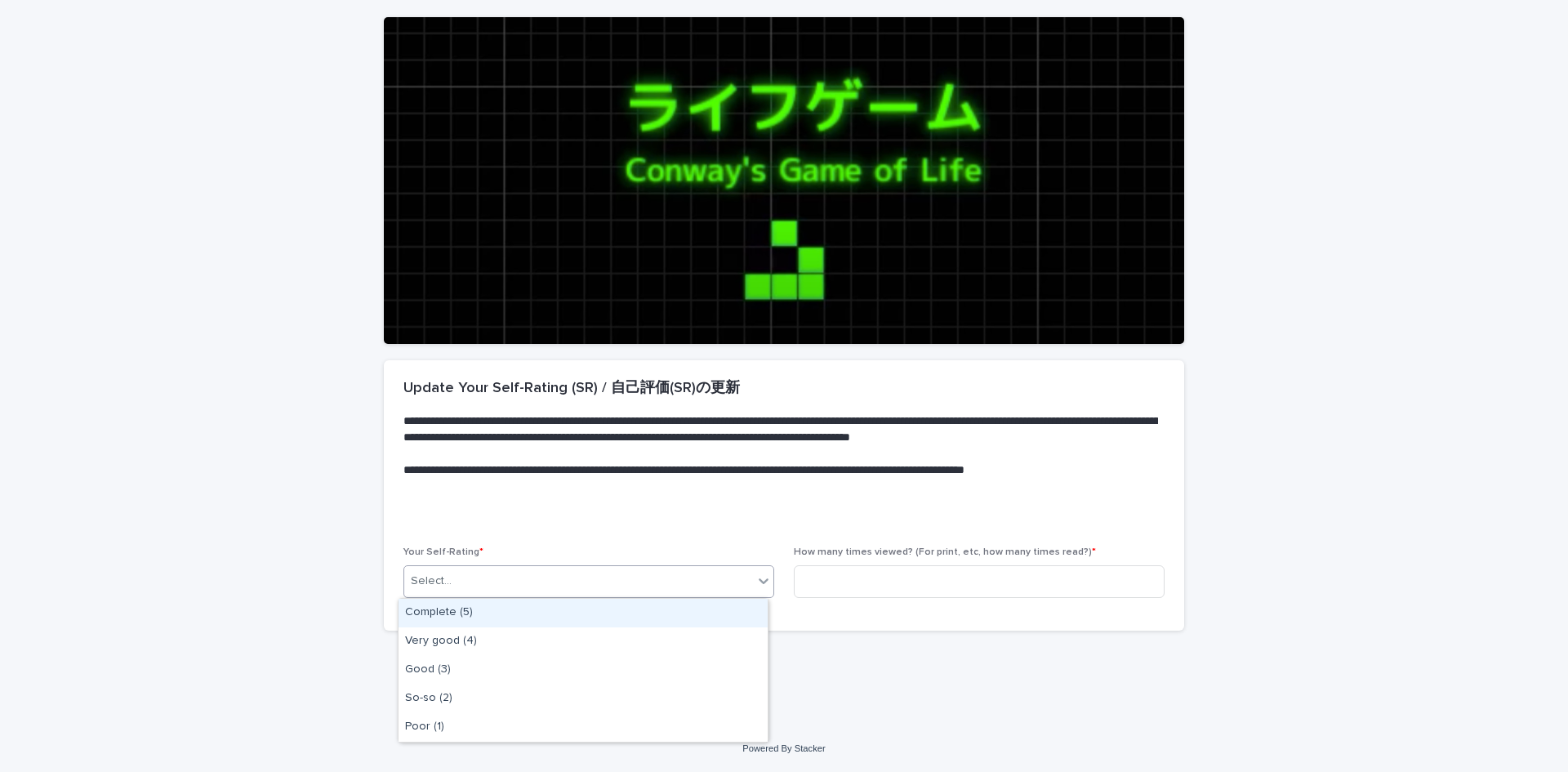 click 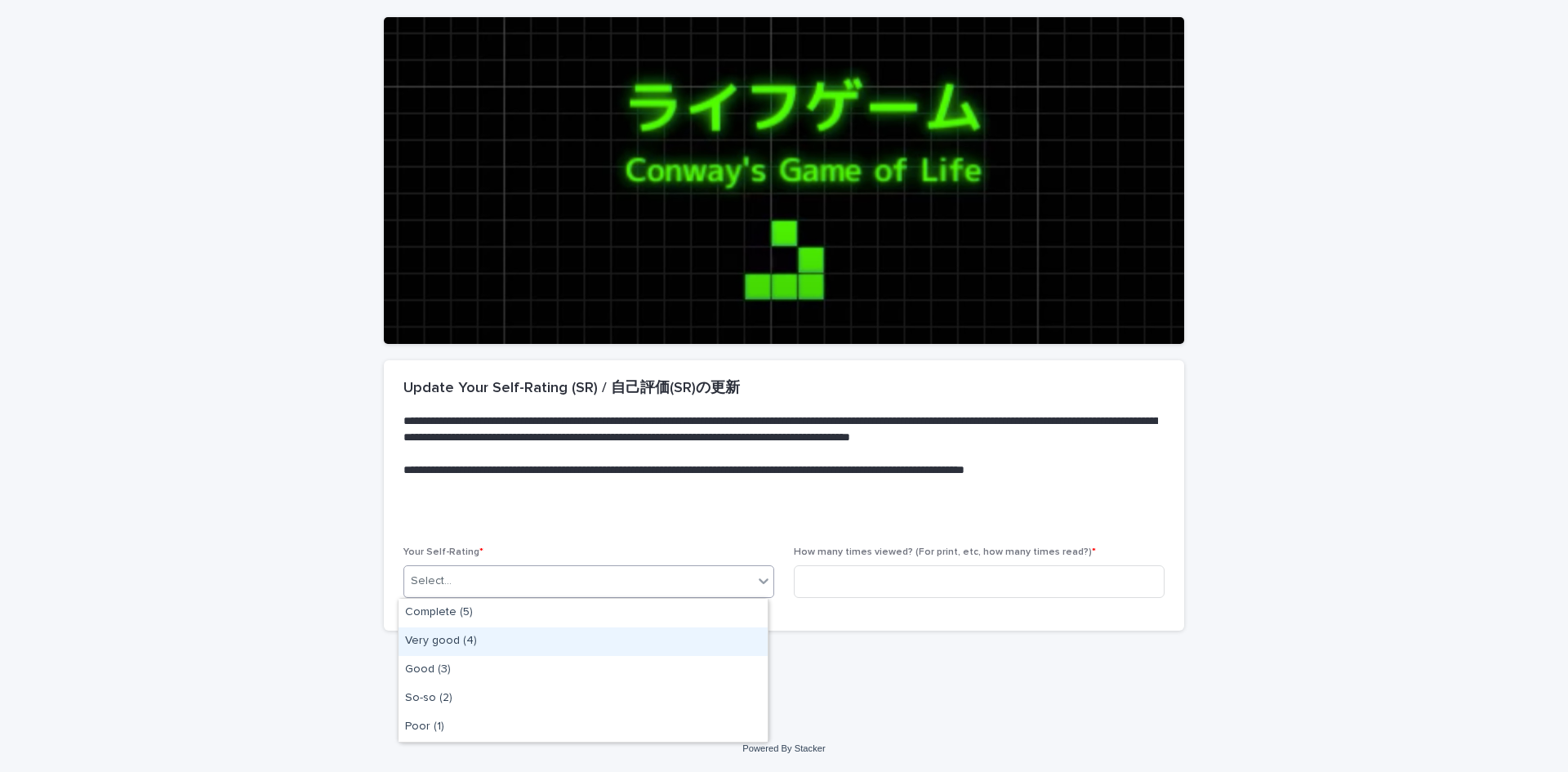 click on "Very good (4)" at bounding box center [583, 641] 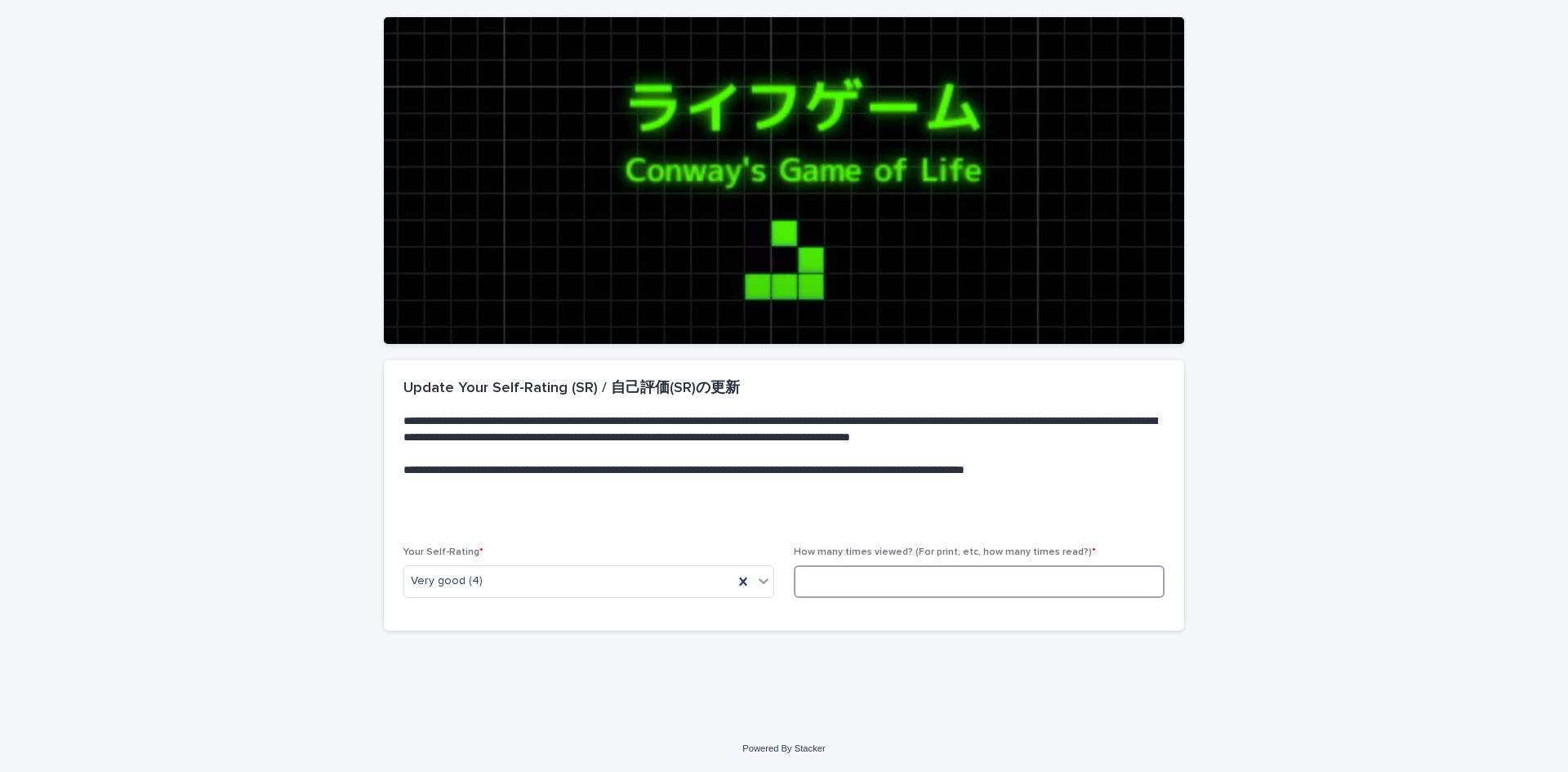 click at bounding box center (979, 582) 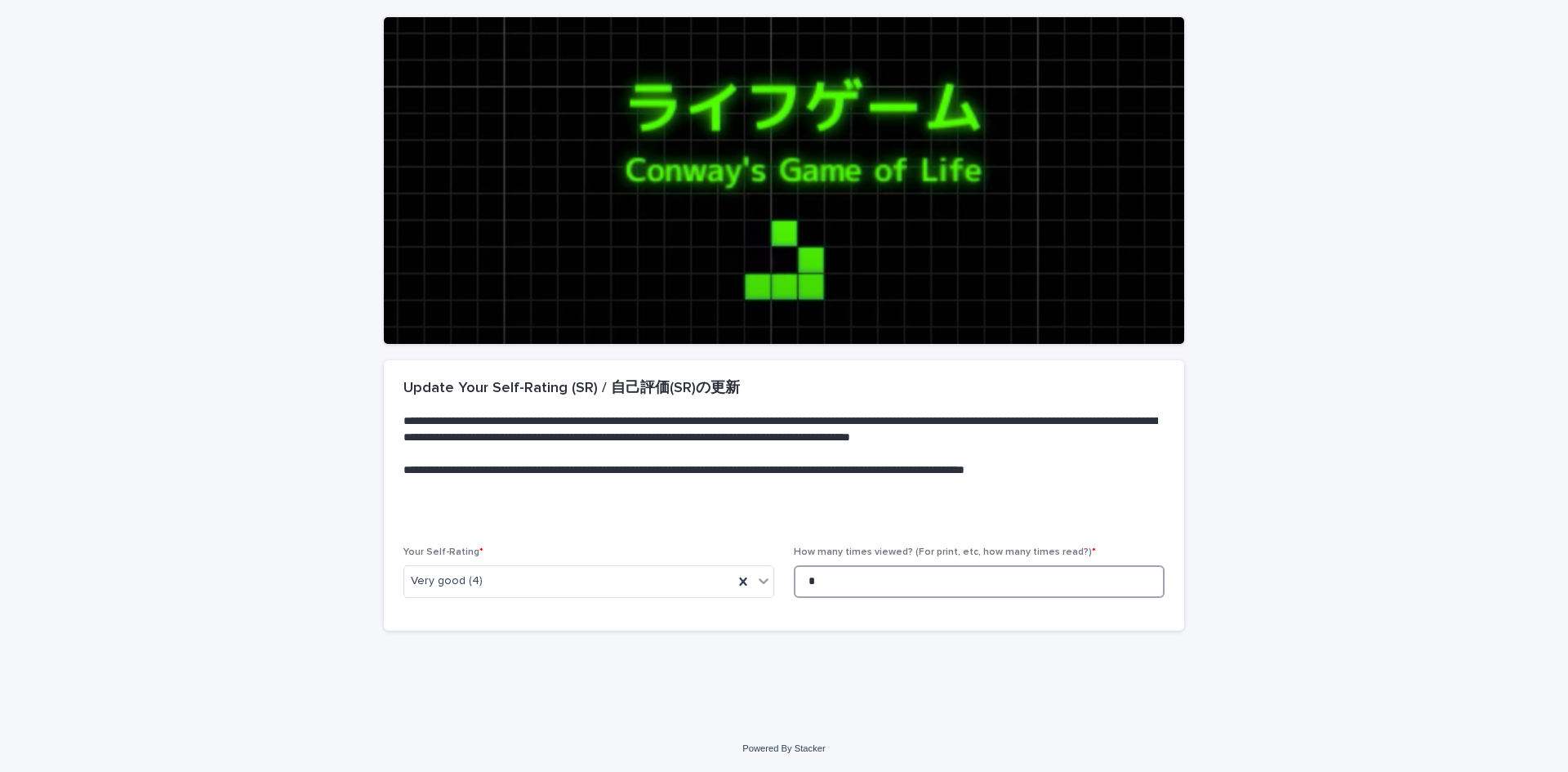 scroll, scrollTop: 0, scrollLeft: 0, axis: both 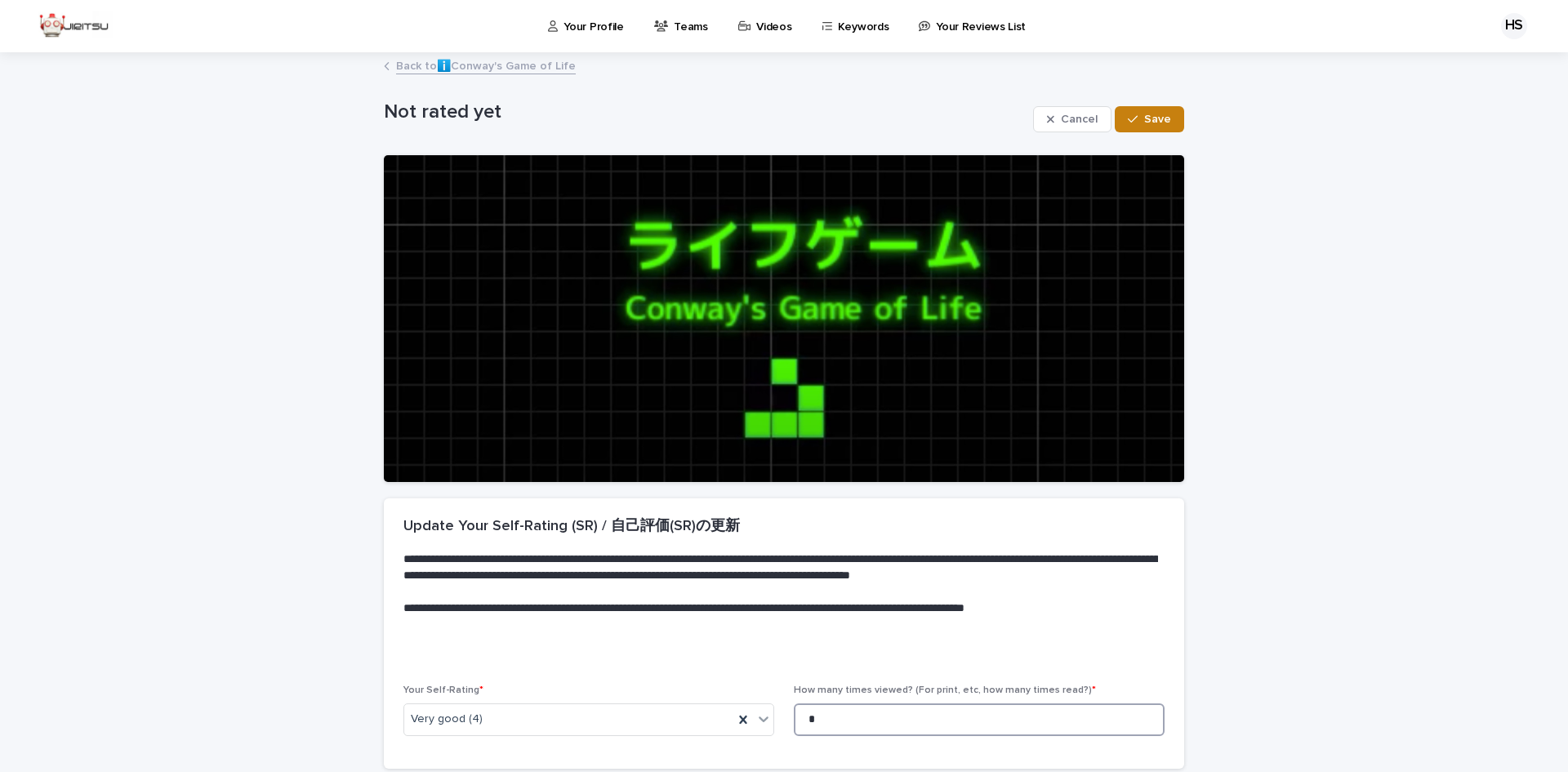 type on "*" 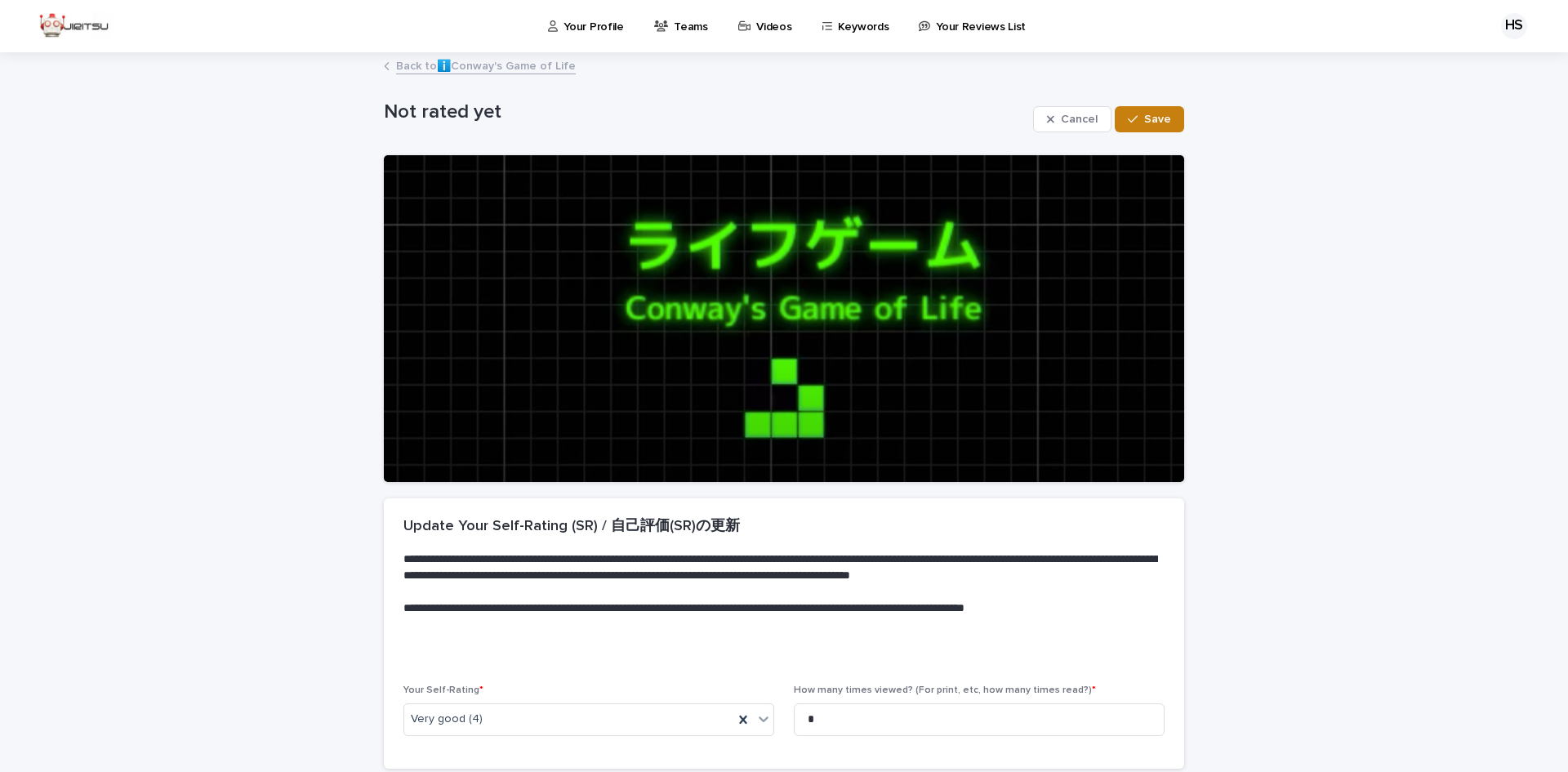 click on "Save" at bounding box center (1157, 119) 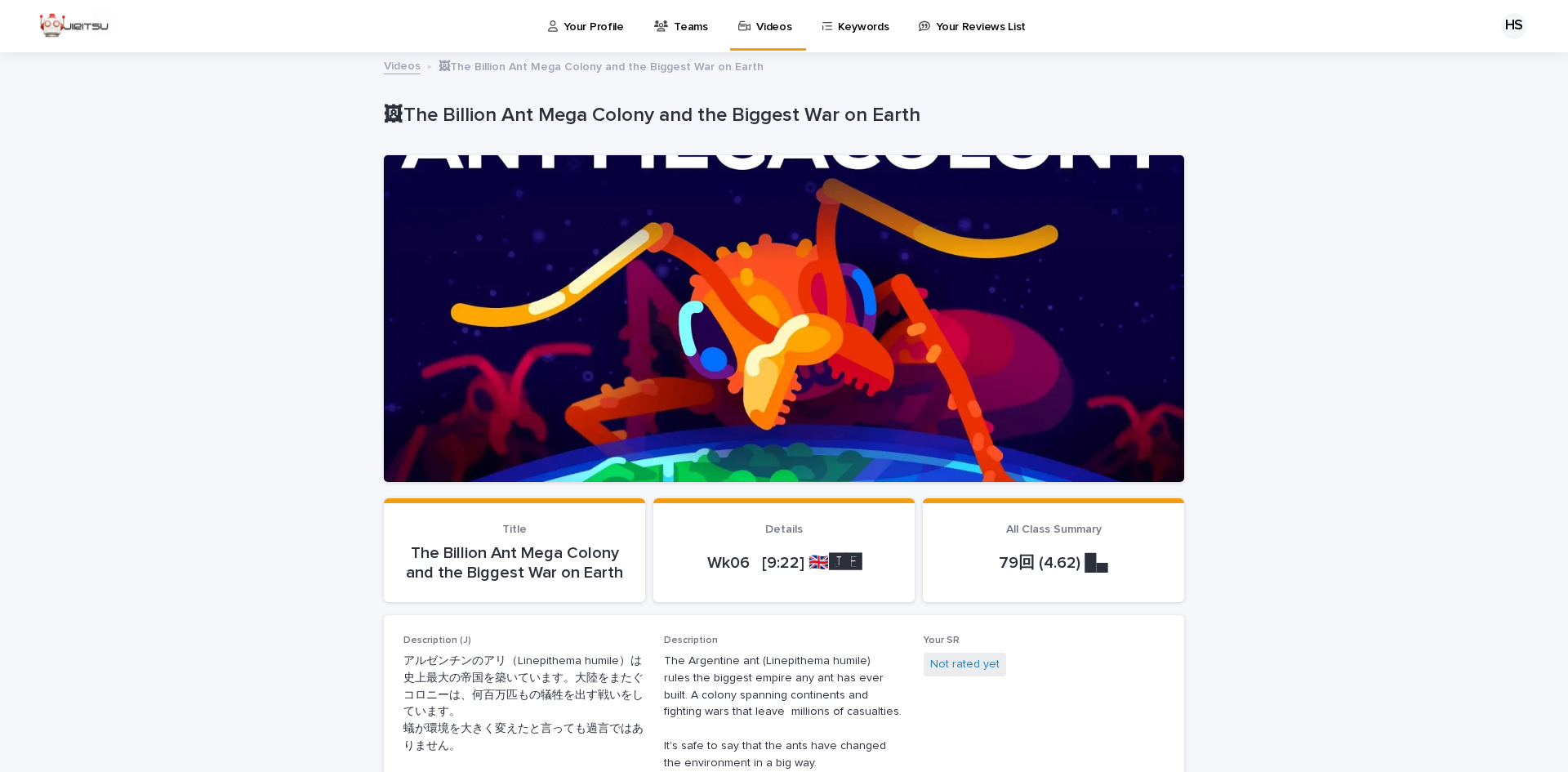 scroll, scrollTop: 0, scrollLeft: 0, axis: both 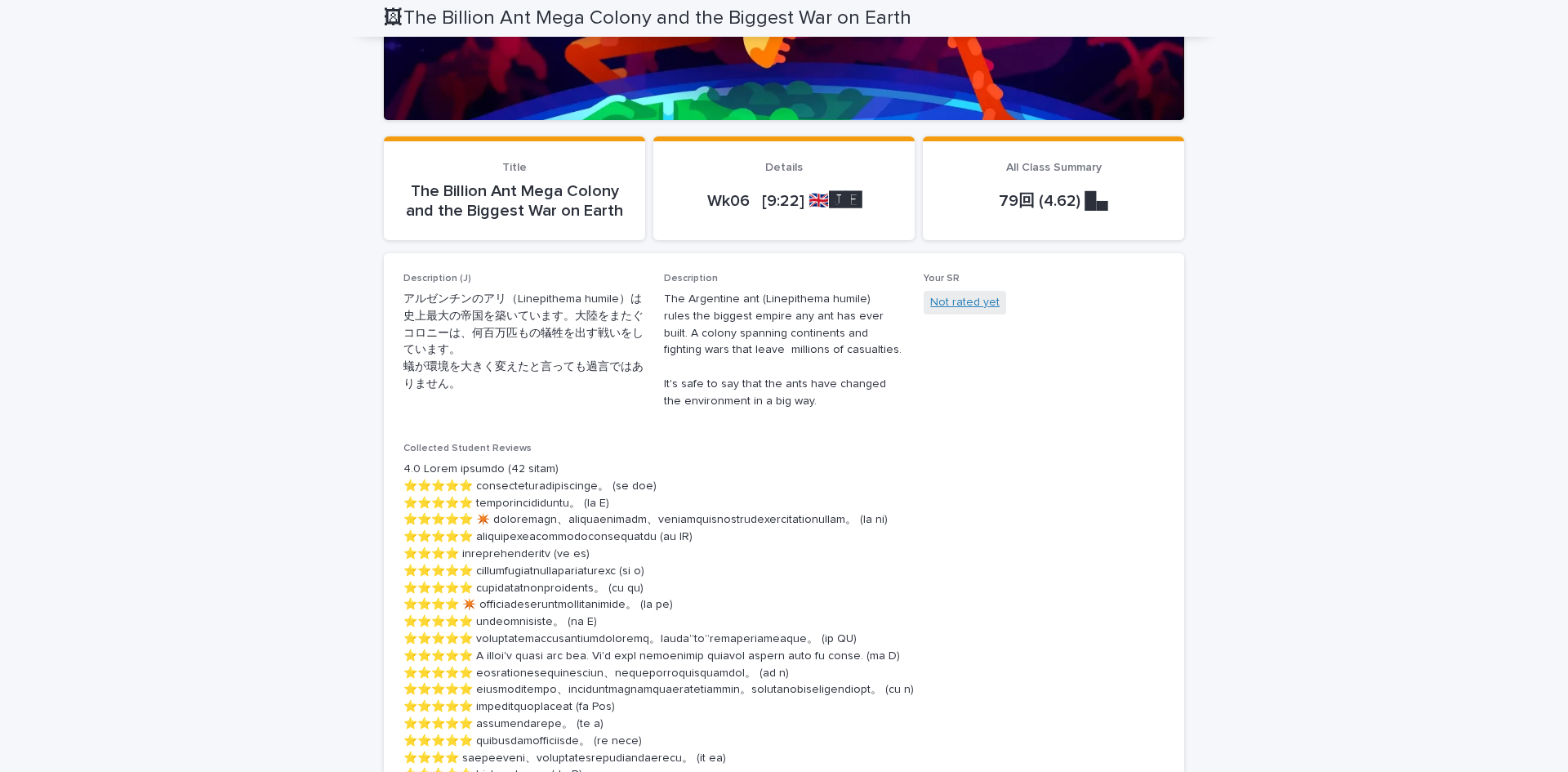 click on "Not rated yet" at bounding box center [964, 302] 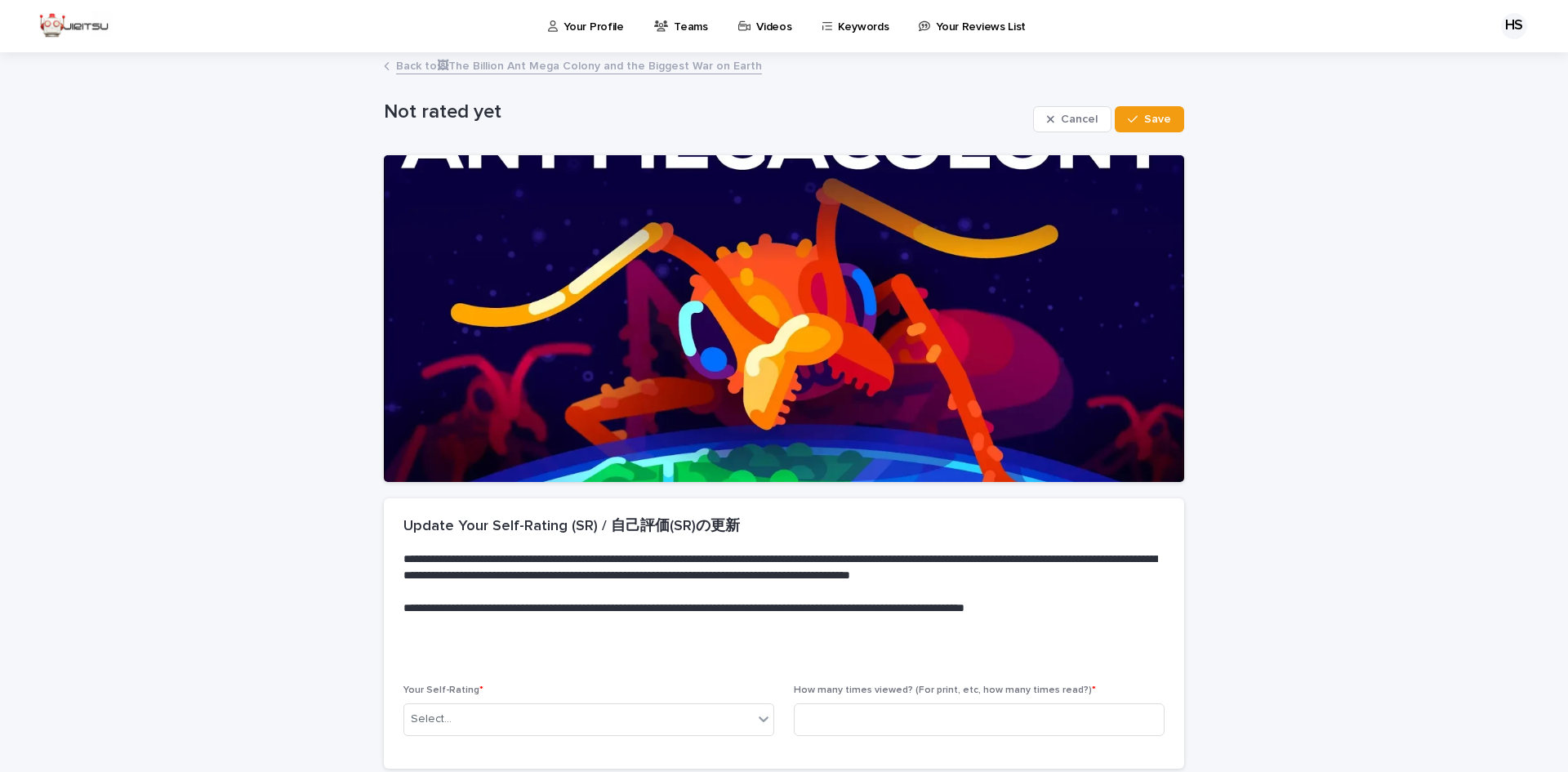 scroll, scrollTop: 138, scrollLeft: 0, axis: vertical 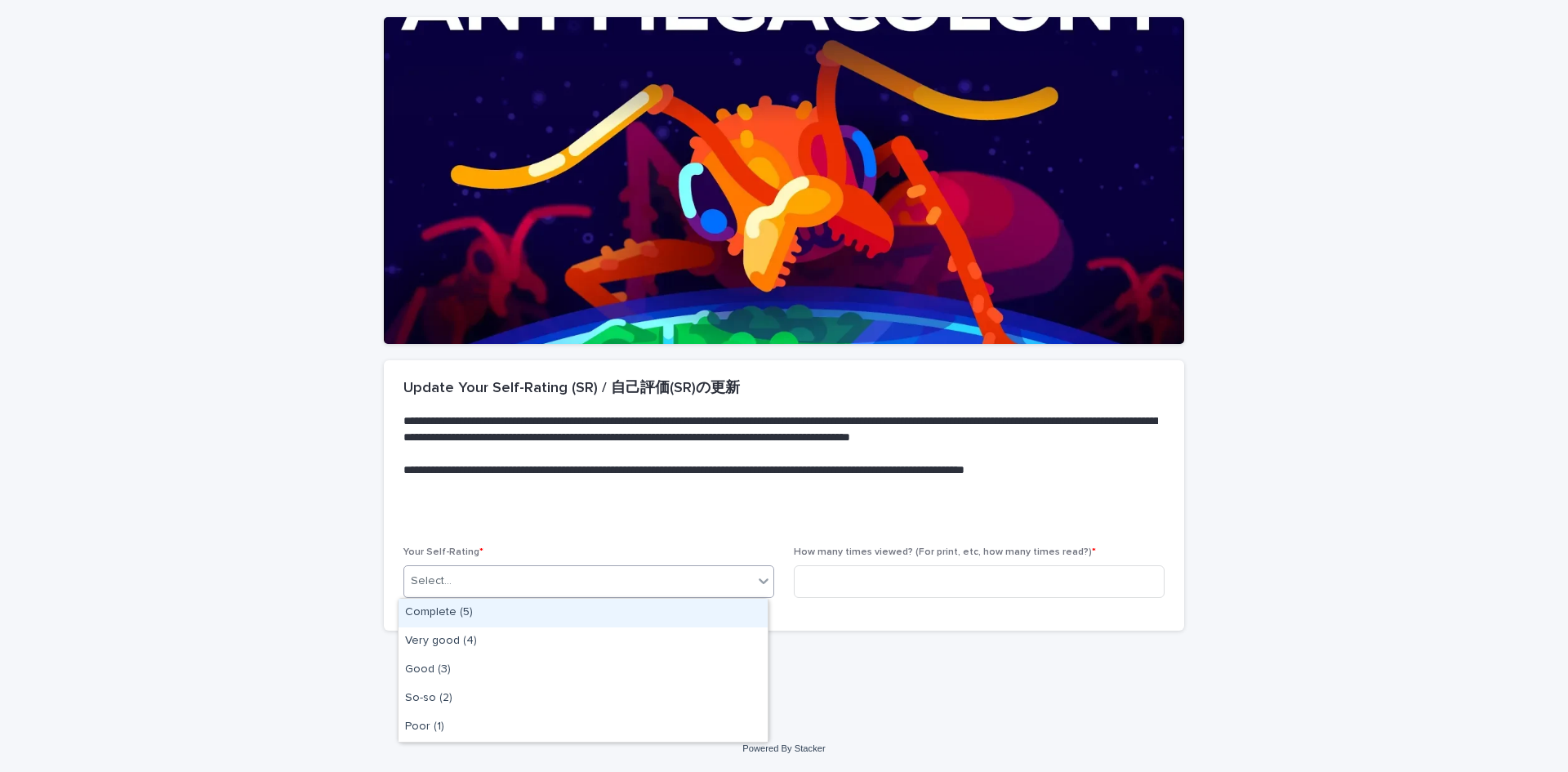 click on "Select..." at bounding box center (578, 581) 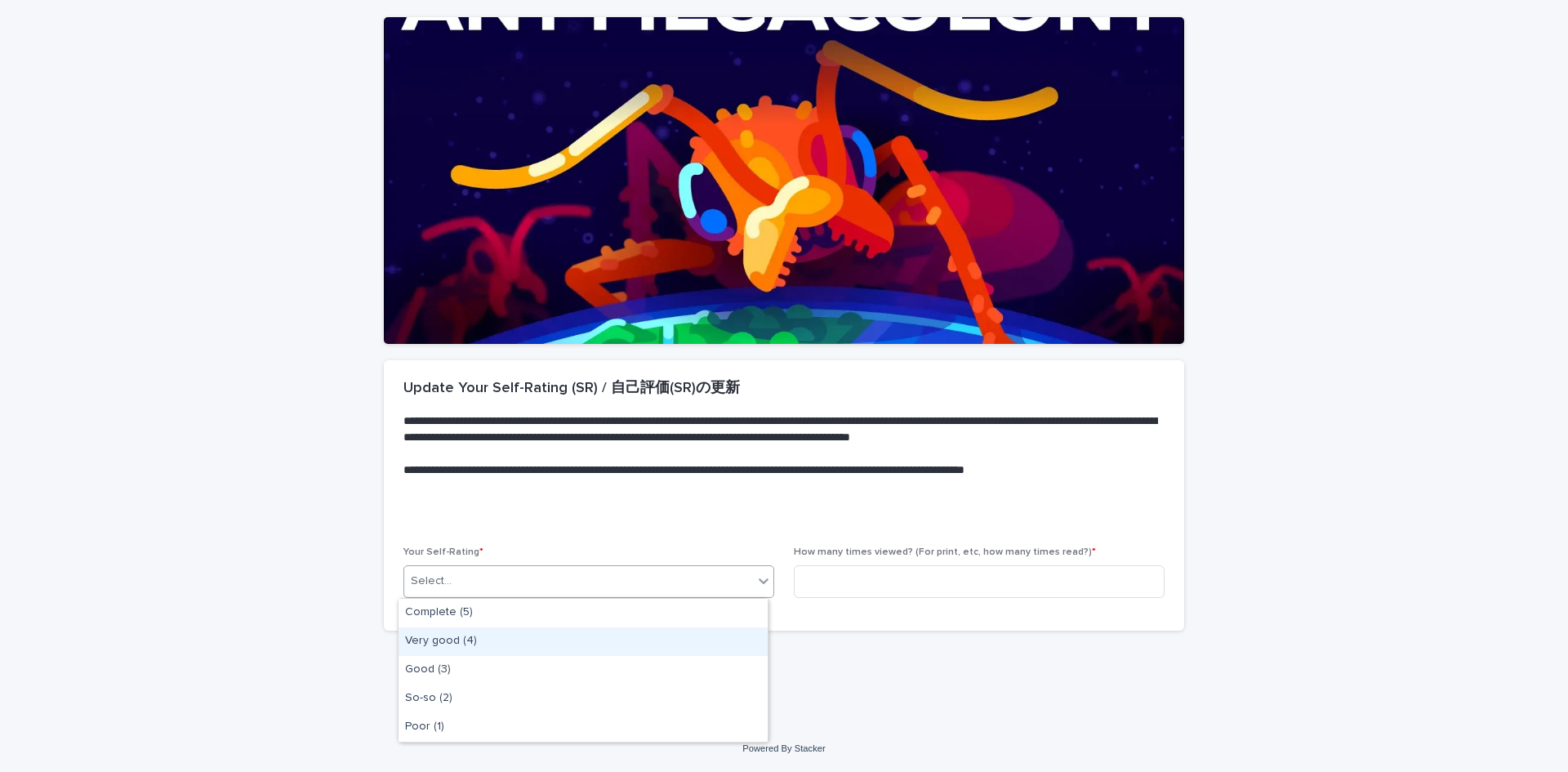click on "Very good (4)" at bounding box center [583, 641] 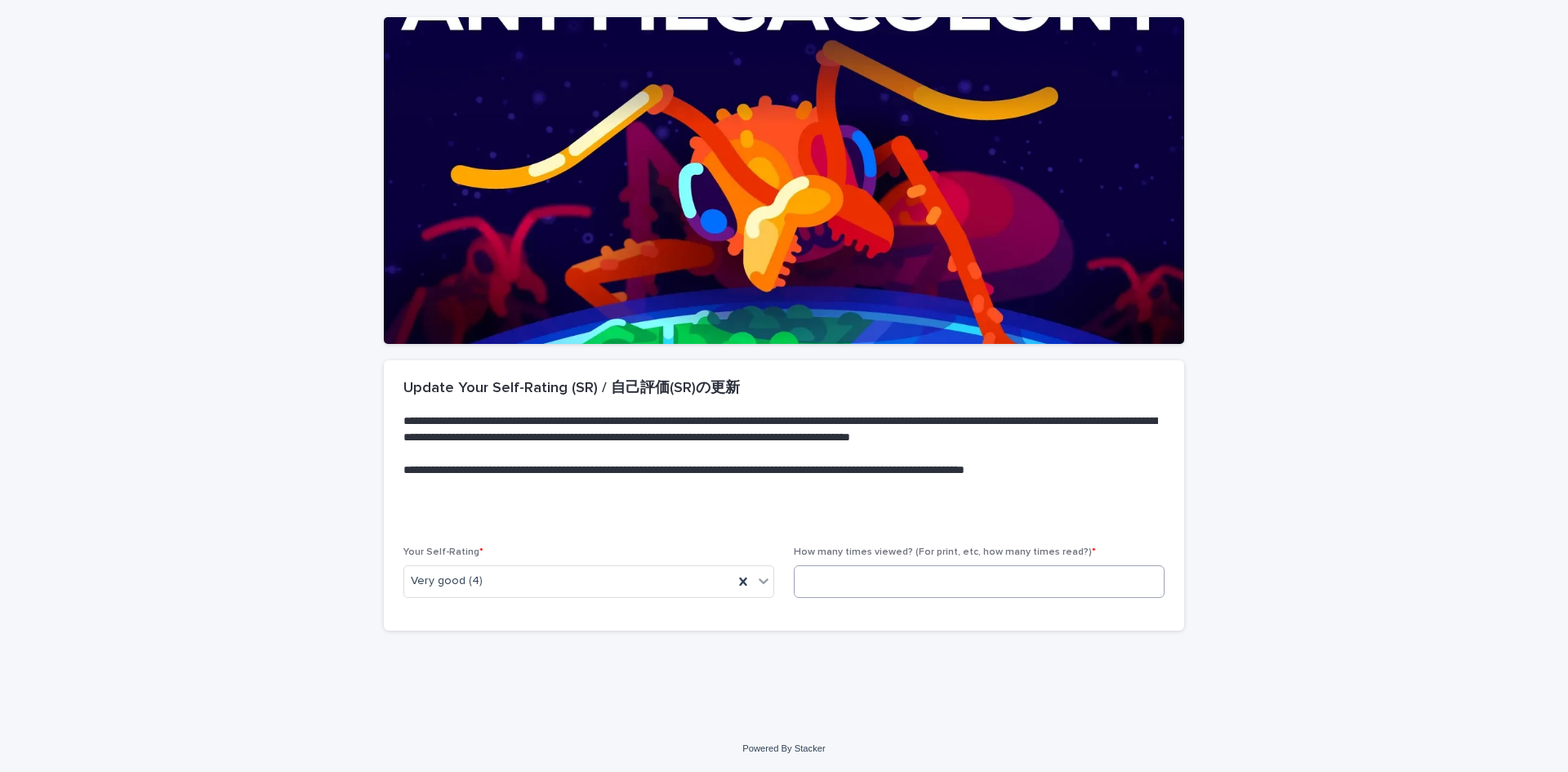 drag, startPoint x: 864, startPoint y: 600, endPoint x: 873, endPoint y: 587, distance: 15.811388 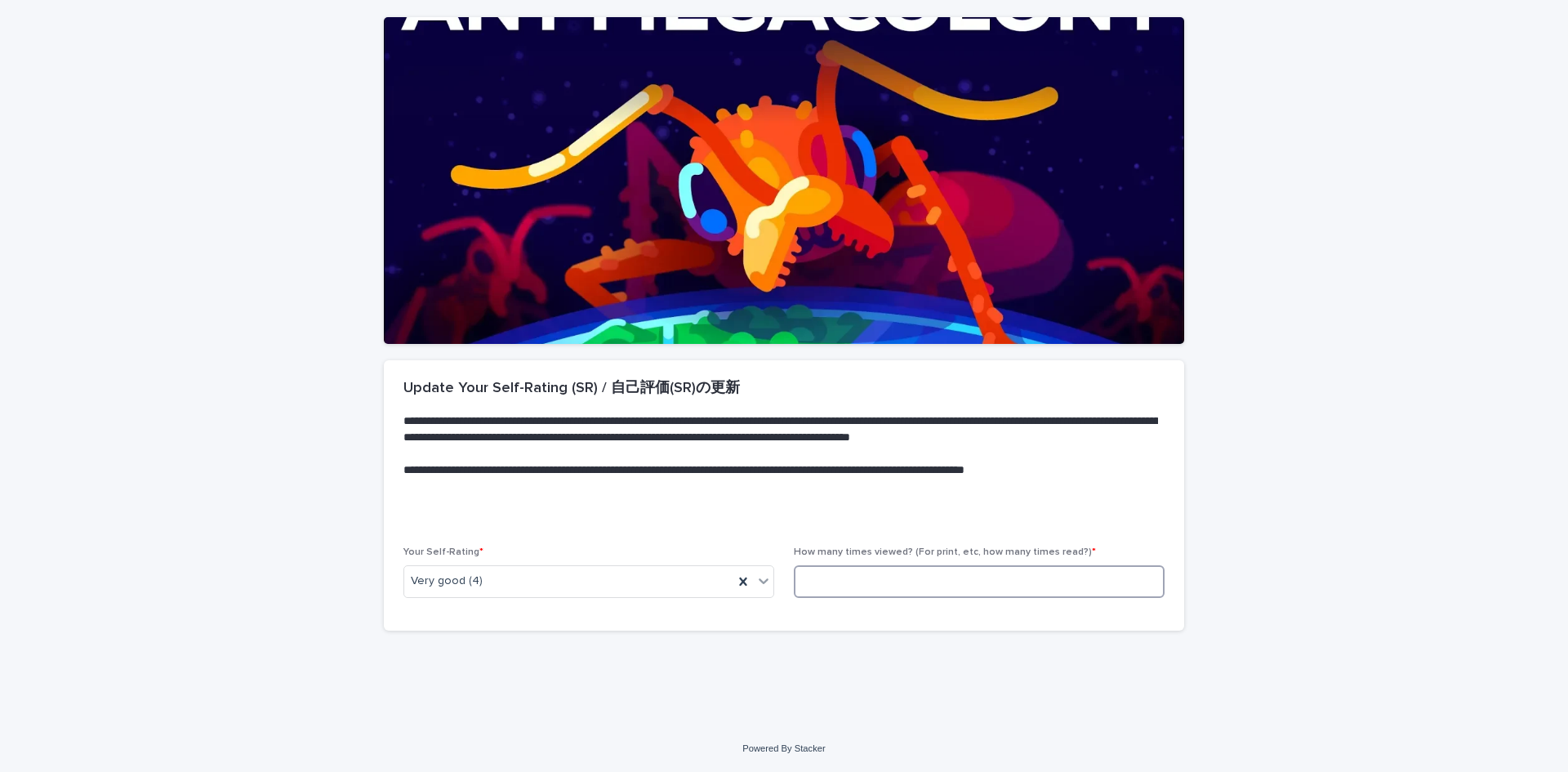 click at bounding box center (979, 582) 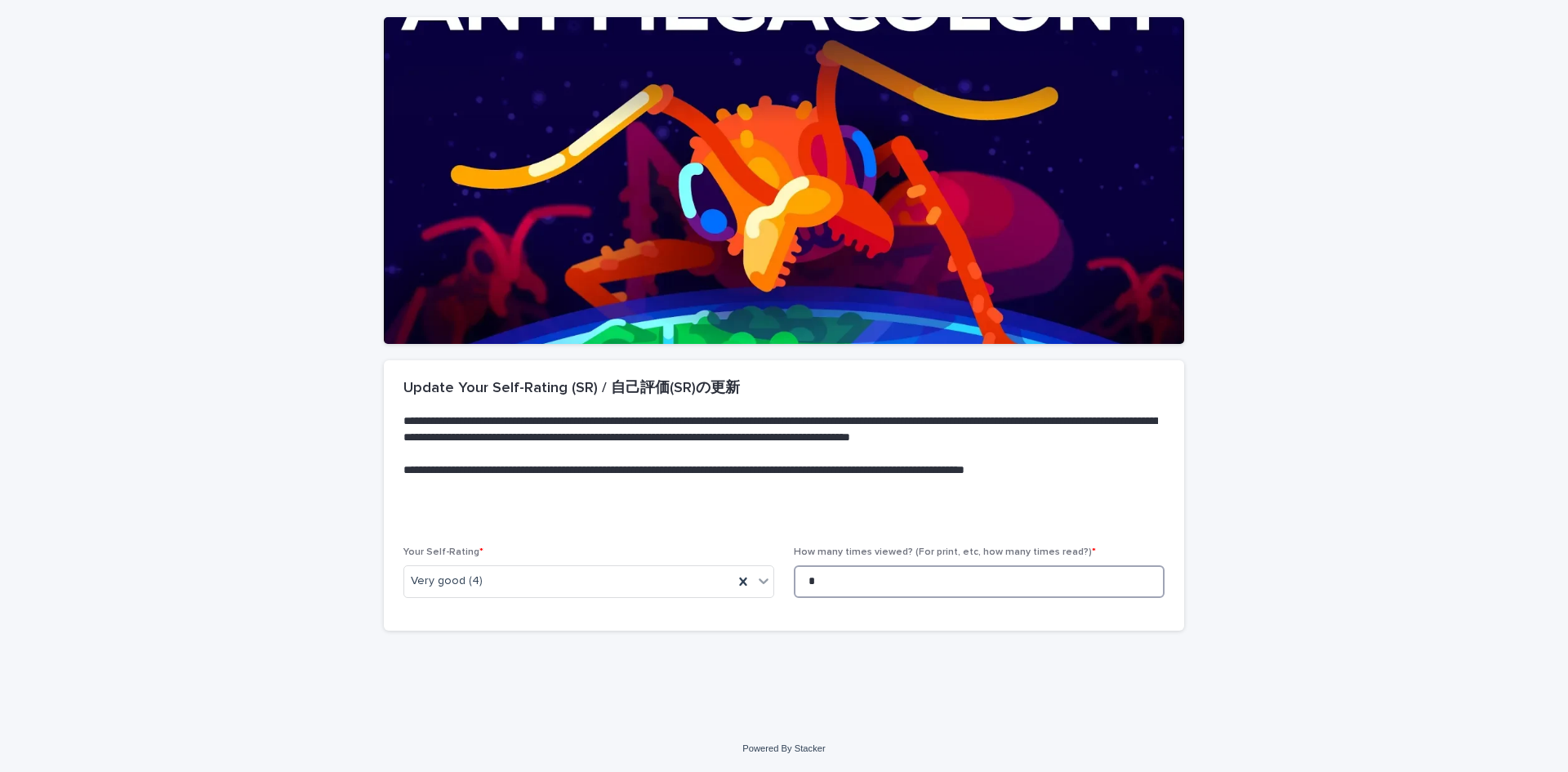 scroll, scrollTop: 0, scrollLeft: 0, axis: both 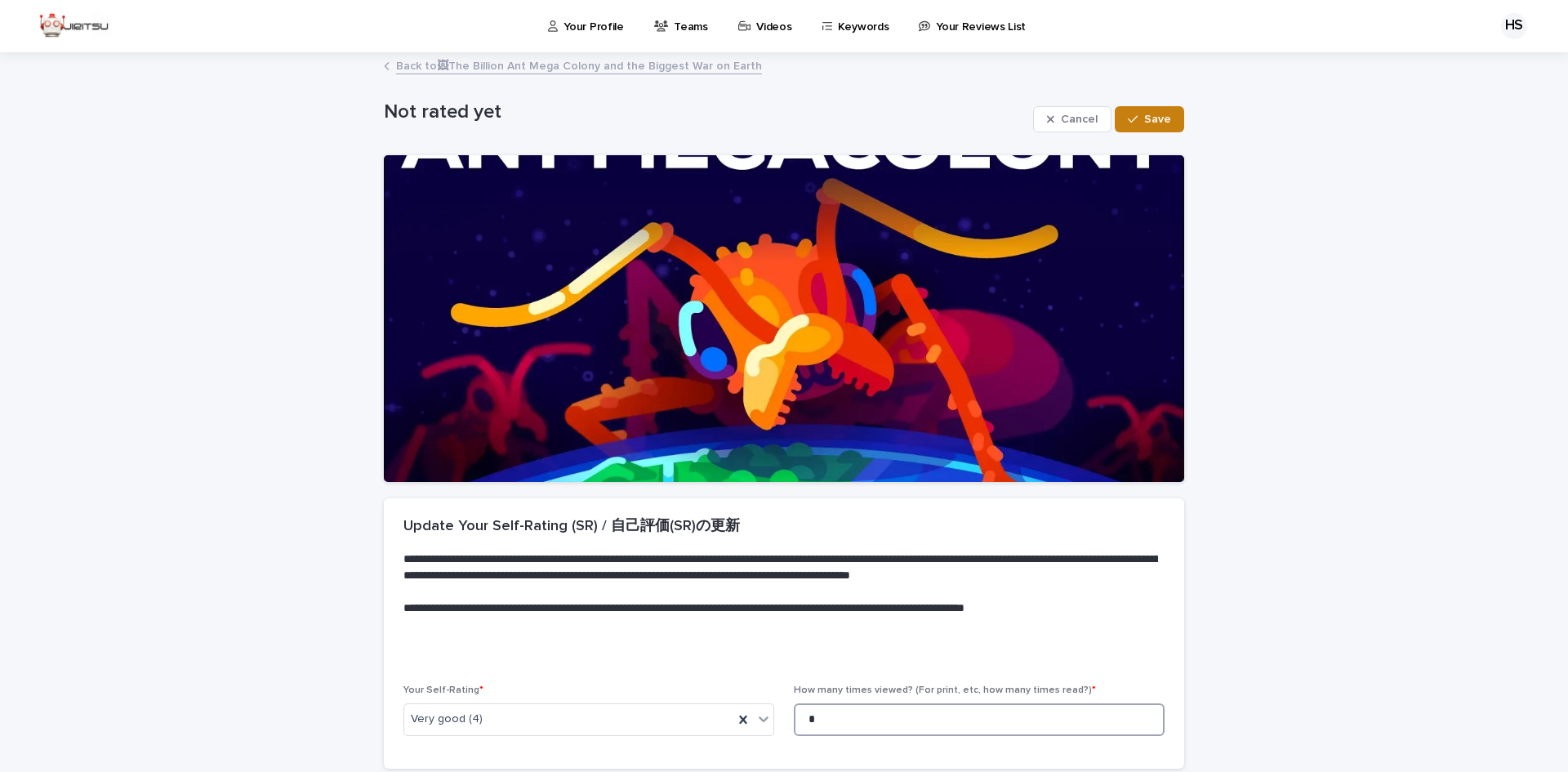 type on "*" 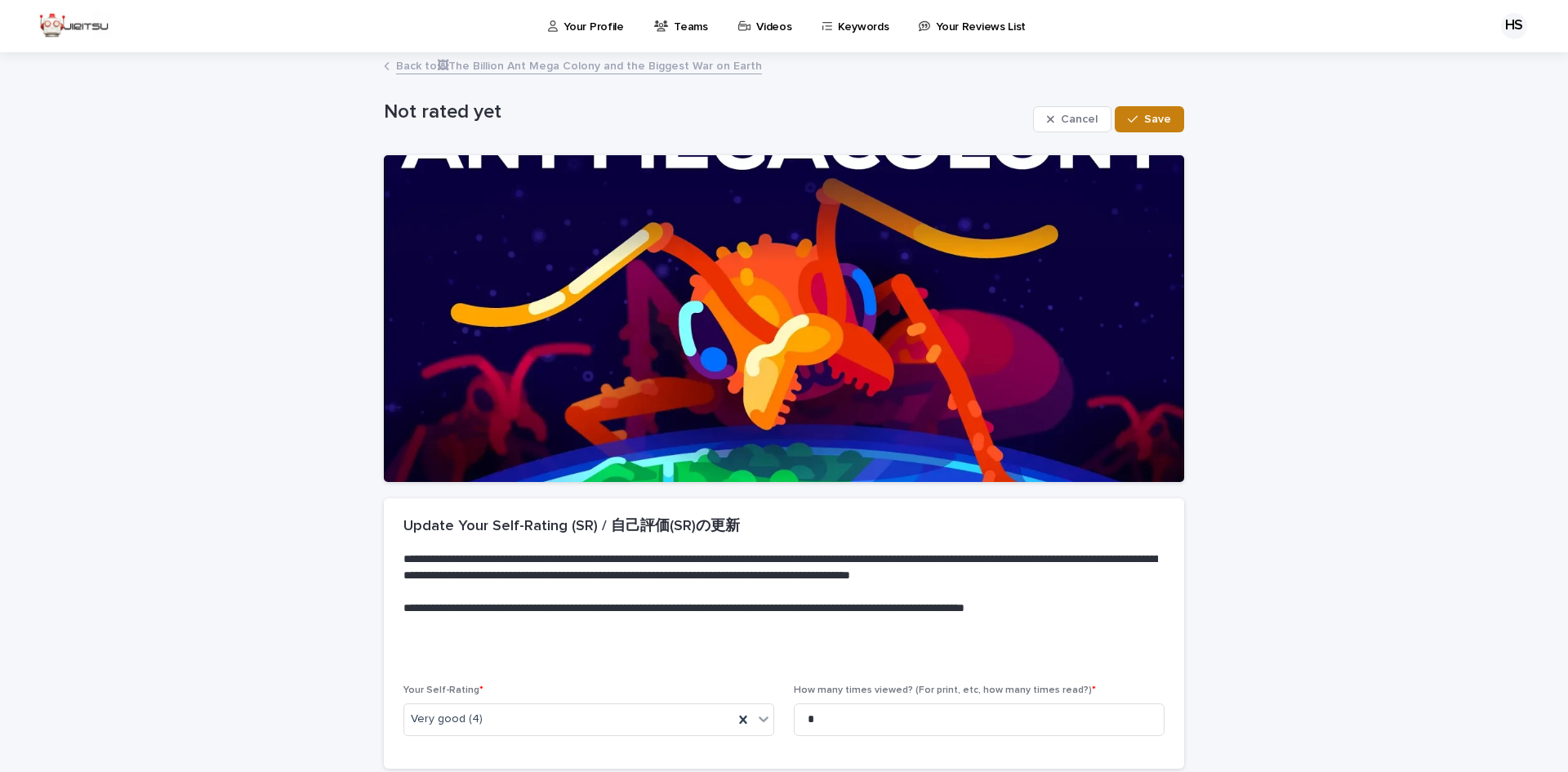 click on "Save" at bounding box center [1149, 119] 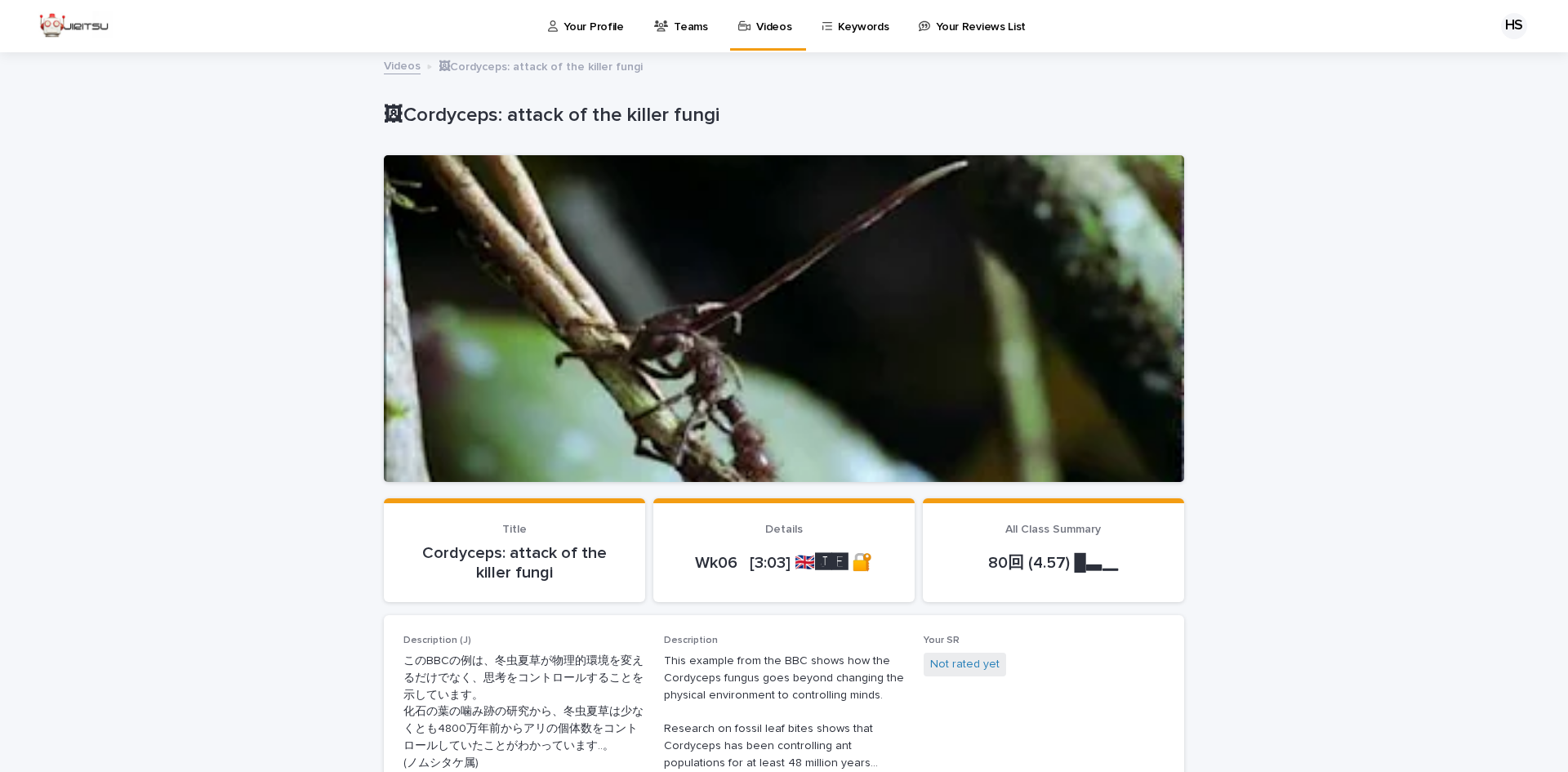 scroll, scrollTop: 0, scrollLeft: 0, axis: both 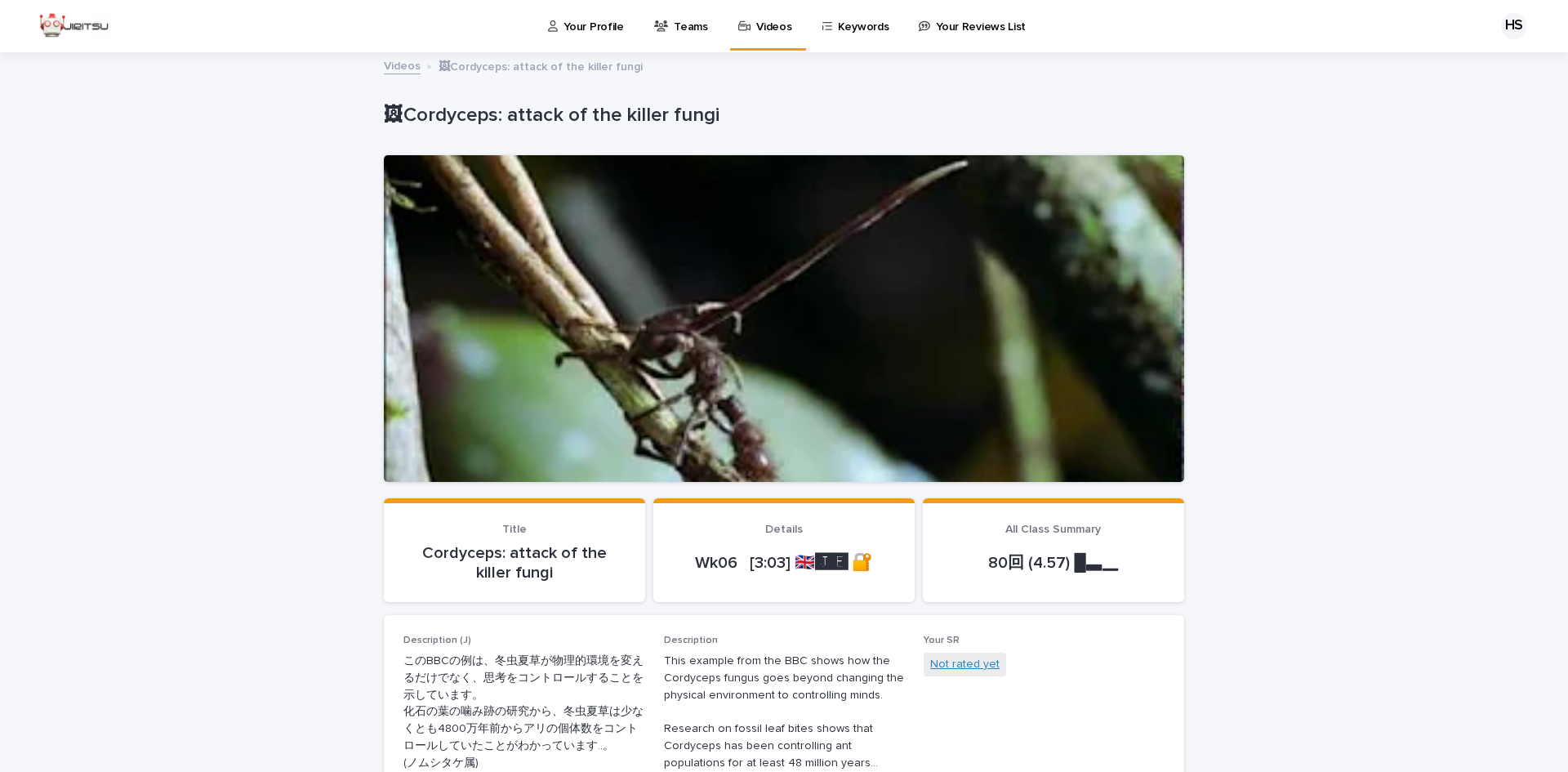 click on "Not rated yet" at bounding box center (964, 664) 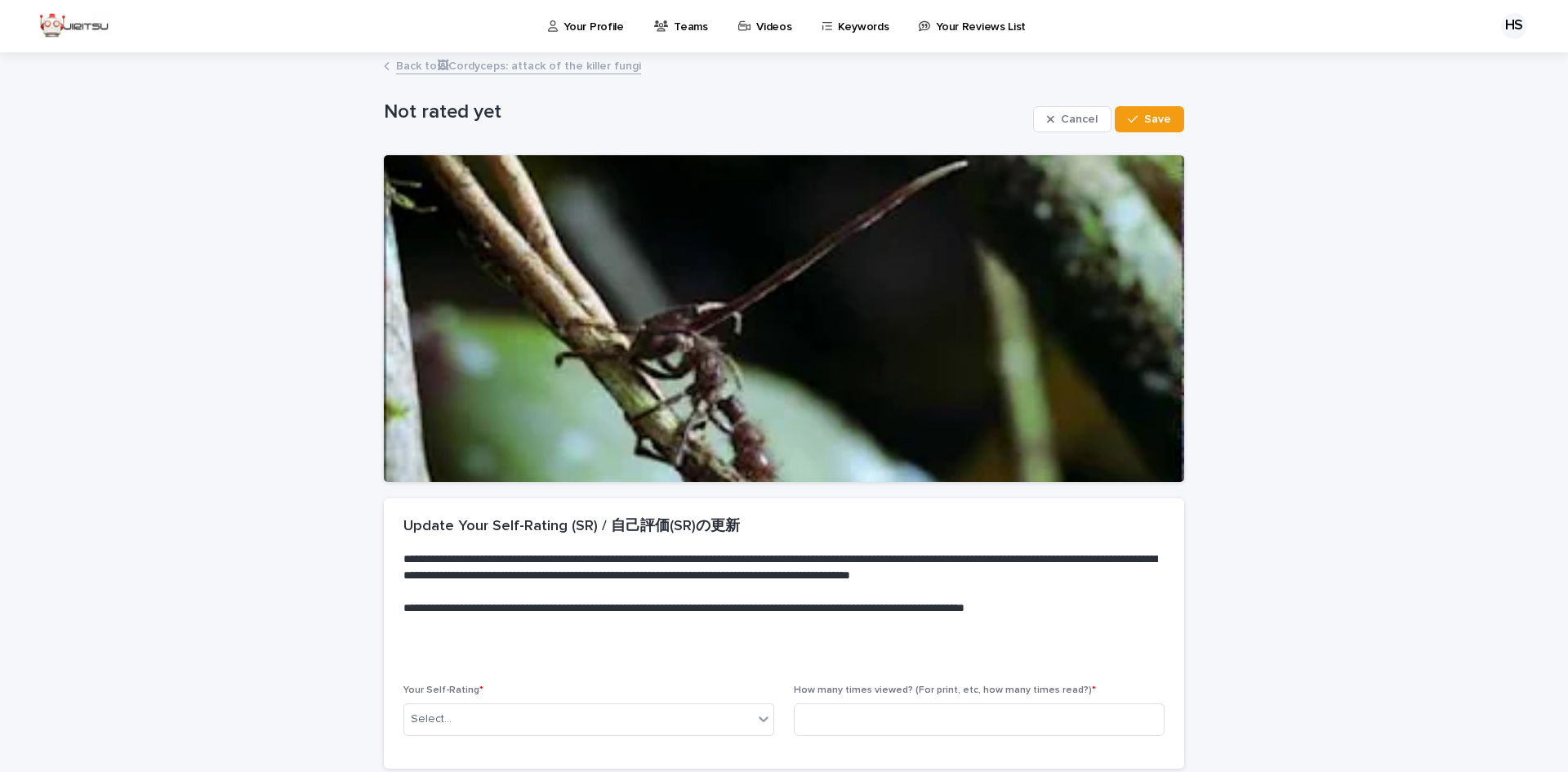 scroll, scrollTop: 138, scrollLeft: 0, axis: vertical 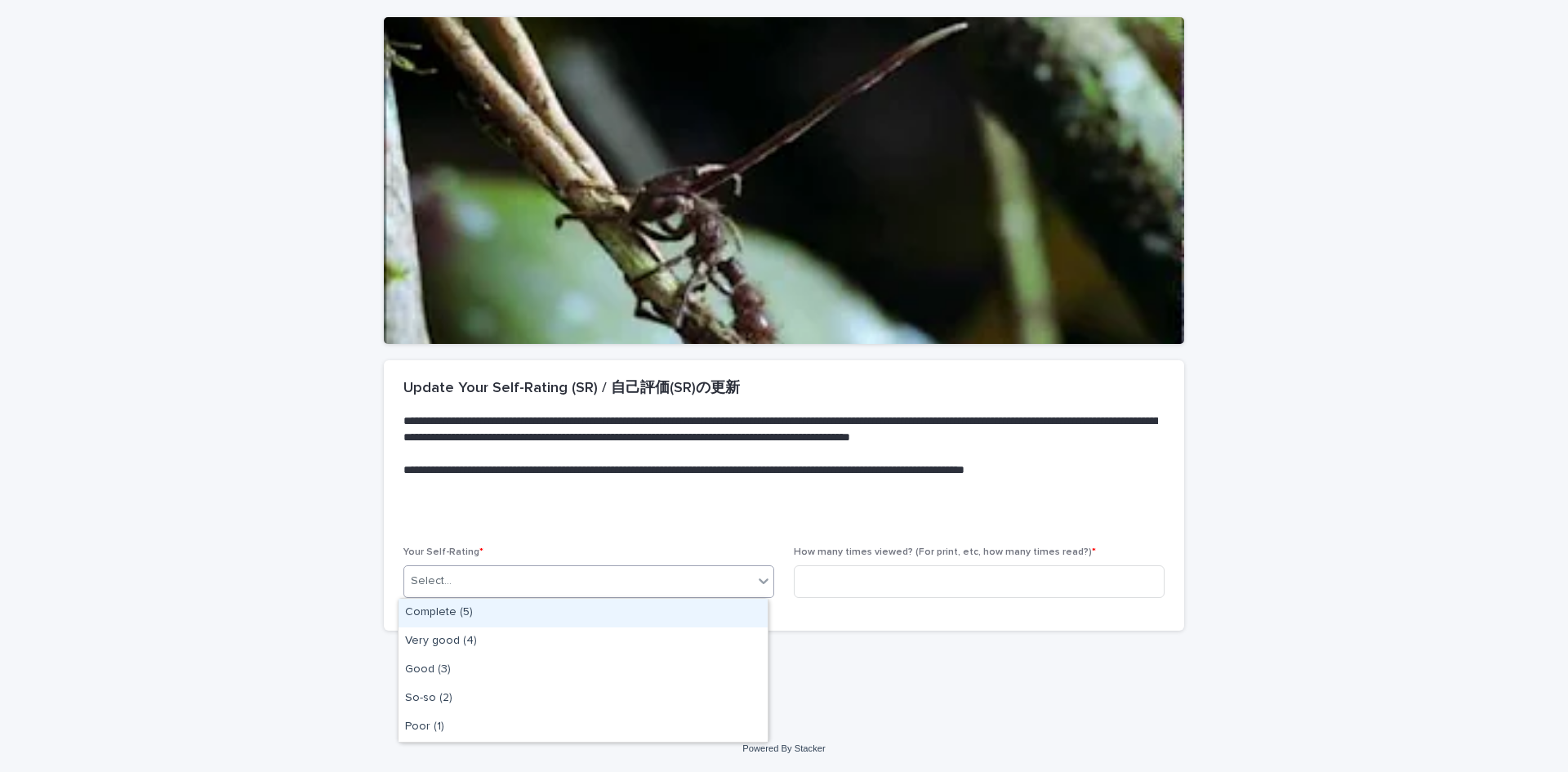 click on "Select..." at bounding box center (578, 581) 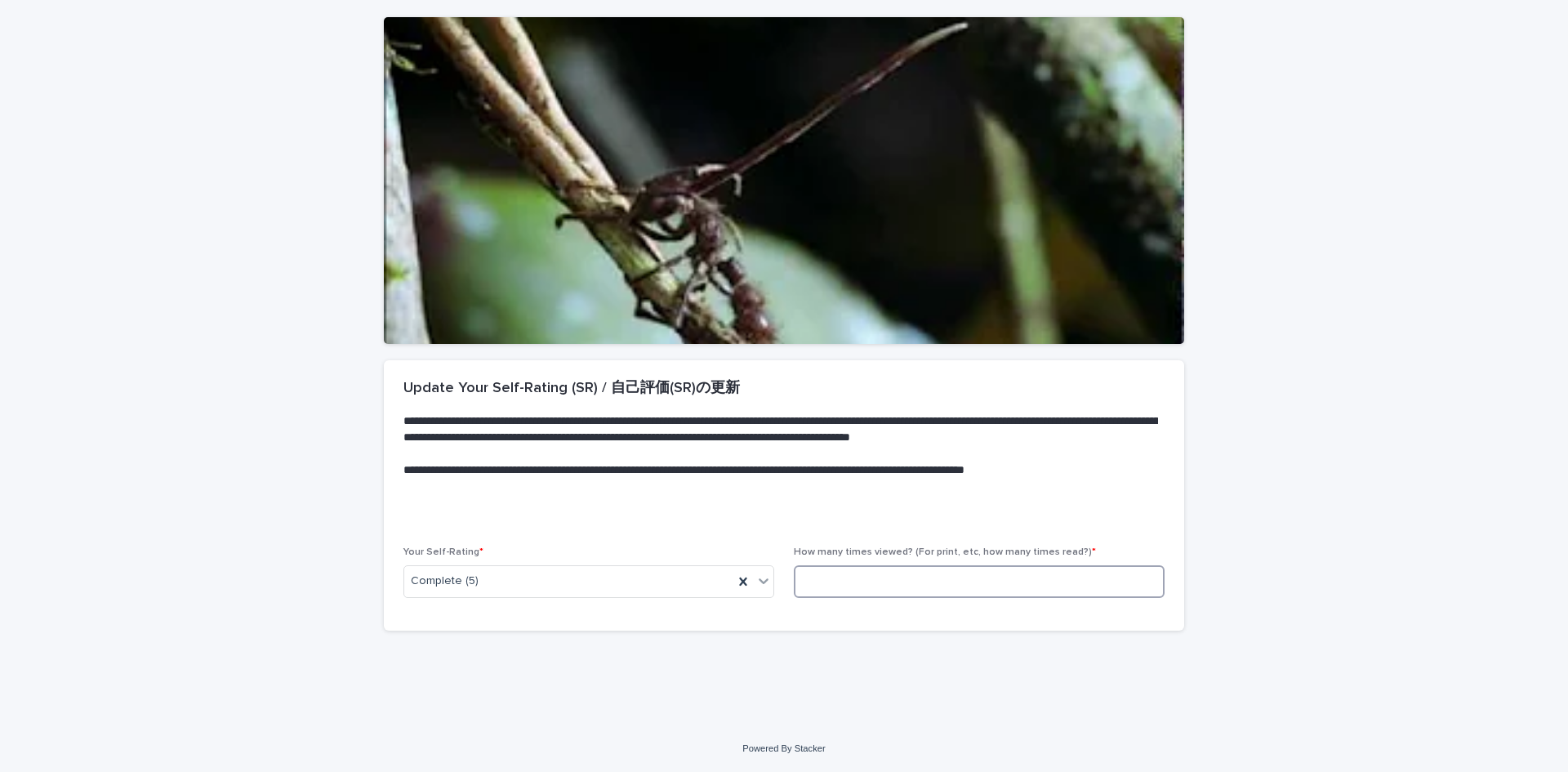 click at bounding box center (979, 582) 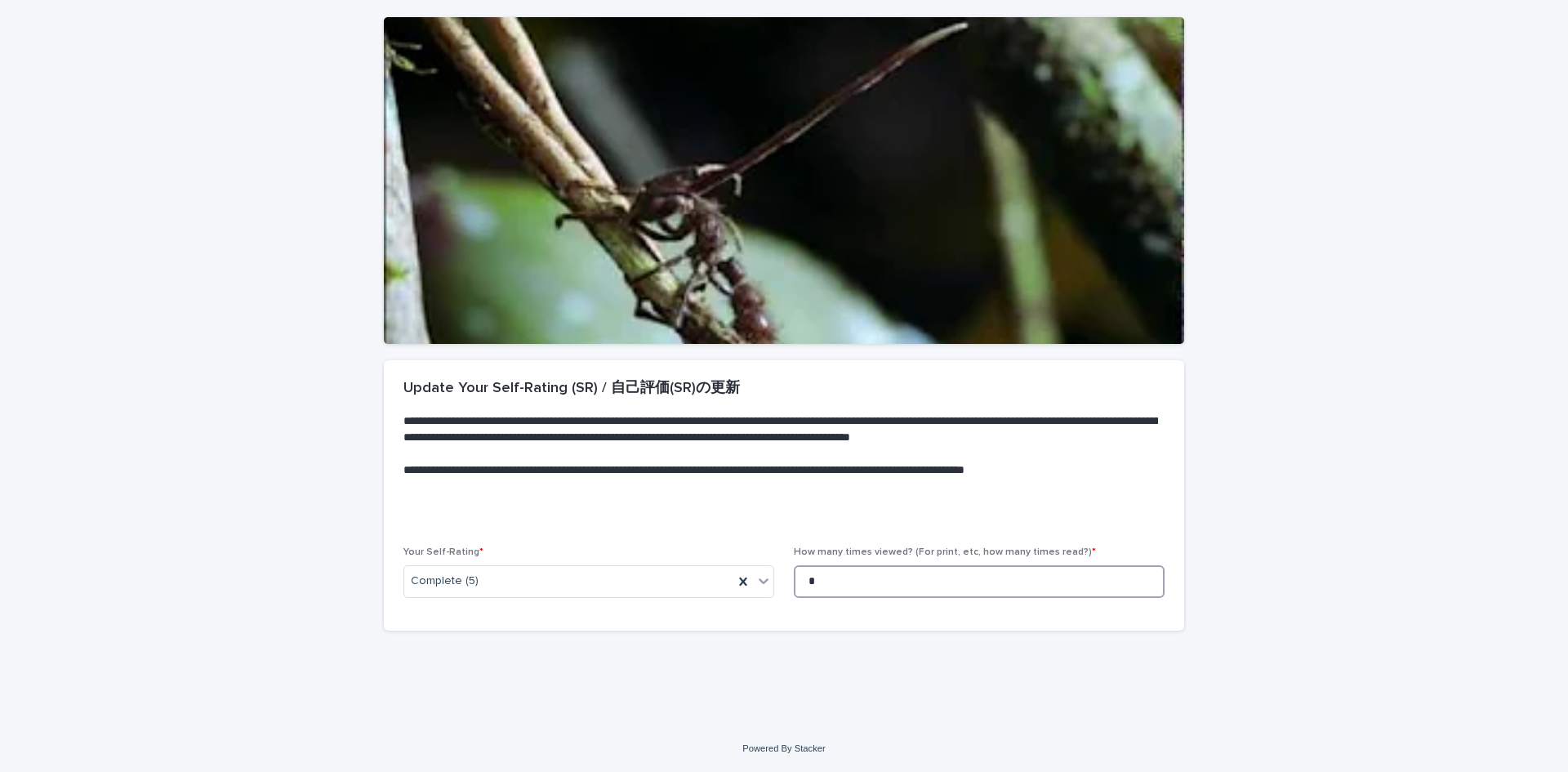 scroll, scrollTop: 0, scrollLeft: 0, axis: both 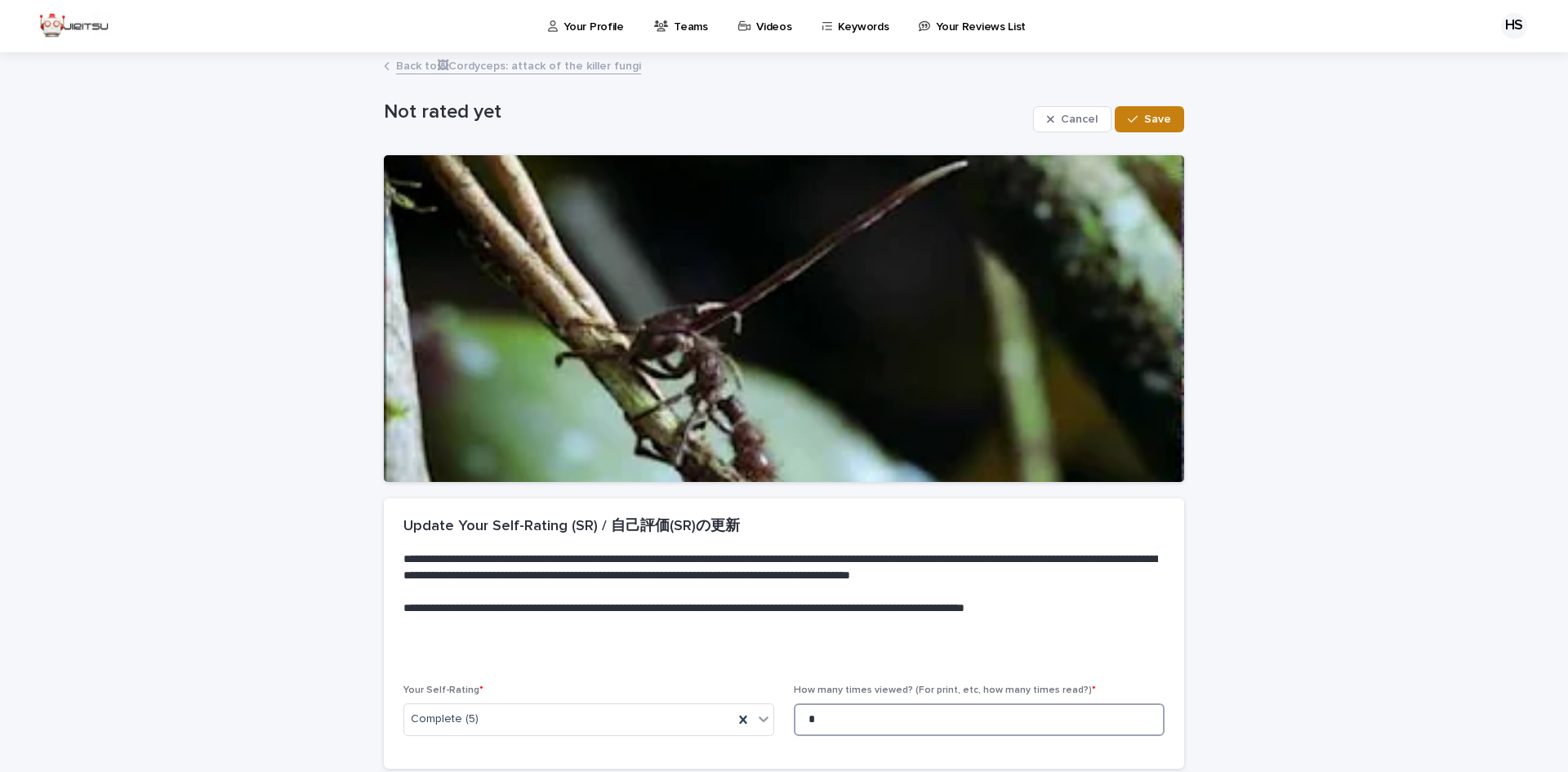 type on "*" 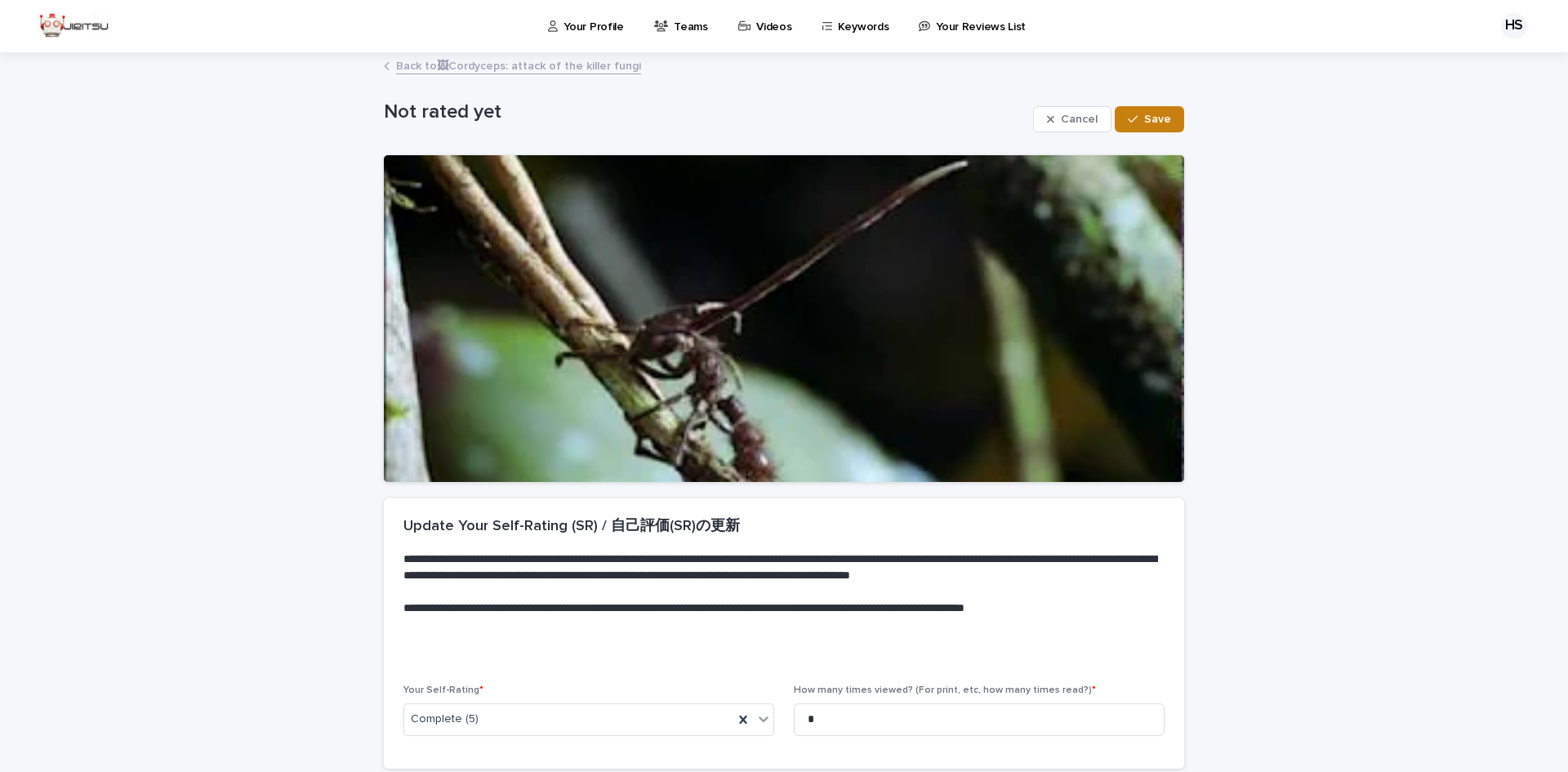 click on "Save" at bounding box center [1149, 119] 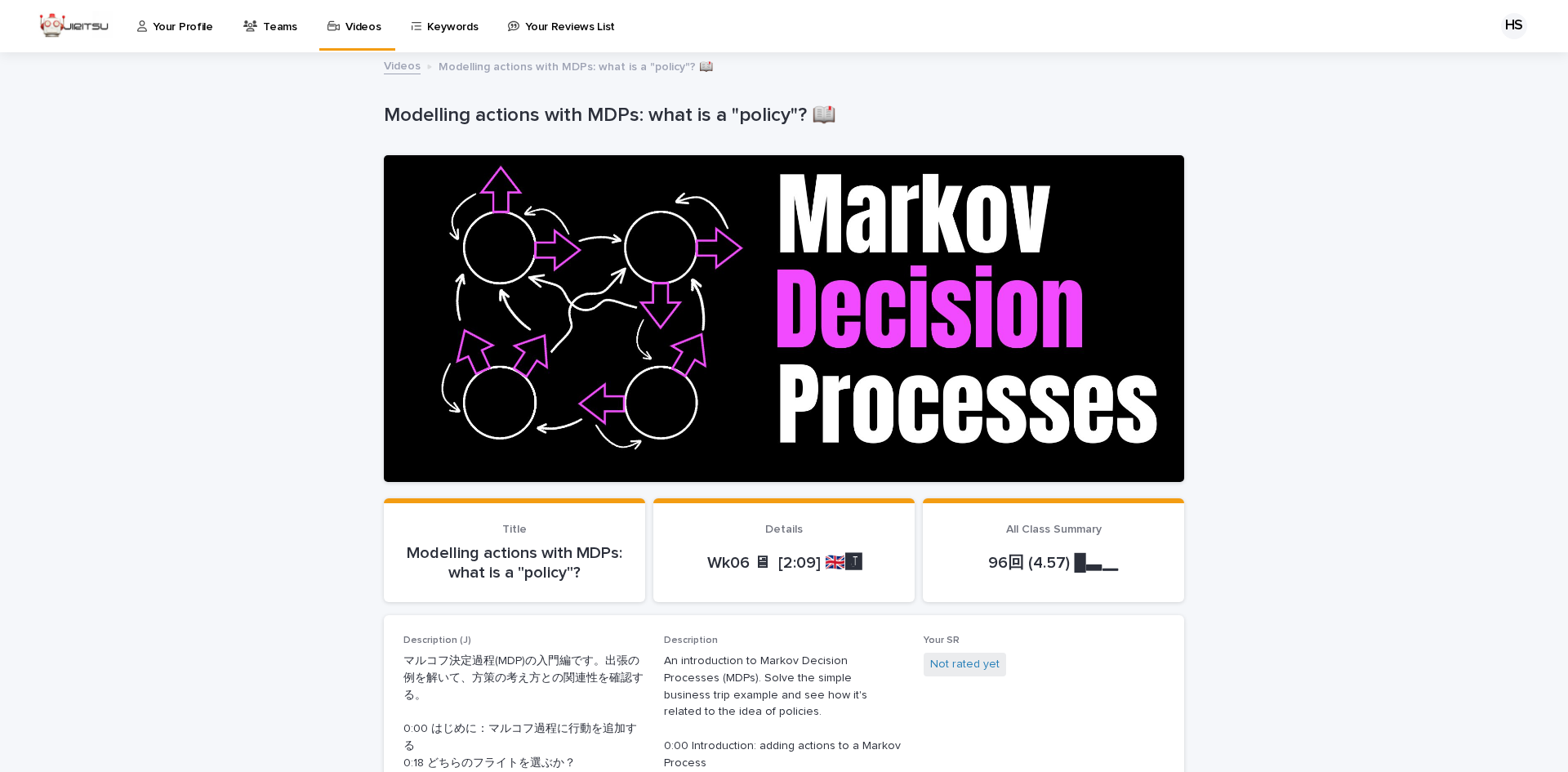 scroll, scrollTop: 0, scrollLeft: 0, axis: both 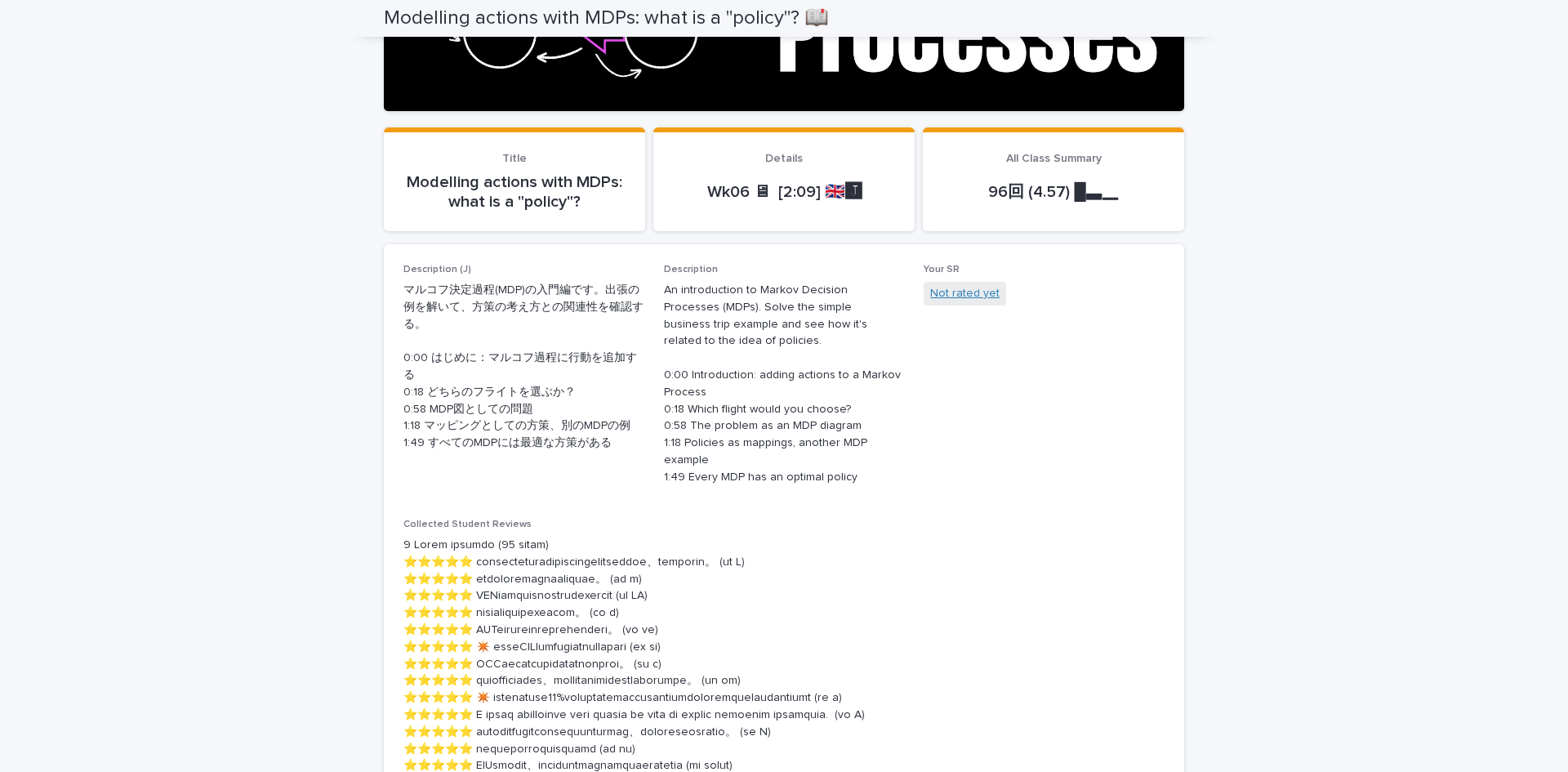 click on "Not rated yet" at bounding box center (964, 293) 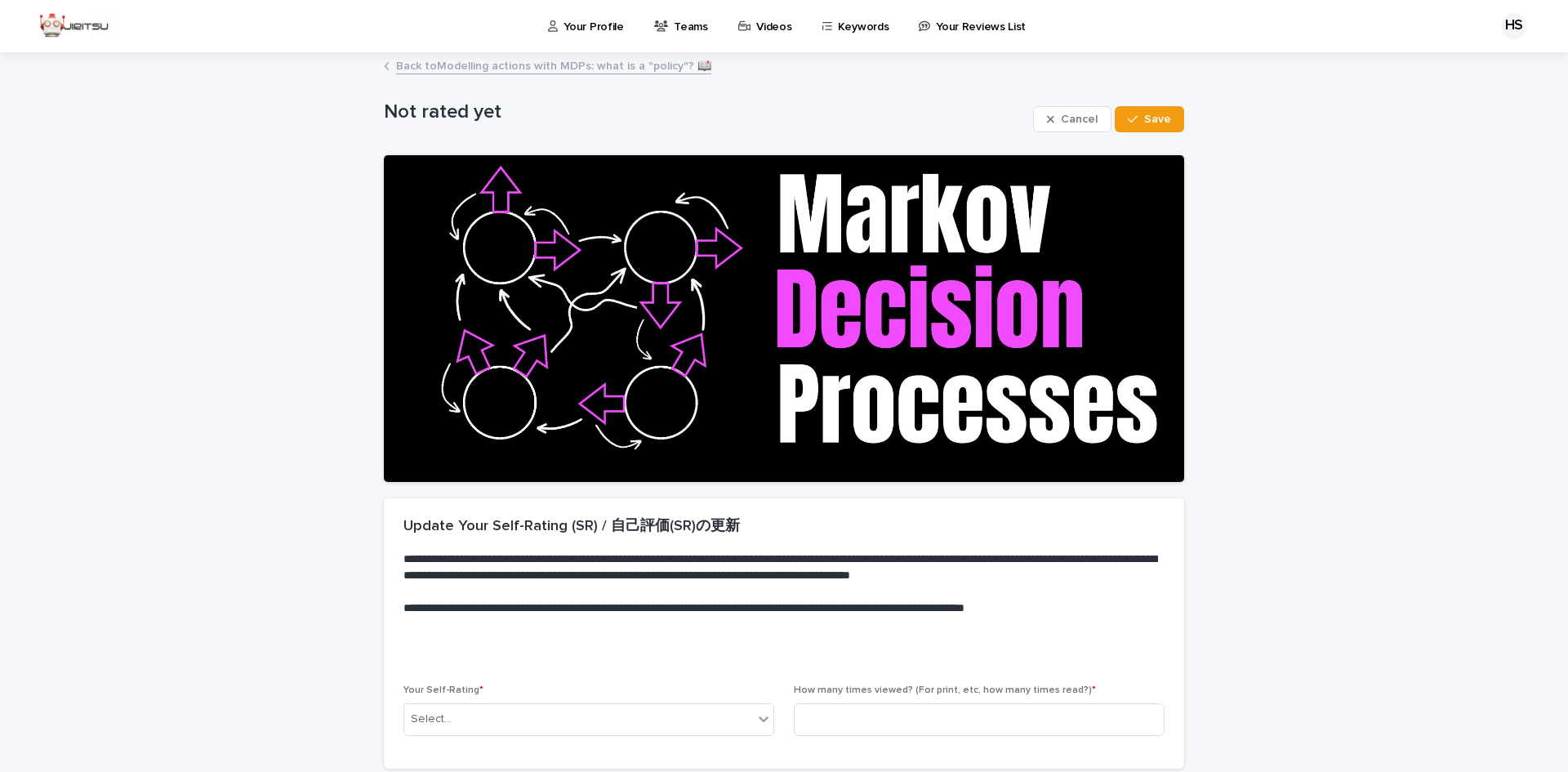 scroll, scrollTop: 138, scrollLeft: 0, axis: vertical 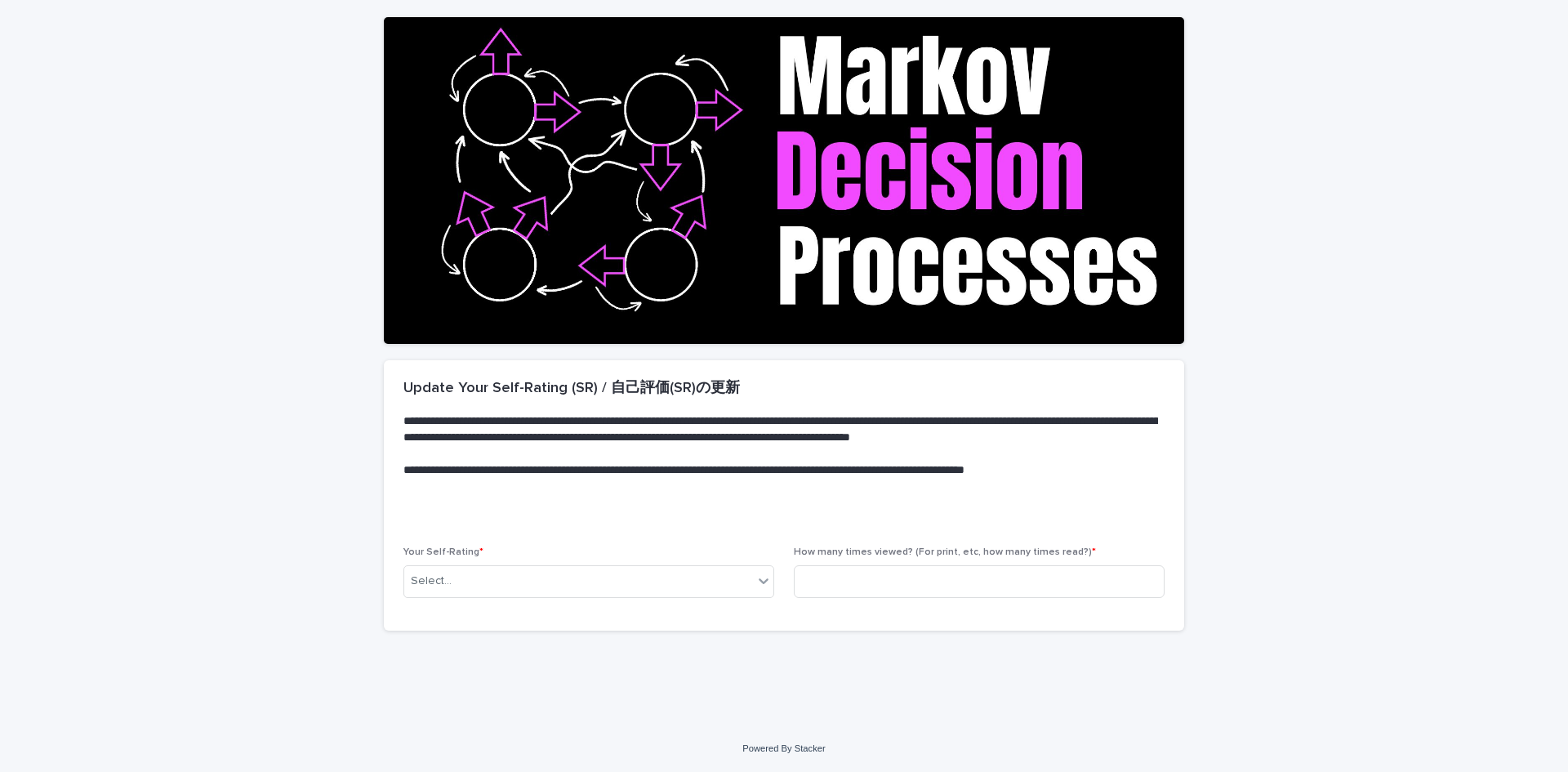 click on "Your Self-Rating * Select..." at bounding box center (589, 578) 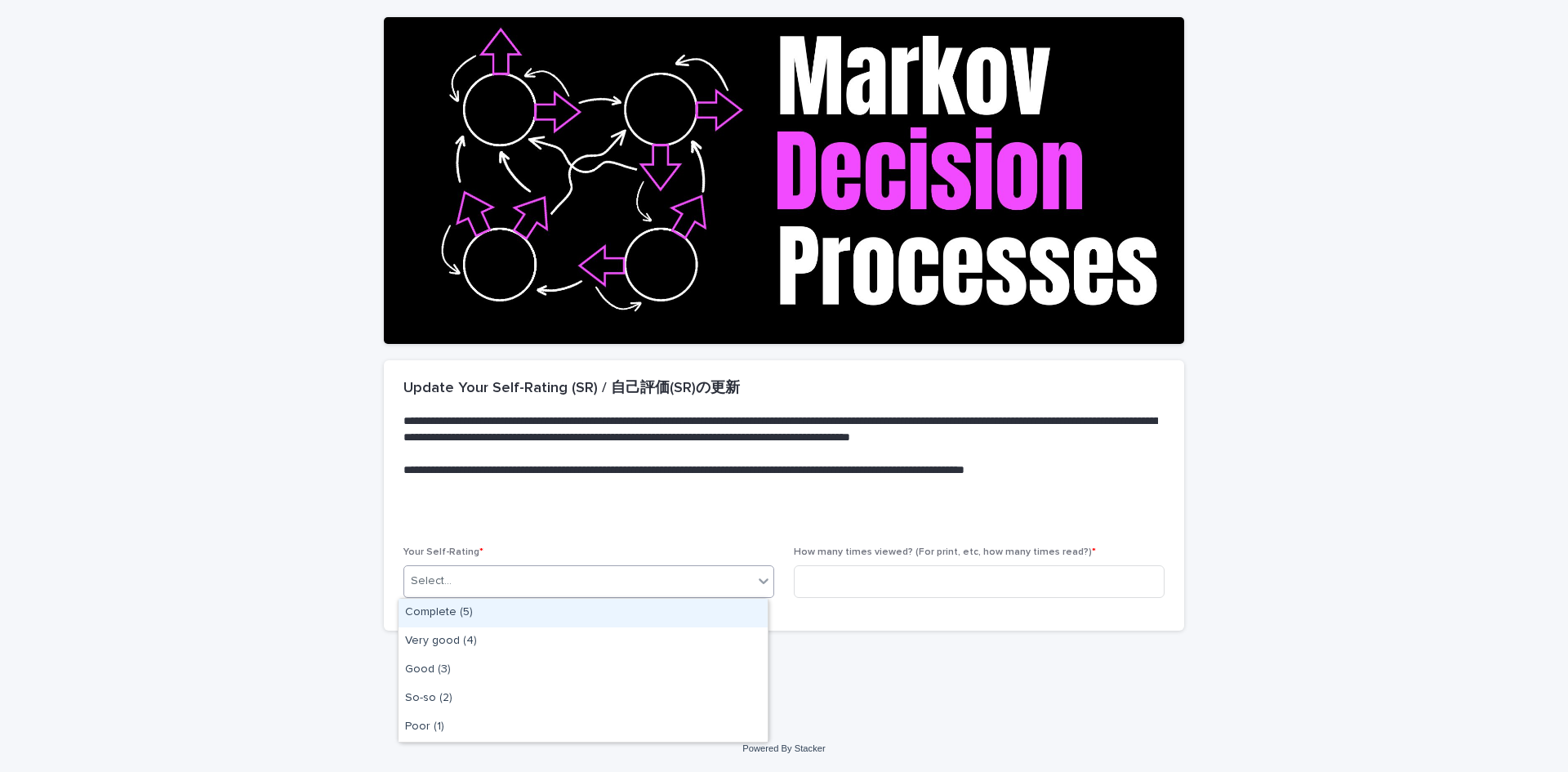 click on "Select..." at bounding box center (578, 581) 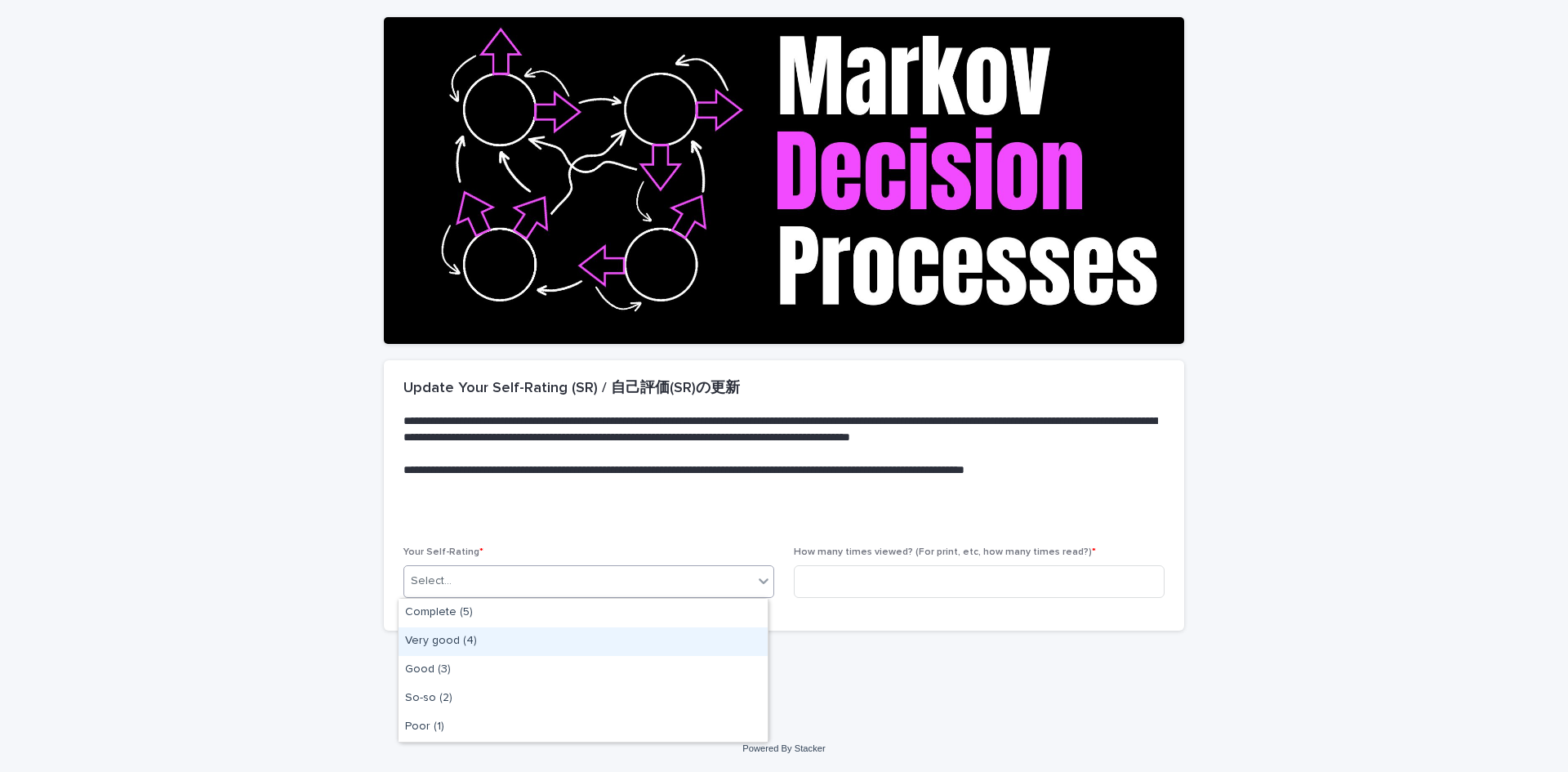 click on "Very good (4)" at bounding box center [583, 641] 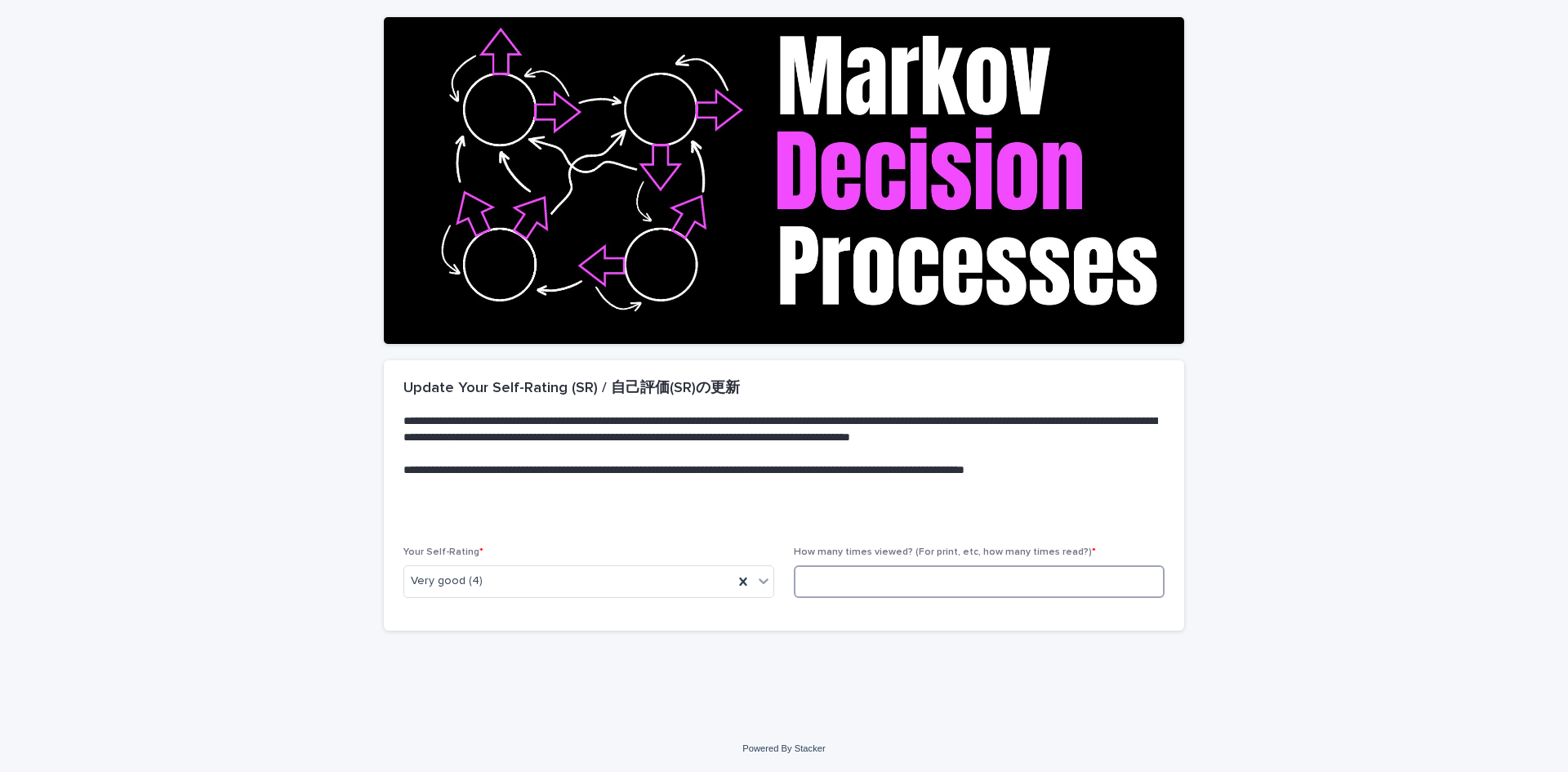 click at bounding box center (979, 582) 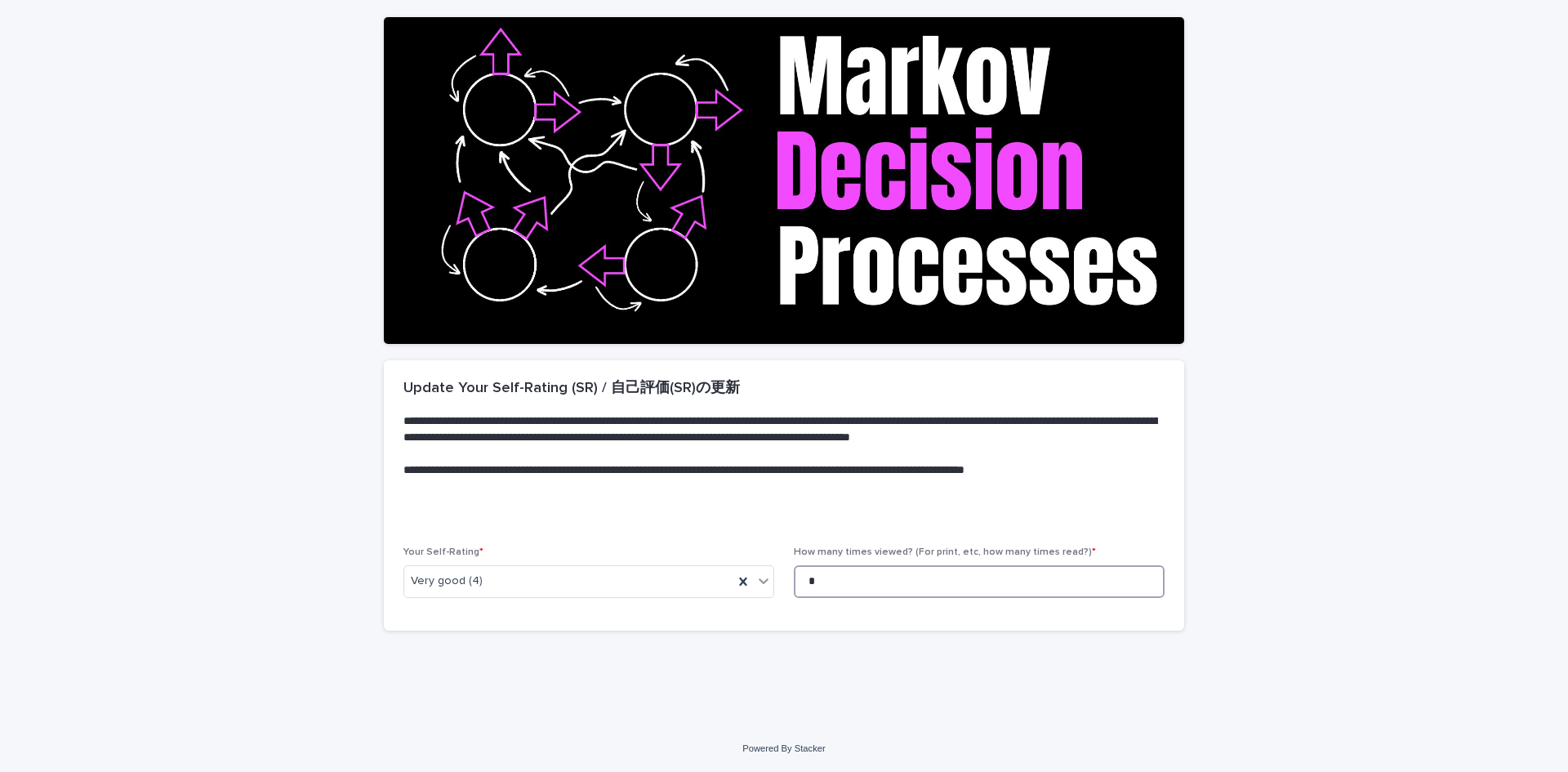 scroll, scrollTop: 0, scrollLeft: 0, axis: both 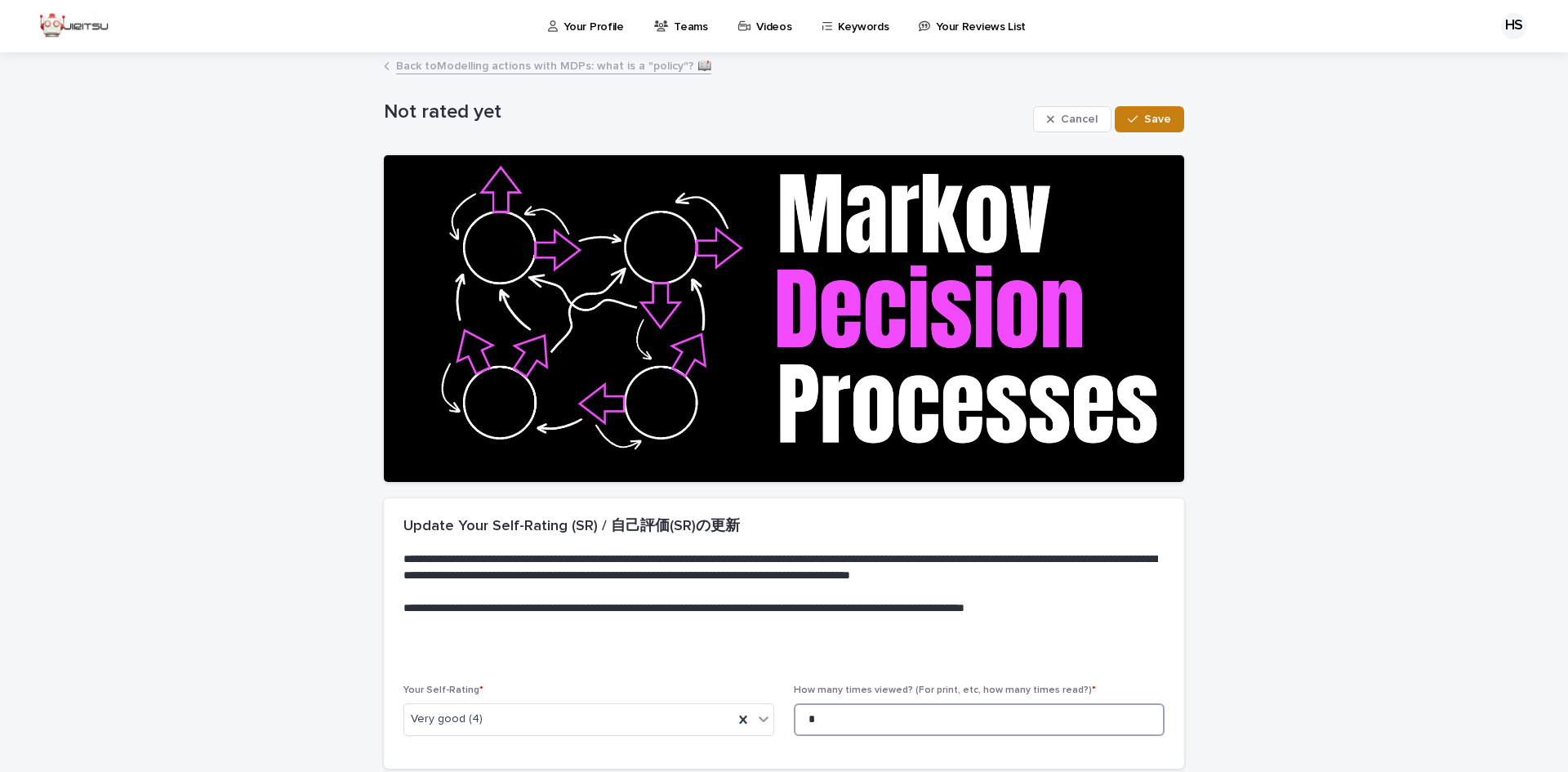 type on "*" 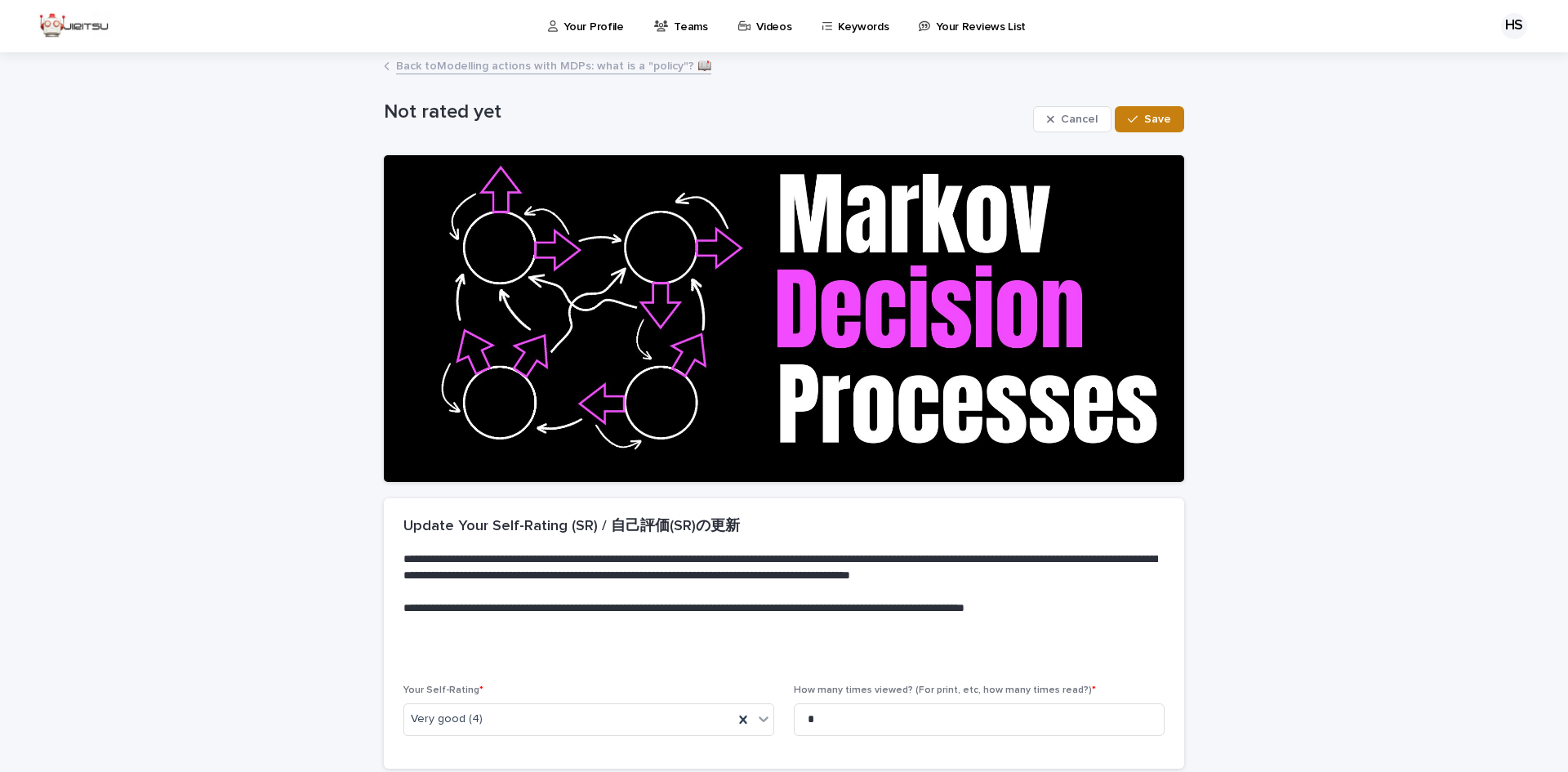click on "Save" at bounding box center [1149, 119] 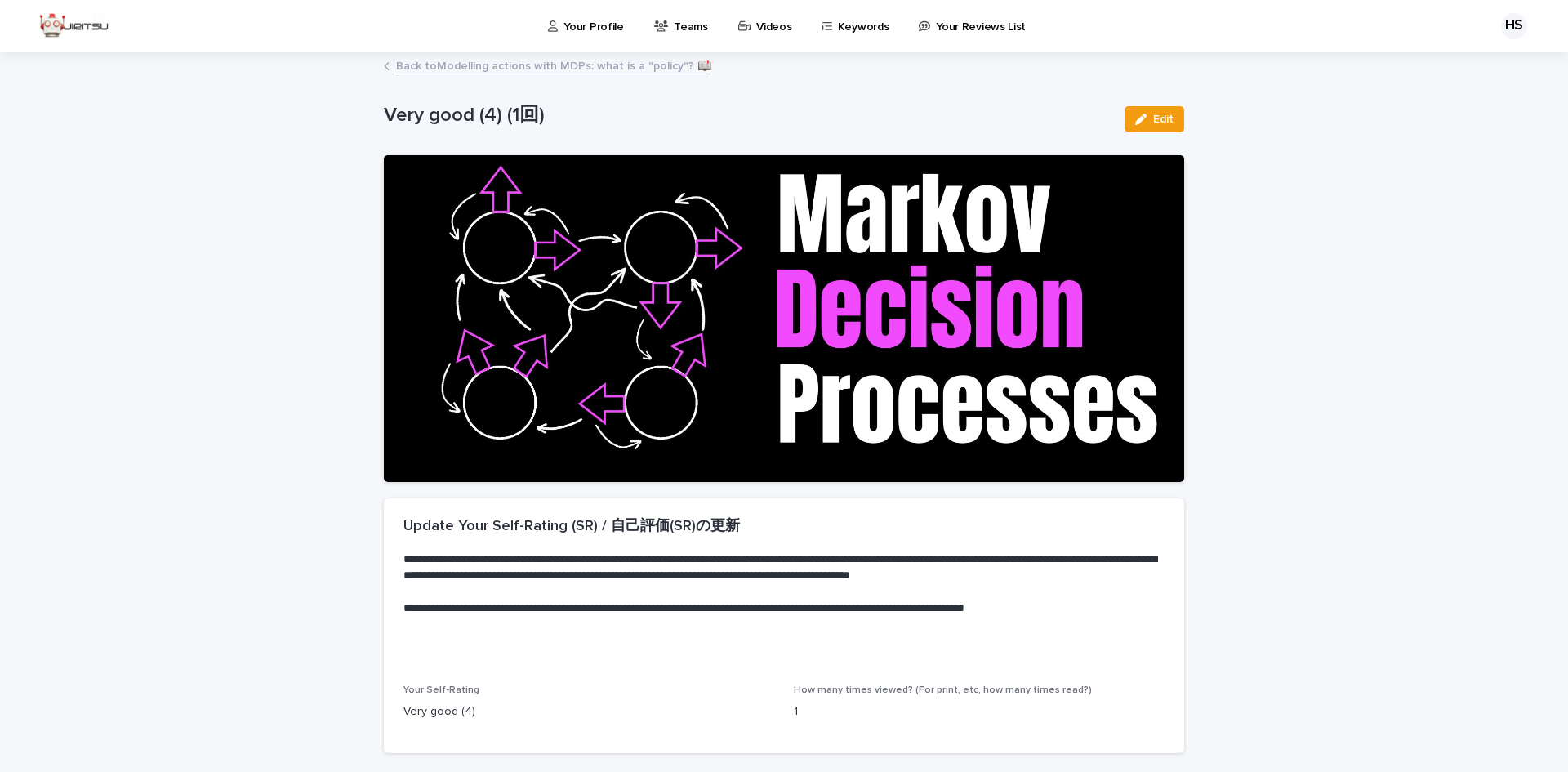 click on "Very good (4) (1回)" at bounding box center [747, 115] 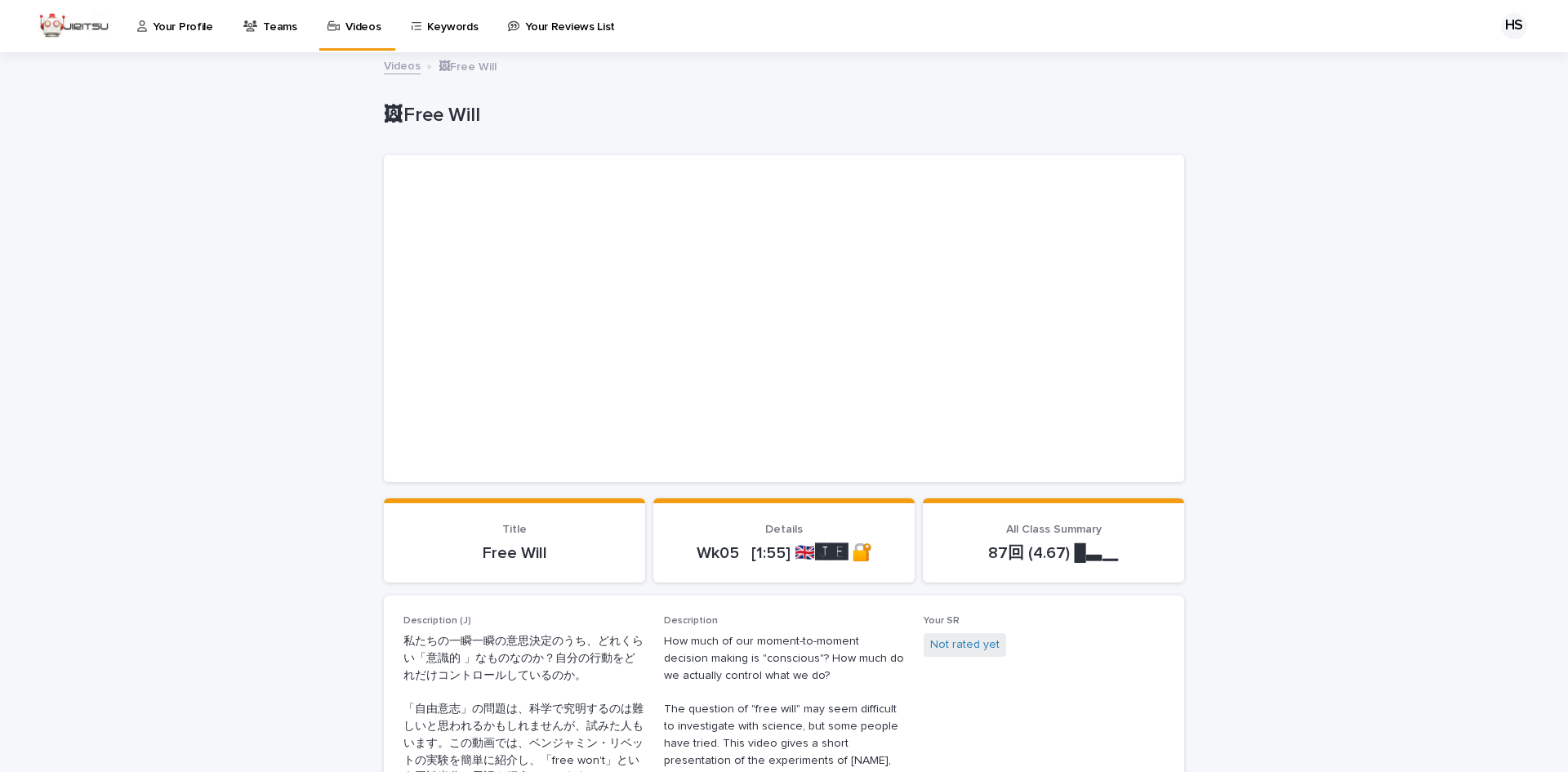 scroll, scrollTop: 0, scrollLeft: 0, axis: both 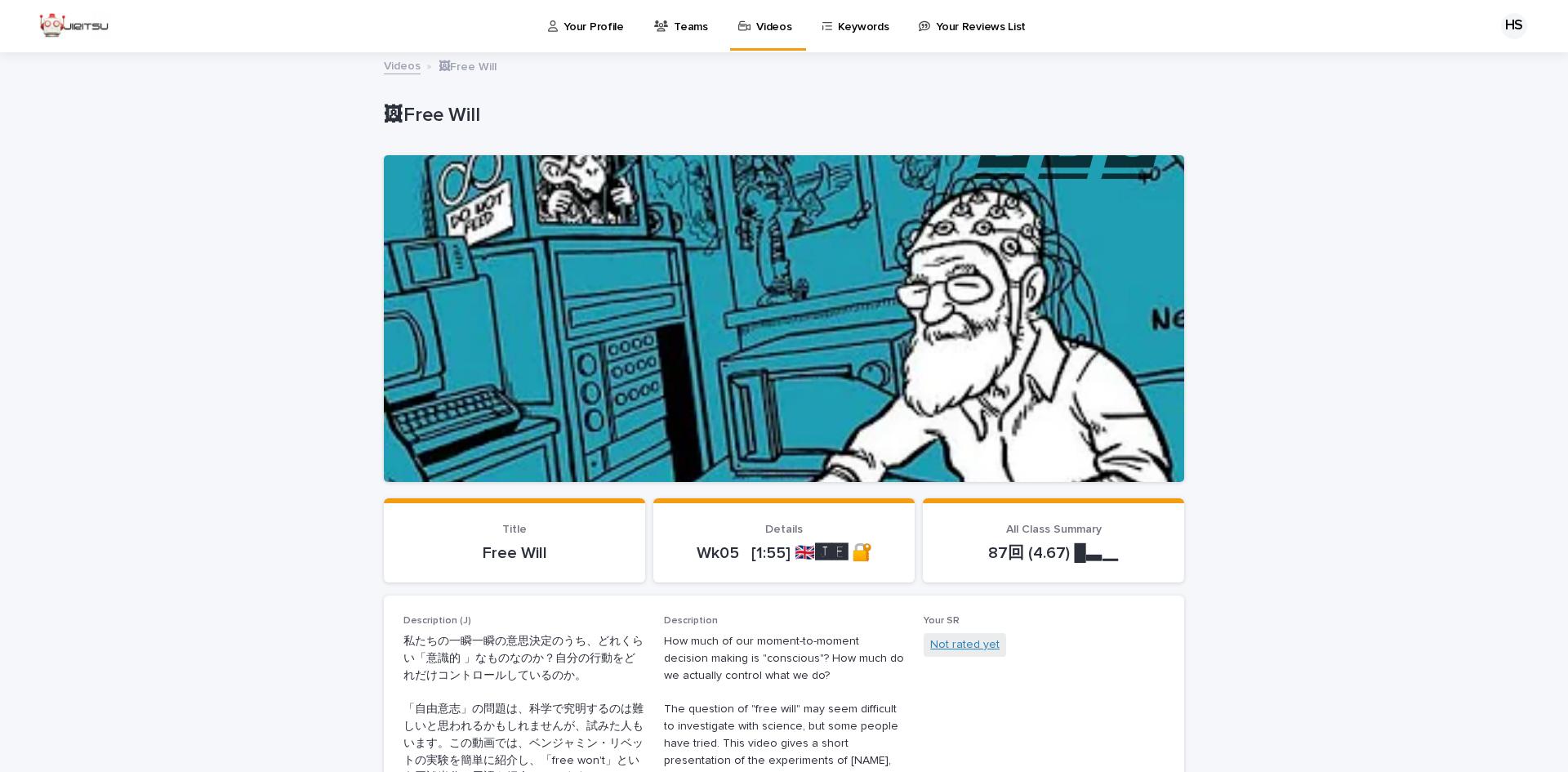 click on "Not rated yet" at bounding box center [964, 645] 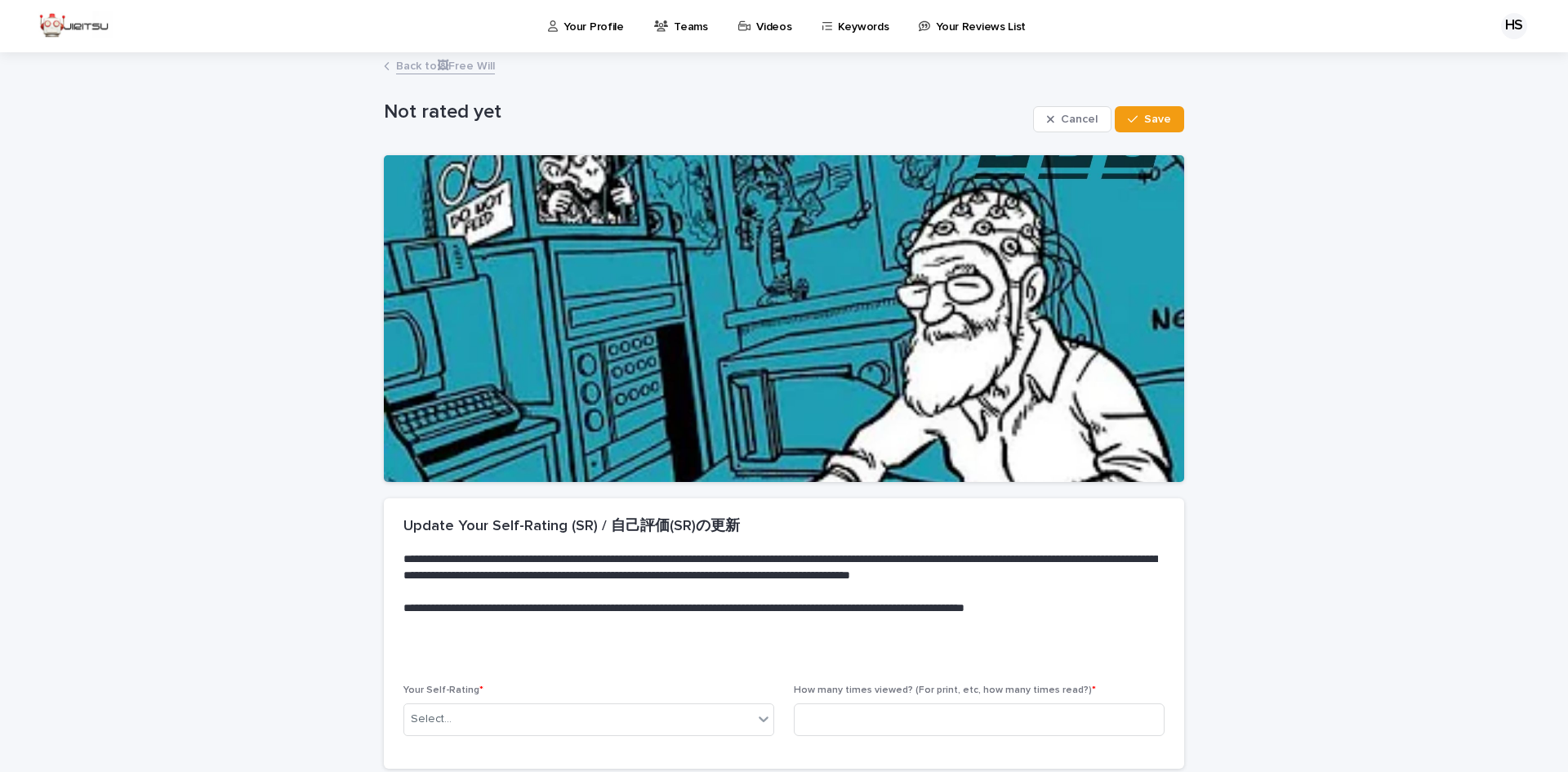 scroll, scrollTop: 138, scrollLeft: 0, axis: vertical 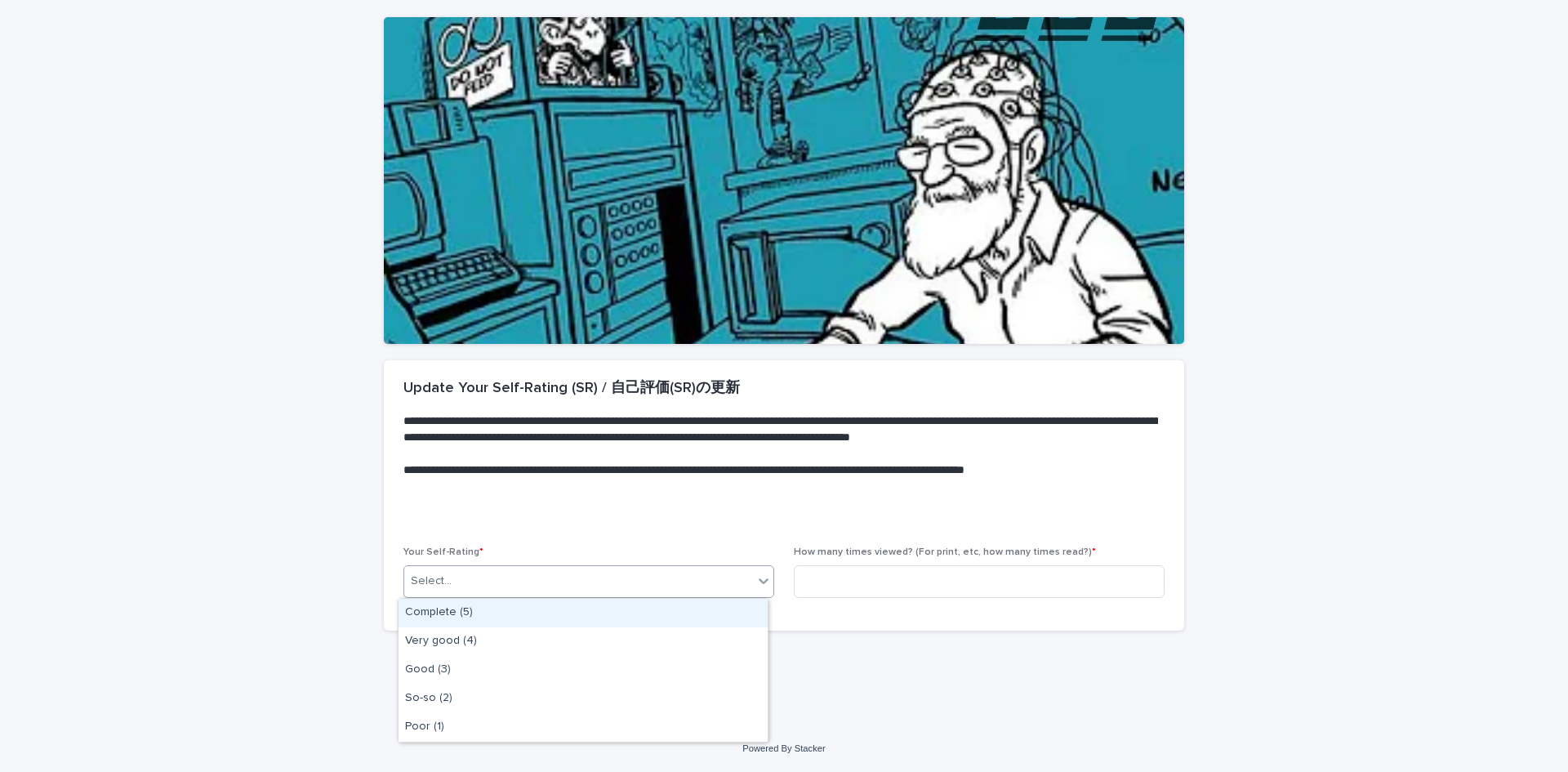 click at bounding box center [764, 581] 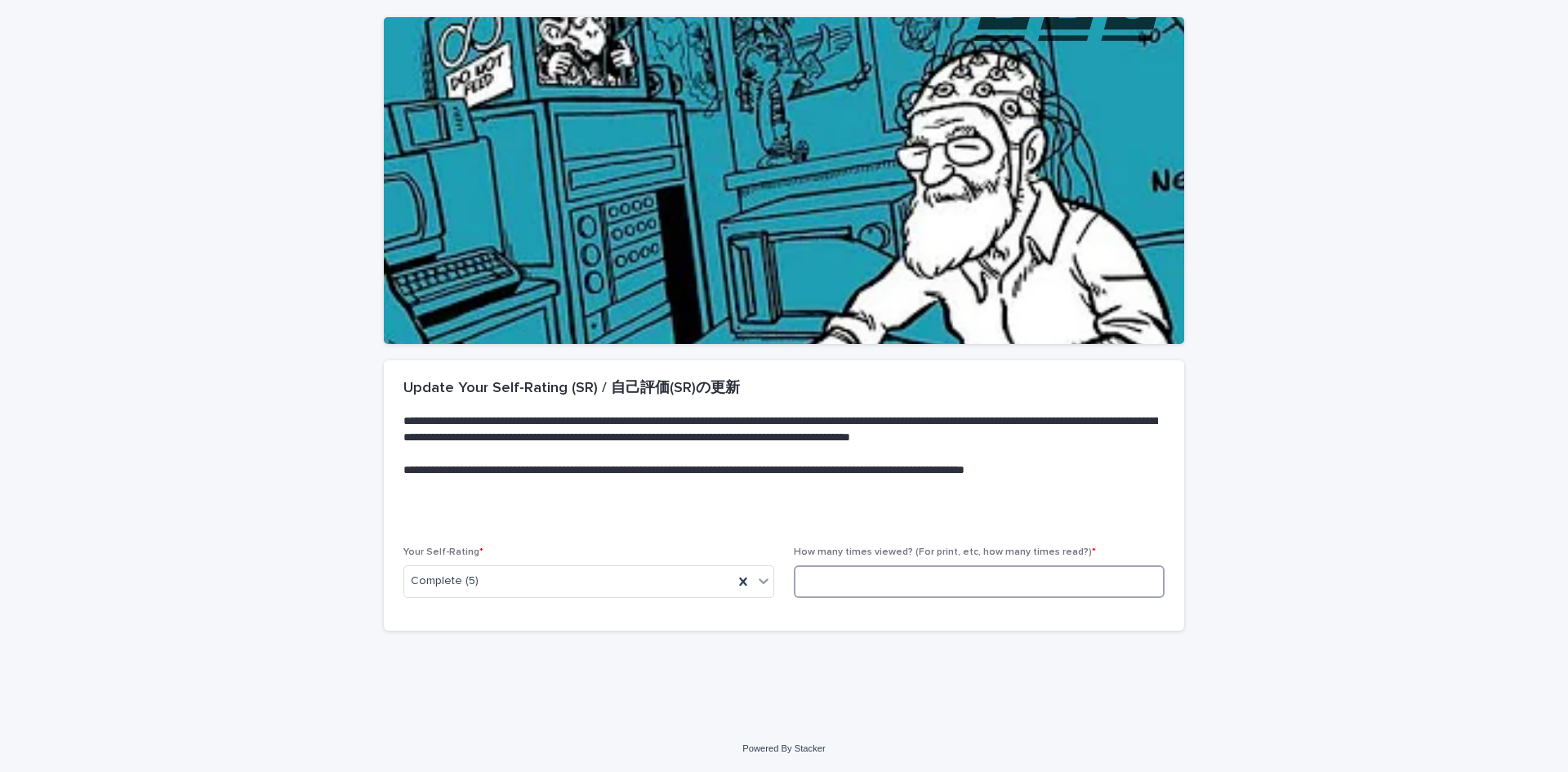 click at bounding box center (979, 582) 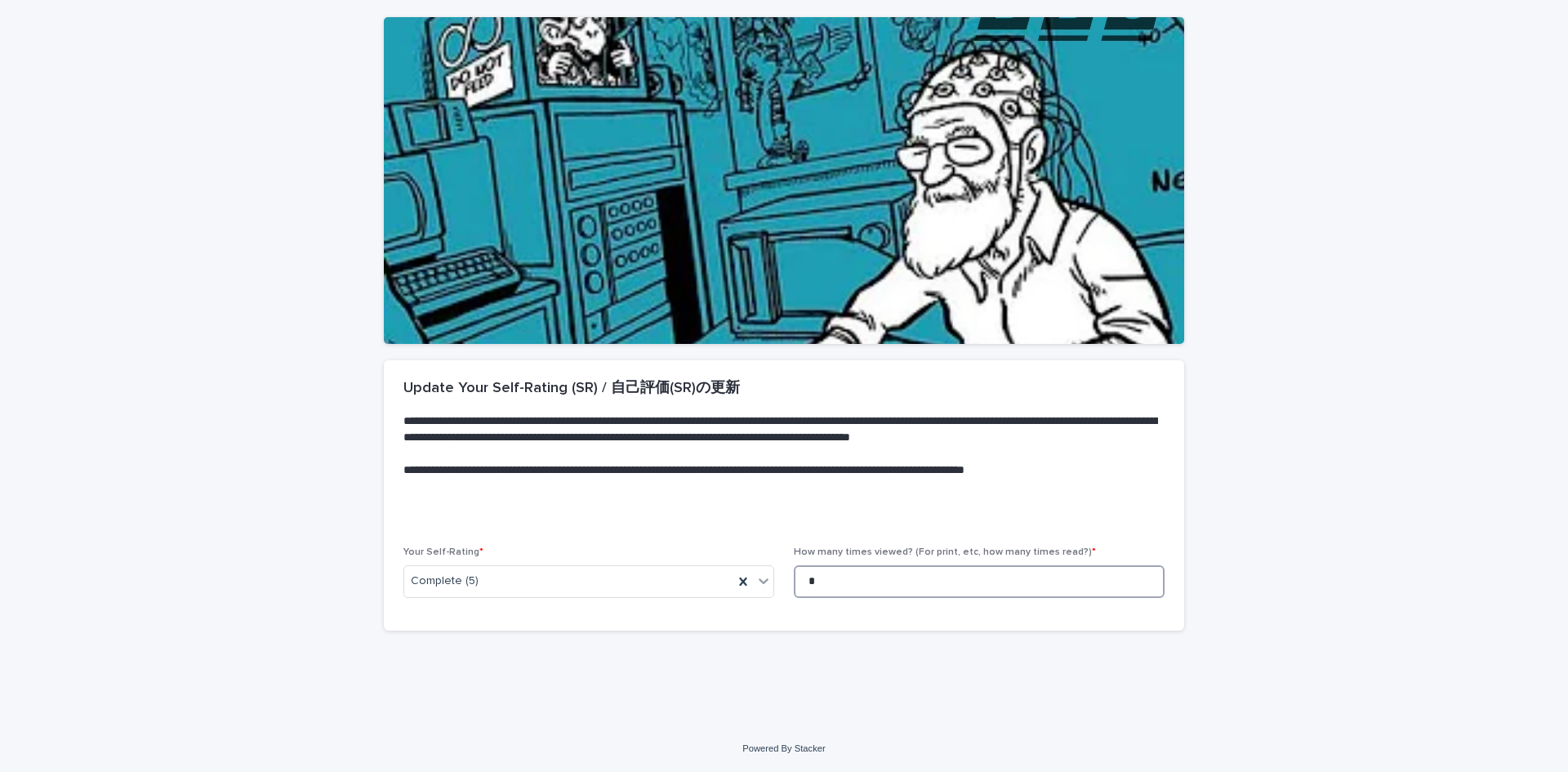 scroll, scrollTop: 0, scrollLeft: 0, axis: both 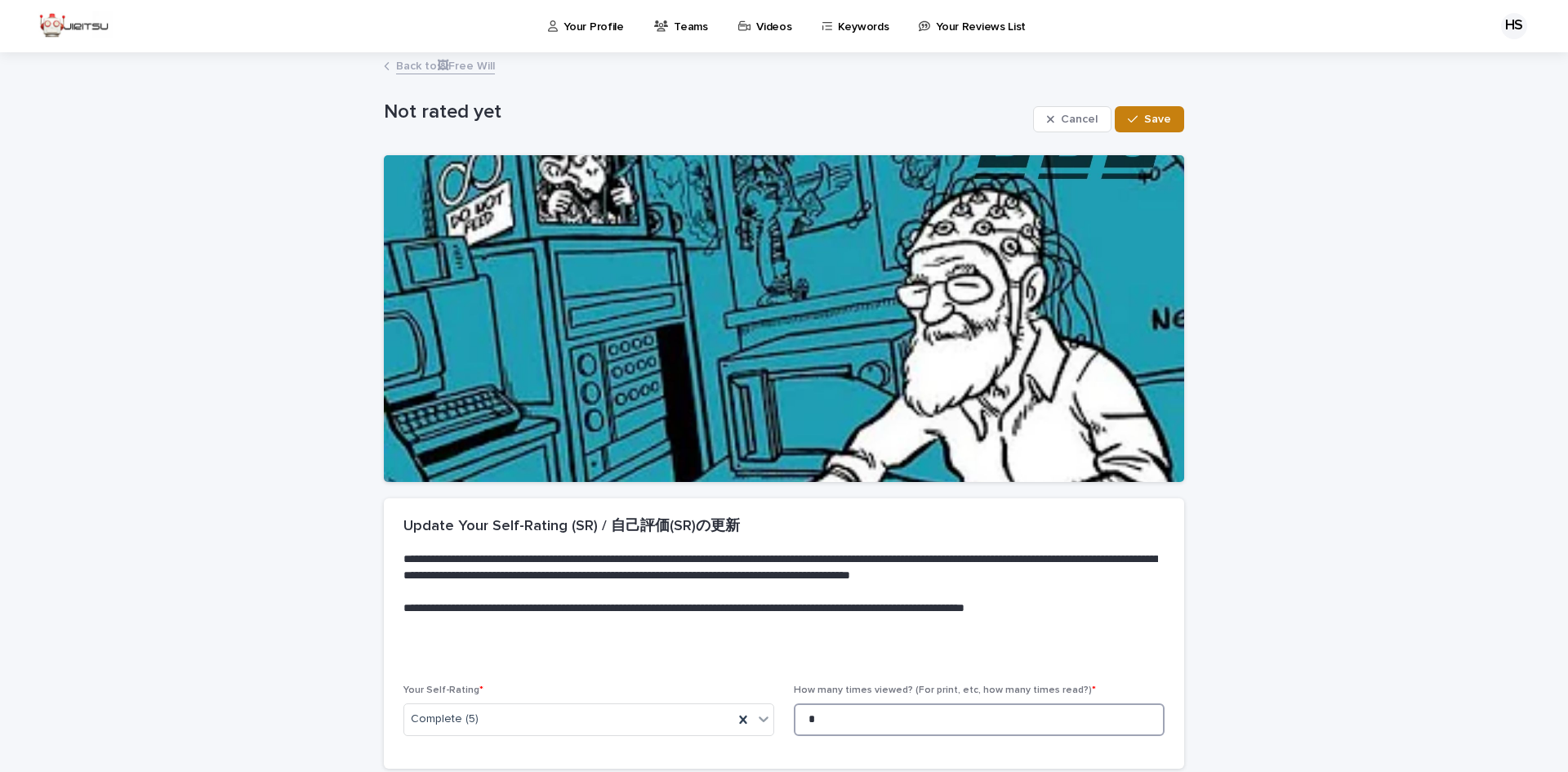 type on "*" 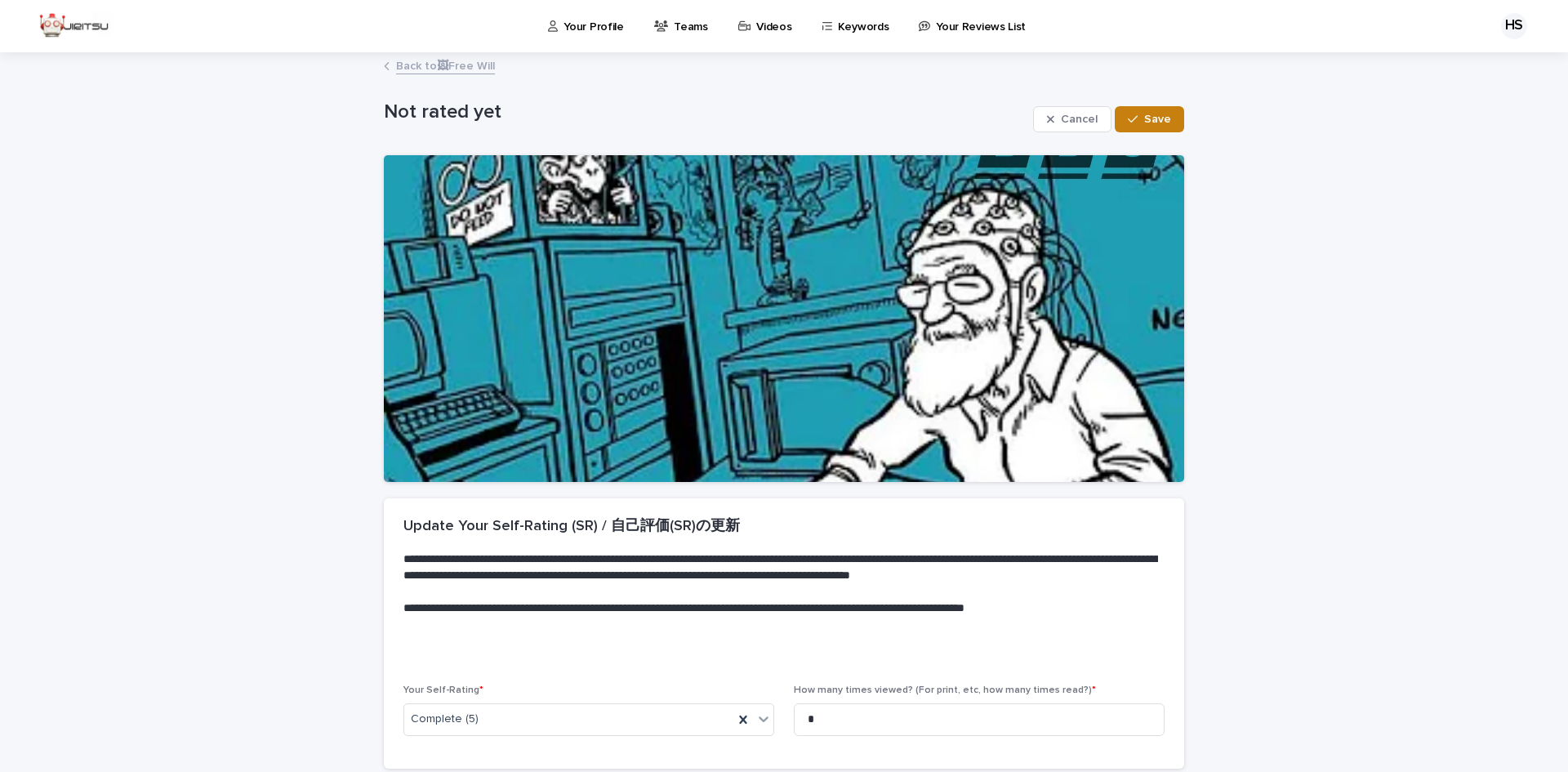 click on "Save" at bounding box center (1157, 119) 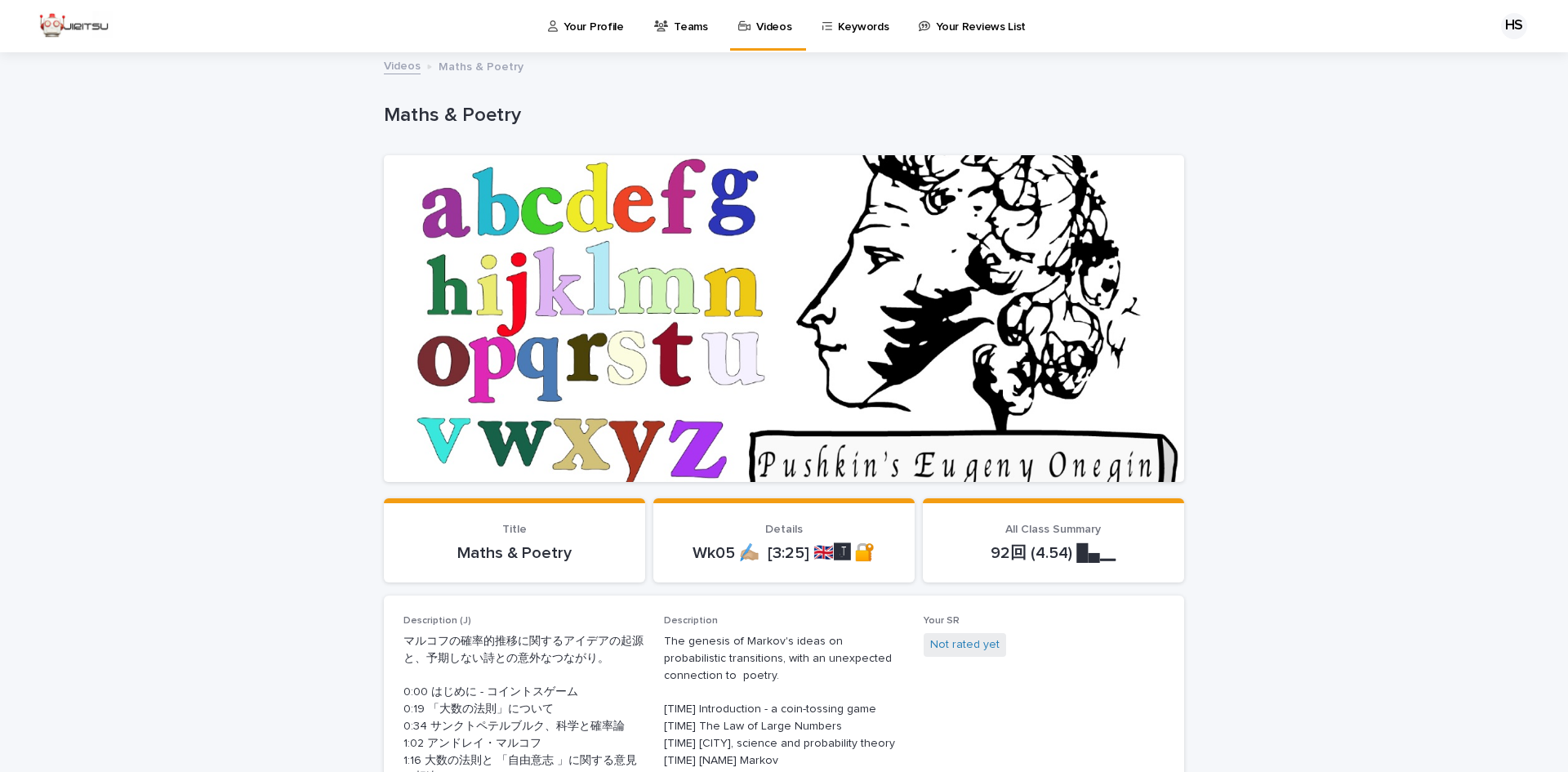 scroll, scrollTop: 0, scrollLeft: 0, axis: both 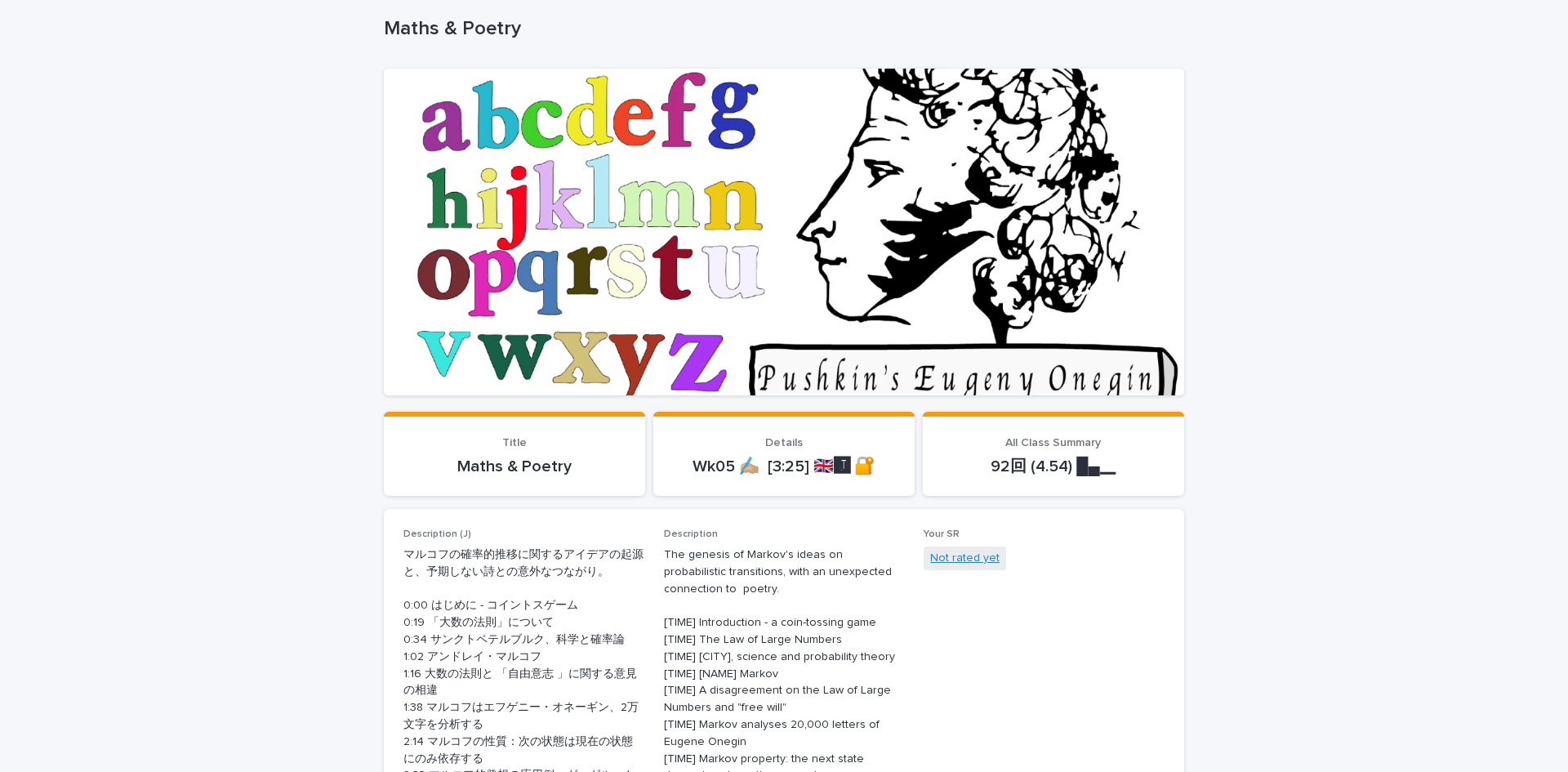 click on "Not rated yet" at bounding box center [964, 558] 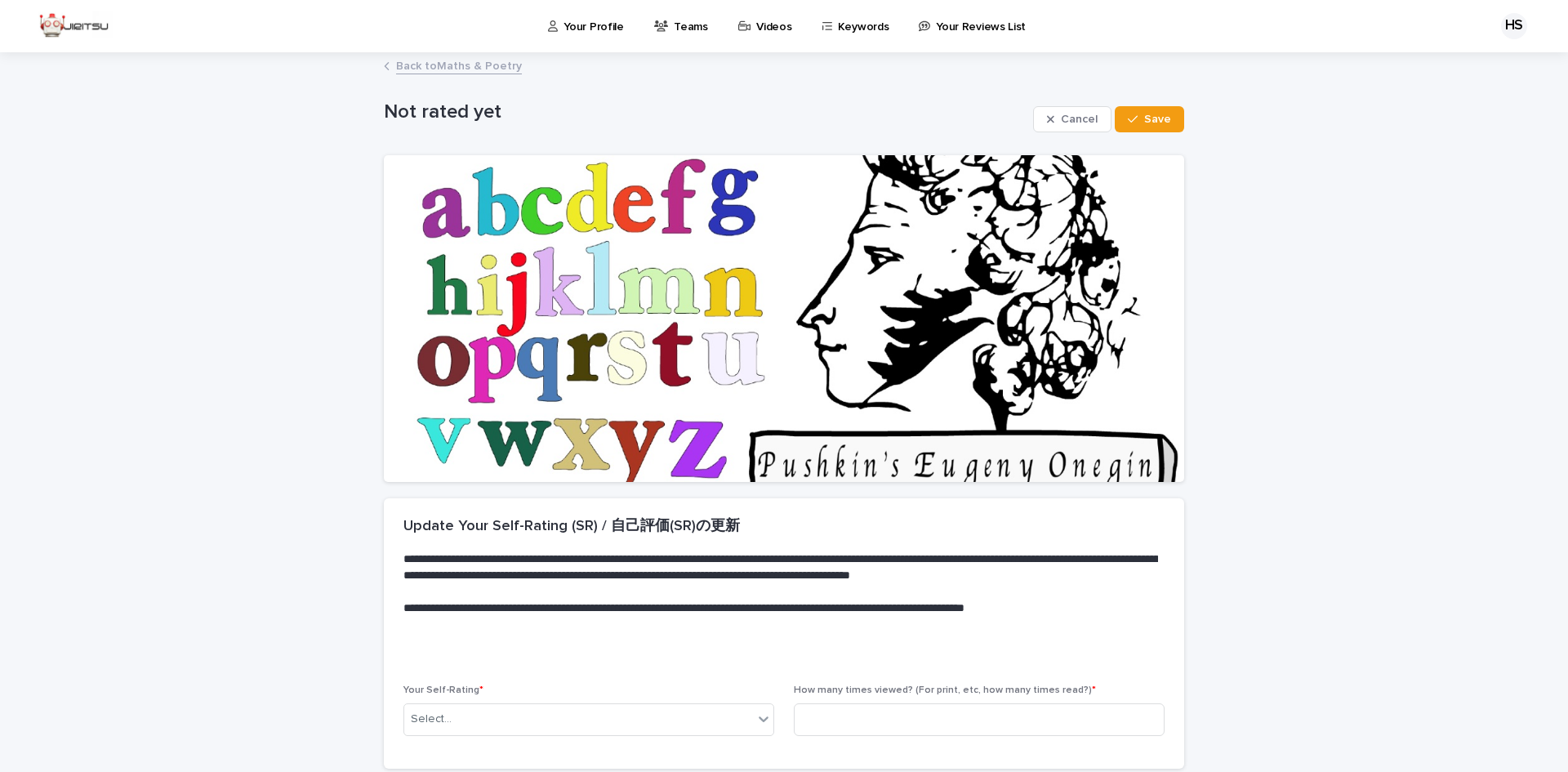 scroll, scrollTop: 138, scrollLeft: 0, axis: vertical 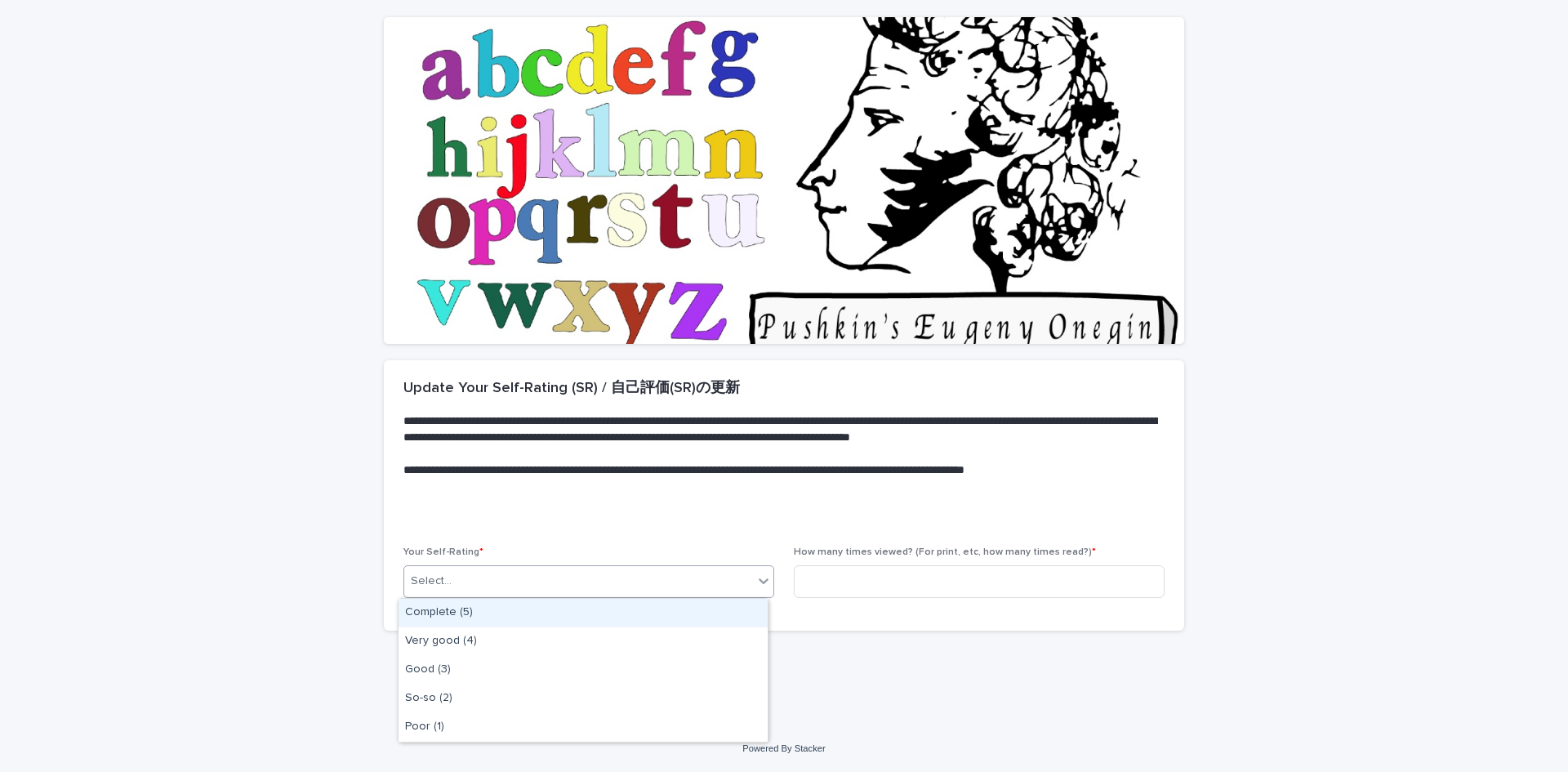 click on "Select..." at bounding box center [578, 581] 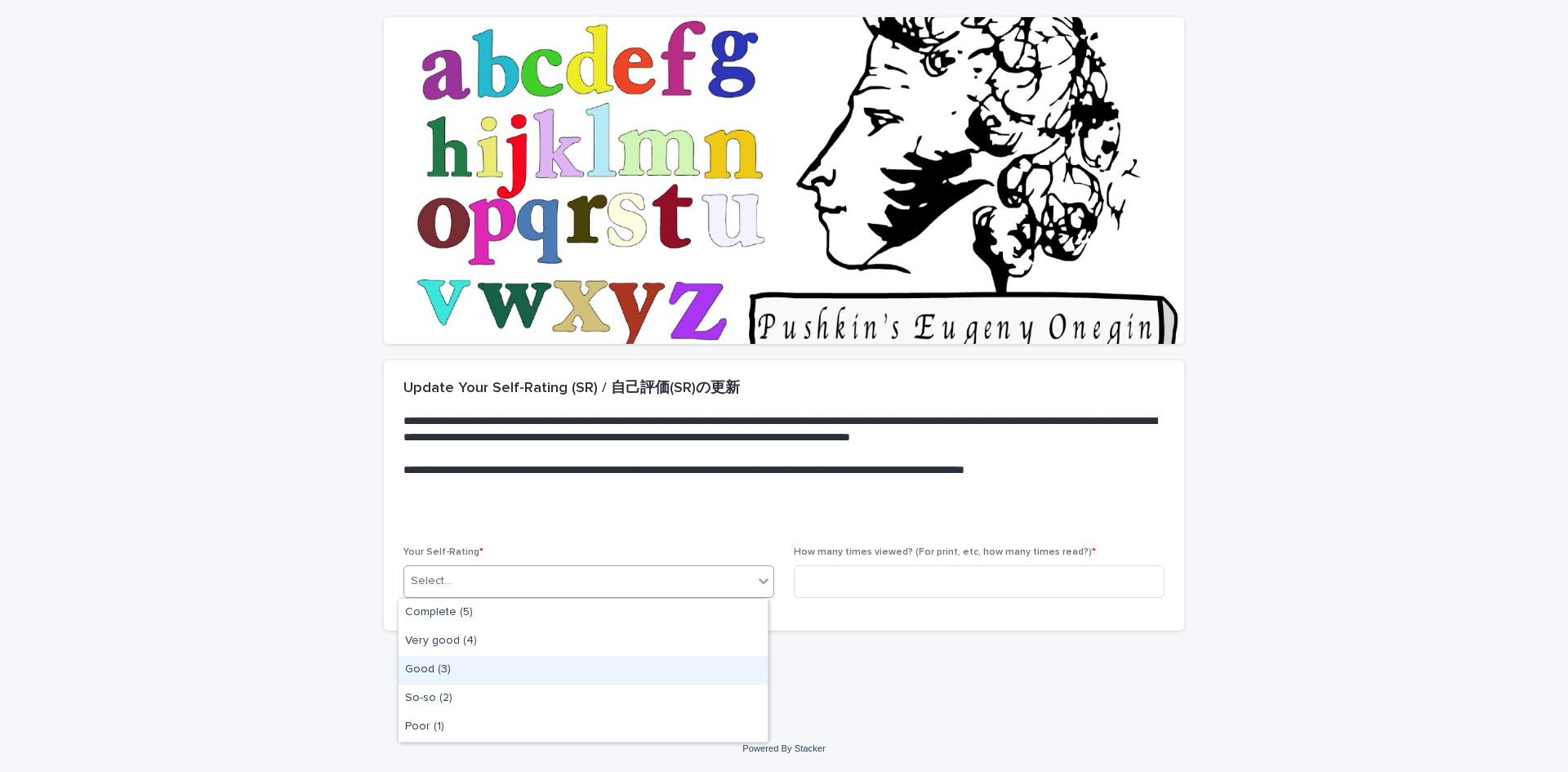 click on "Good (3)" at bounding box center [583, 670] 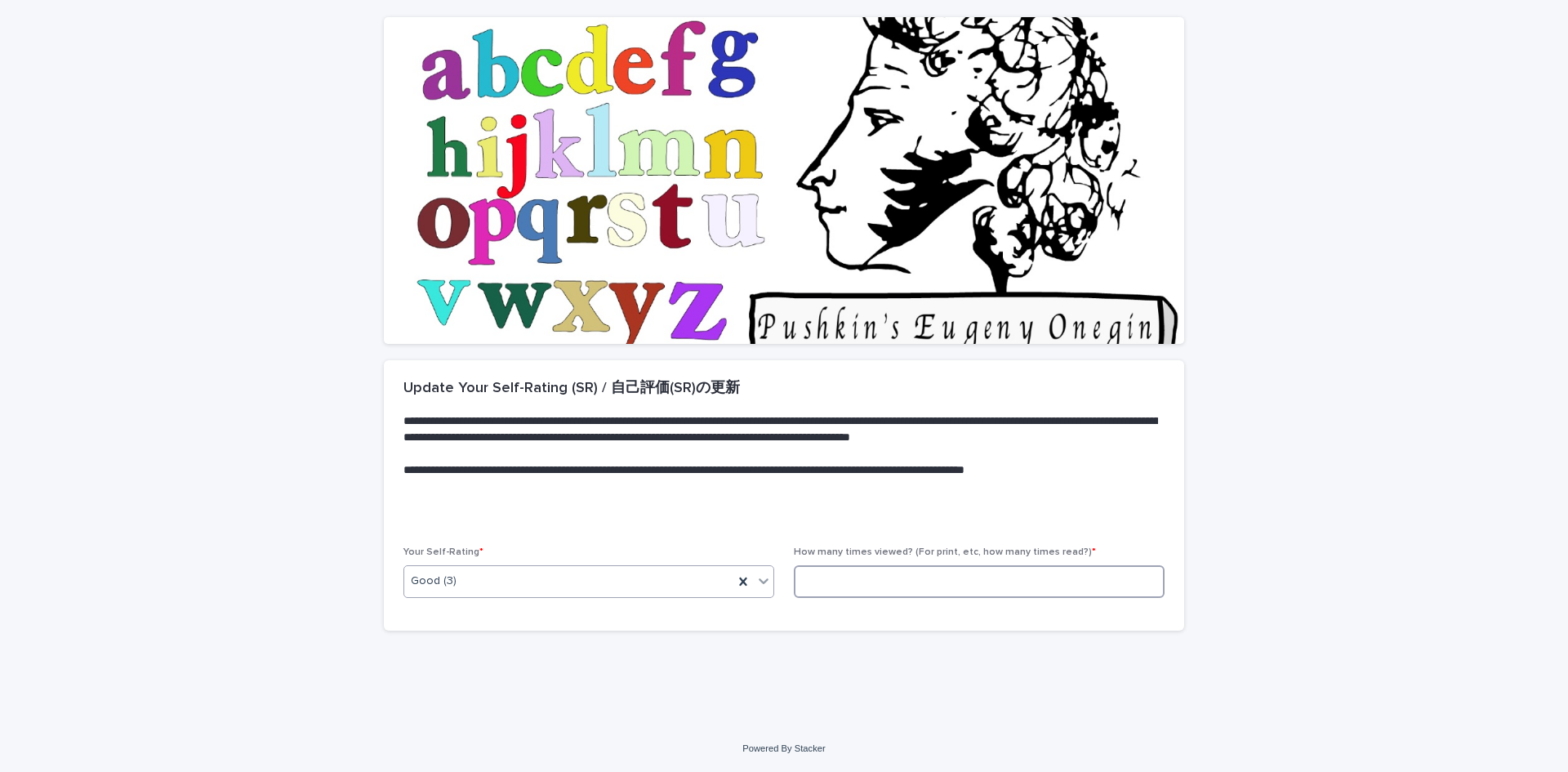 click at bounding box center [979, 582] 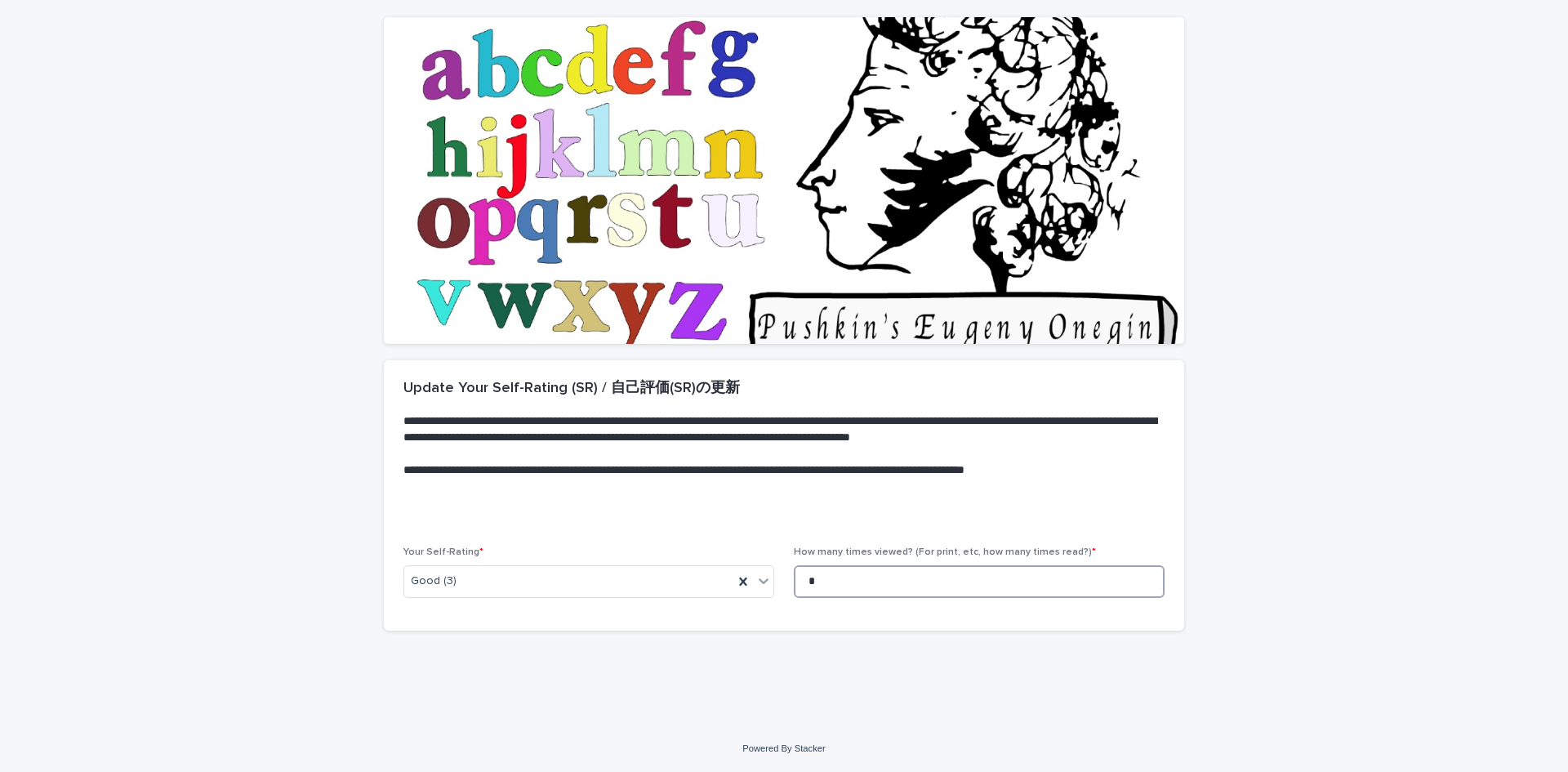 scroll, scrollTop: 0, scrollLeft: 0, axis: both 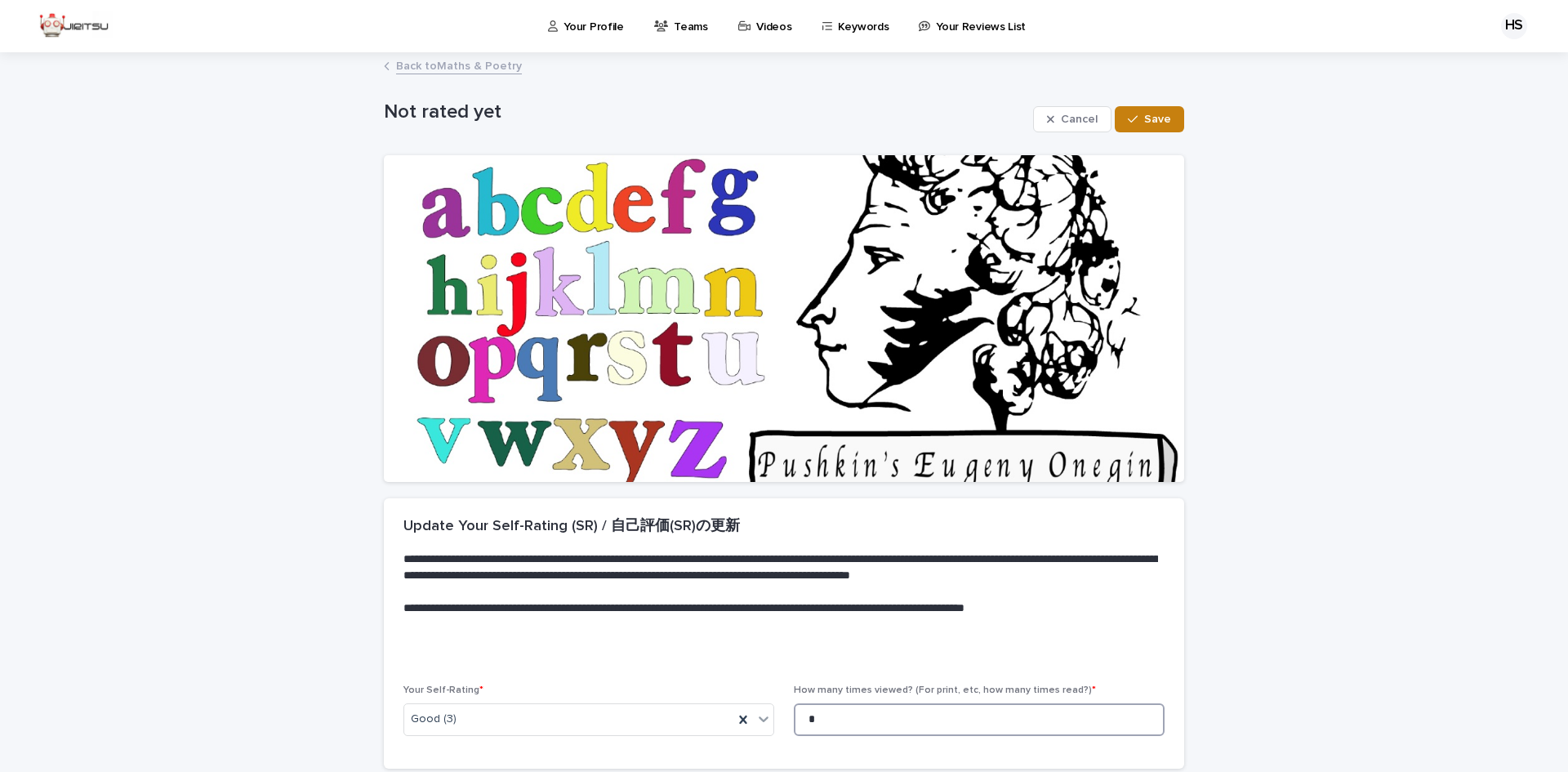 type on "*" 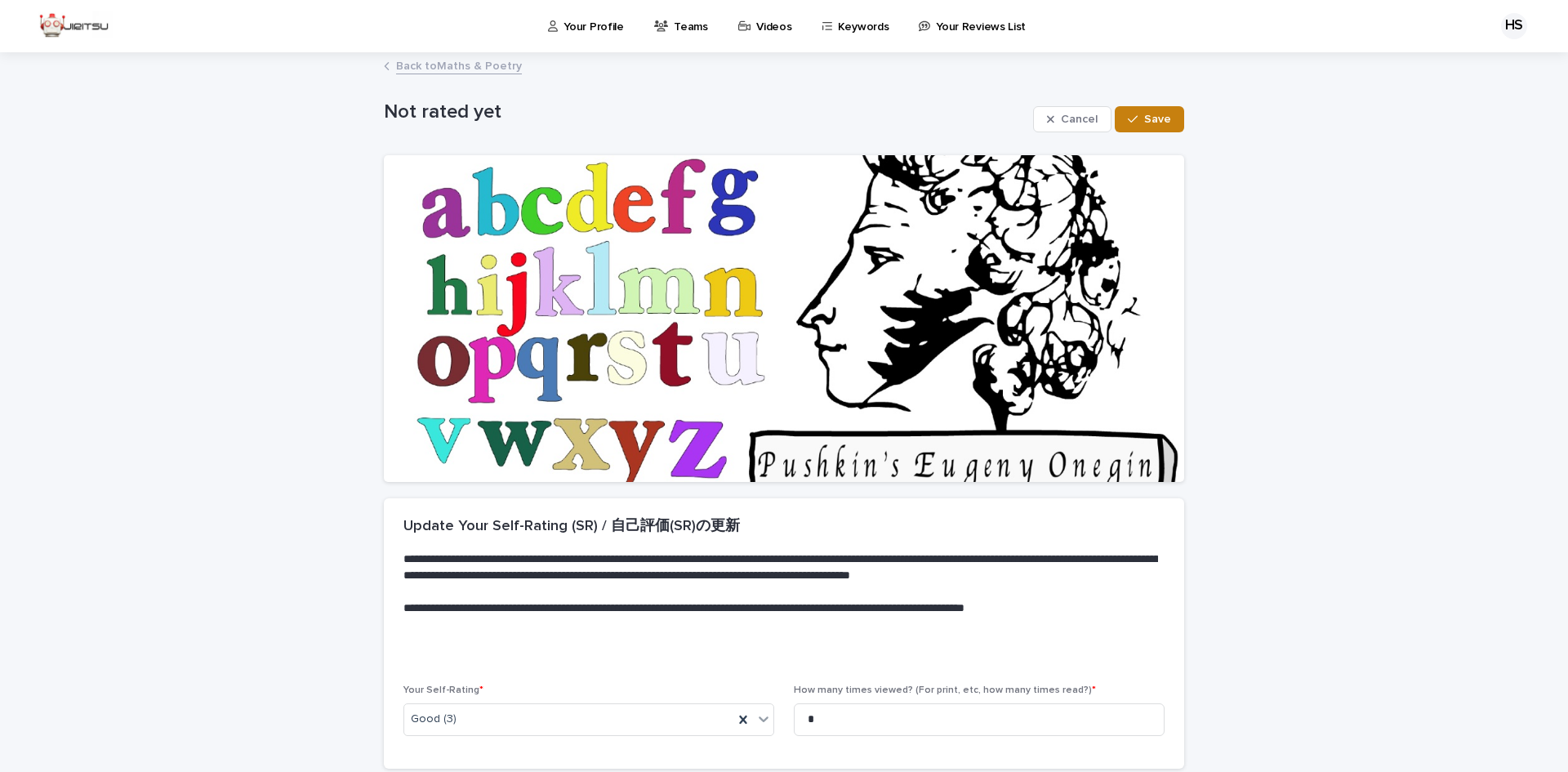 click on "Save" at bounding box center (1157, 119) 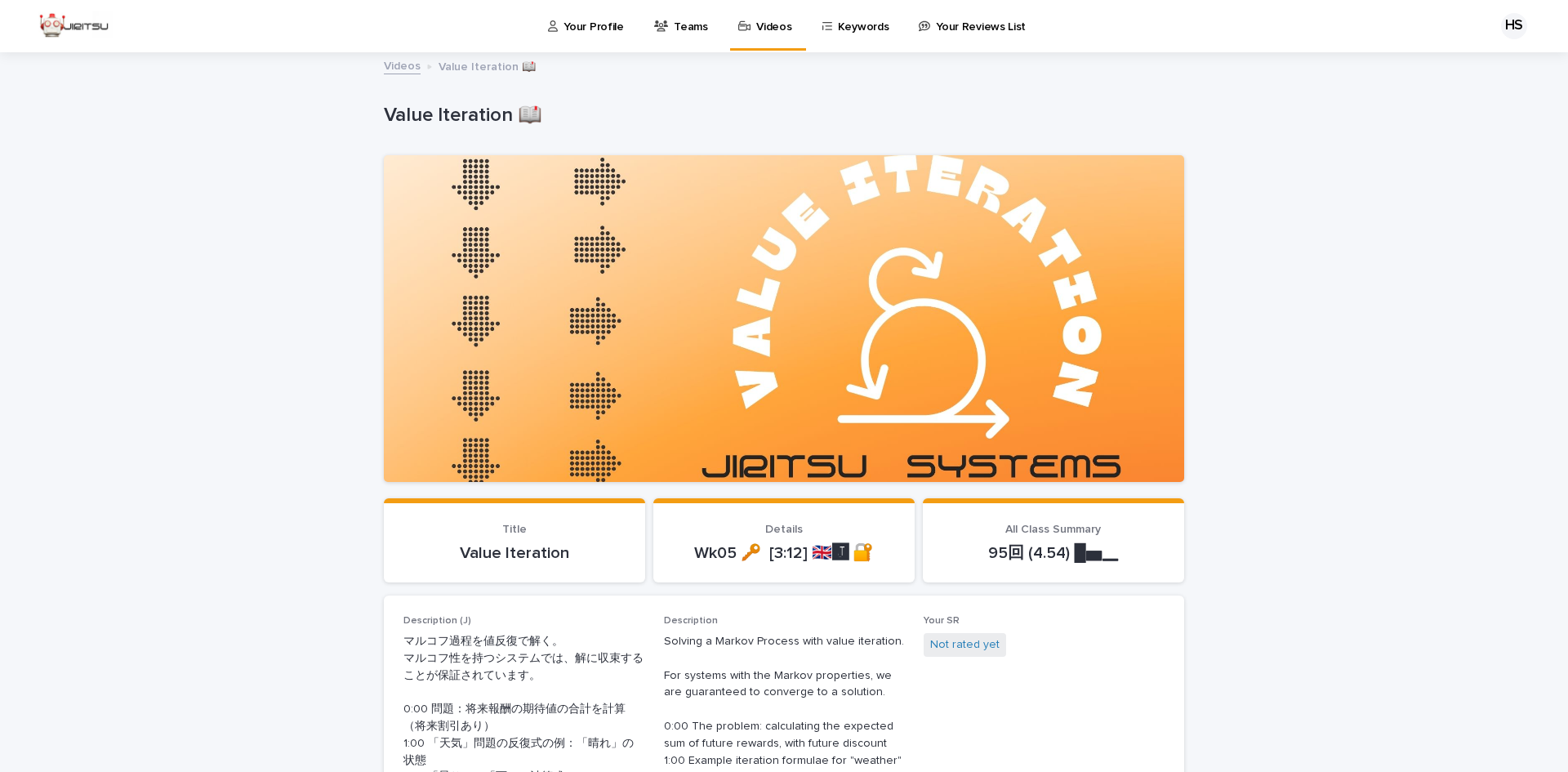 scroll, scrollTop: 0, scrollLeft: 0, axis: both 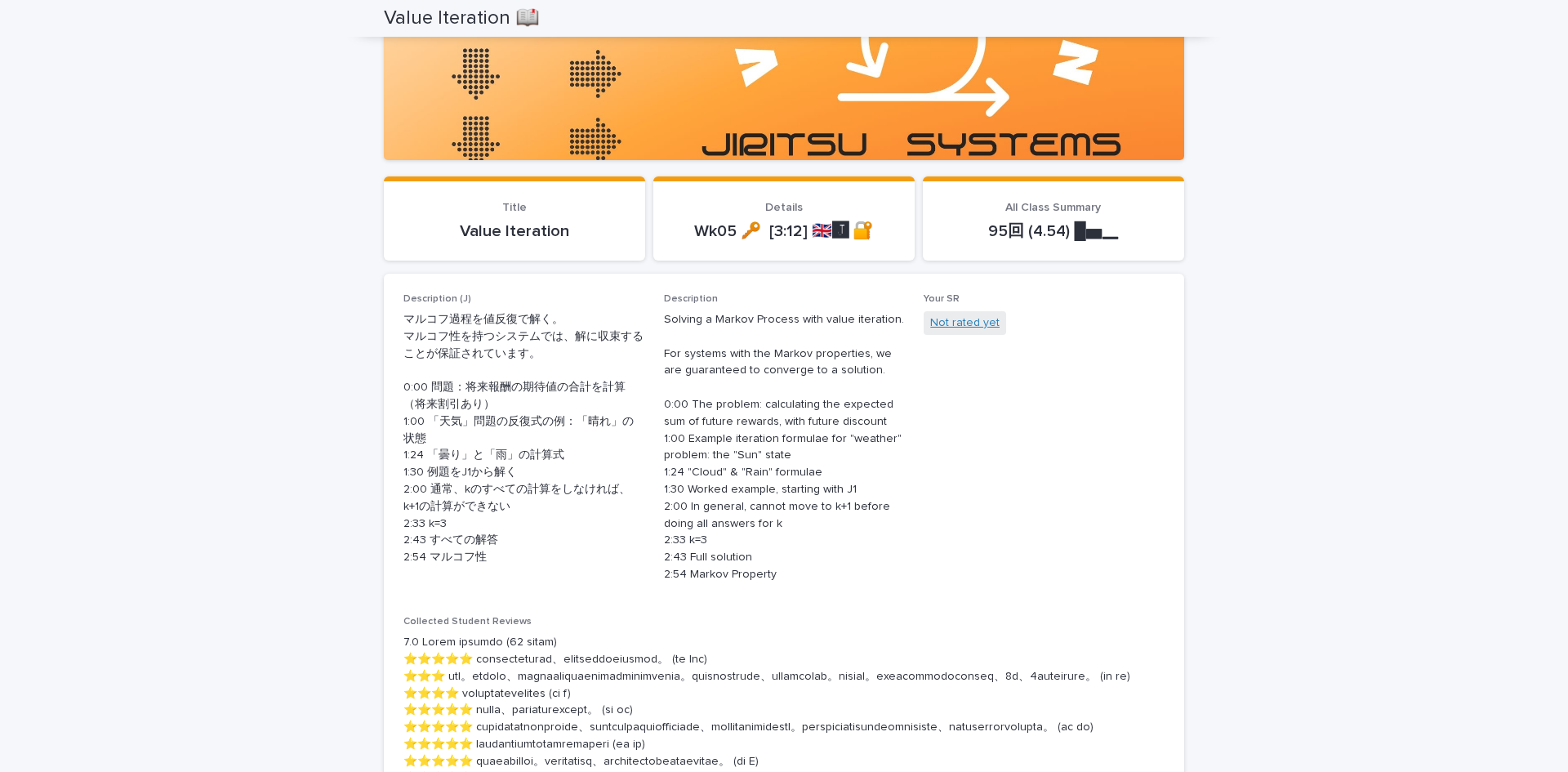 click on "Not rated yet" at bounding box center (964, 323) 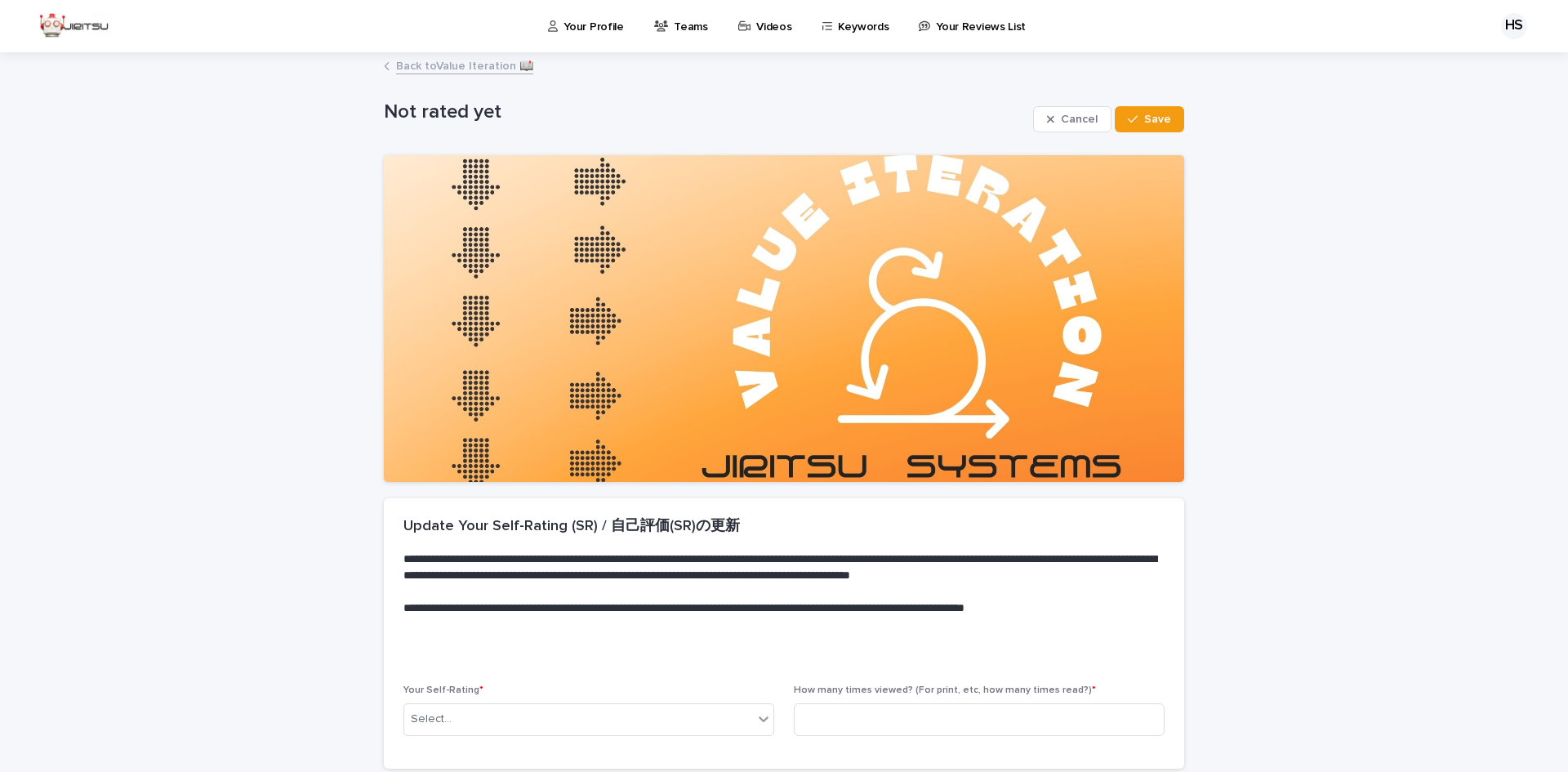 scroll, scrollTop: 138, scrollLeft: 0, axis: vertical 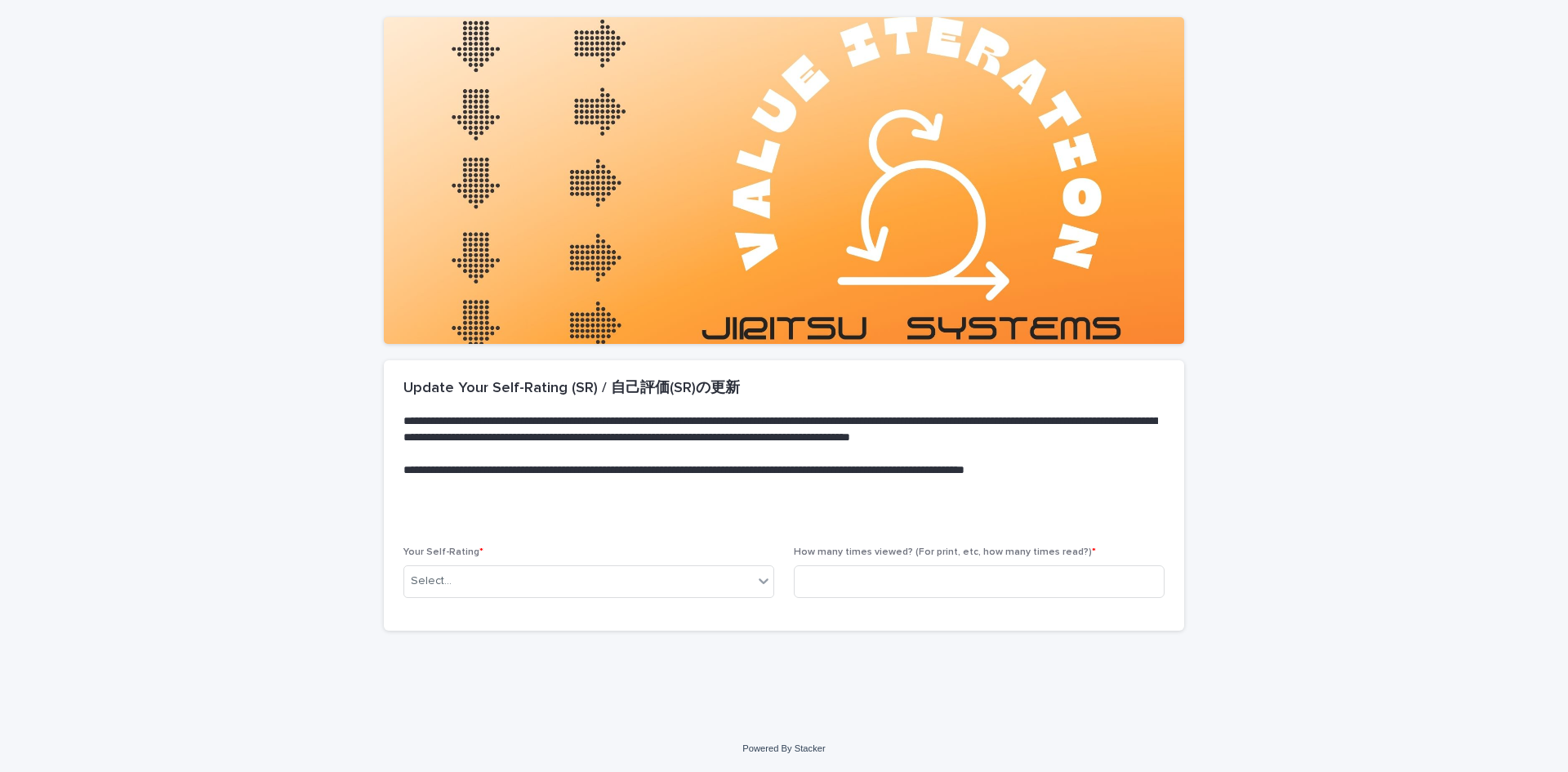 click on "Your Self-Rating * Select..." at bounding box center [589, 578] 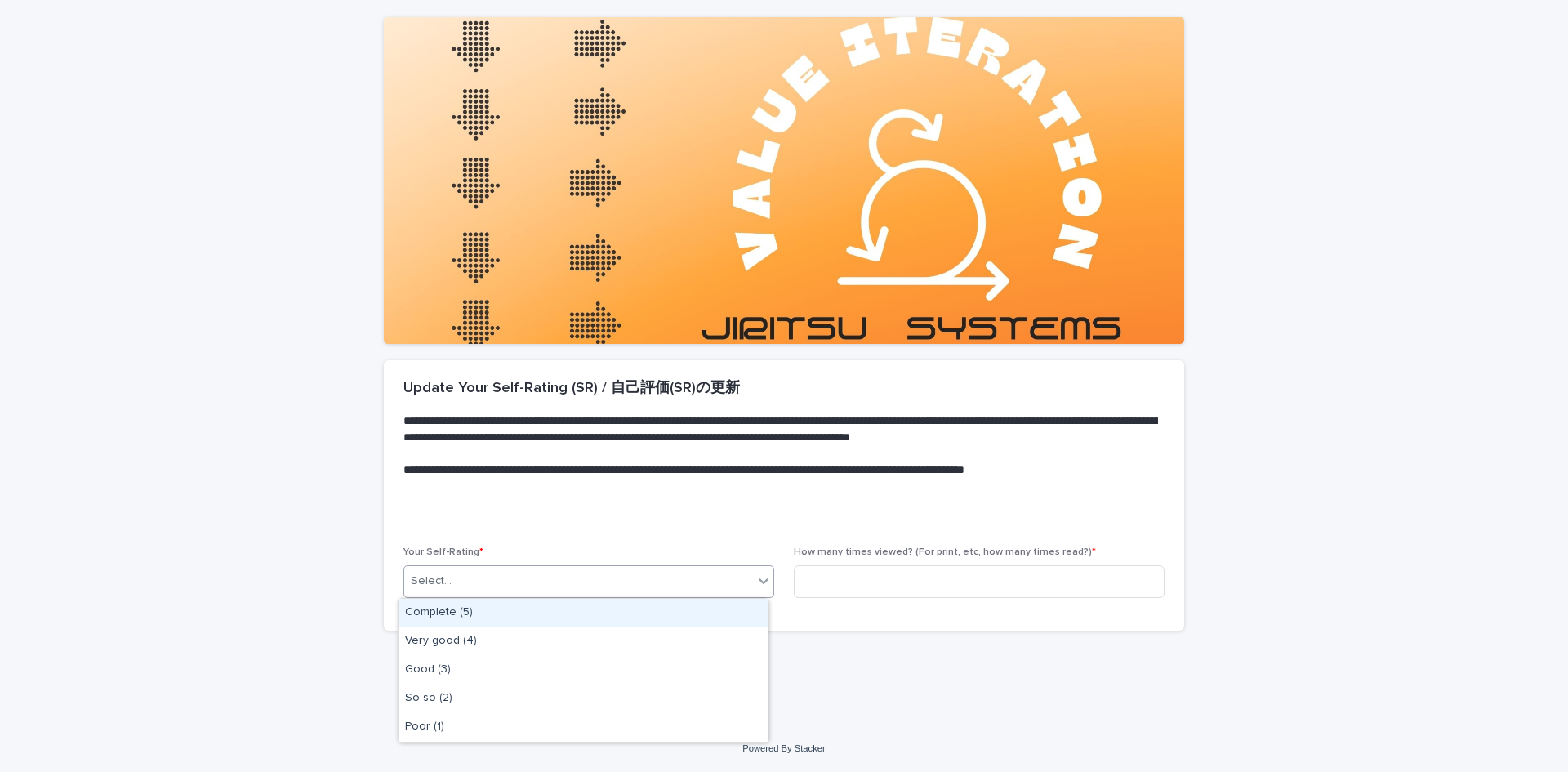 click on "Select..." at bounding box center (578, 581) 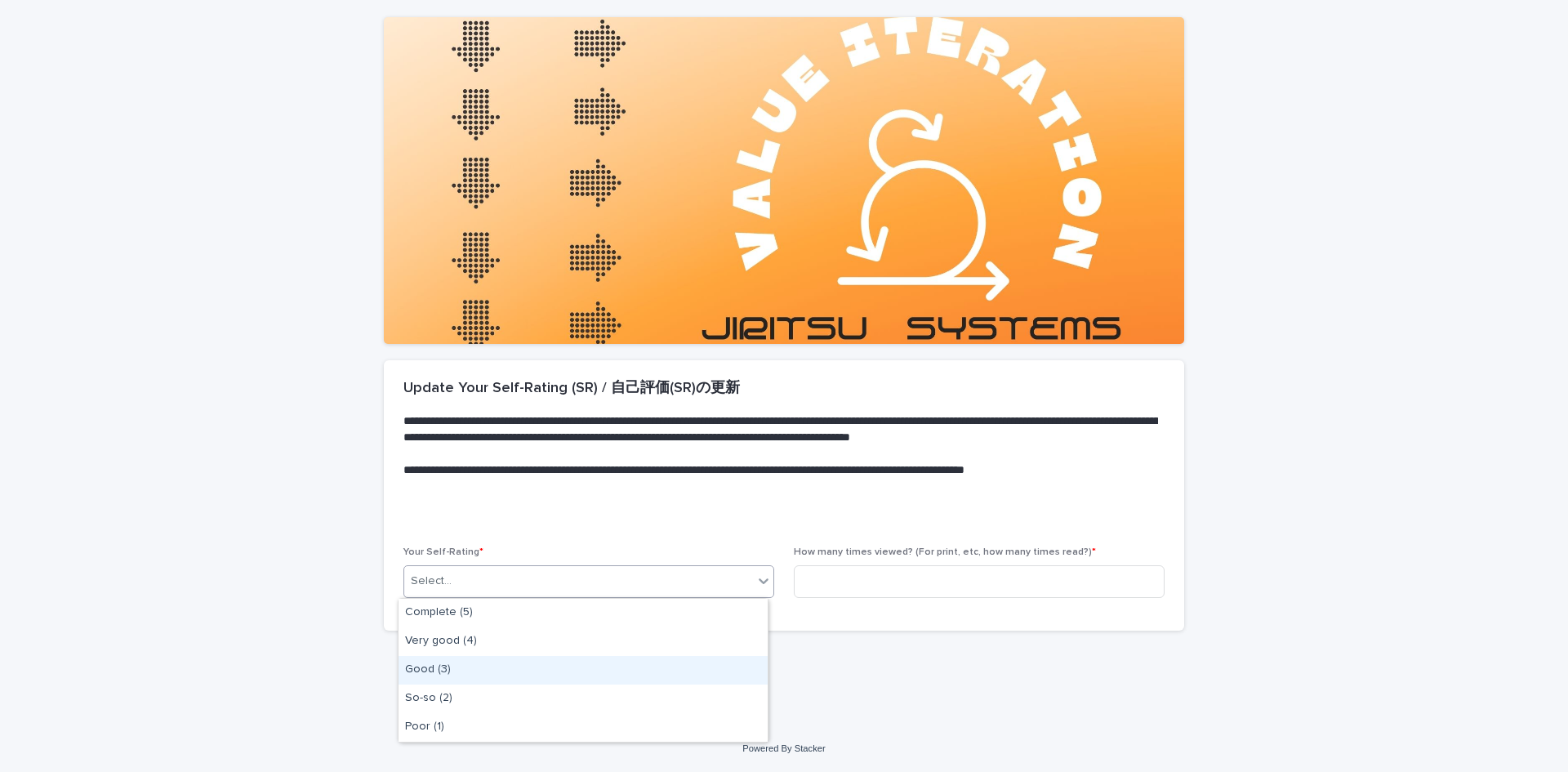 click on "Good (3)" at bounding box center (583, 670) 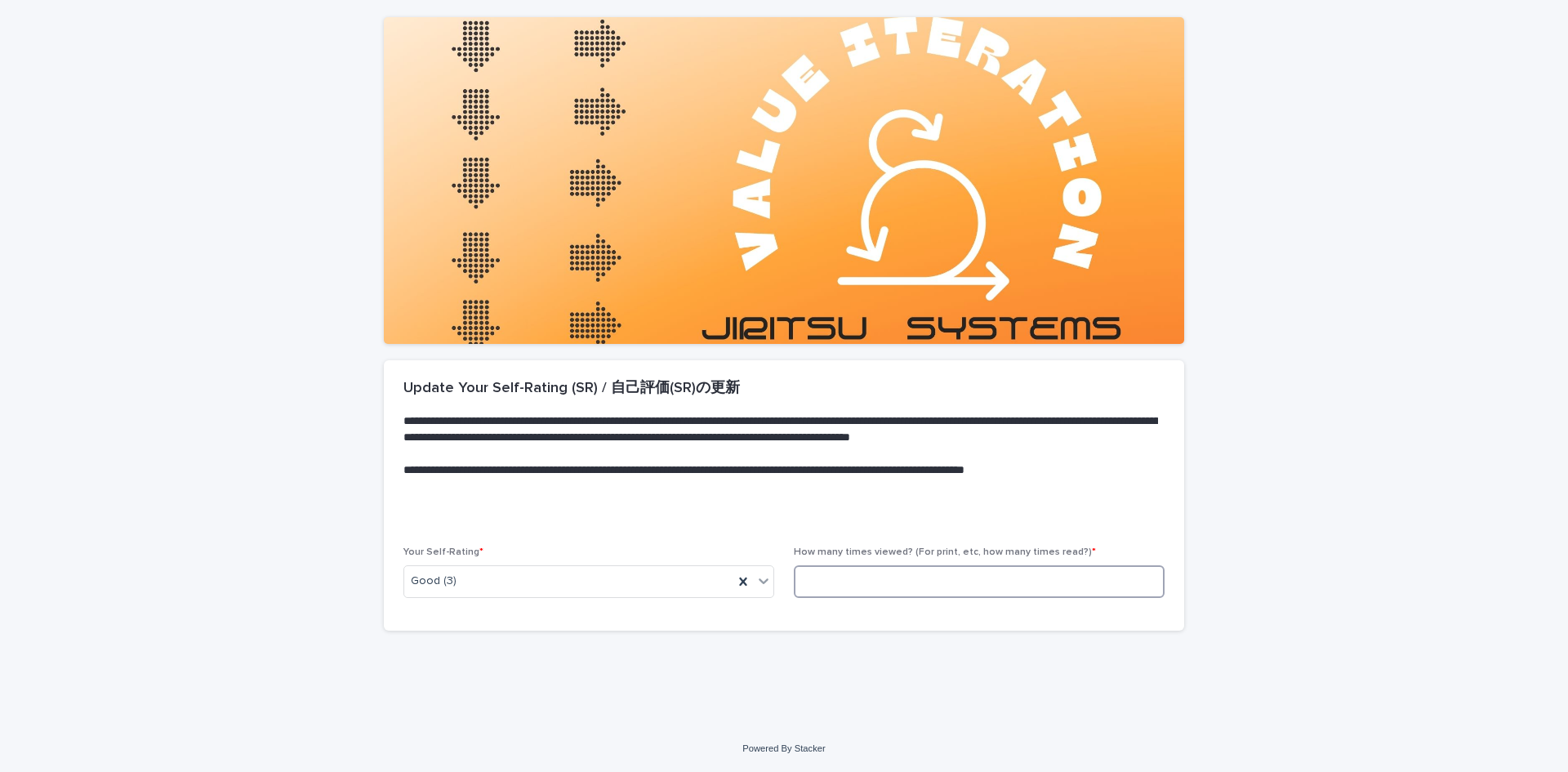 click at bounding box center (979, 582) 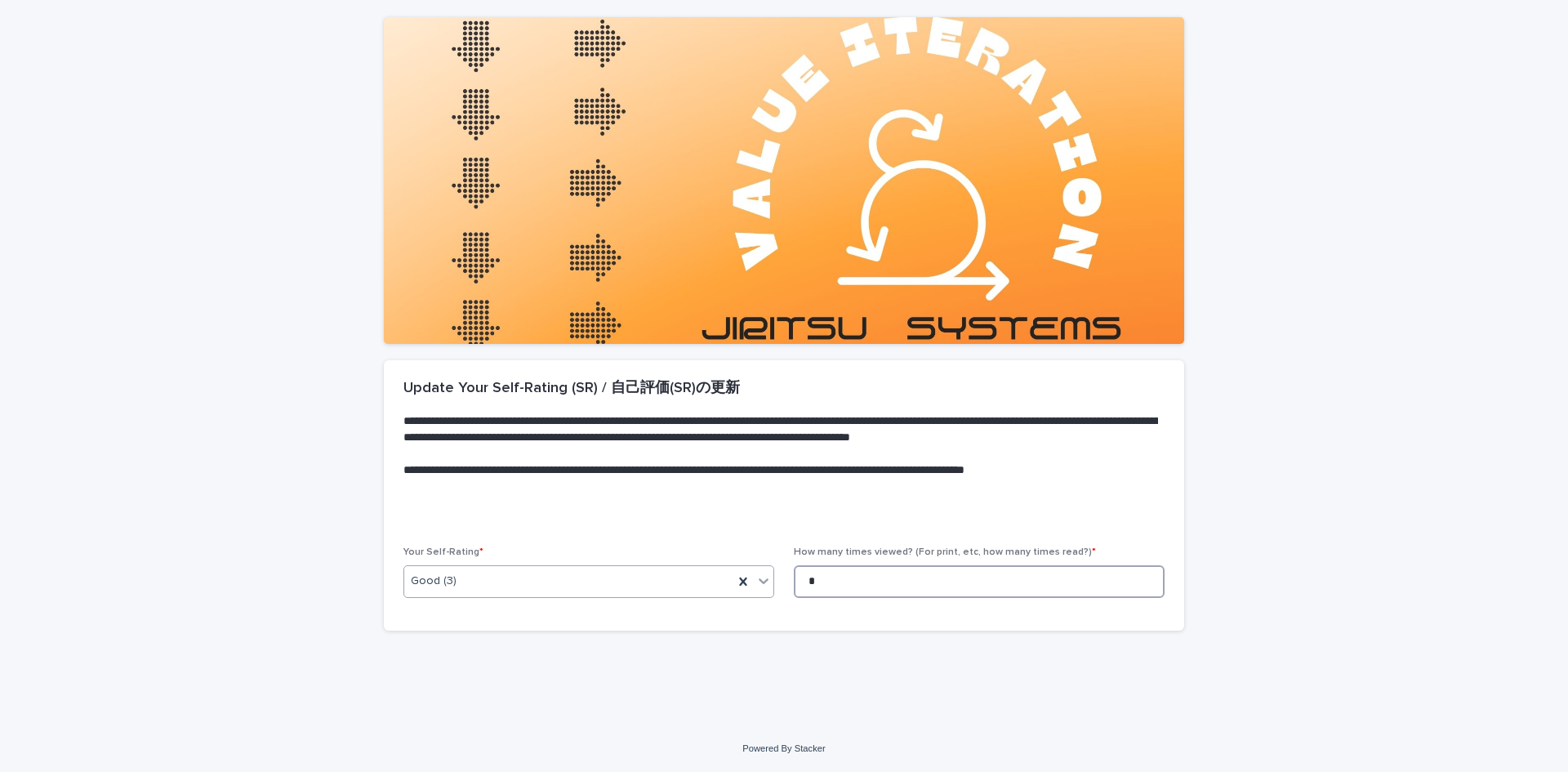type on "*" 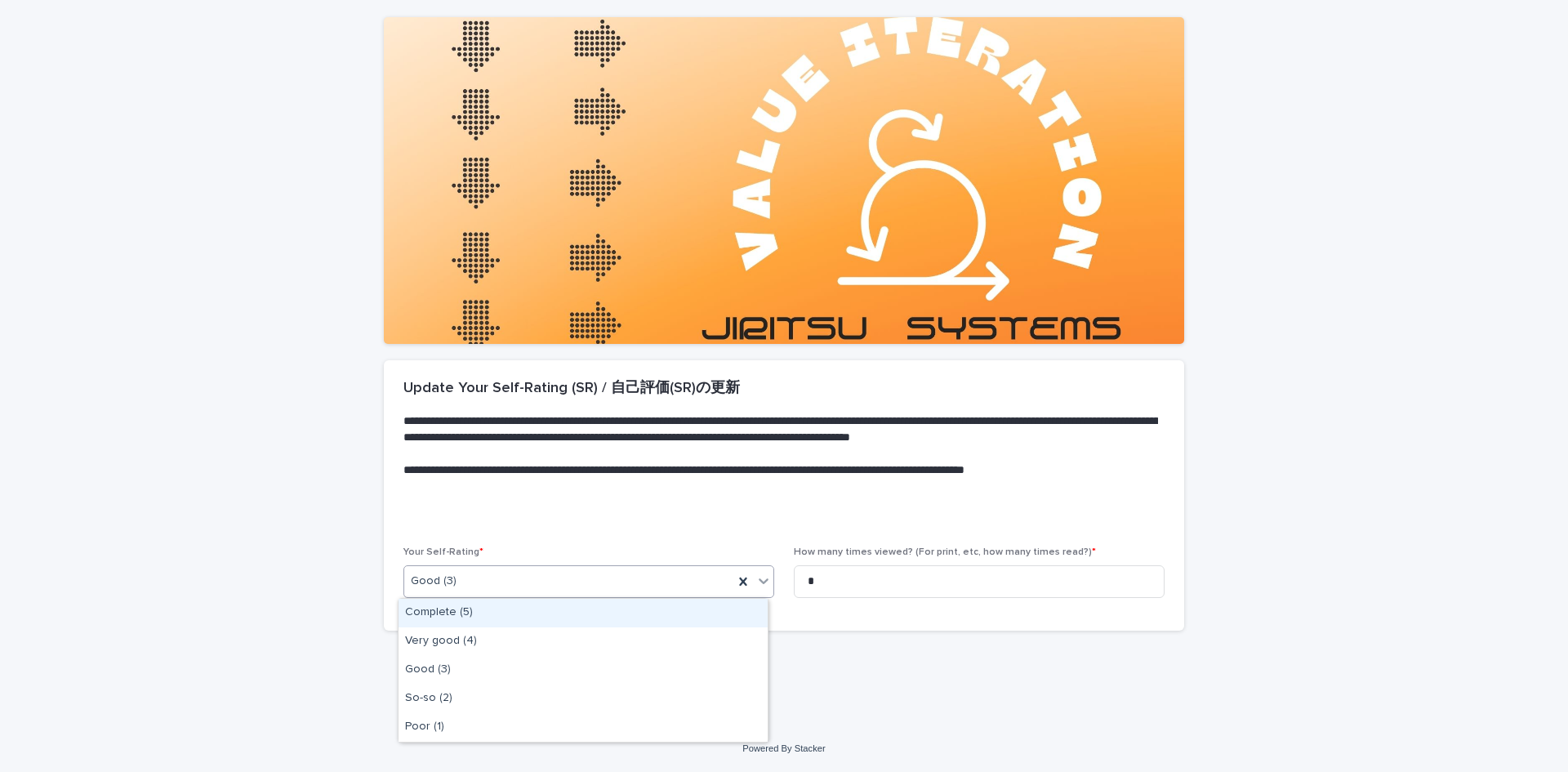 click at bounding box center (764, 581) 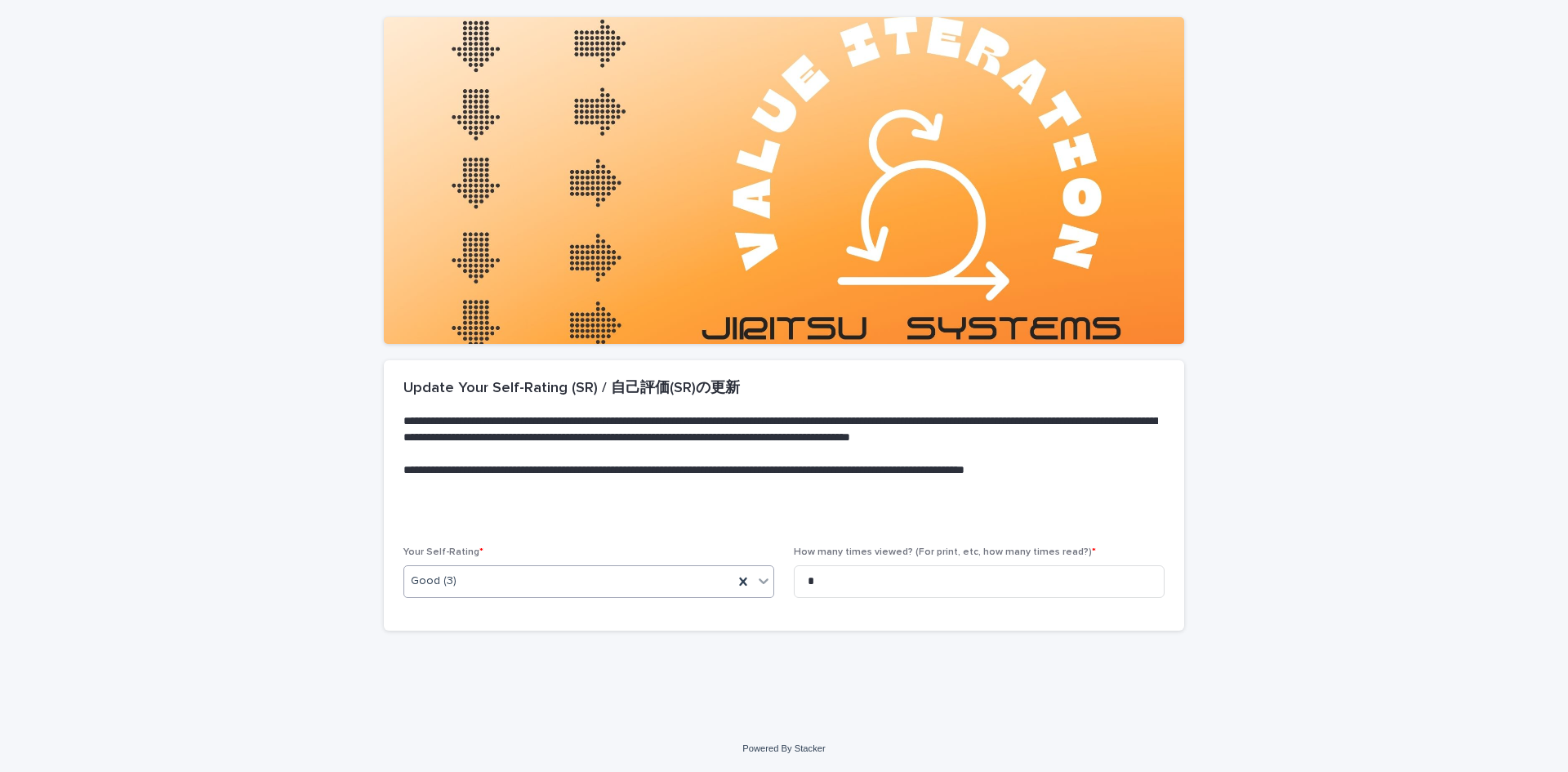 click at bounding box center (764, 581) 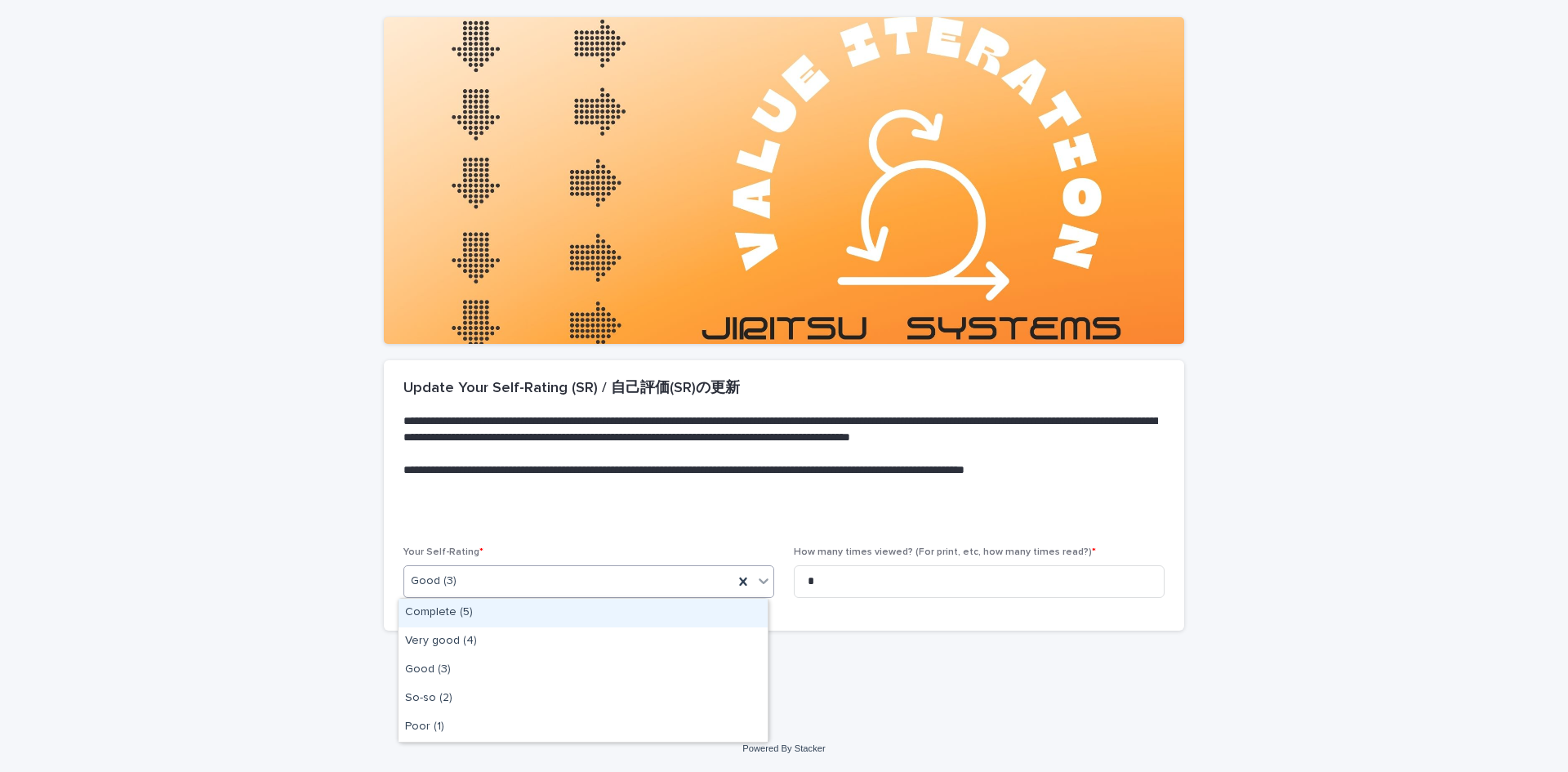 click at bounding box center (753, 582) 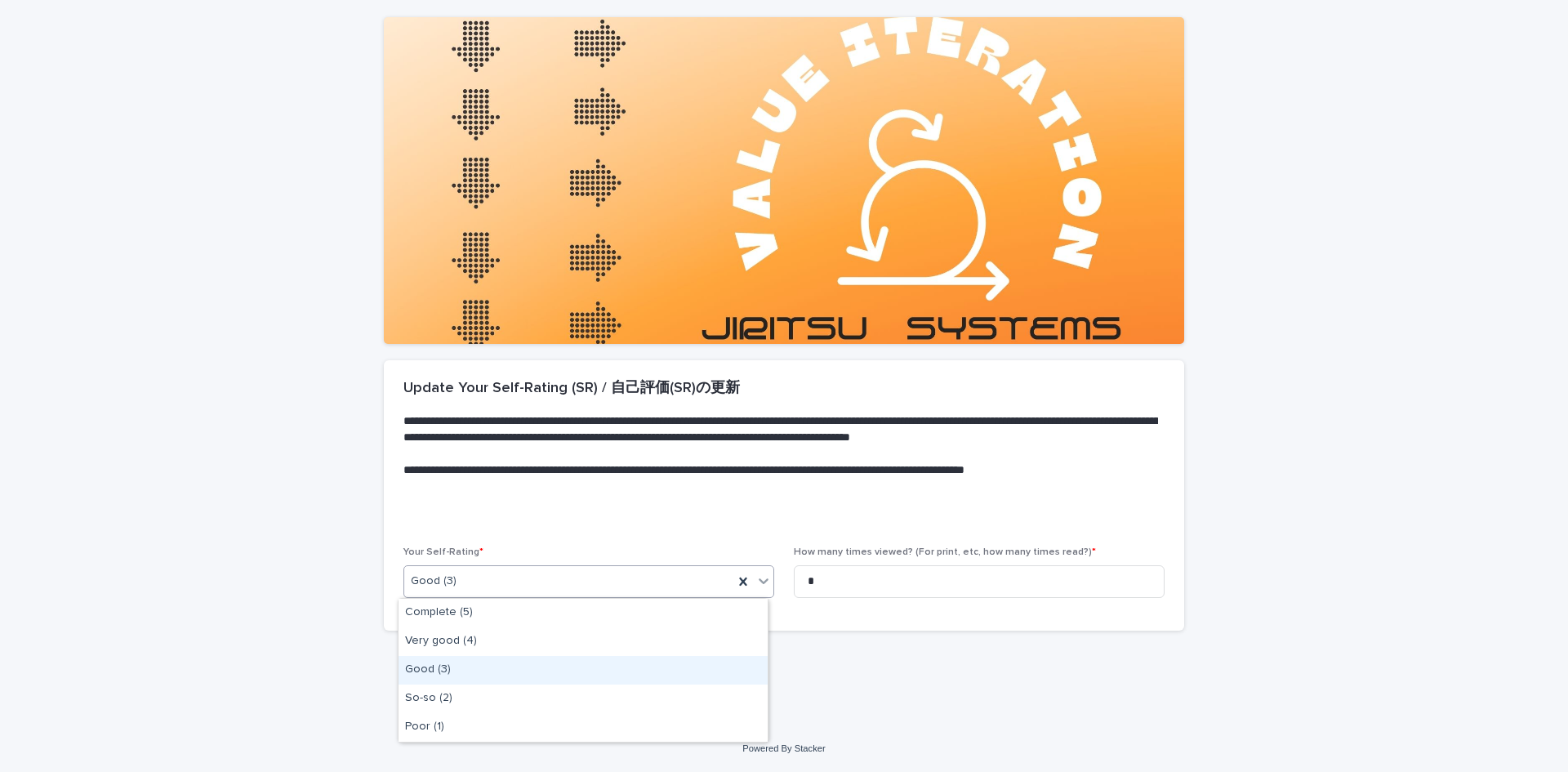 click on "Good (3)" at bounding box center (583, 670) 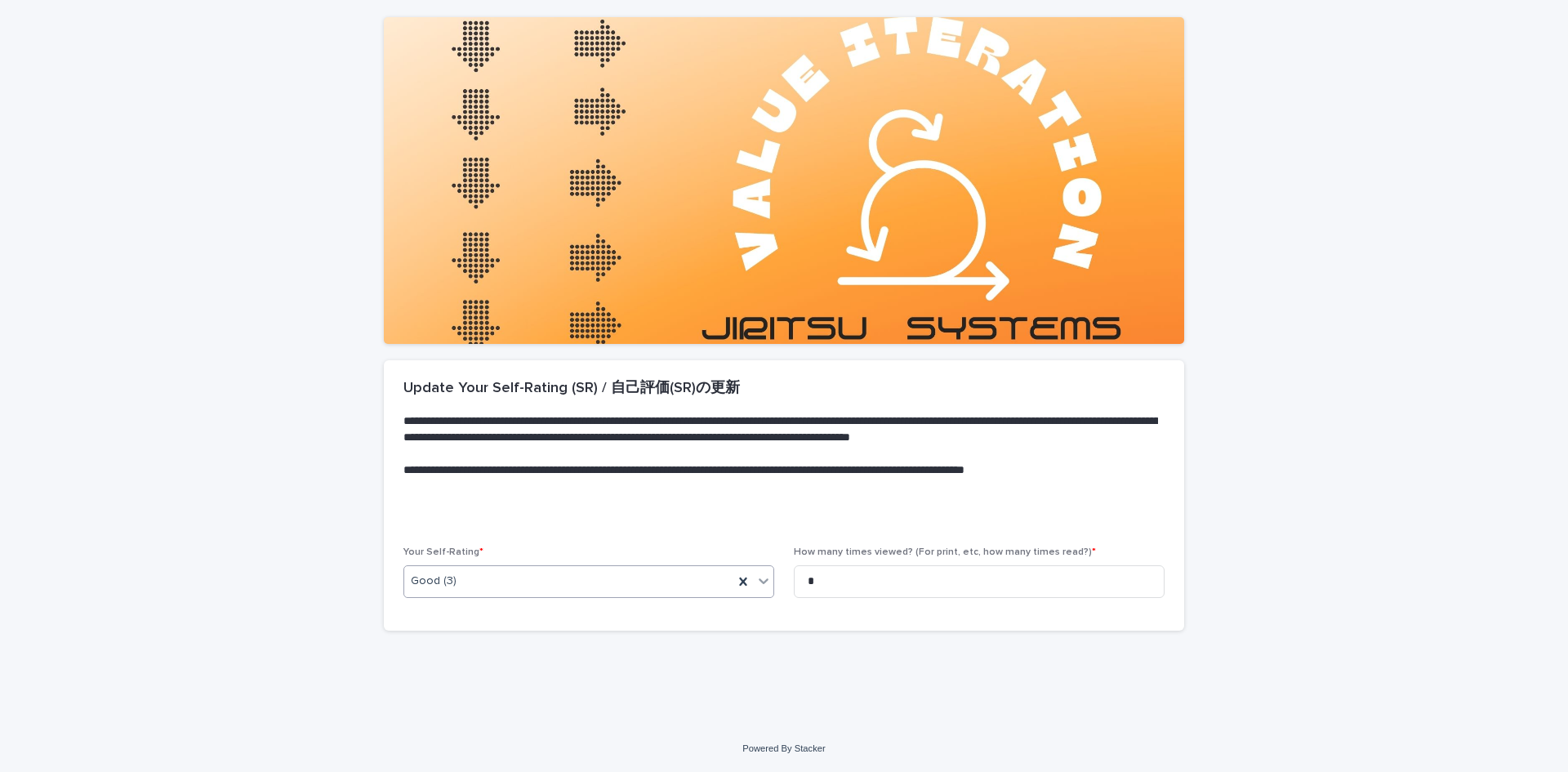 scroll, scrollTop: 0, scrollLeft: 0, axis: both 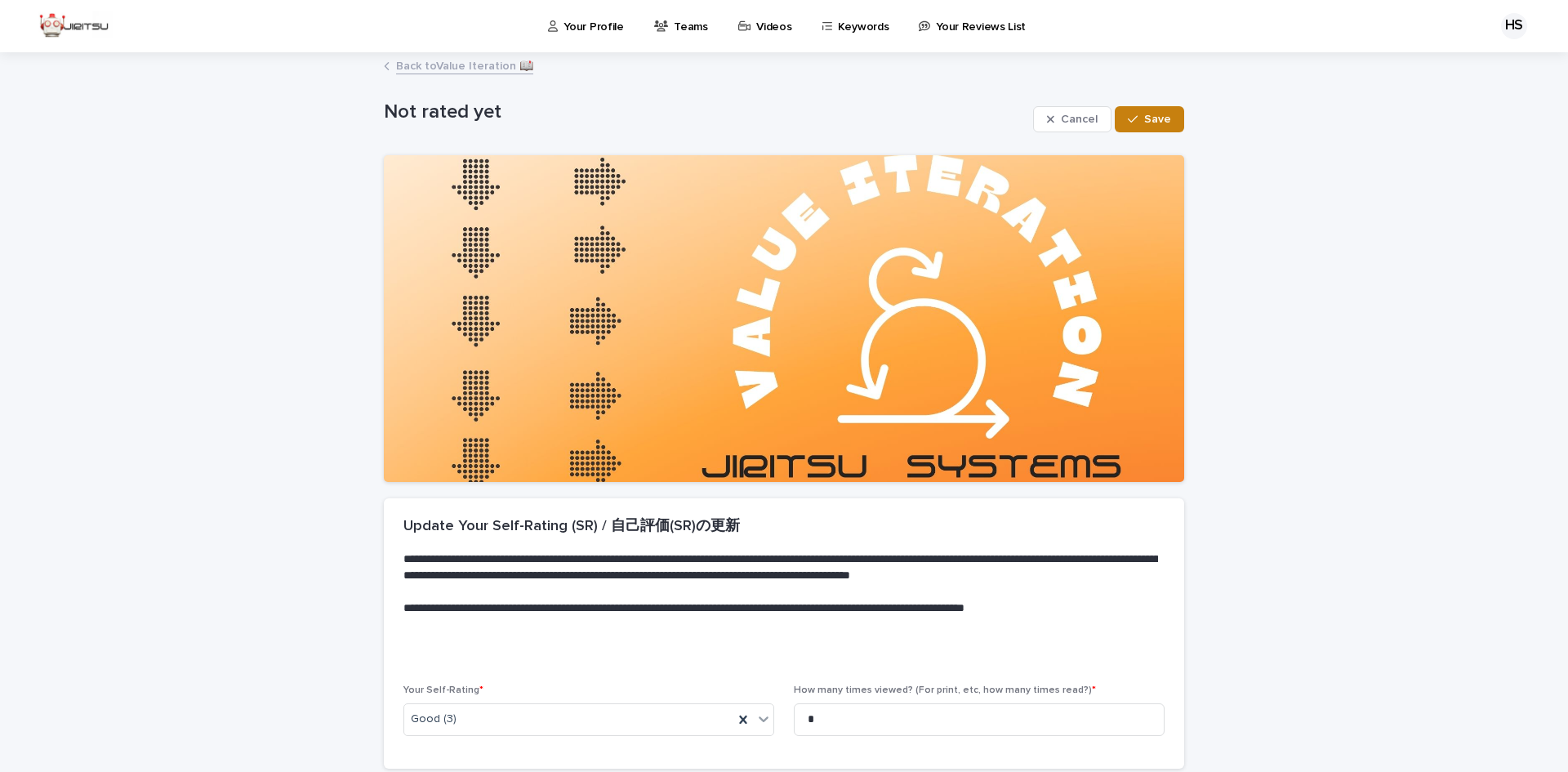 click on "Save" at bounding box center [1149, 119] 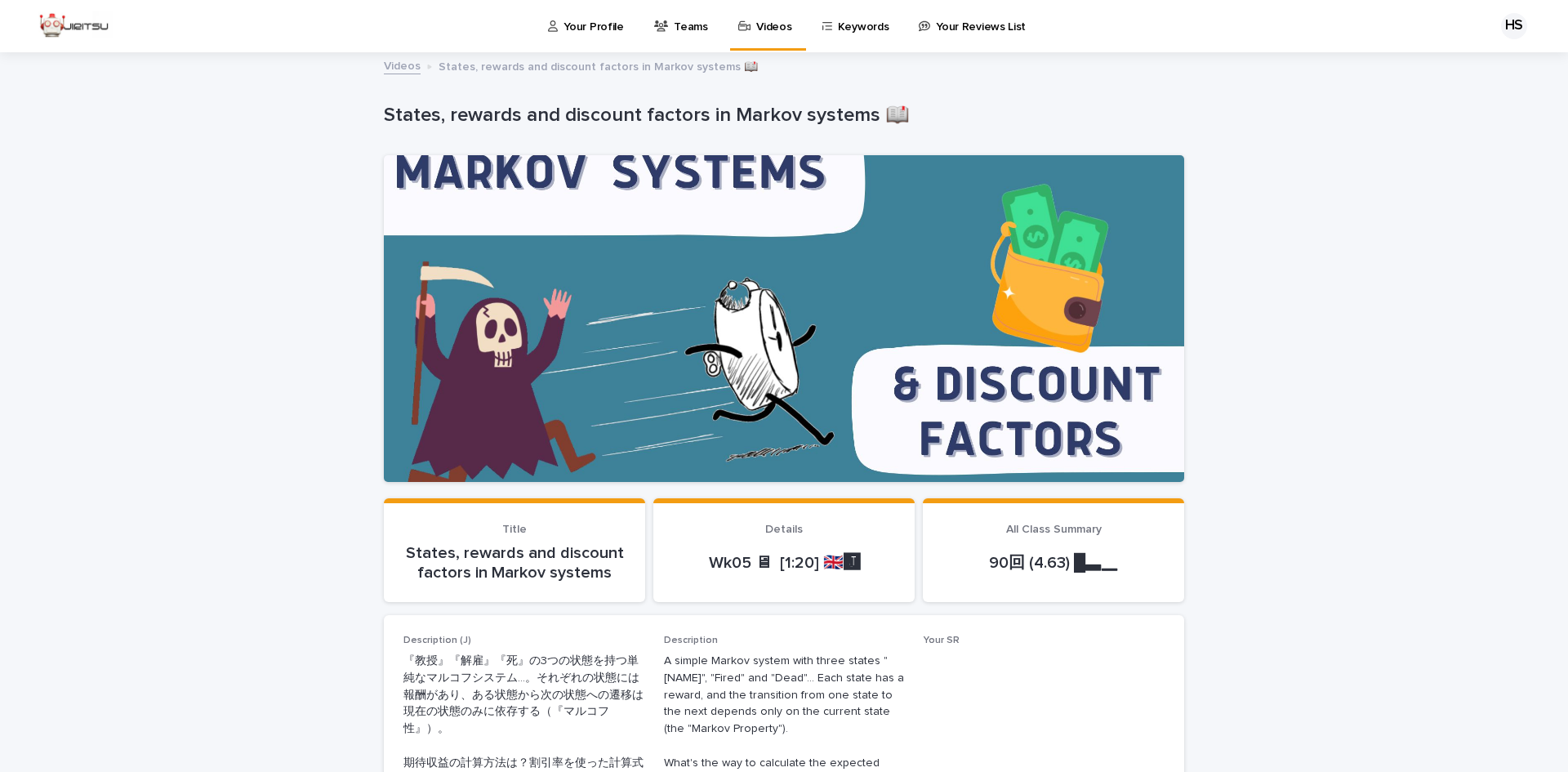 scroll, scrollTop: 0, scrollLeft: 0, axis: both 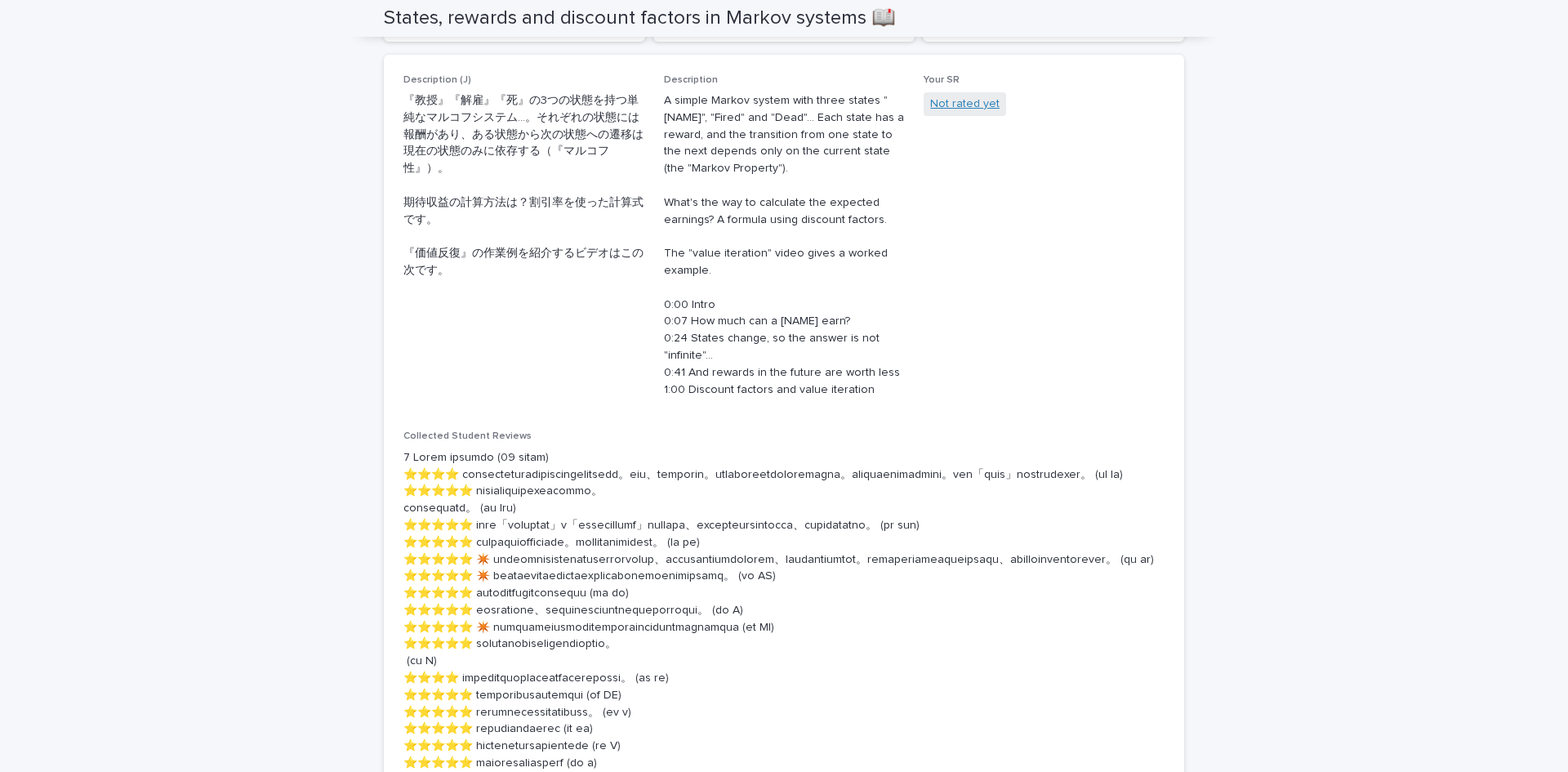 click on "Not rated yet" at bounding box center [964, 104] 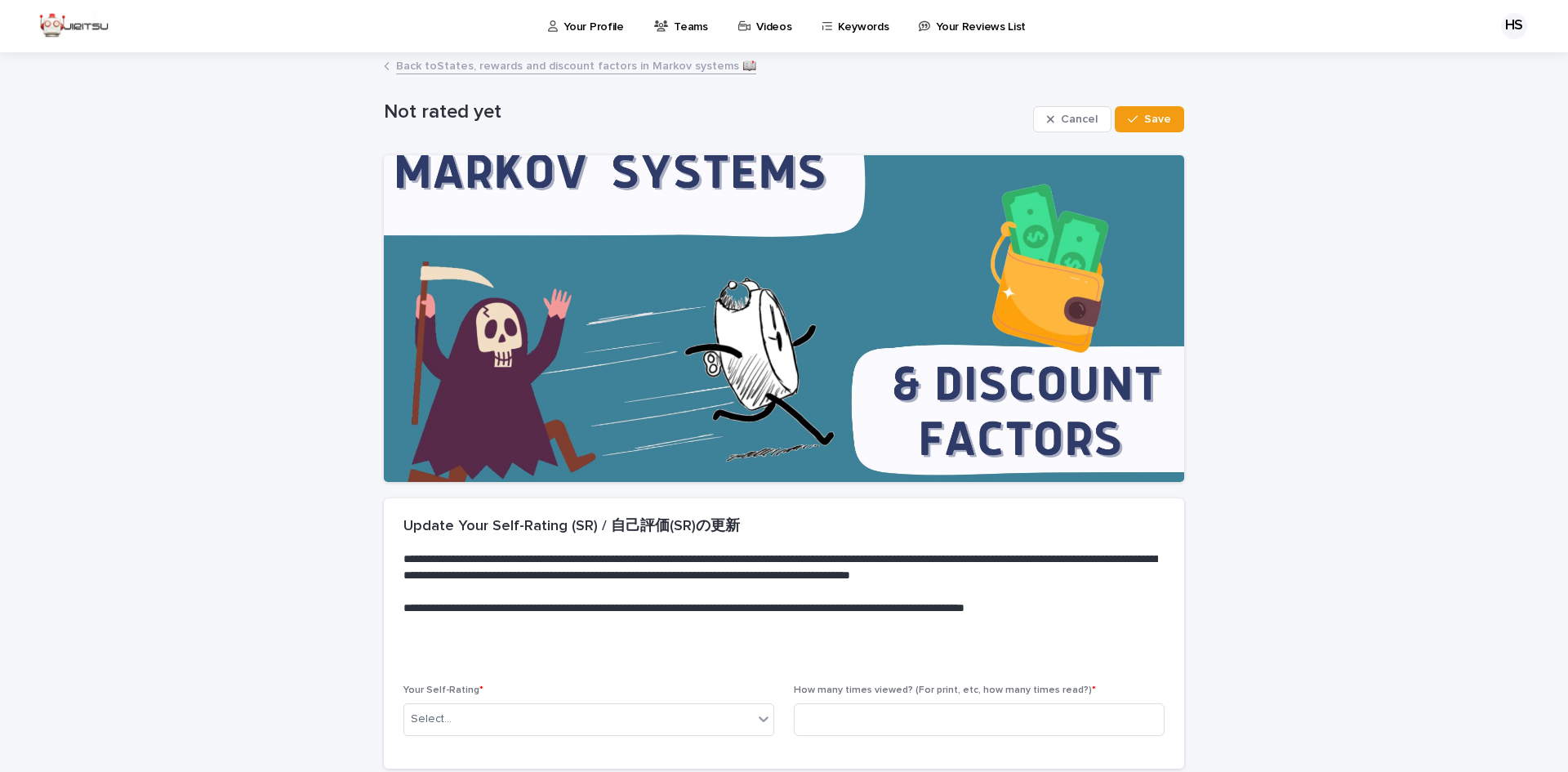 scroll, scrollTop: 138, scrollLeft: 0, axis: vertical 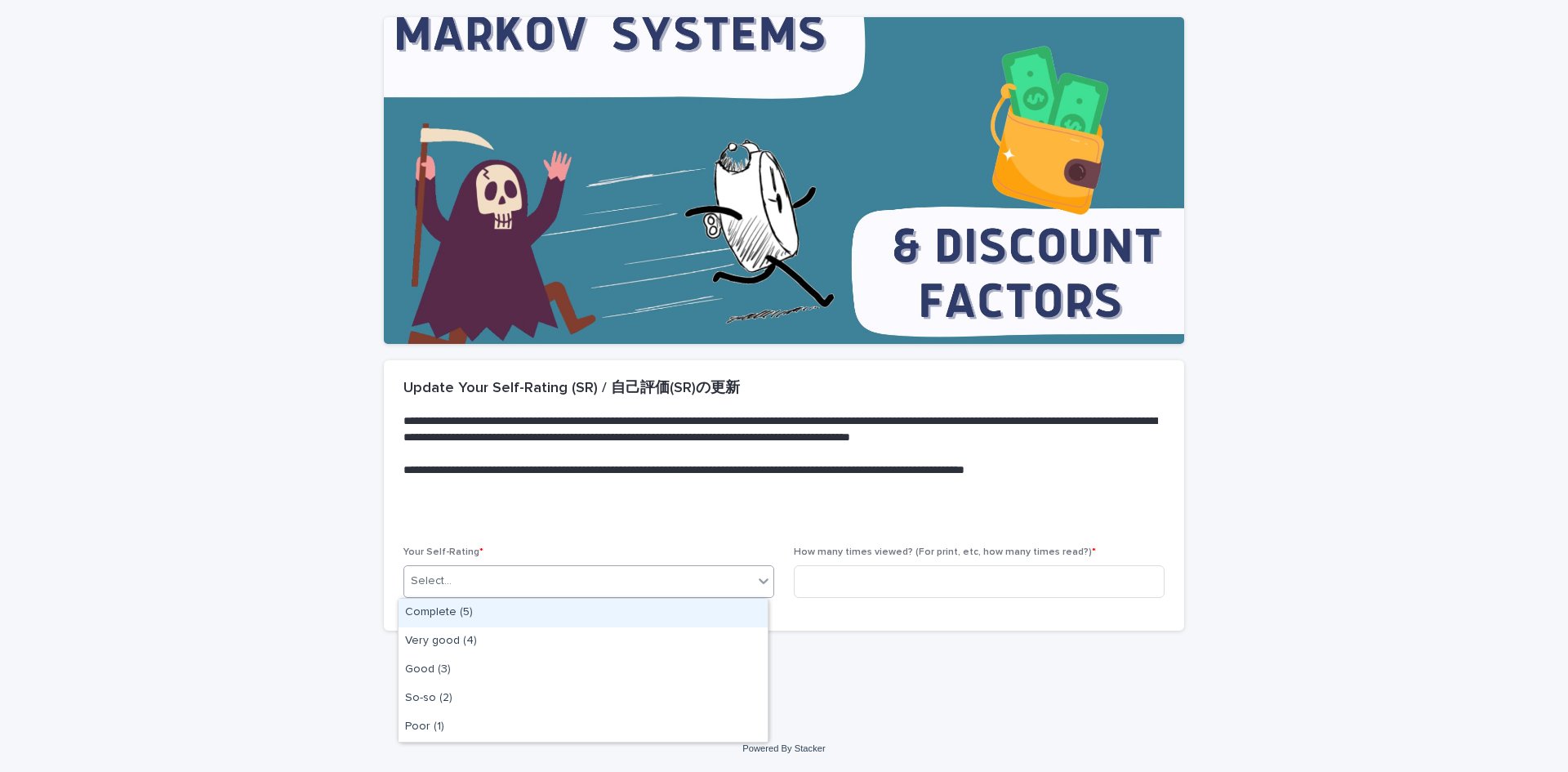 click on "Select..." at bounding box center [578, 581] 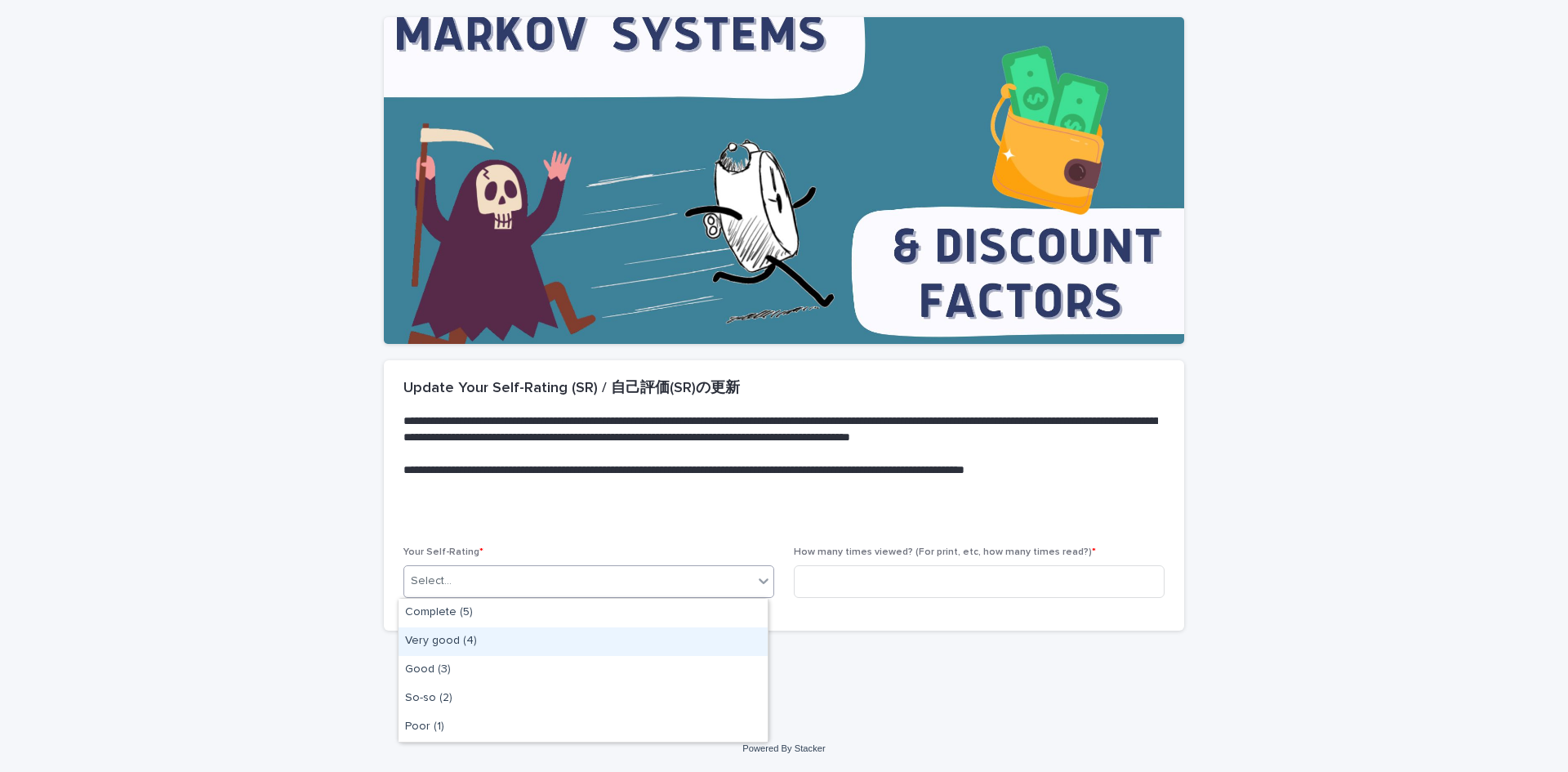 drag, startPoint x: 681, startPoint y: 626, endPoint x: 677, endPoint y: 649, distance: 23.345235 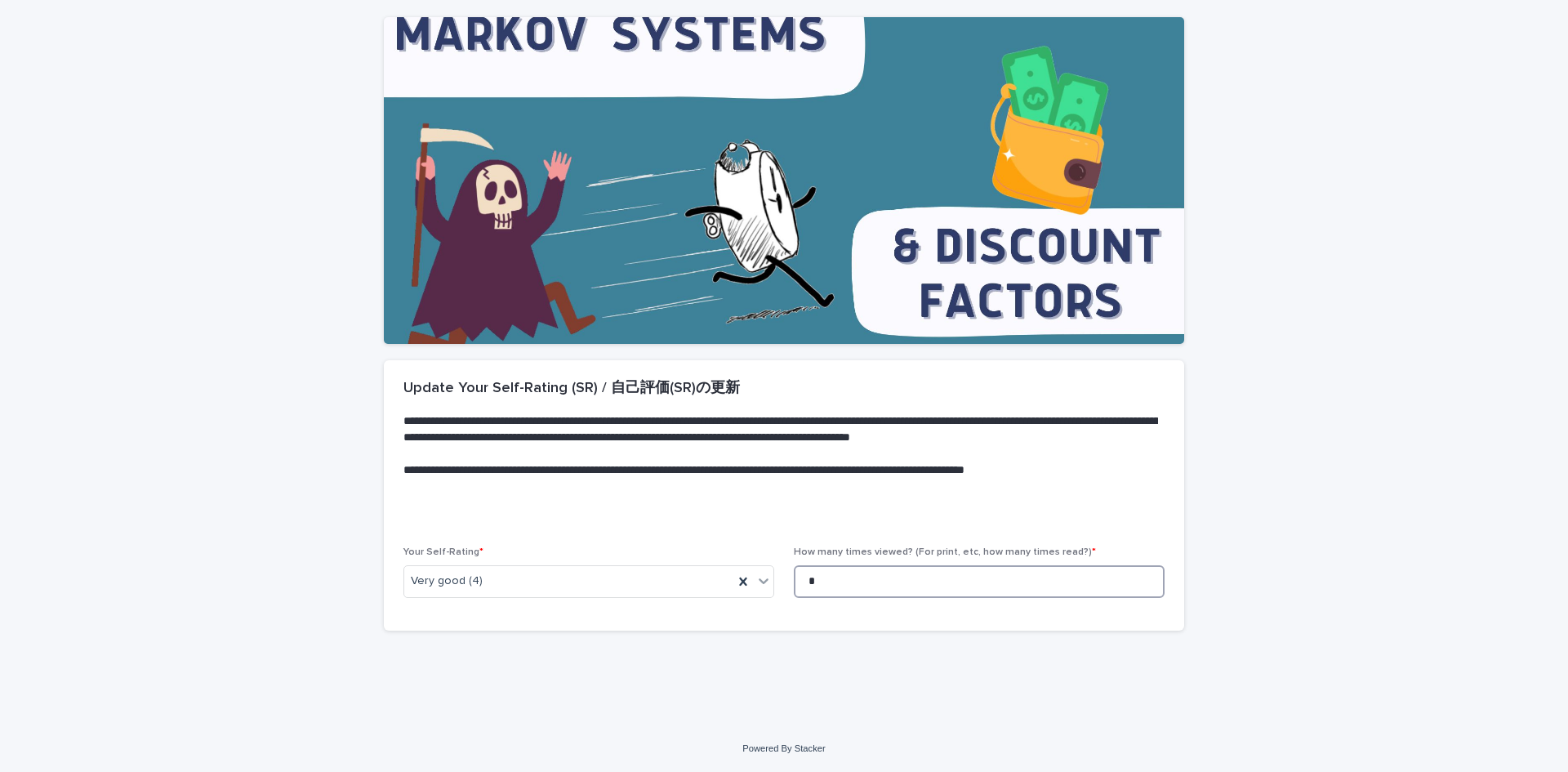 click on "*" at bounding box center (979, 582) 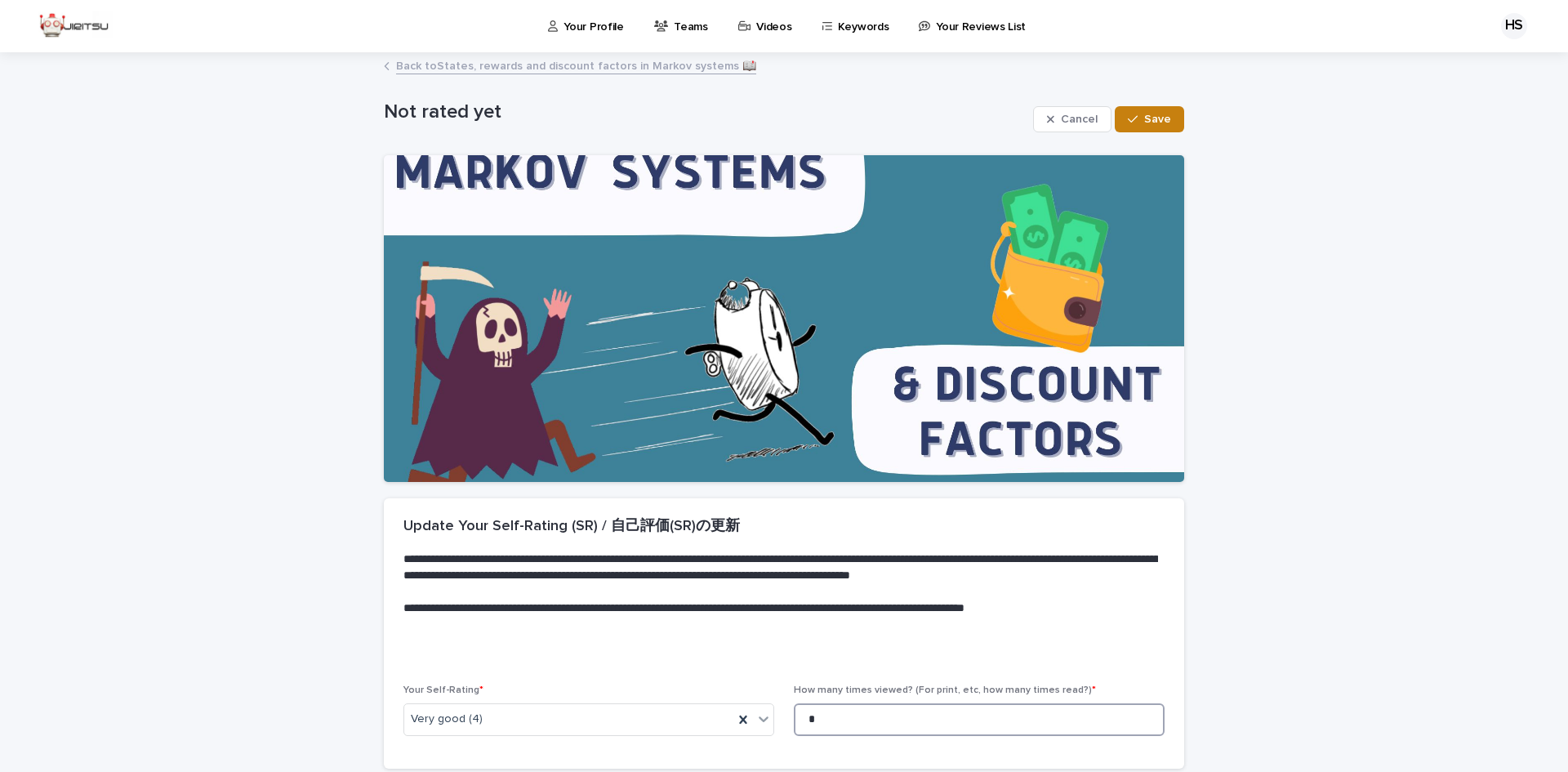 type on "*" 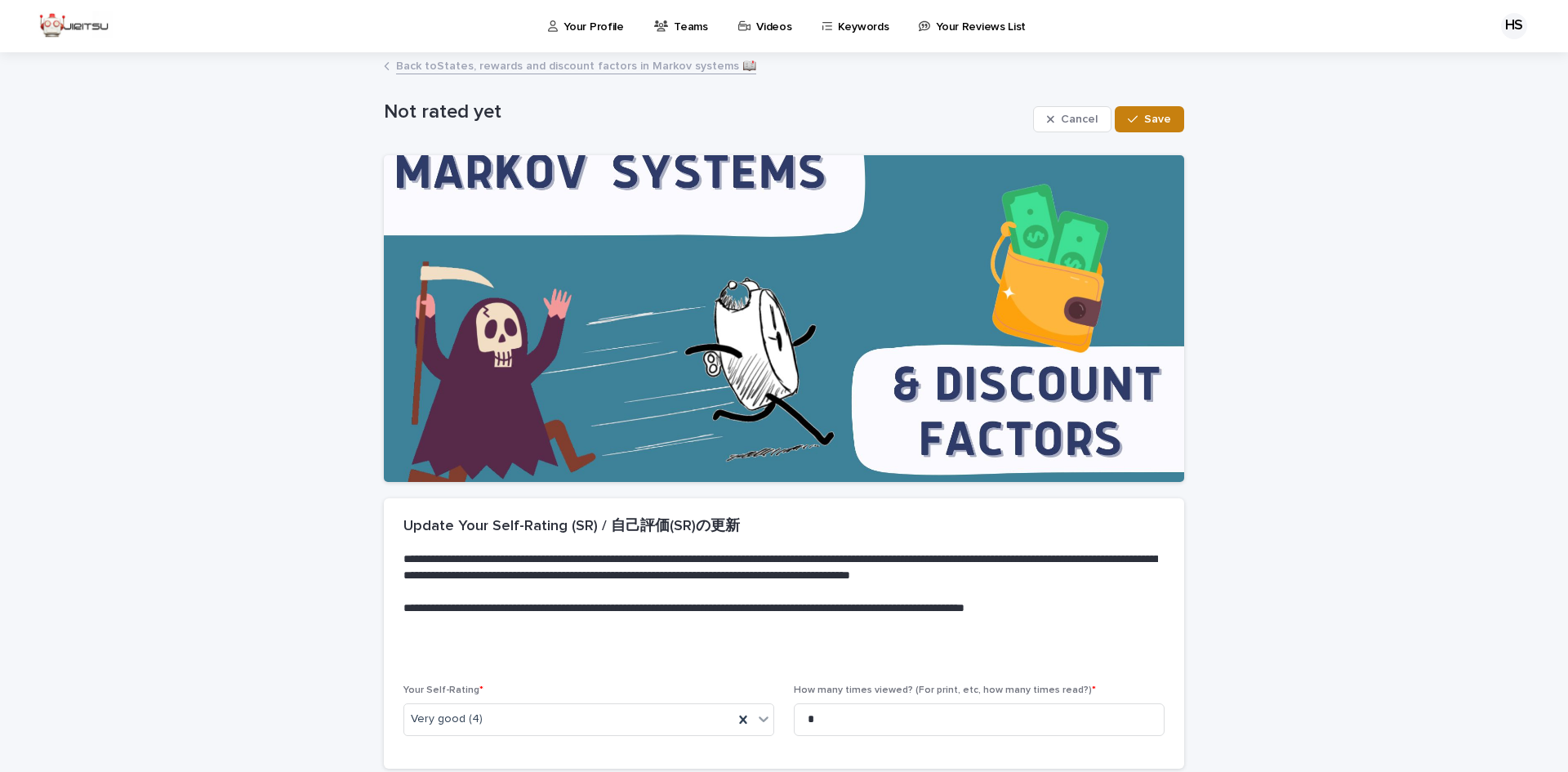 click on "Save" at bounding box center (1157, 119) 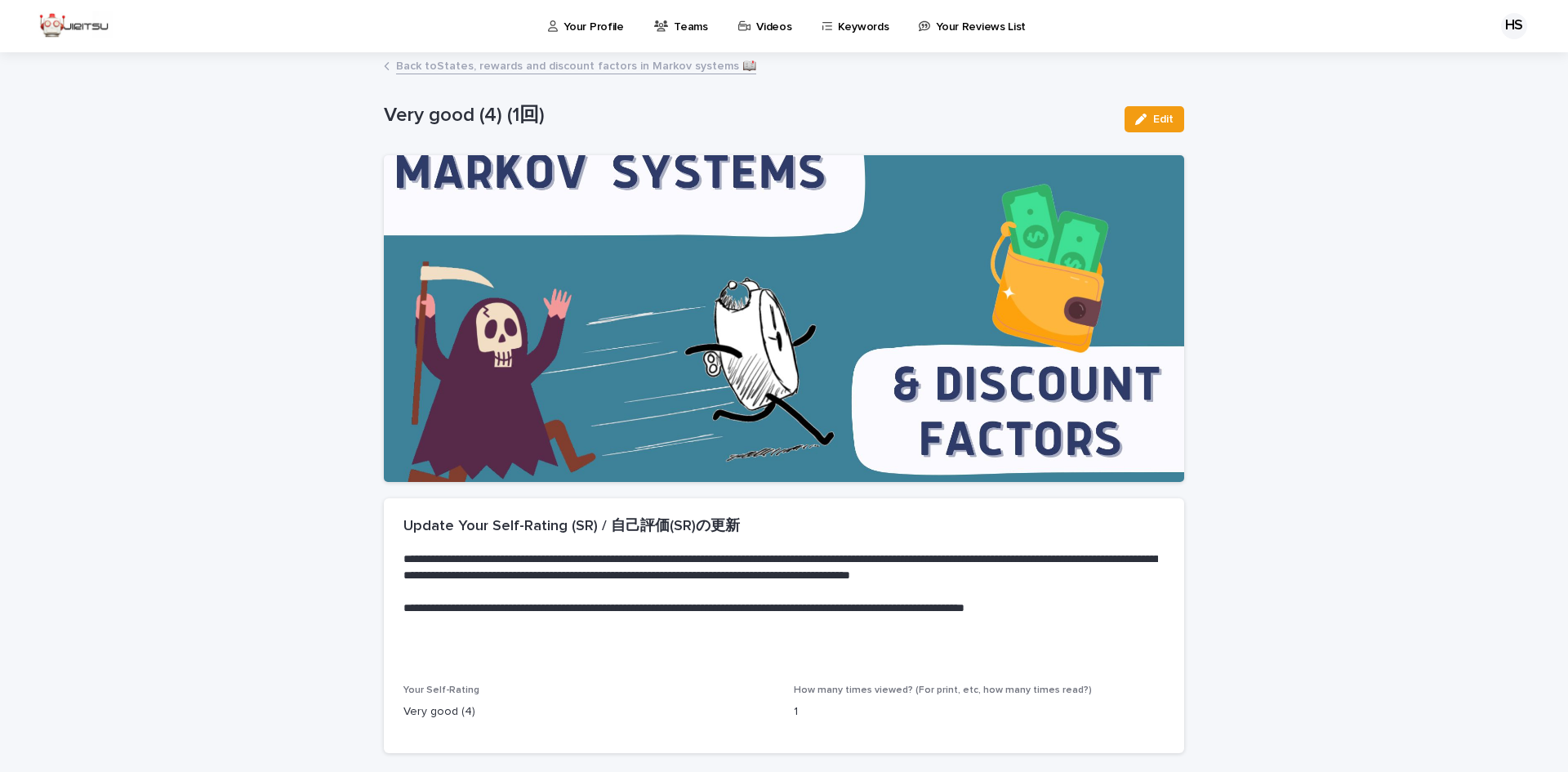 scroll, scrollTop: 122, scrollLeft: 0, axis: vertical 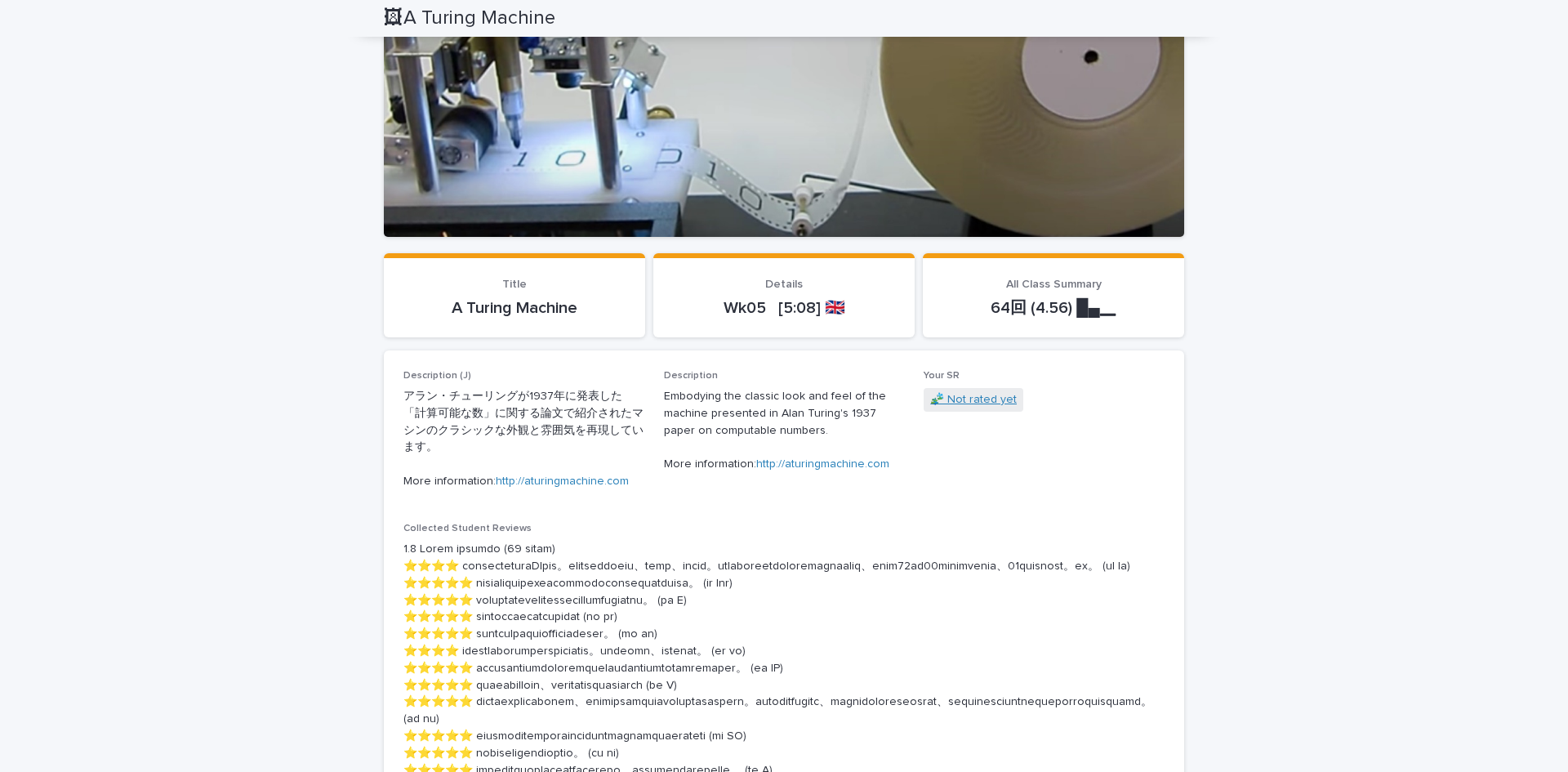 click on "🧩 Not rated yet" at bounding box center (973, 399) 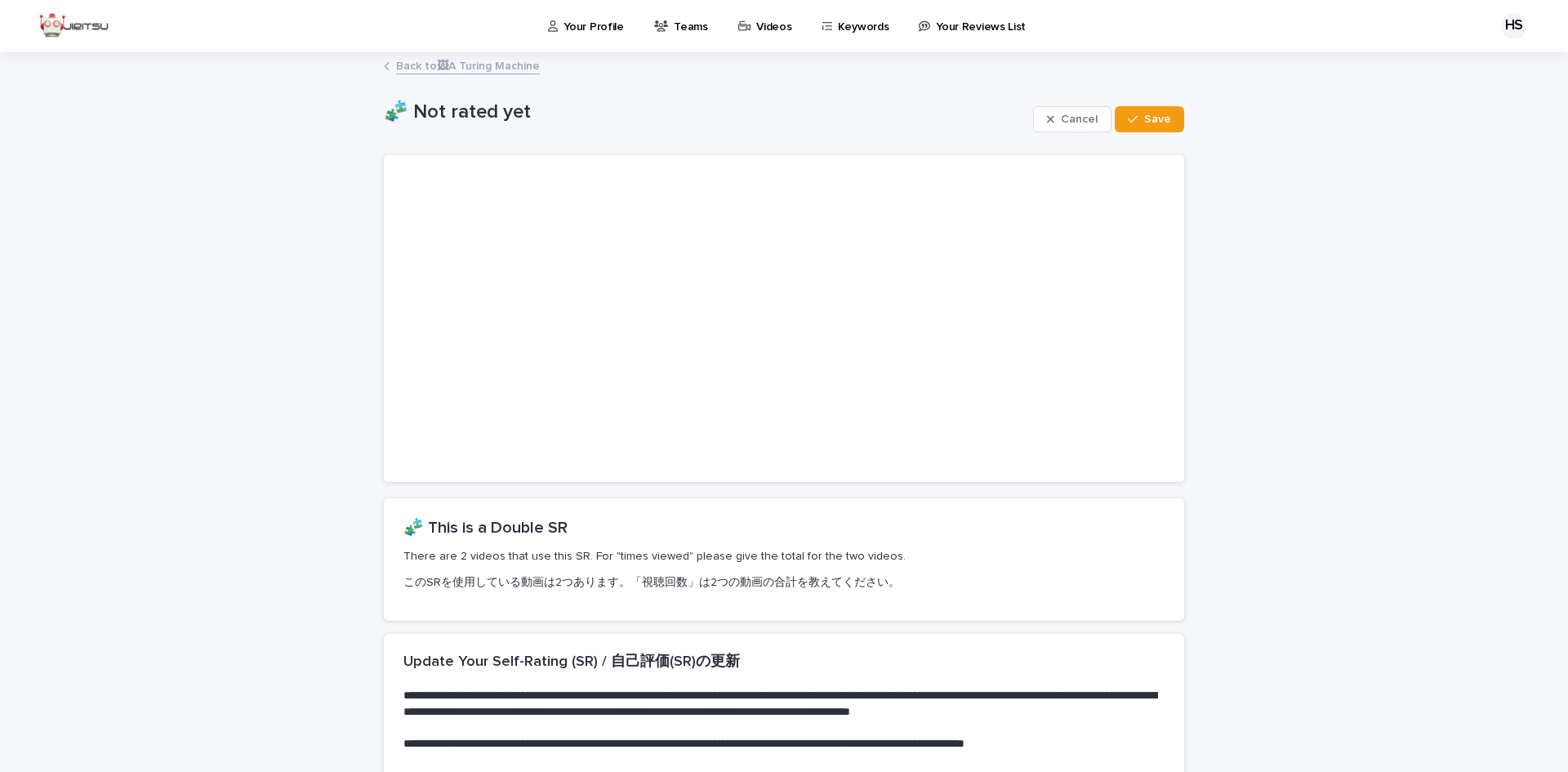 scroll, scrollTop: 274, scrollLeft: 0, axis: vertical 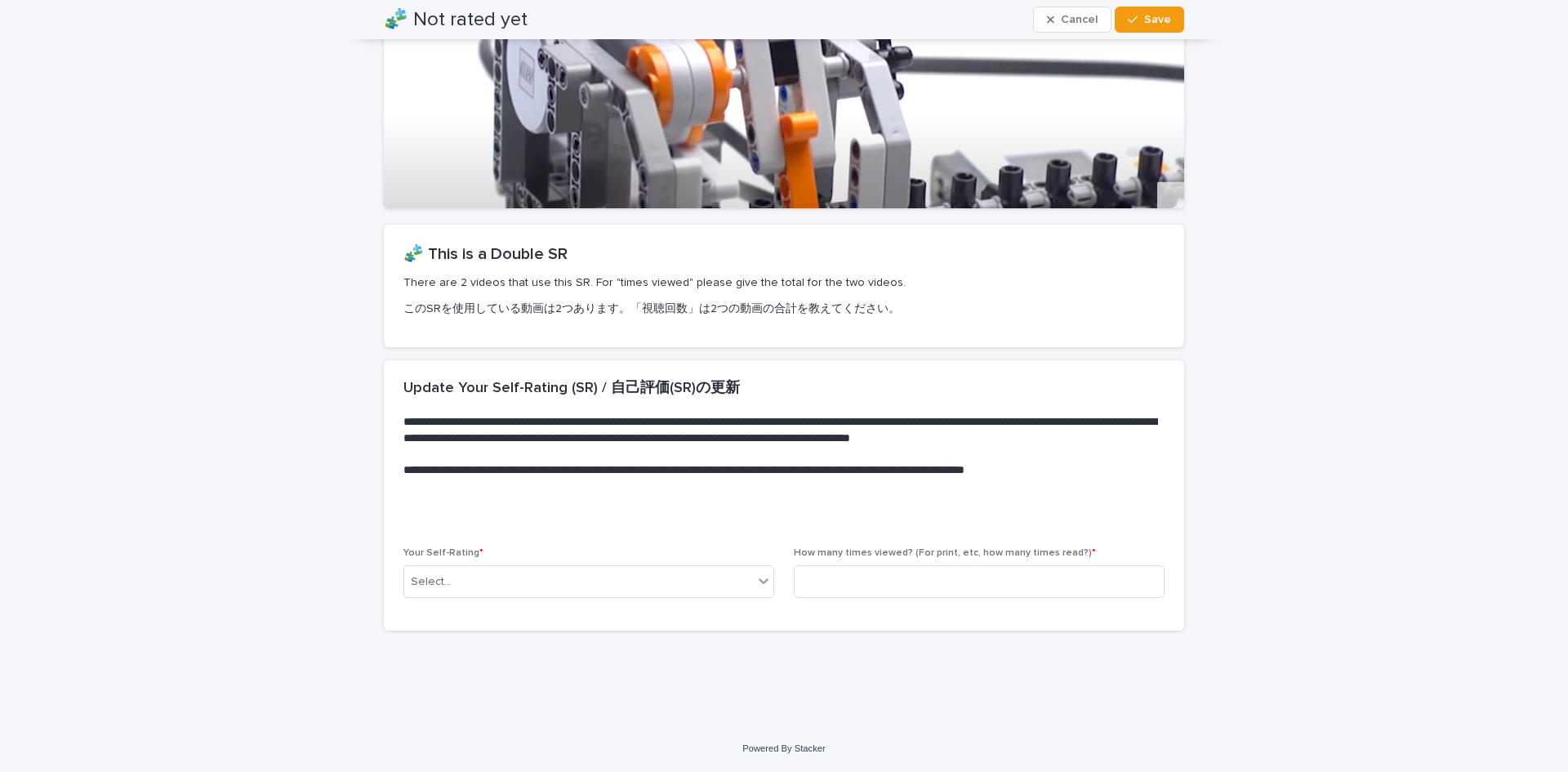 click on "Your Self-Rating * Select..." at bounding box center (589, 579) 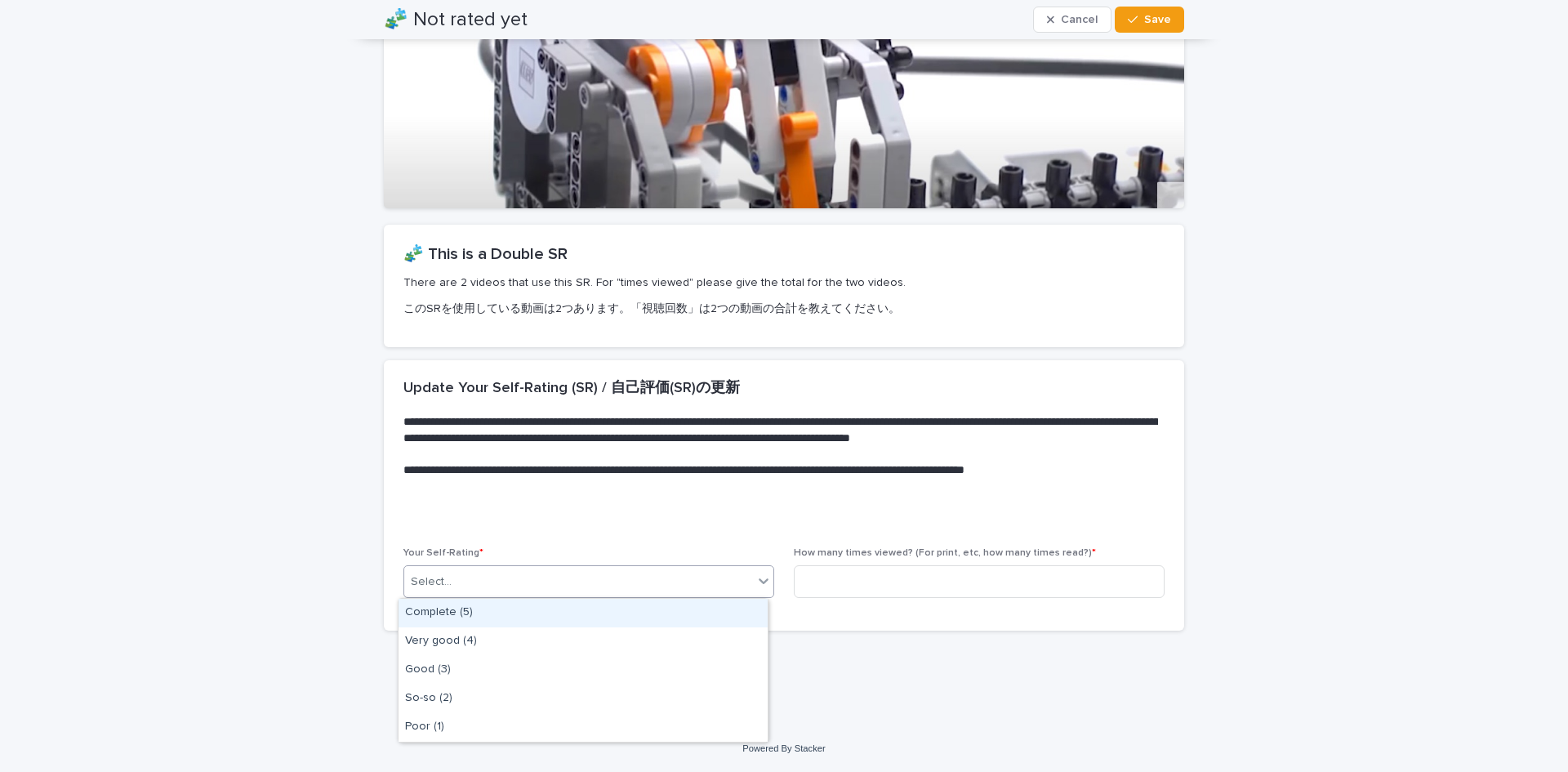 click on "Select..." at bounding box center [589, 582] 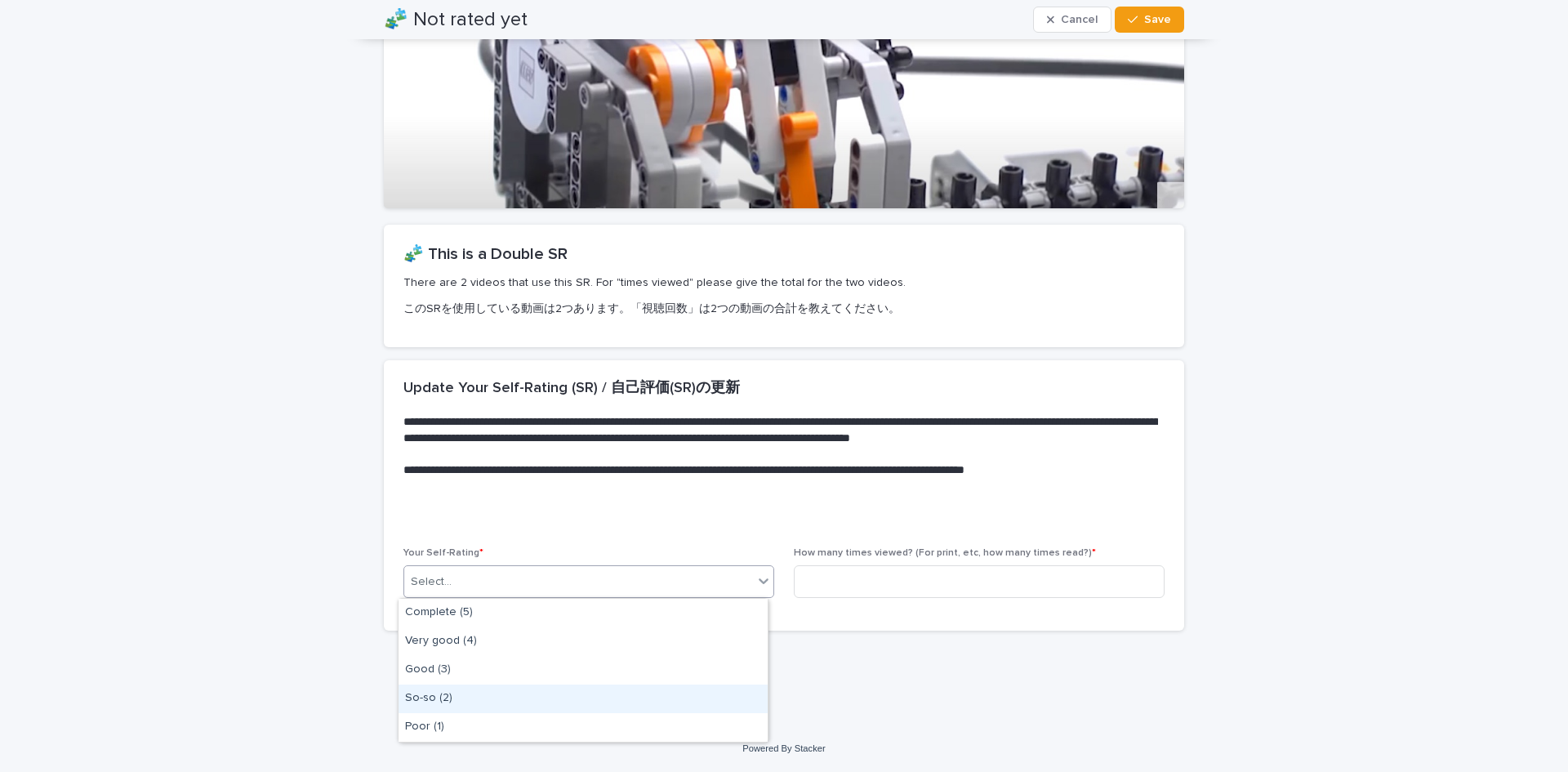 drag, startPoint x: 637, startPoint y: 621, endPoint x: 615, endPoint y: 685, distance: 67.6757 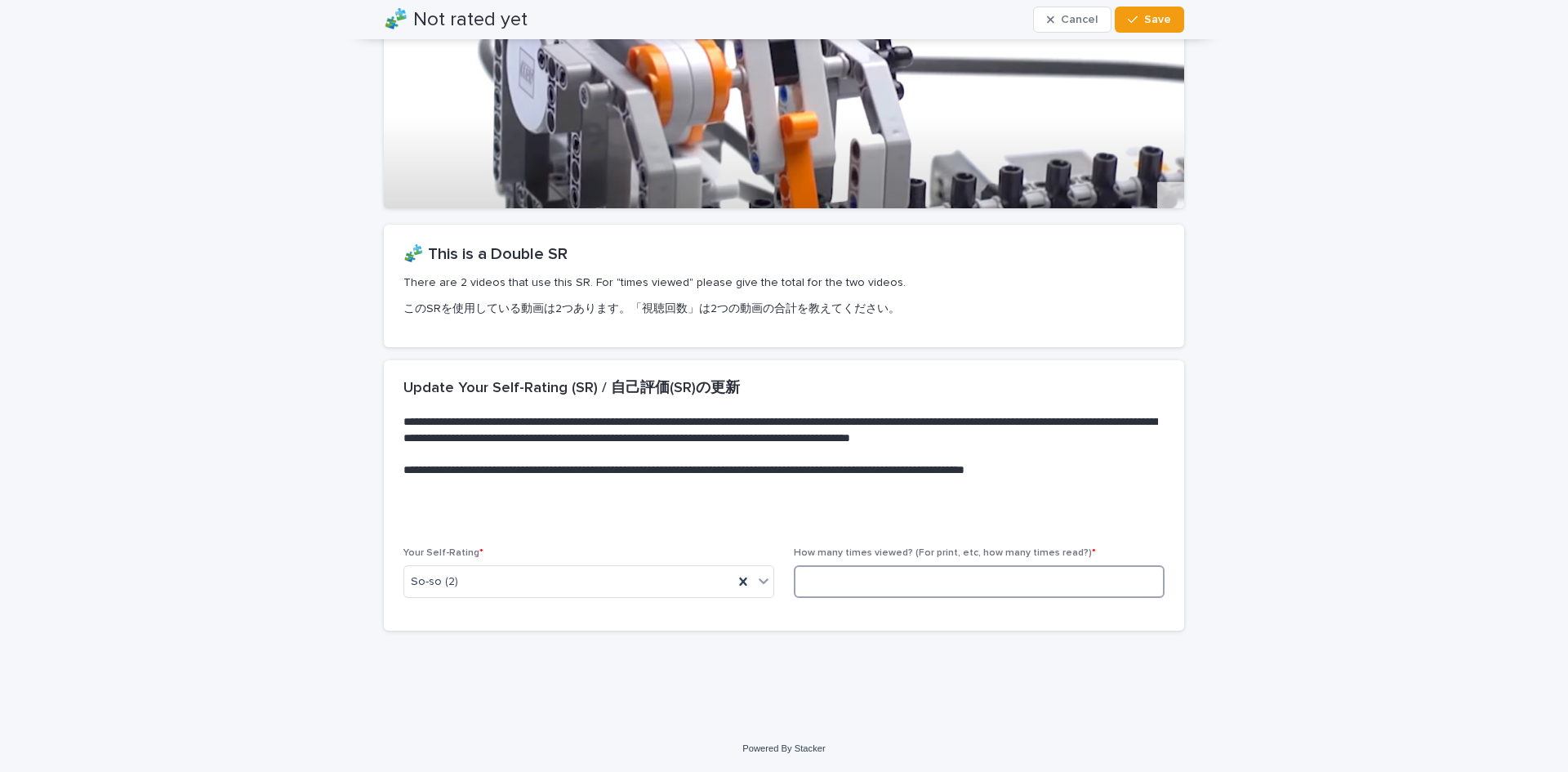click at bounding box center (979, 582) 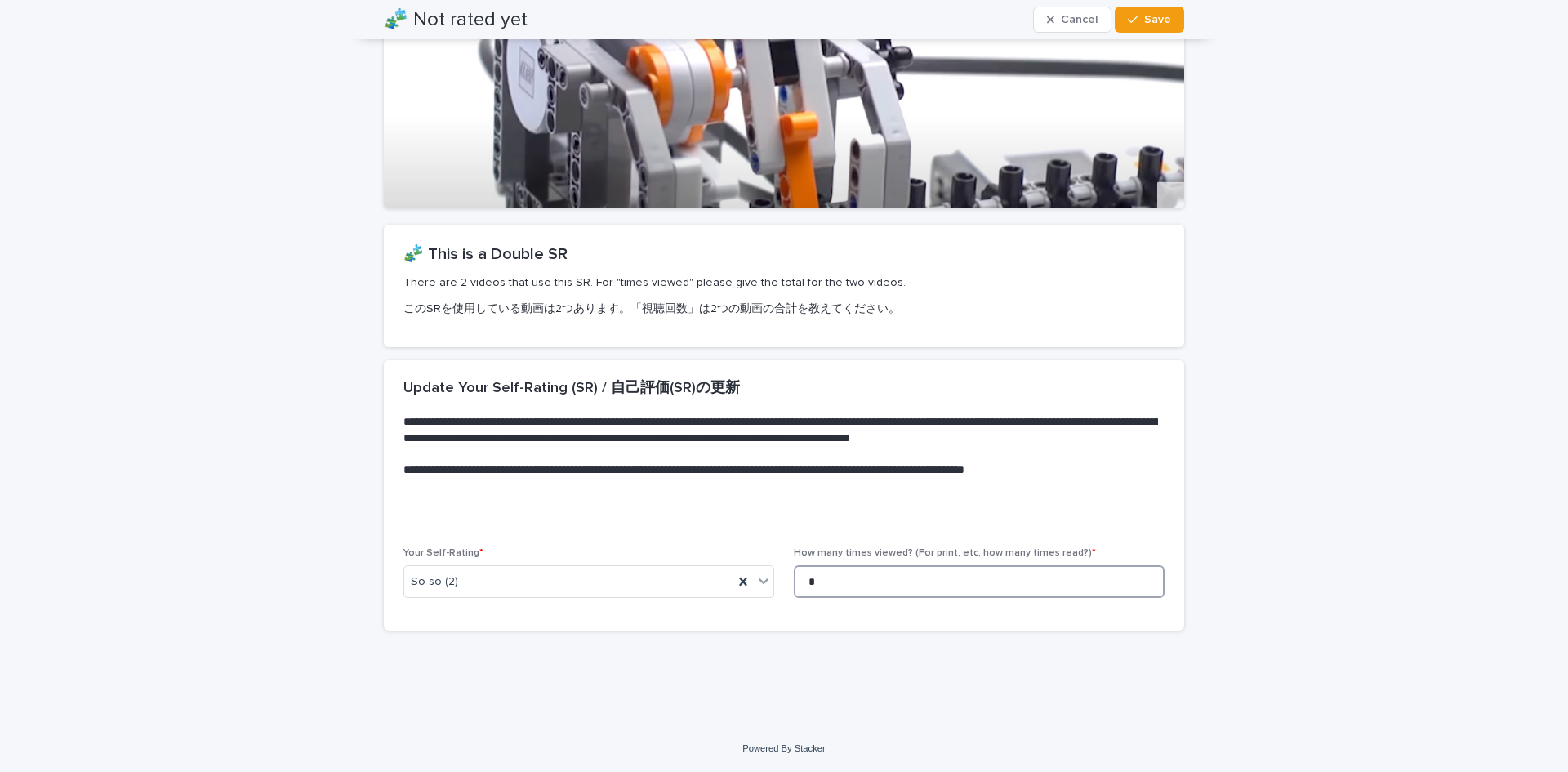 scroll, scrollTop: 0, scrollLeft: 0, axis: both 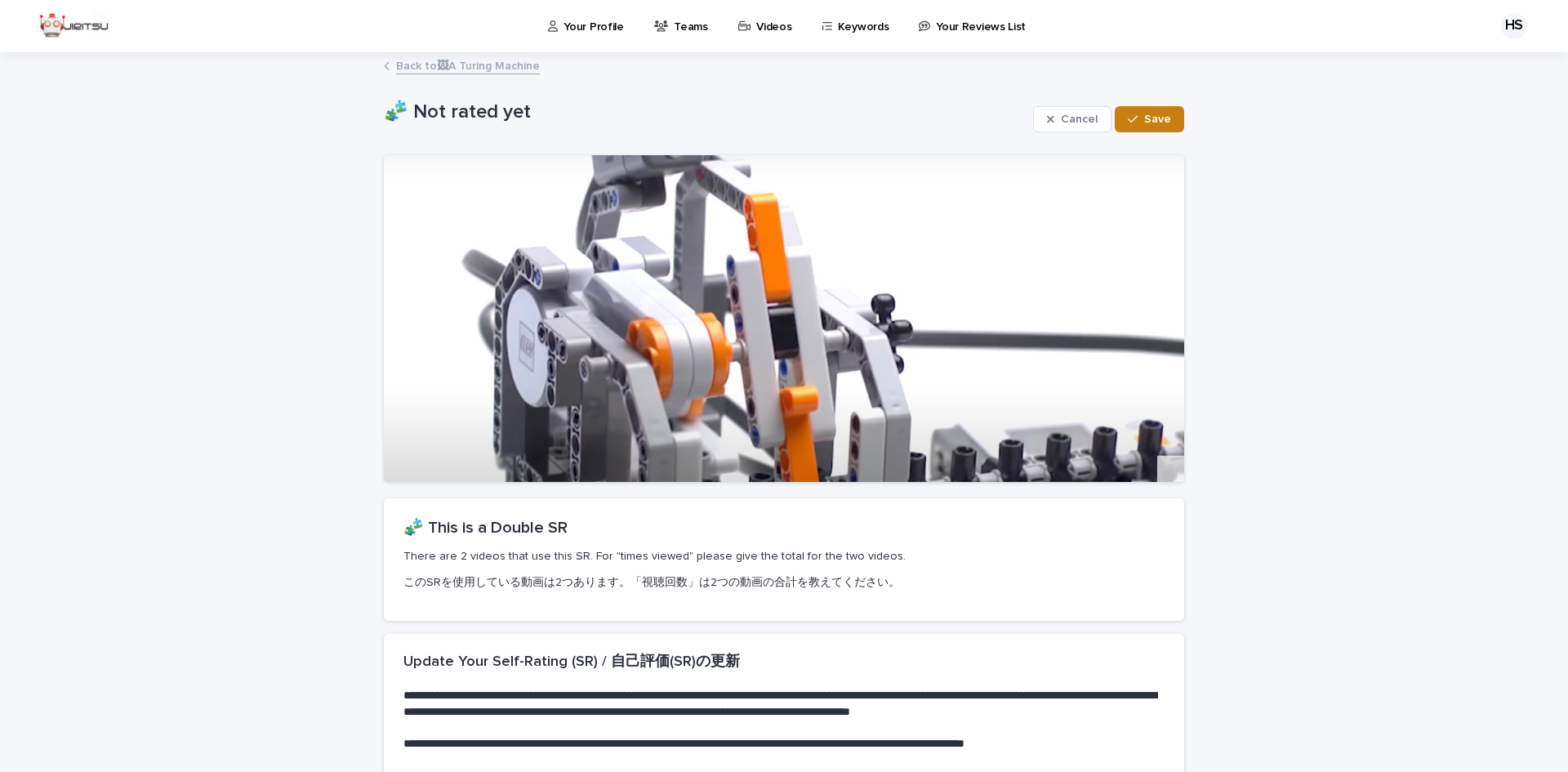 type on "*" 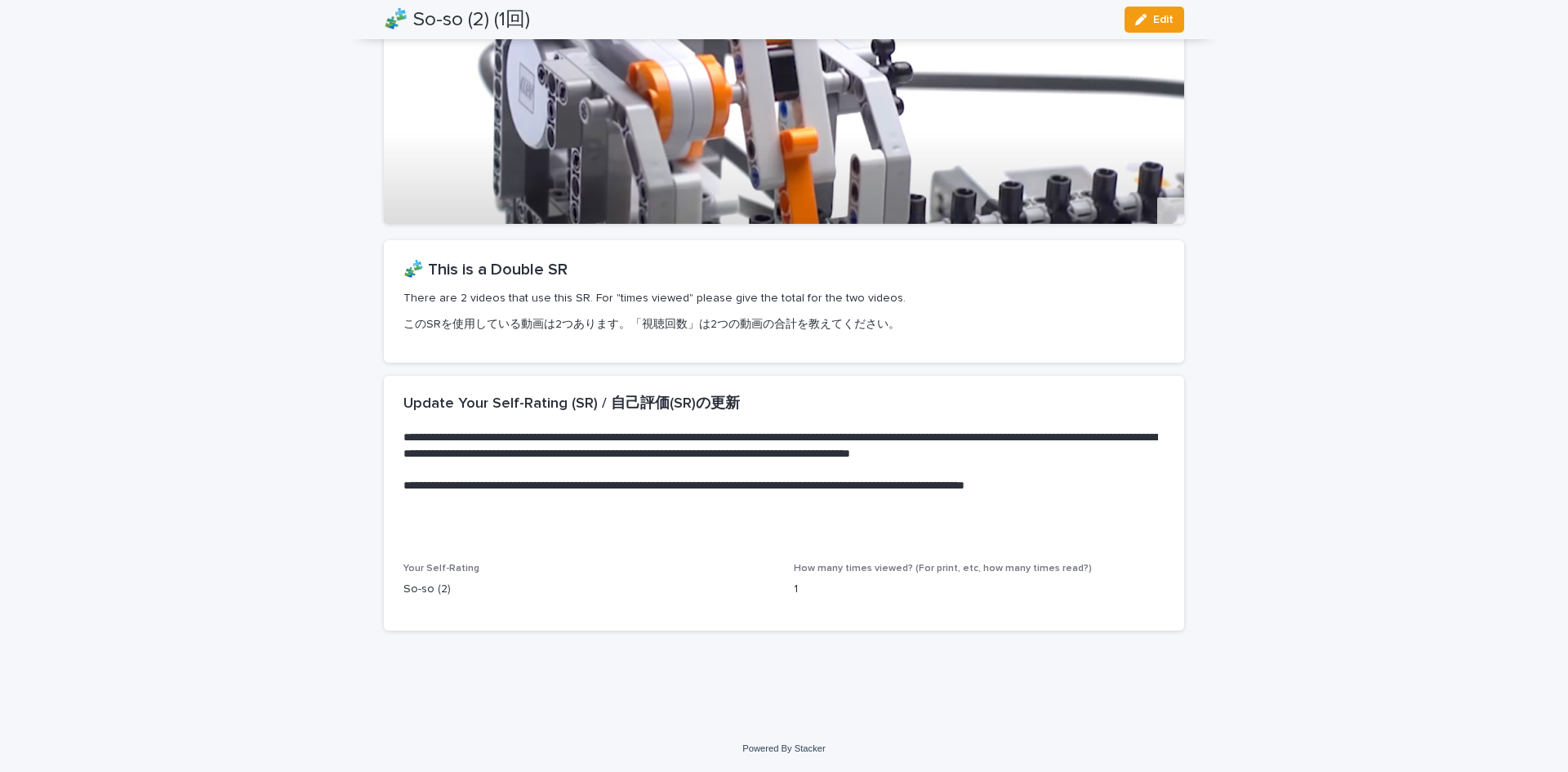 scroll, scrollTop: 0, scrollLeft: 0, axis: both 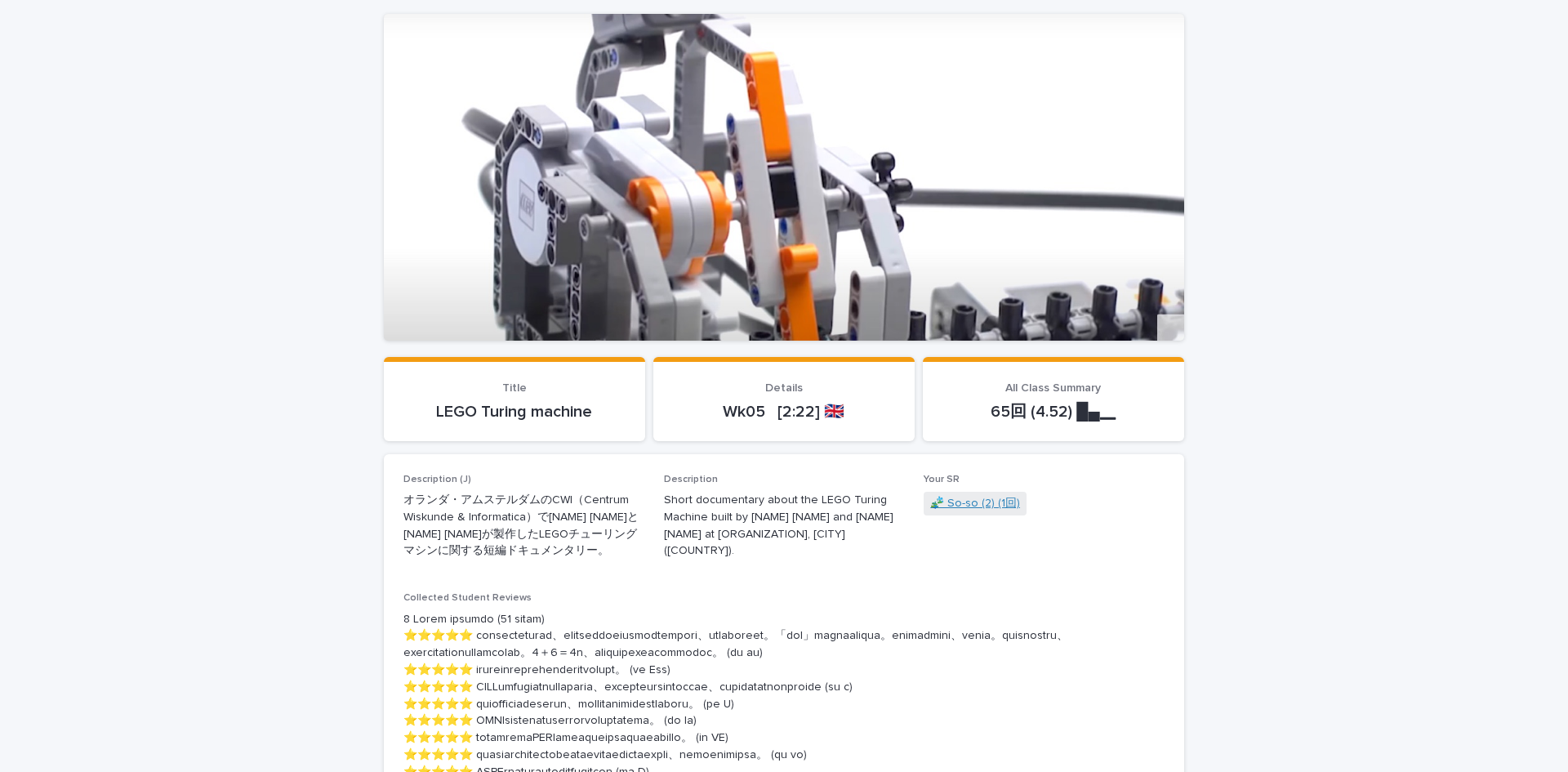 click on "🧩 So-so (2) (1回)" at bounding box center (975, 503) 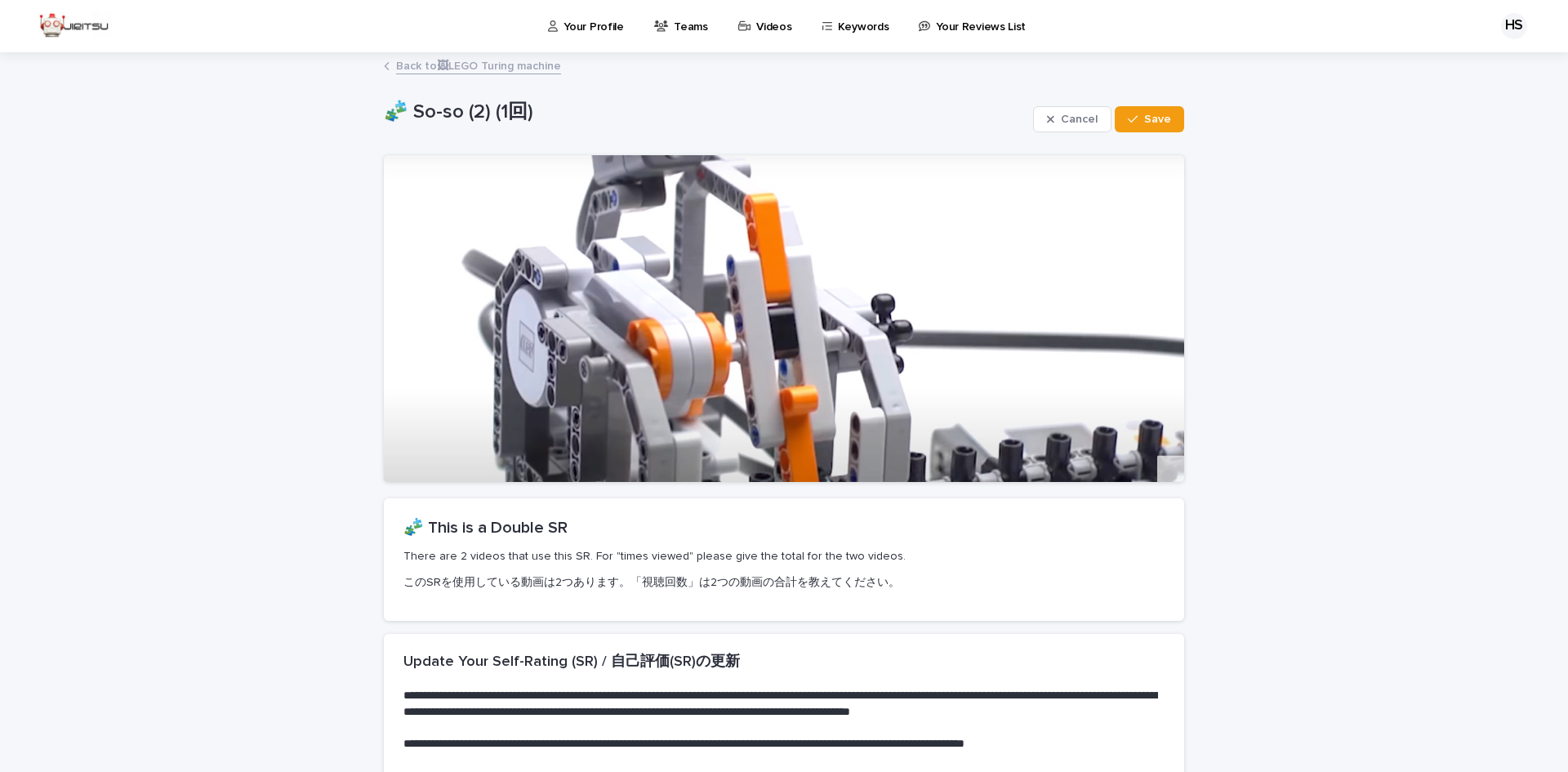 scroll, scrollTop: 274, scrollLeft: 0, axis: vertical 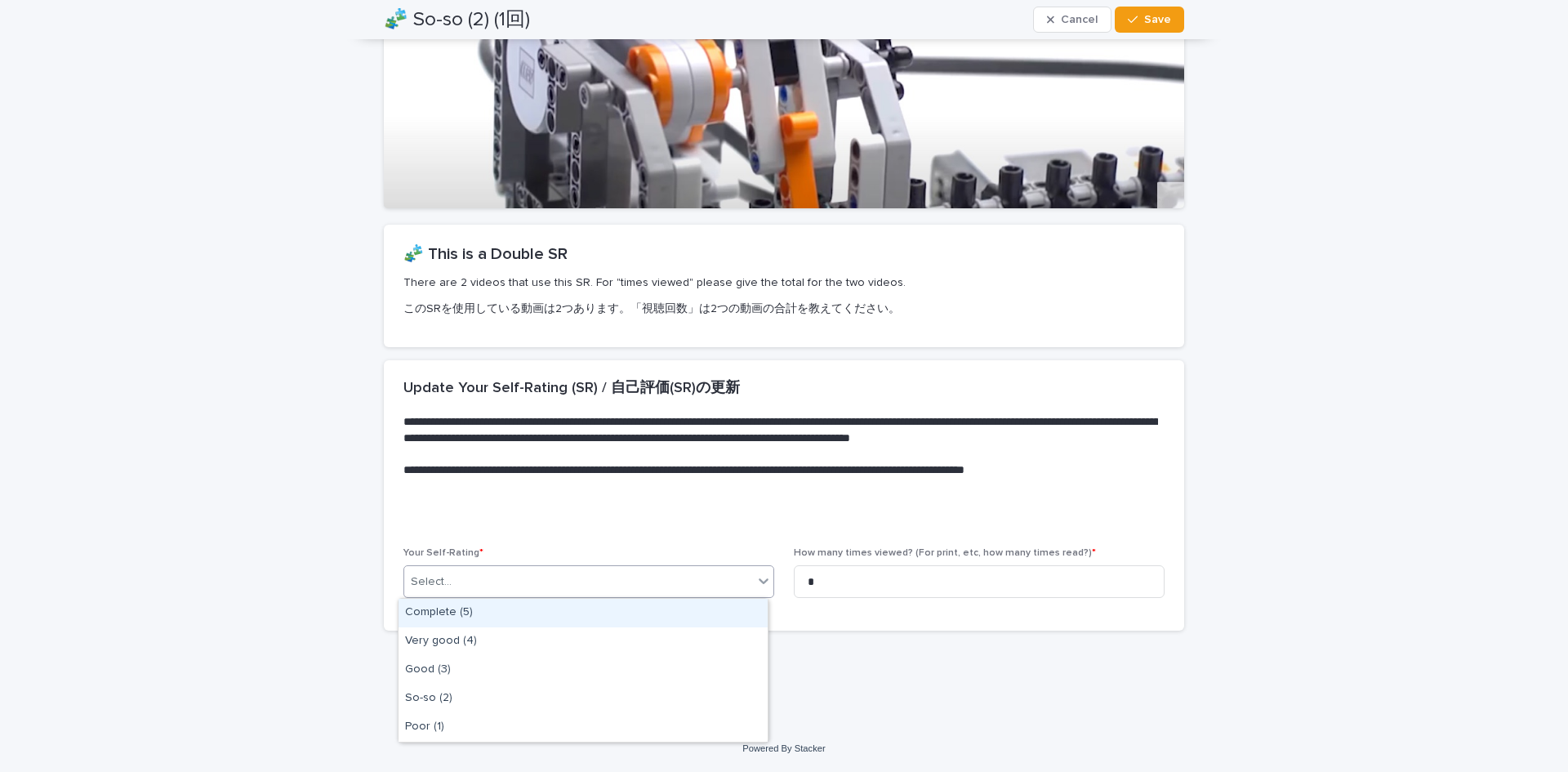 click on "Select..." at bounding box center (578, 582) 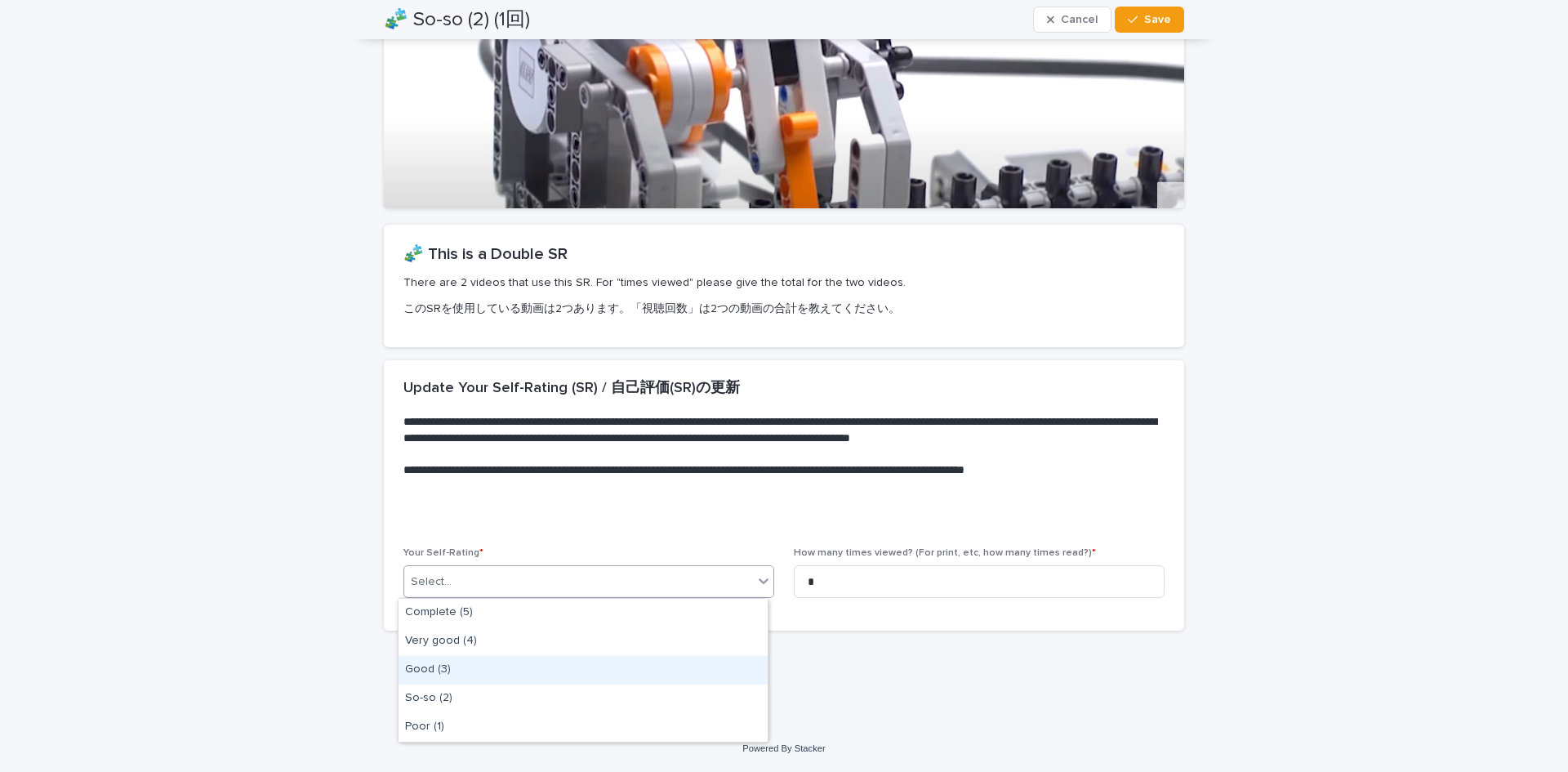 click on "Good (3)" at bounding box center (583, 670) 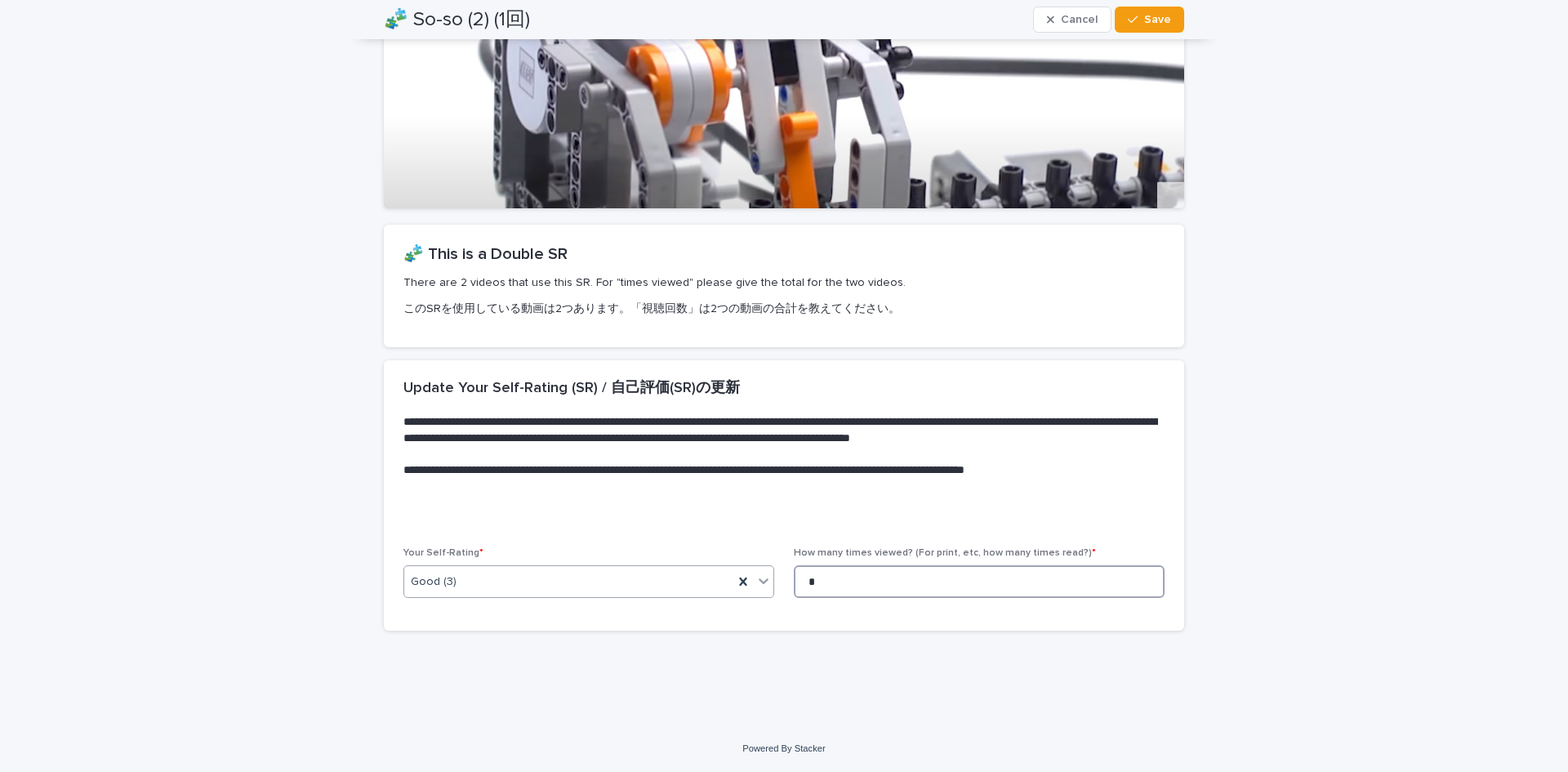 click on "*" at bounding box center [979, 582] 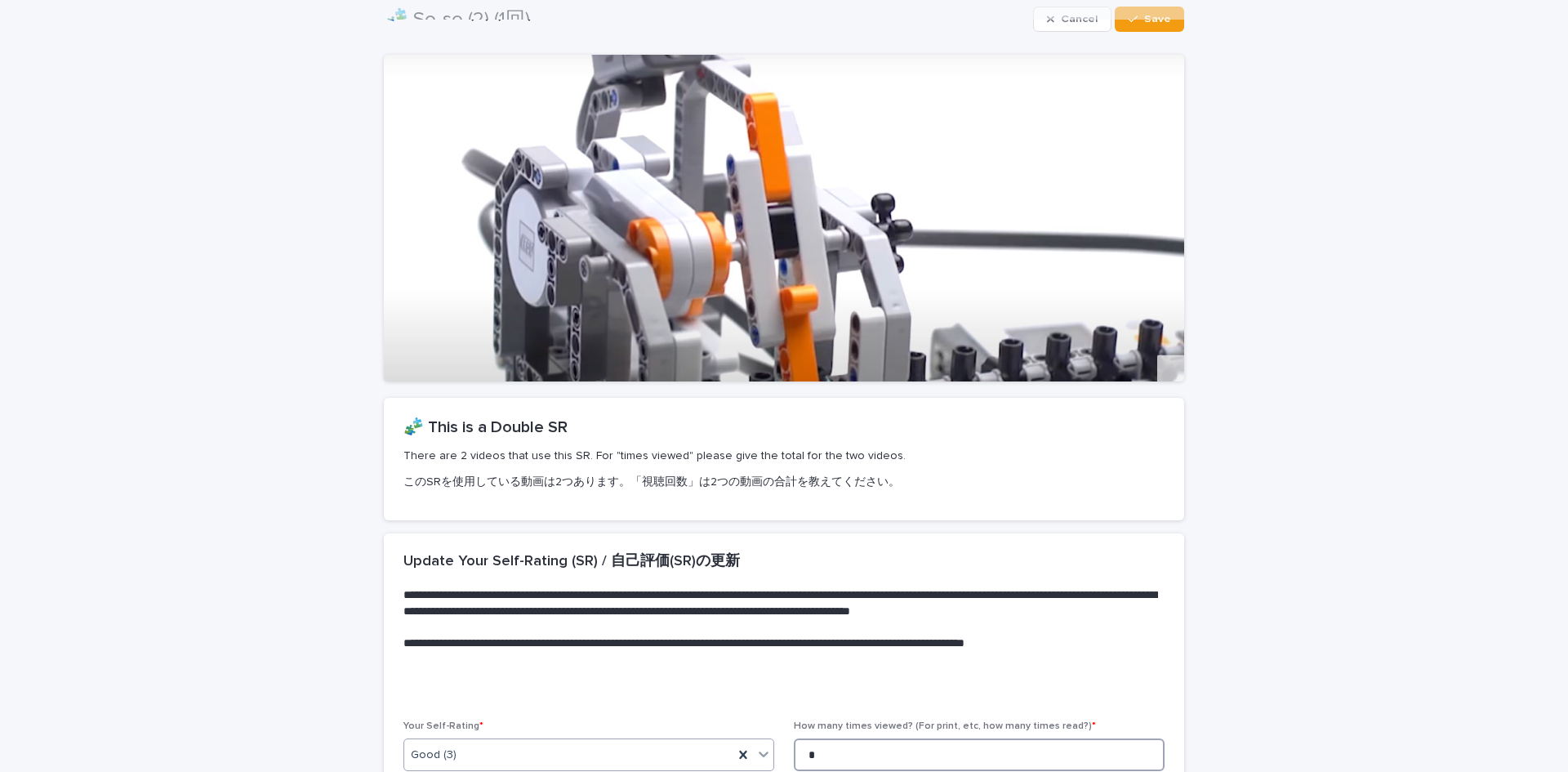 scroll, scrollTop: 77, scrollLeft: 0, axis: vertical 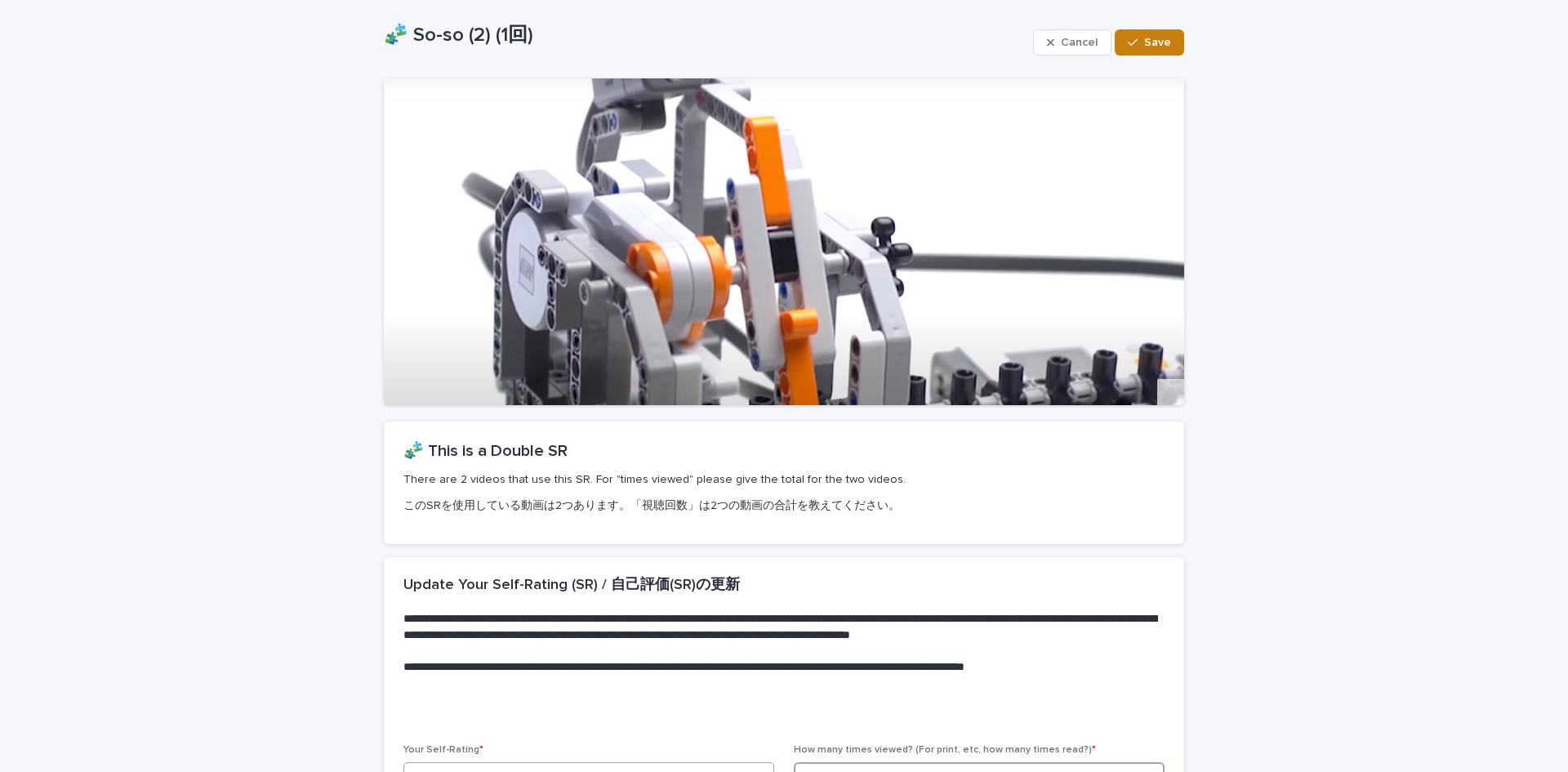 type on "*" 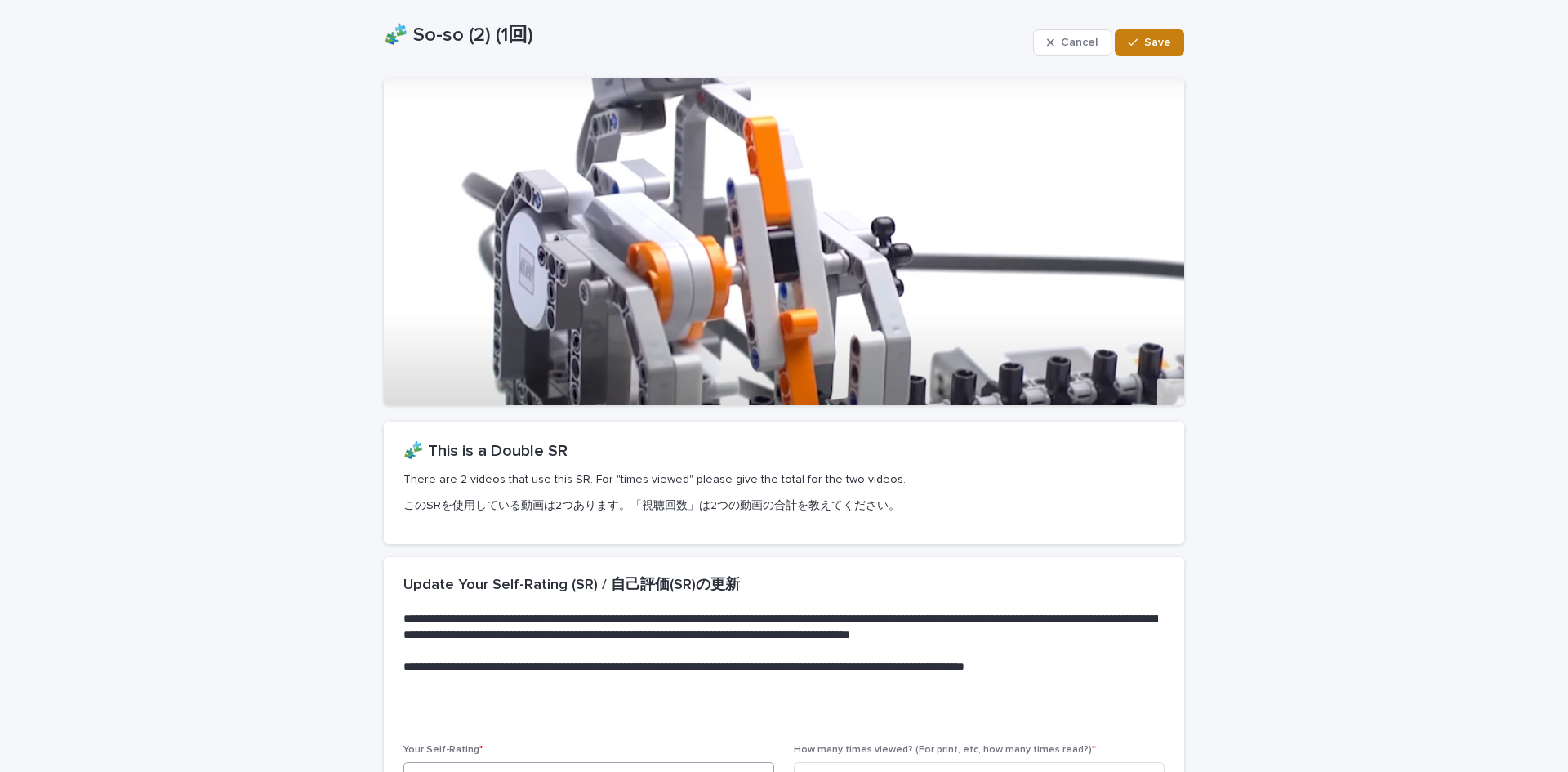 click on "Save" at bounding box center [1149, 42] 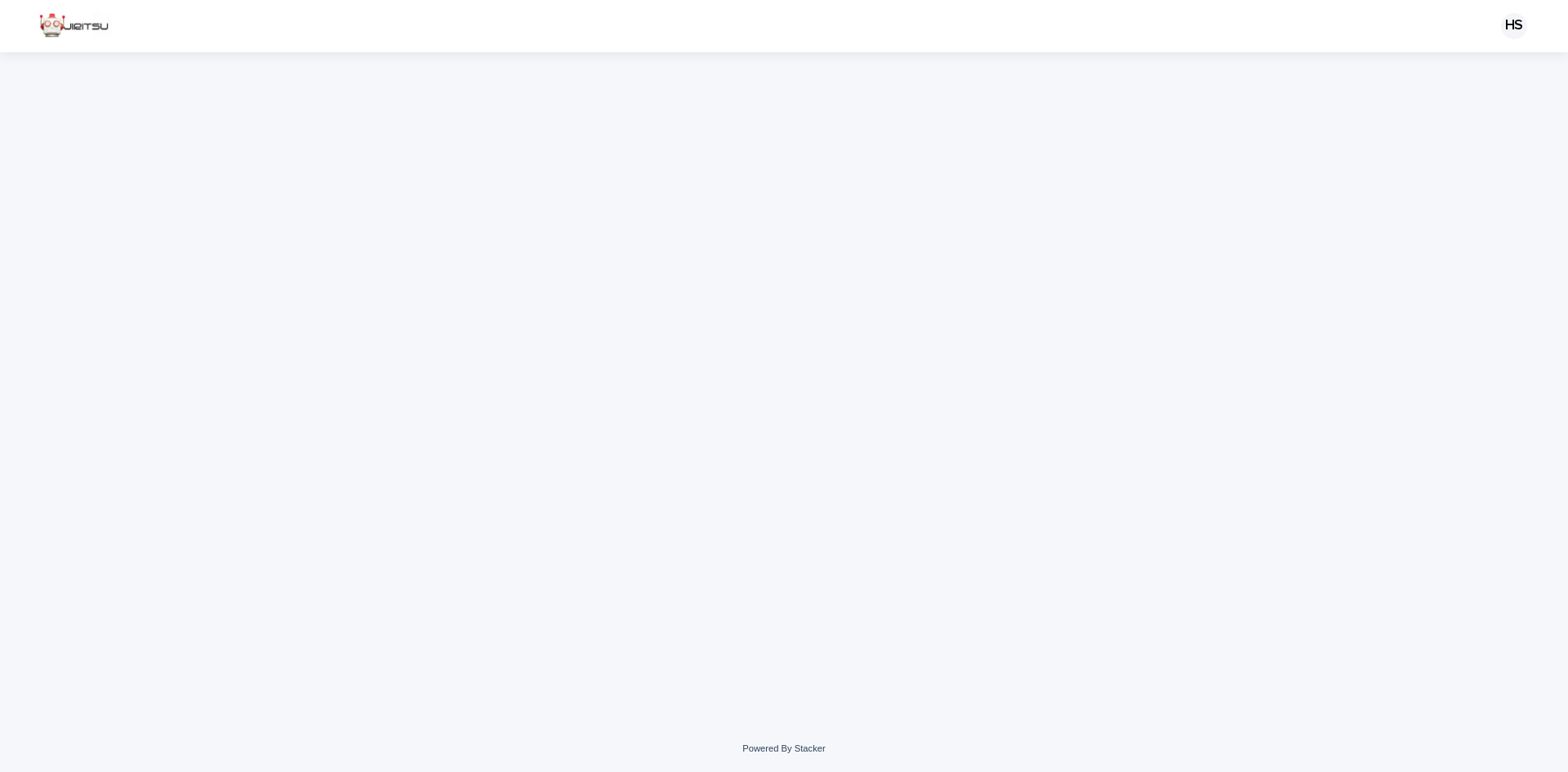 scroll, scrollTop: 0, scrollLeft: 0, axis: both 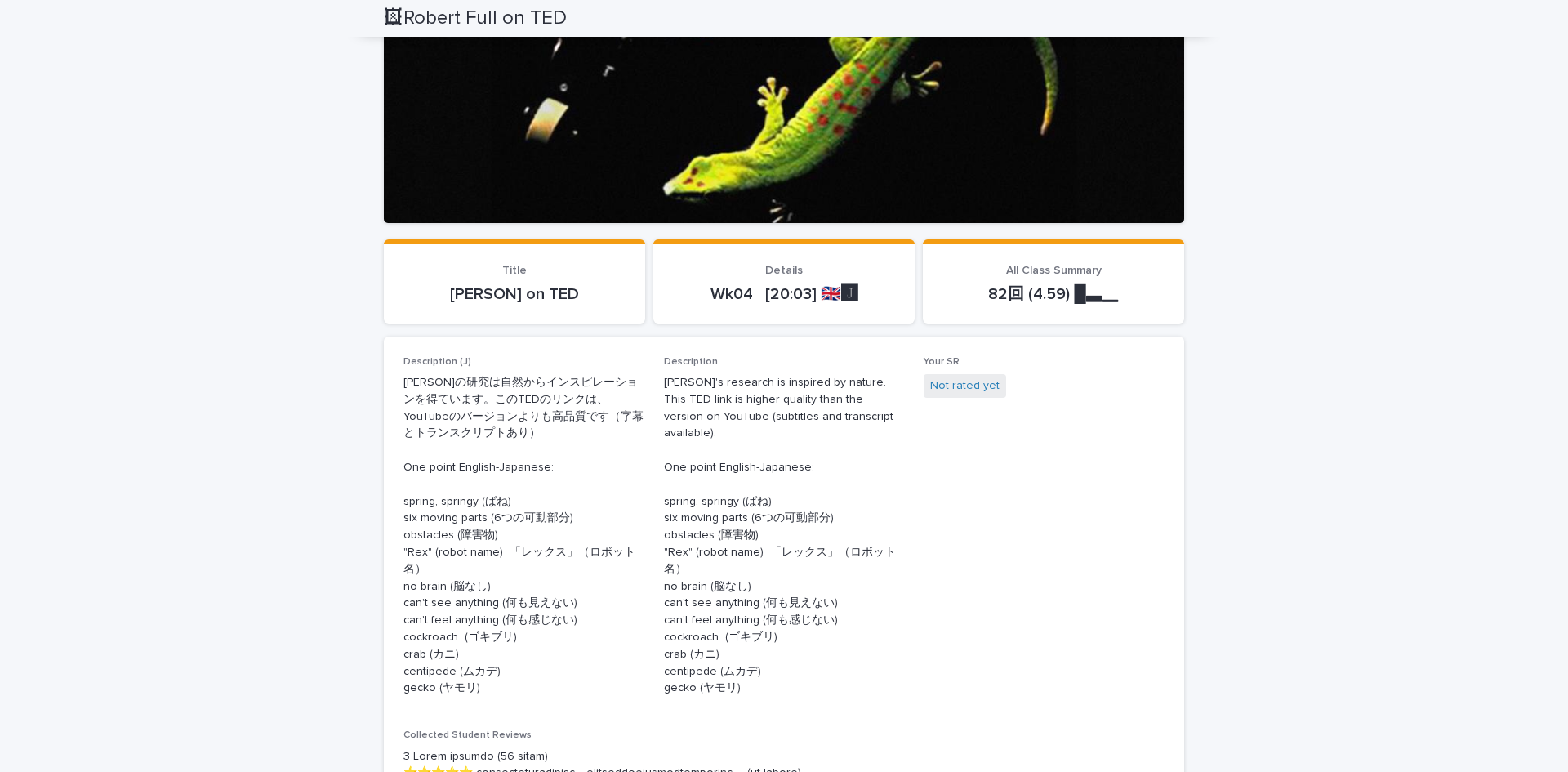 click on "Not rated yet" at bounding box center (964, 386) 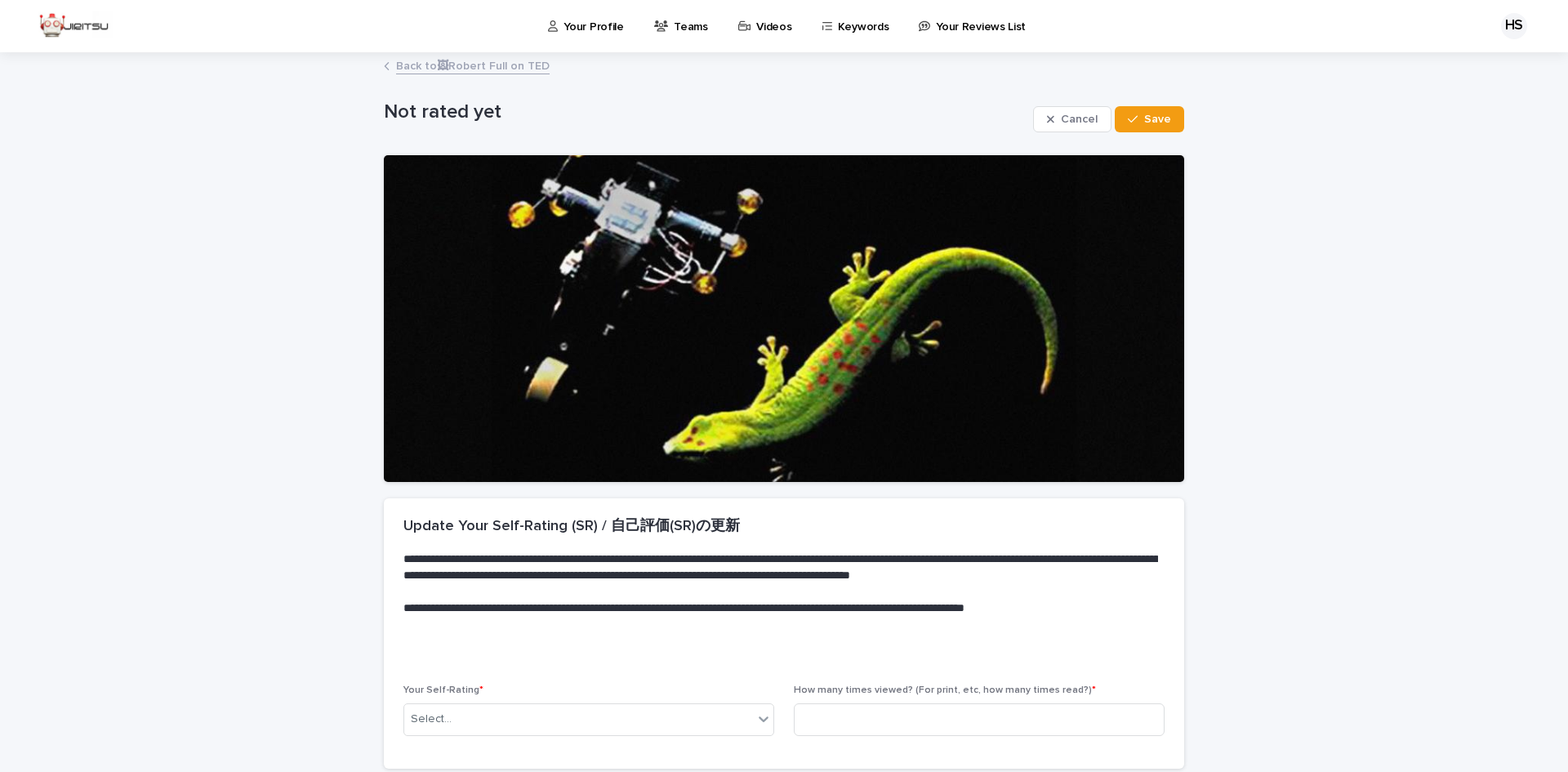 scroll, scrollTop: 138, scrollLeft: 0, axis: vertical 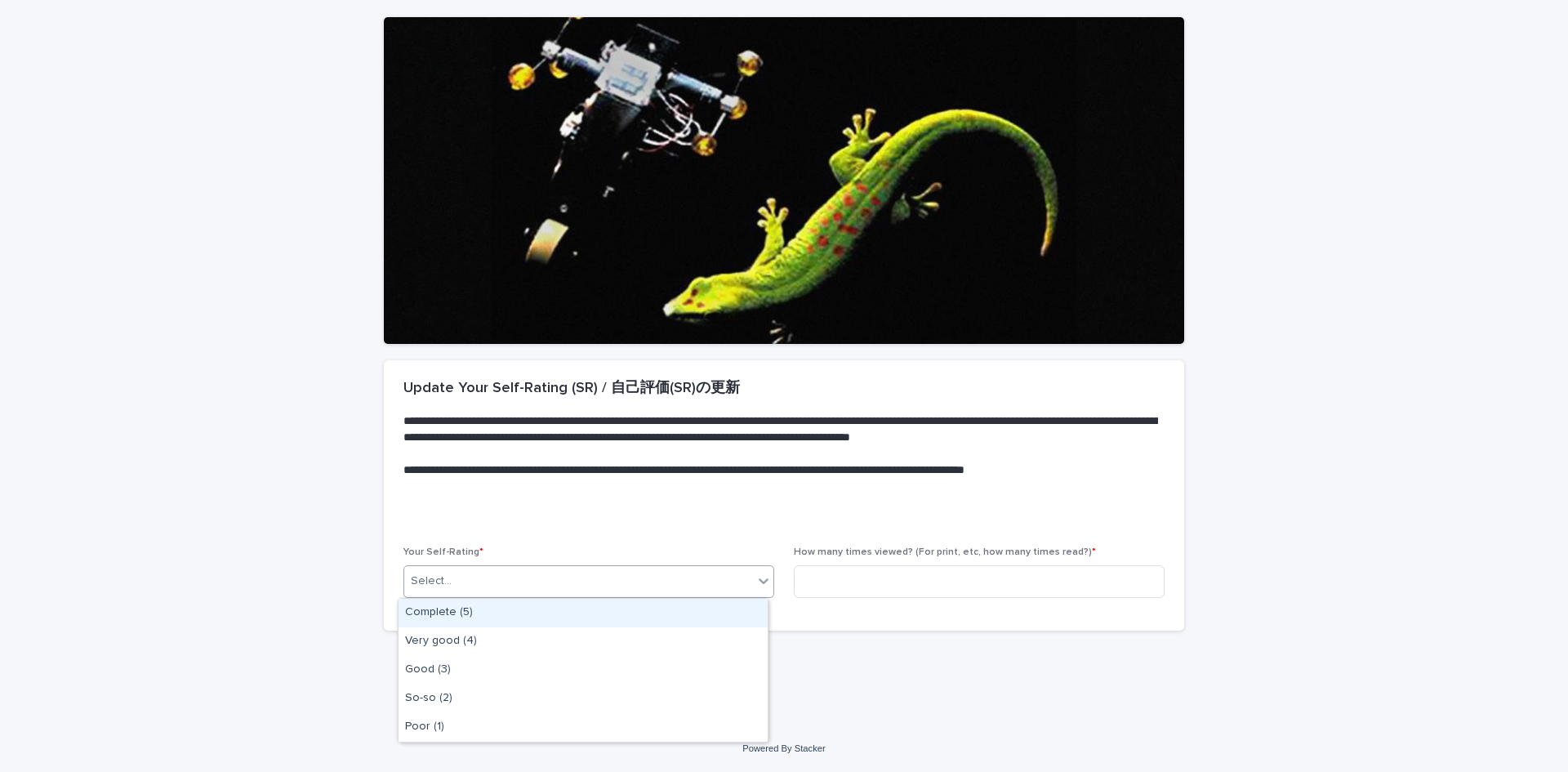 click on "Select..." at bounding box center [578, 581] 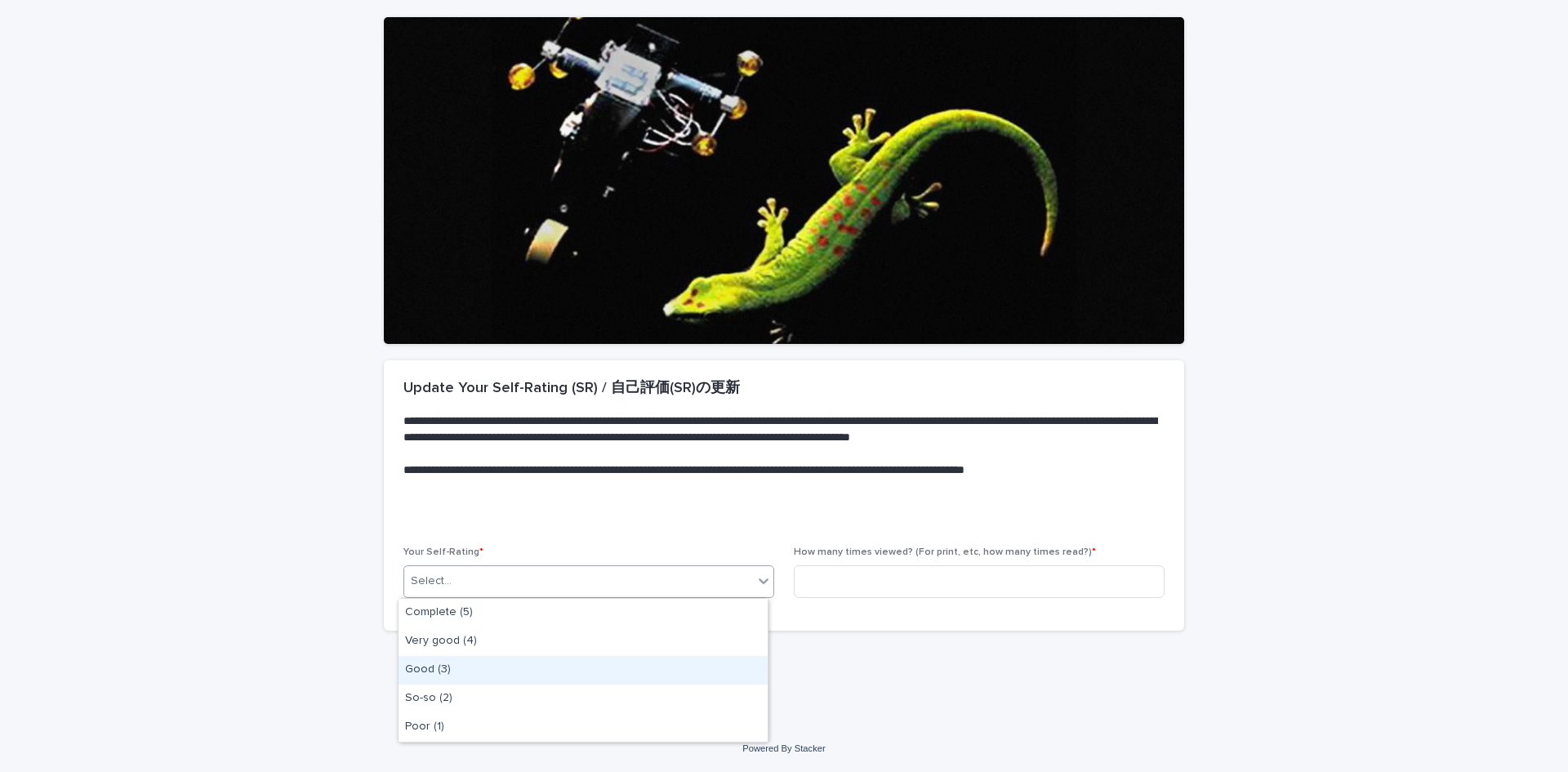 click on "Good (3)" at bounding box center (583, 670) 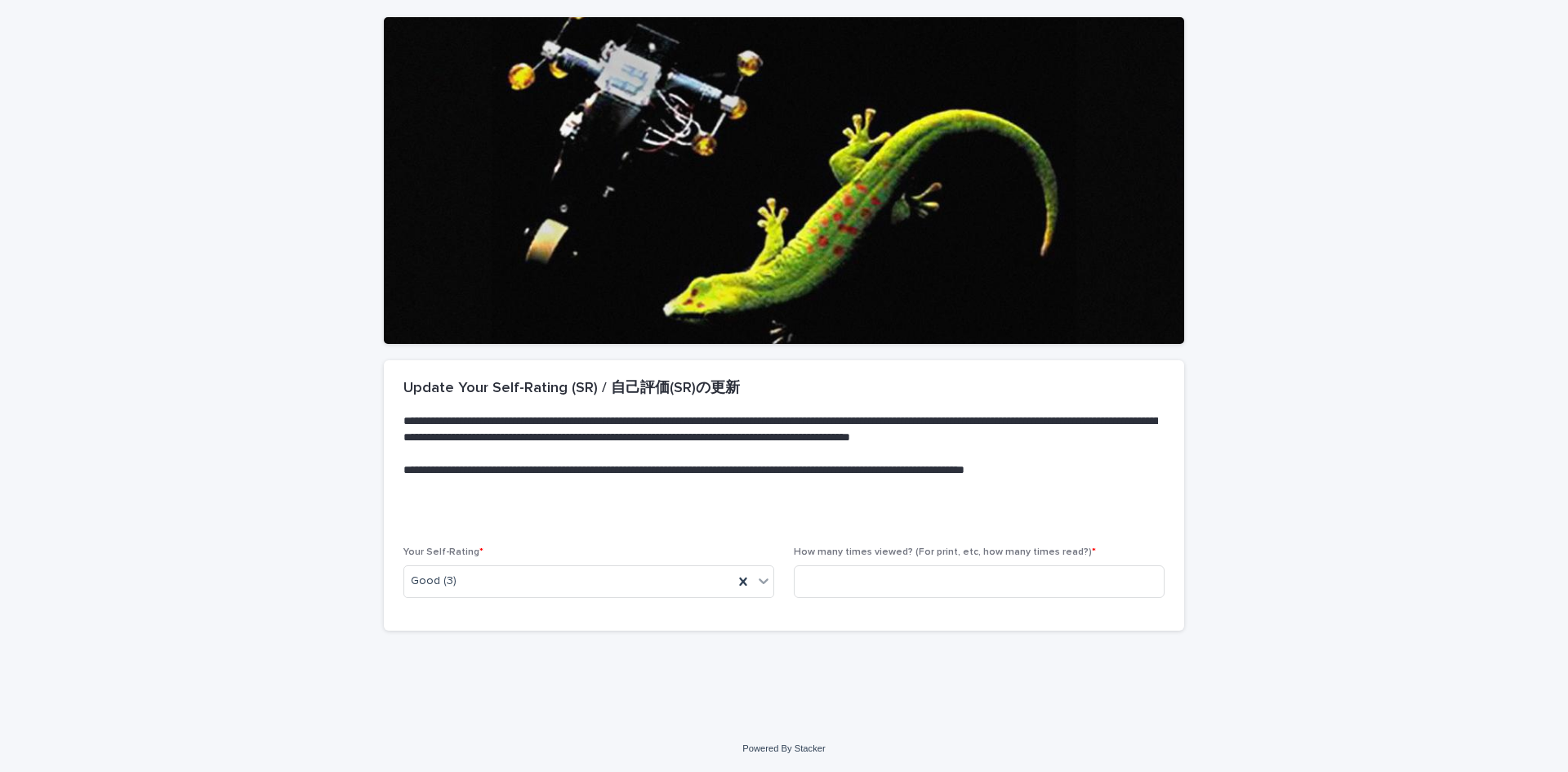 click on "How many times viewed? (For print, etc, how many times read?) *" at bounding box center [979, 578] 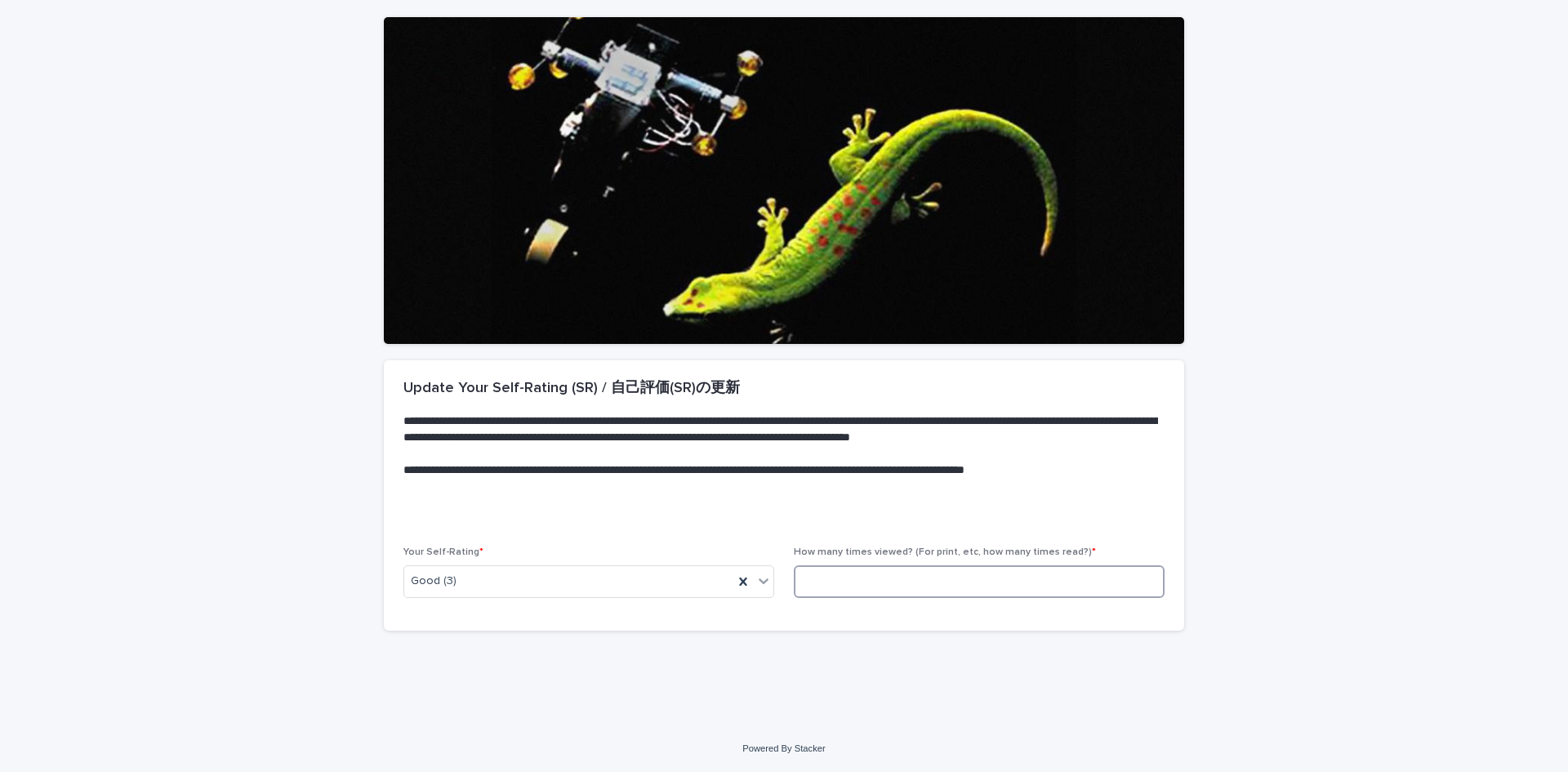 click at bounding box center (979, 582) 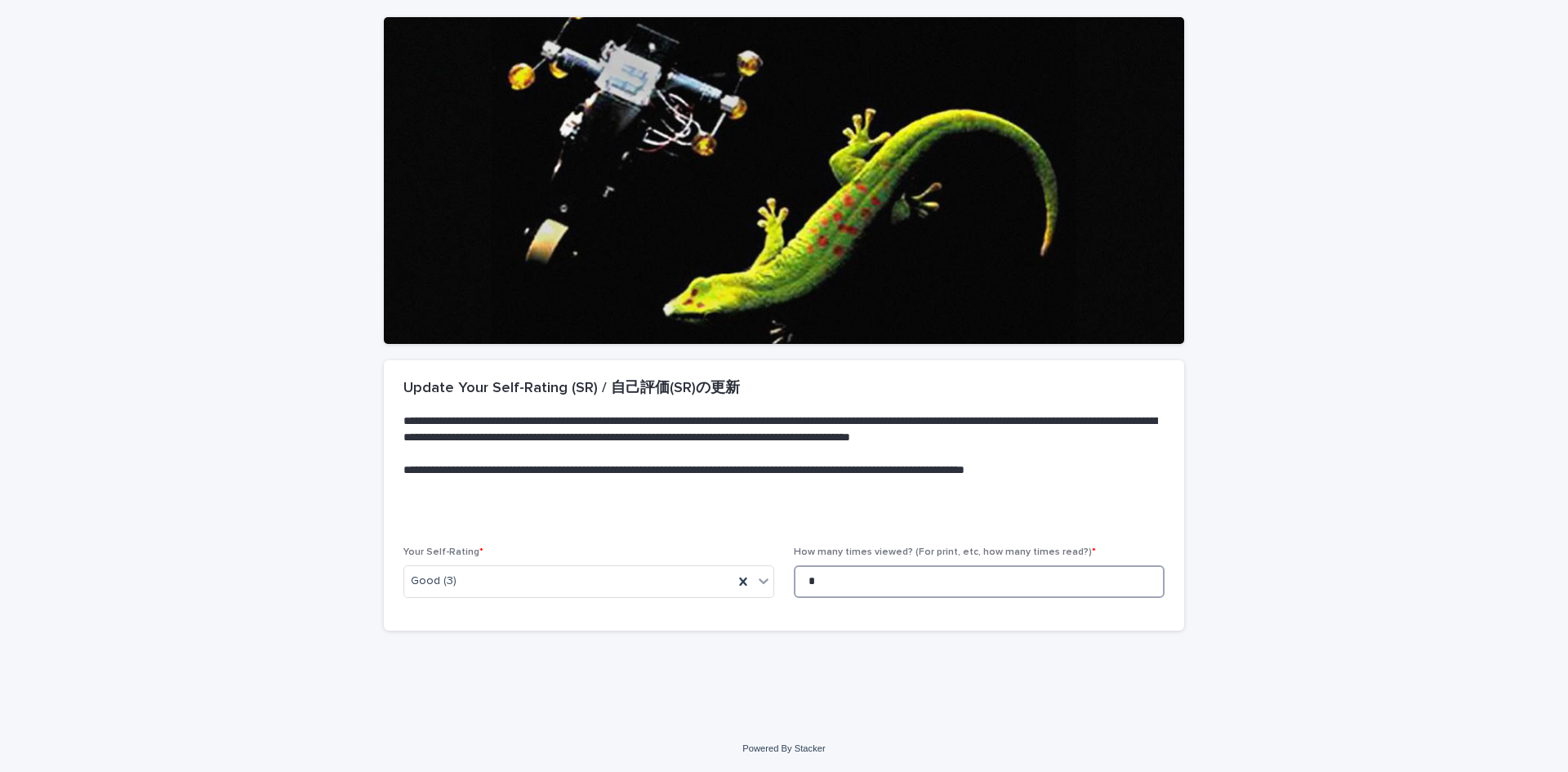 scroll, scrollTop: 0, scrollLeft: 0, axis: both 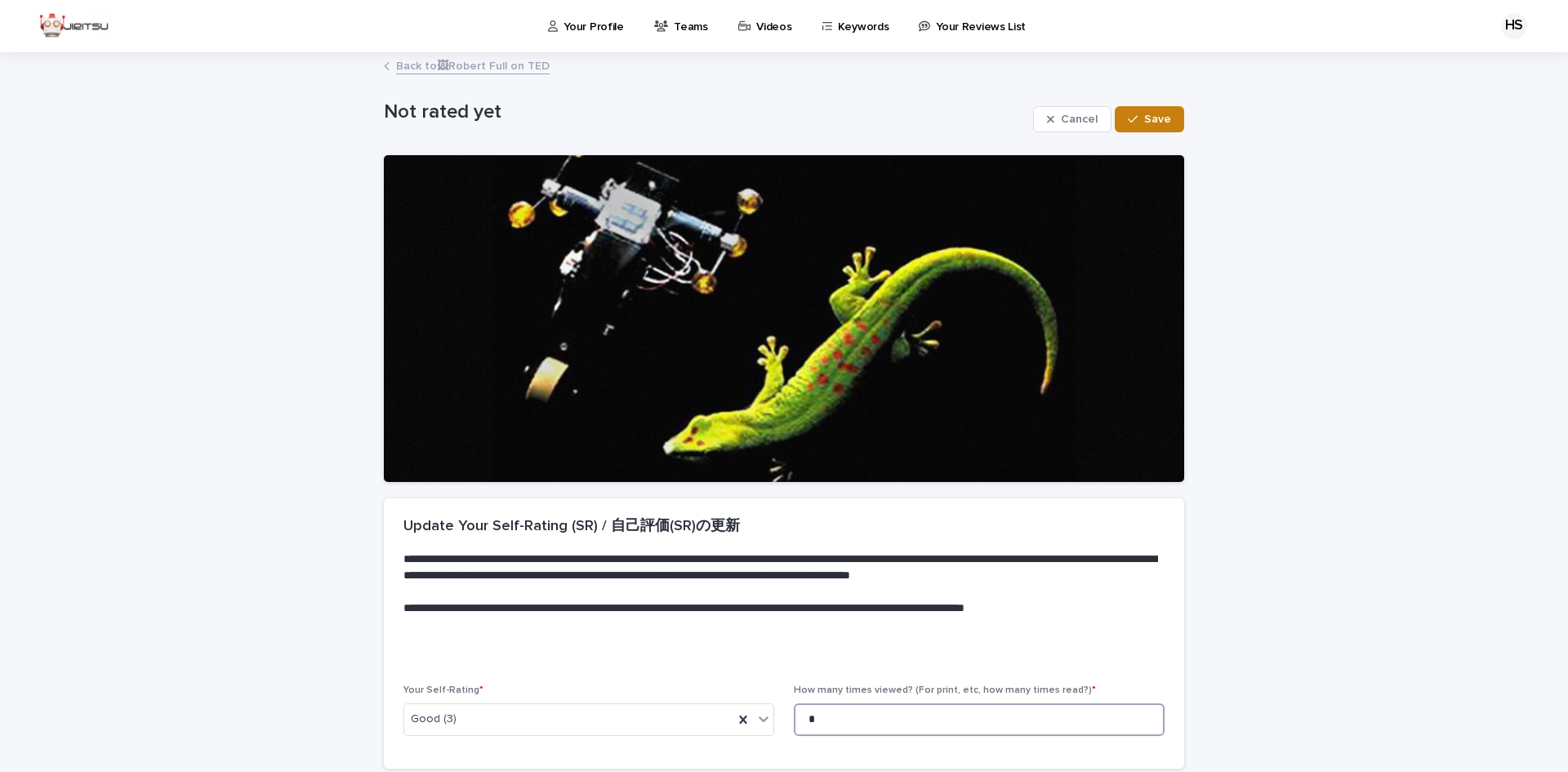 type on "*" 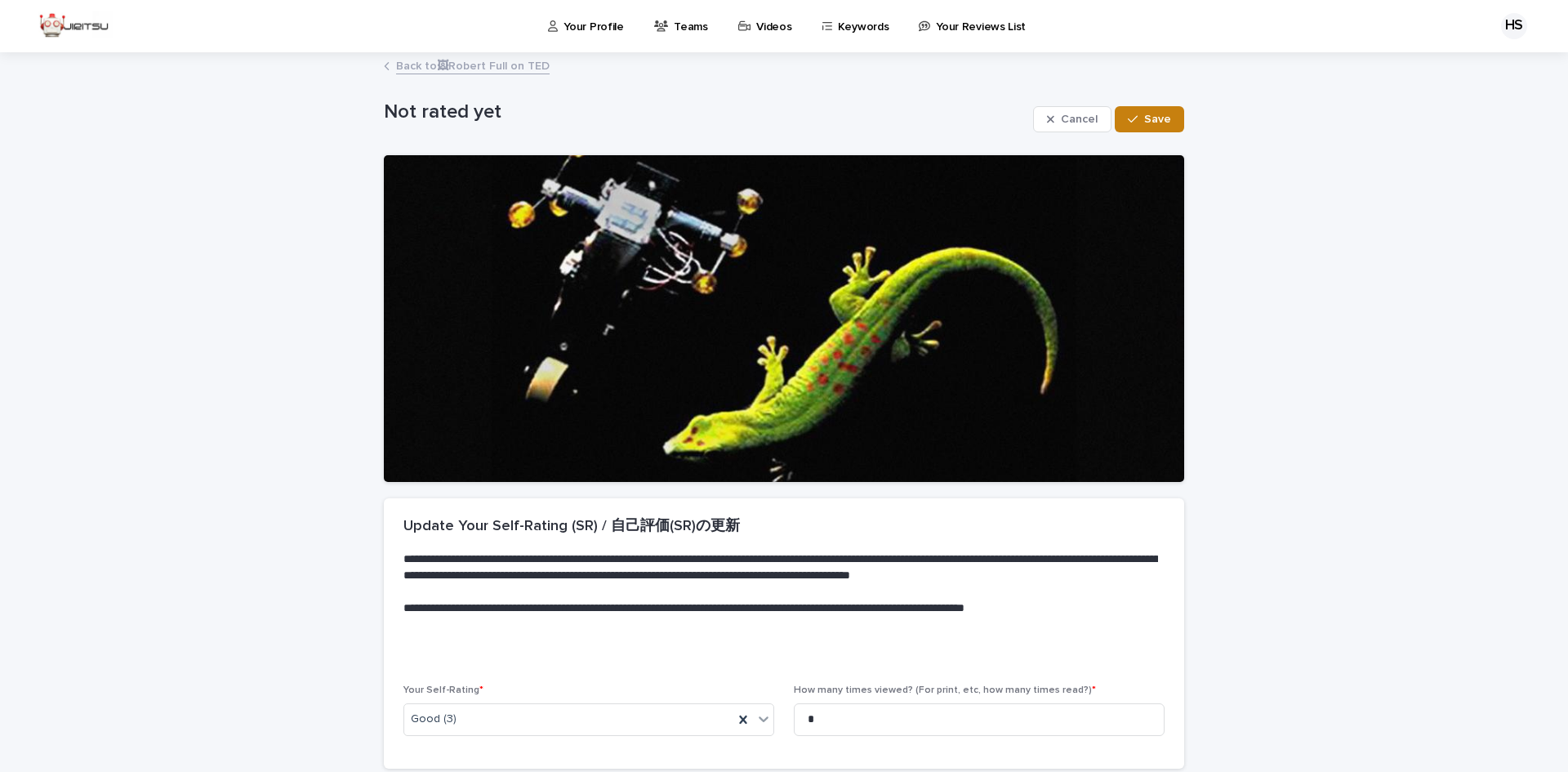 click on "Save" at bounding box center (1157, 119) 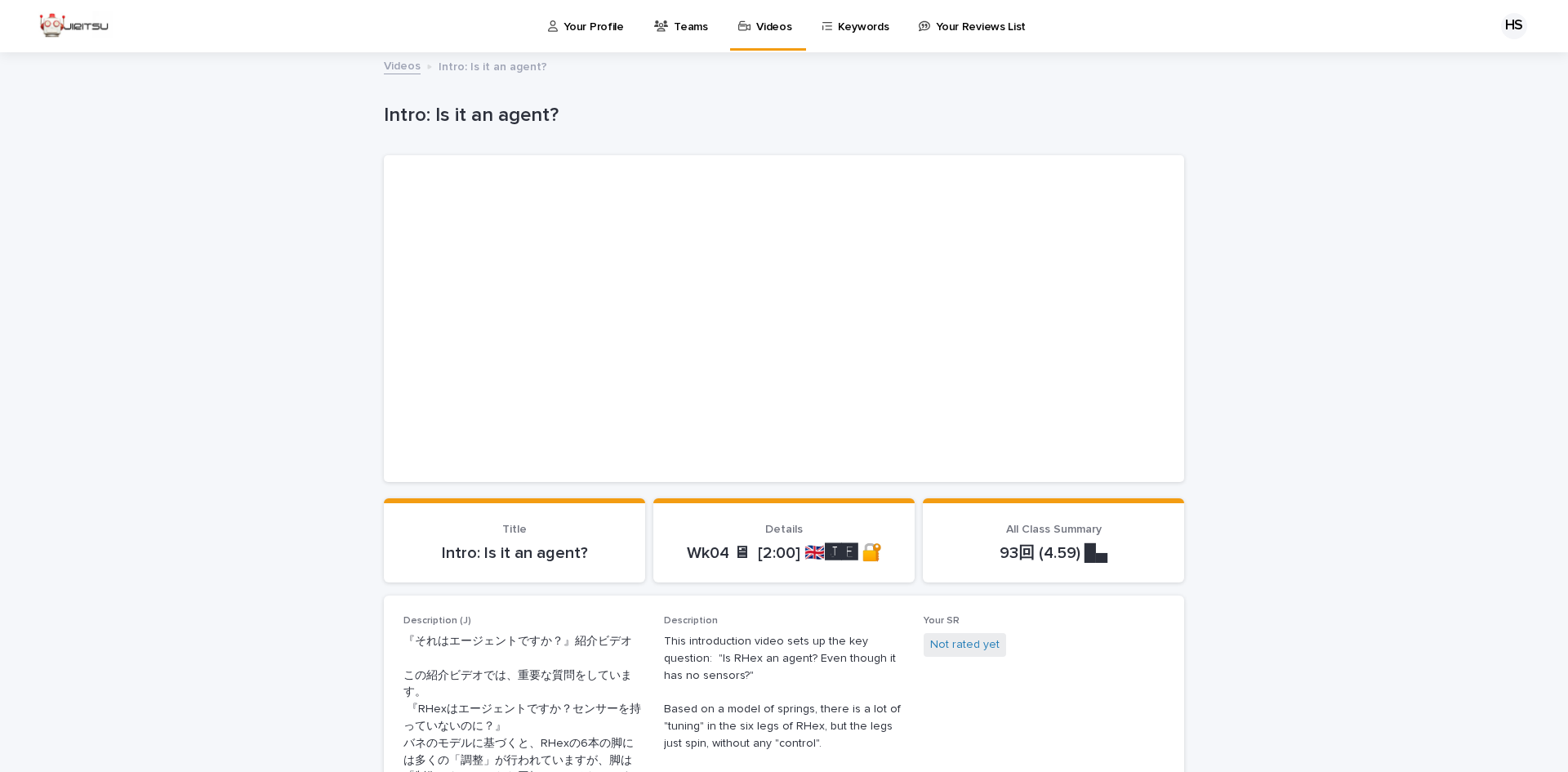 scroll, scrollTop: 0, scrollLeft: 0, axis: both 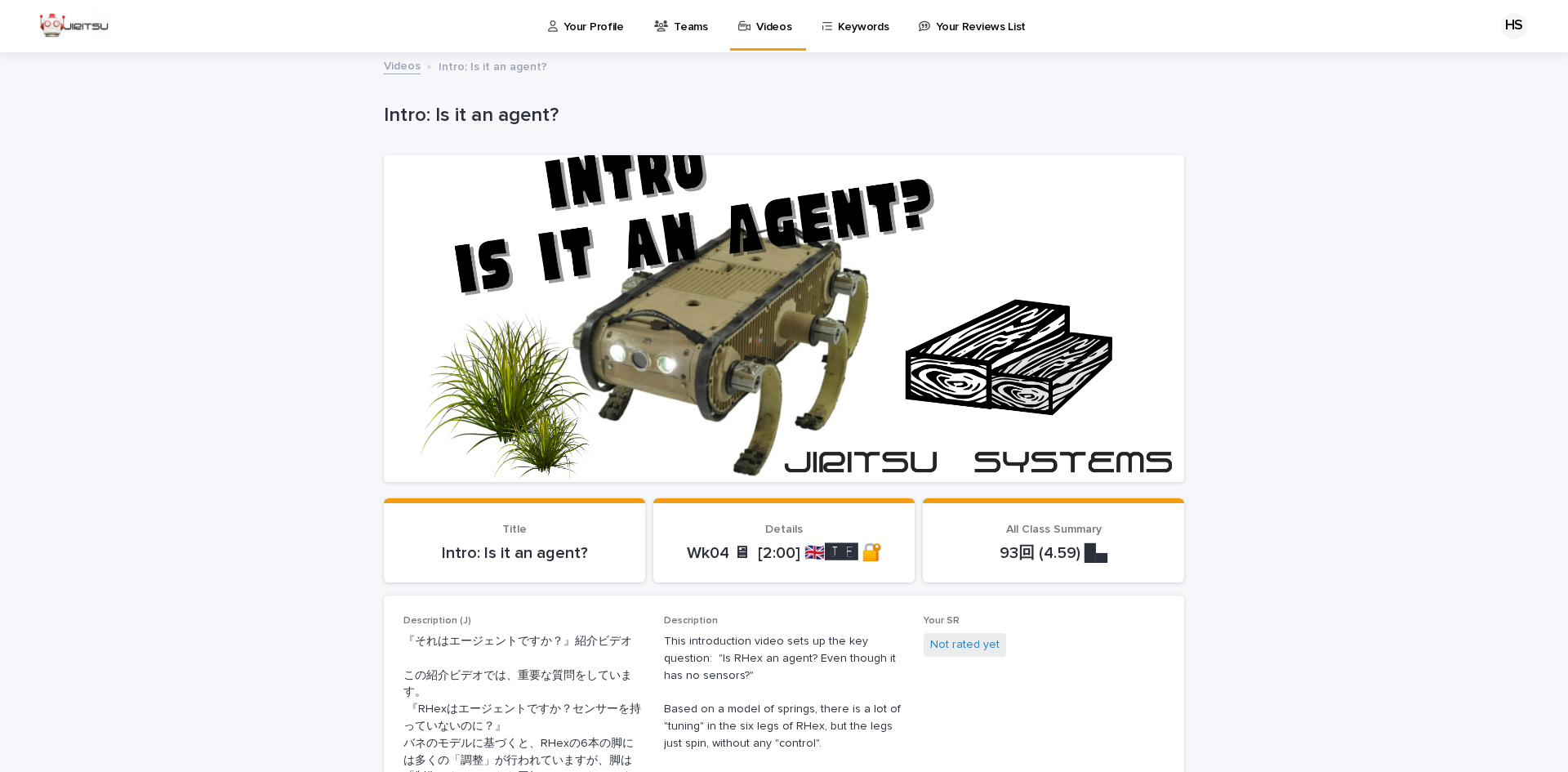 click on "Not rated yet" at bounding box center [1044, 646] 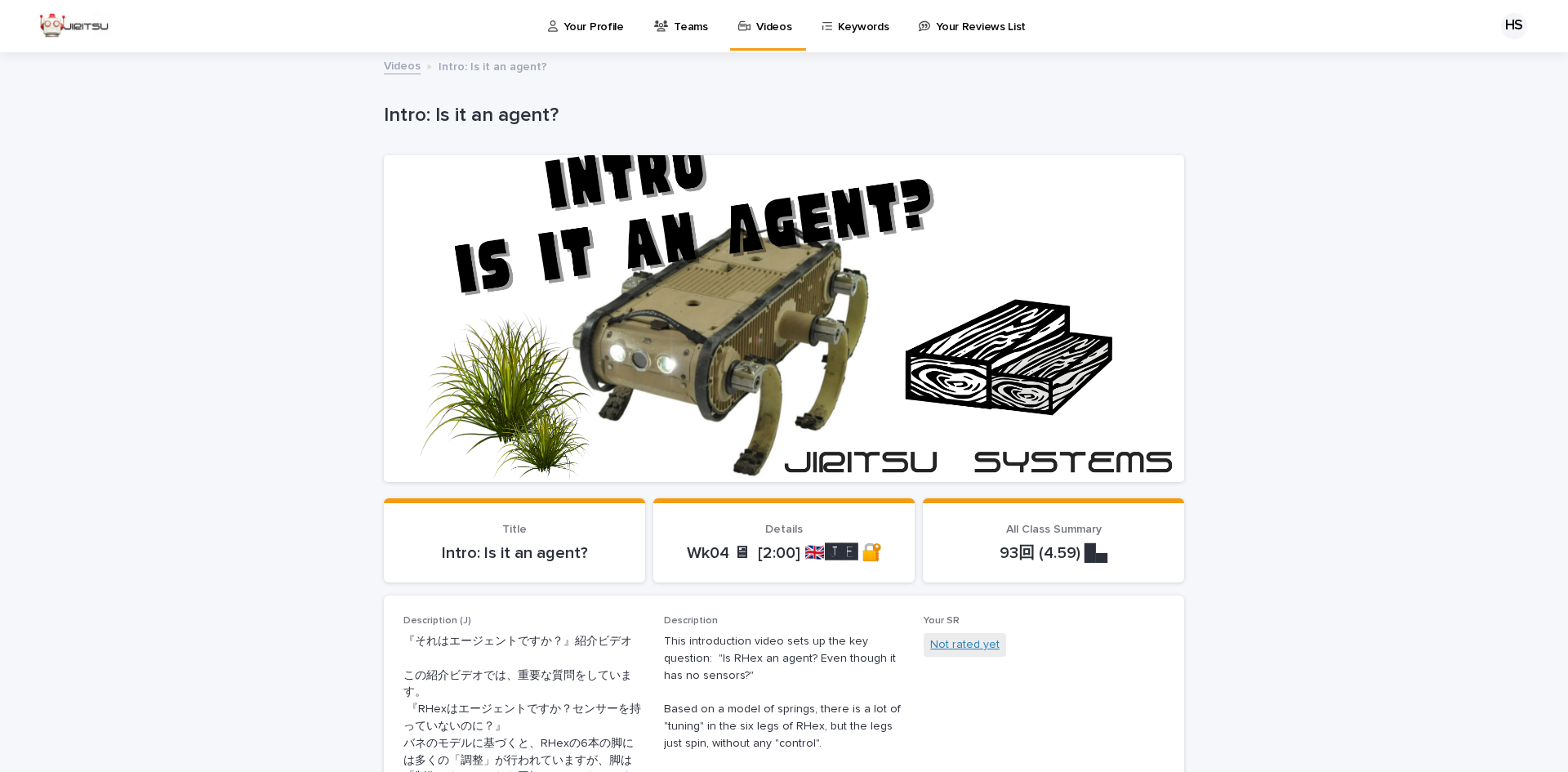 click on "Not rated yet" at bounding box center (964, 645) 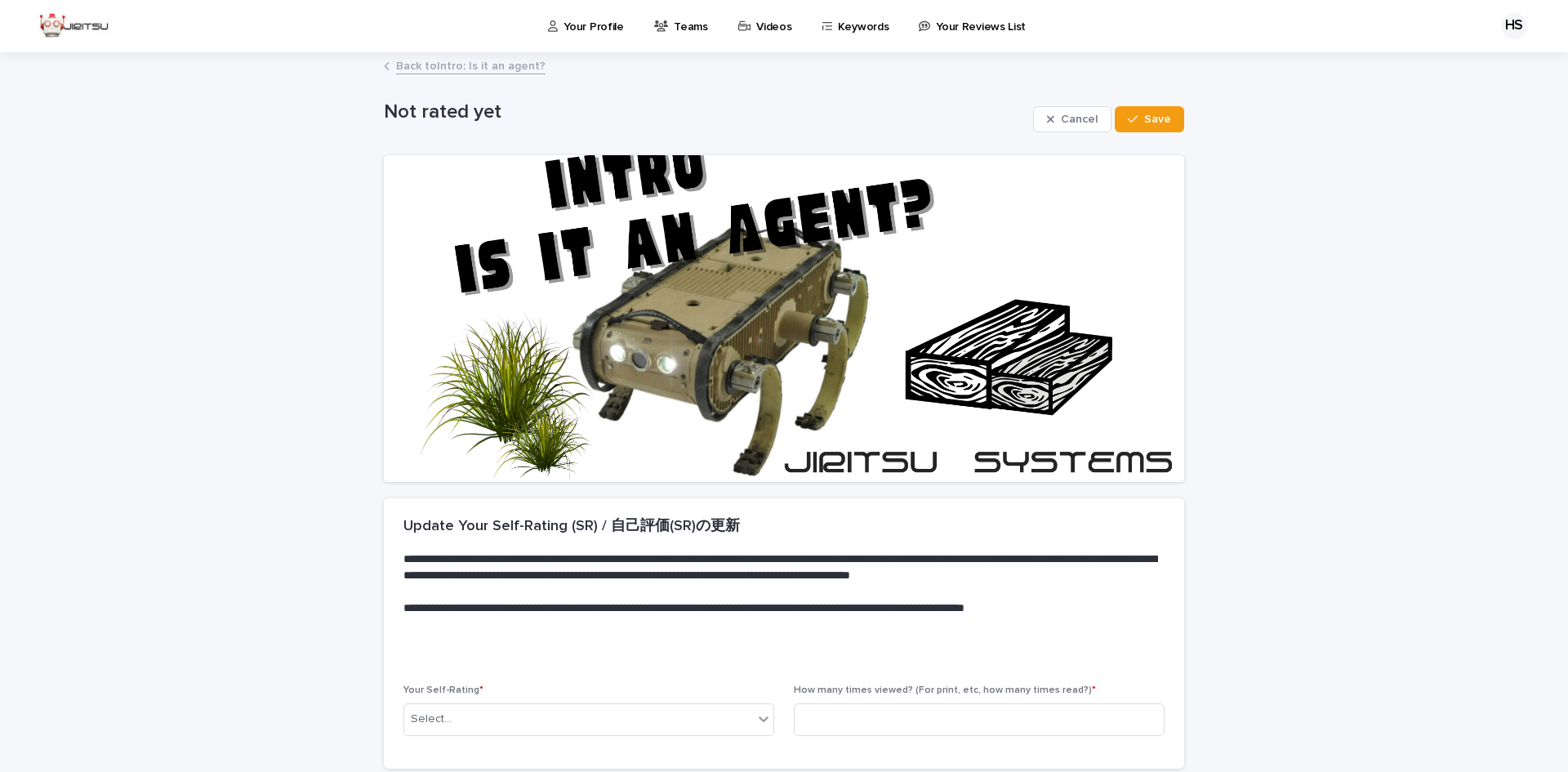 scroll, scrollTop: 138, scrollLeft: 0, axis: vertical 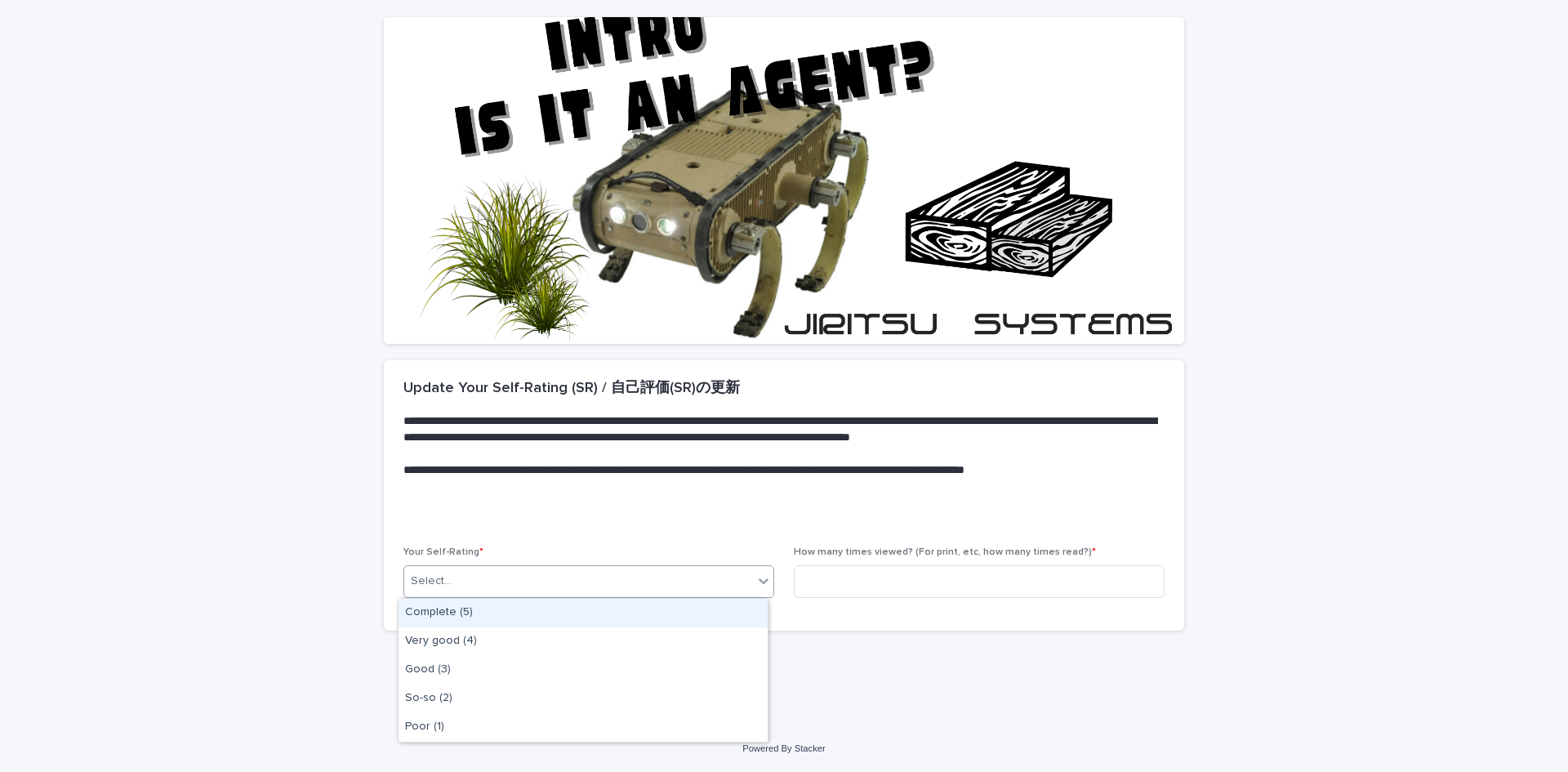 click on "Select..." at bounding box center (578, 581) 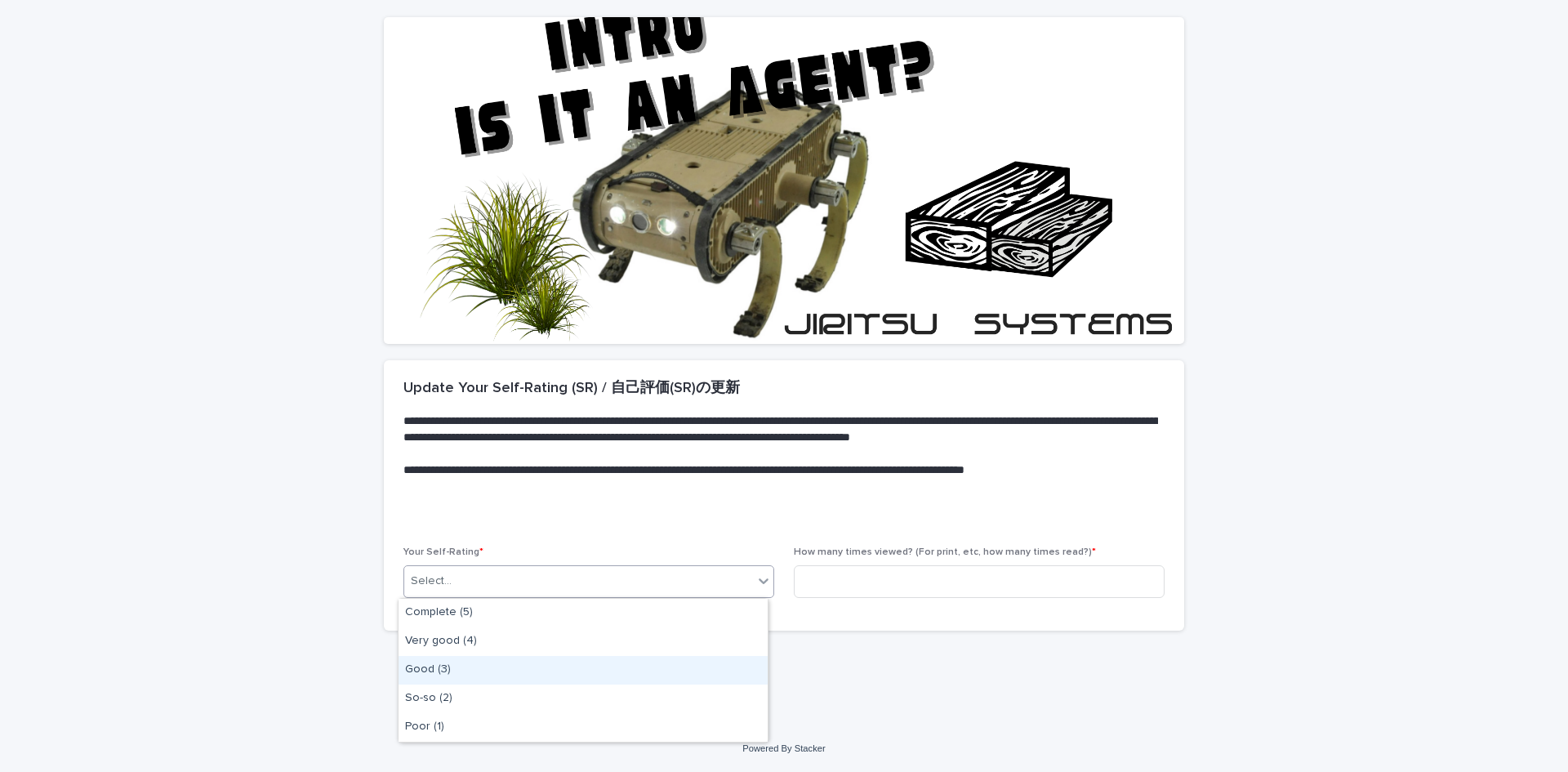 click on "Good (3)" at bounding box center (583, 670) 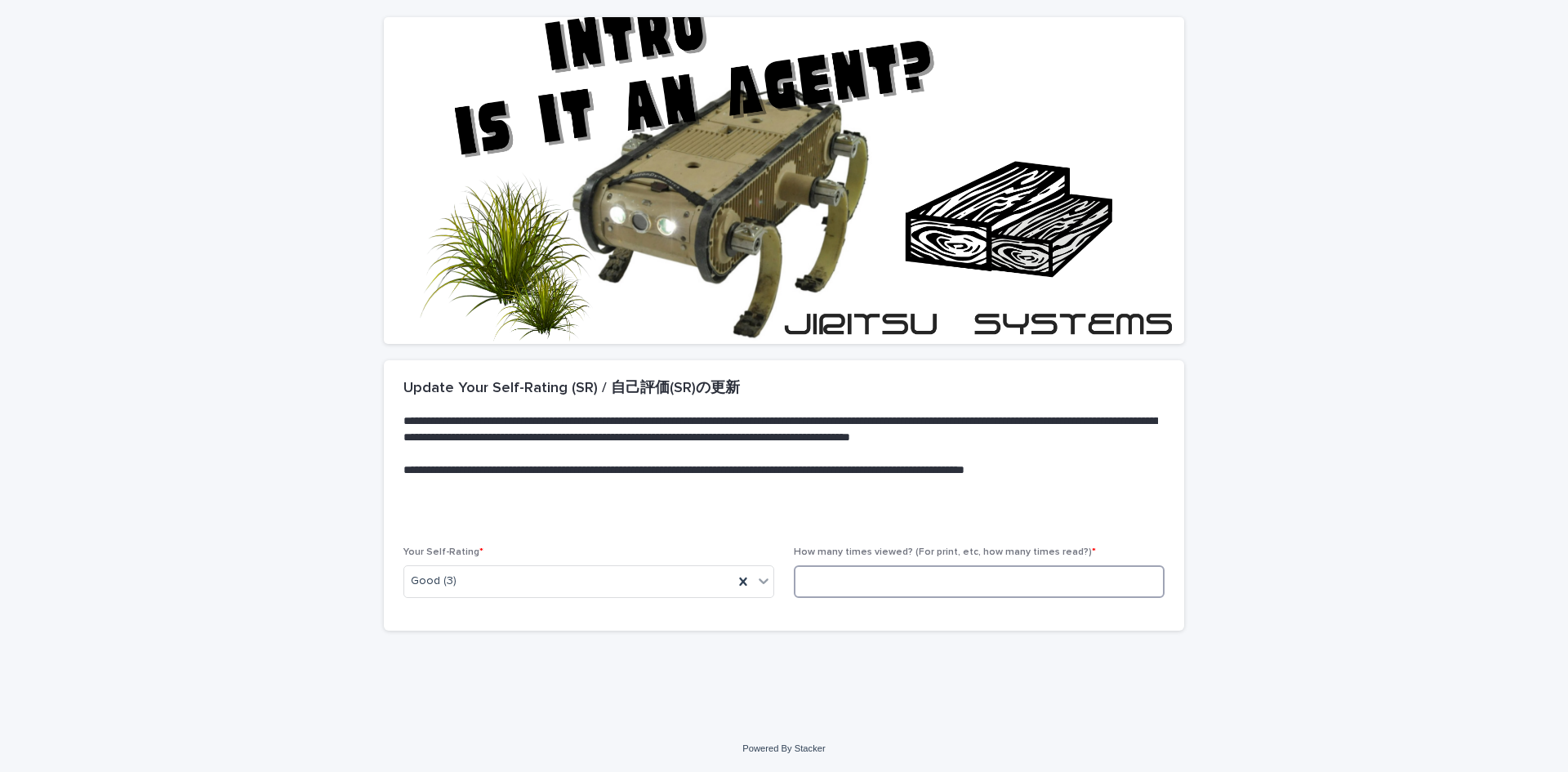 click at bounding box center (979, 582) 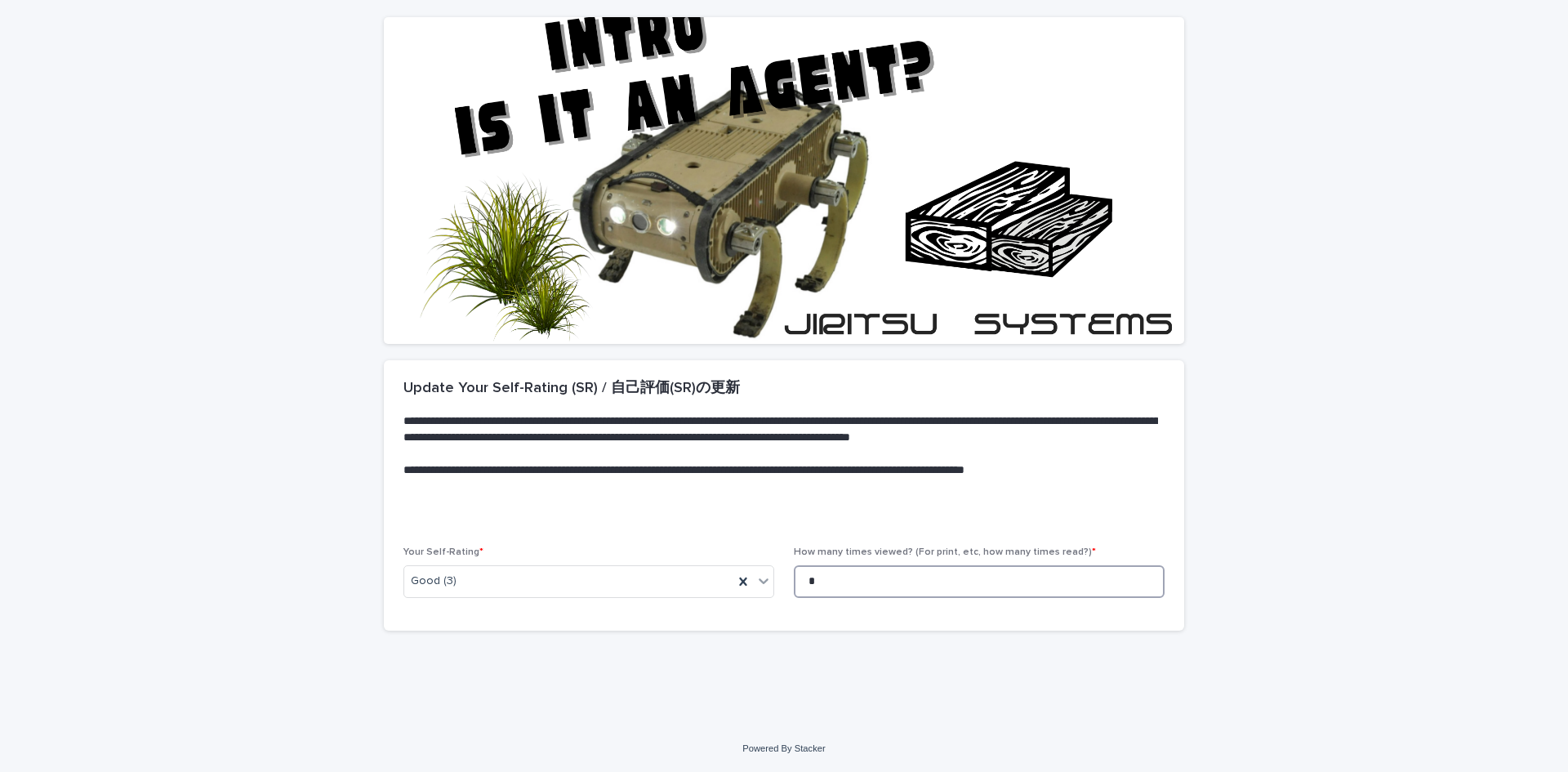 scroll, scrollTop: 0, scrollLeft: 0, axis: both 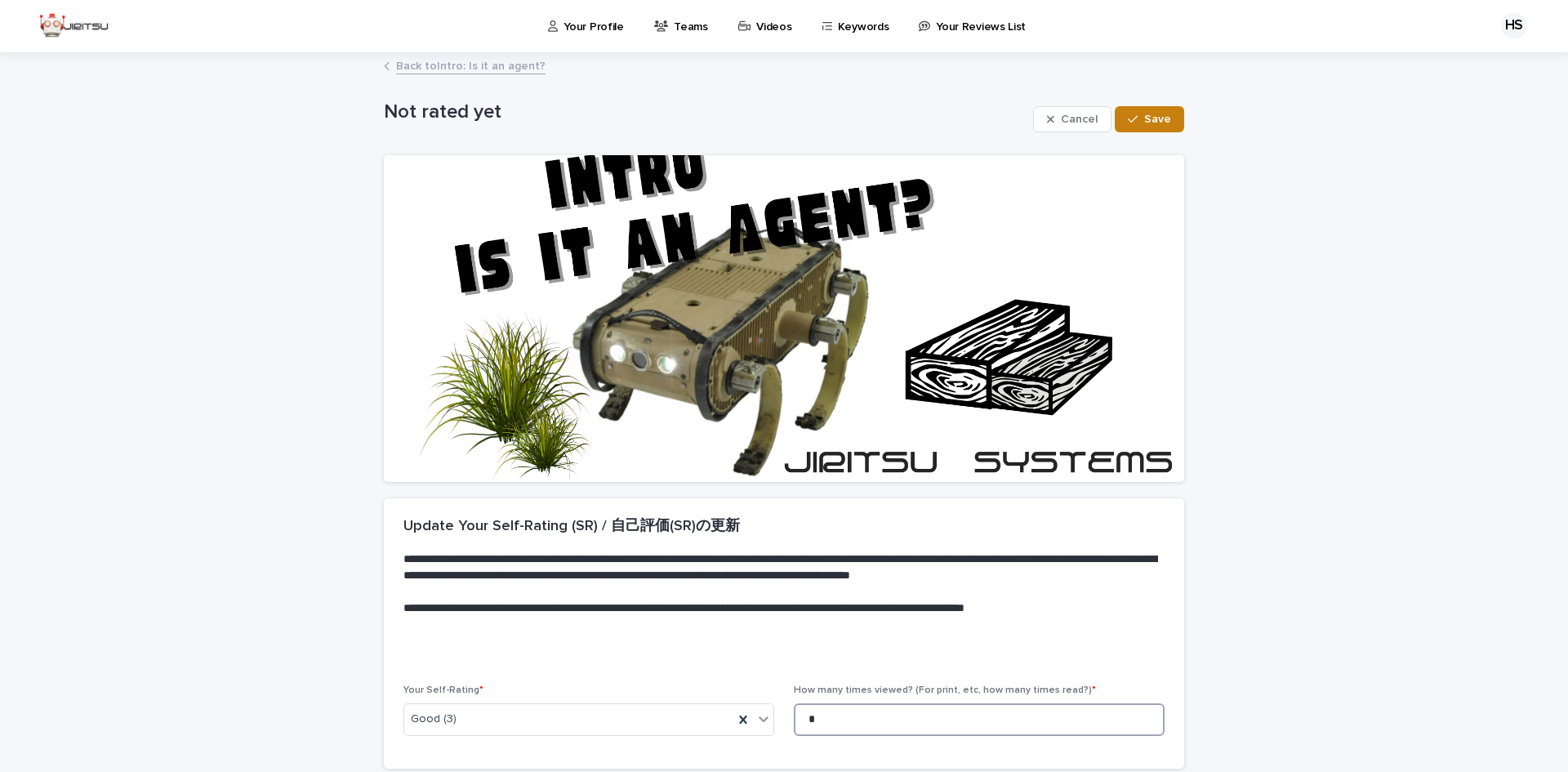 type on "*" 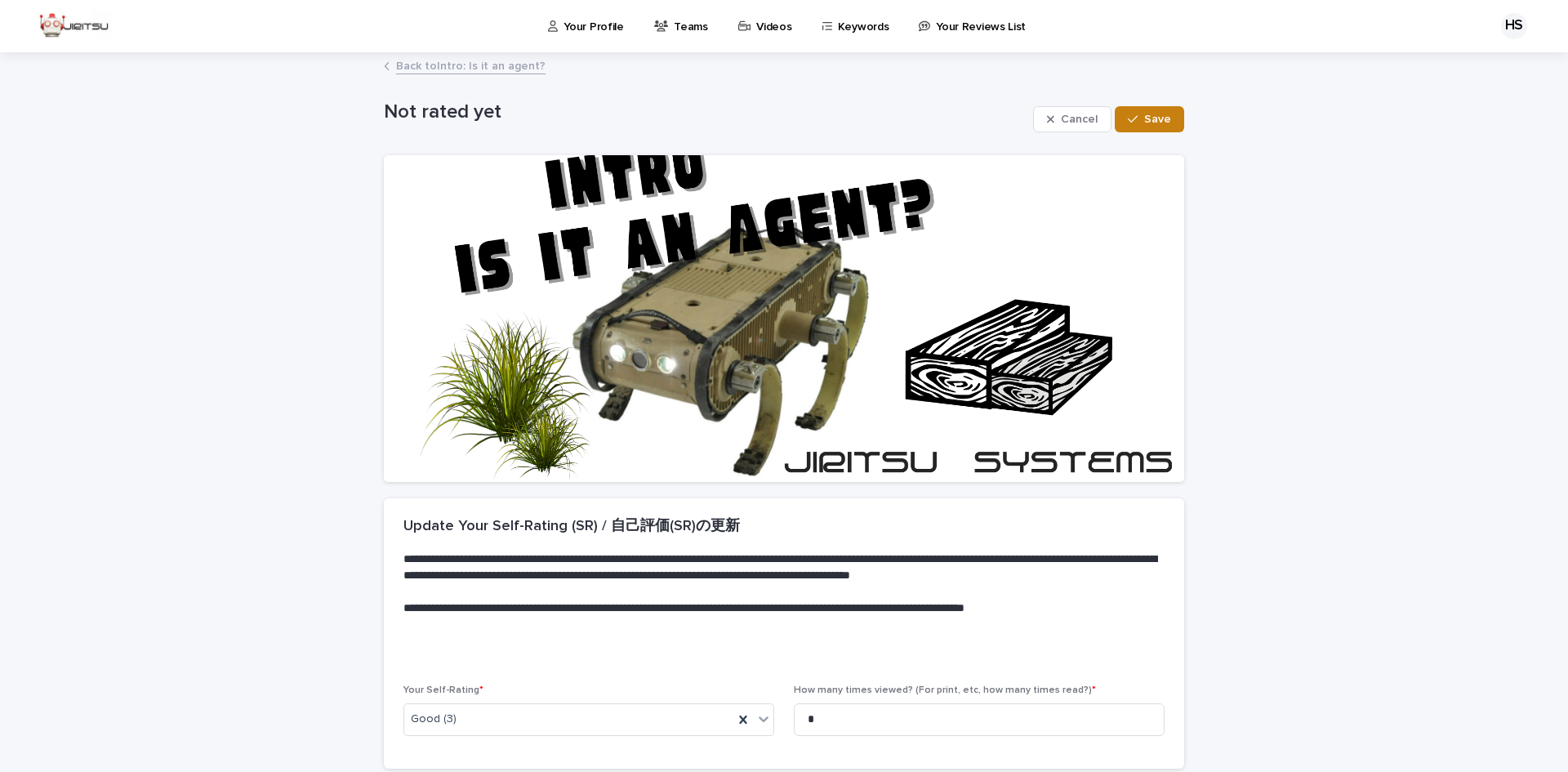 click on "Save" at bounding box center (1157, 119) 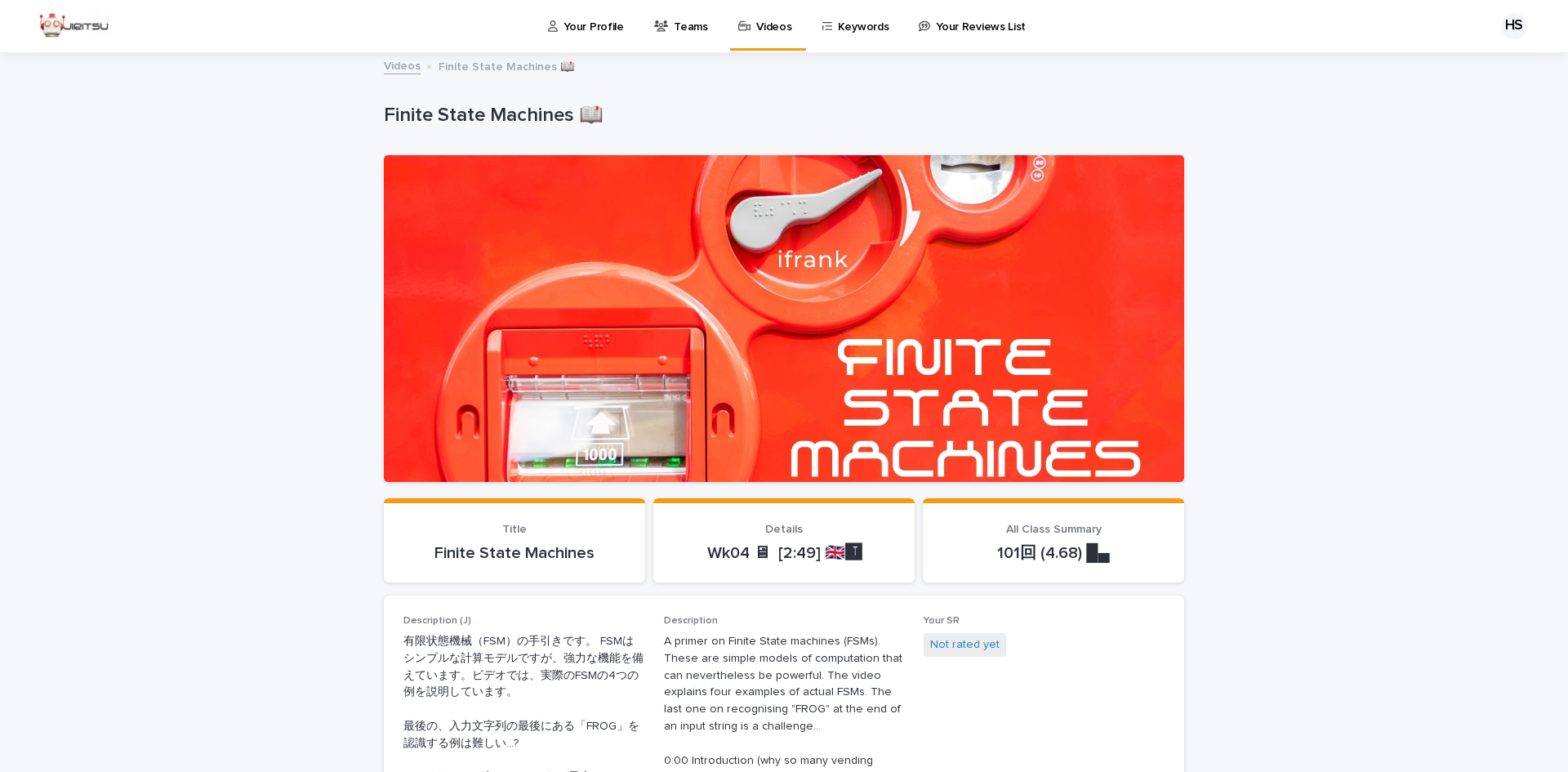 scroll, scrollTop: 0, scrollLeft: 0, axis: both 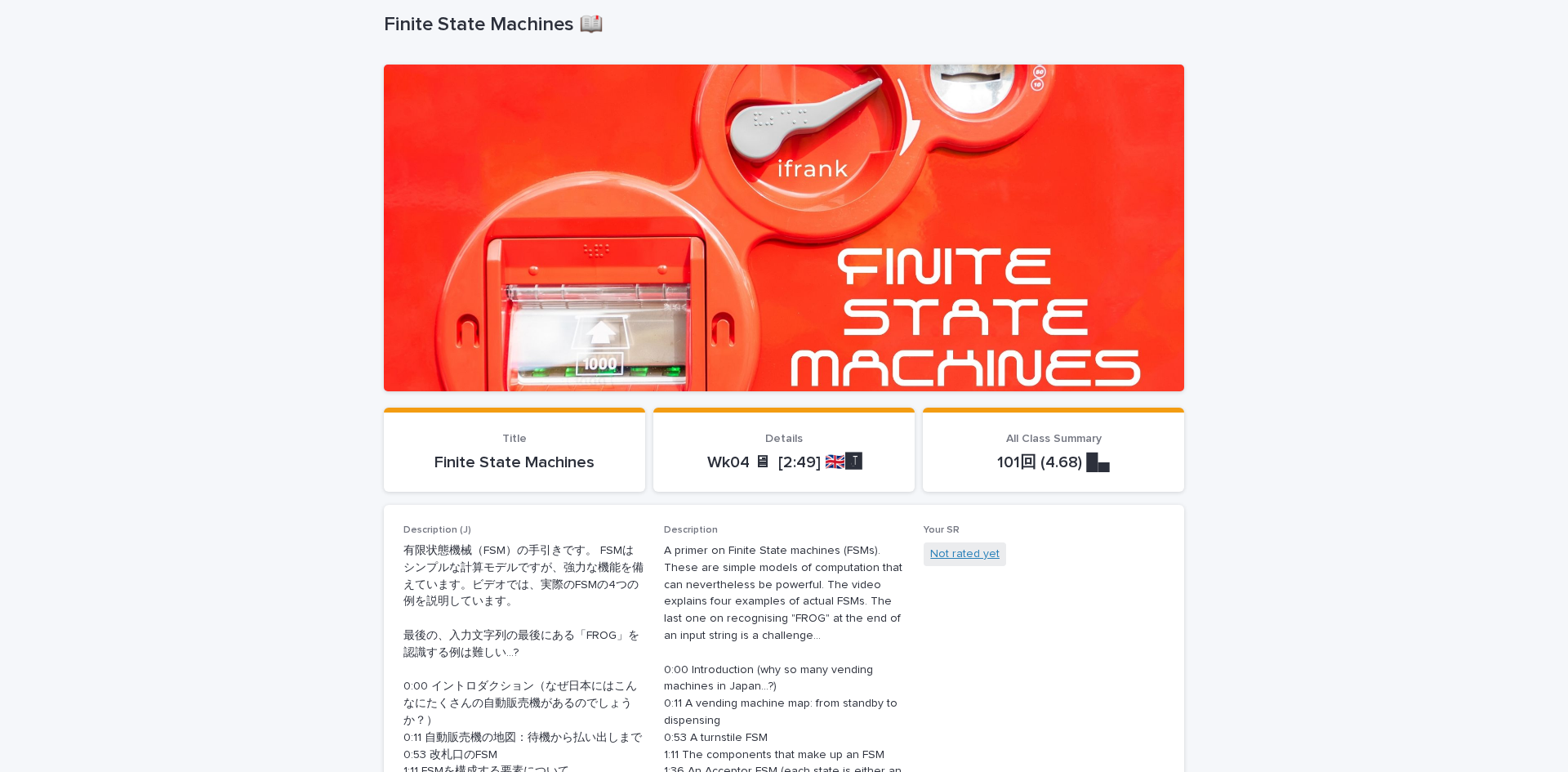 click on "Not rated yet" at bounding box center (964, 554) 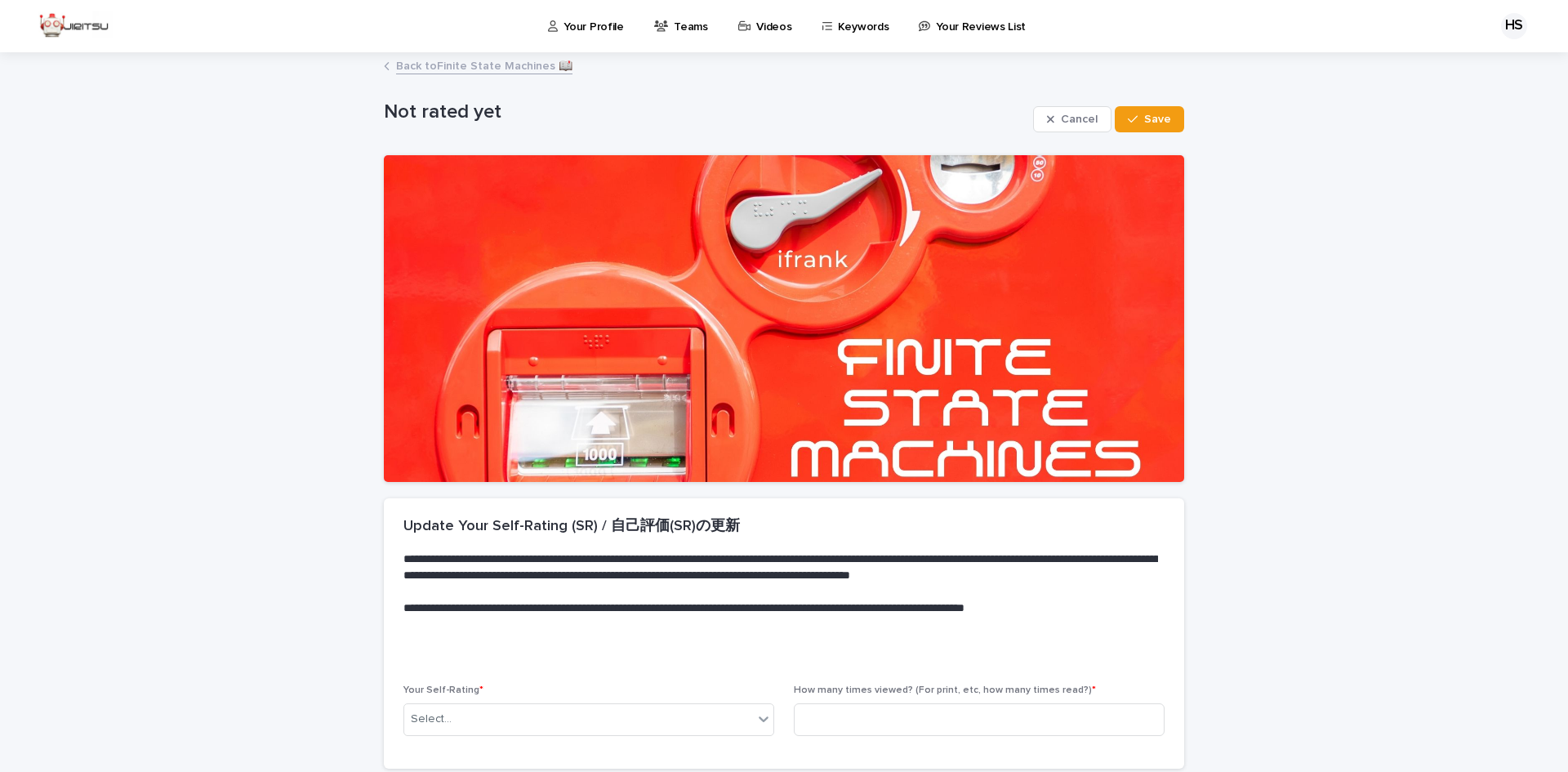 scroll, scrollTop: 138, scrollLeft: 0, axis: vertical 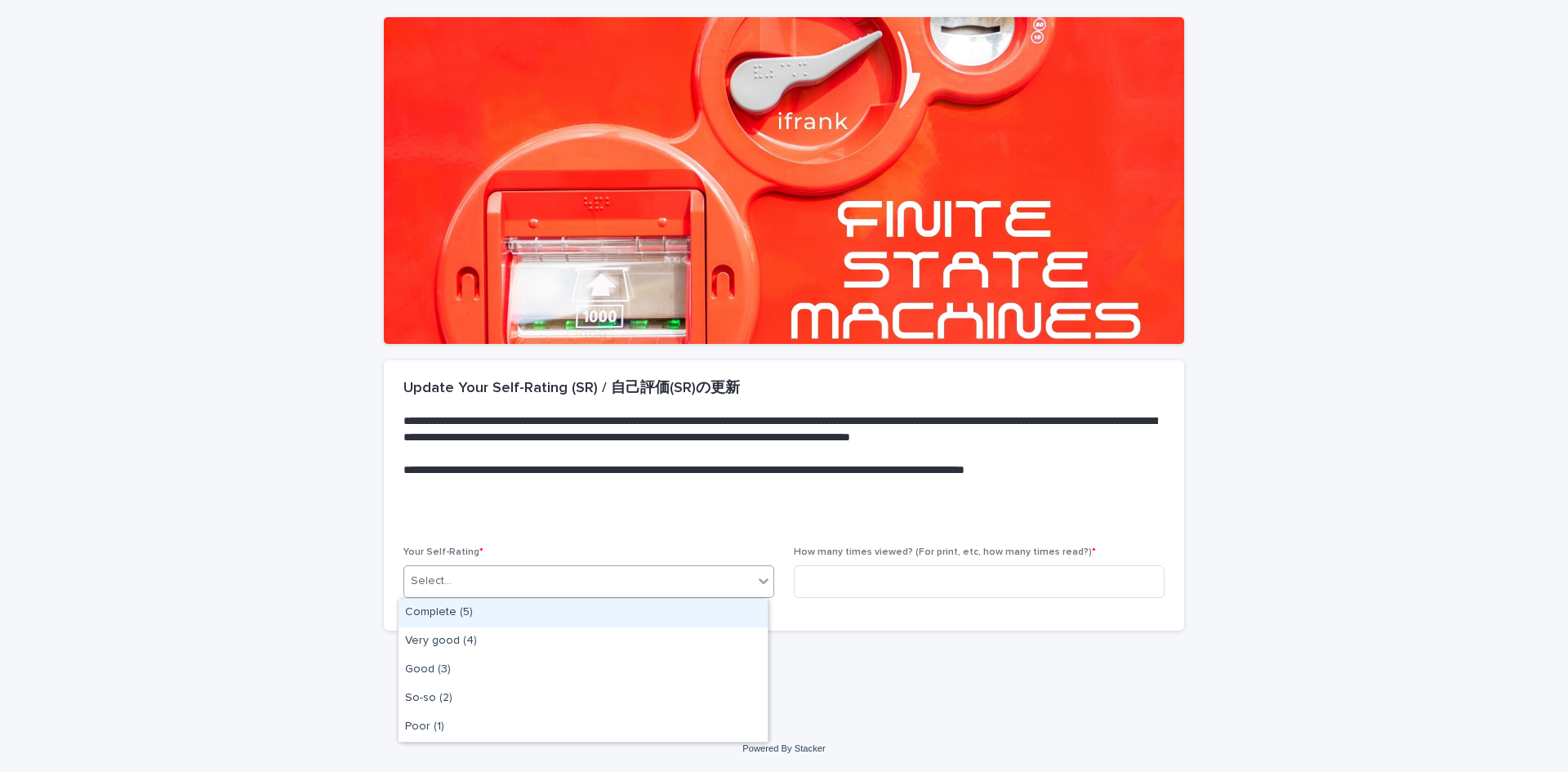 click on "Select..." at bounding box center (578, 581) 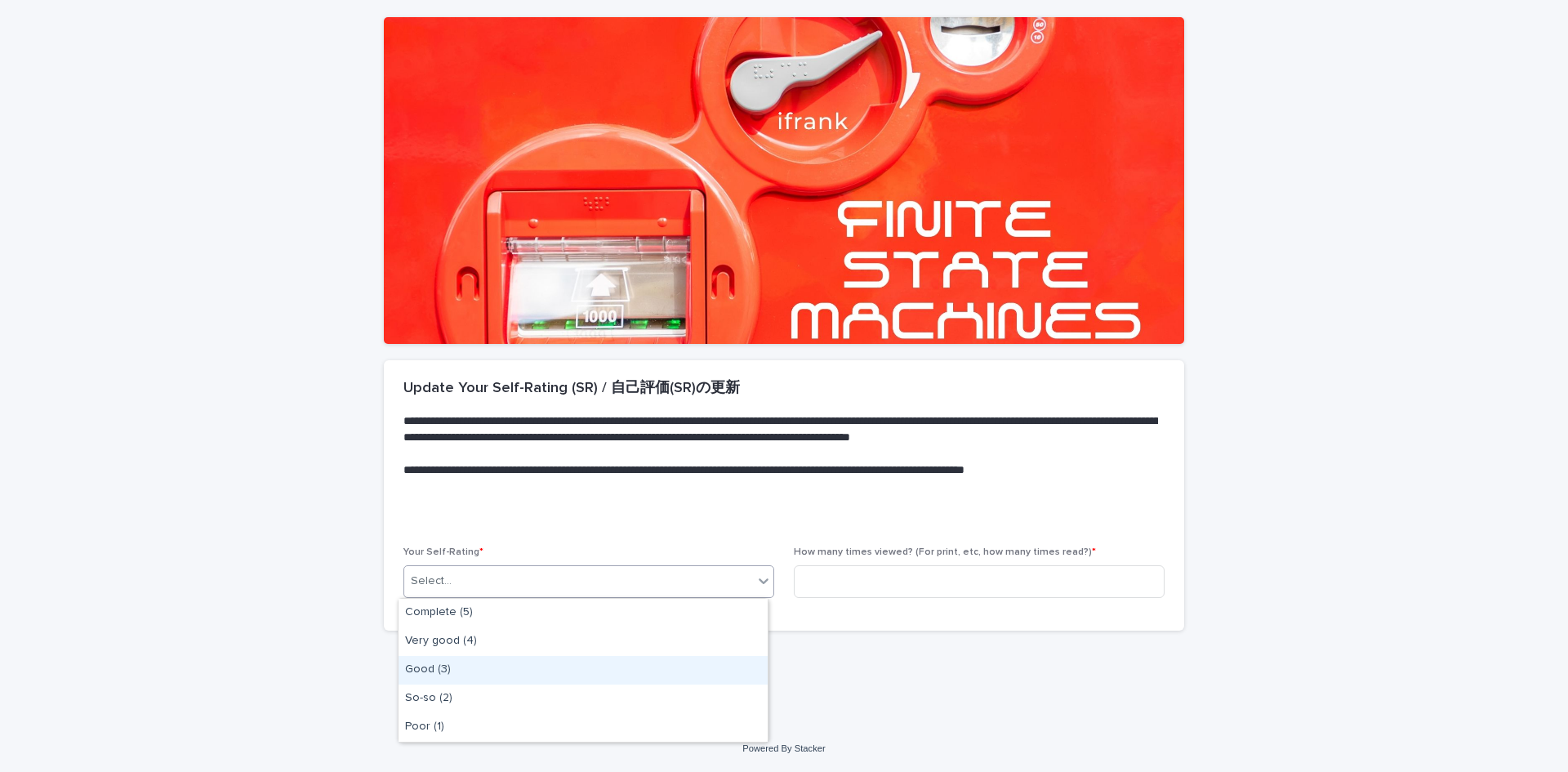 click on "Good (3)" at bounding box center (583, 670) 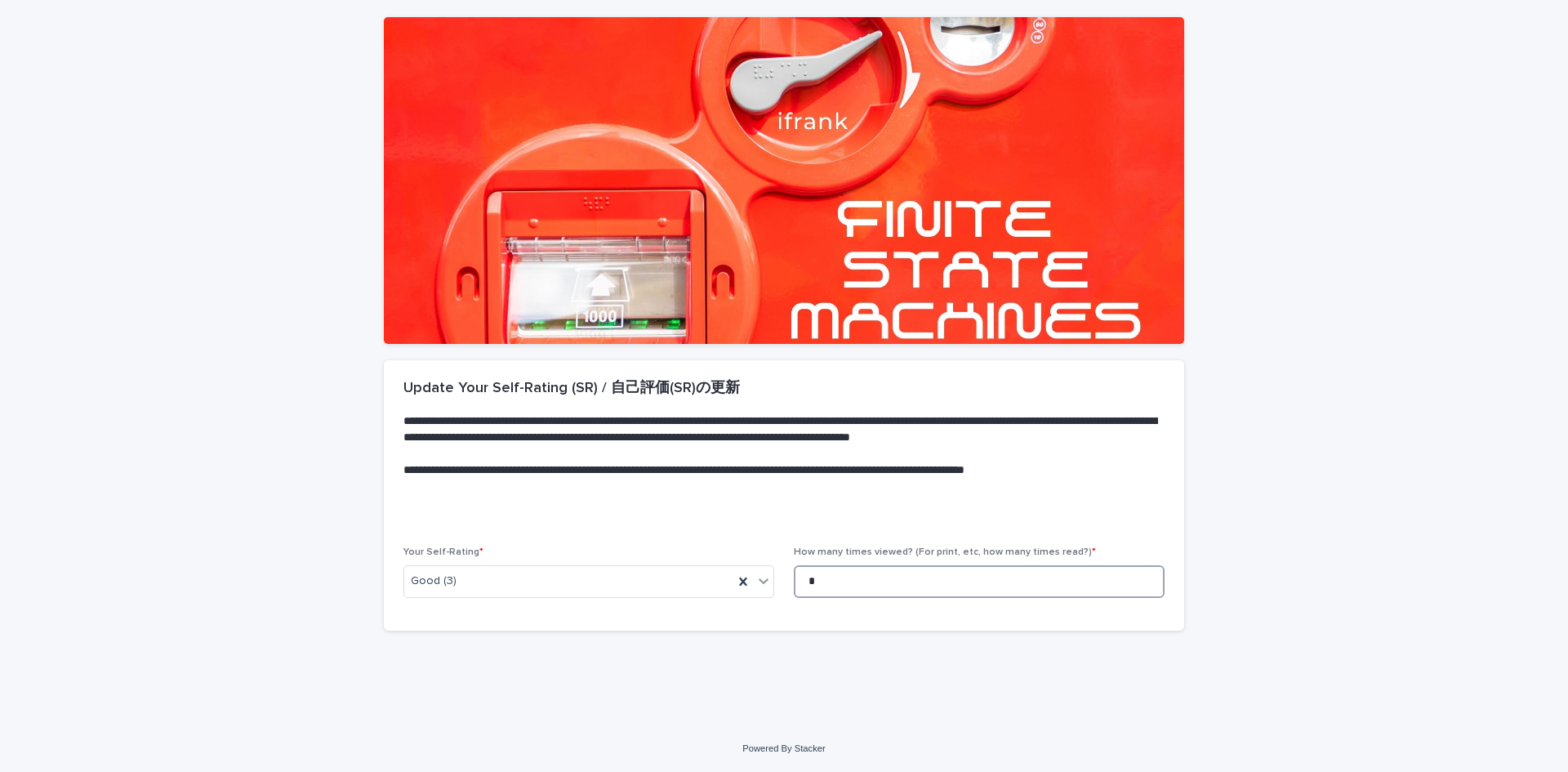 click on "*" at bounding box center (979, 582) 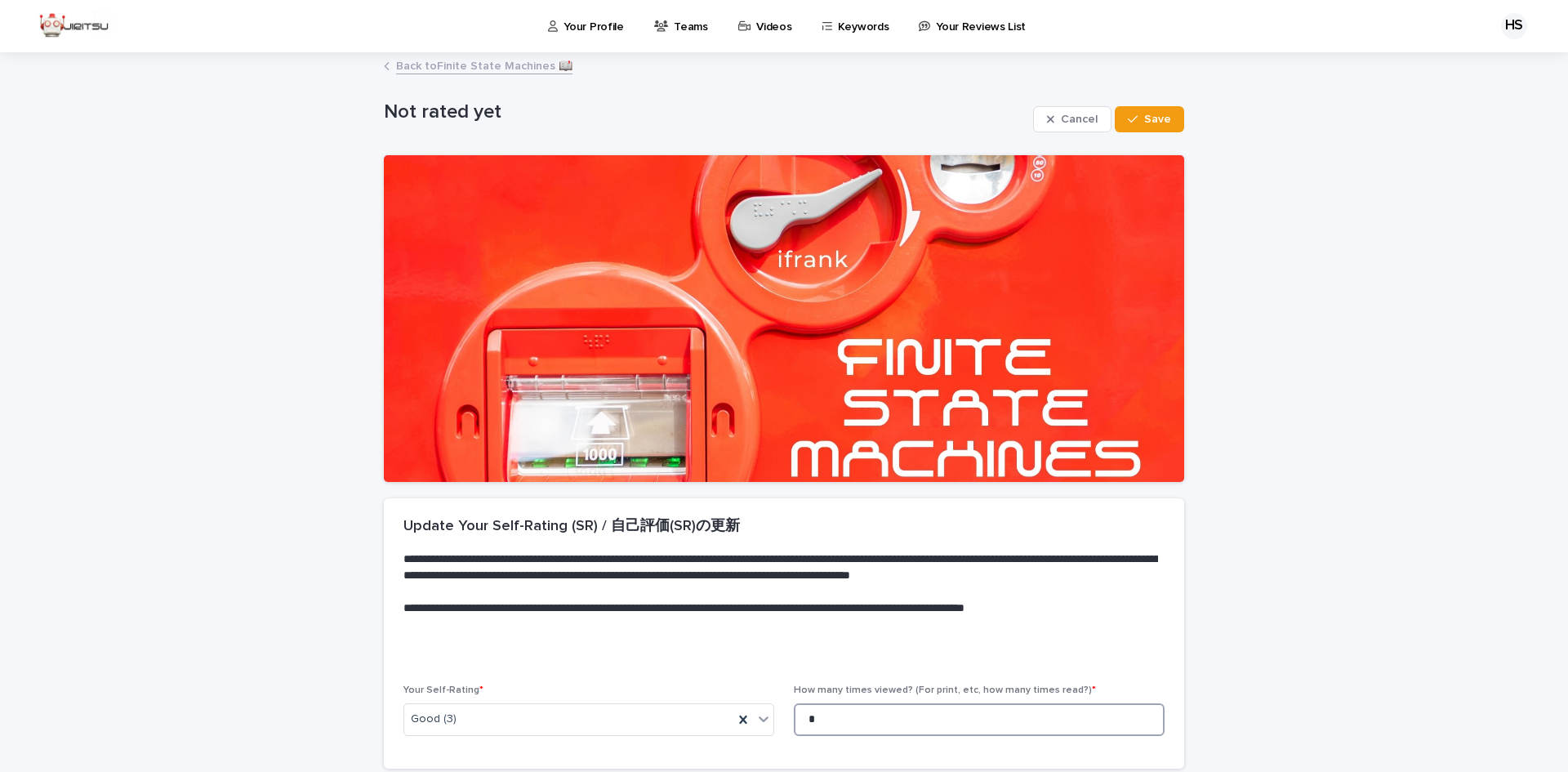 type on "*" 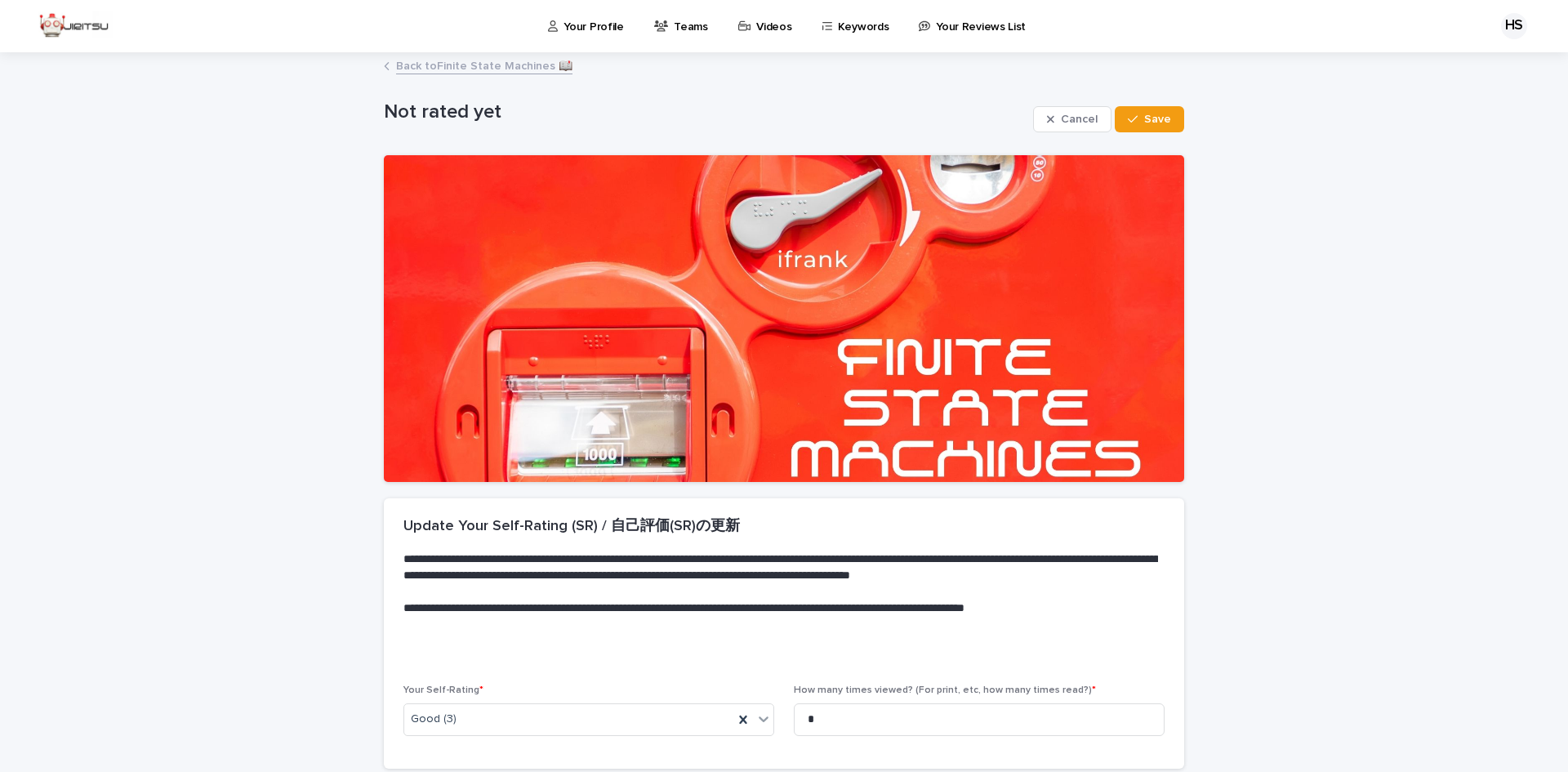 click on "Cancel Save" at bounding box center [1108, 119] 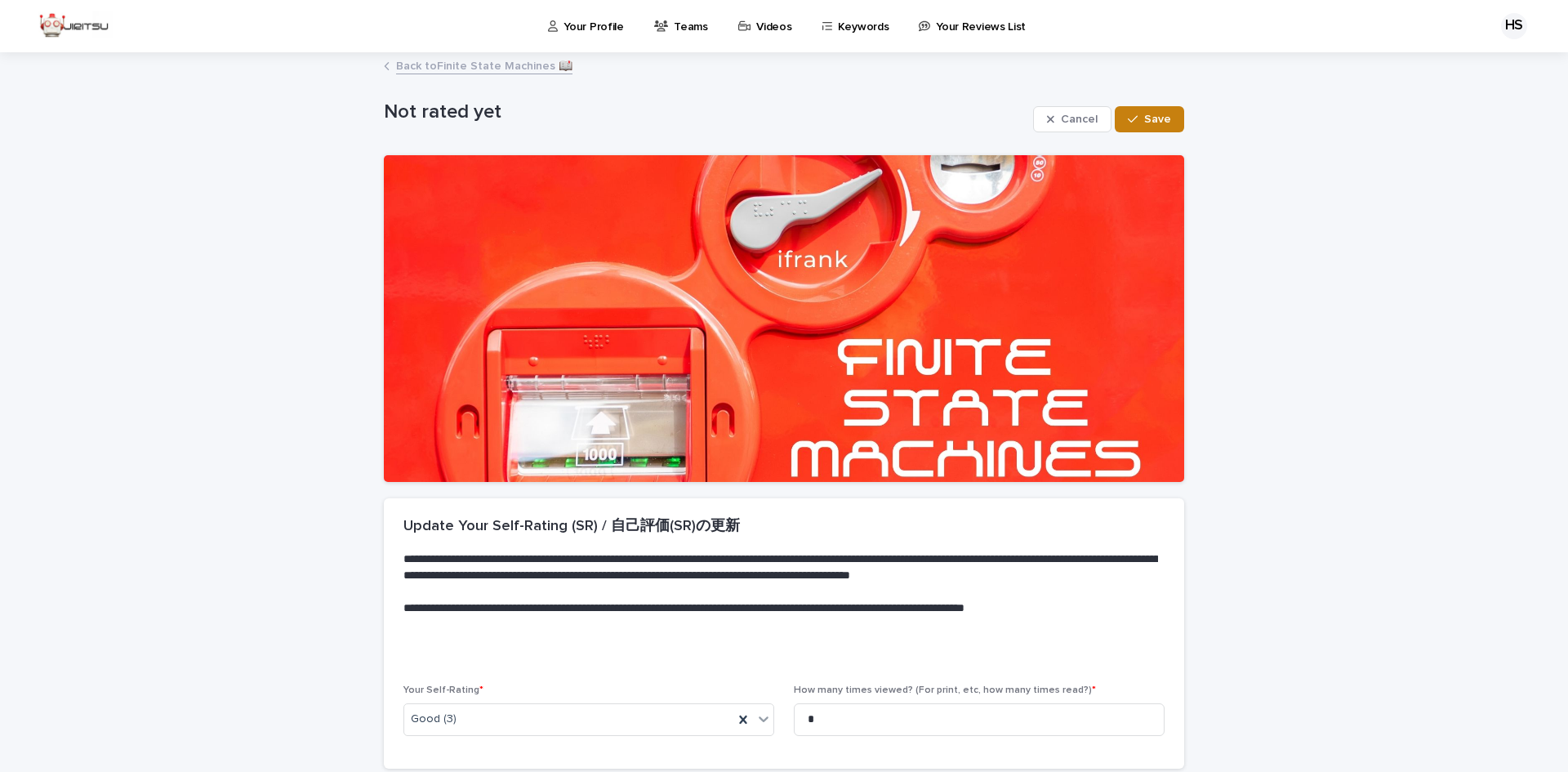 click on "Save" at bounding box center (1149, 119) 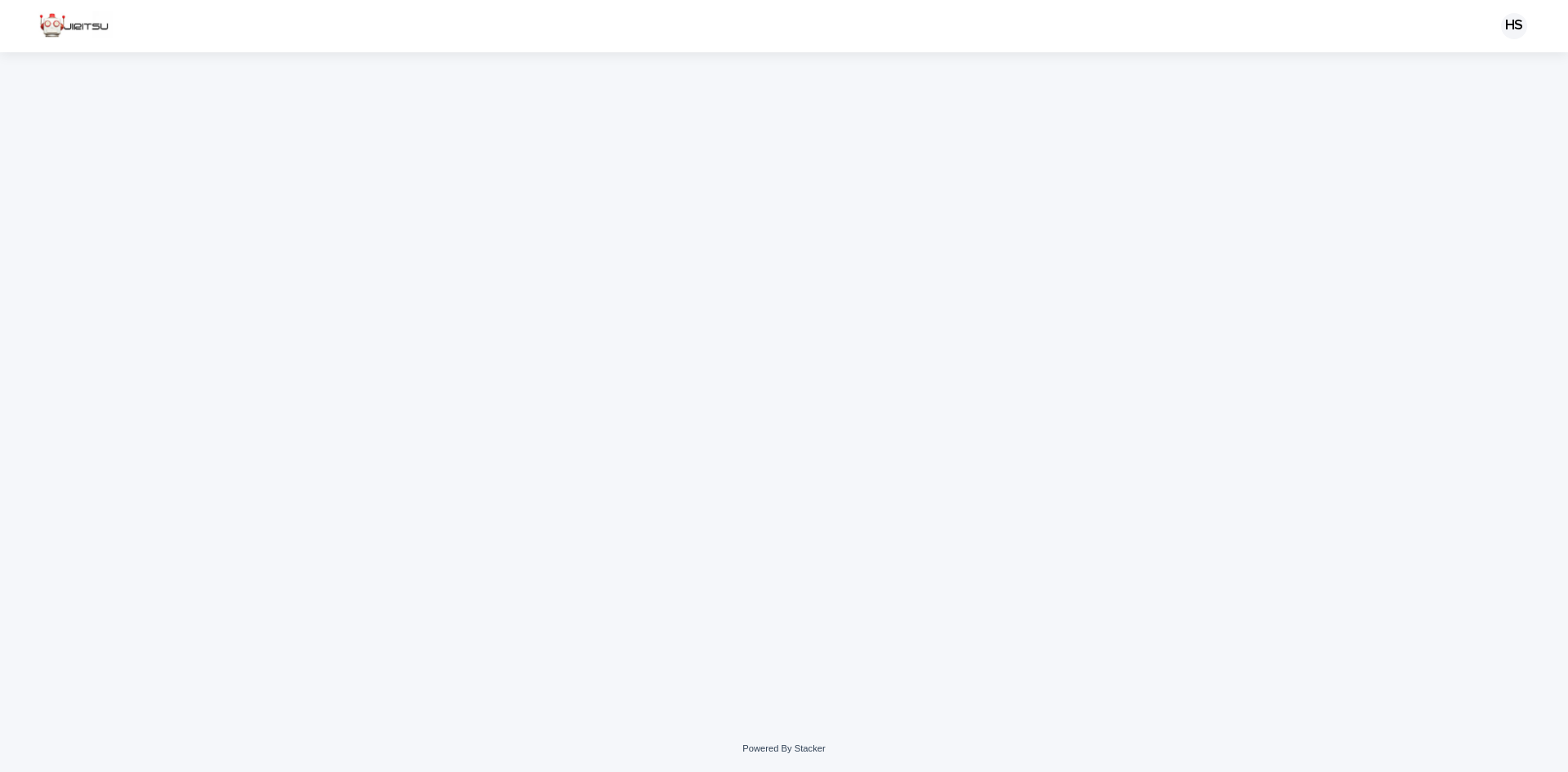 scroll, scrollTop: 0, scrollLeft: 0, axis: both 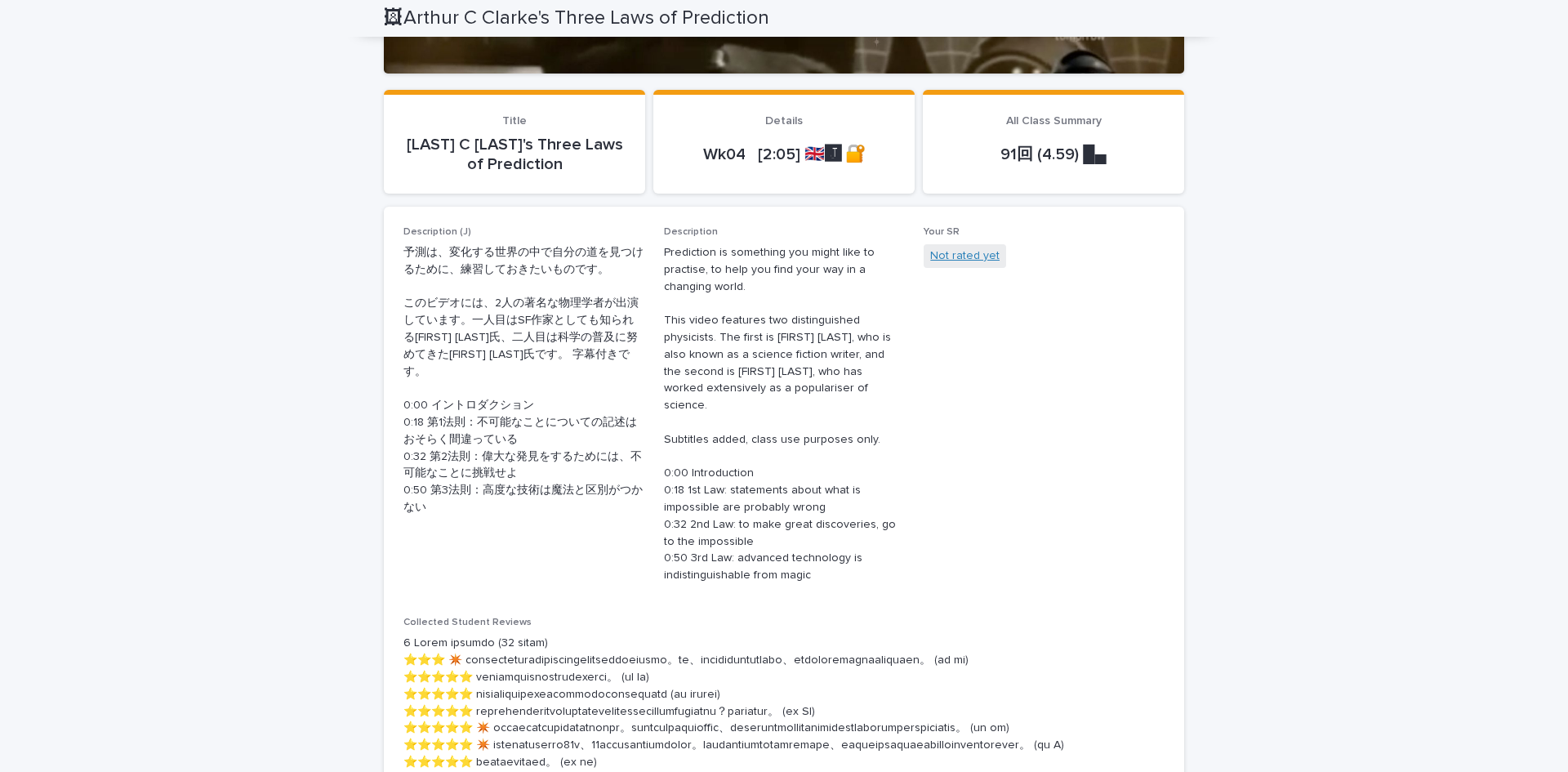 click on "Not rated yet" at bounding box center [964, 256] 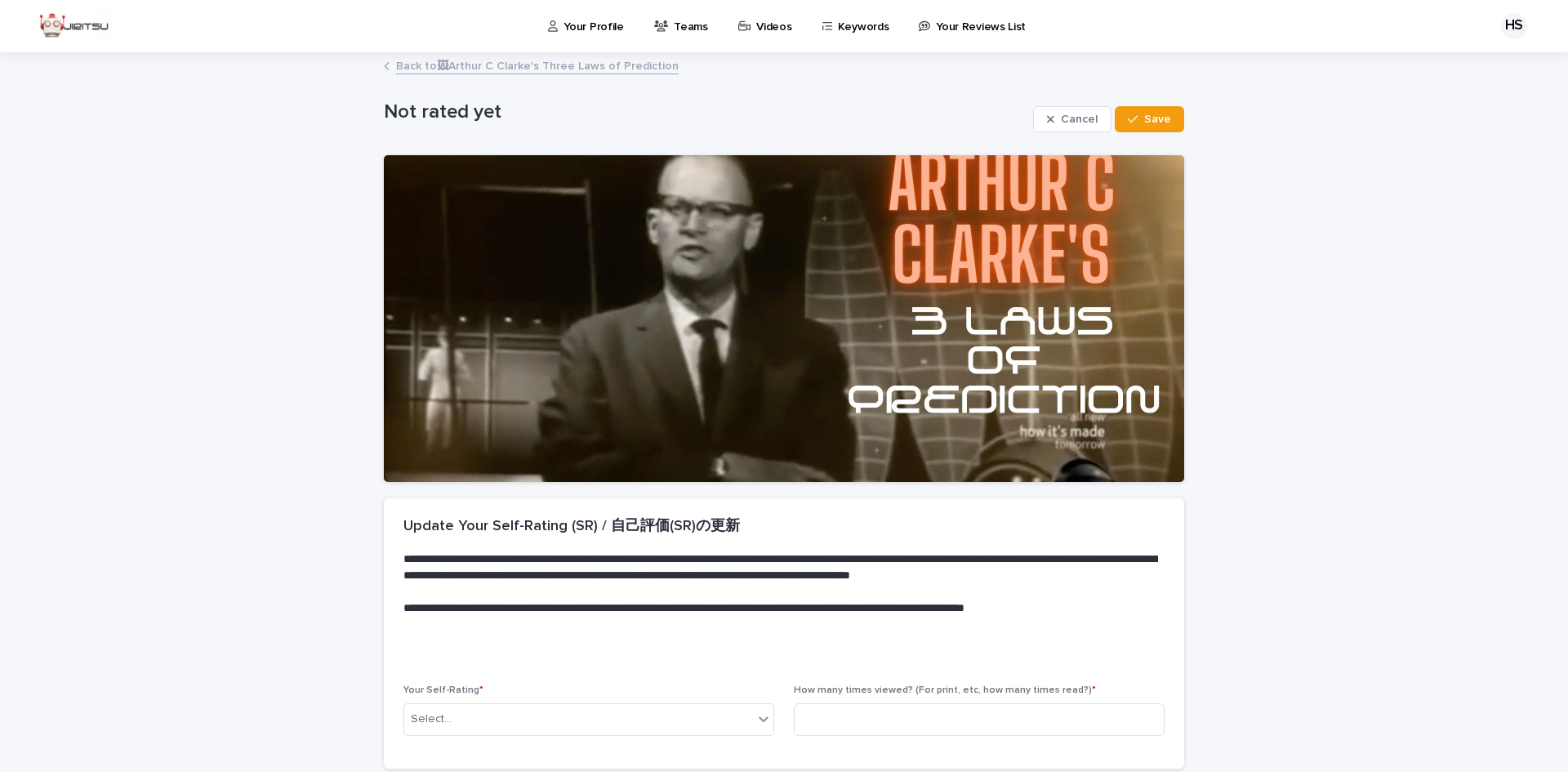 scroll, scrollTop: 138, scrollLeft: 0, axis: vertical 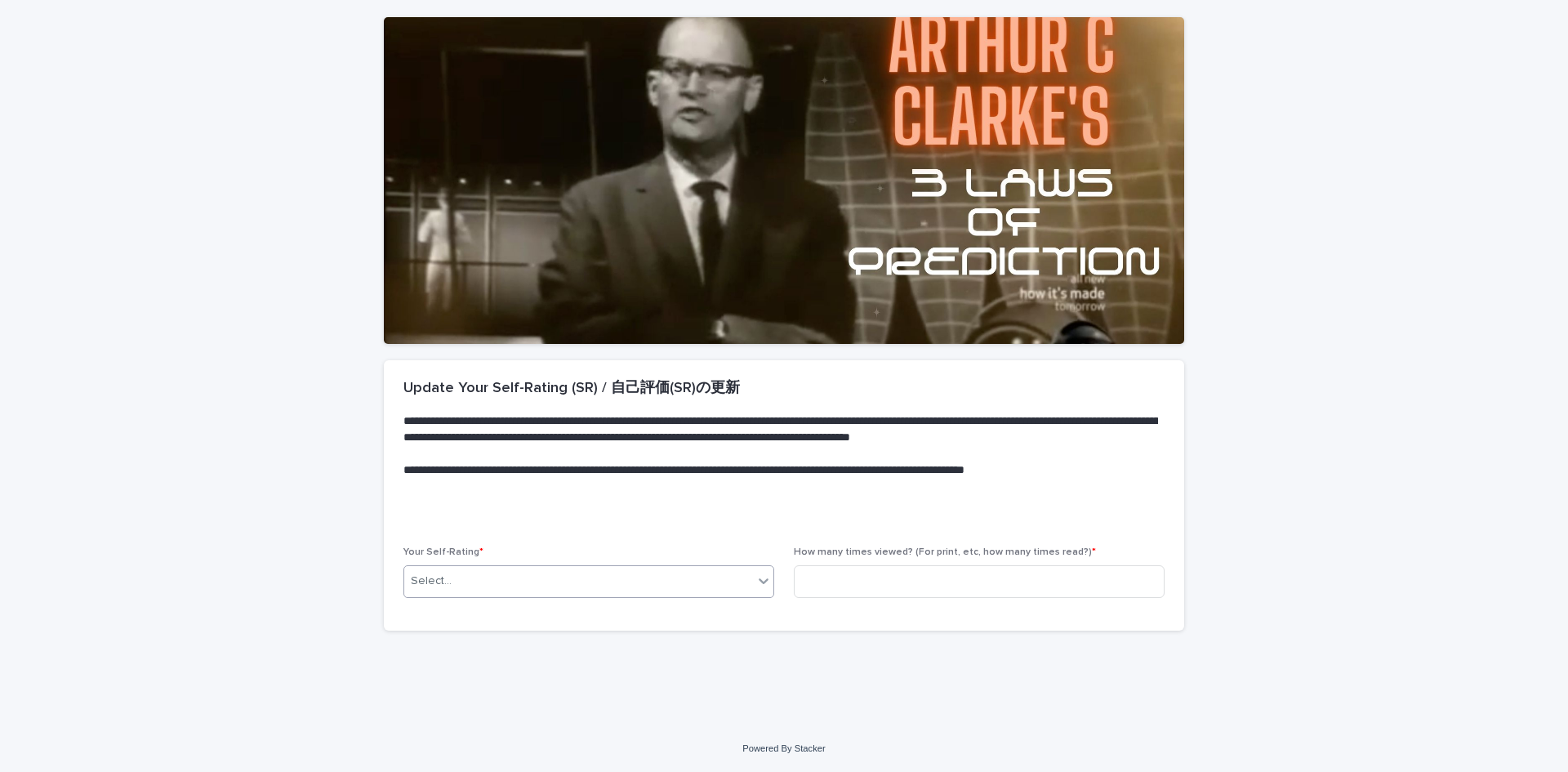 click on "Select..." at bounding box center [578, 581] 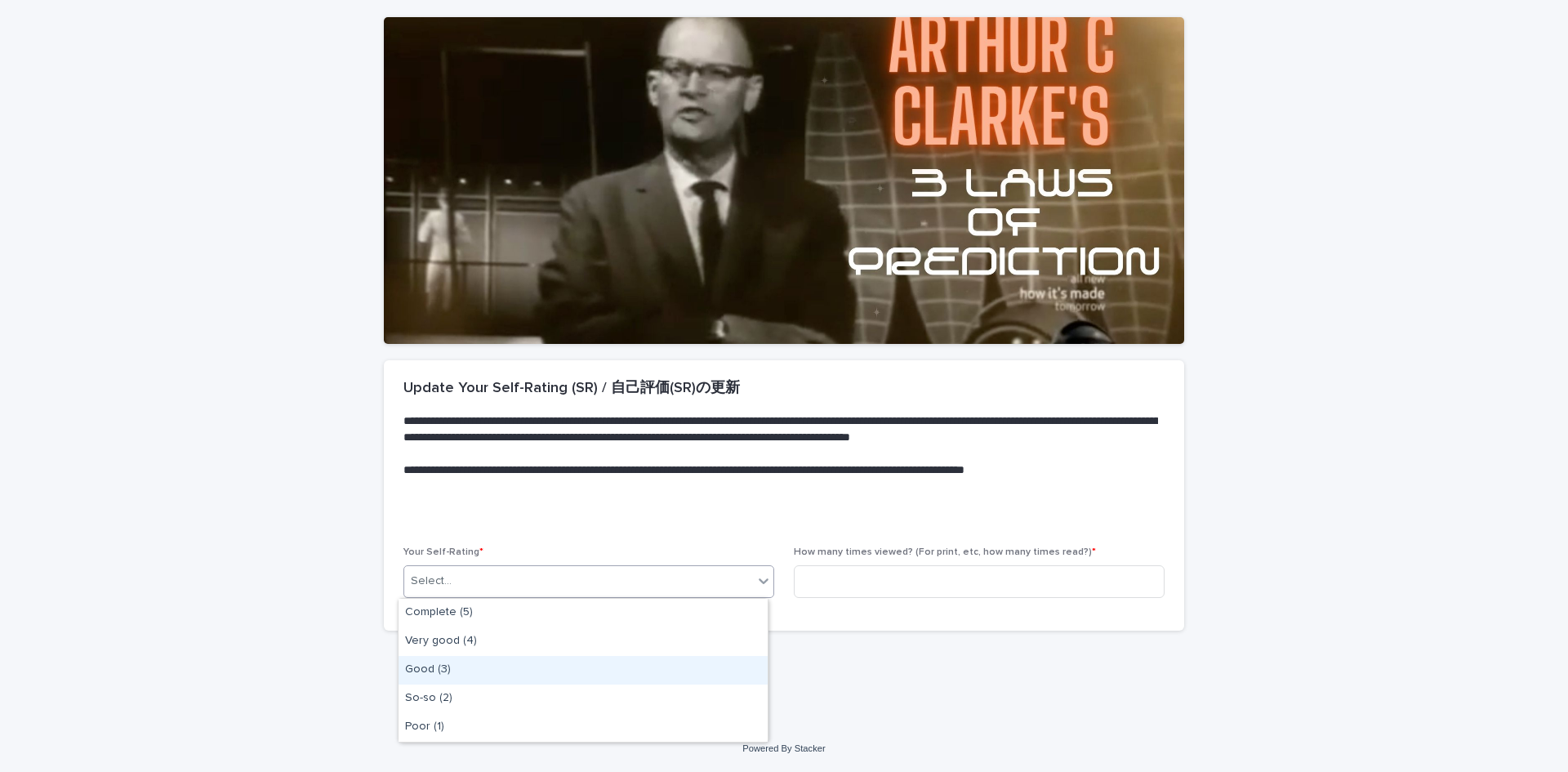 click on "Good (3)" at bounding box center (583, 670) 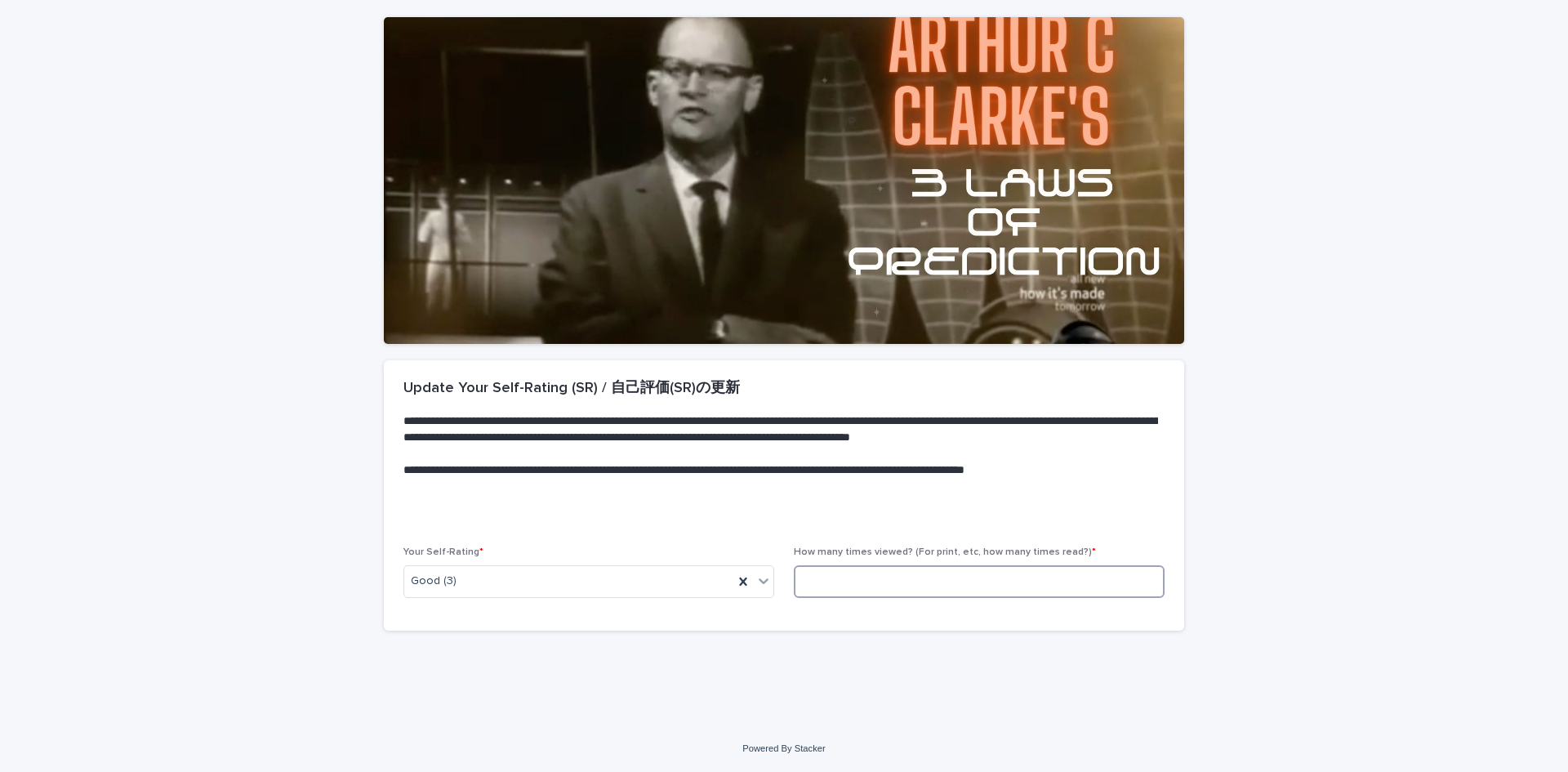click at bounding box center [979, 582] 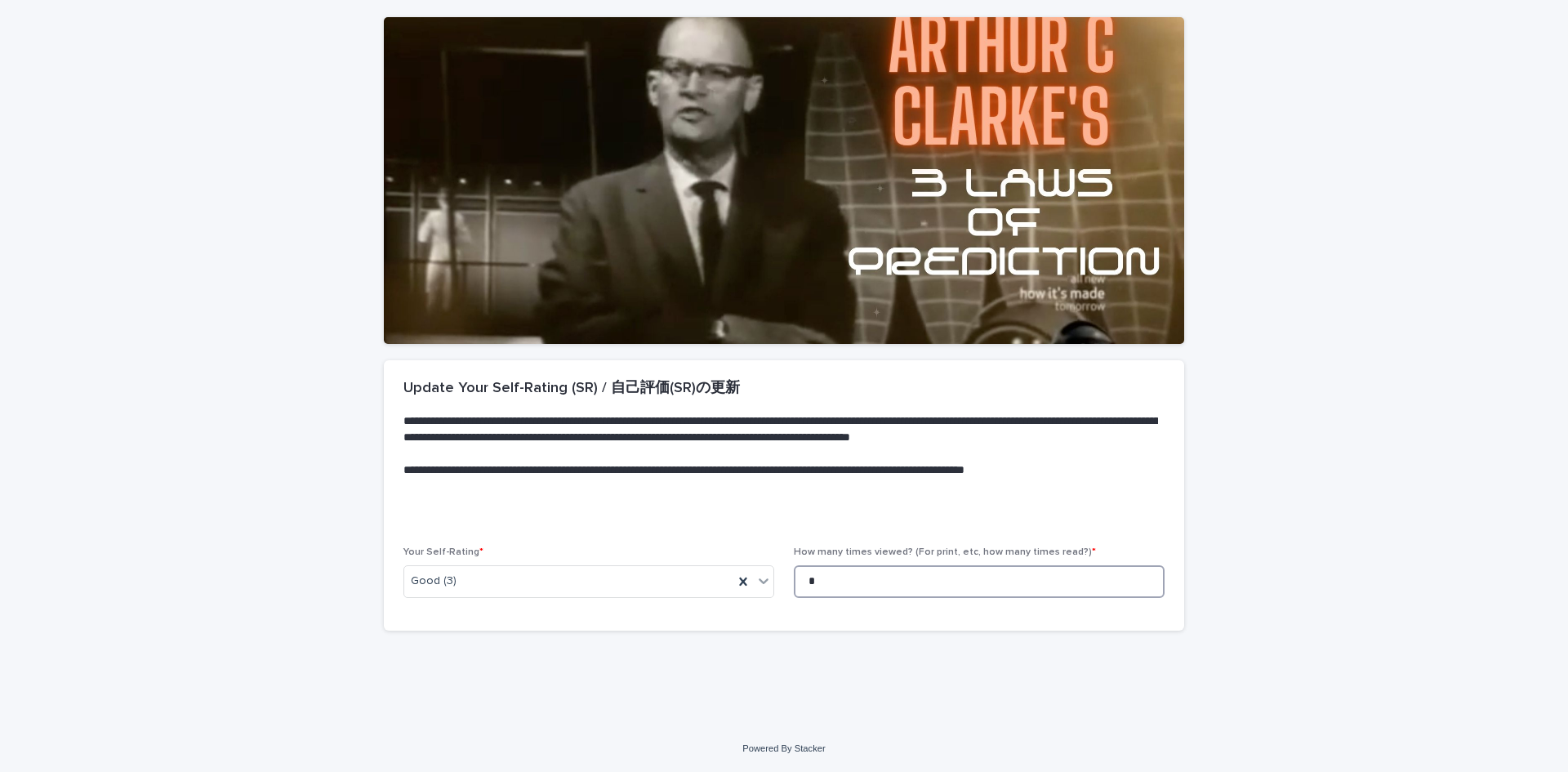 scroll, scrollTop: 0, scrollLeft: 0, axis: both 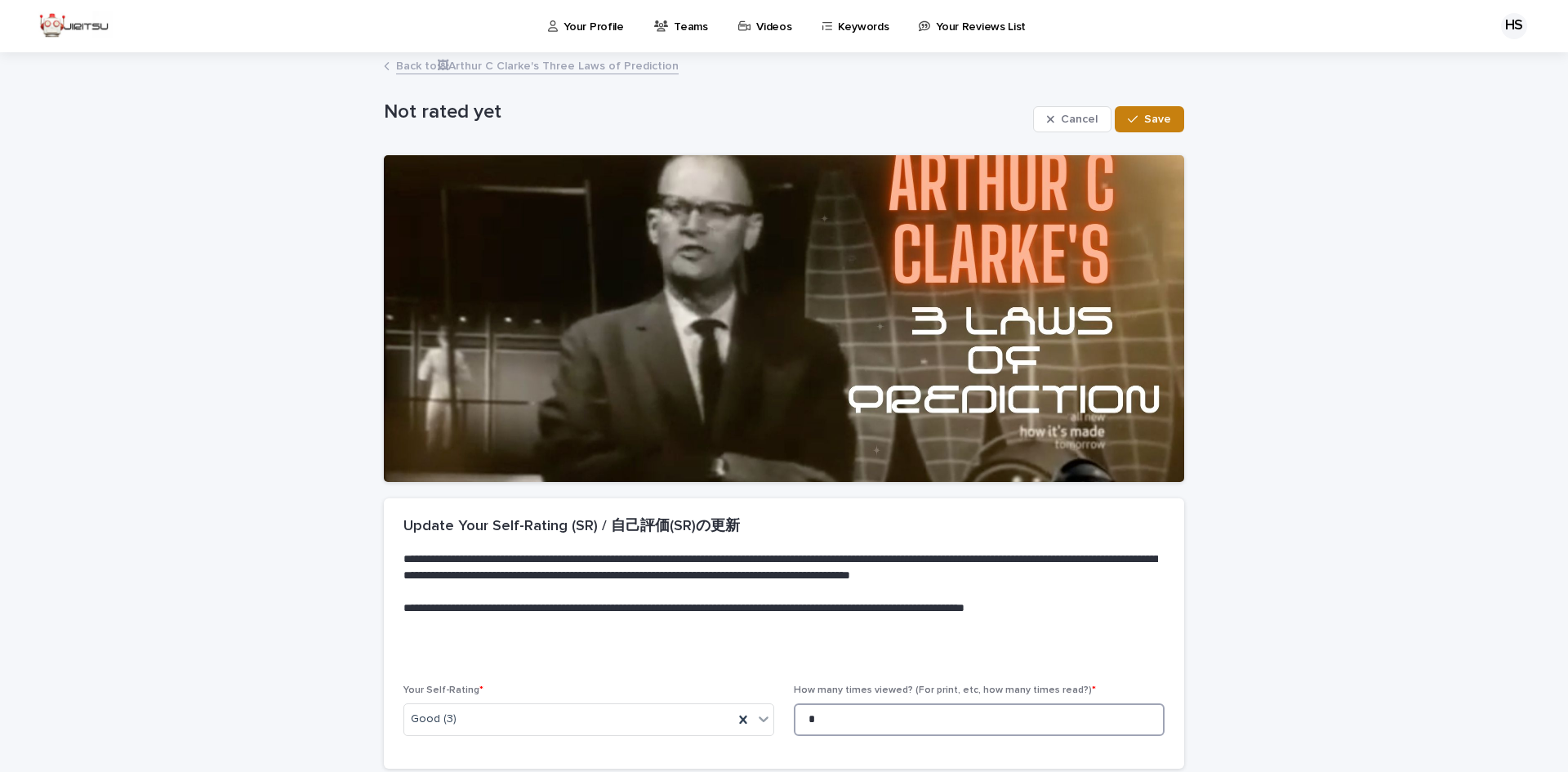 type on "*" 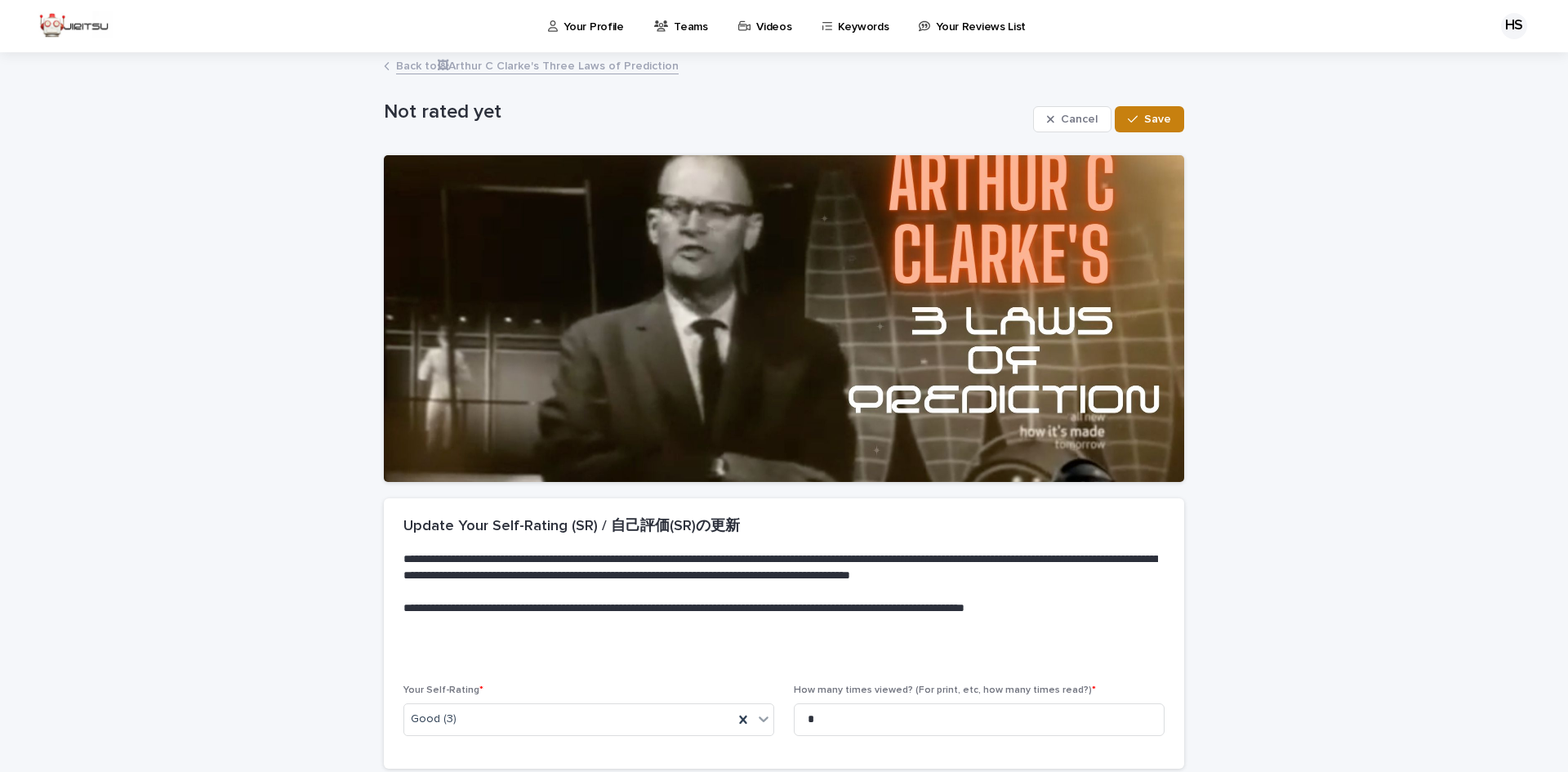click on "Save" at bounding box center [1157, 119] 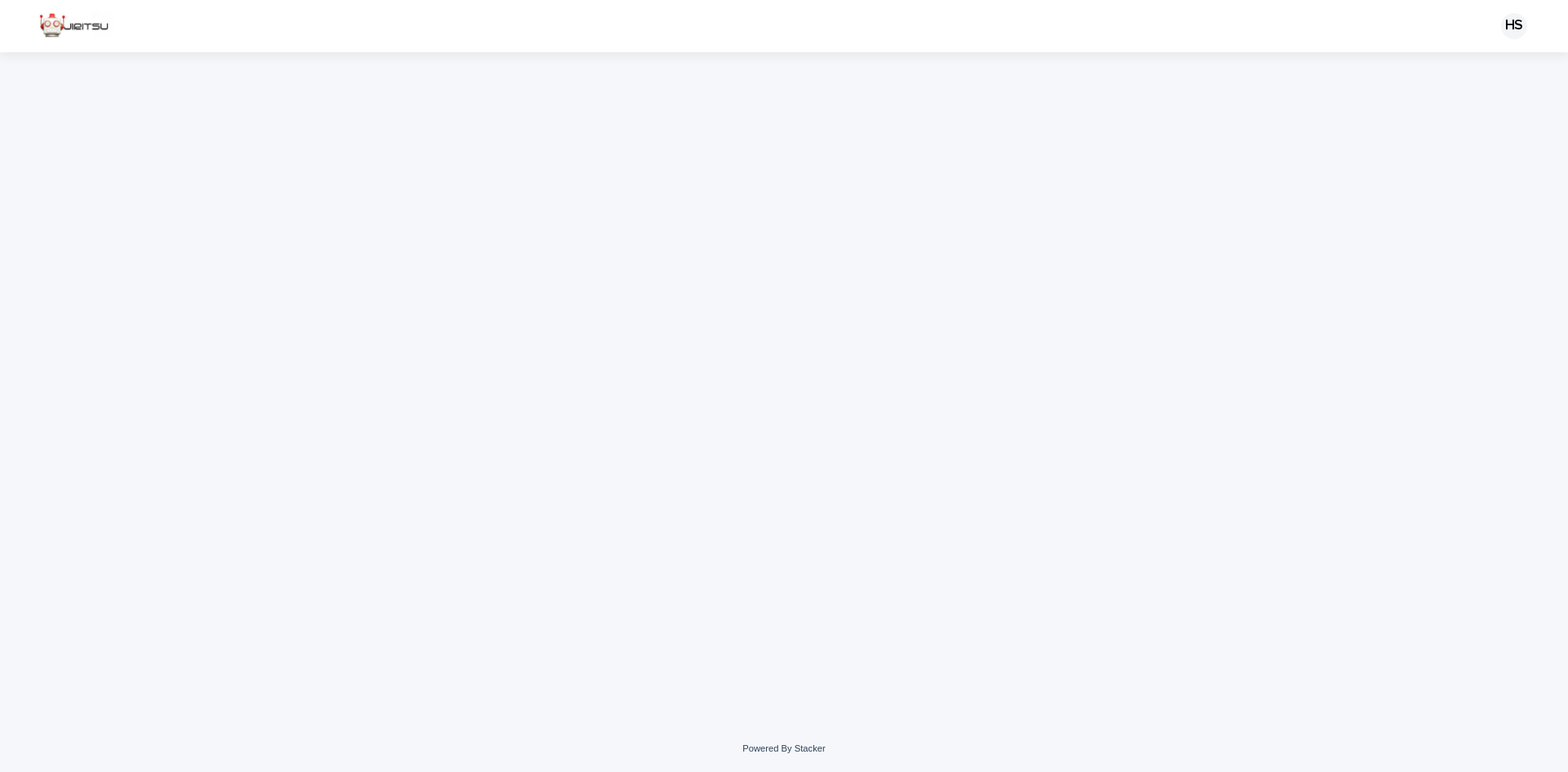 scroll, scrollTop: 0, scrollLeft: 0, axis: both 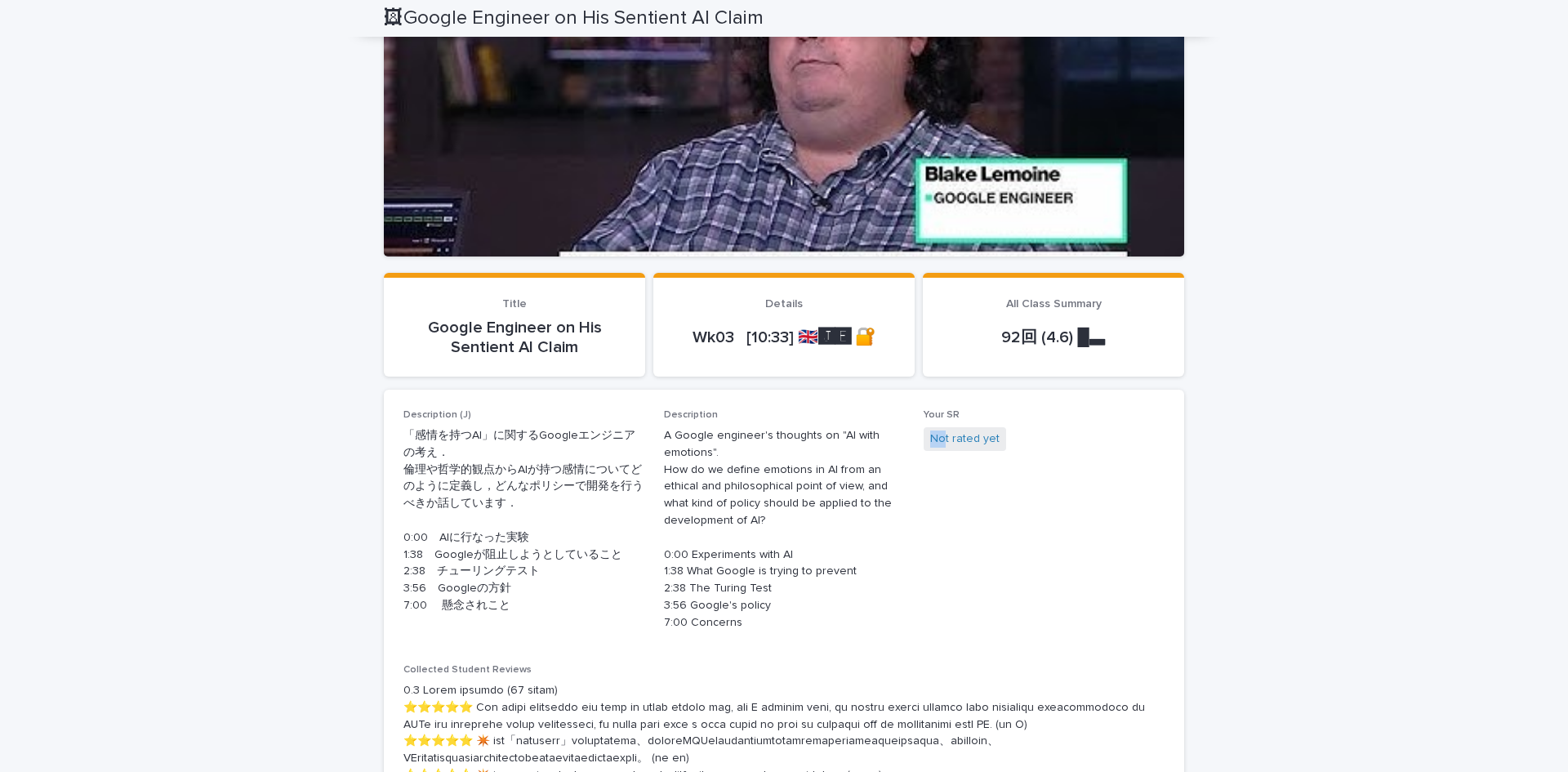 drag, startPoint x: 940, startPoint y: 451, endPoint x: 958, endPoint y: 421, distance: 34.985711 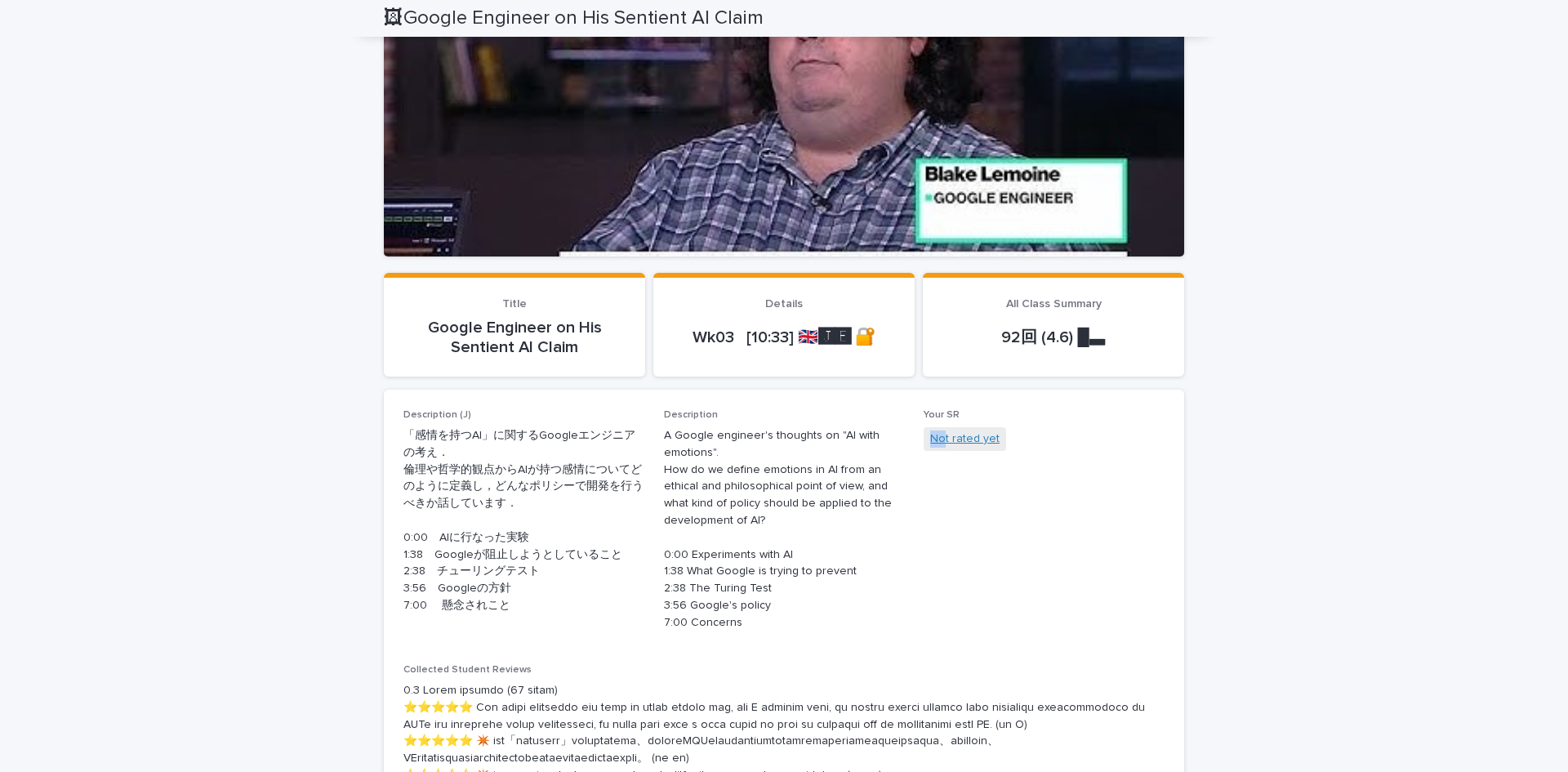 click on "Not rated yet" at bounding box center (964, 439) 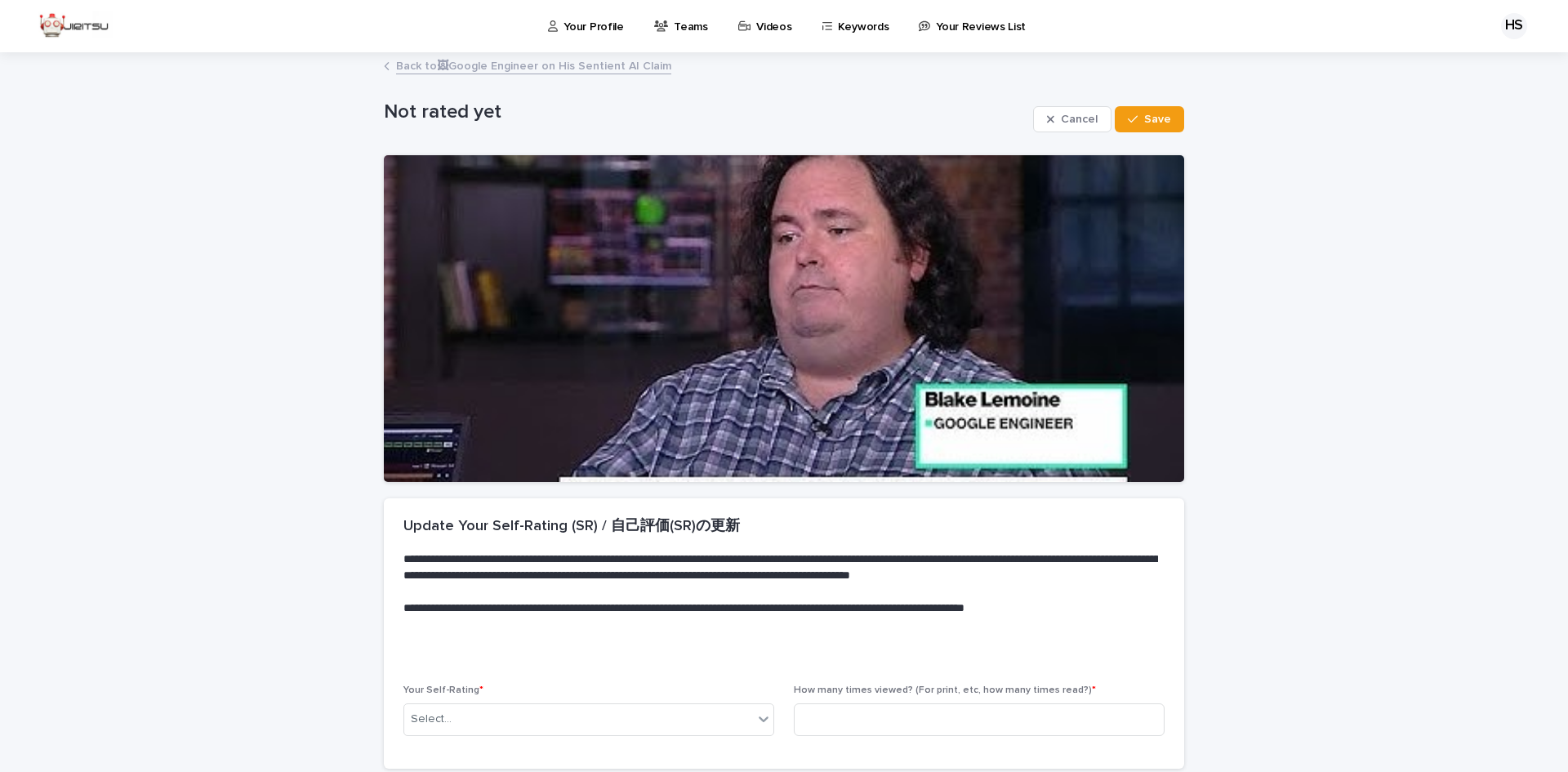 scroll, scrollTop: 138, scrollLeft: 0, axis: vertical 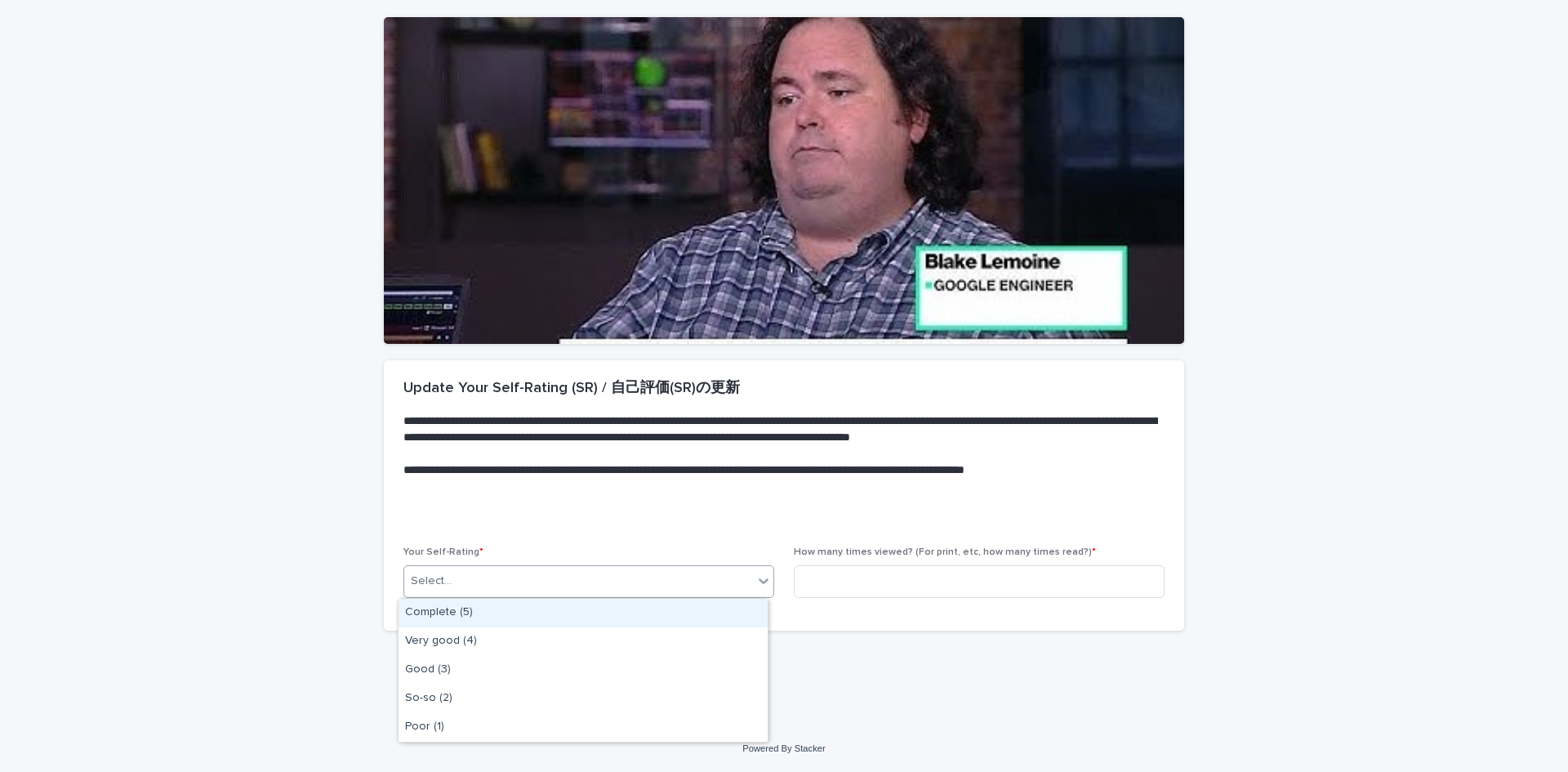 click on "Select..." at bounding box center [578, 581] 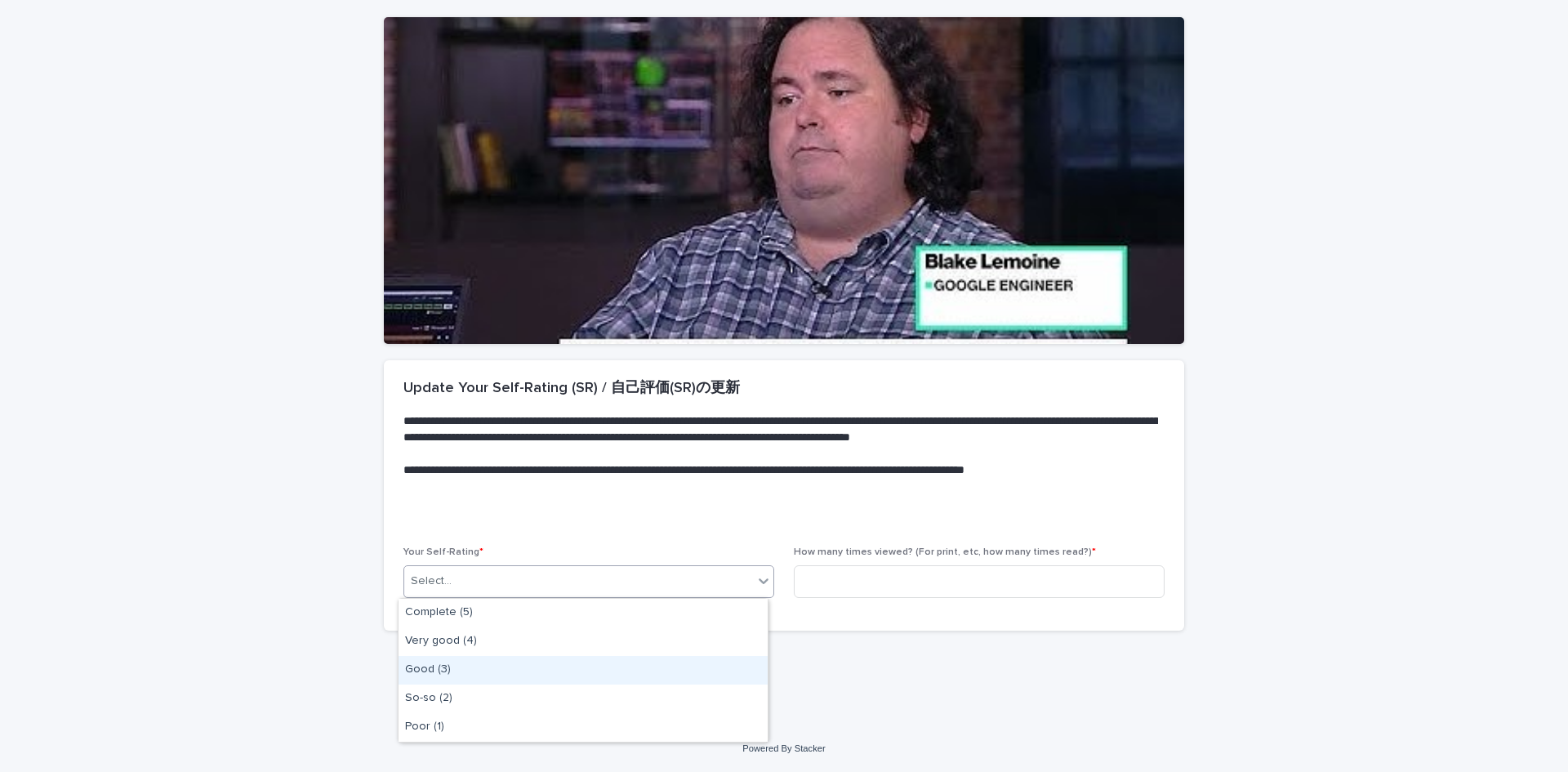 click on "Good (3)" at bounding box center [583, 670] 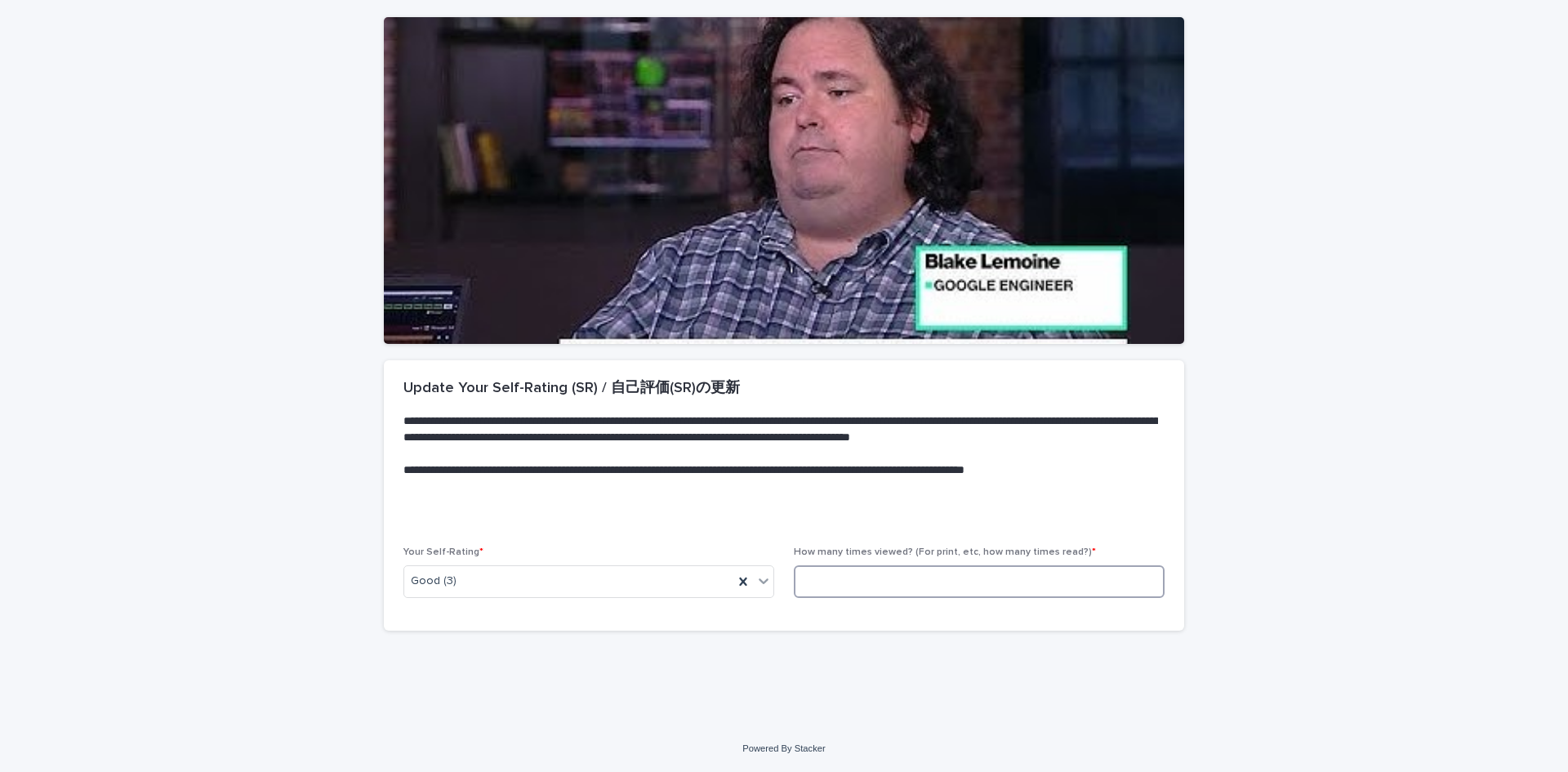 click at bounding box center (979, 582) 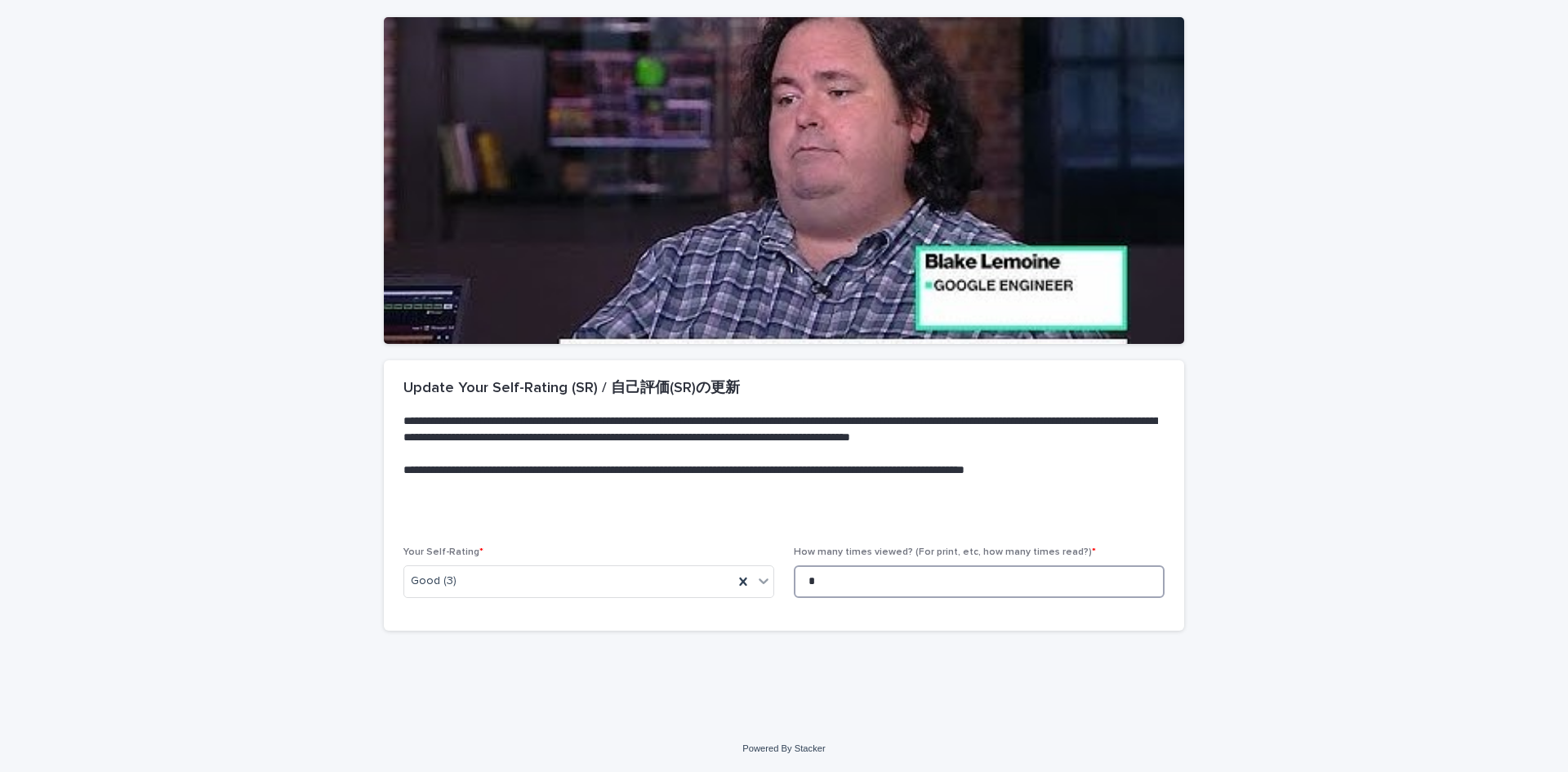 scroll, scrollTop: 0, scrollLeft: 0, axis: both 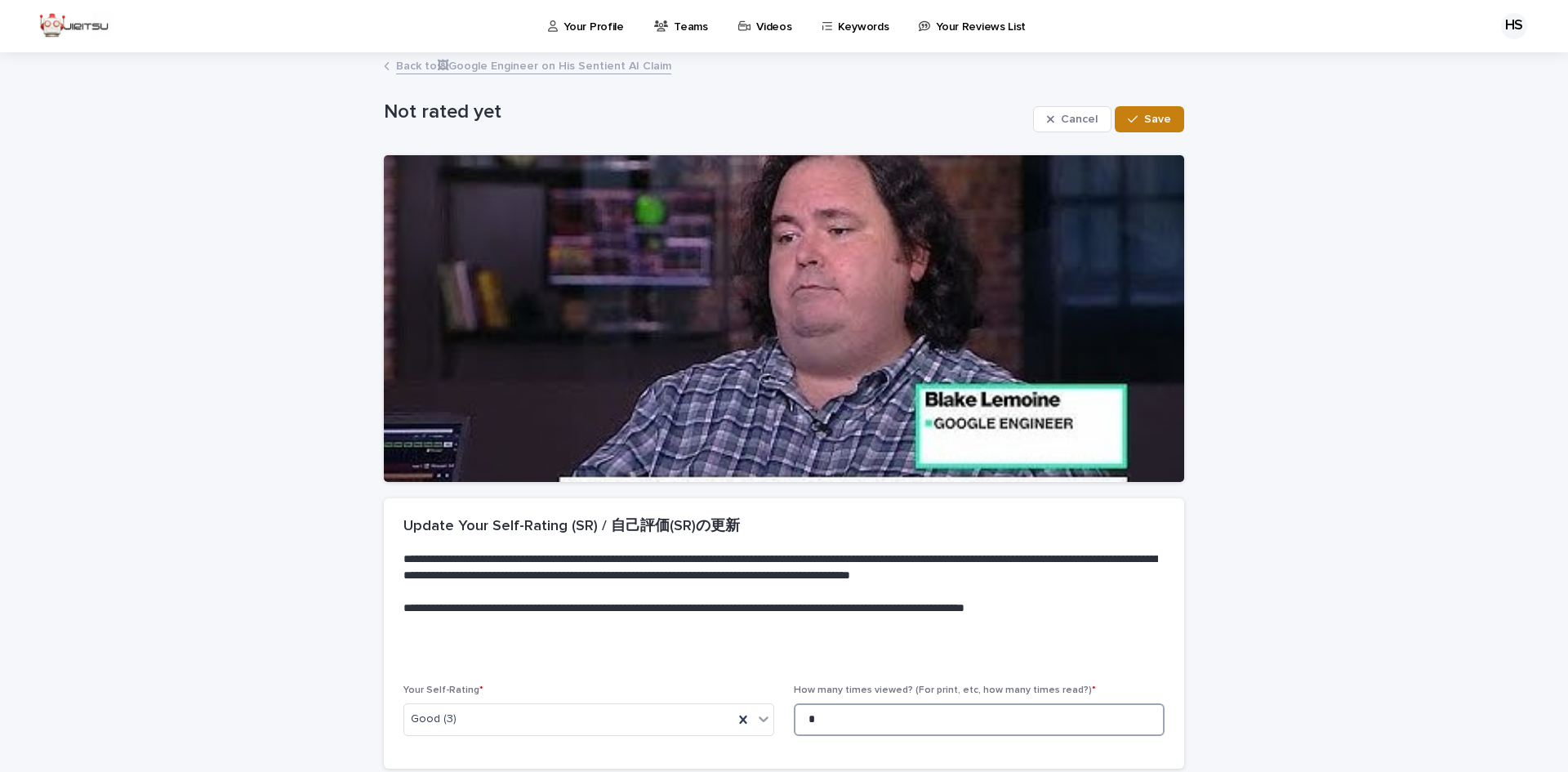 type on "*" 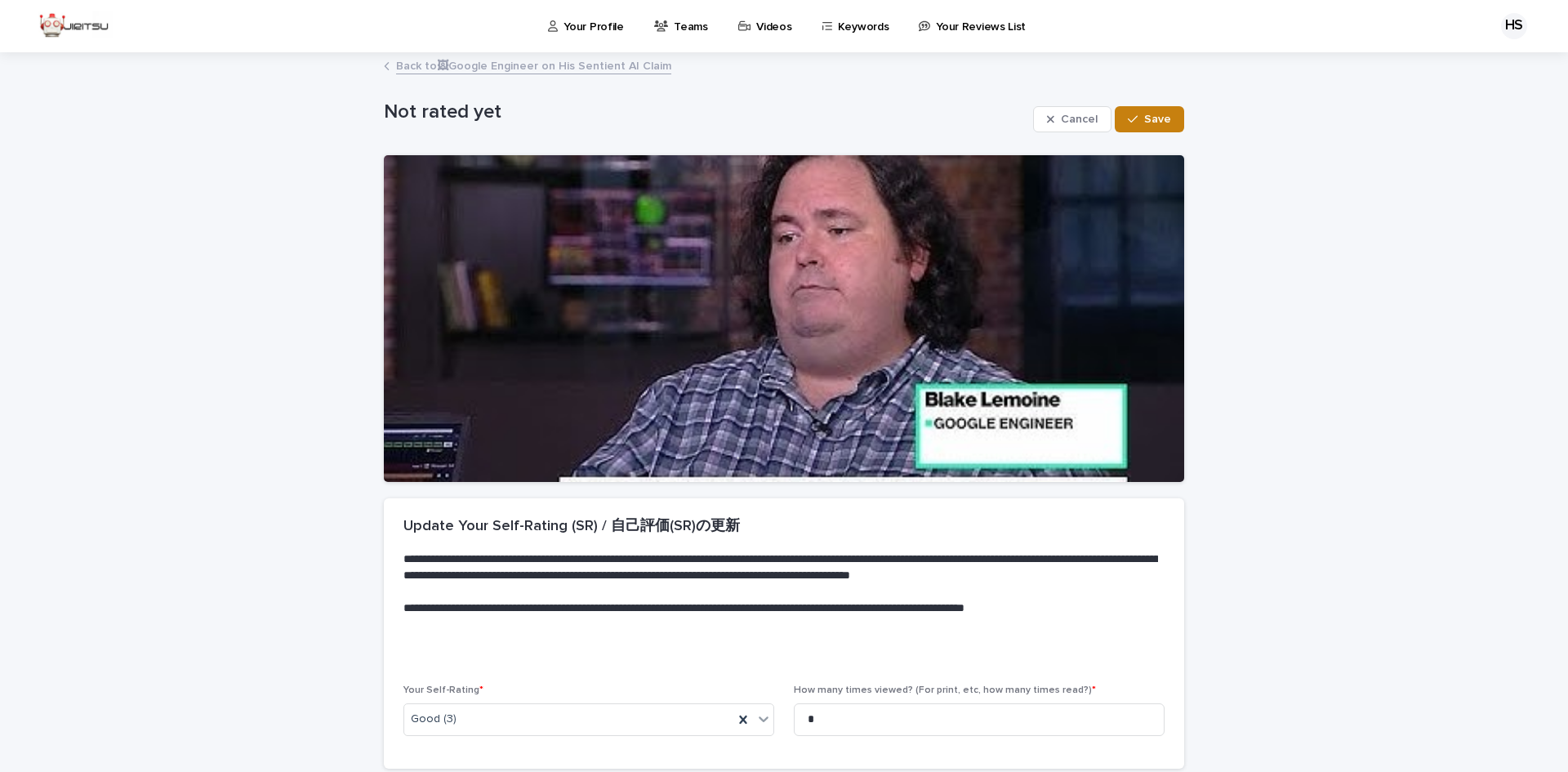 click on "Save" at bounding box center [1149, 119] 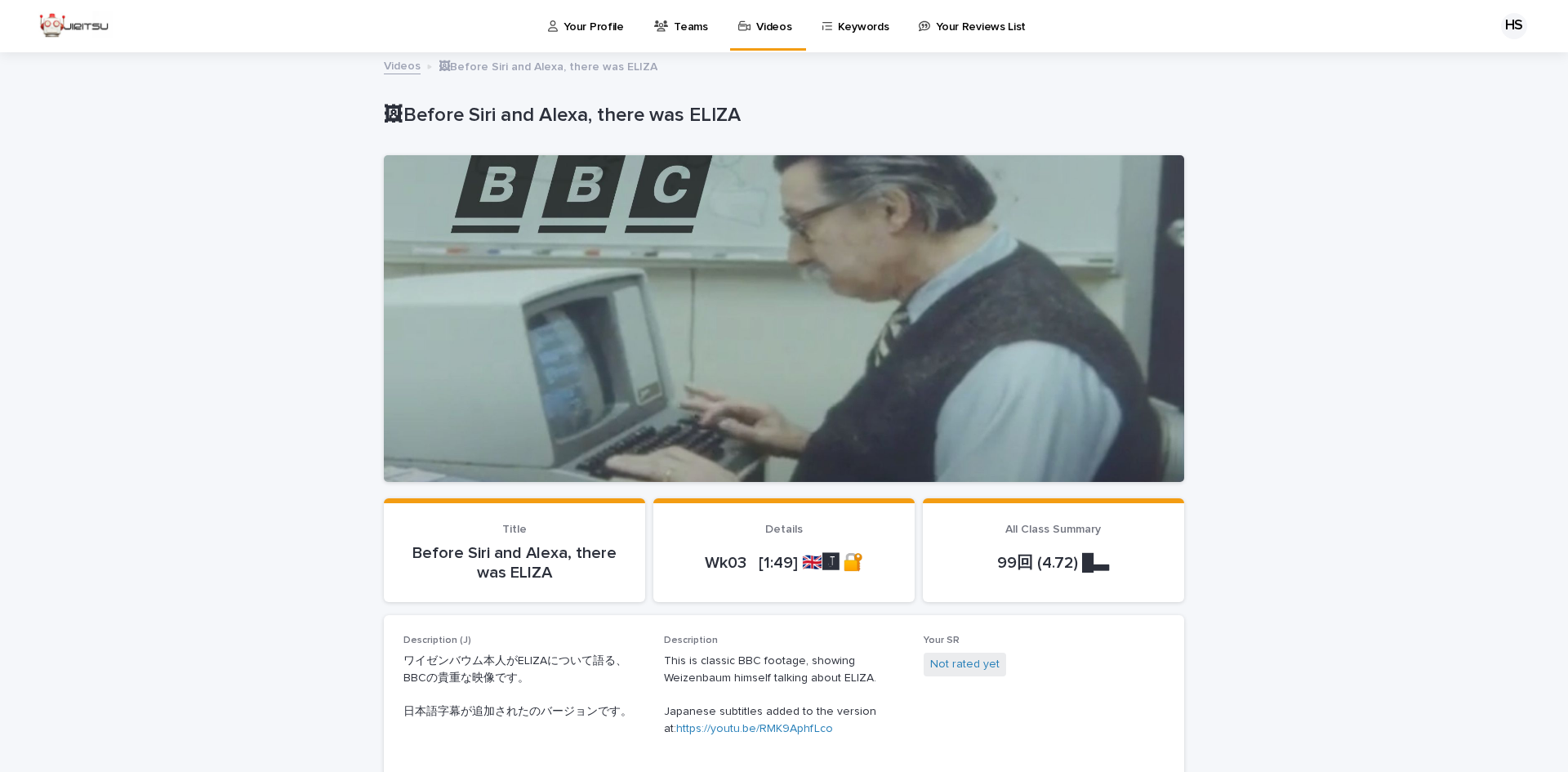 scroll, scrollTop: 0, scrollLeft: 0, axis: both 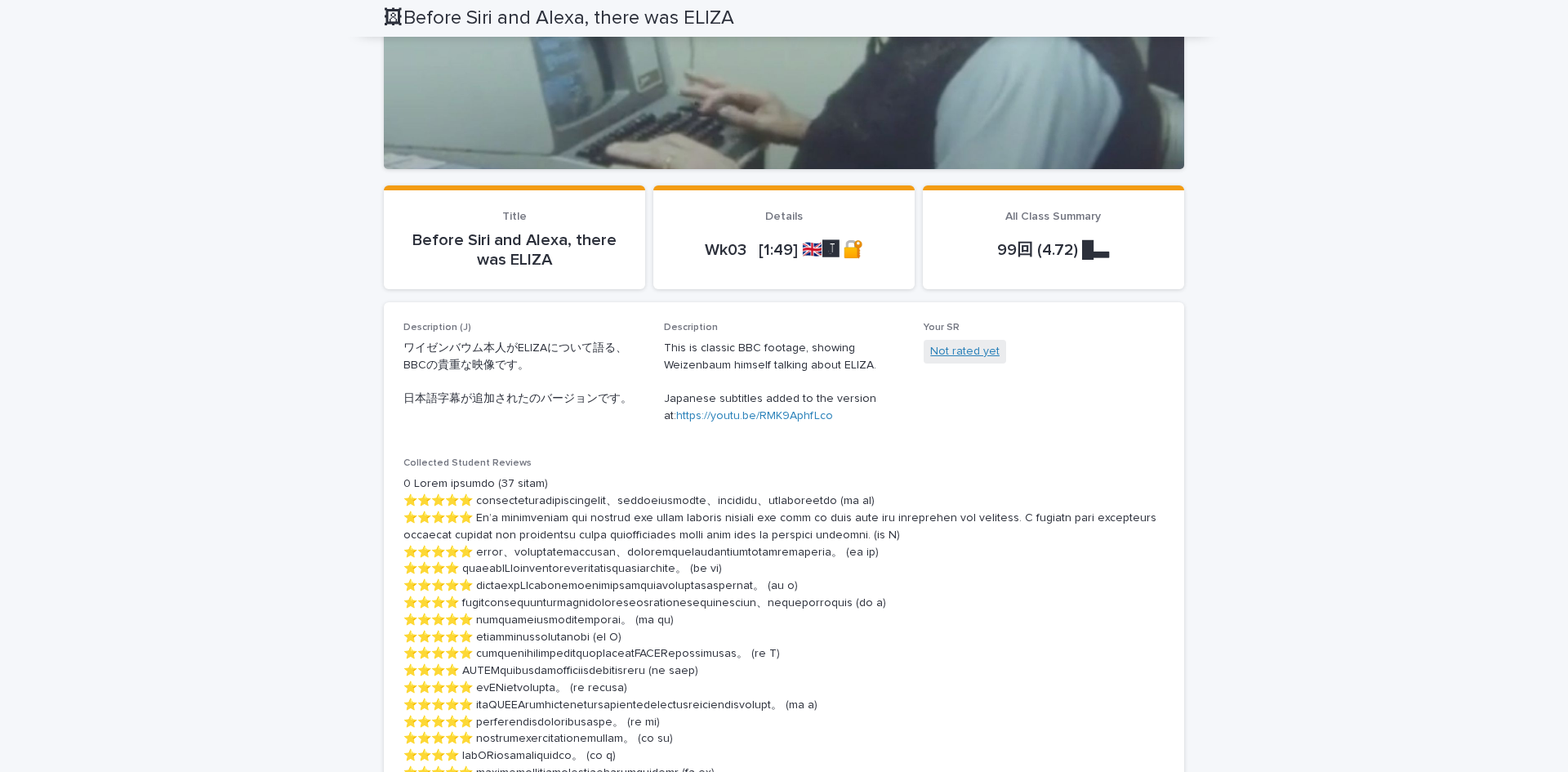click on "Not rated yet" at bounding box center [964, 351] 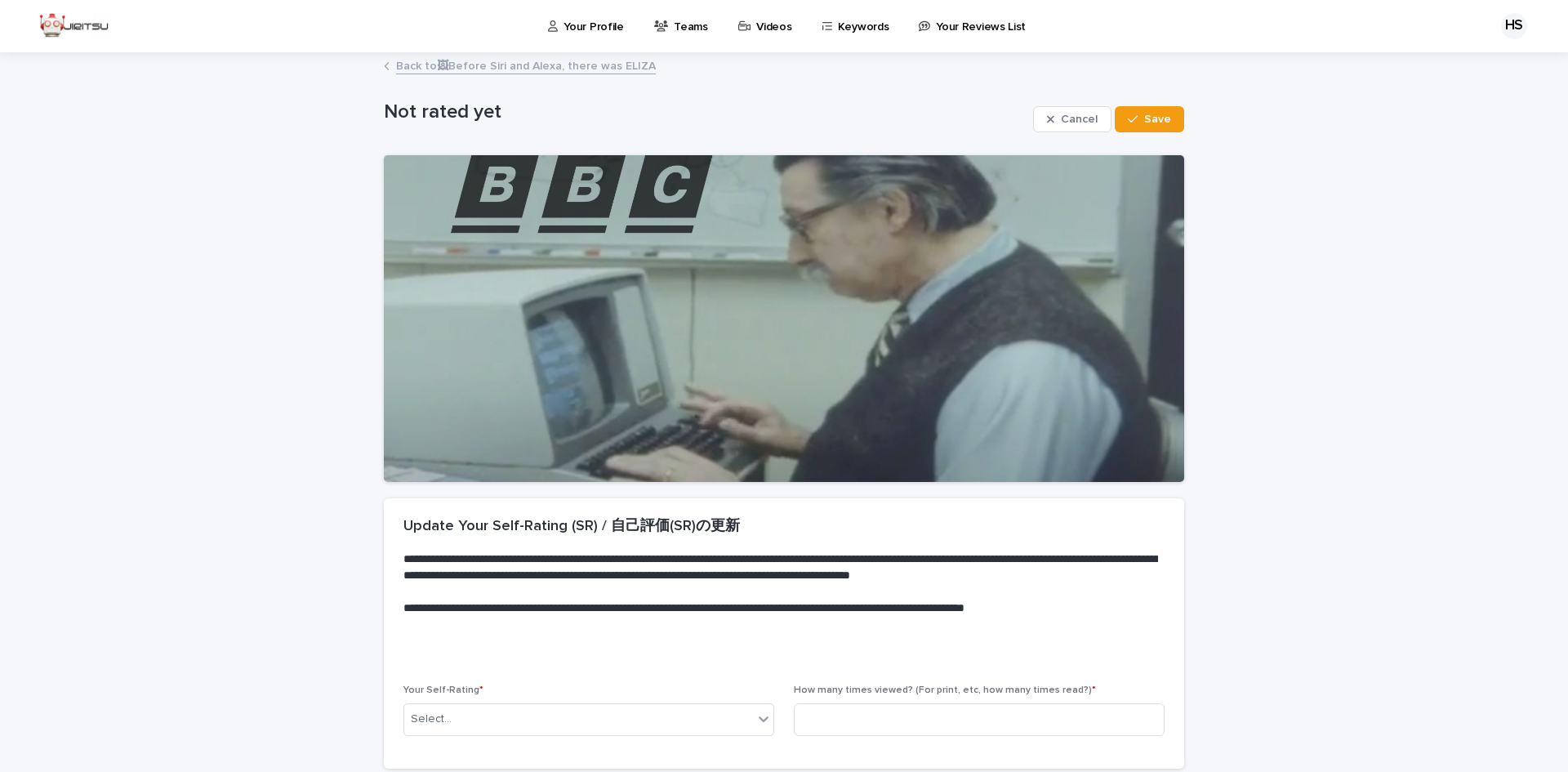 scroll, scrollTop: 138, scrollLeft: 0, axis: vertical 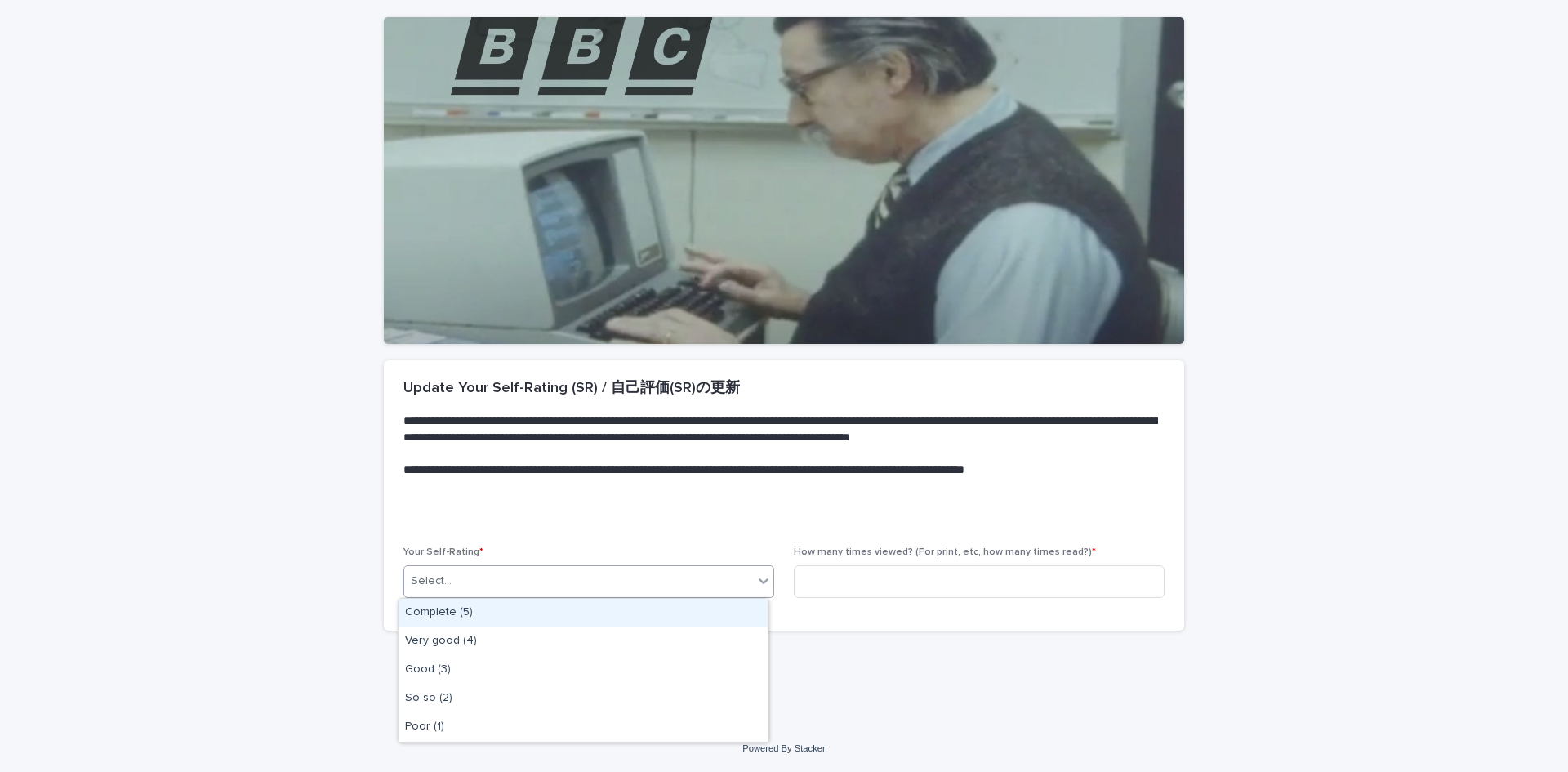 click on "Select..." at bounding box center [578, 581] 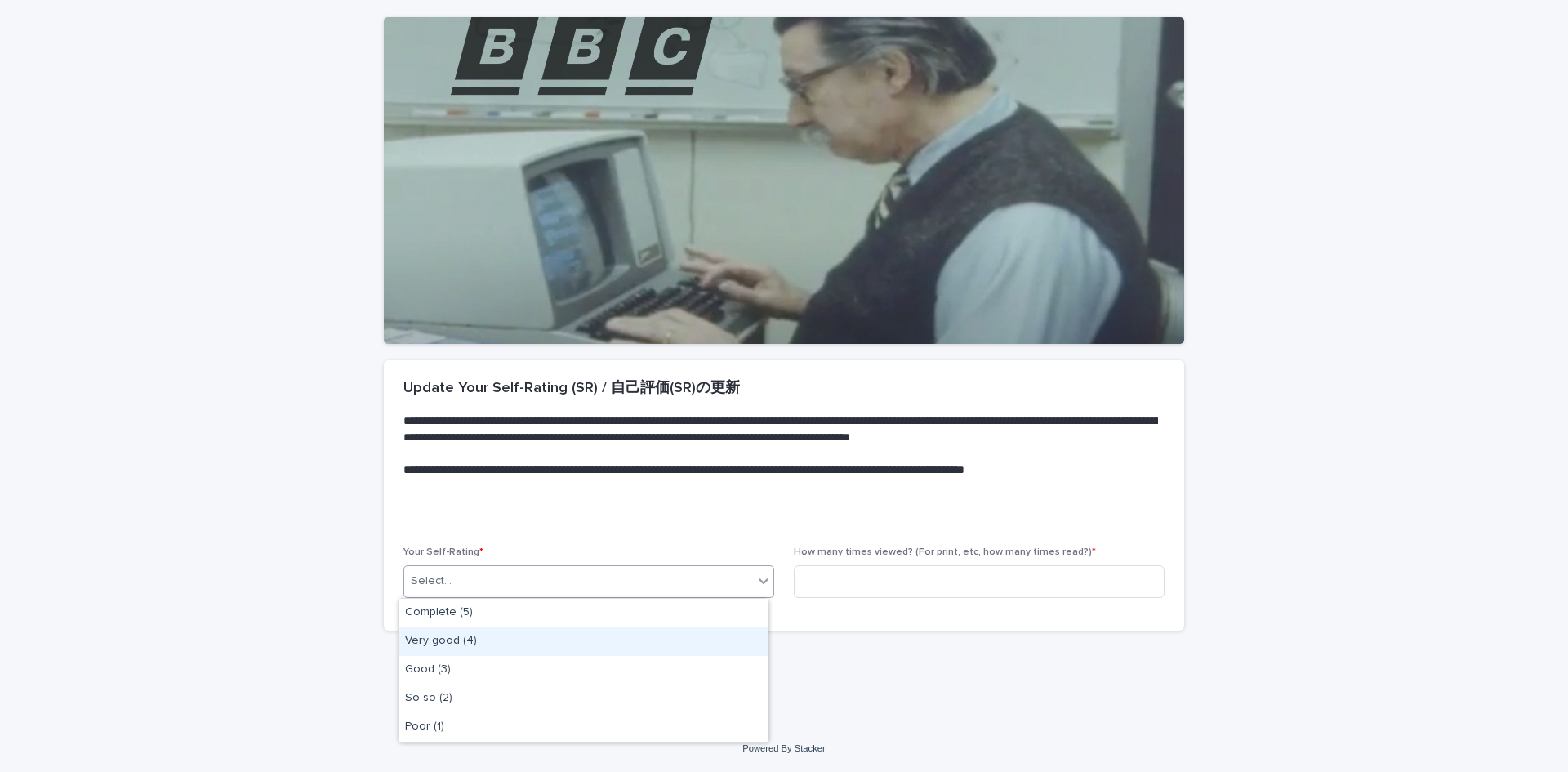click on "Very good (4)" at bounding box center (583, 641) 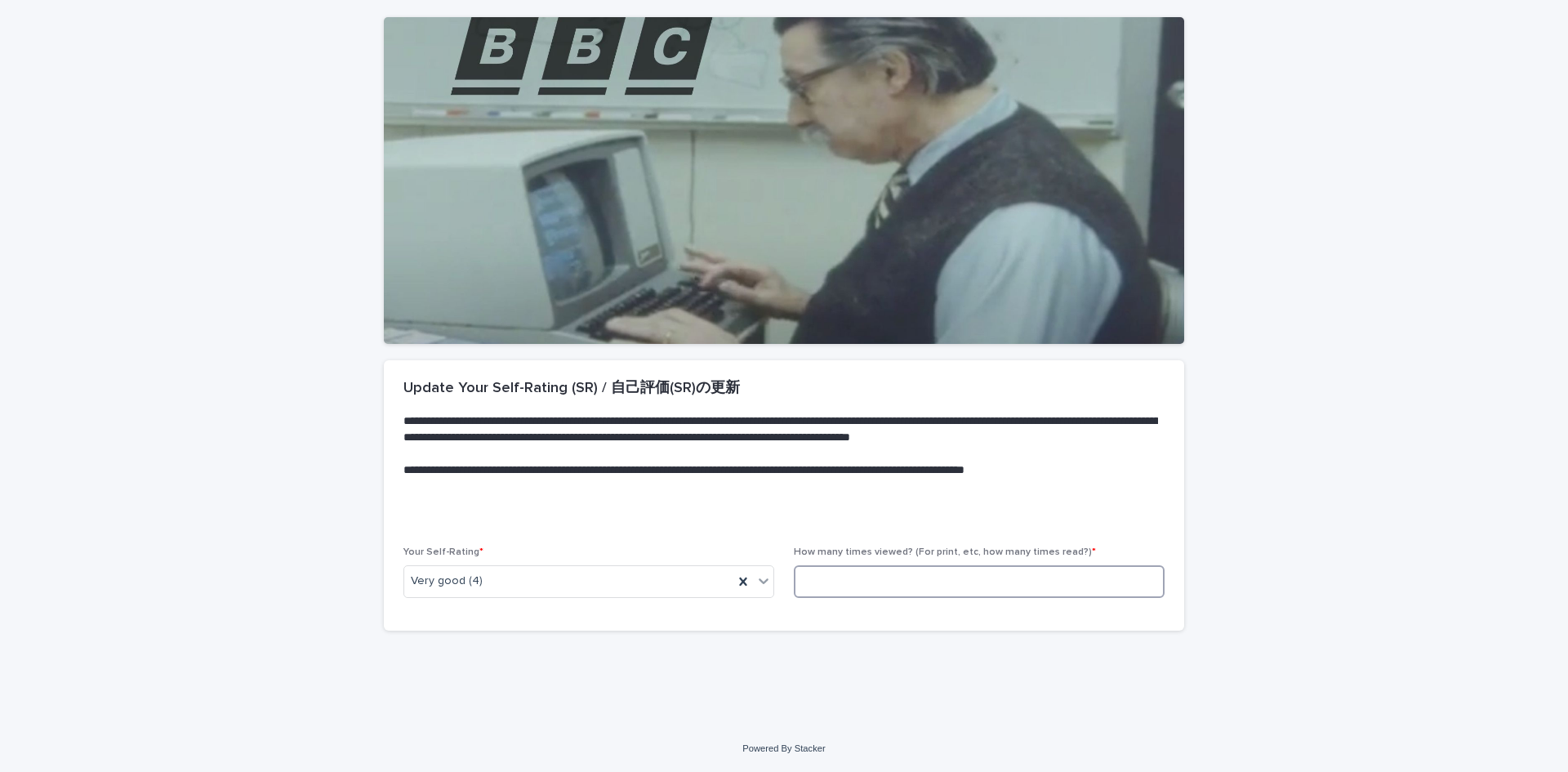click at bounding box center (979, 582) 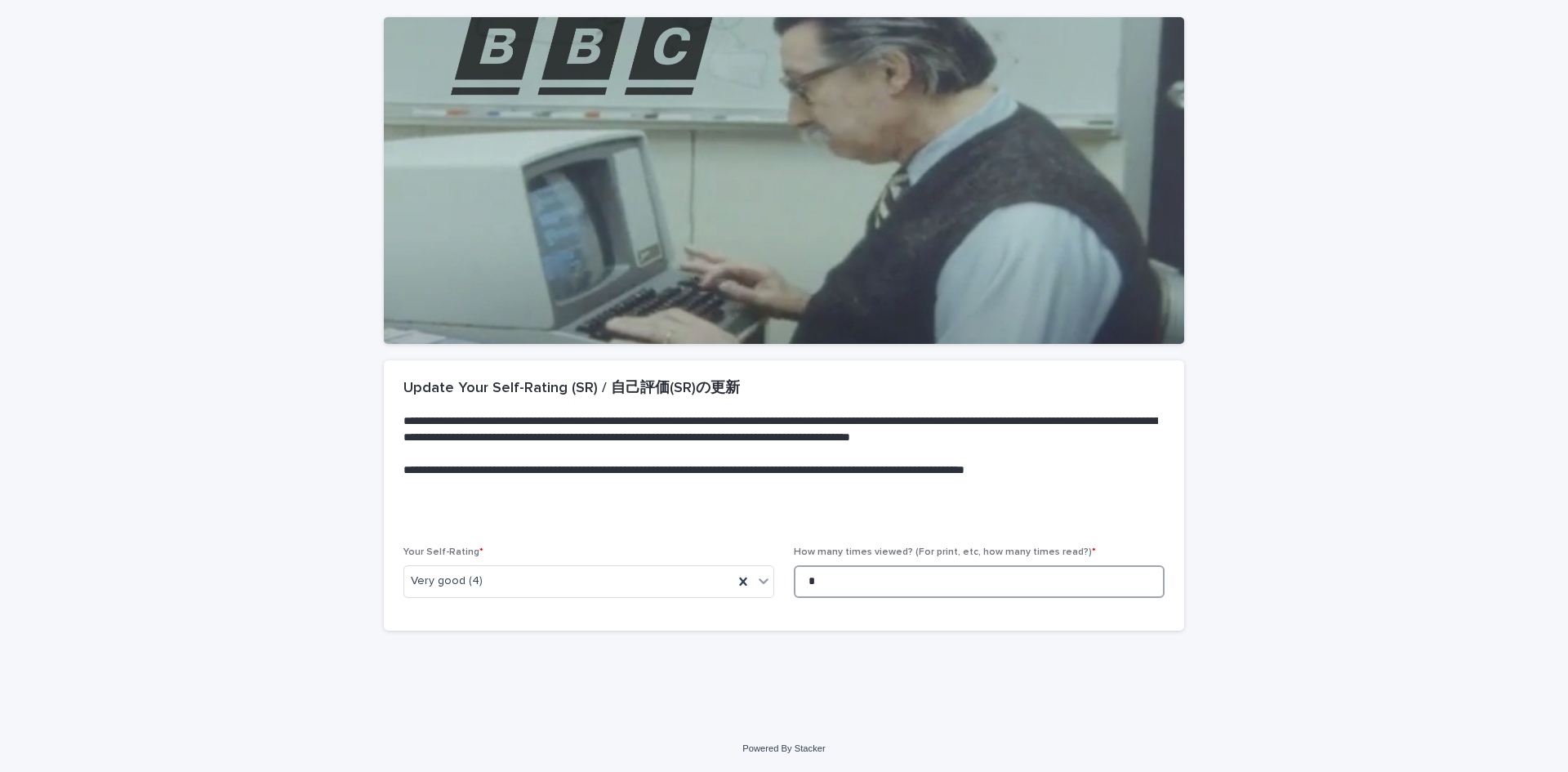 scroll, scrollTop: 0, scrollLeft: 0, axis: both 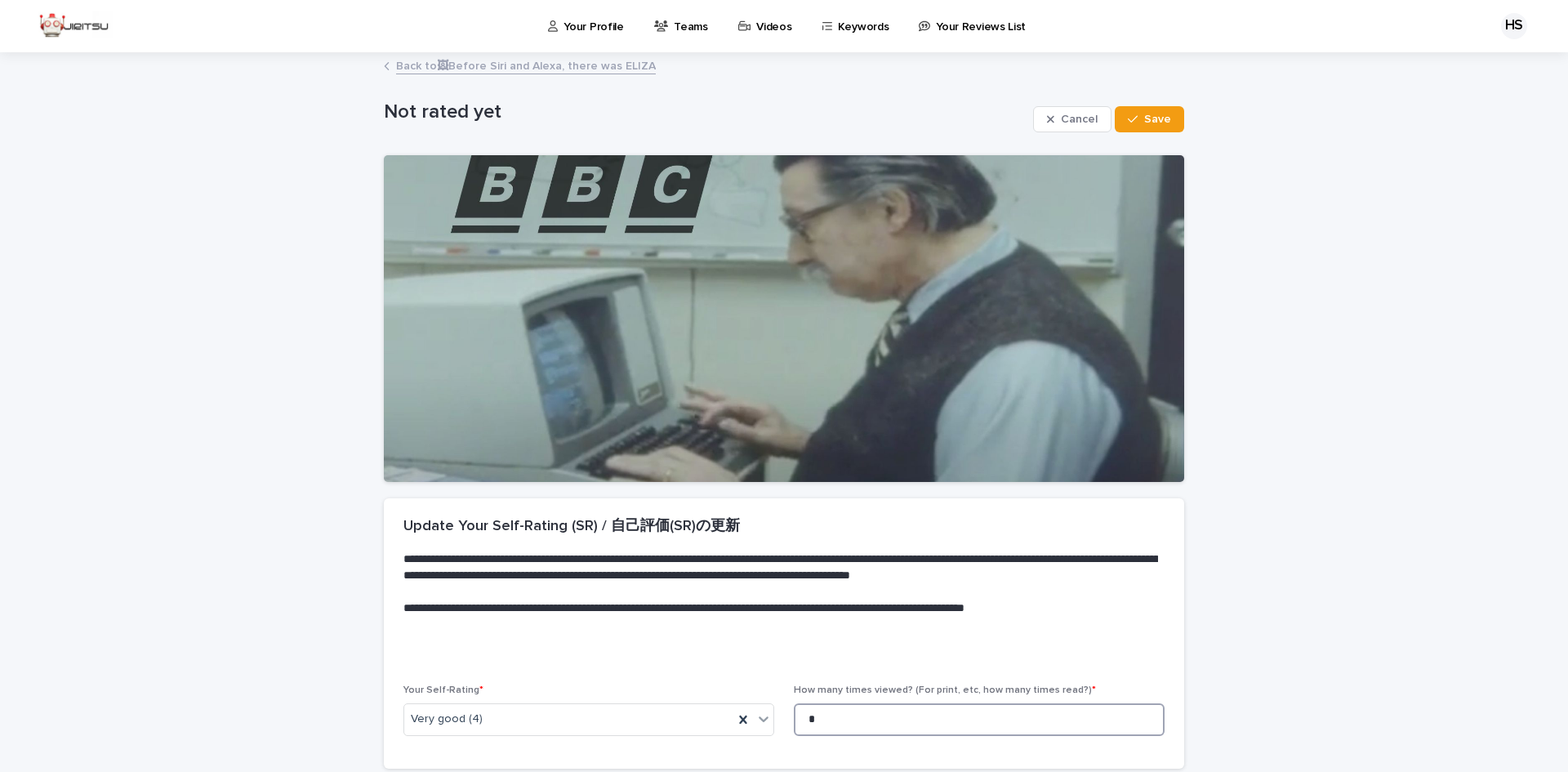 type on "*" 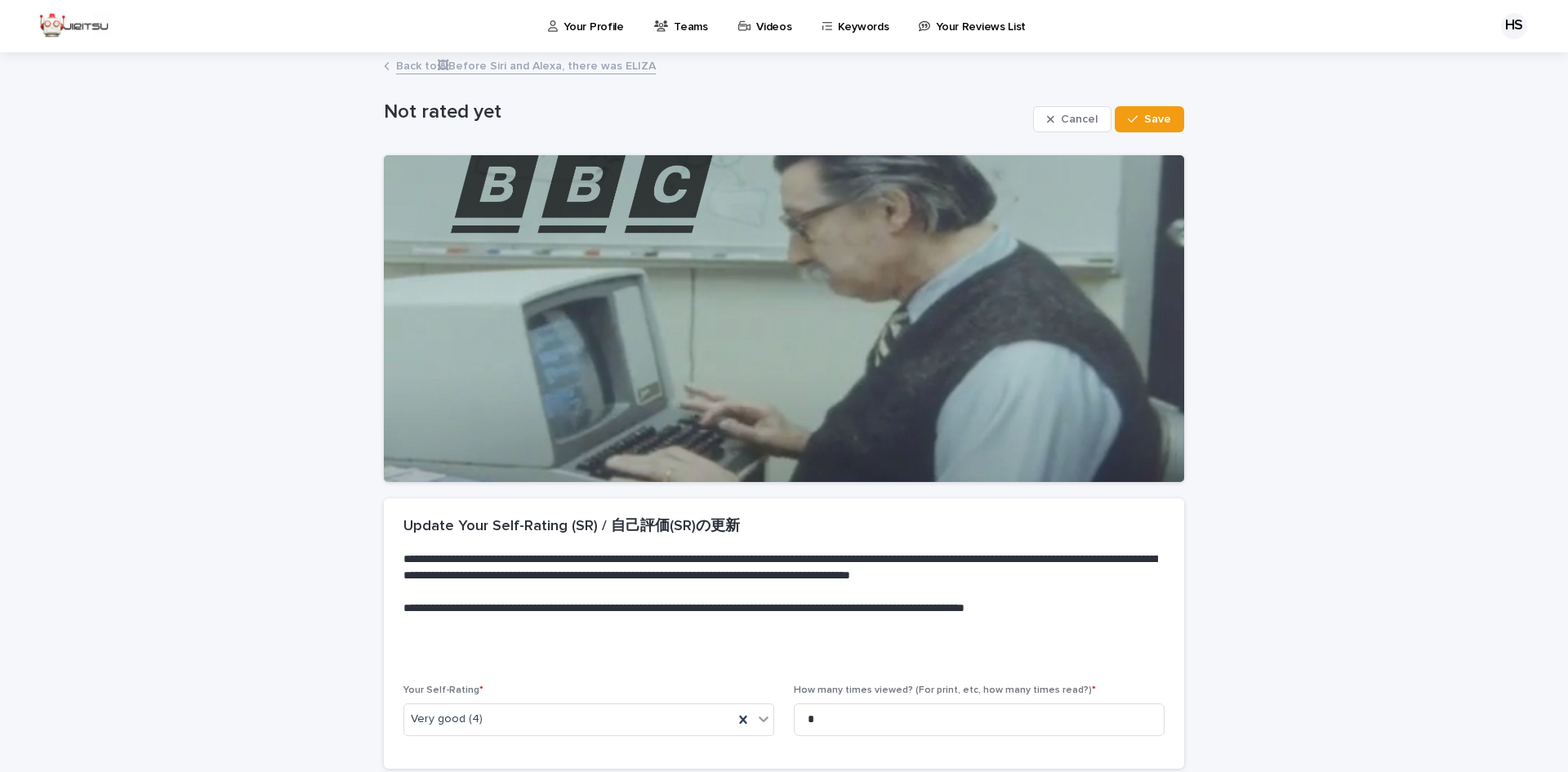 click on "Cancel Save" at bounding box center [1108, 119] 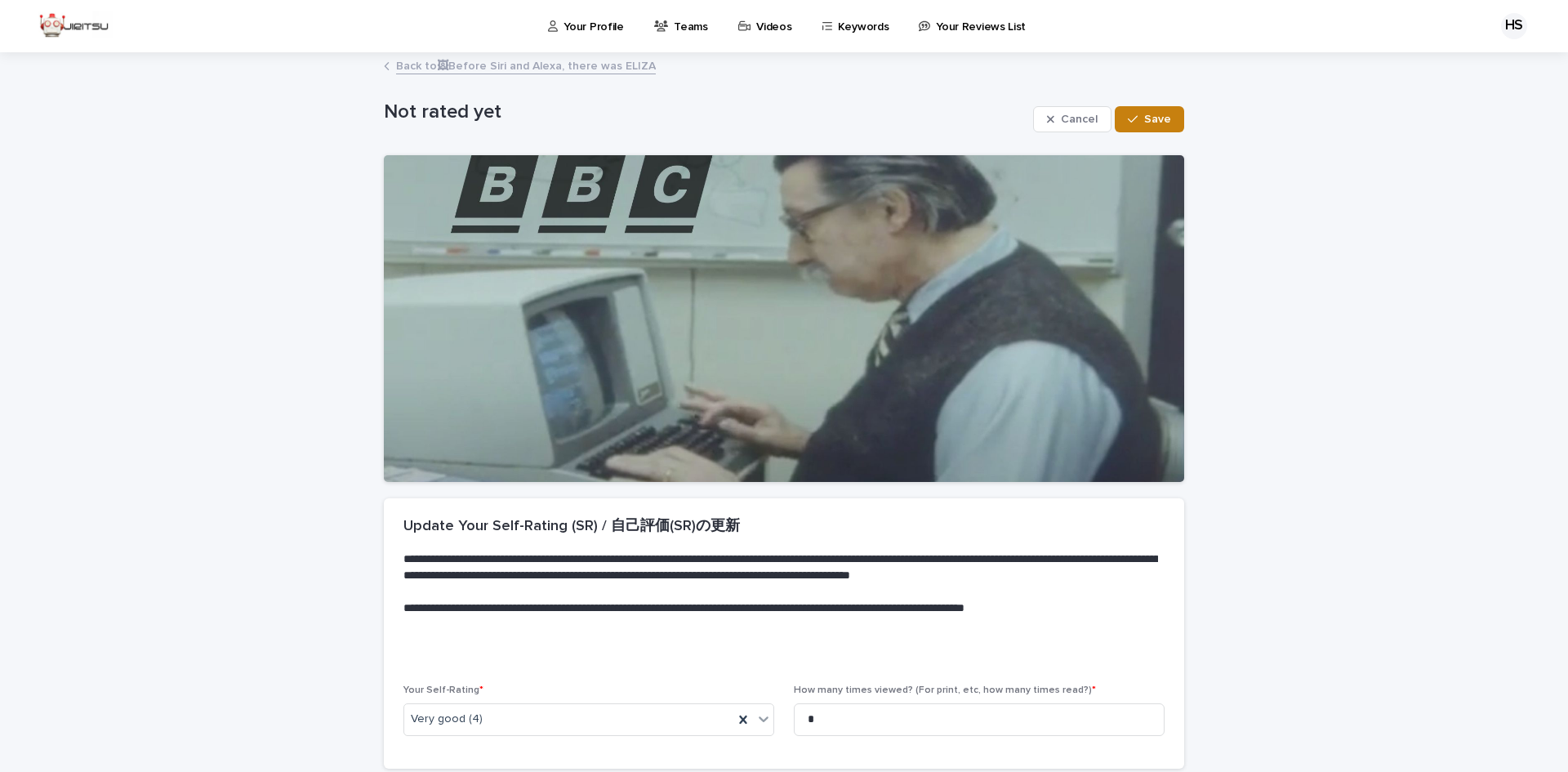 click on "Save" at bounding box center (1157, 119) 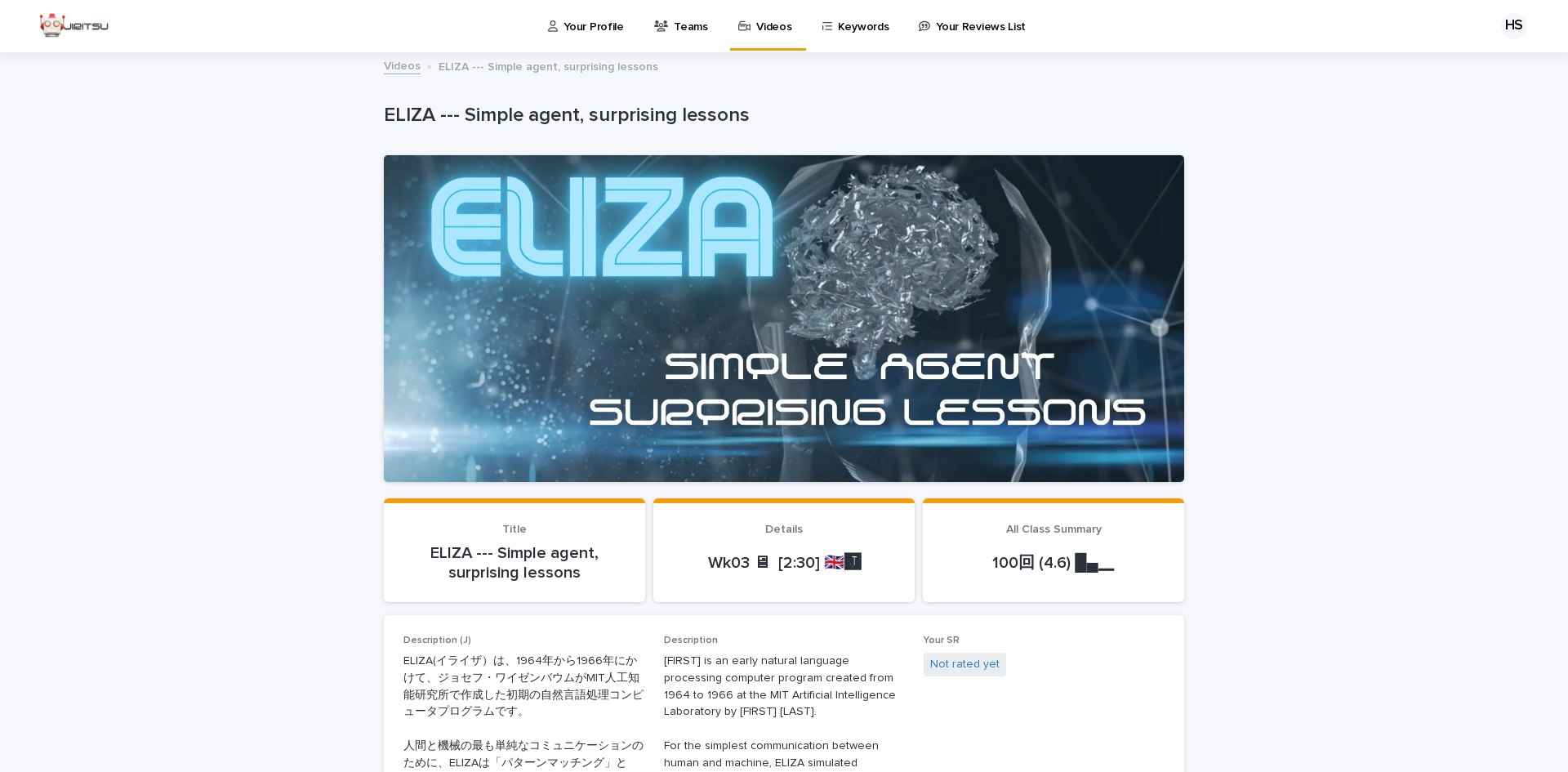 scroll, scrollTop: 0, scrollLeft: 0, axis: both 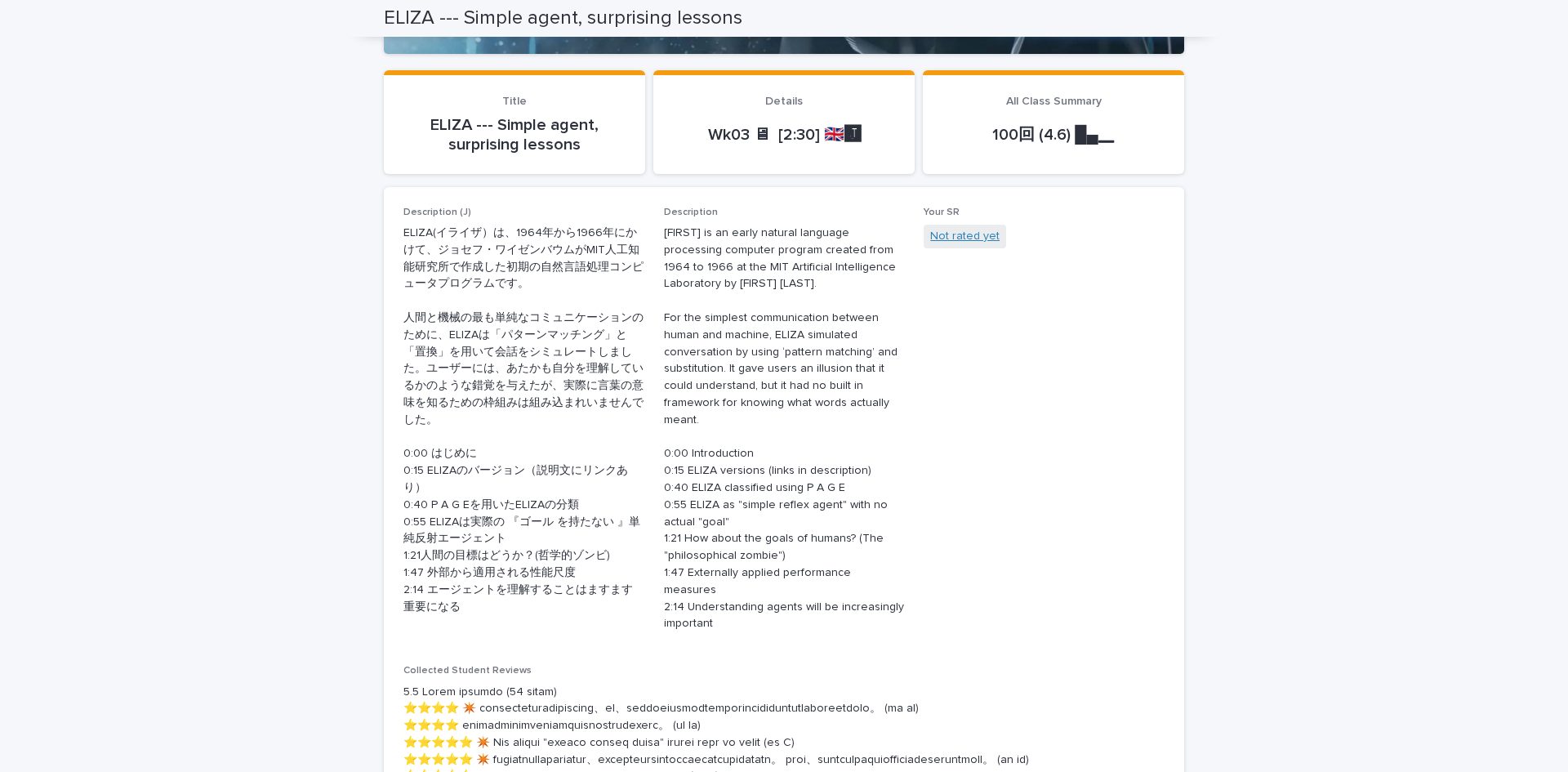 click on "Not rated yet" at bounding box center [964, 236] 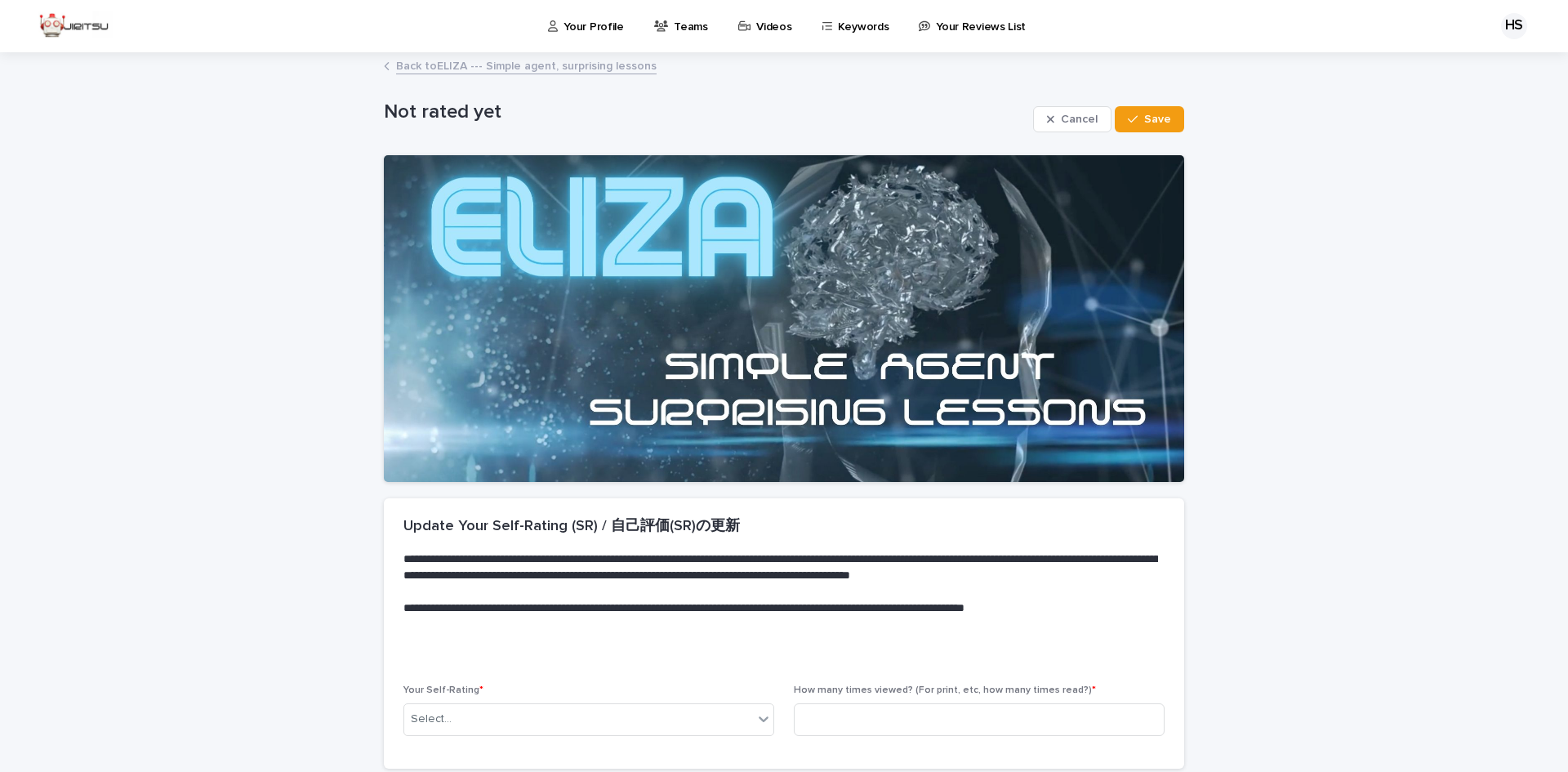 scroll, scrollTop: 138, scrollLeft: 0, axis: vertical 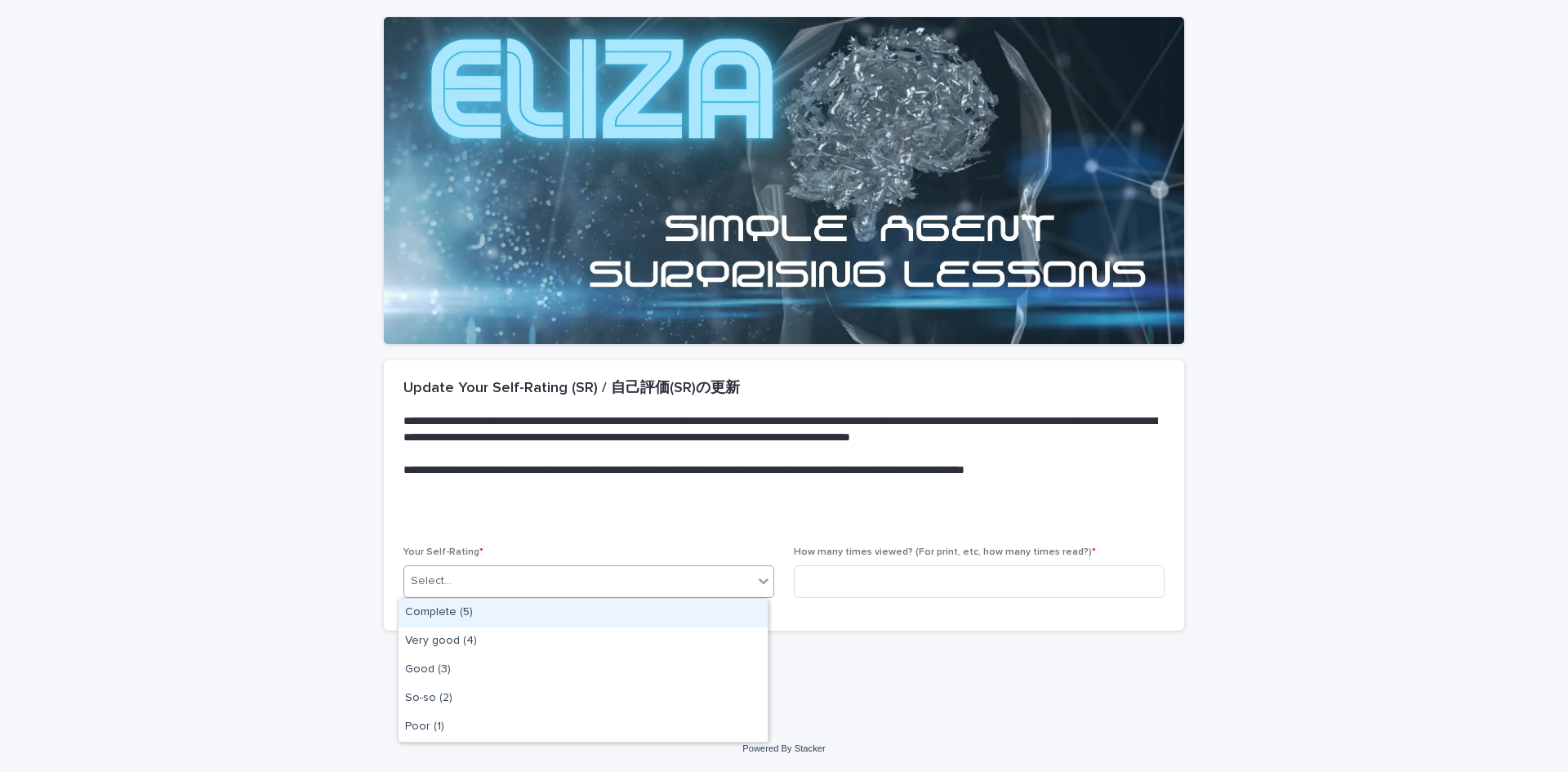 click on "Select..." at bounding box center [578, 581] 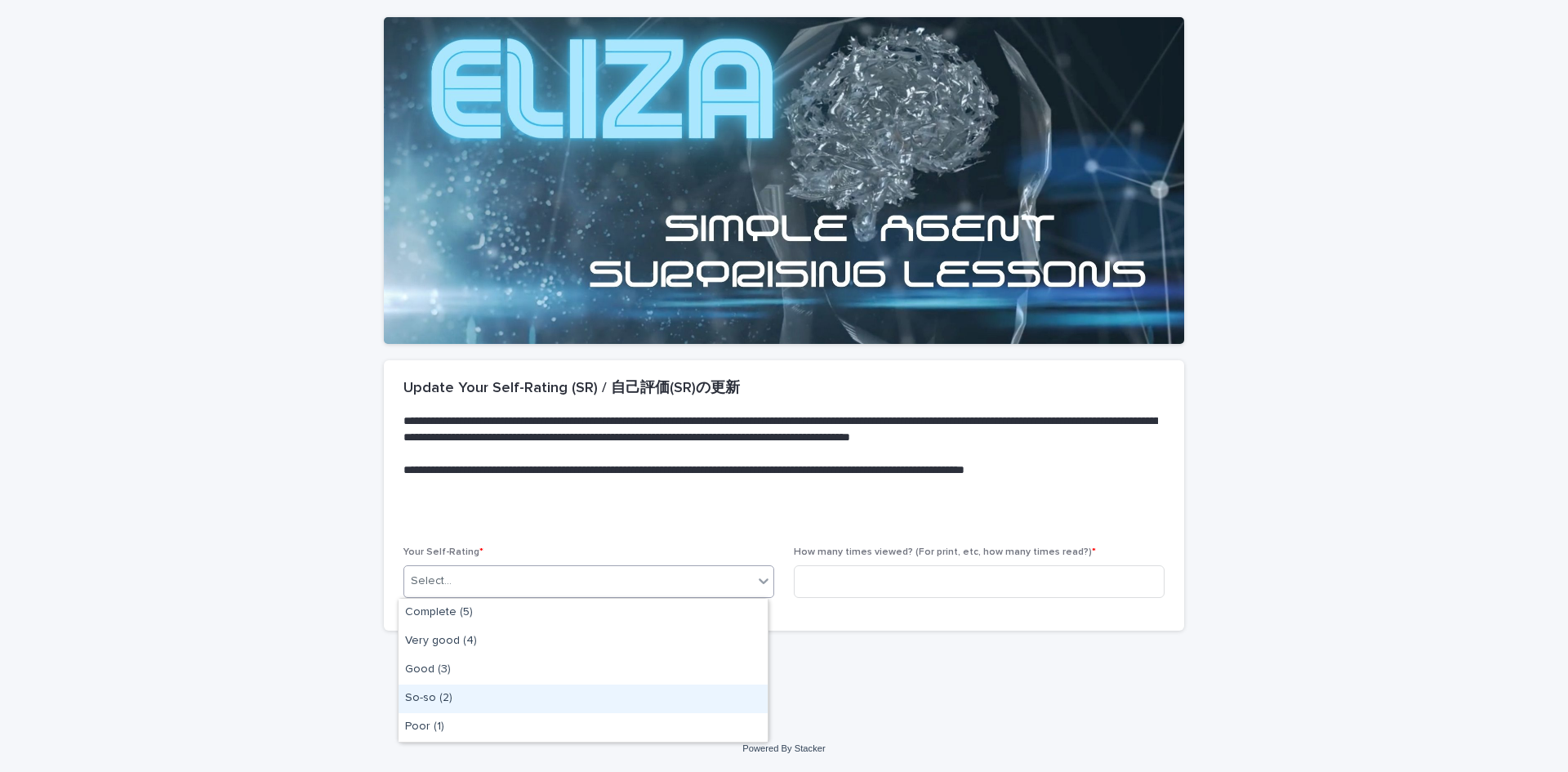 click on "So-so (2)" at bounding box center [583, 698] 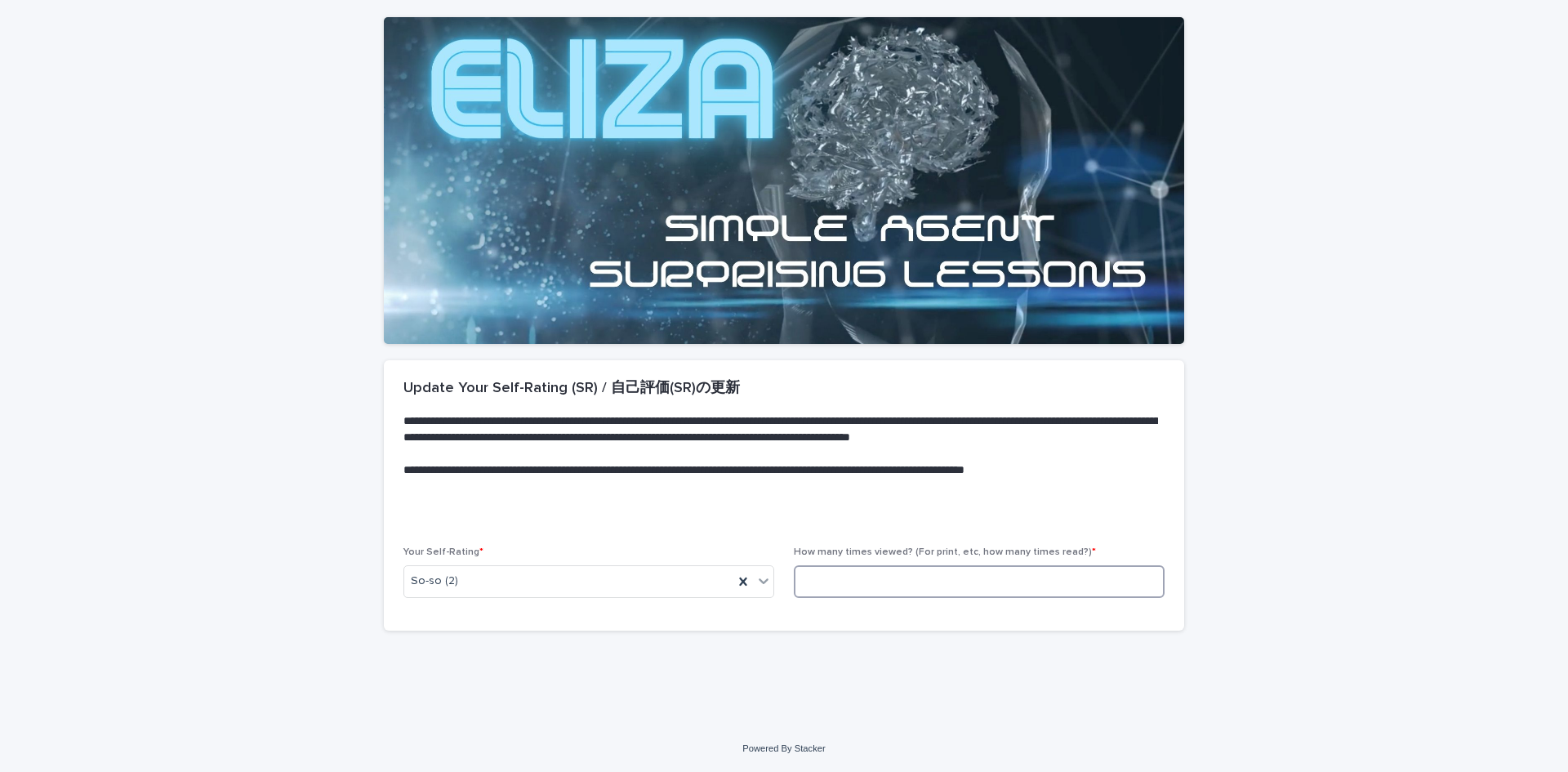 click at bounding box center [979, 582] 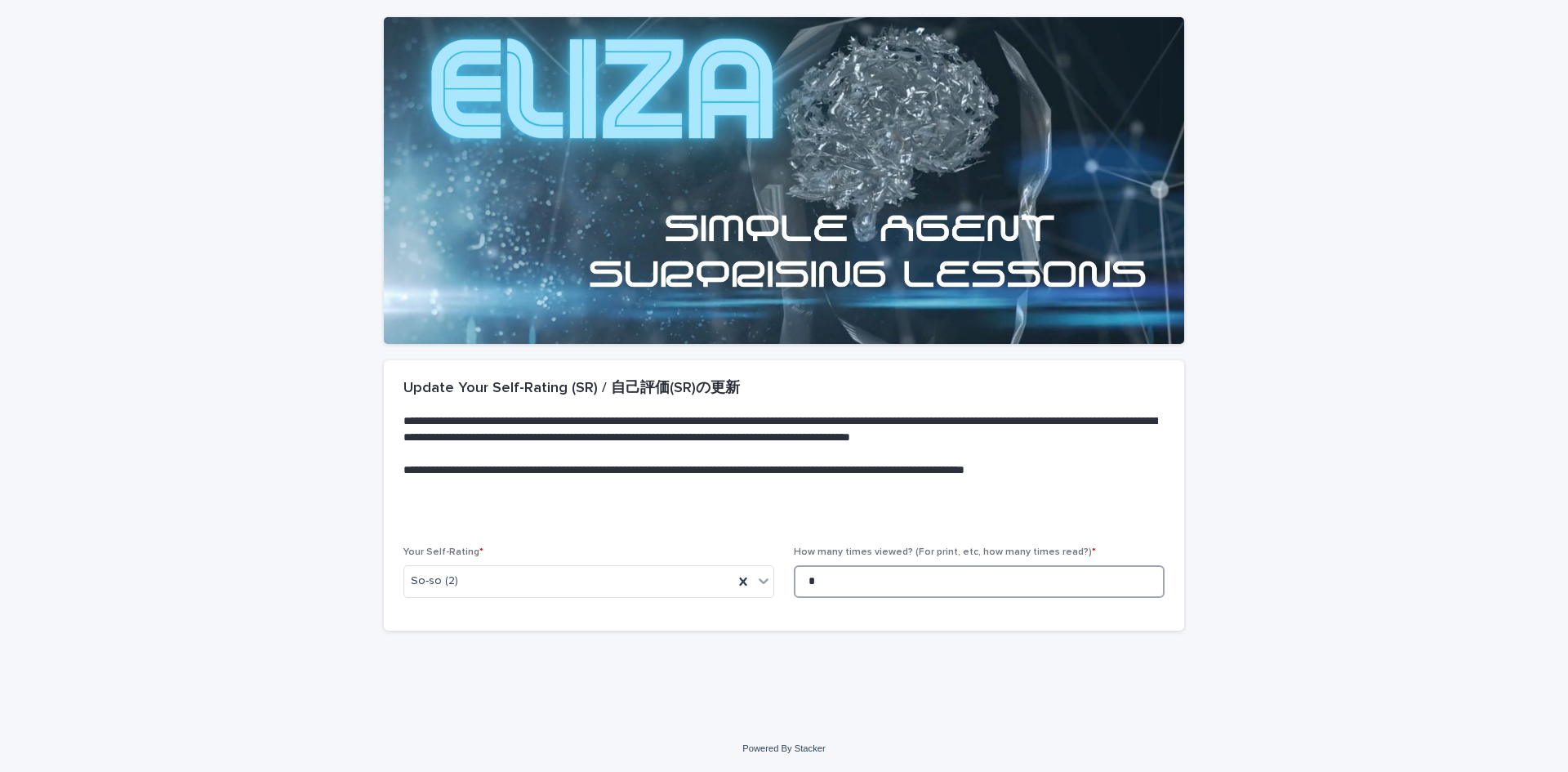 scroll, scrollTop: 0, scrollLeft: 0, axis: both 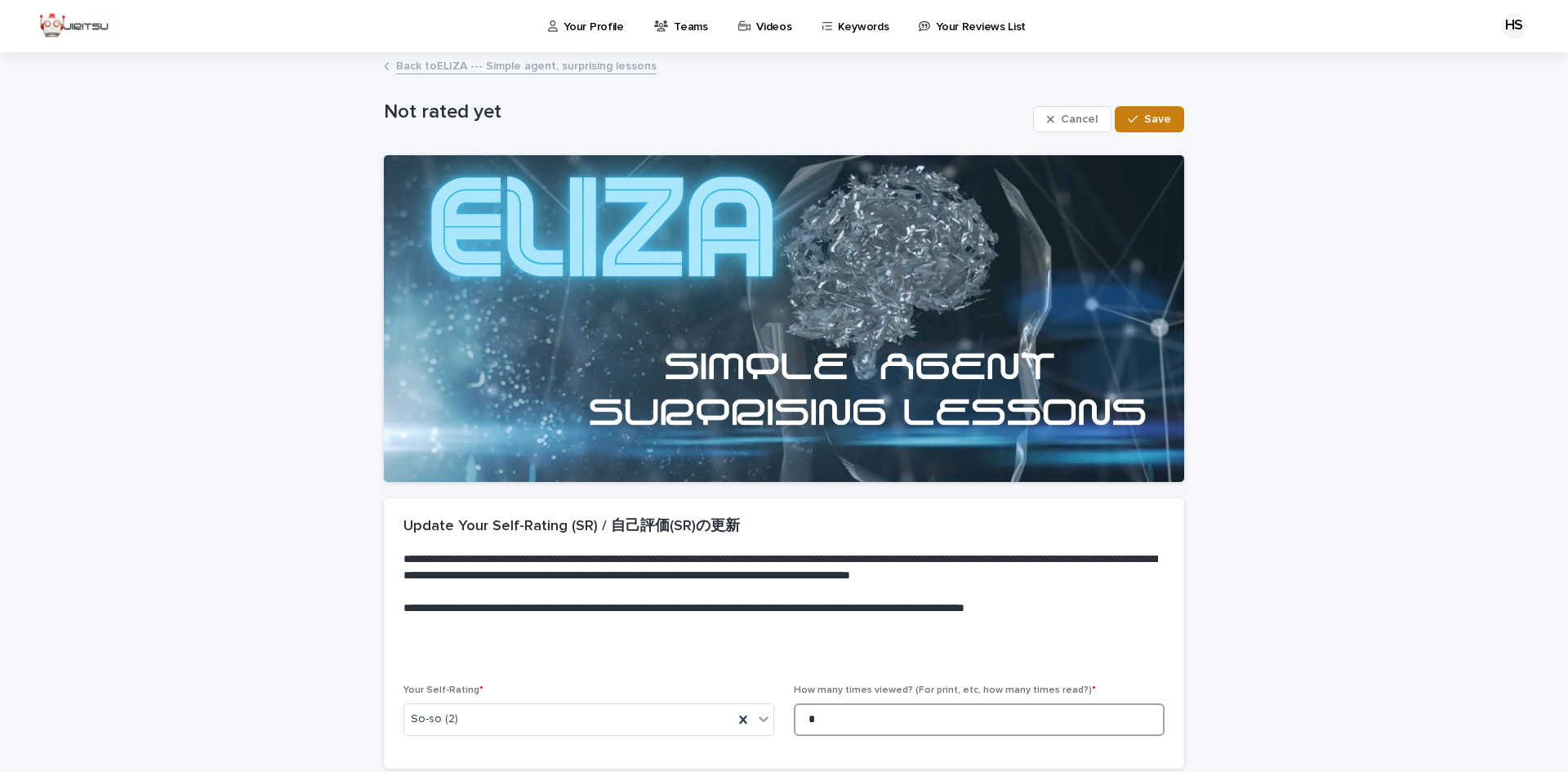 type on "*" 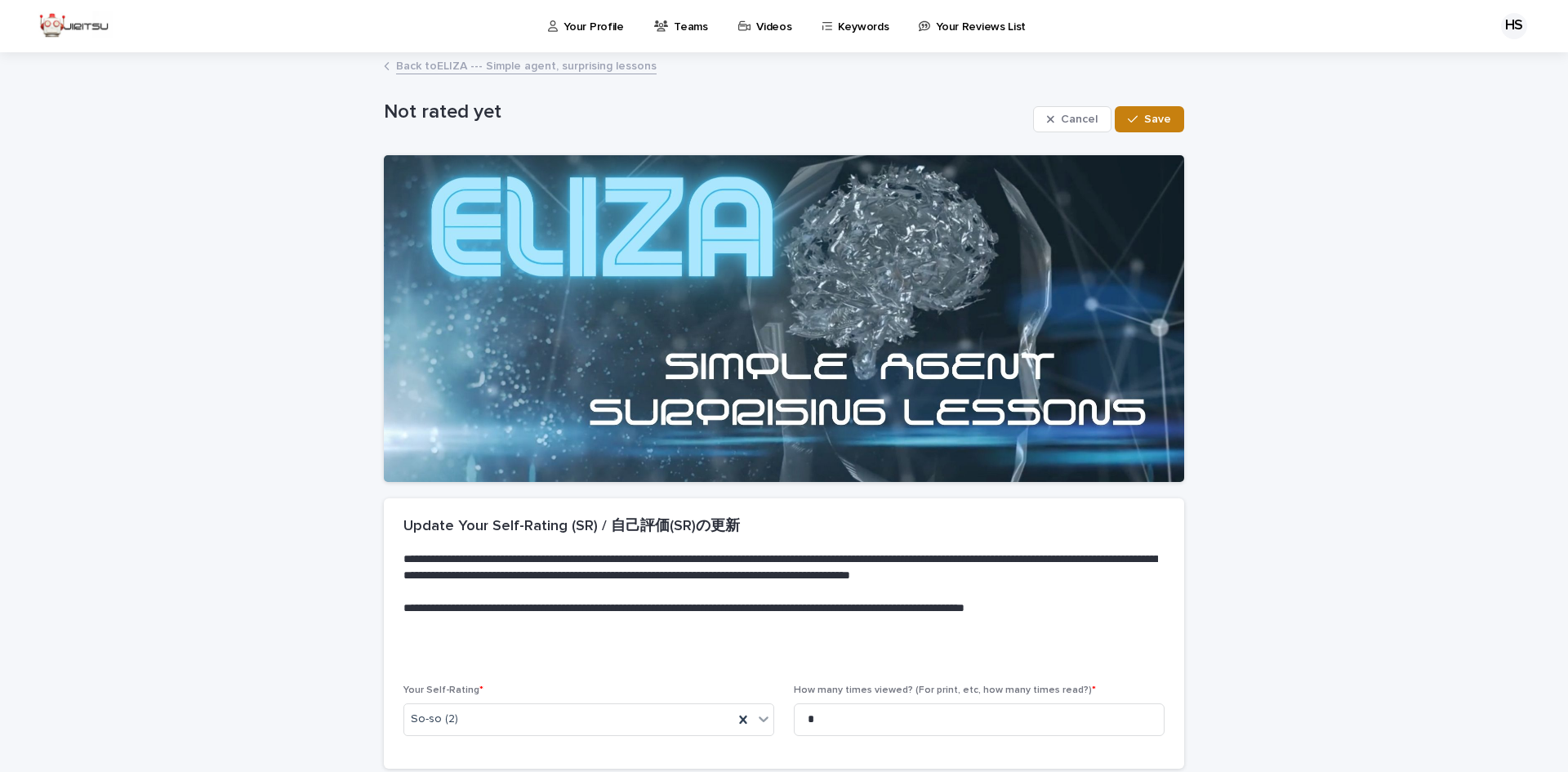 click at bounding box center (1136, 119) 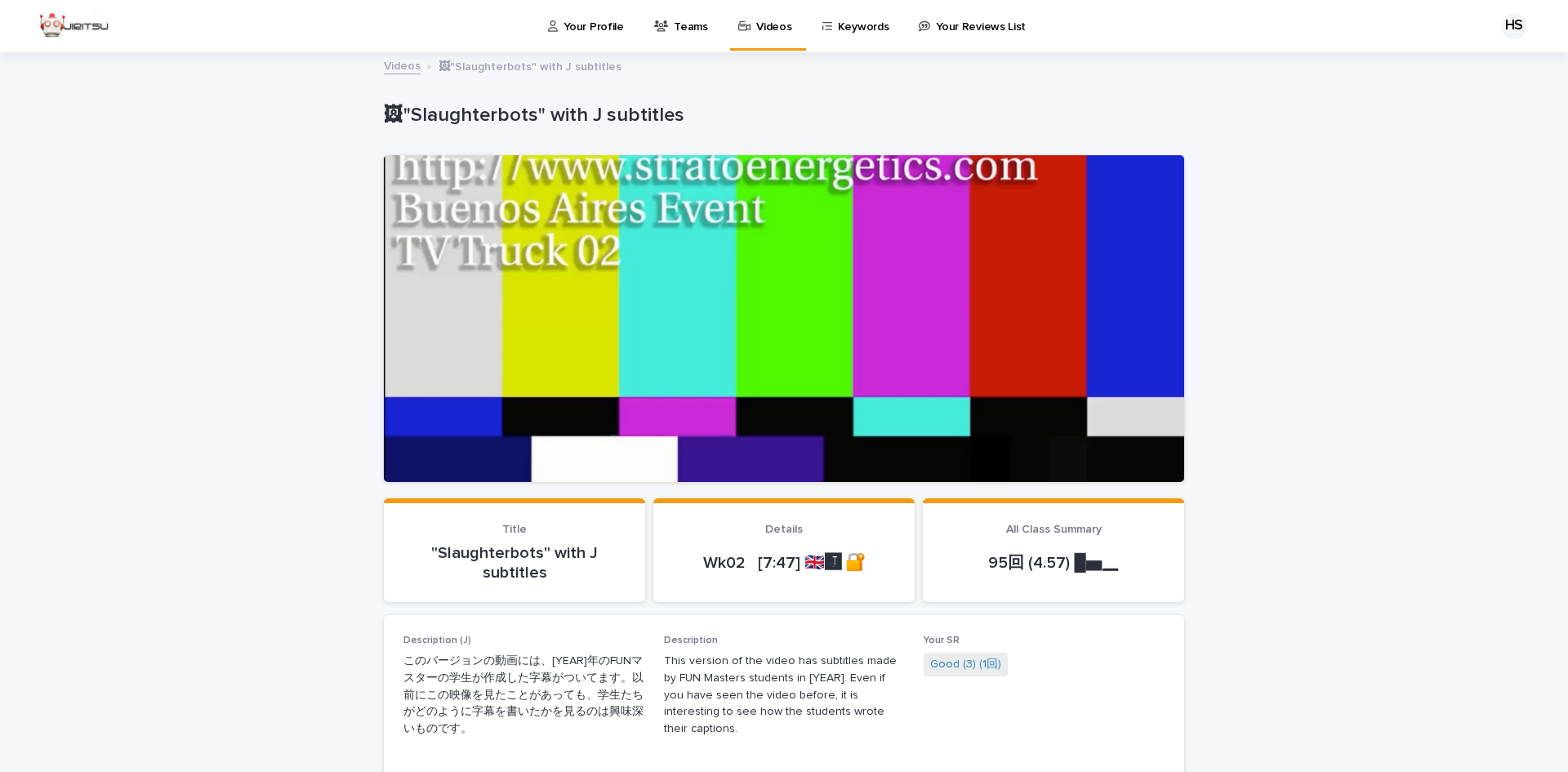 scroll, scrollTop: 0, scrollLeft: 0, axis: both 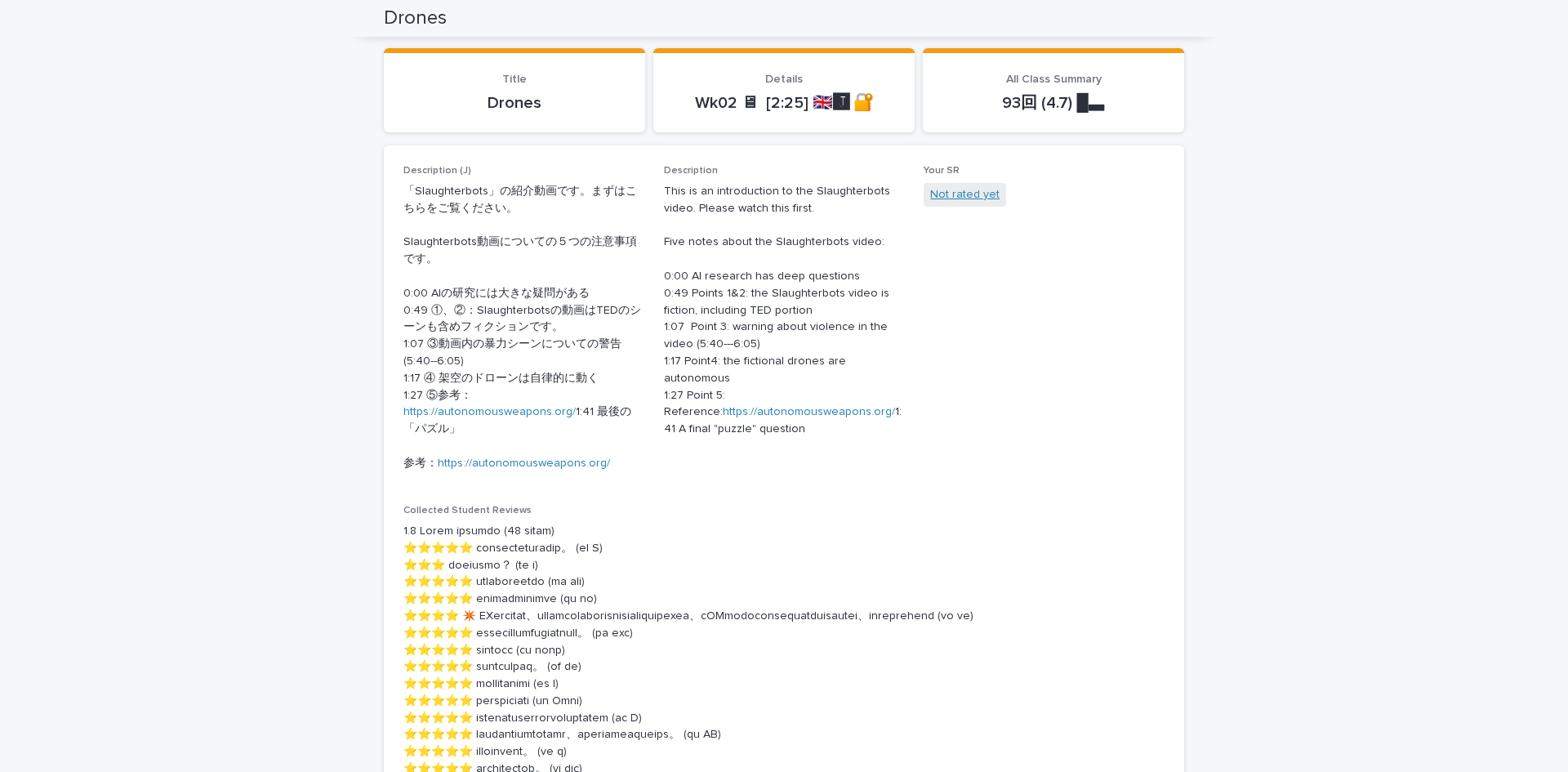 click on "Not rated yet" at bounding box center (964, 194) 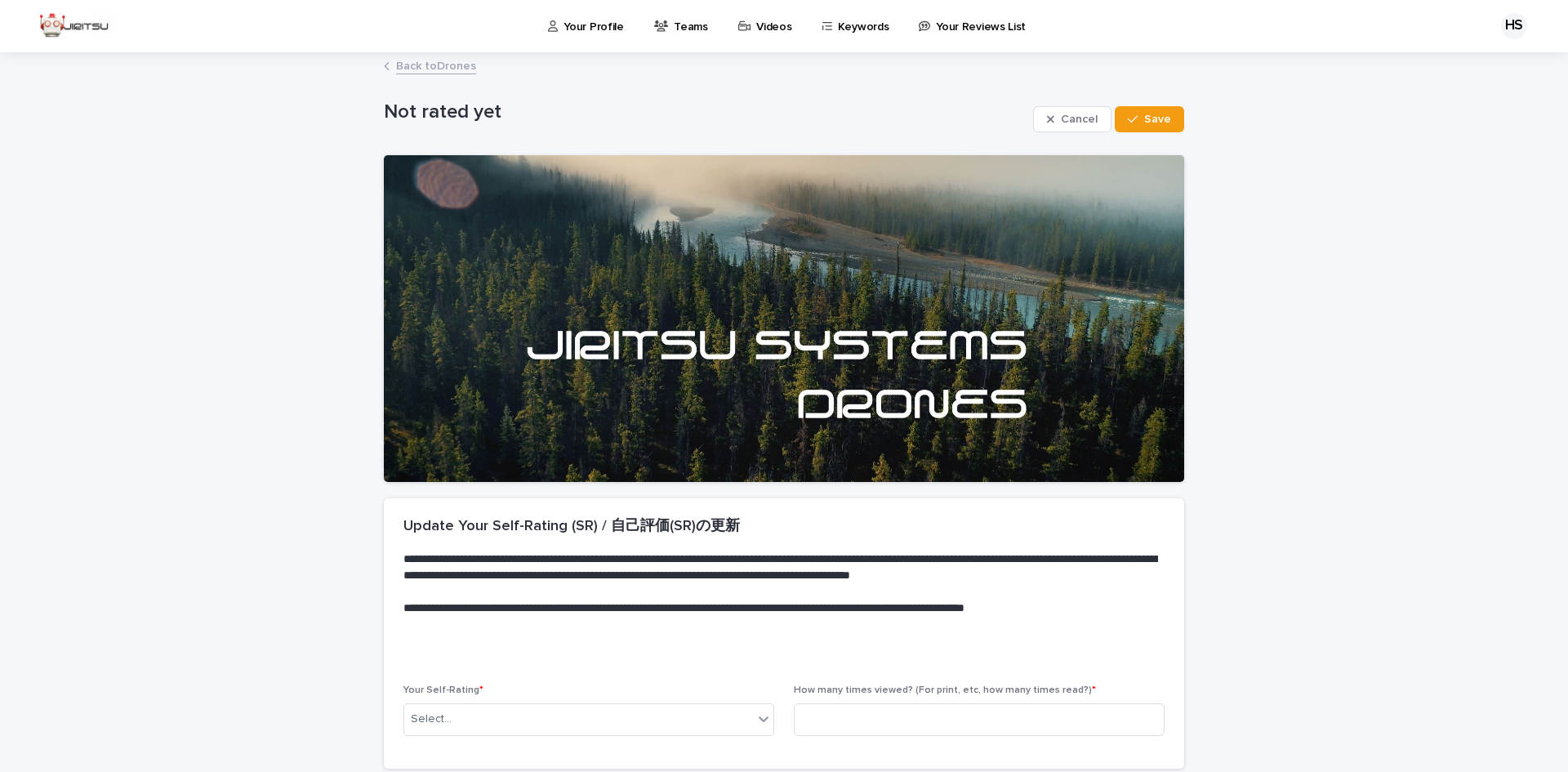 scroll, scrollTop: 138, scrollLeft: 0, axis: vertical 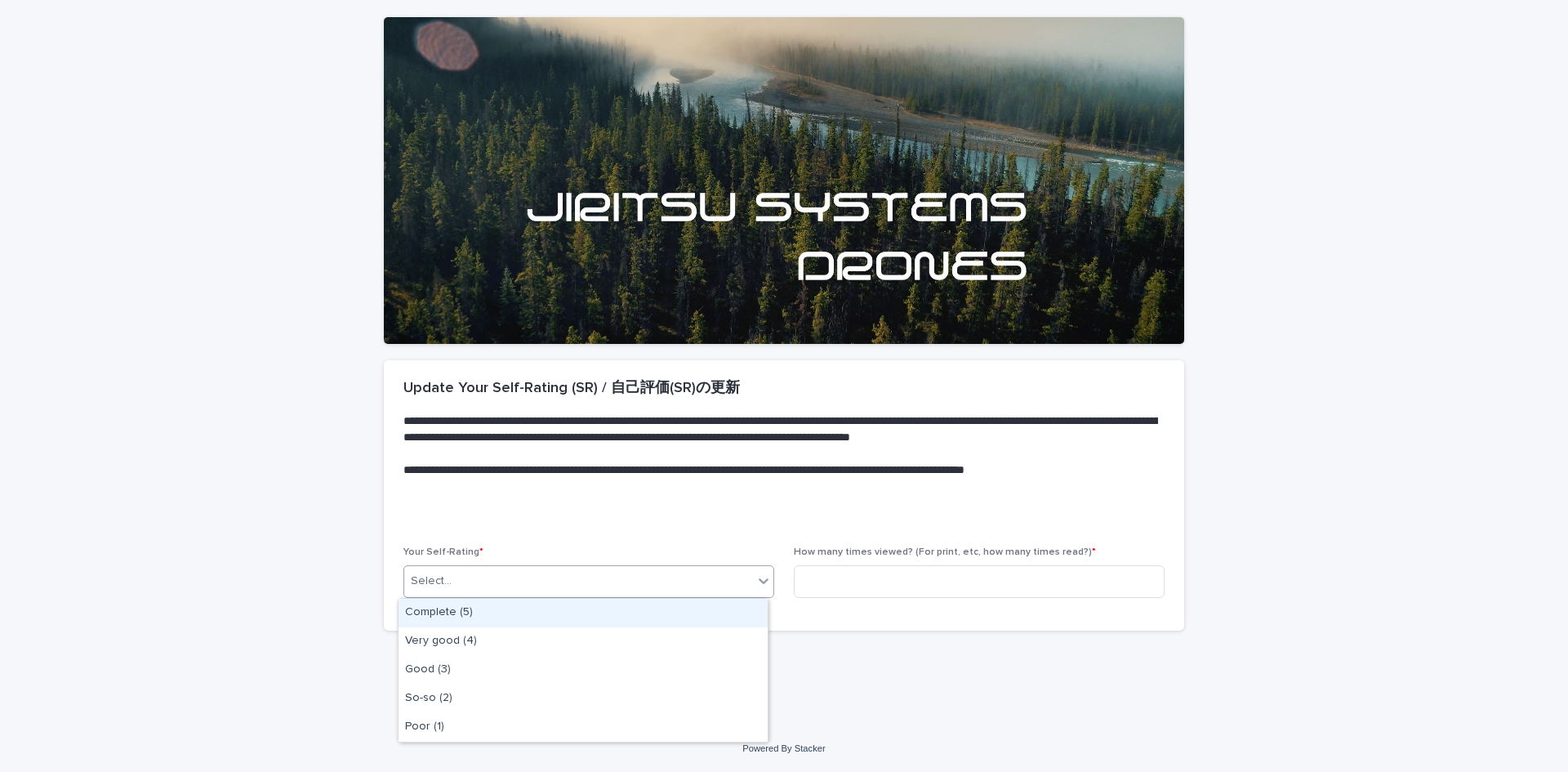 click on "Select..." at bounding box center (578, 581) 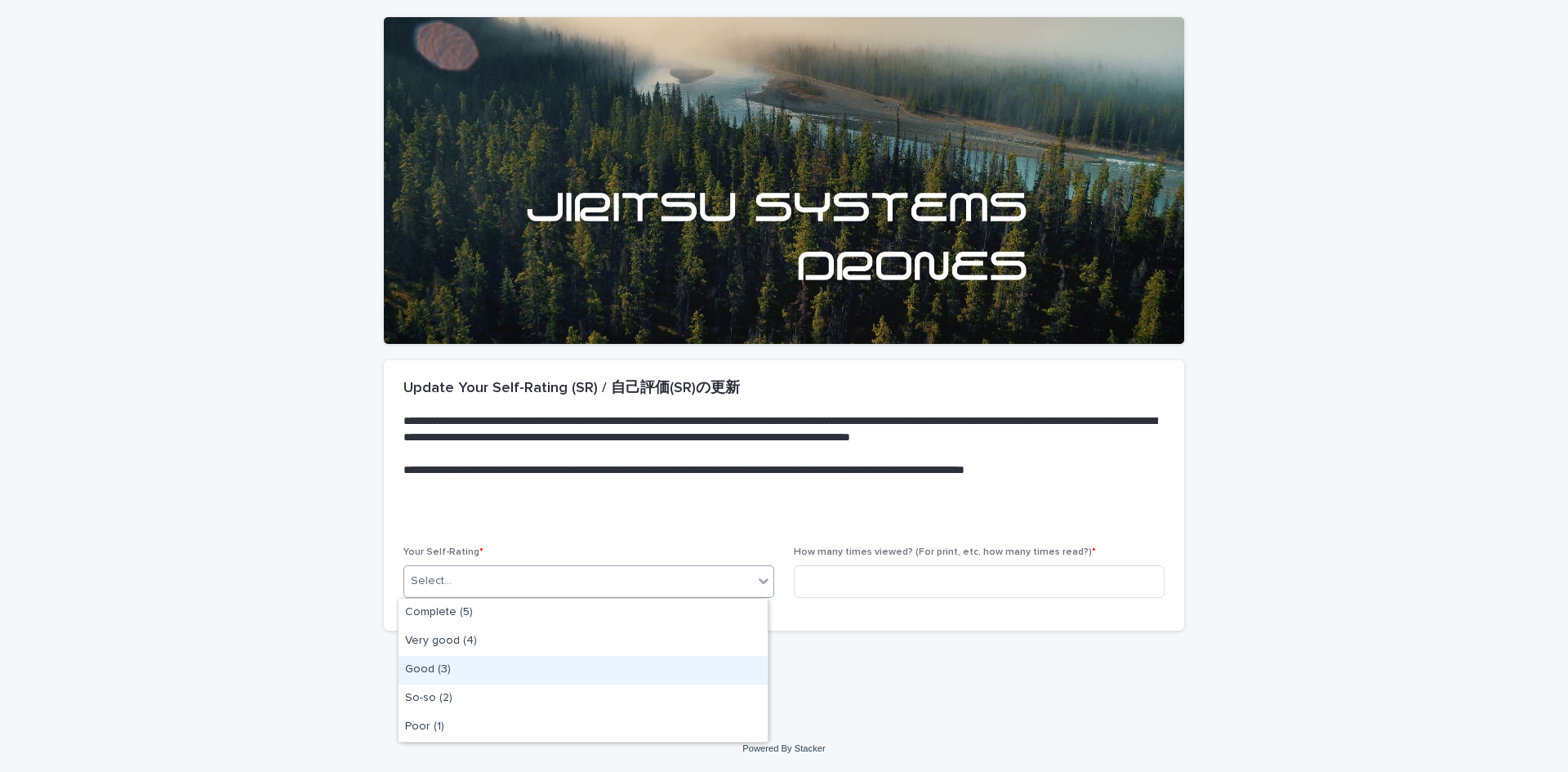 click on "Good (3)" at bounding box center [583, 670] 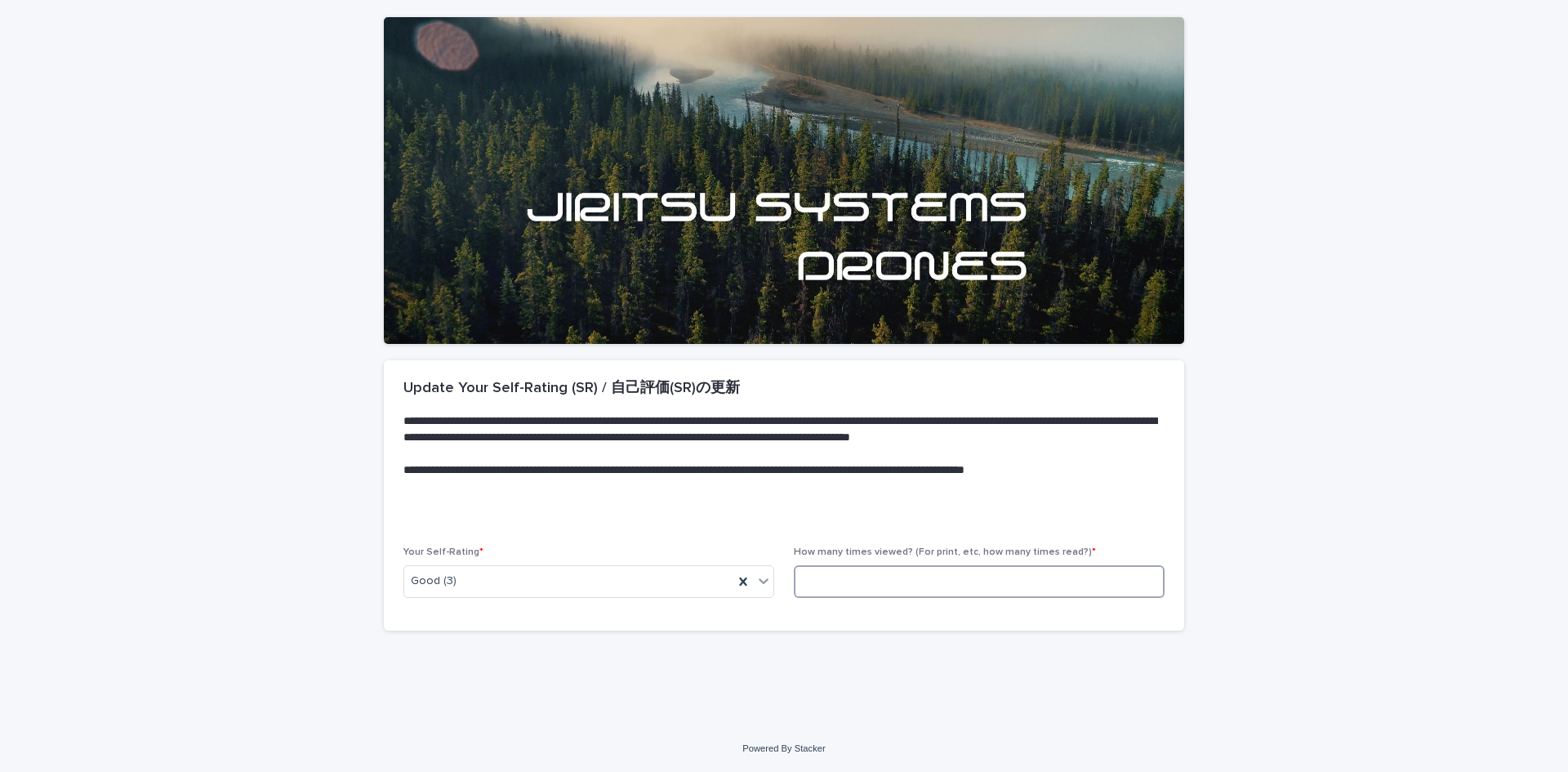 click at bounding box center [979, 582] 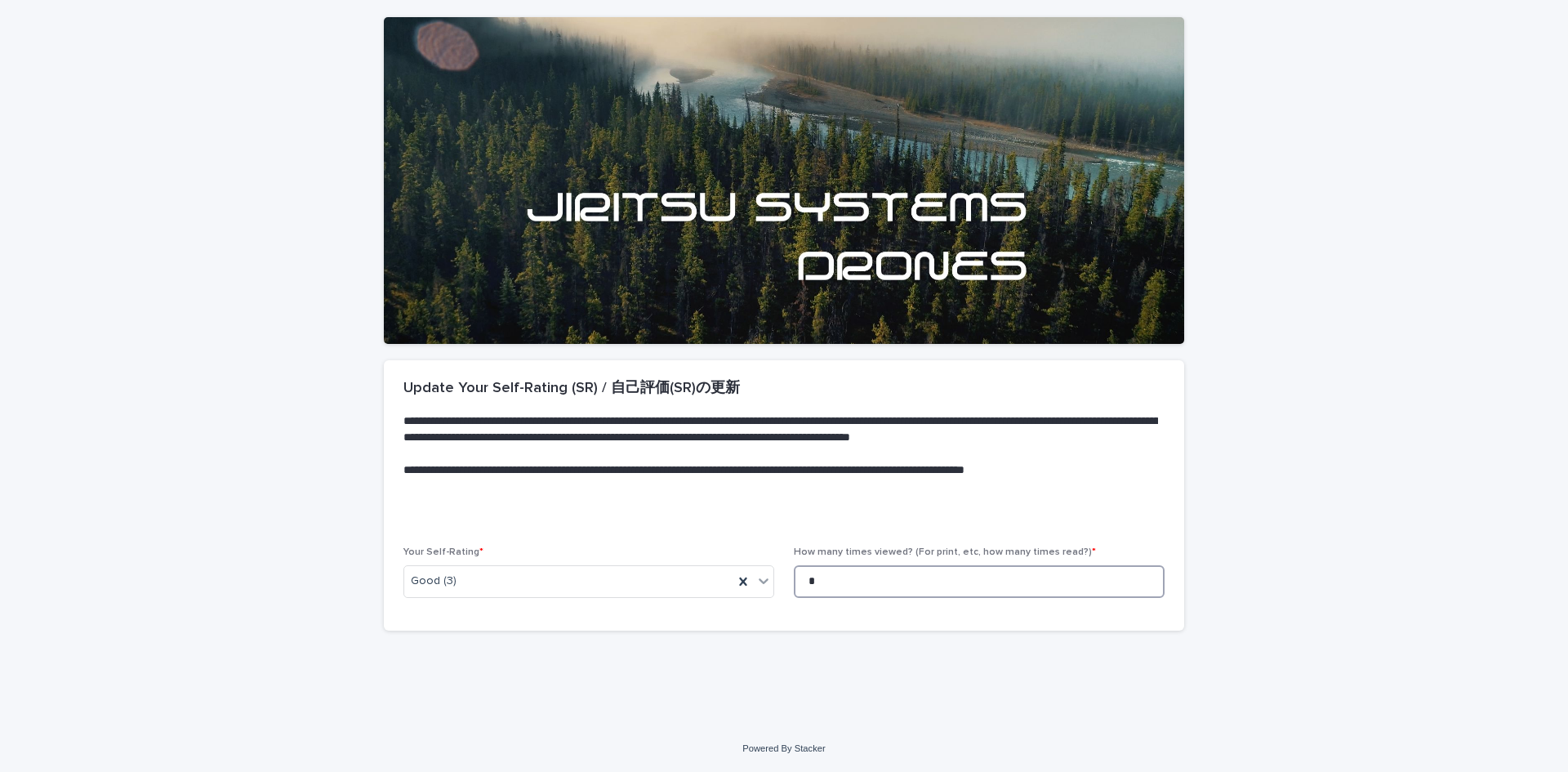 scroll, scrollTop: 0, scrollLeft: 0, axis: both 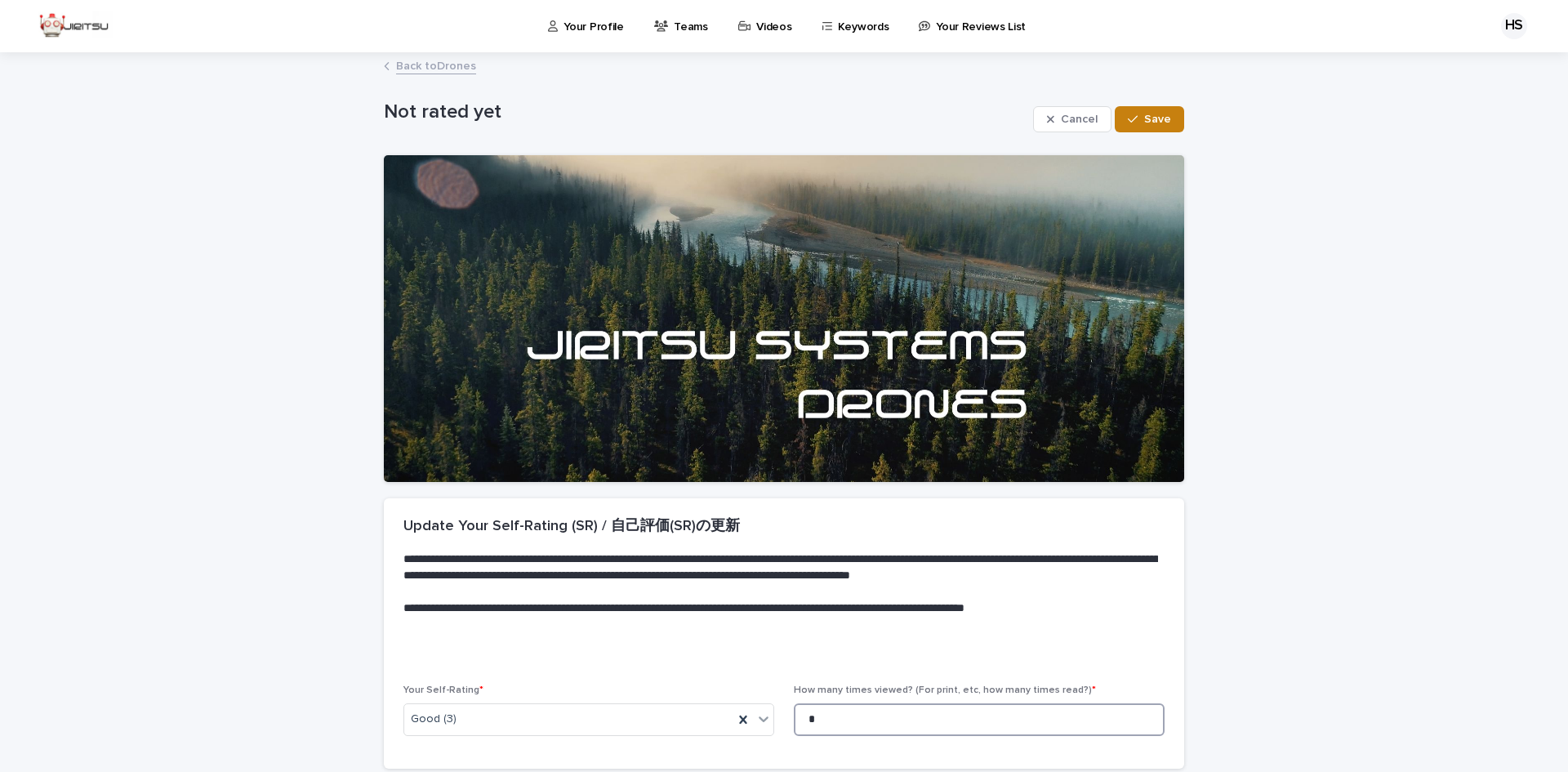 type on "*" 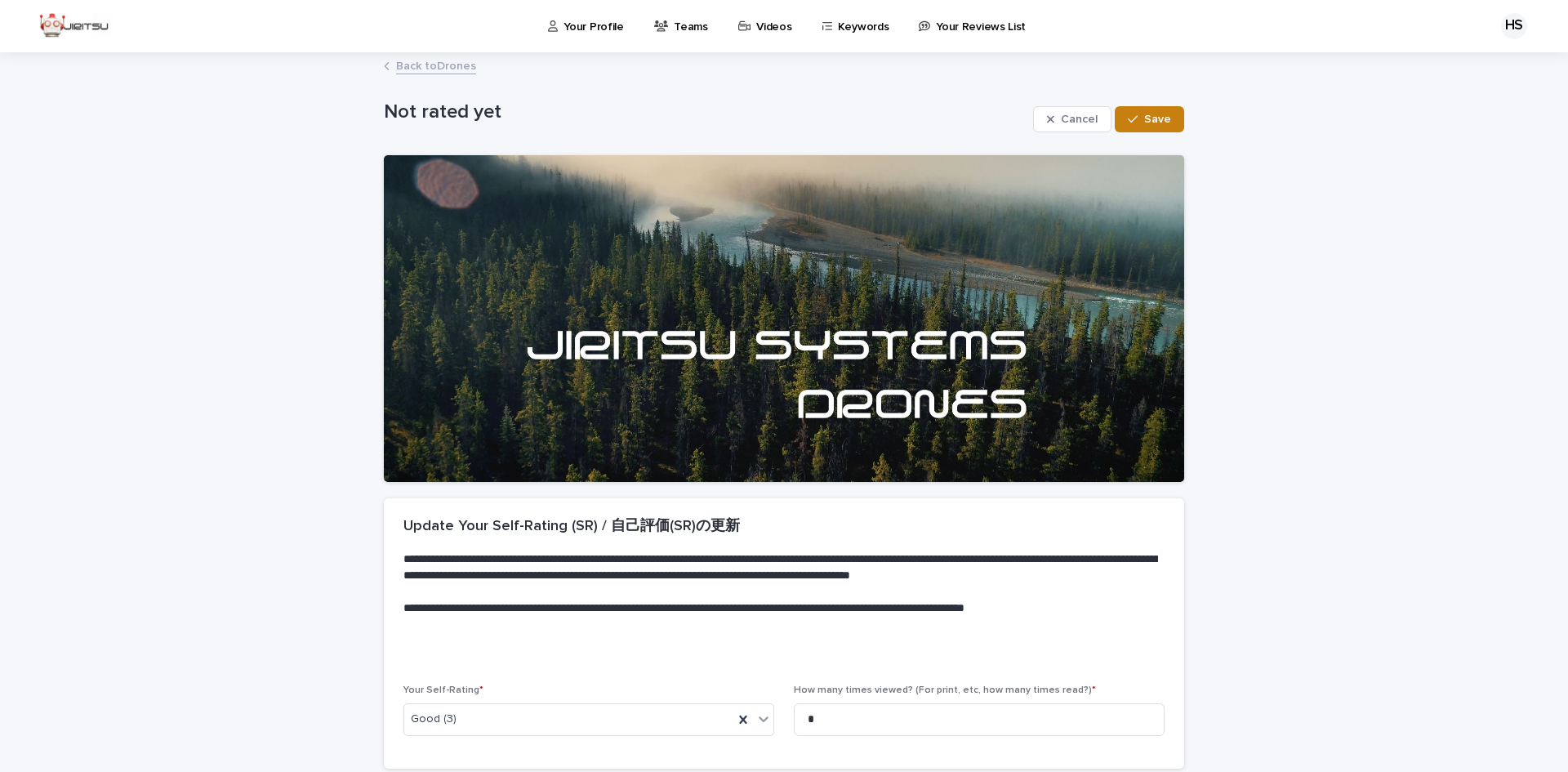 click on "Save" at bounding box center [1157, 119] 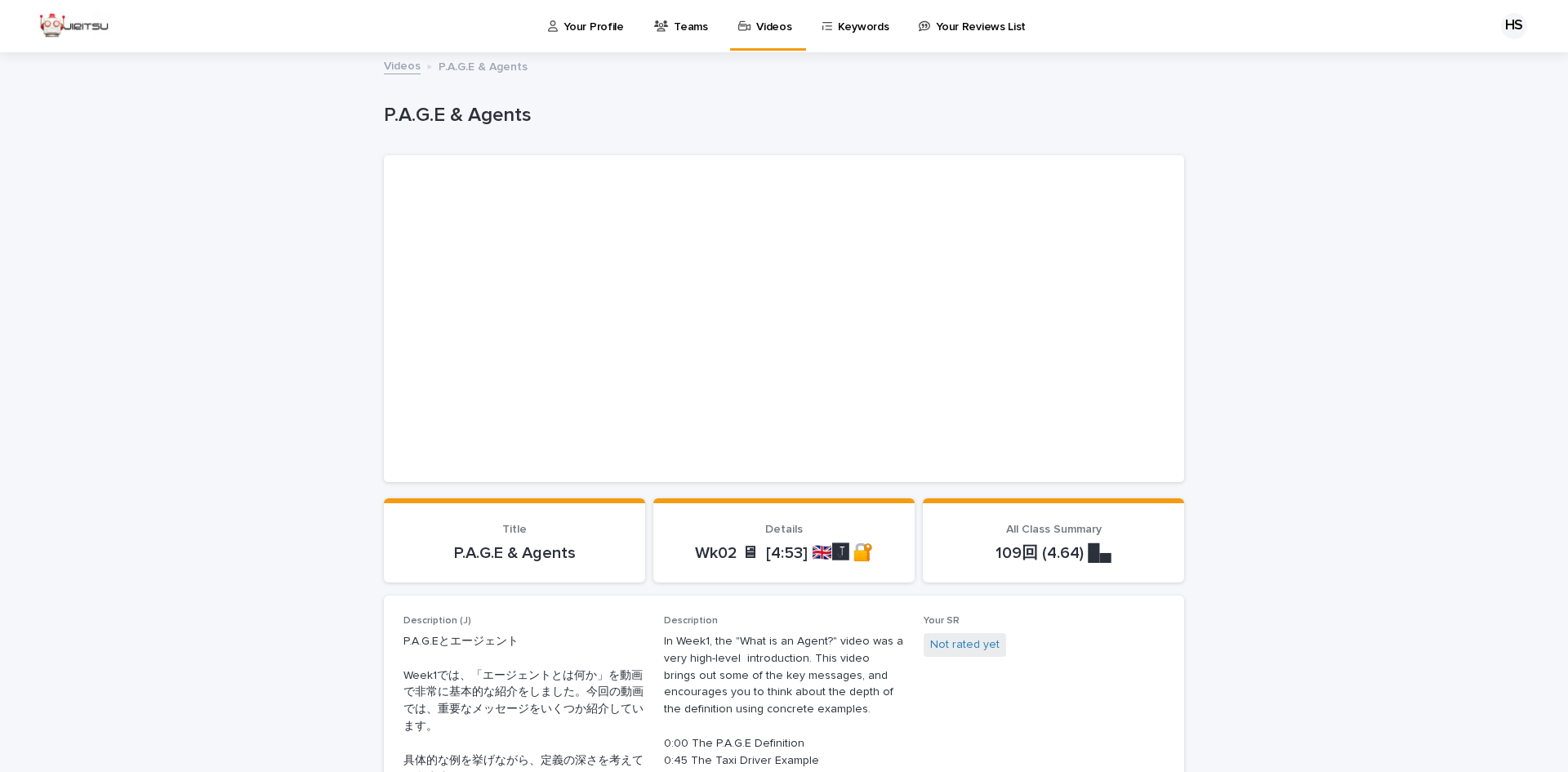 scroll, scrollTop: 0, scrollLeft: 0, axis: both 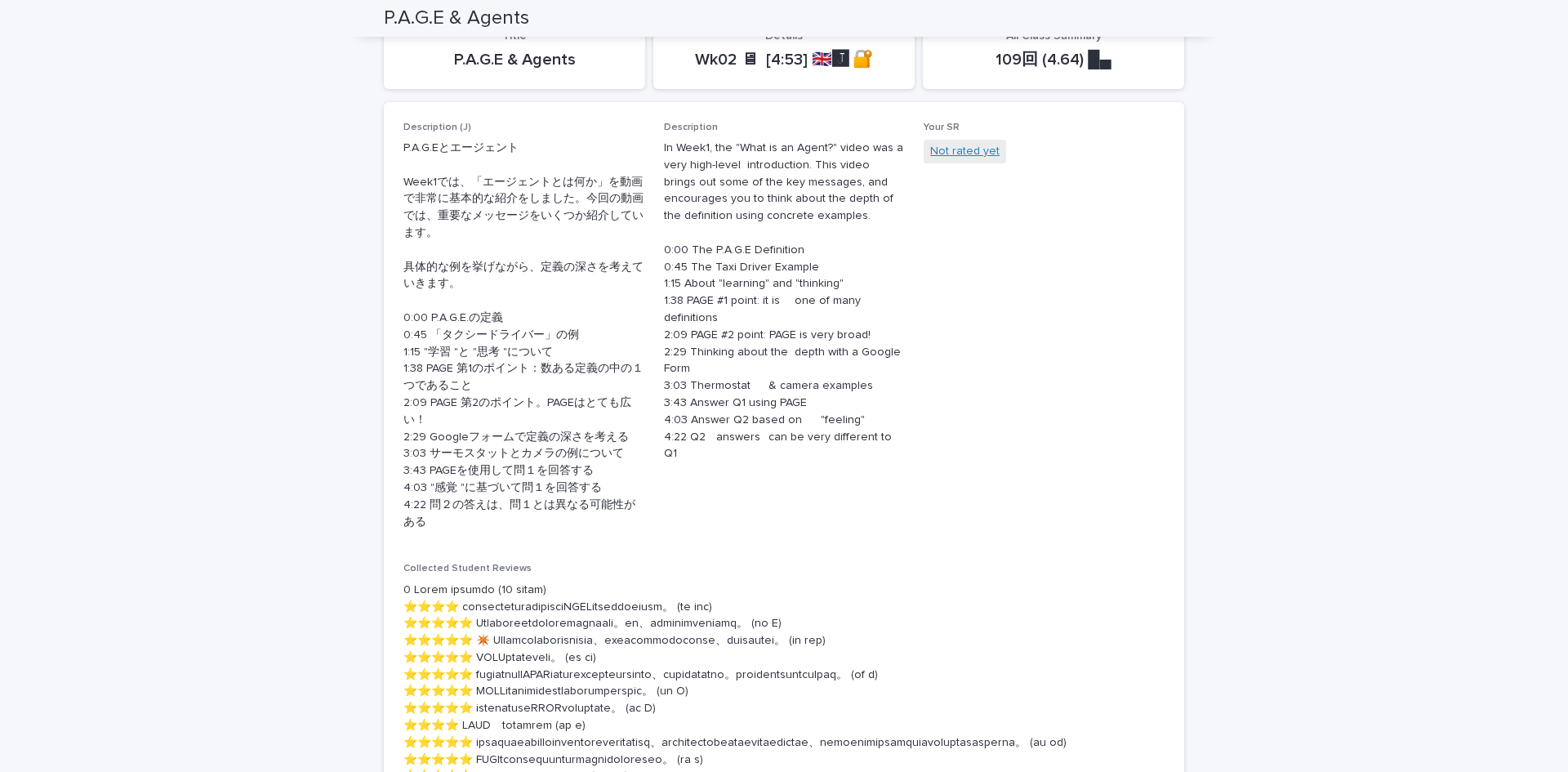 click on "Not rated yet" at bounding box center (964, 151) 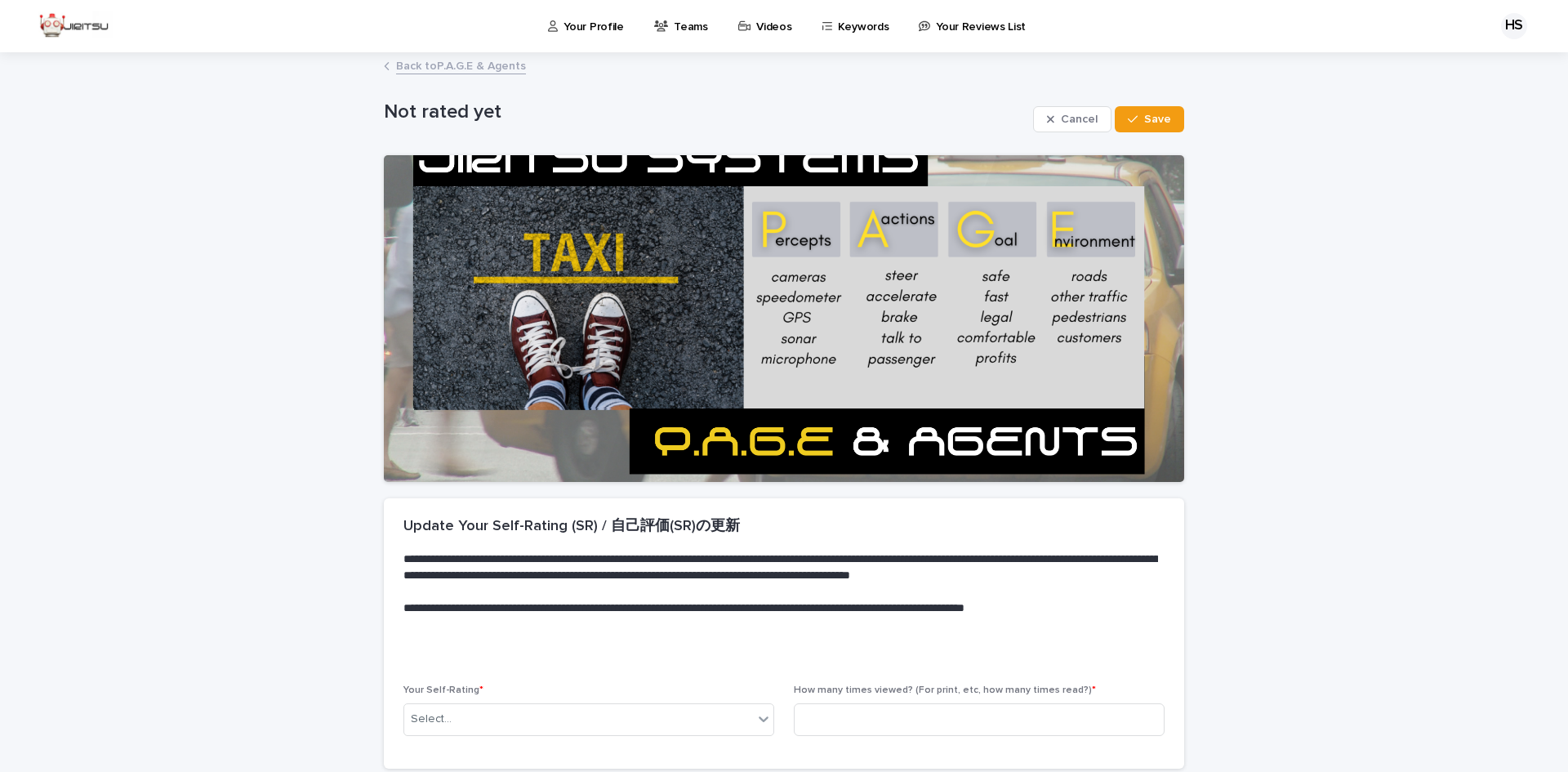 scroll, scrollTop: 138, scrollLeft: 0, axis: vertical 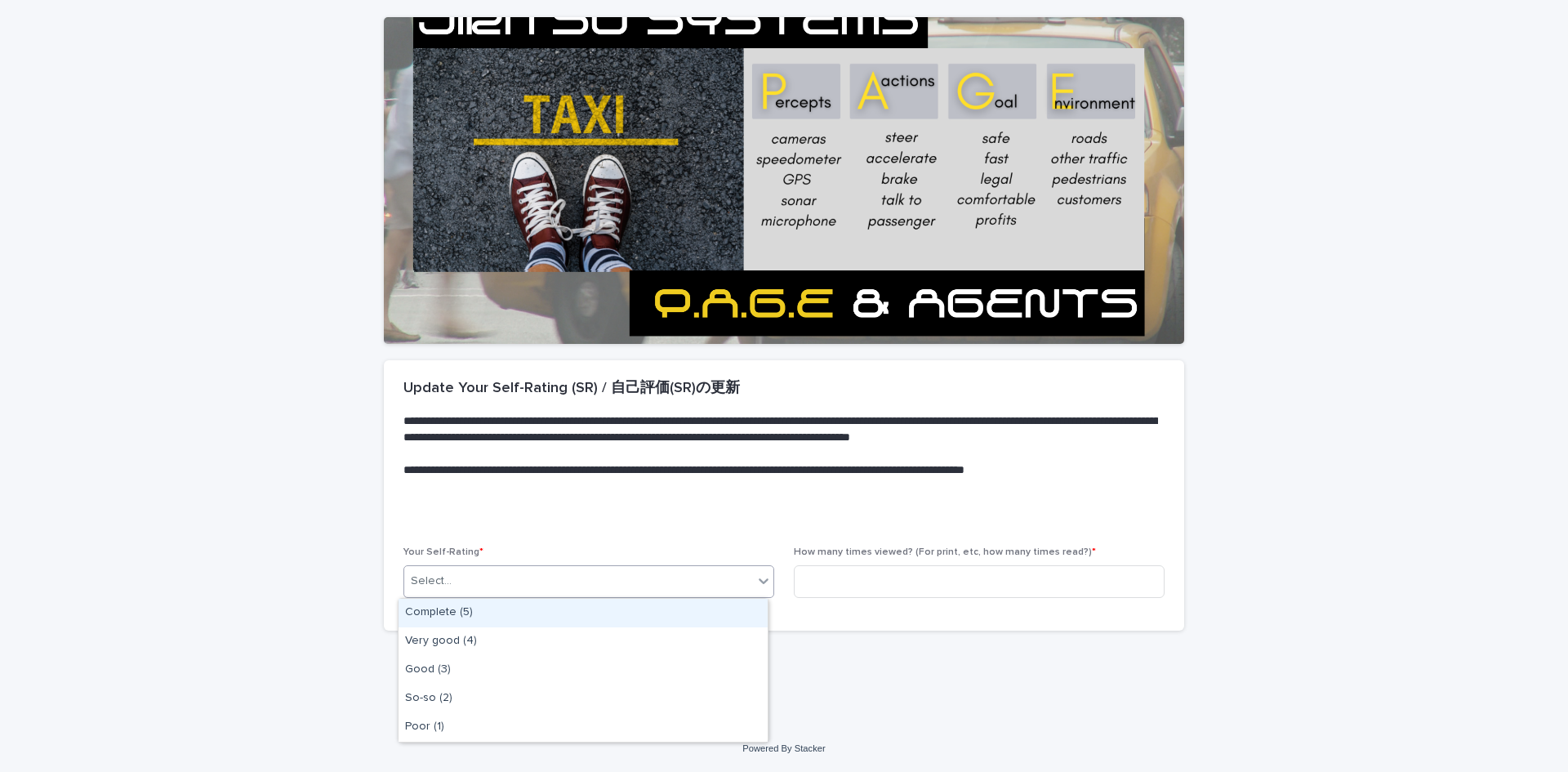 click on "Select..." at bounding box center [578, 581] 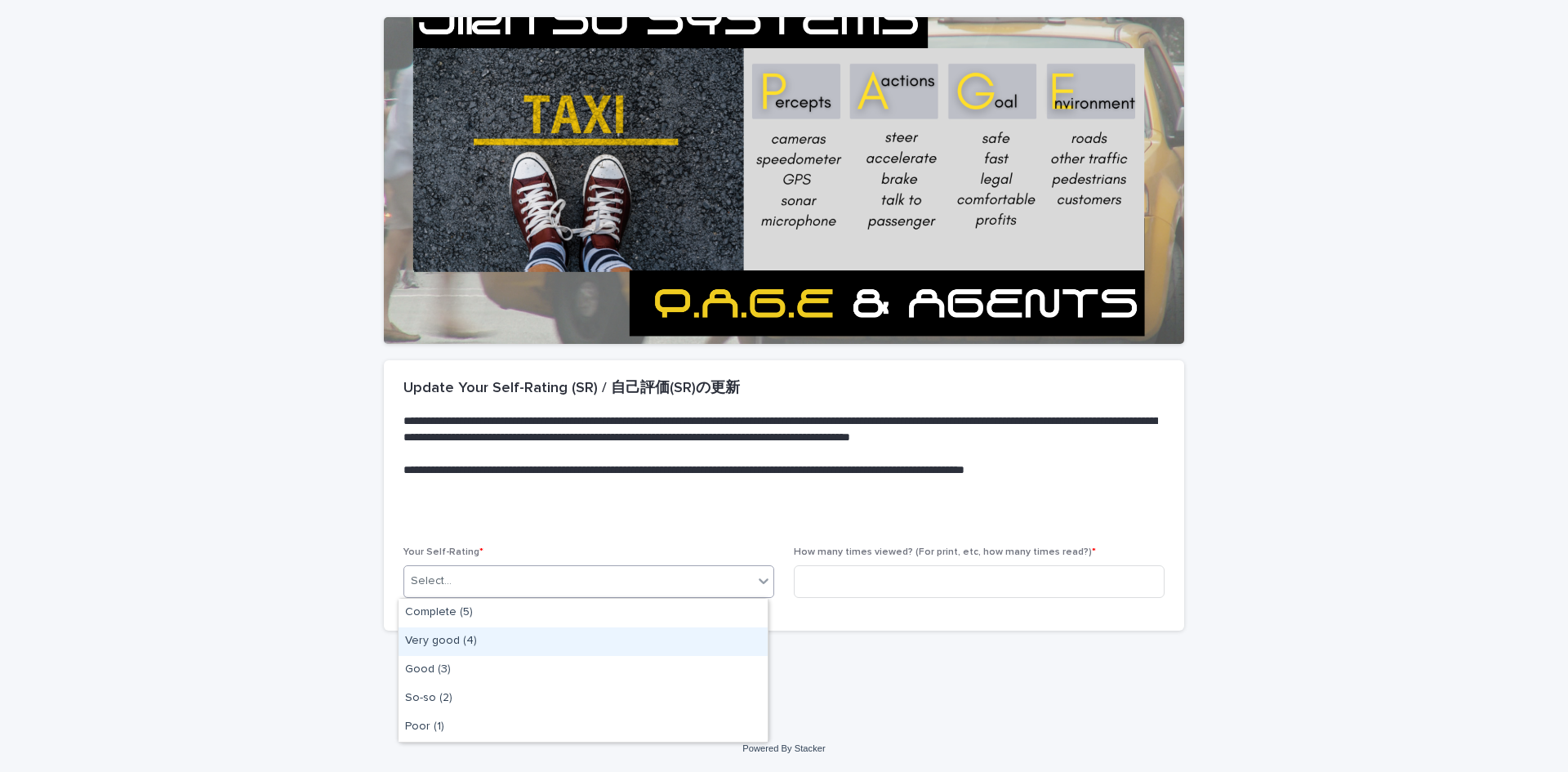 click on "Very good (4)" at bounding box center (583, 641) 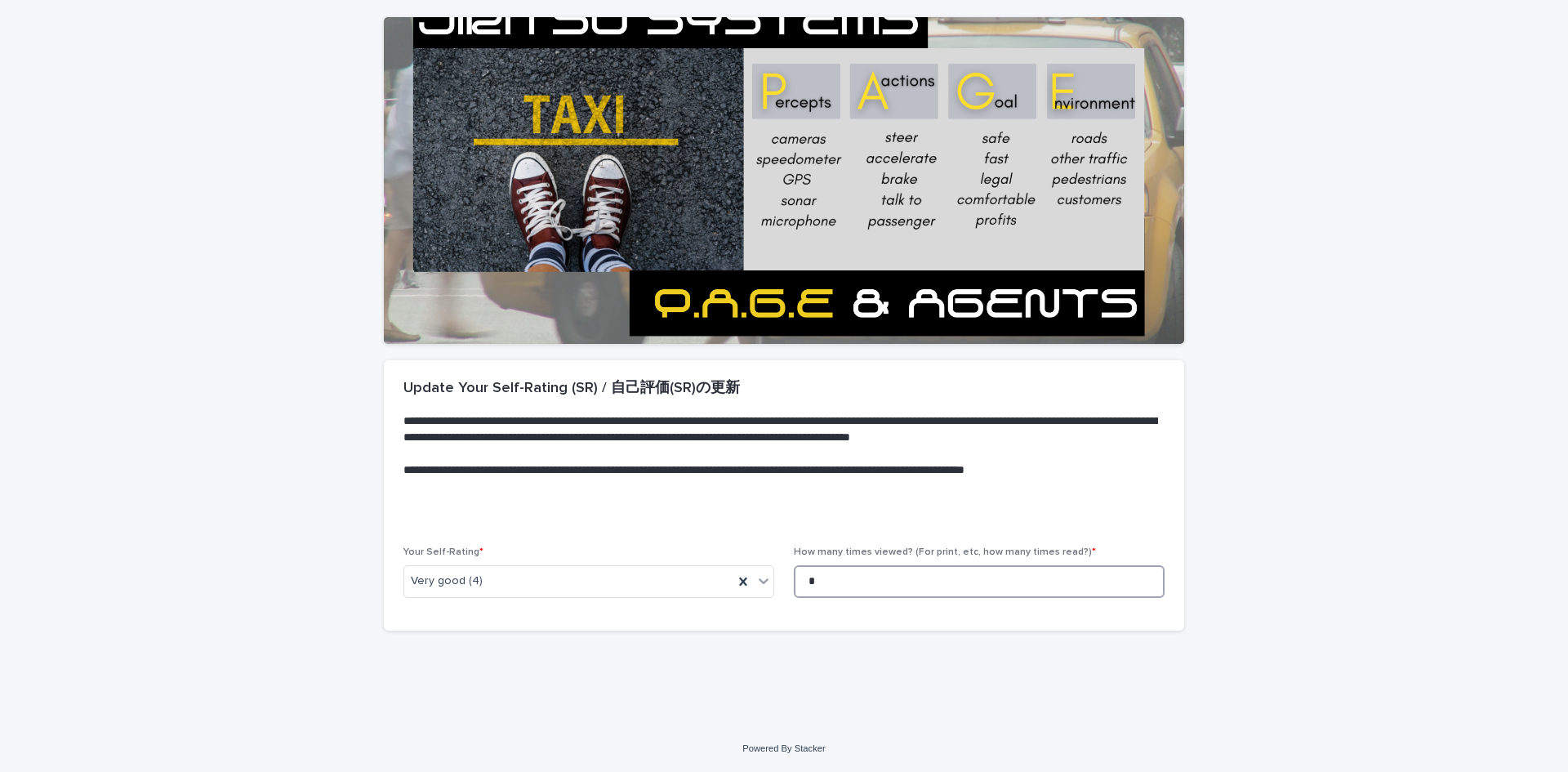 click on "*" at bounding box center [979, 582] 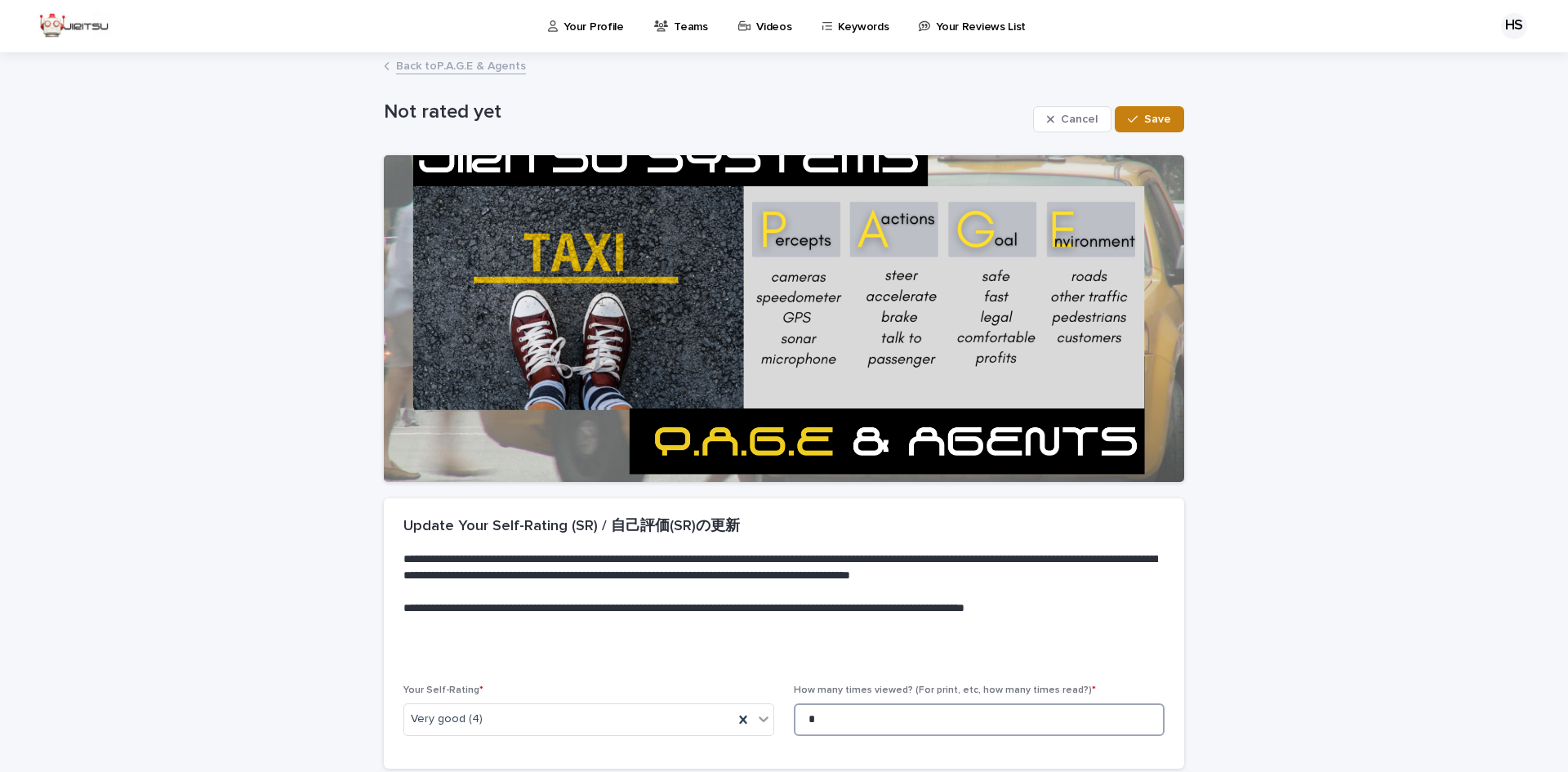 type on "*" 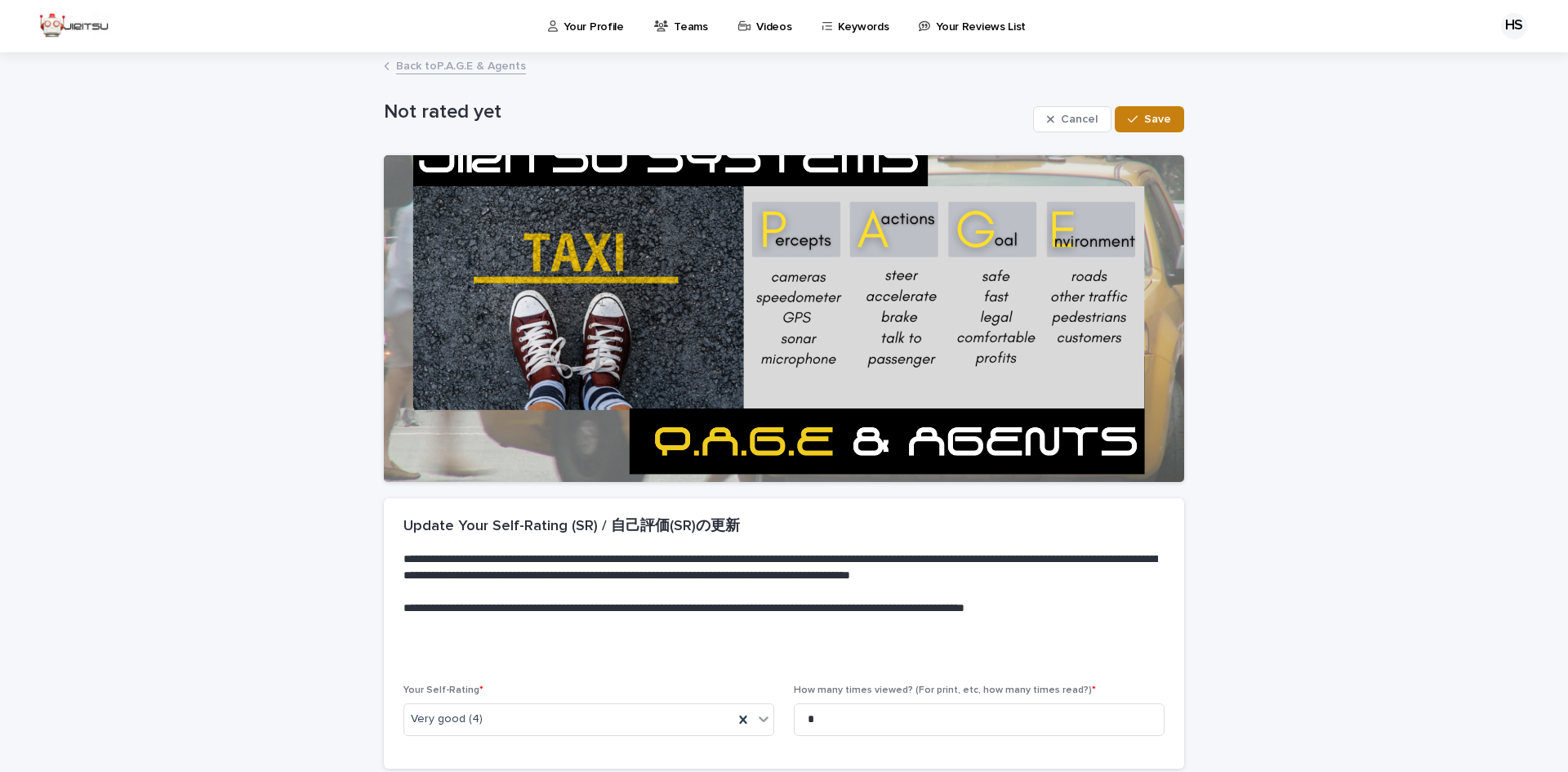 click on "Save" at bounding box center (1149, 119) 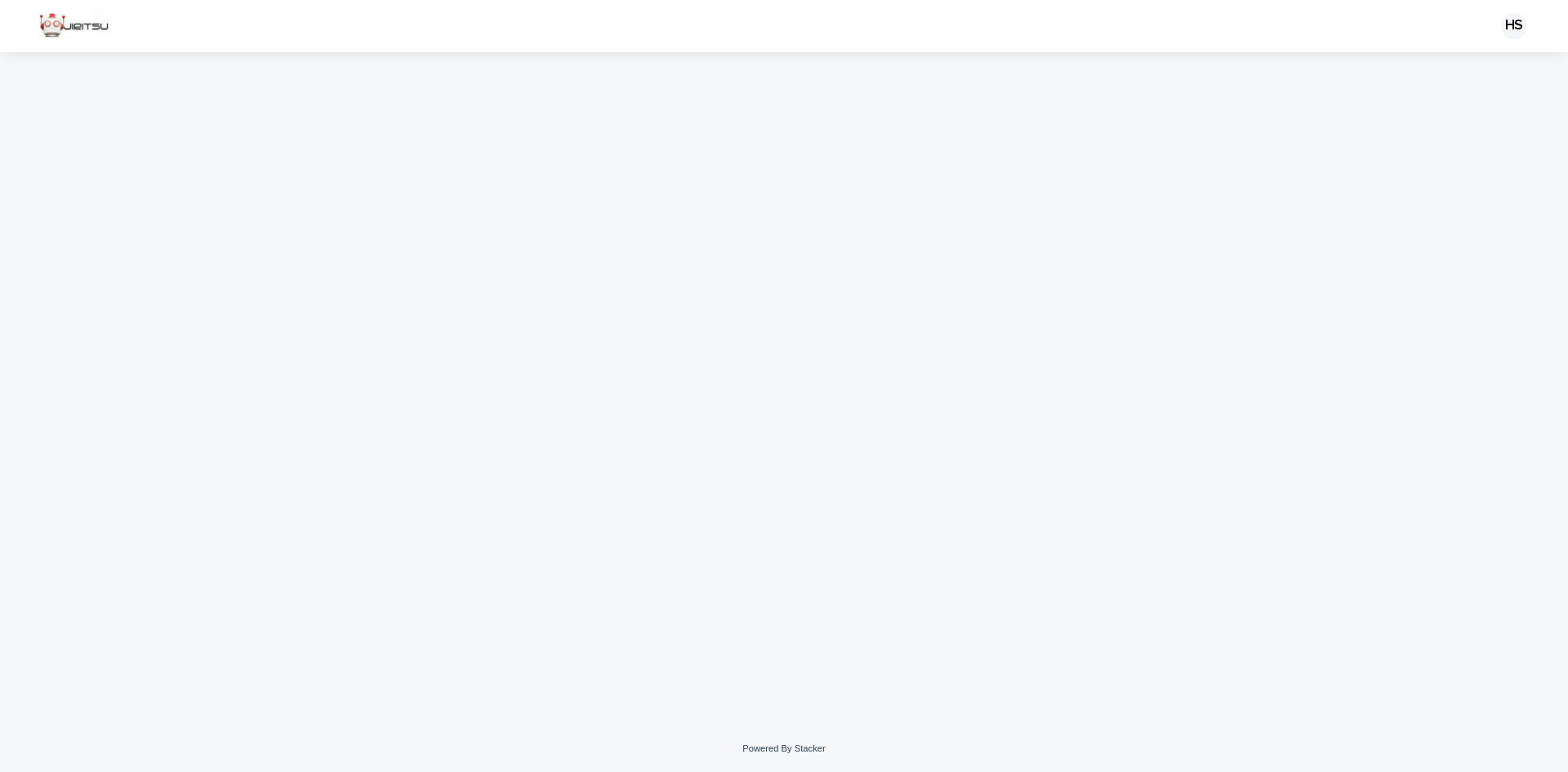 scroll, scrollTop: 0, scrollLeft: 0, axis: both 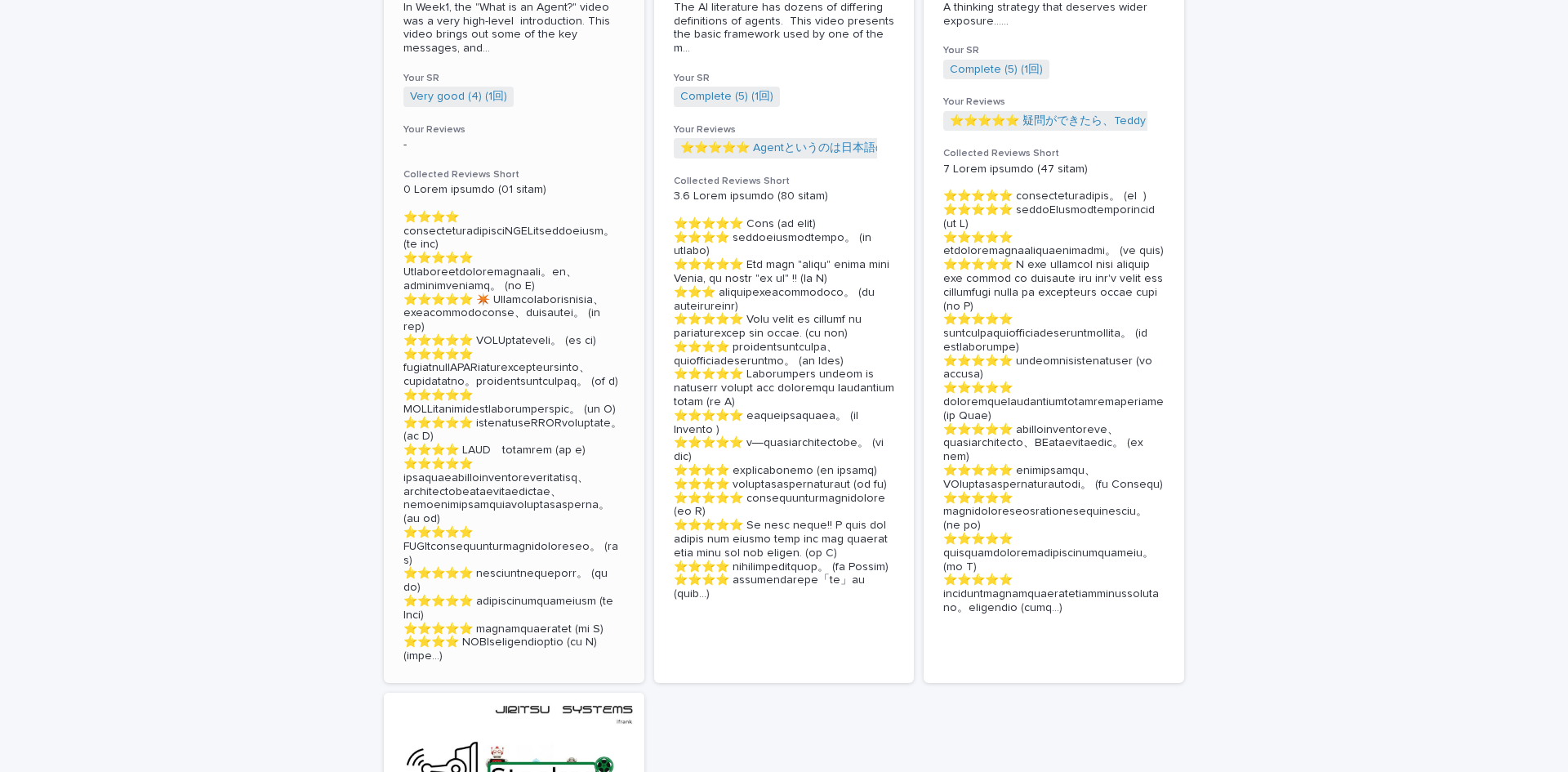 click on "Your Reviews" at bounding box center [514, 130] 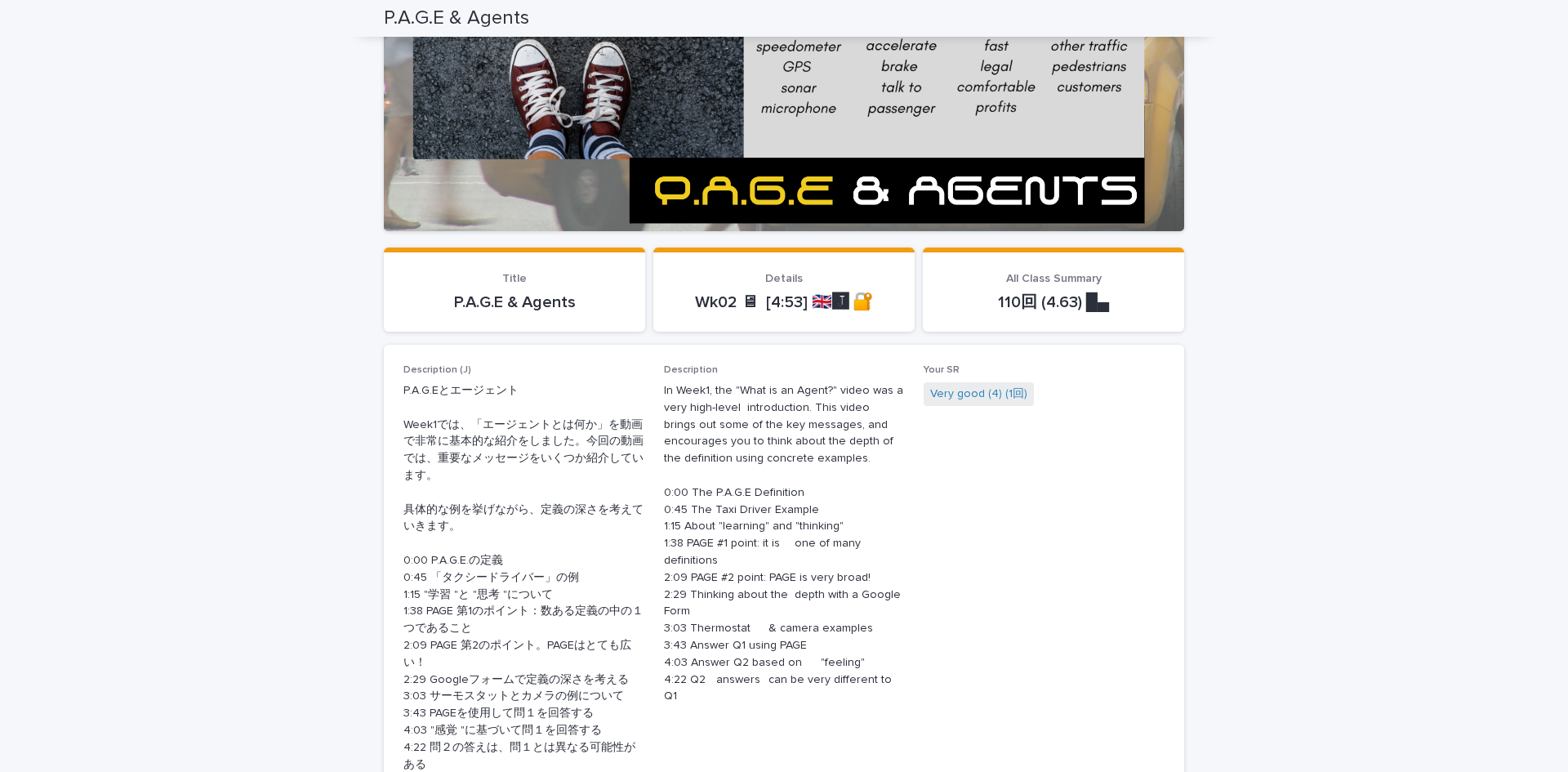 scroll, scrollTop: 248, scrollLeft: 0, axis: vertical 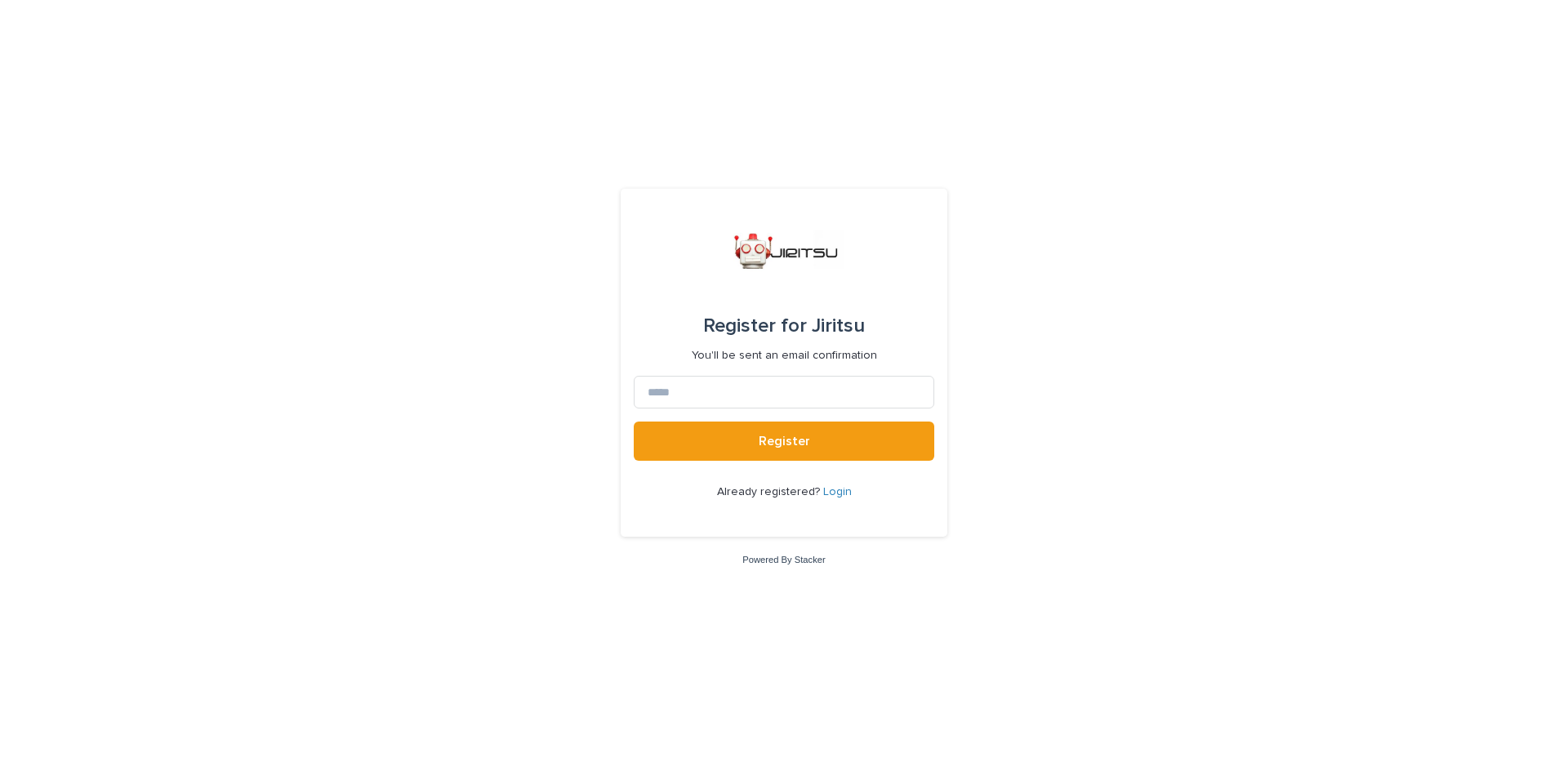 click on "Login" at bounding box center [837, 492] 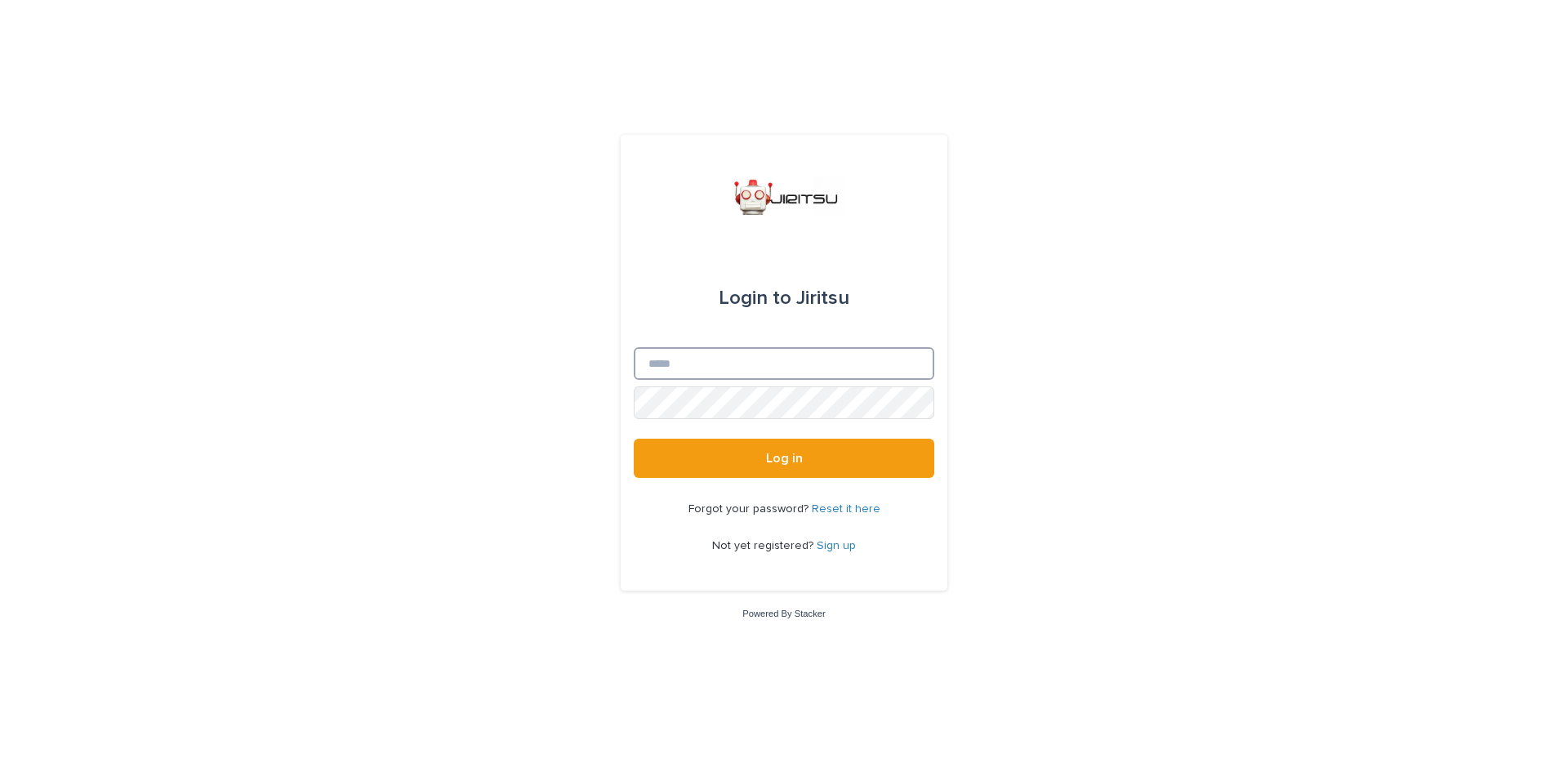 type on "**********" 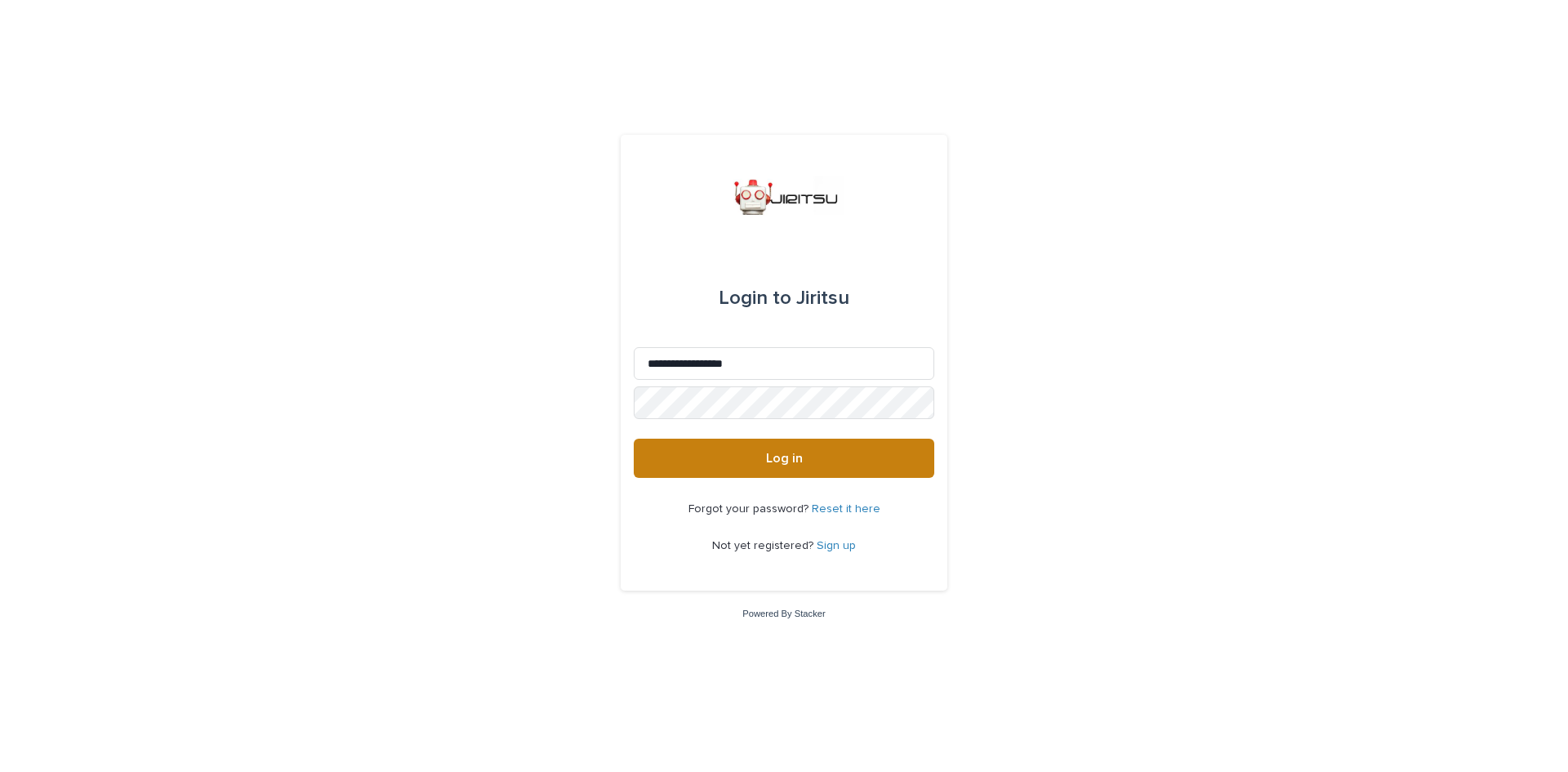 click on "Log in" at bounding box center (784, 458) 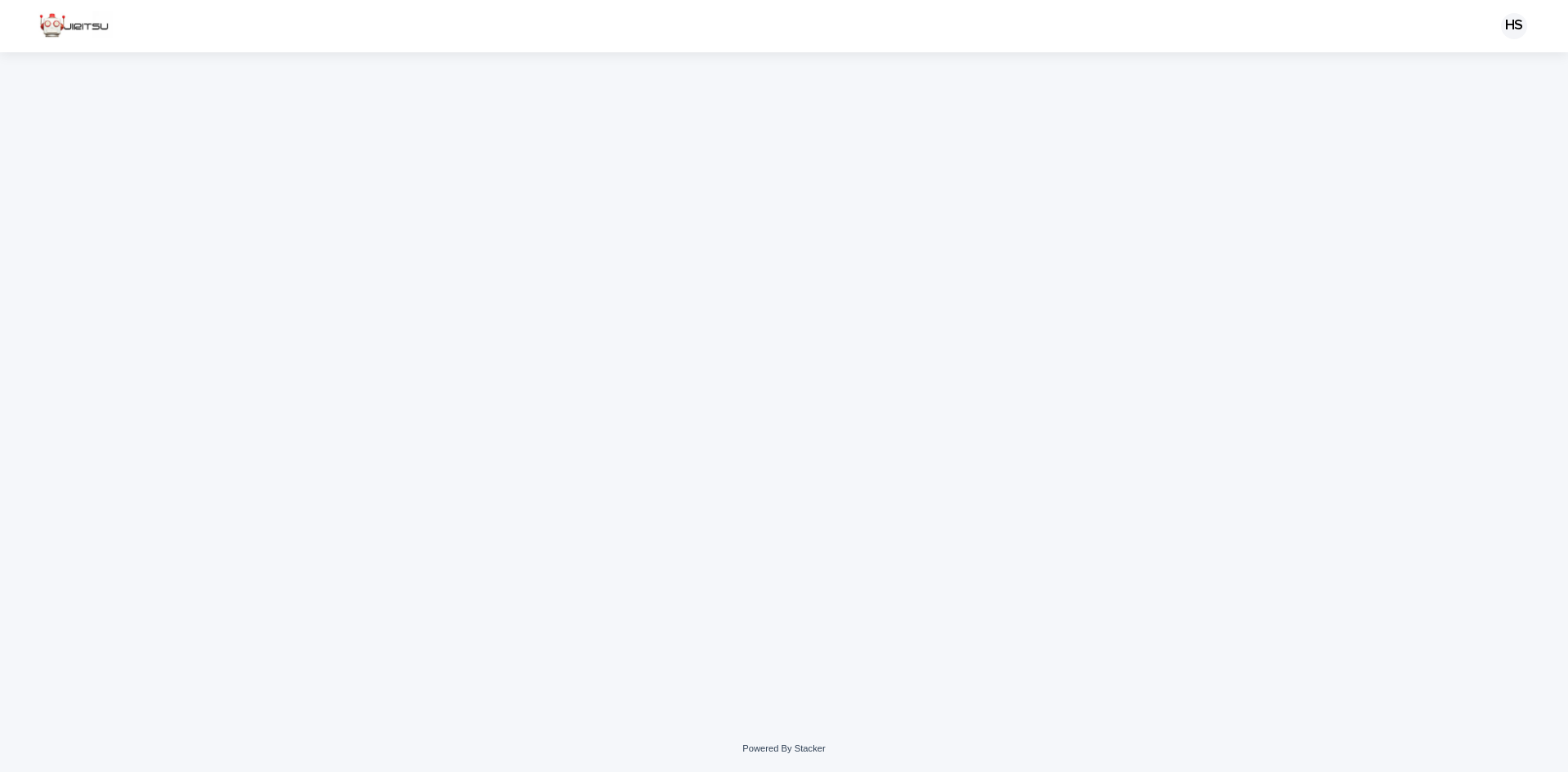 scroll, scrollTop: 0, scrollLeft: 0, axis: both 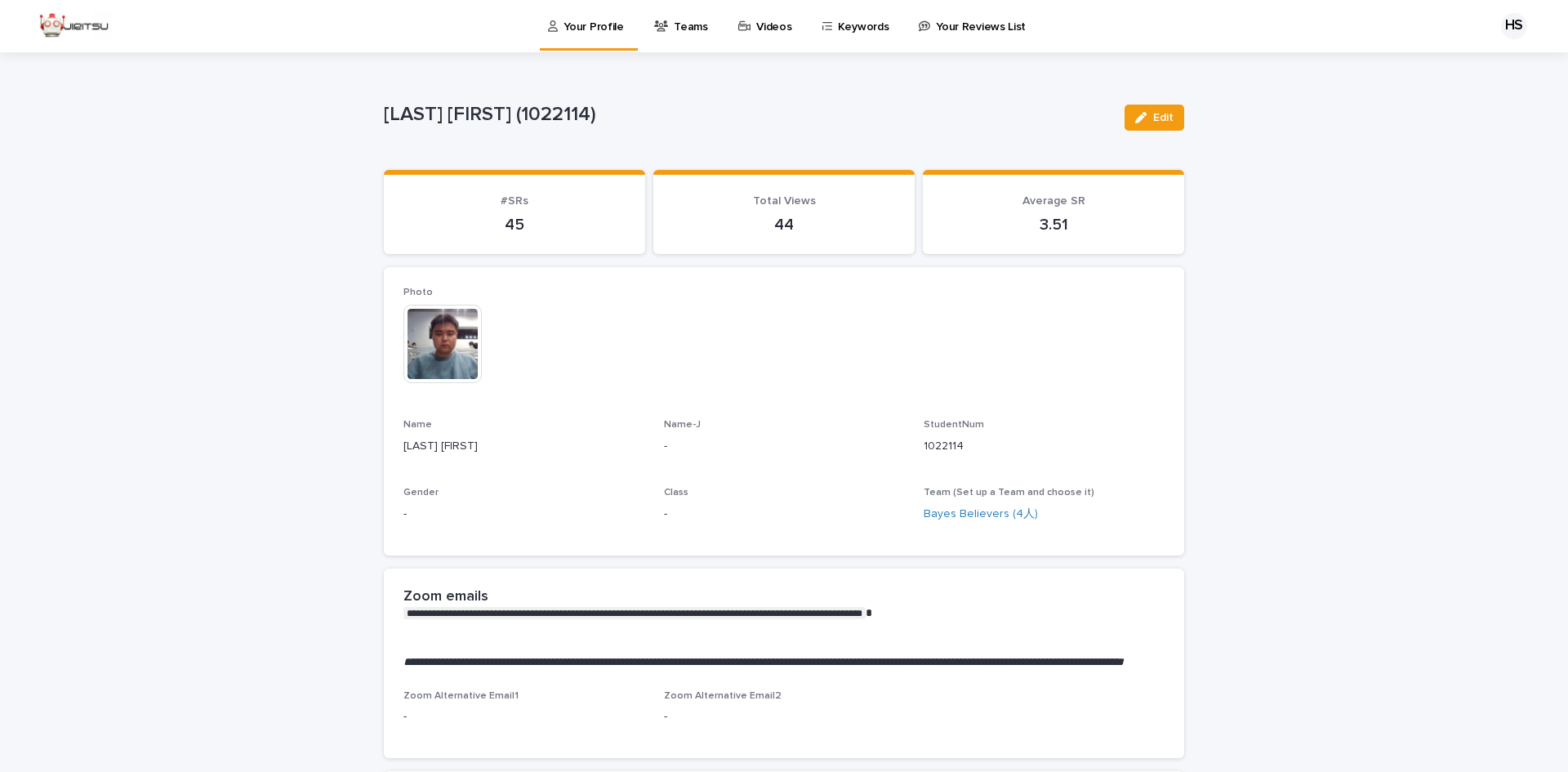 click on "Your Reviews List" at bounding box center (981, 17) 